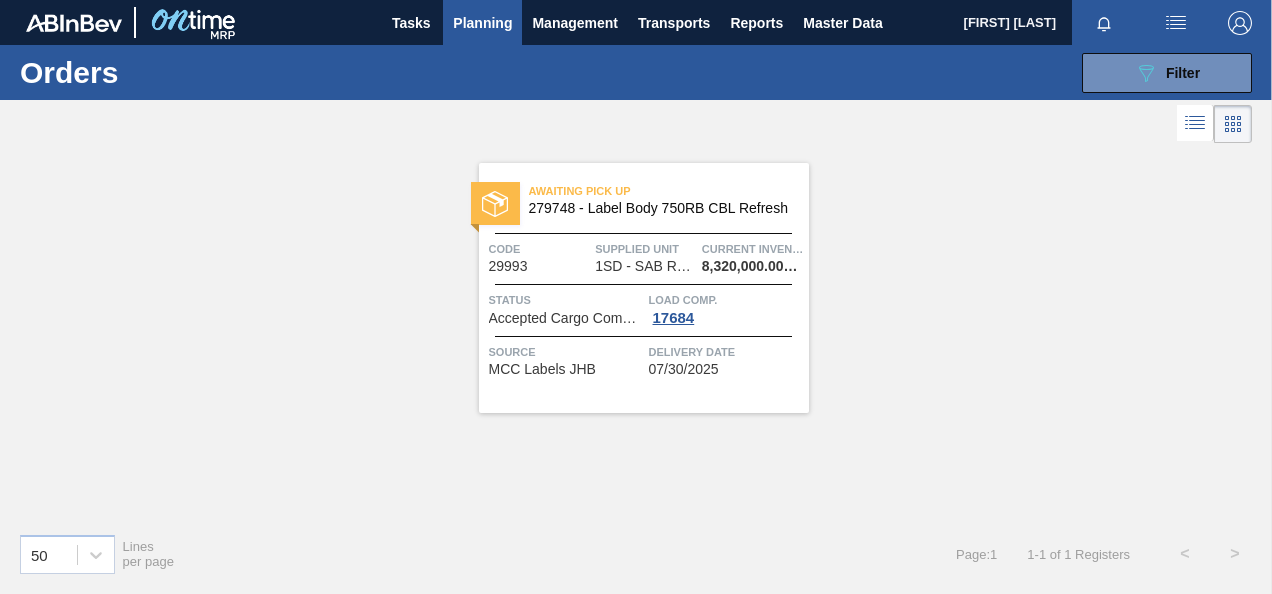 scroll, scrollTop: 0, scrollLeft: 0, axis: both 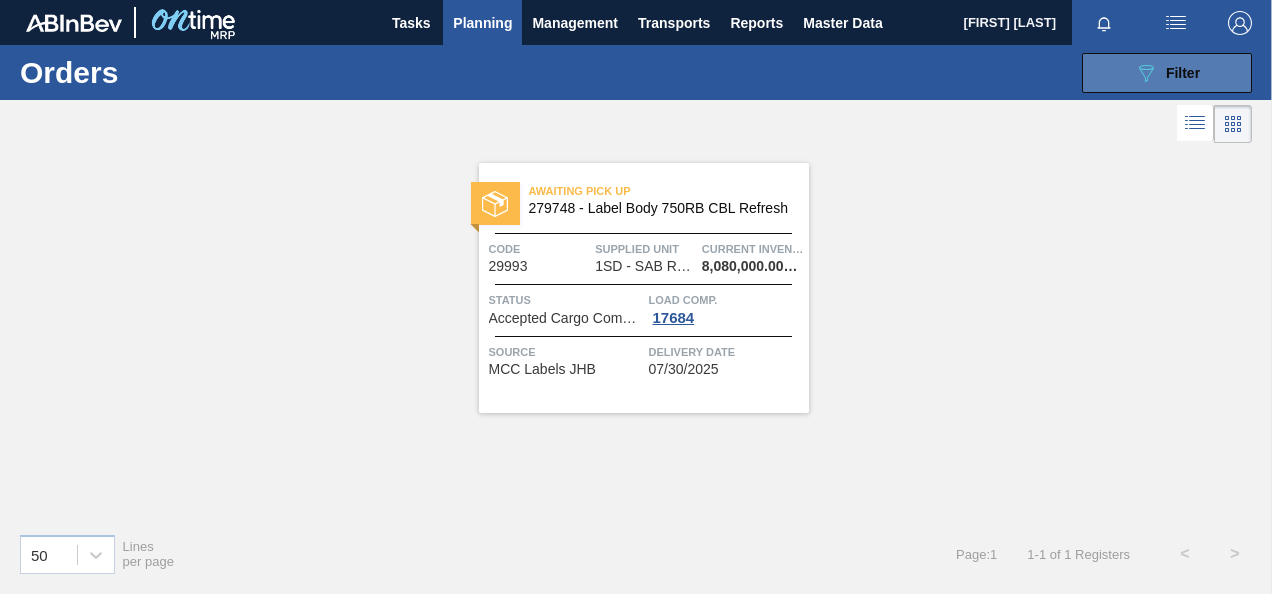 click on "089F7B8B-B2A5-4AFE-B5C0-19BA573D28AC Filter" at bounding box center (1167, 73) 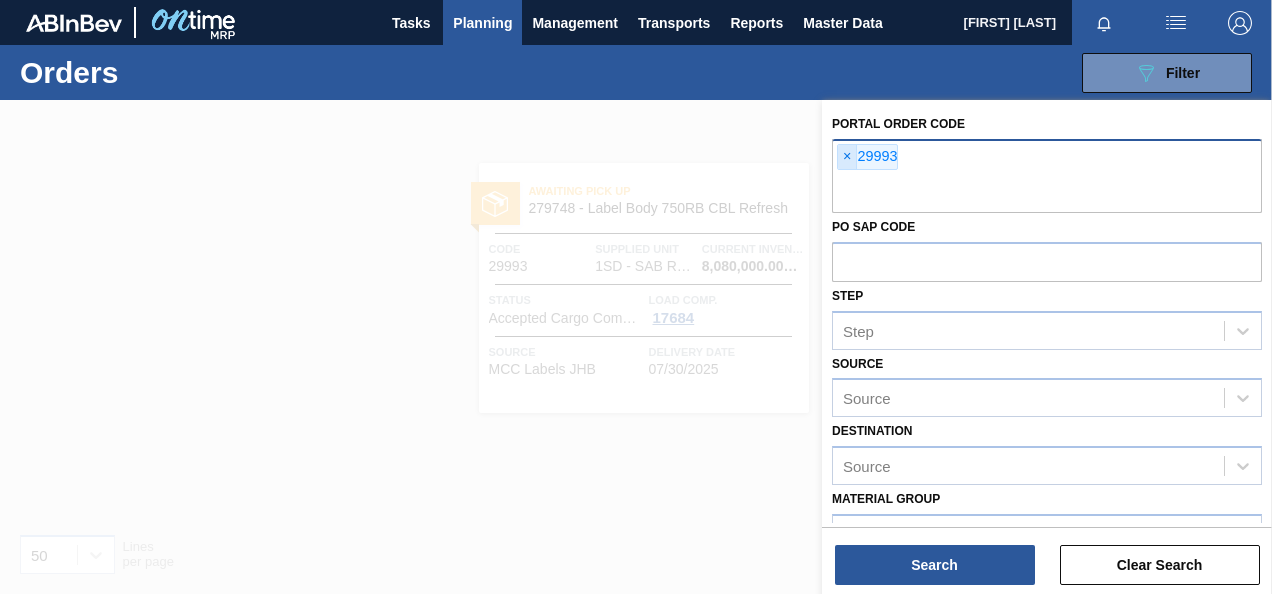 click on "×" at bounding box center (847, 157) 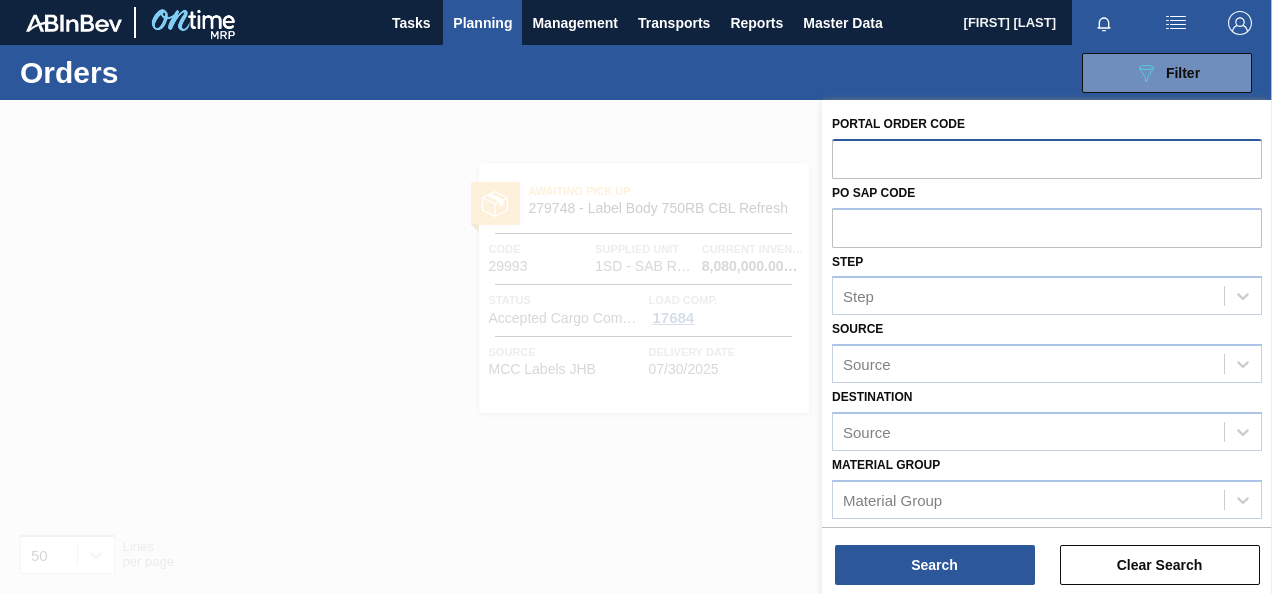 paste on "29239" 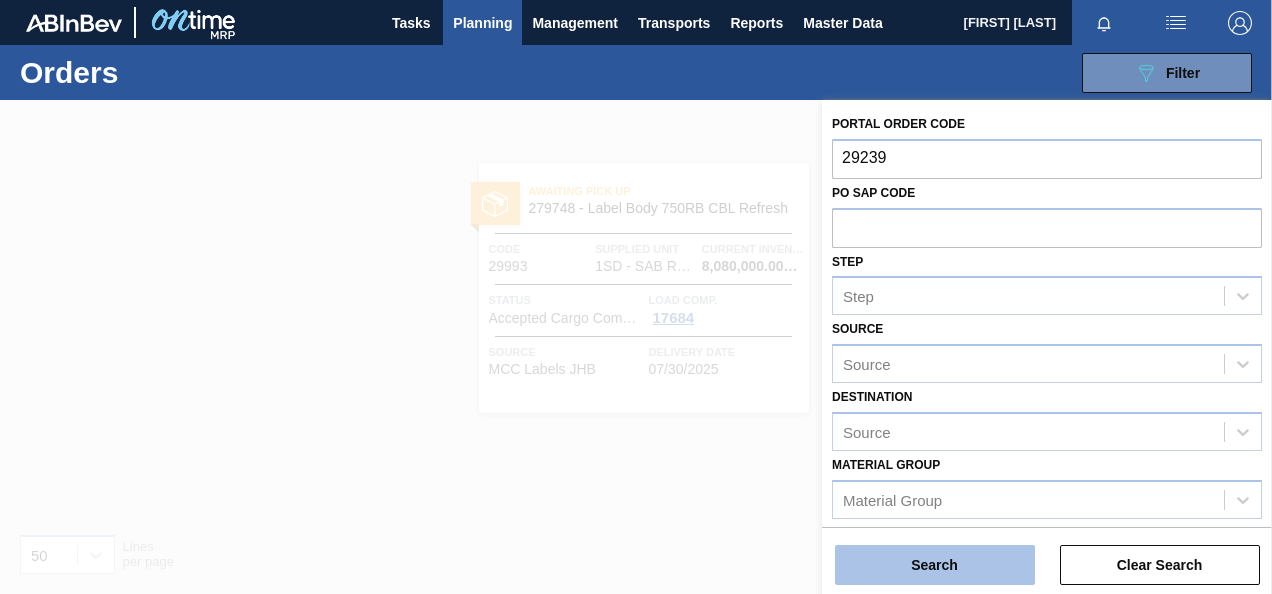 type on "29239" 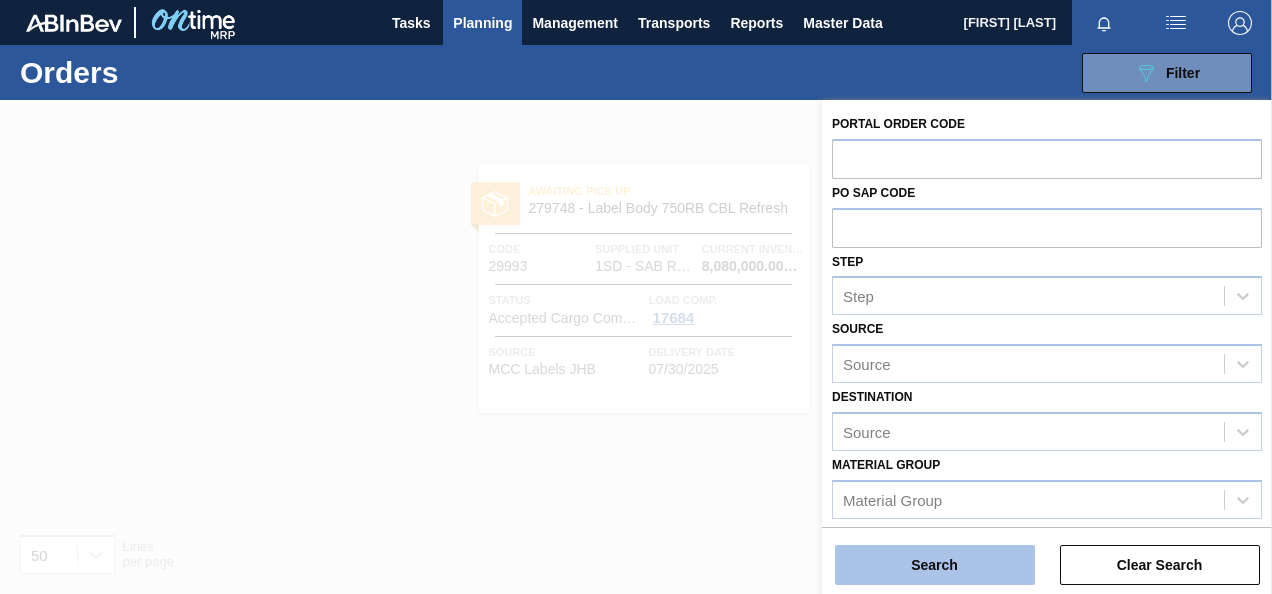 click on "Search" at bounding box center [935, 565] 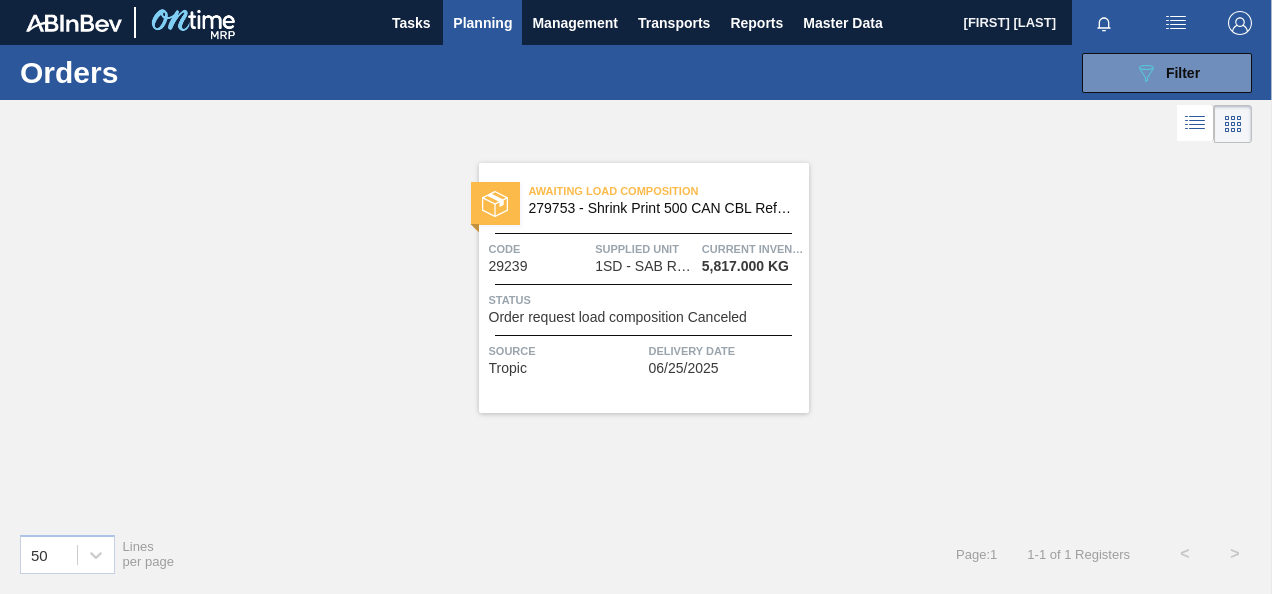click on "Order request load composition Canceled" at bounding box center (618, 317) 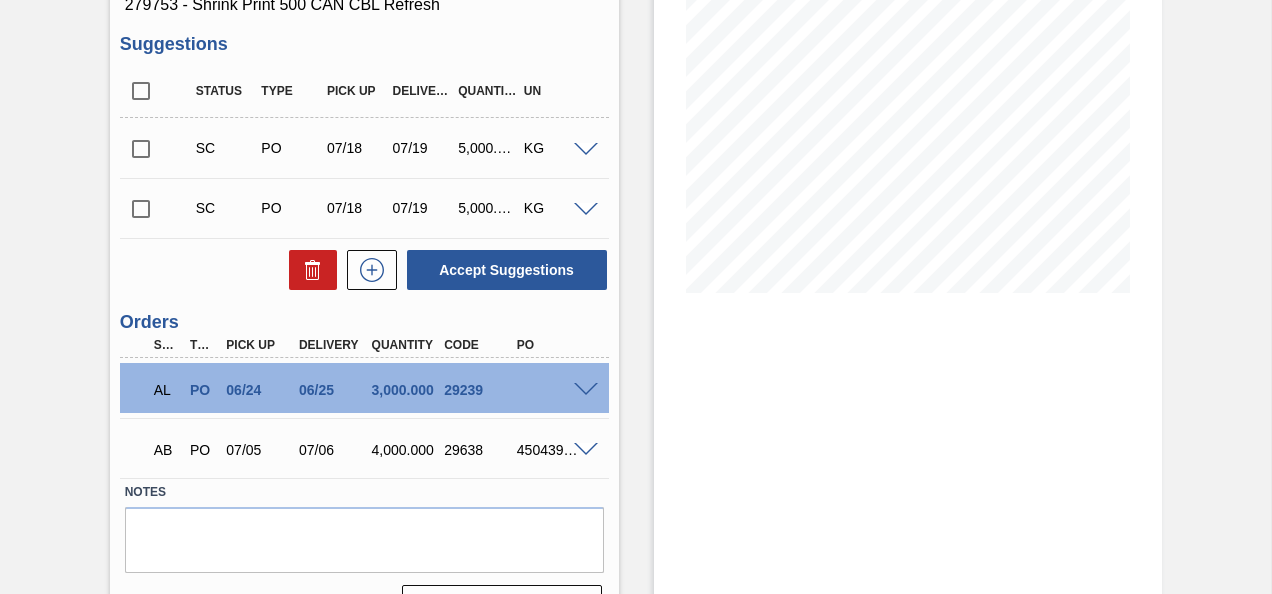 scroll, scrollTop: 342, scrollLeft: 0, axis: vertical 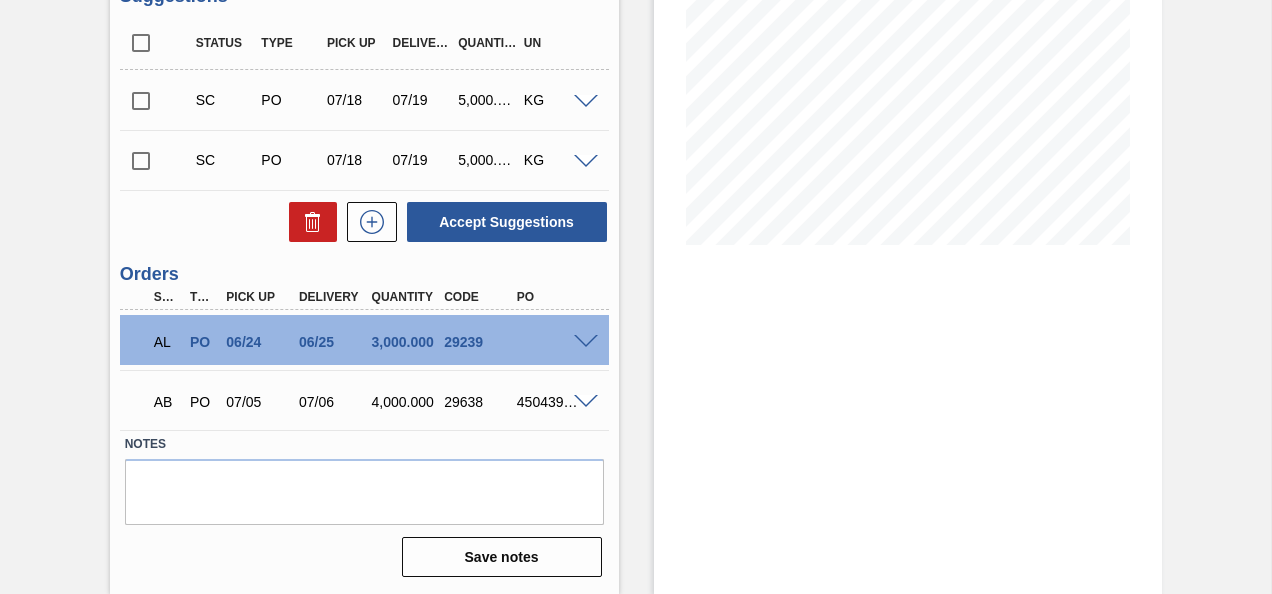click at bounding box center (586, 342) 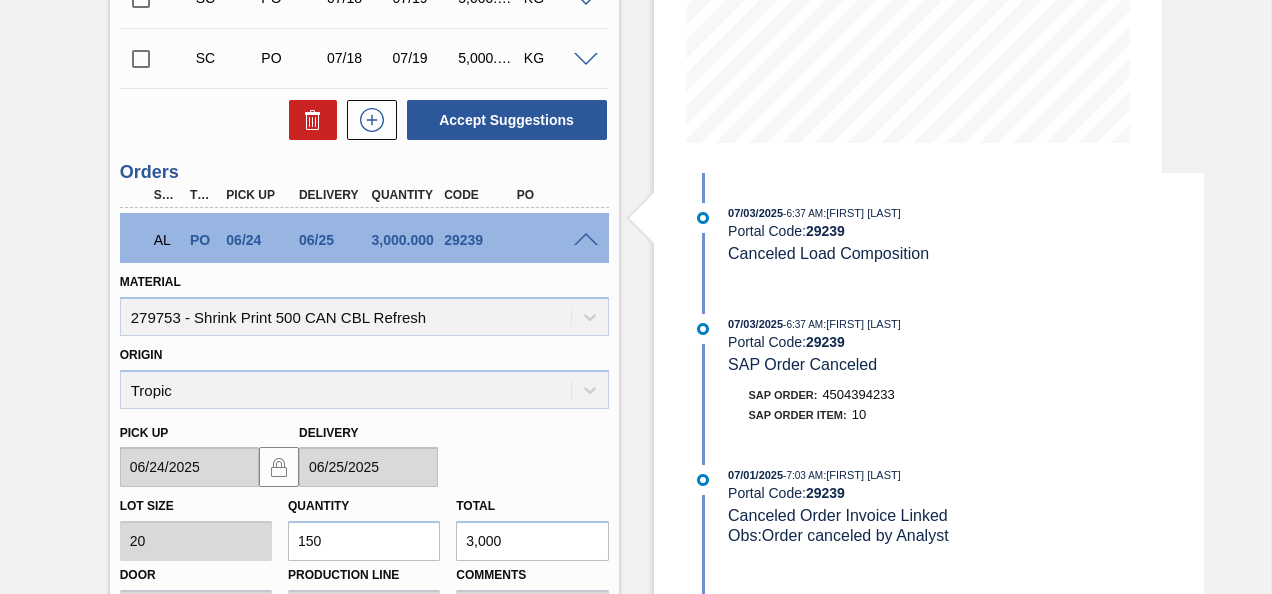 scroll, scrollTop: 826, scrollLeft: 0, axis: vertical 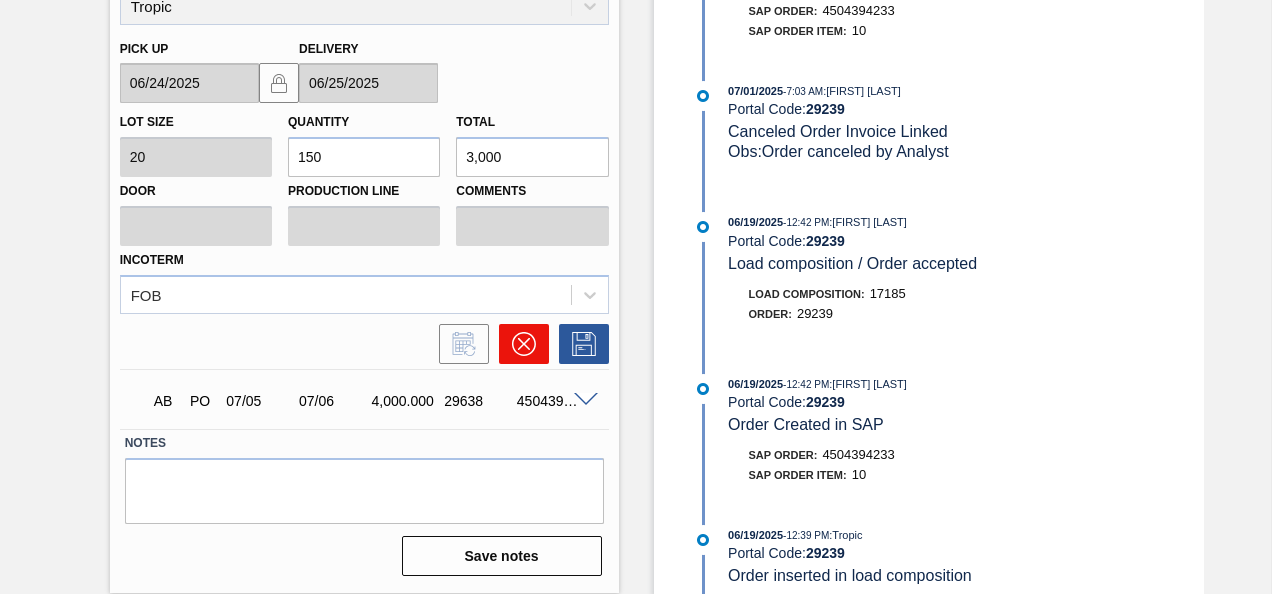 click 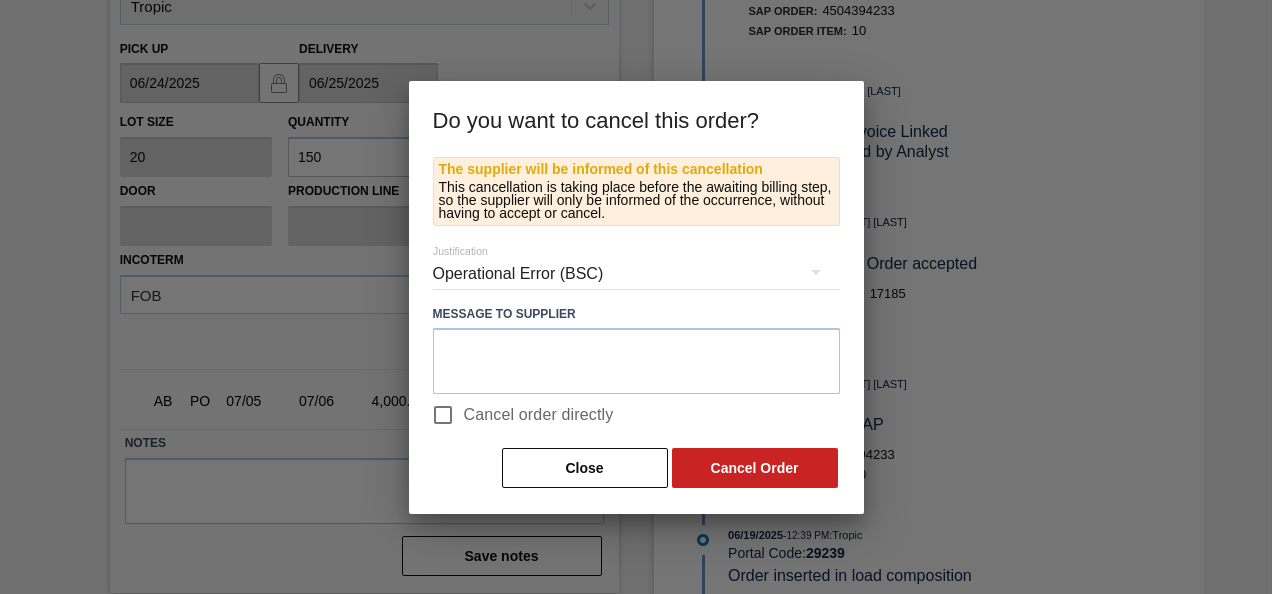 click on "Cancel order directly" at bounding box center [539, 415] 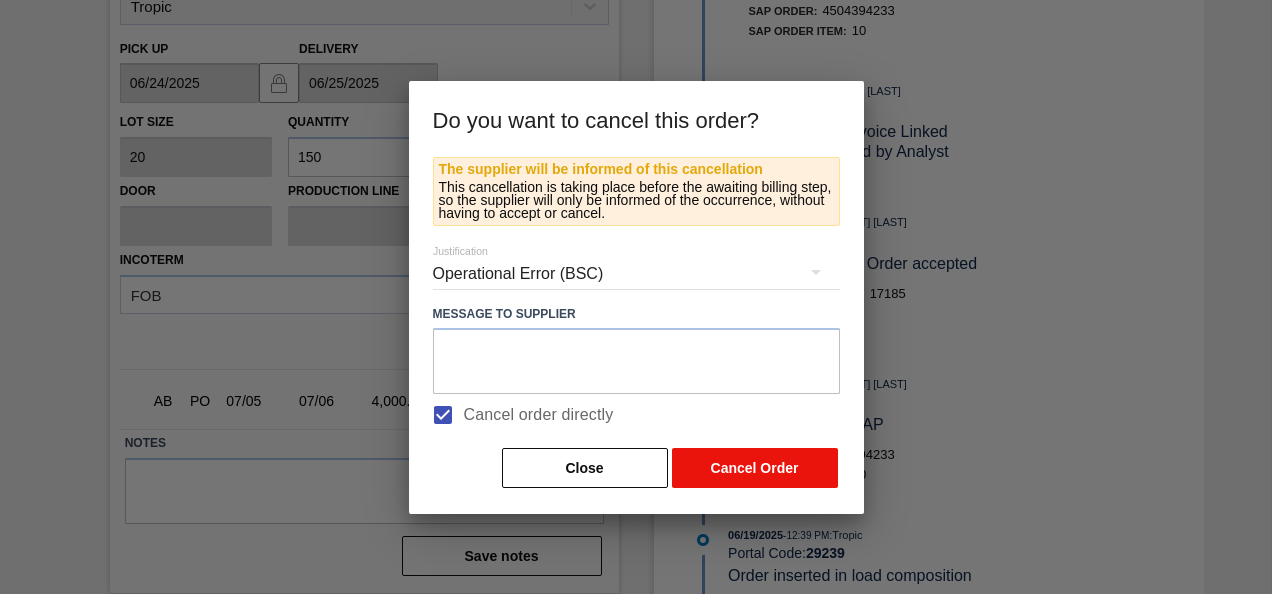 click on "Cancel Order" at bounding box center [755, 468] 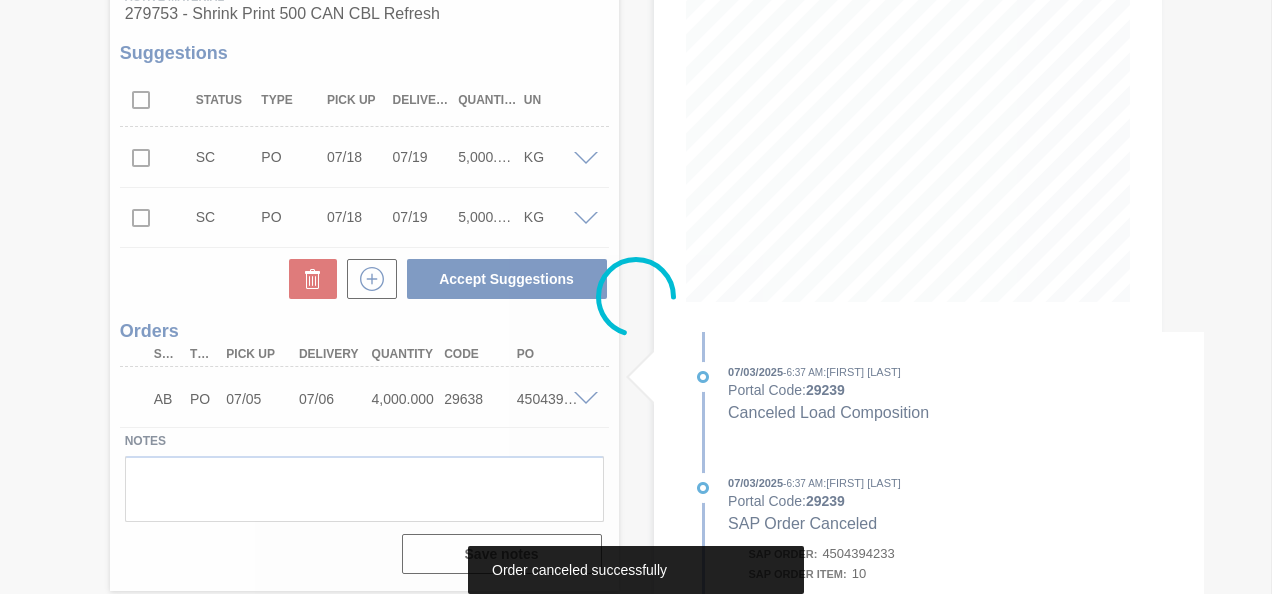 scroll, scrollTop: 282, scrollLeft: 0, axis: vertical 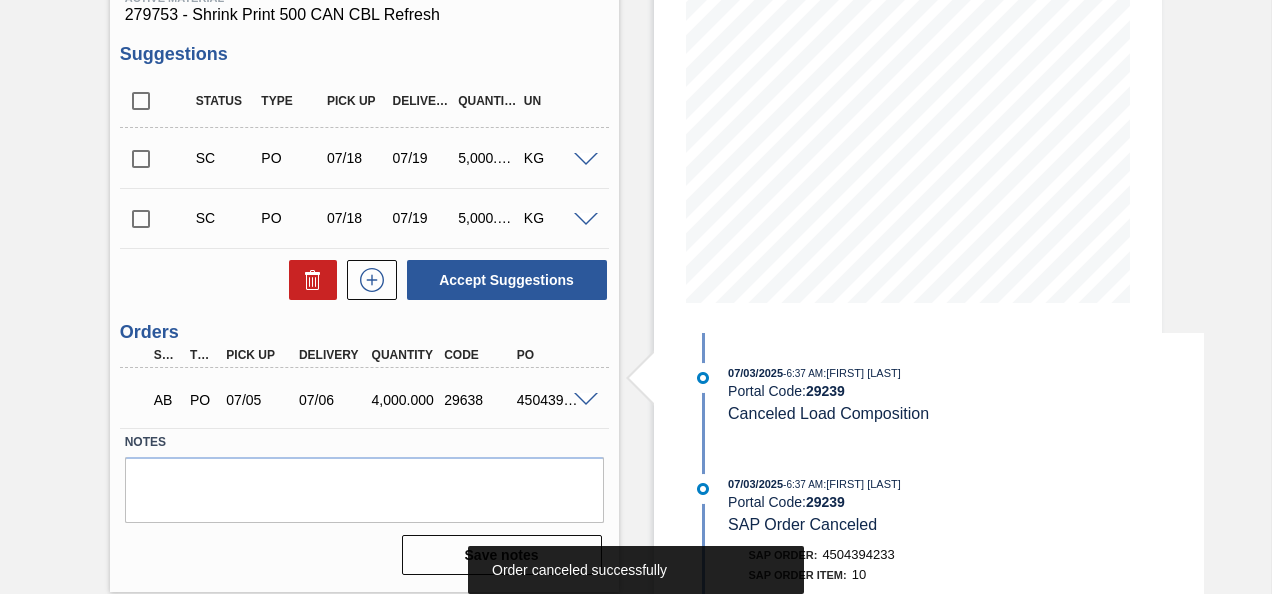 click at bounding box center (586, 400) 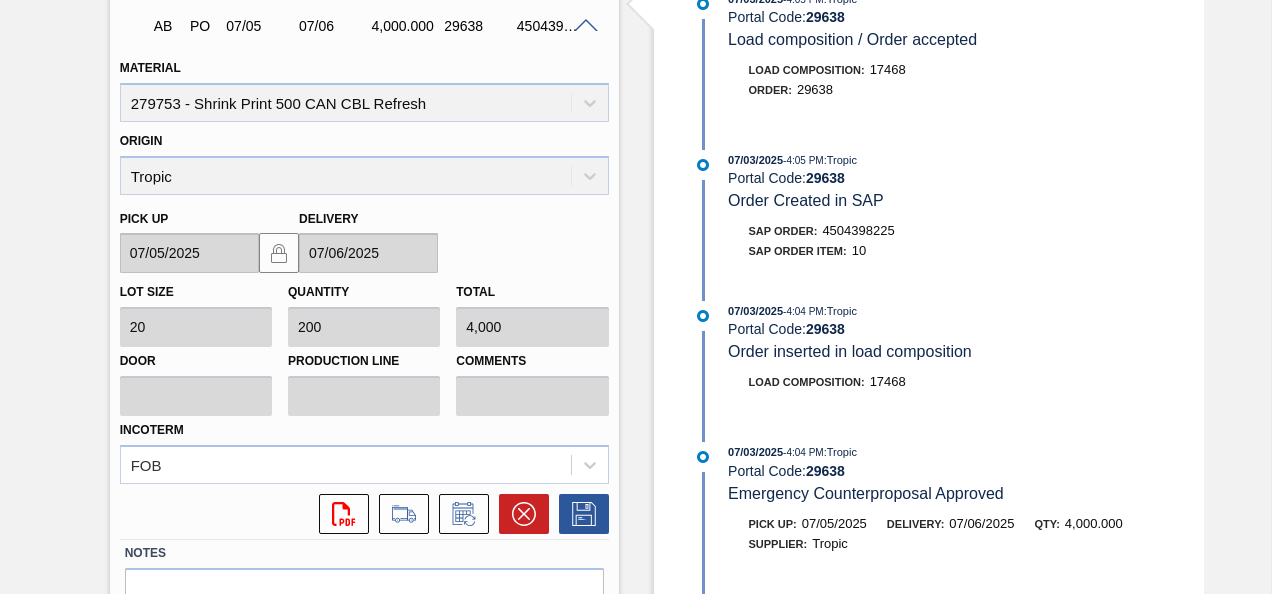 scroll, scrollTop: 766, scrollLeft: 0, axis: vertical 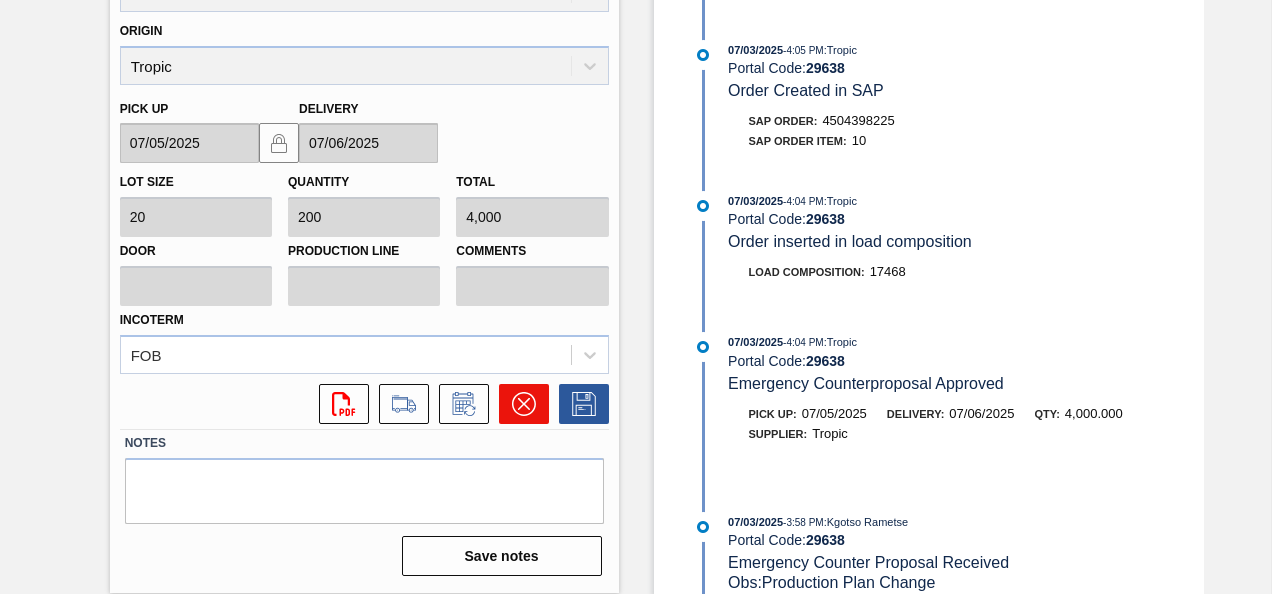 click at bounding box center [524, 404] 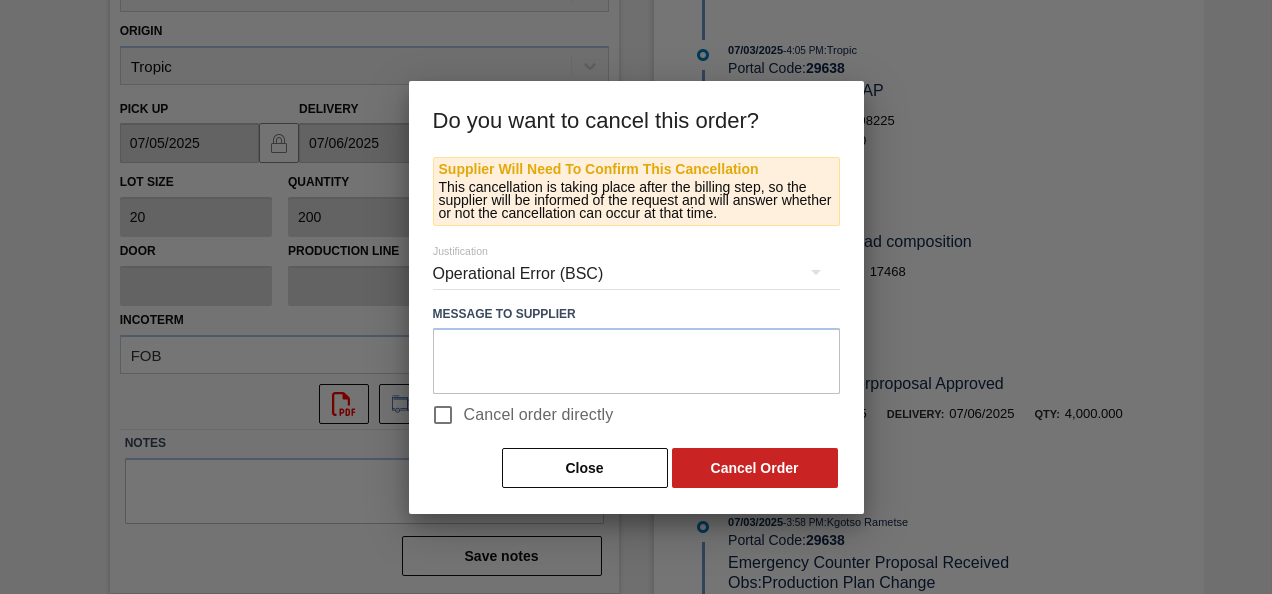 drag, startPoint x: 481, startPoint y: 415, endPoint x: 502, endPoint y: 413, distance: 21.095022 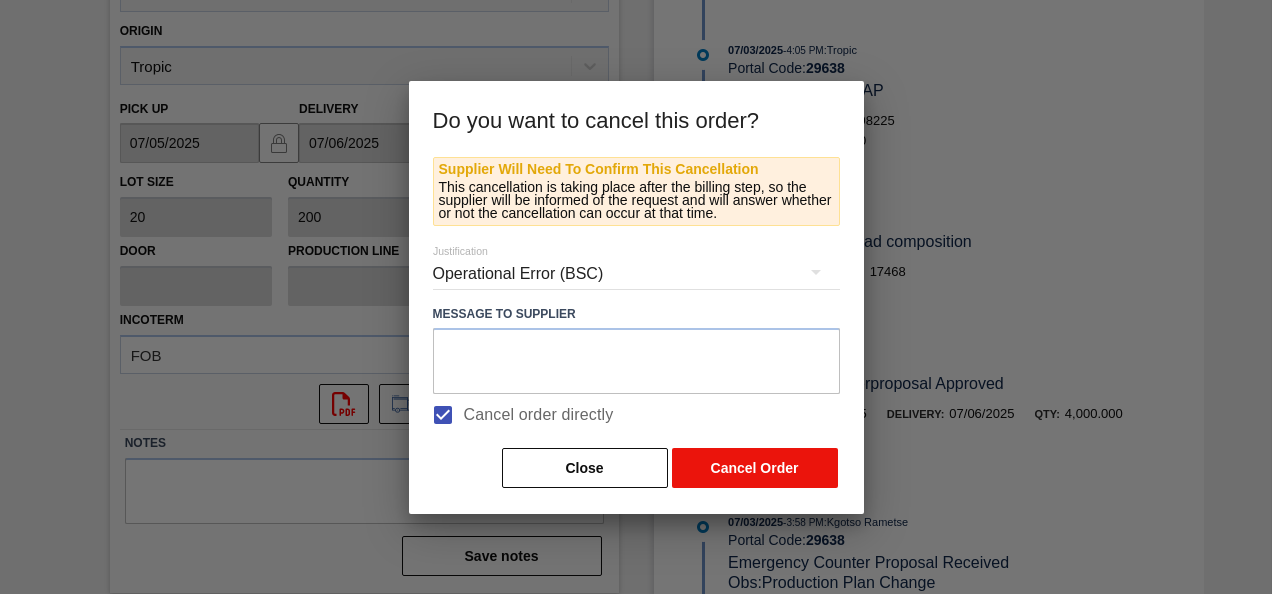 click on "Cancel Order" at bounding box center [755, 468] 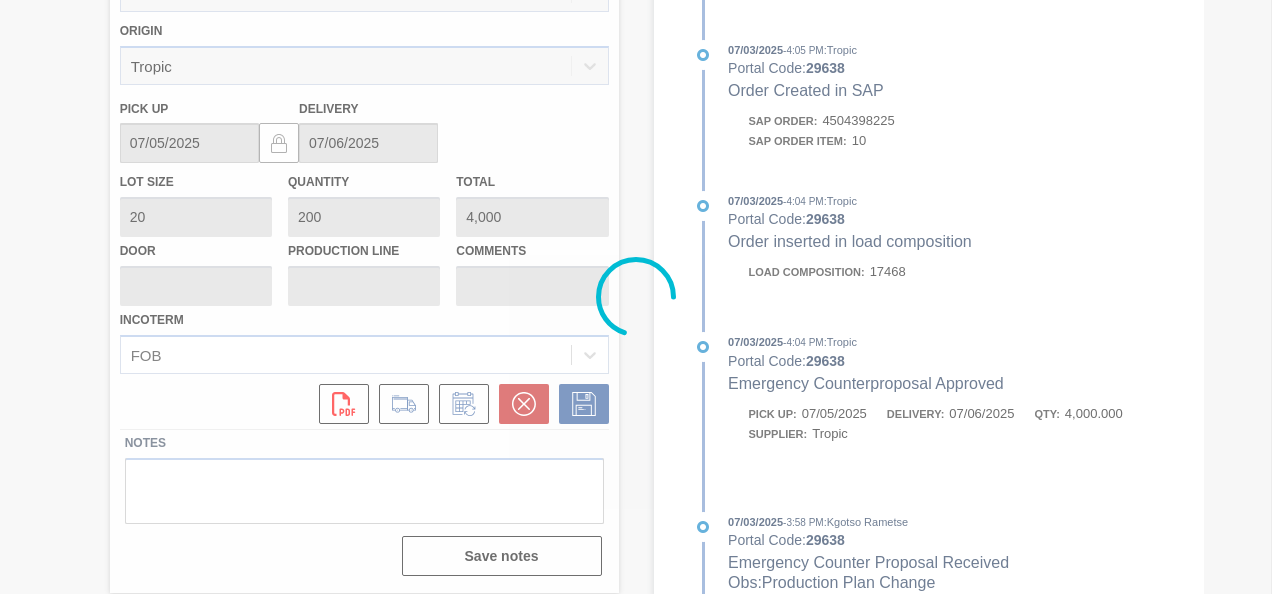 scroll, scrollTop: 282, scrollLeft: 0, axis: vertical 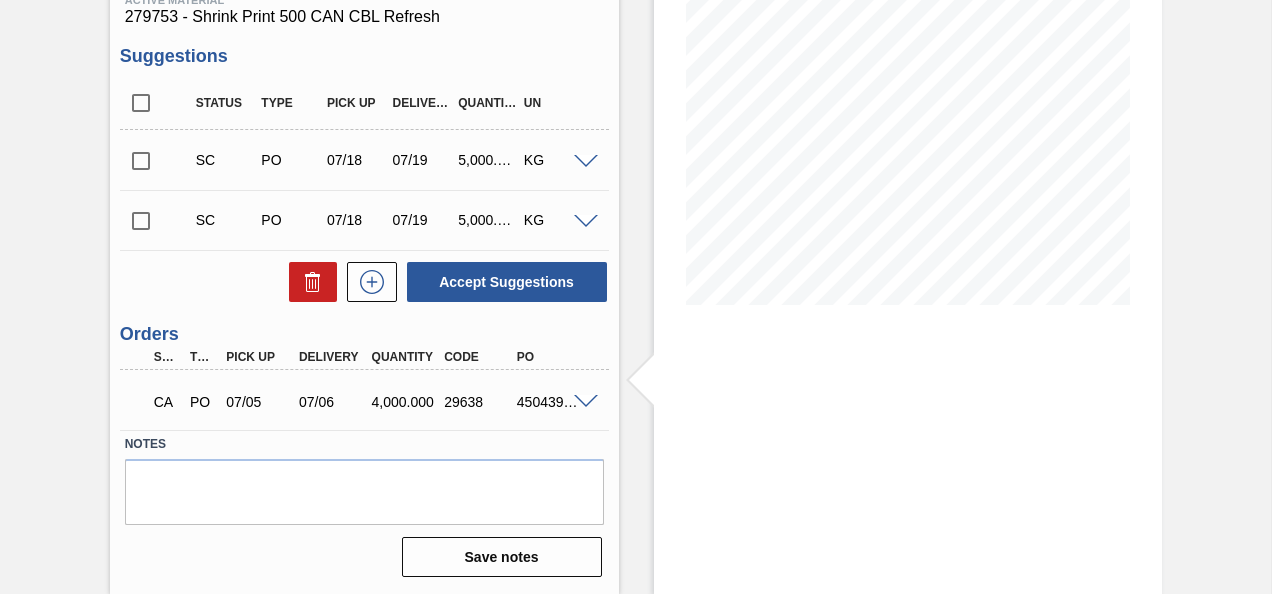 click at bounding box center [586, 402] 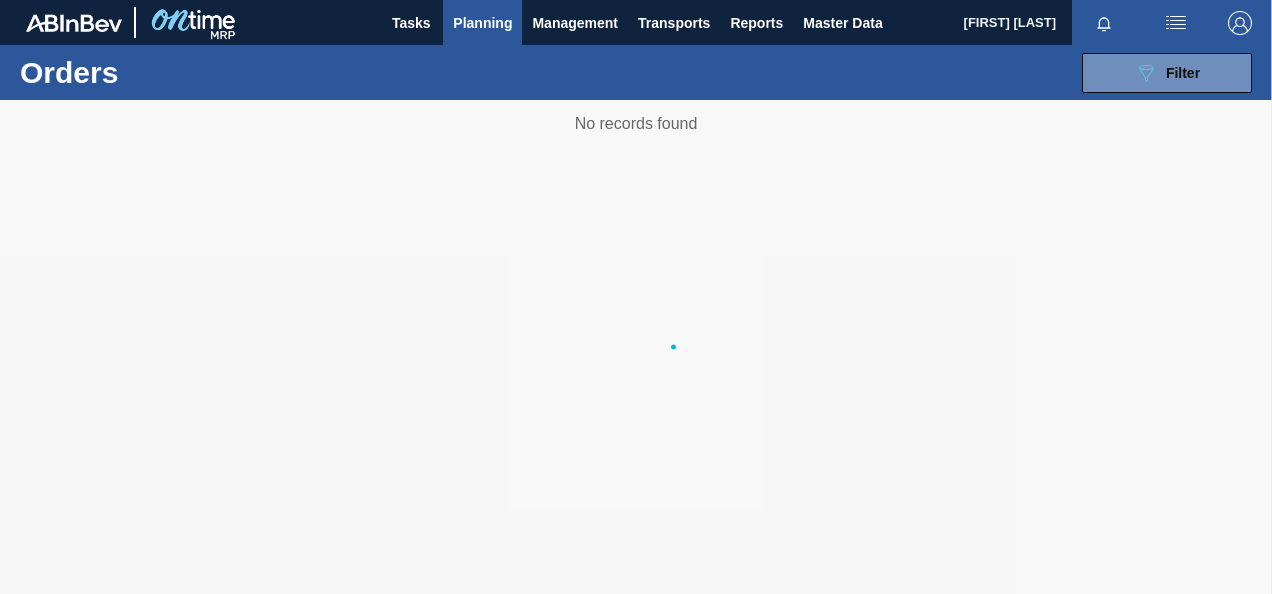 scroll, scrollTop: 0, scrollLeft: 0, axis: both 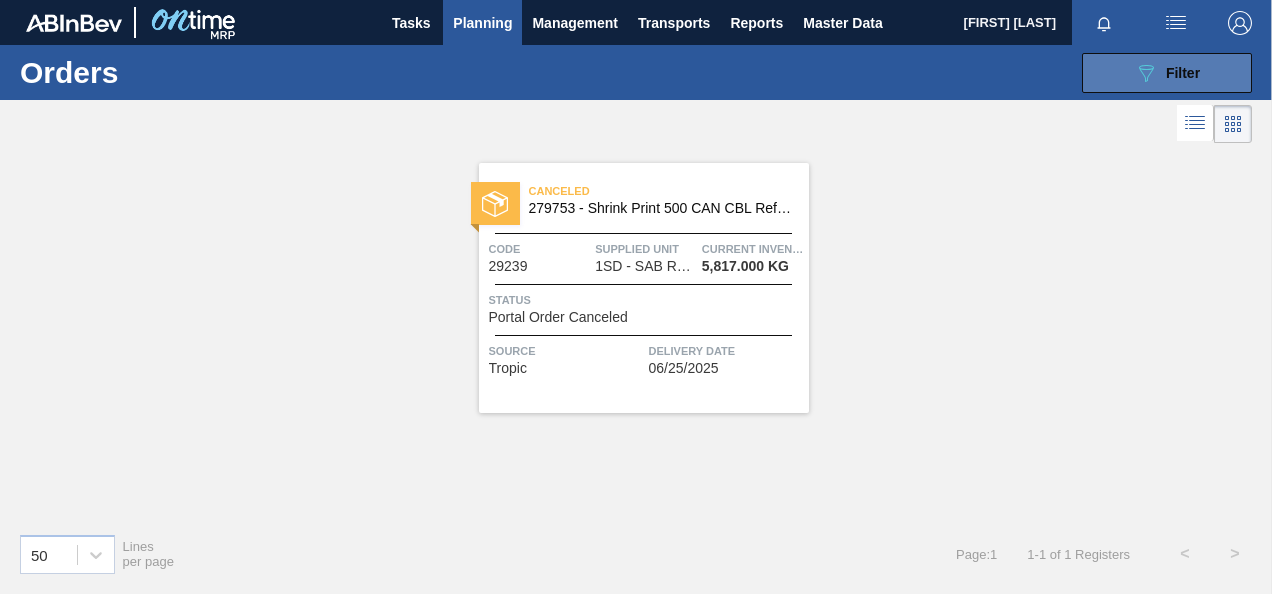 click on "089F7B8B-B2A5-4AFE-B5C0-19BA573D28AC Filter" at bounding box center (1167, 73) 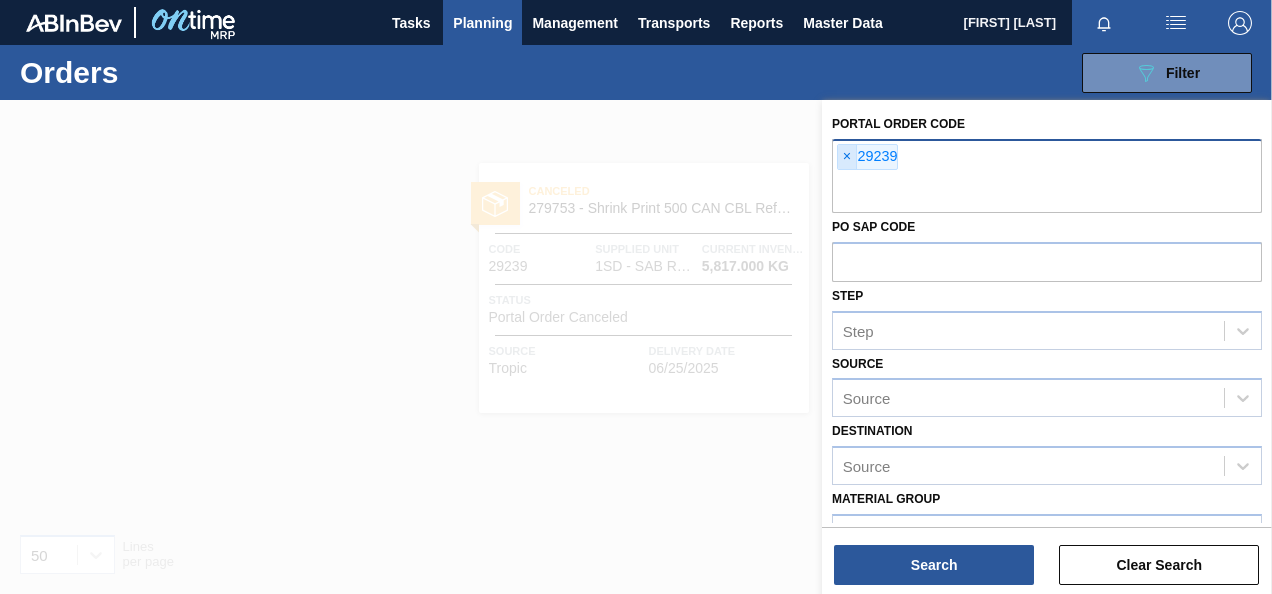 click on "×" at bounding box center [847, 157] 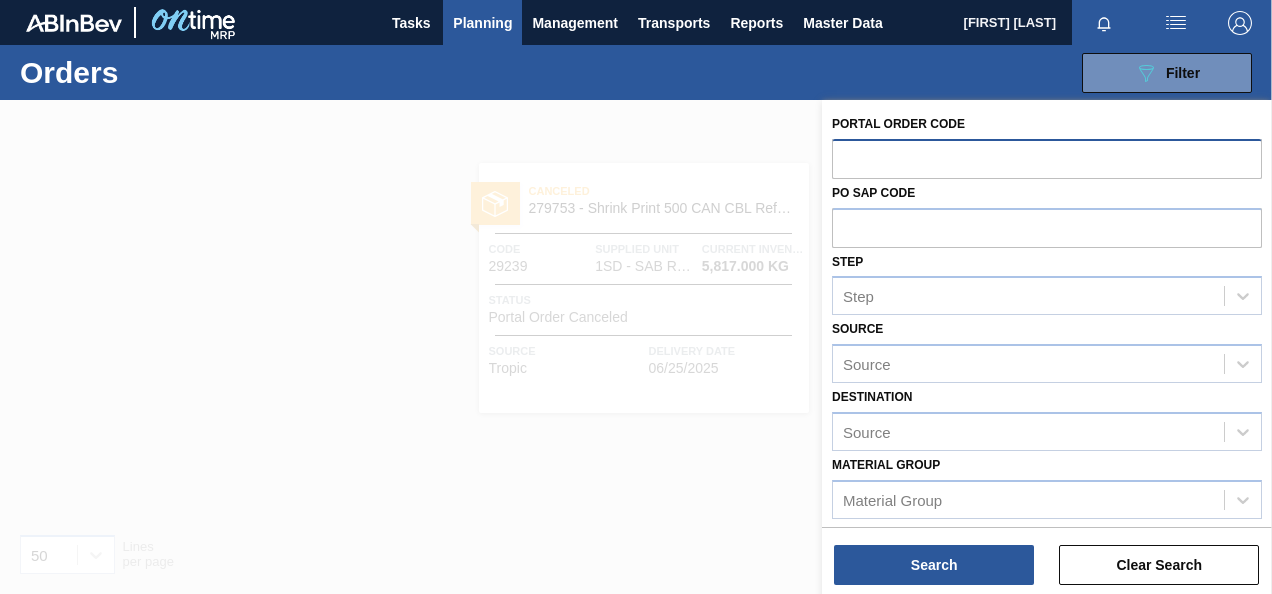 paste on "29246" 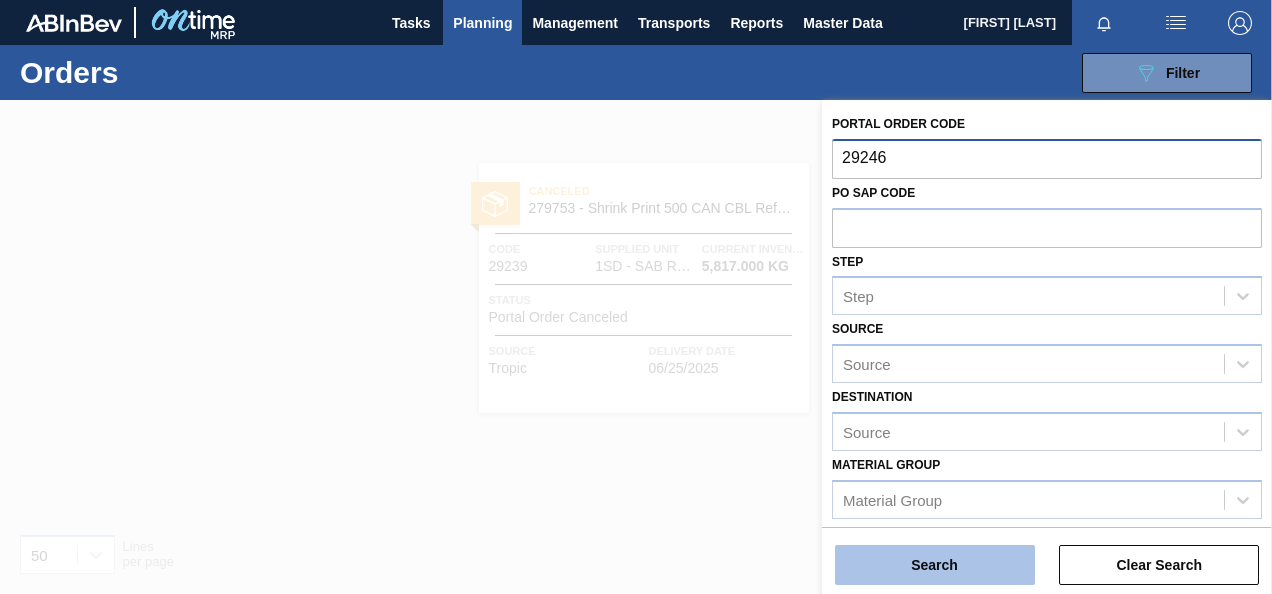 type on "29246" 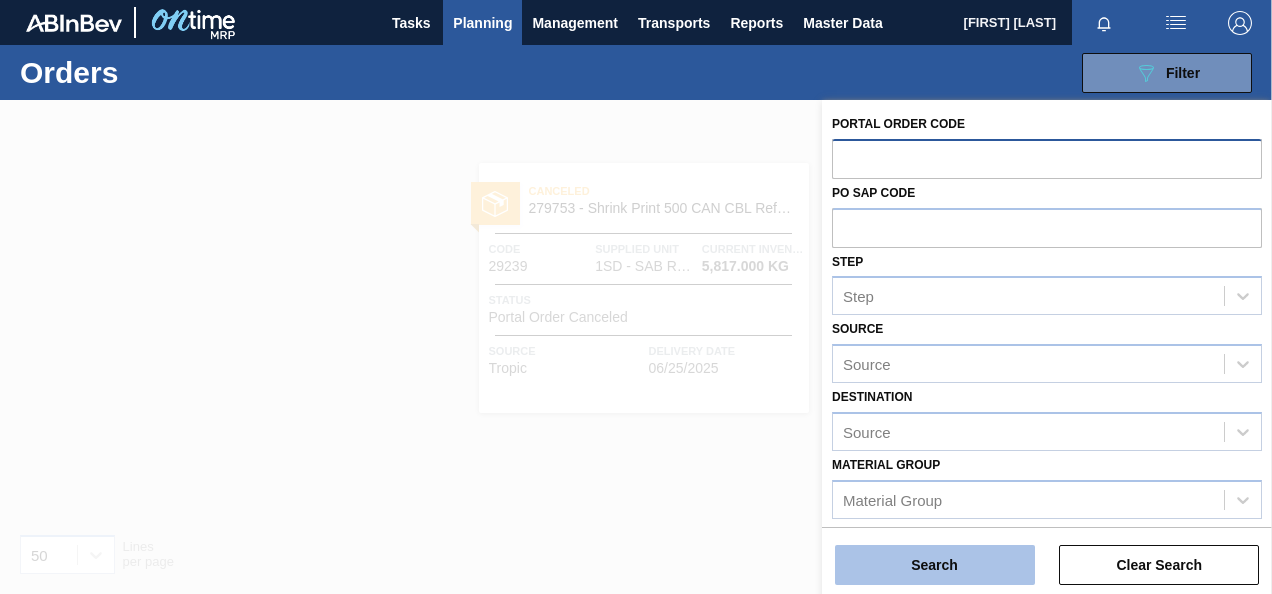 click on "Search" at bounding box center [935, 565] 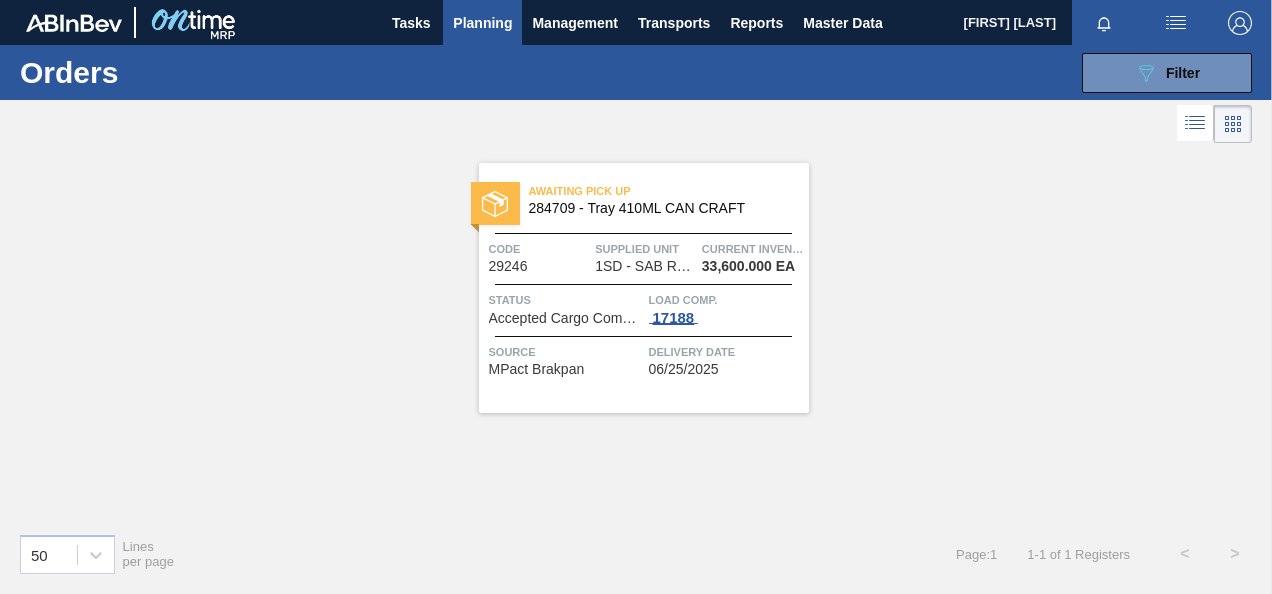 click on "17188" at bounding box center (674, 318) 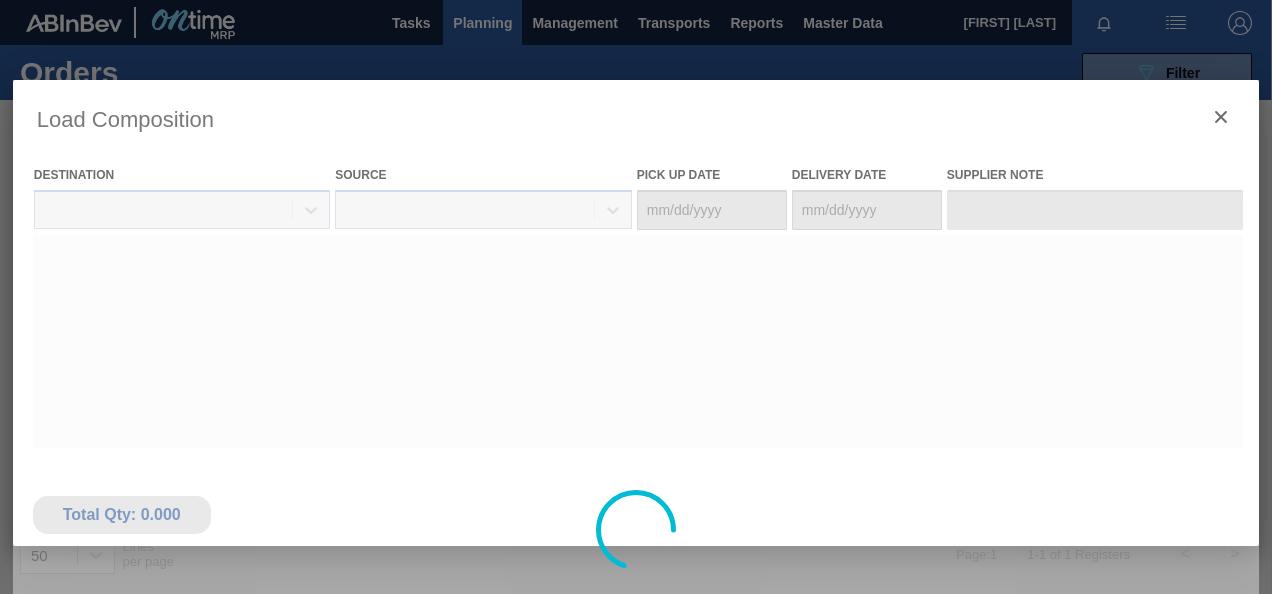 type on "06/24/2025" 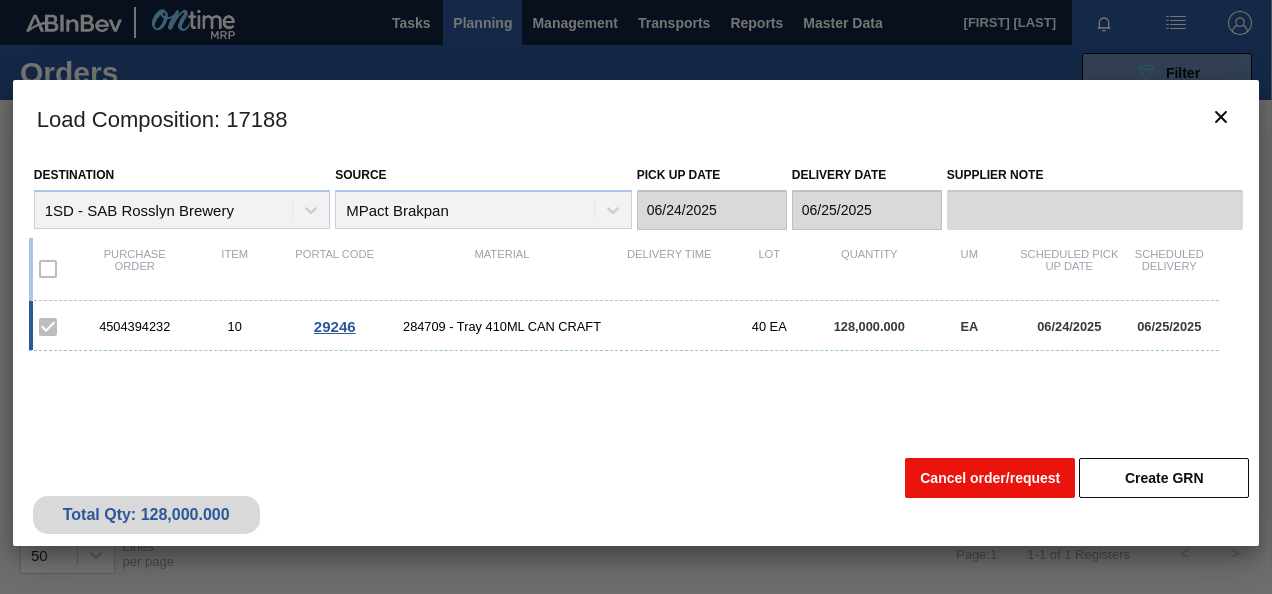 click on "Cancel order/request" at bounding box center (990, 478) 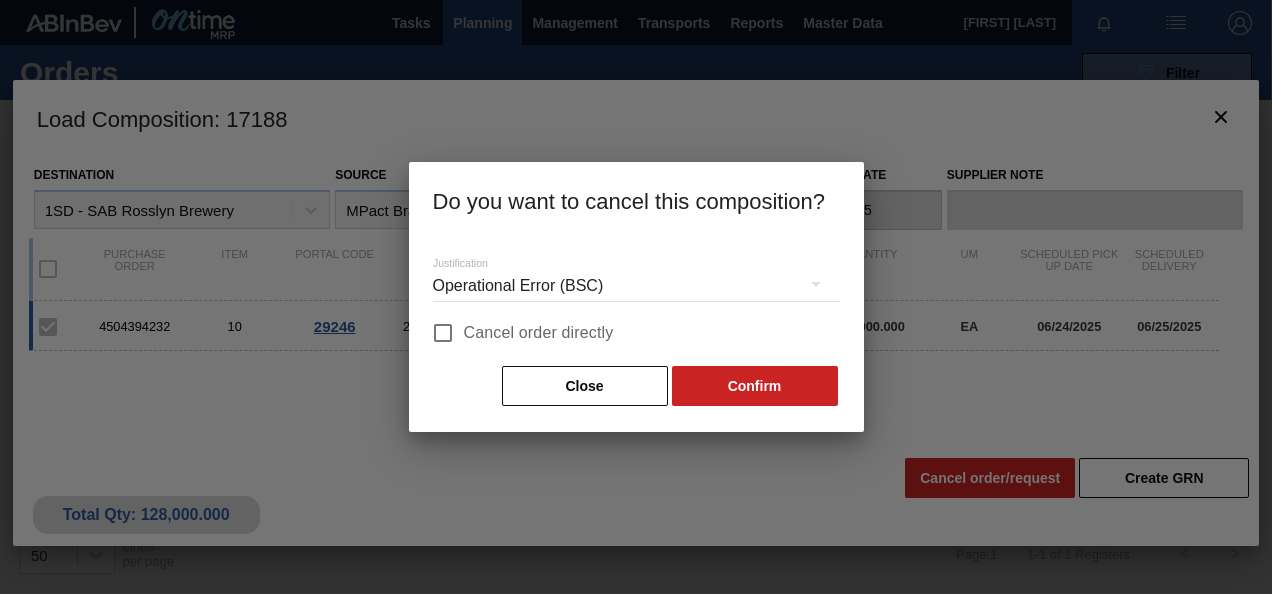 click on "Cancel order directly" at bounding box center [518, 333] 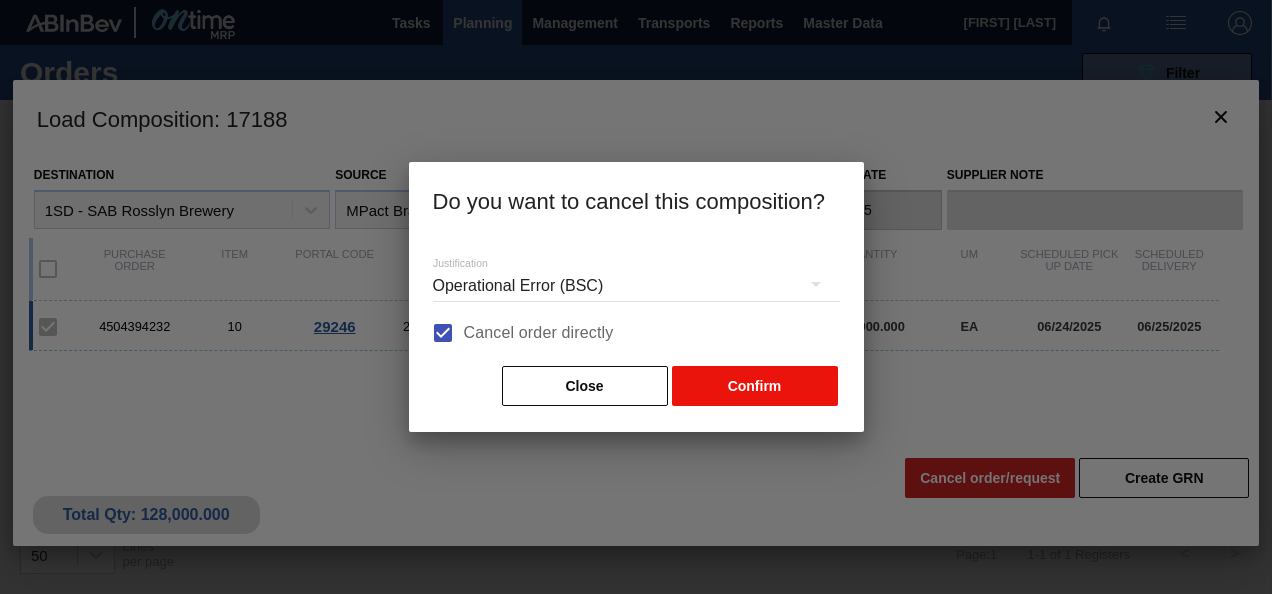 click on "Confirm" at bounding box center [755, 386] 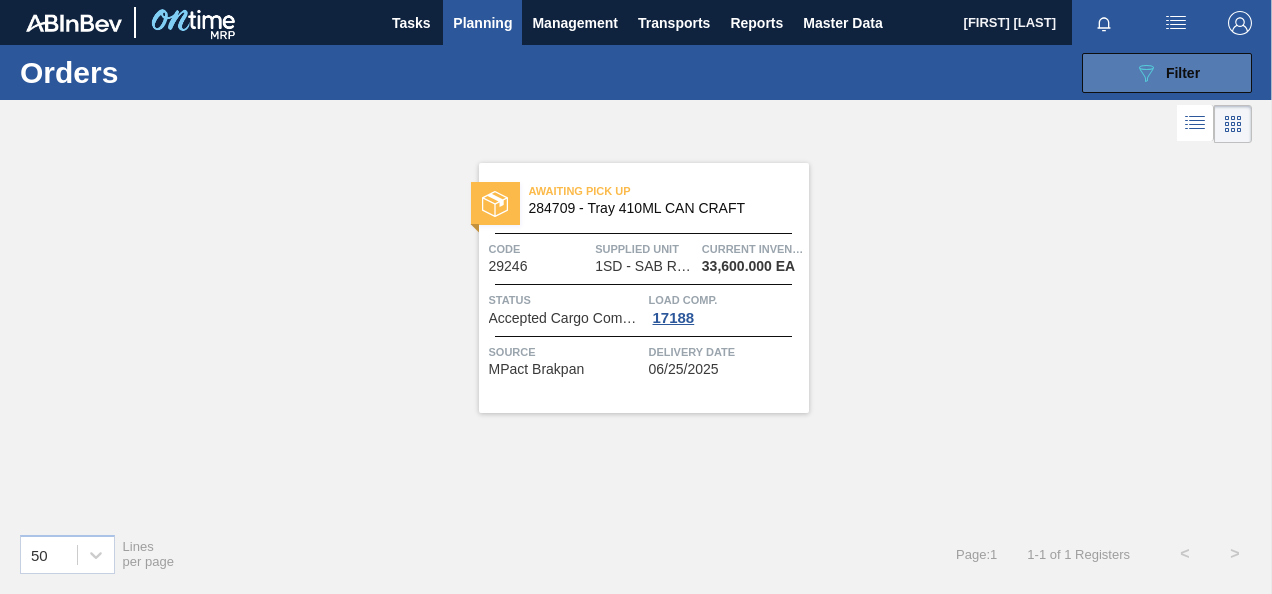 click on "089F7B8B-B2A5-4AFE-B5C0-19BA573D28AC Filter" at bounding box center (1167, 73) 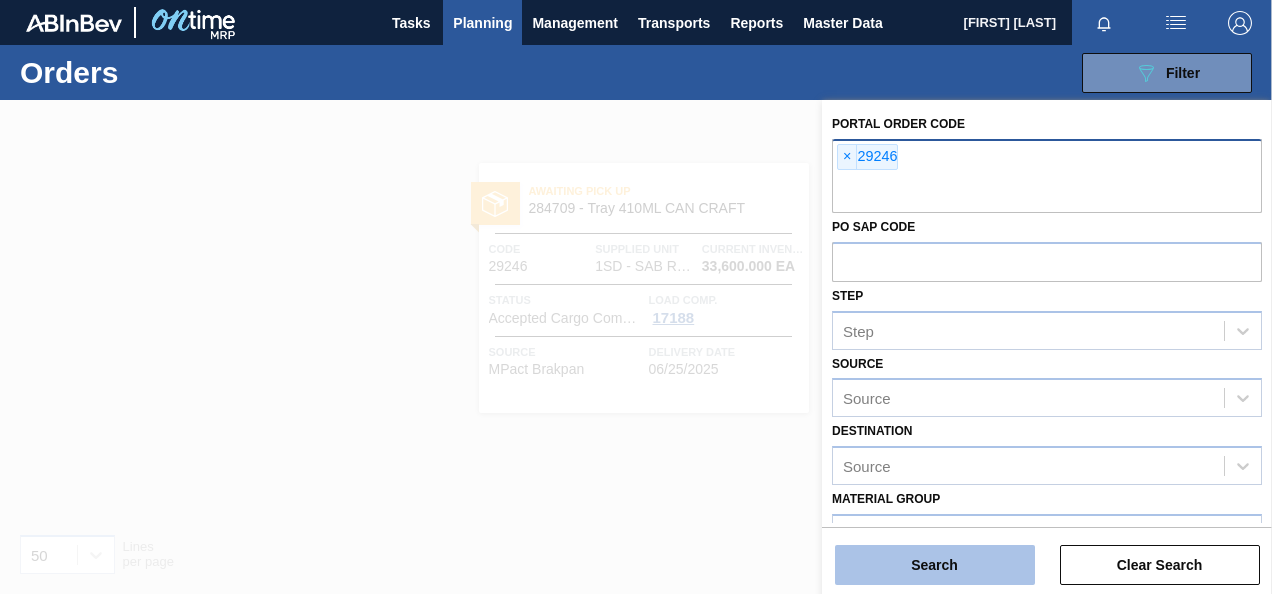click on "Search" at bounding box center (935, 565) 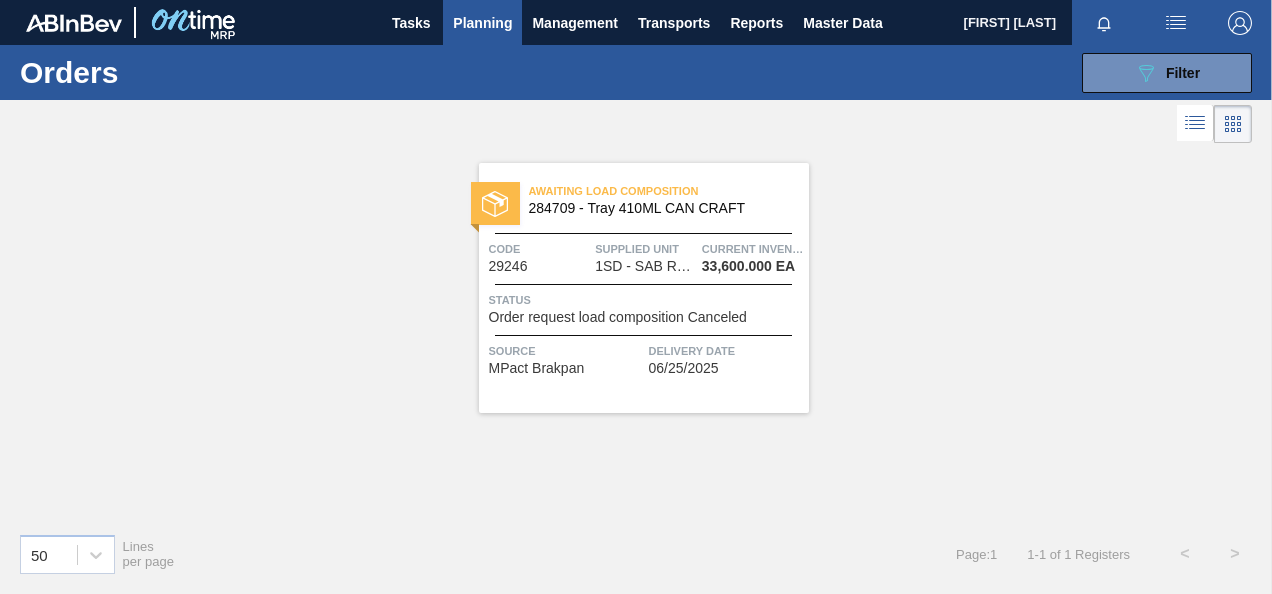 click on "Order request load composition Canceled" at bounding box center (618, 317) 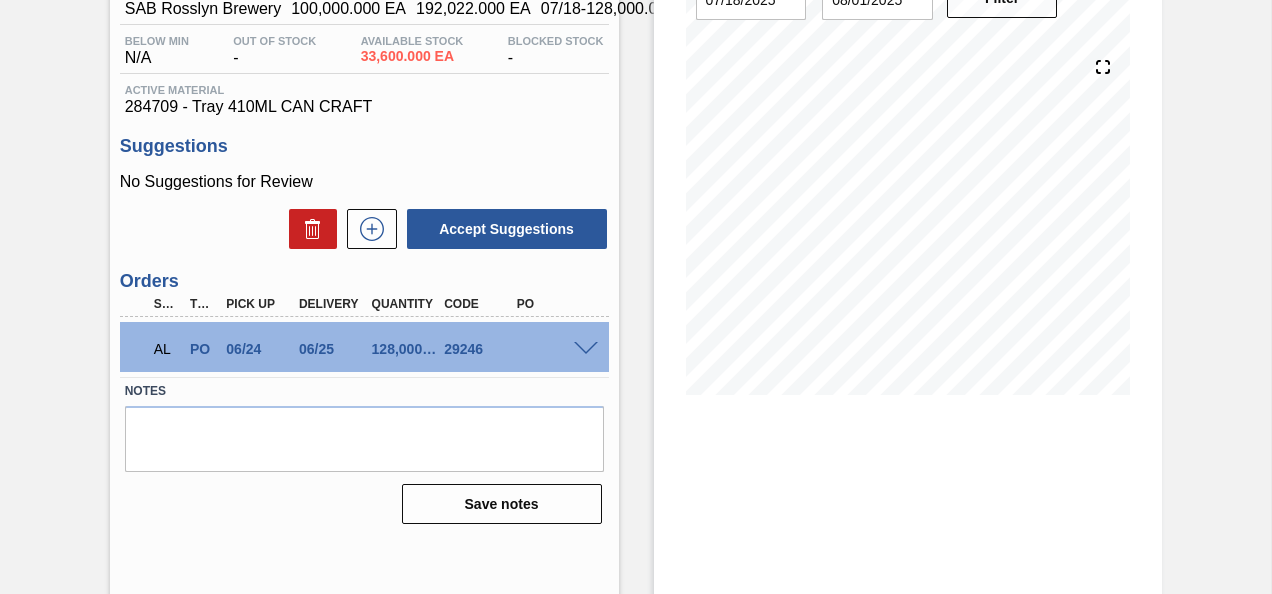scroll, scrollTop: 266, scrollLeft: 0, axis: vertical 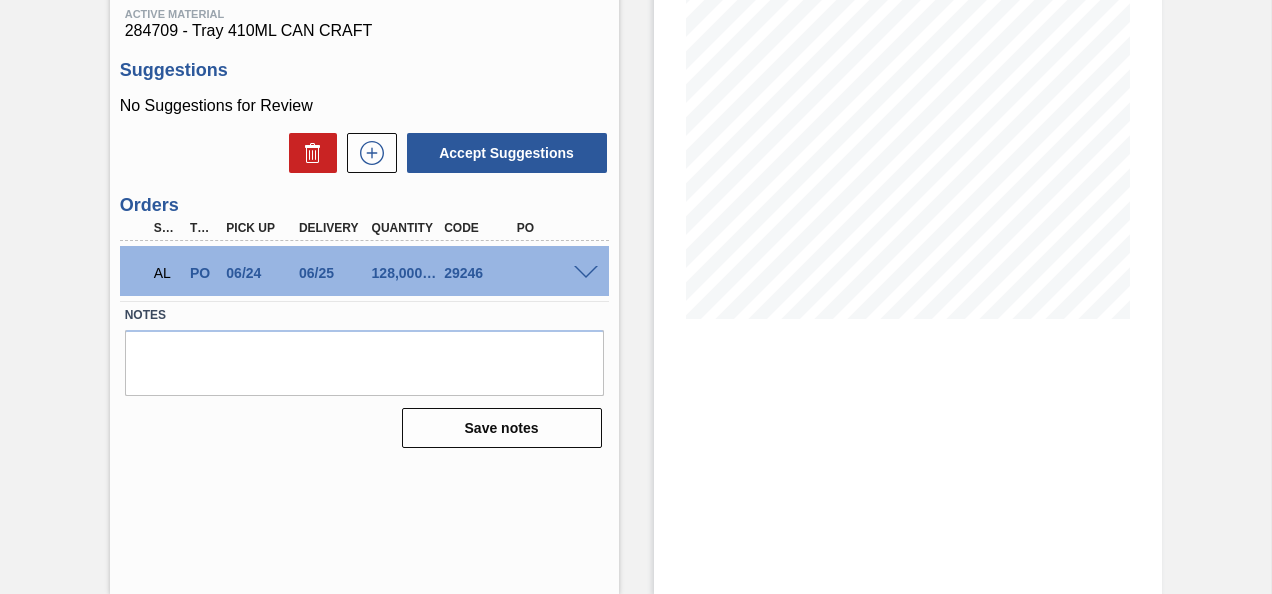 click at bounding box center [586, 273] 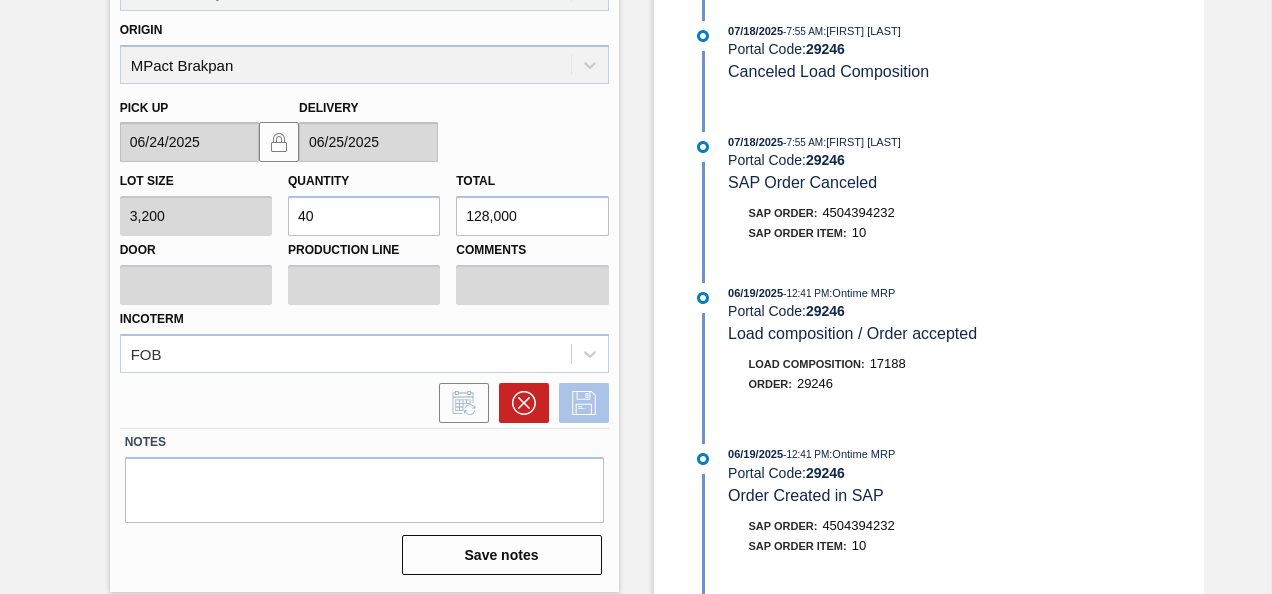 scroll, scrollTop: 624, scrollLeft: 0, axis: vertical 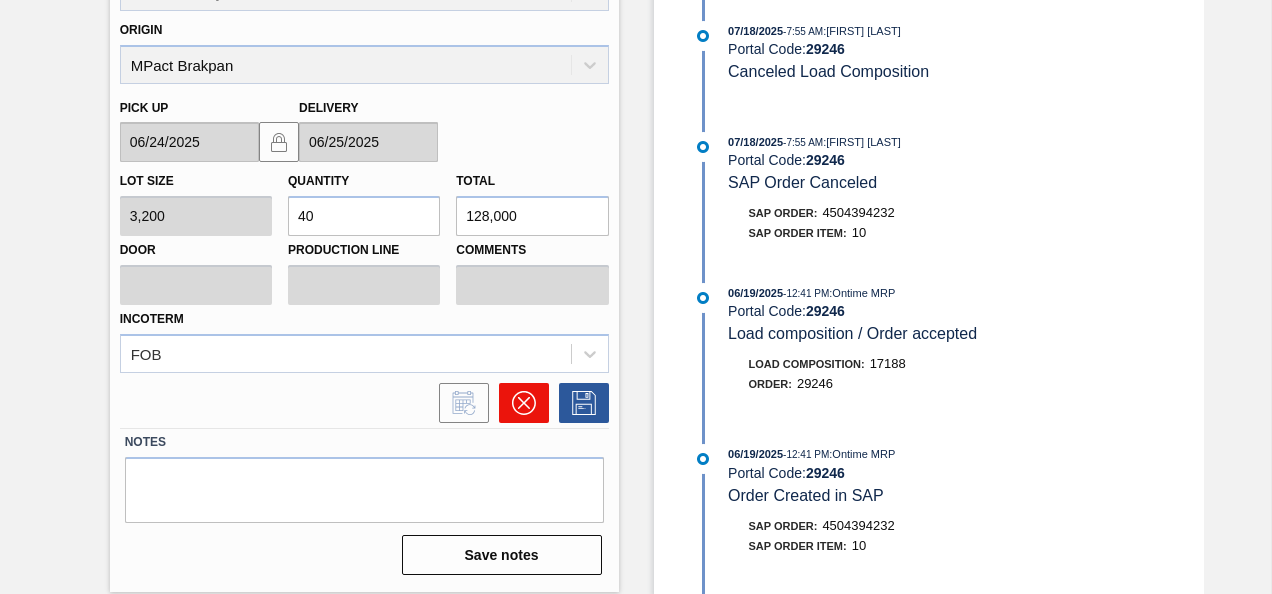 click 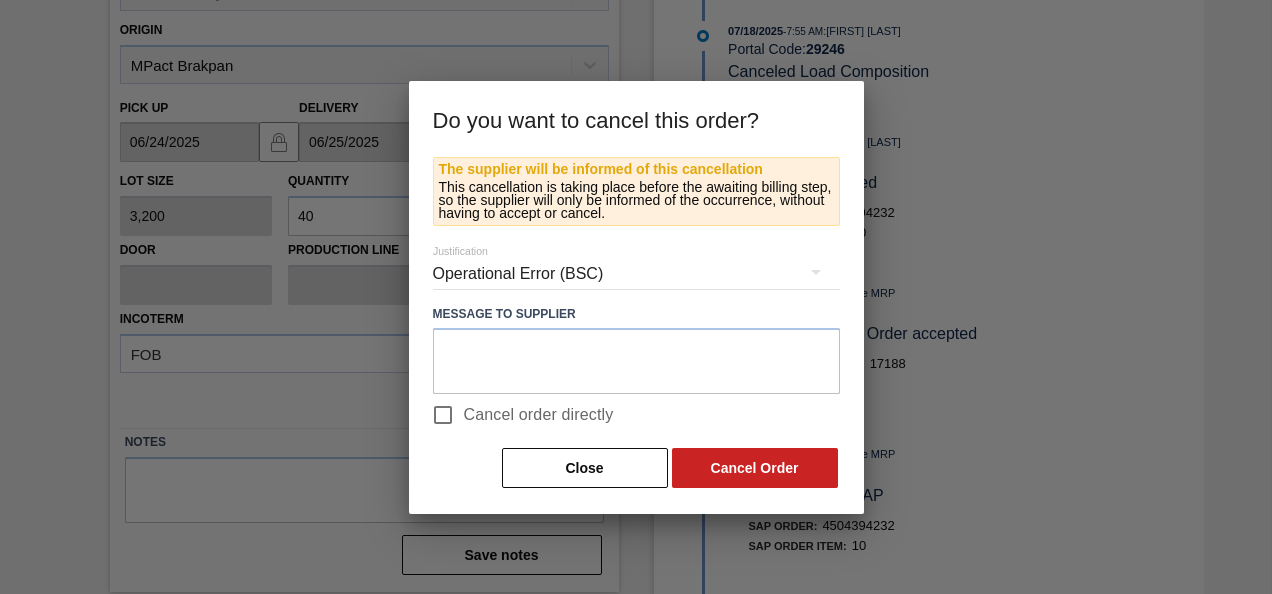 click on "Cancel order directly" at bounding box center (539, 415) 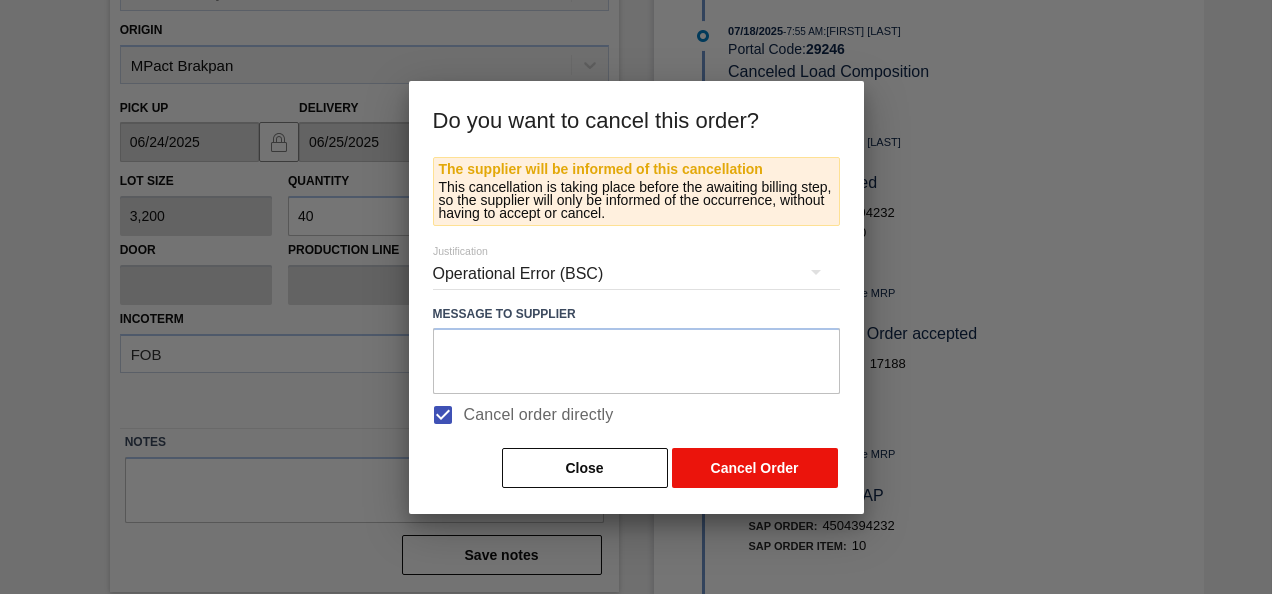 click on "Cancel Order" at bounding box center [755, 468] 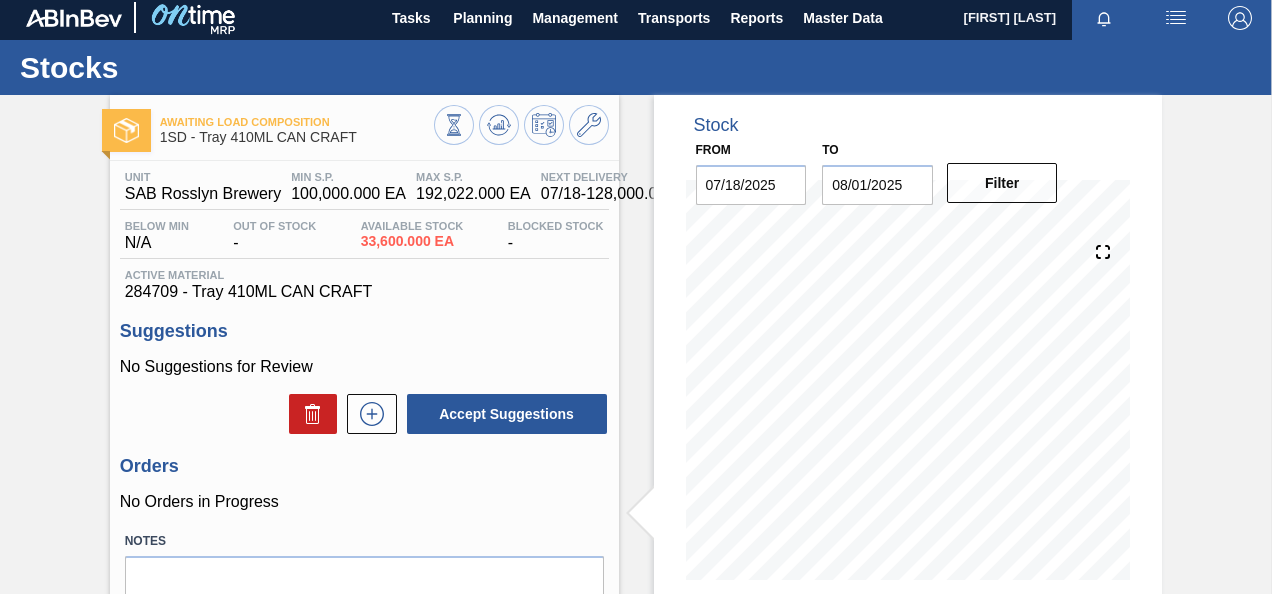 scroll, scrollTop: 0, scrollLeft: 0, axis: both 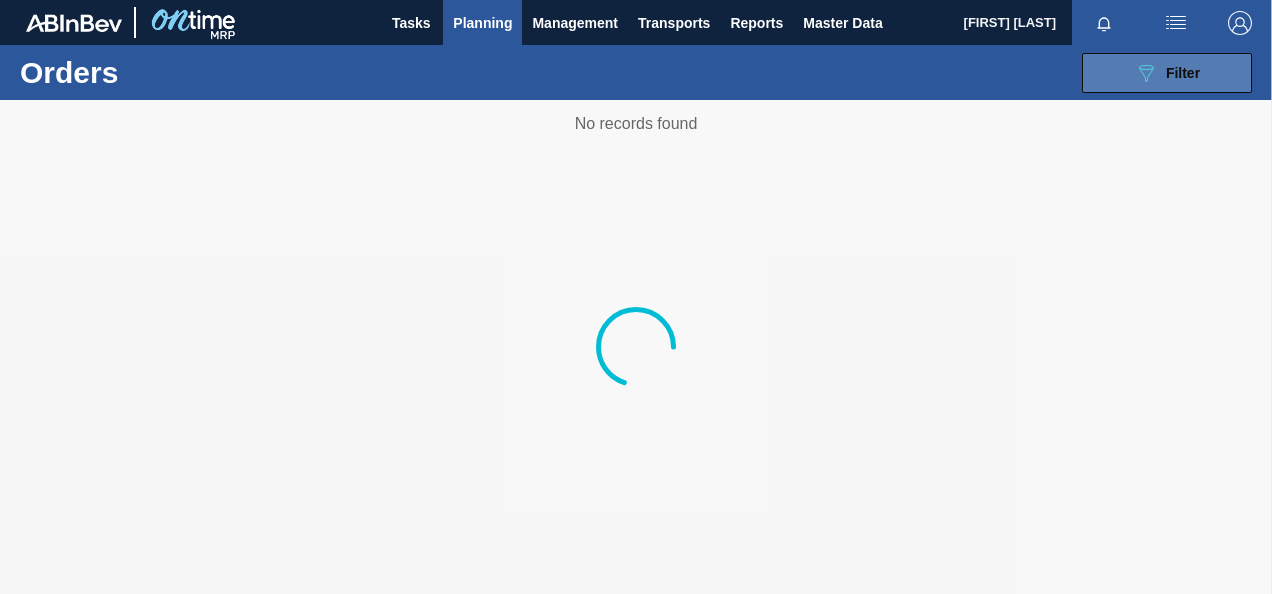 click on "089F7B8B-B2A5-4AFE-B5C0-19BA573D28AC Filter" at bounding box center (1167, 73) 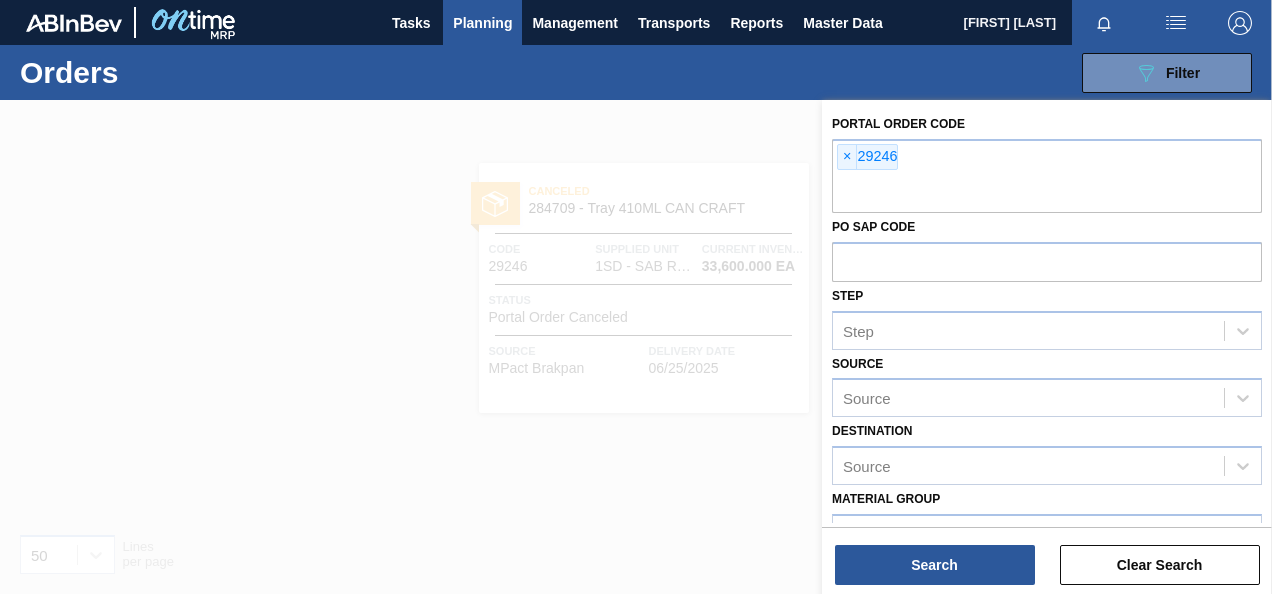 click on "×" at bounding box center [847, 157] 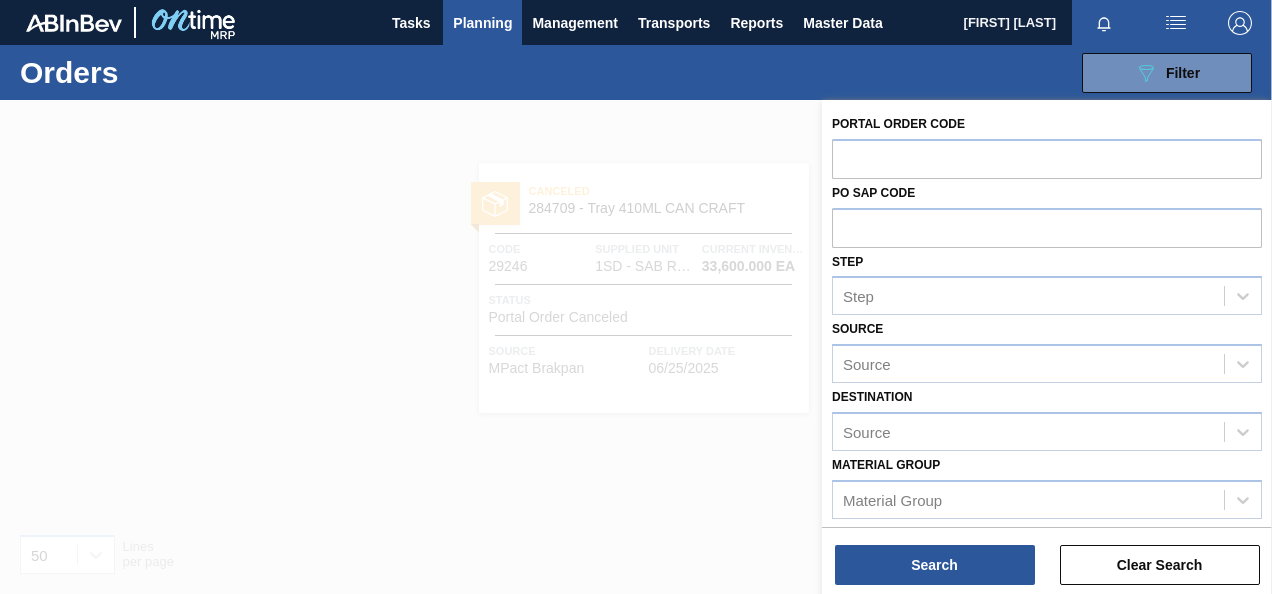paste on "29345" 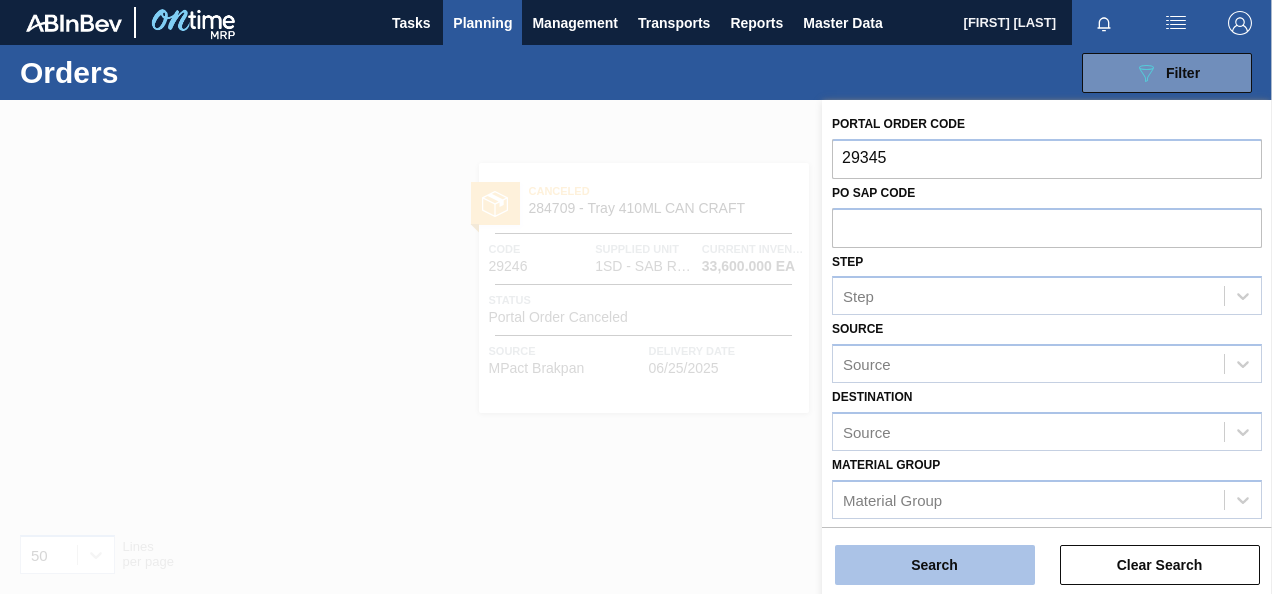 type on "29345" 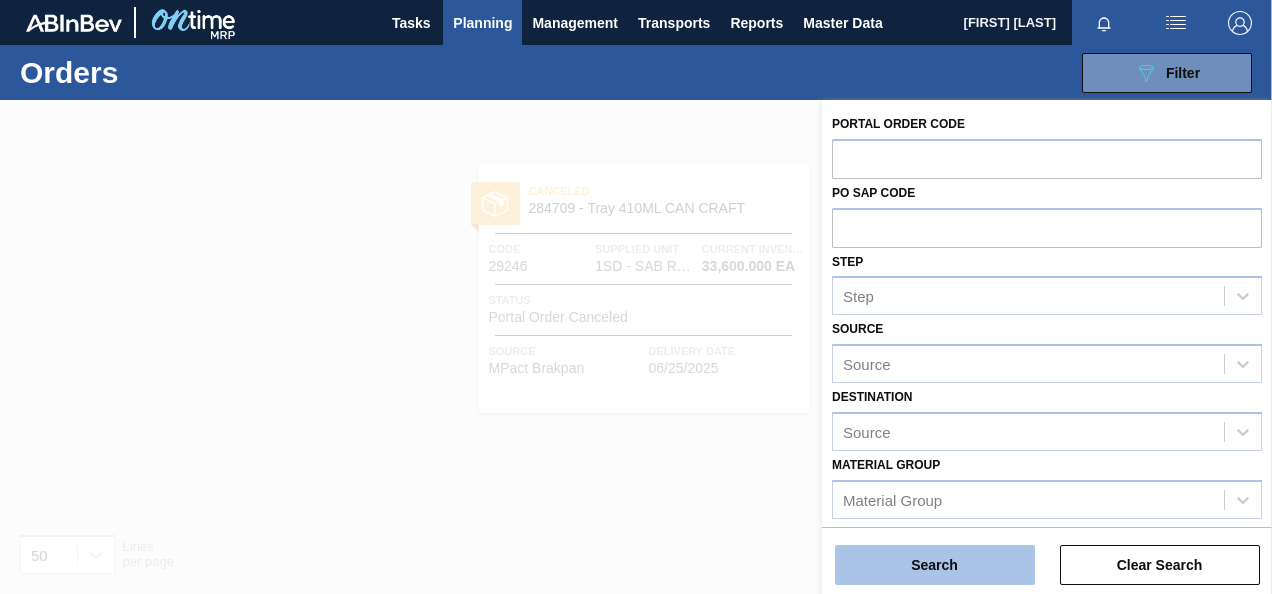 click on "Search" at bounding box center (935, 565) 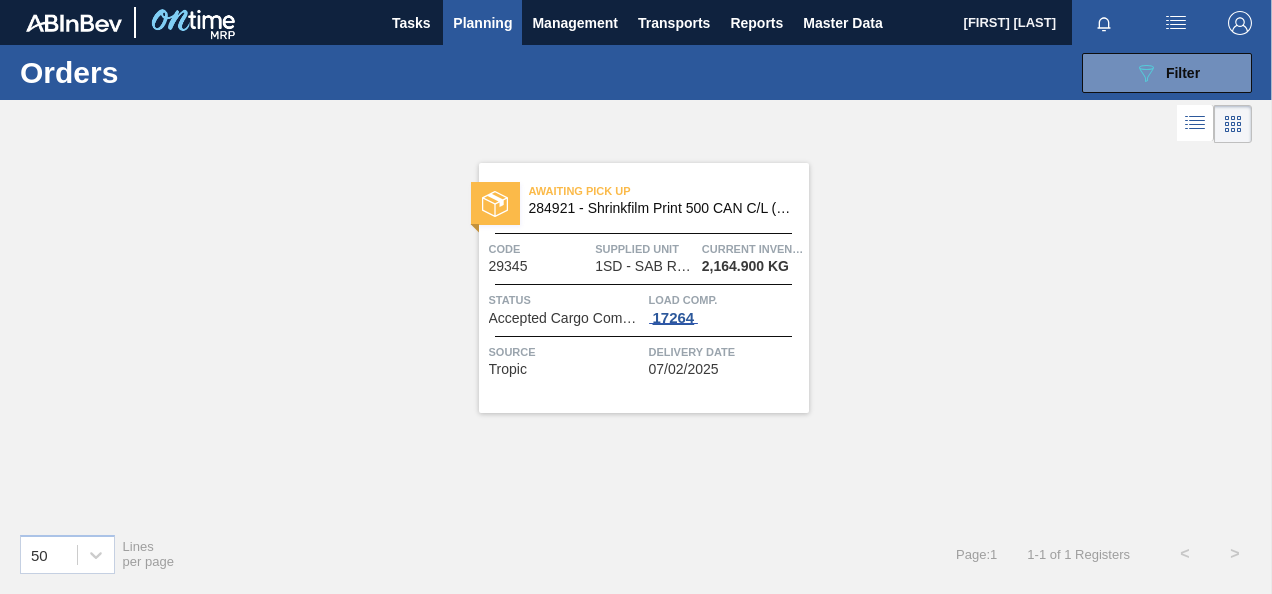 click on "17264" at bounding box center [674, 318] 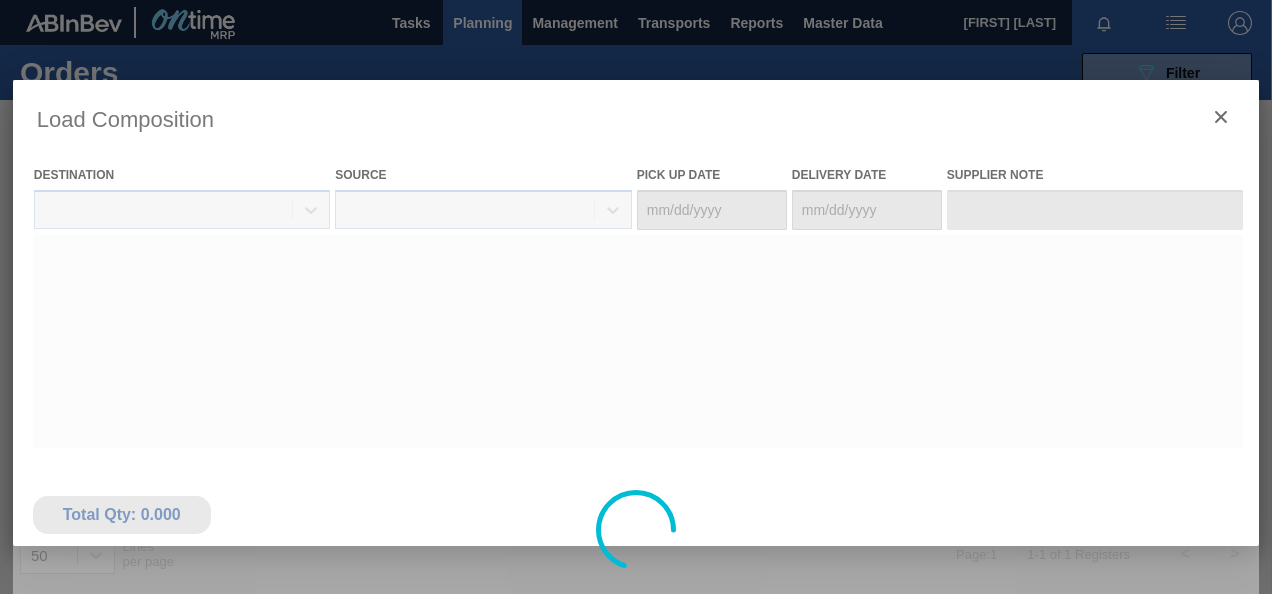 type on "07/01/2025" 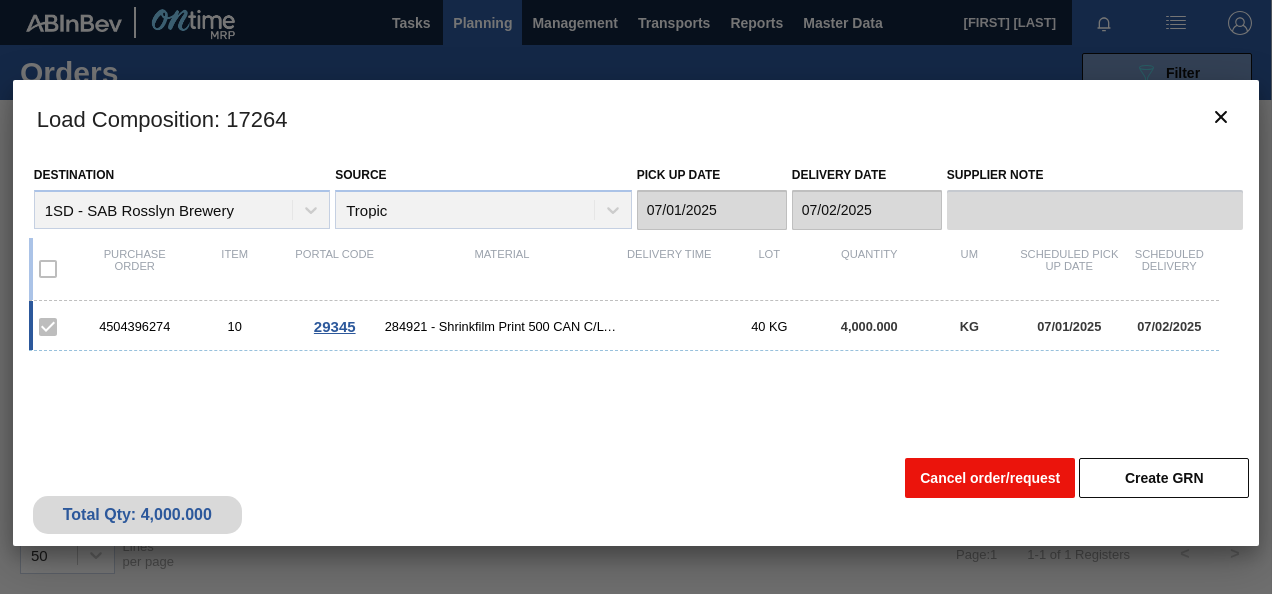 click on "Cancel order/request" at bounding box center (990, 478) 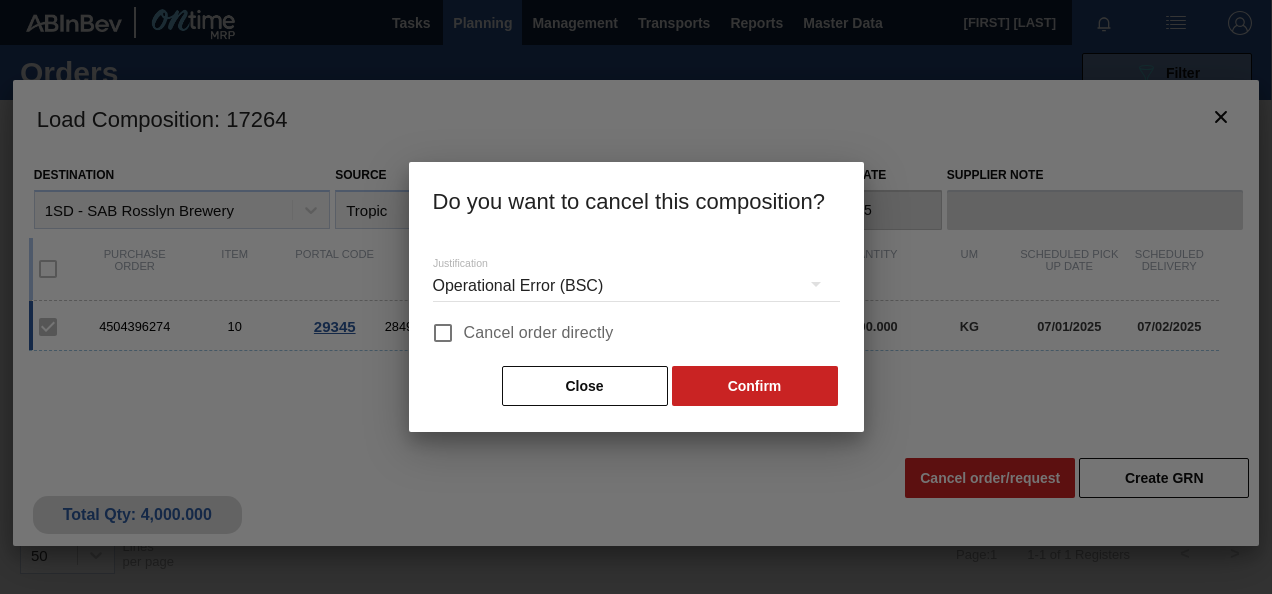 click on "Cancel order directly" at bounding box center [539, 333] 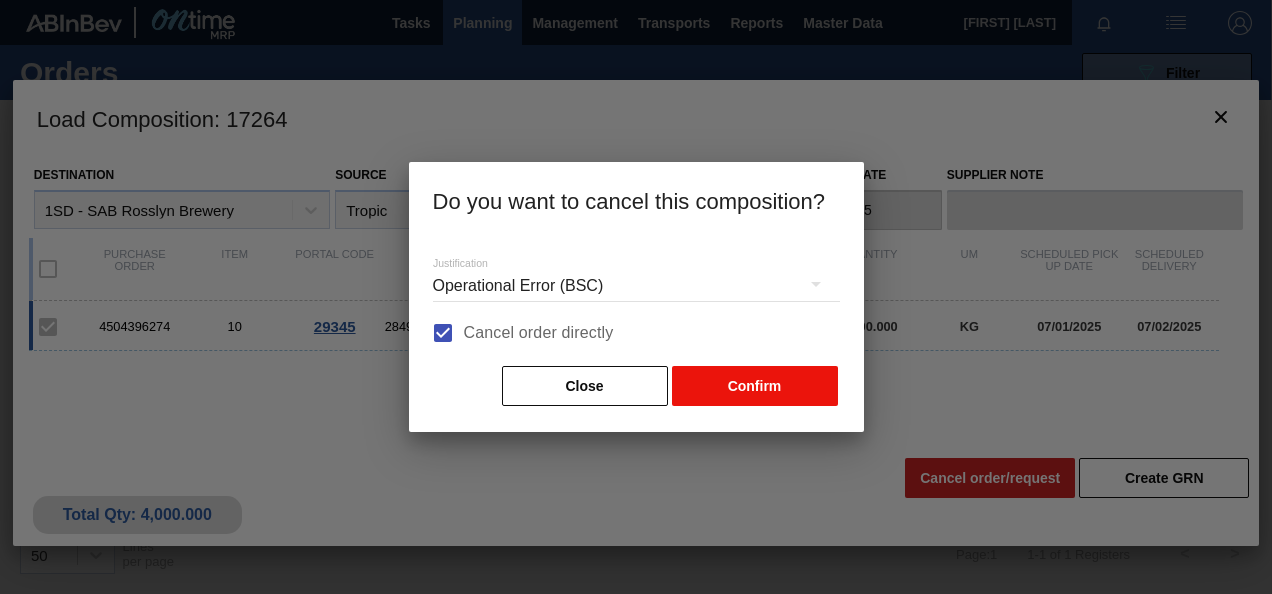 click on "Confirm" at bounding box center [755, 386] 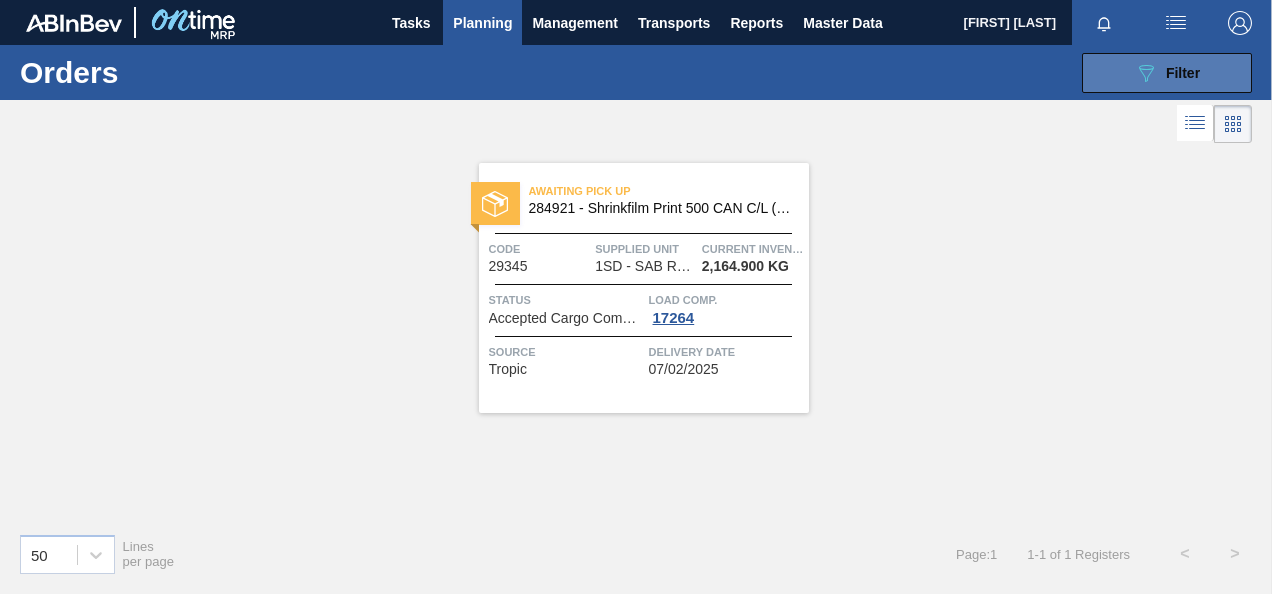 click on "089F7B8B-B2A5-4AFE-B5C0-19BA573D28AC Filter" at bounding box center (1167, 73) 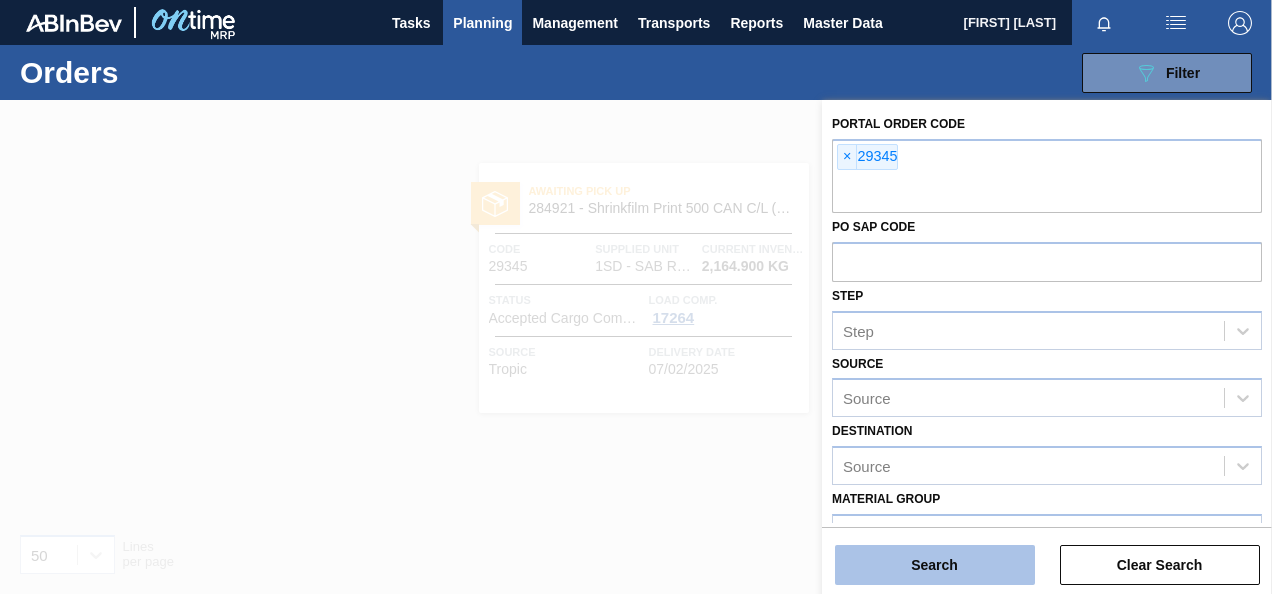 click on "Search" at bounding box center [935, 565] 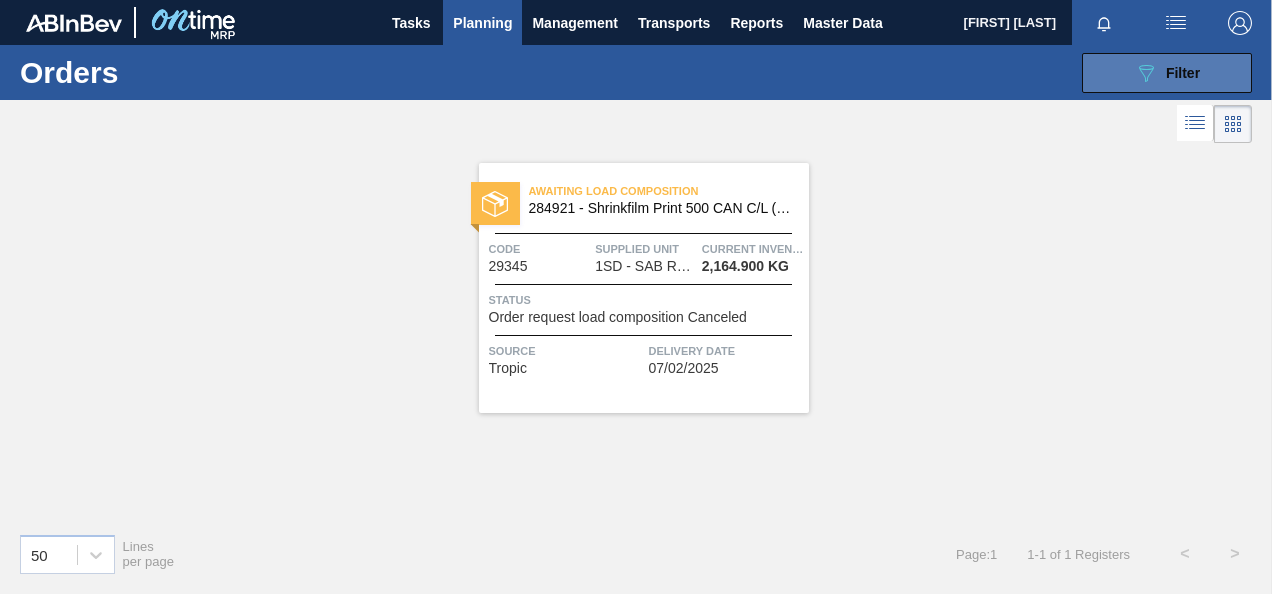 click on "Filter" at bounding box center [1183, 73] 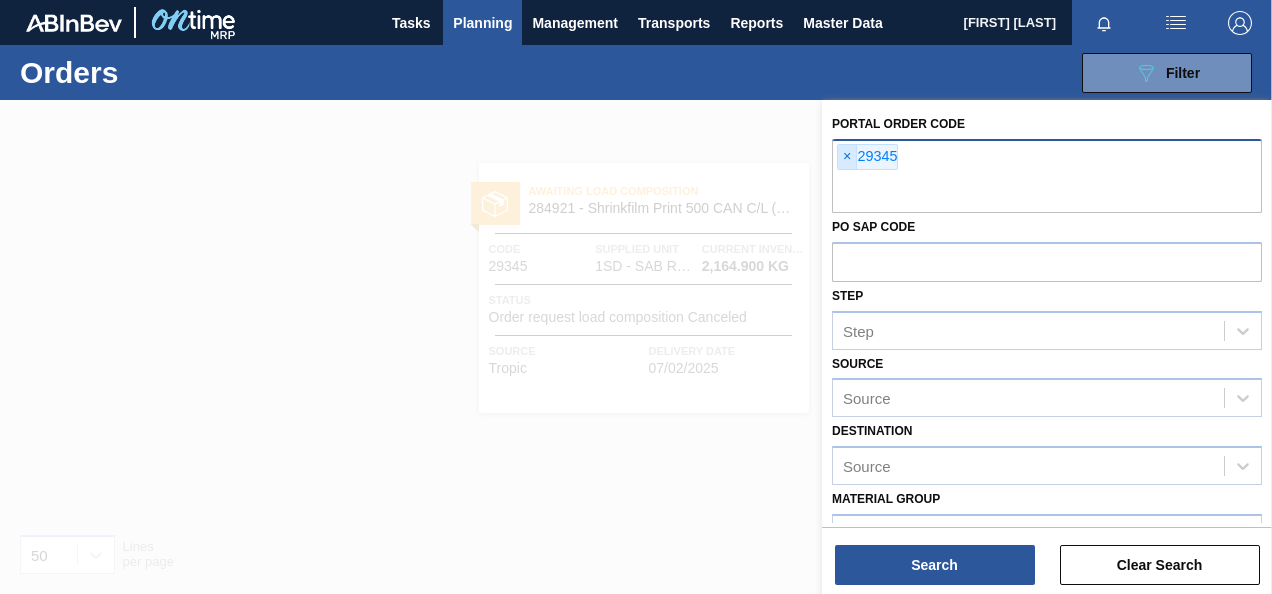 click on "×" at bounding box center [847, 157] 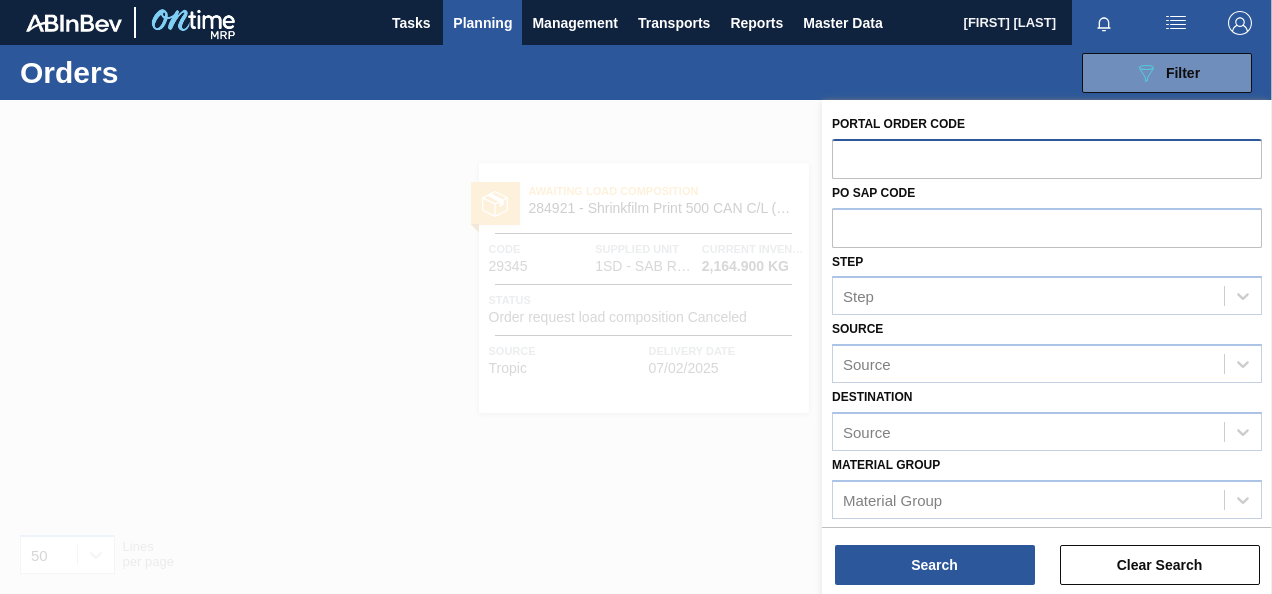 paste on "29351" 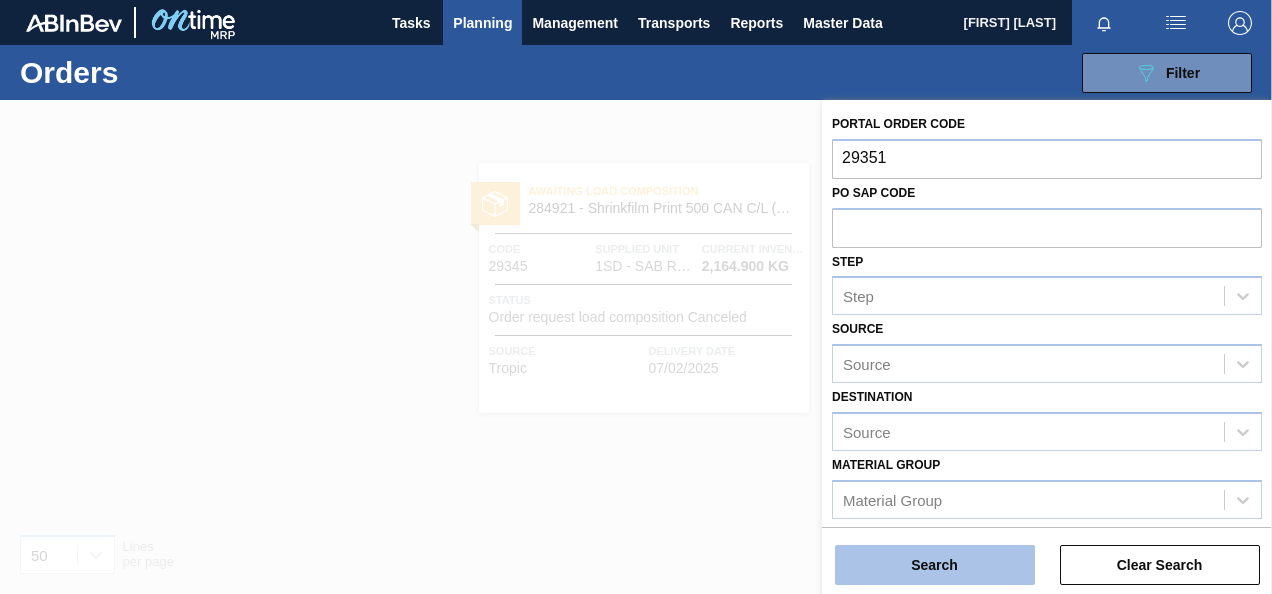 type on "29351" 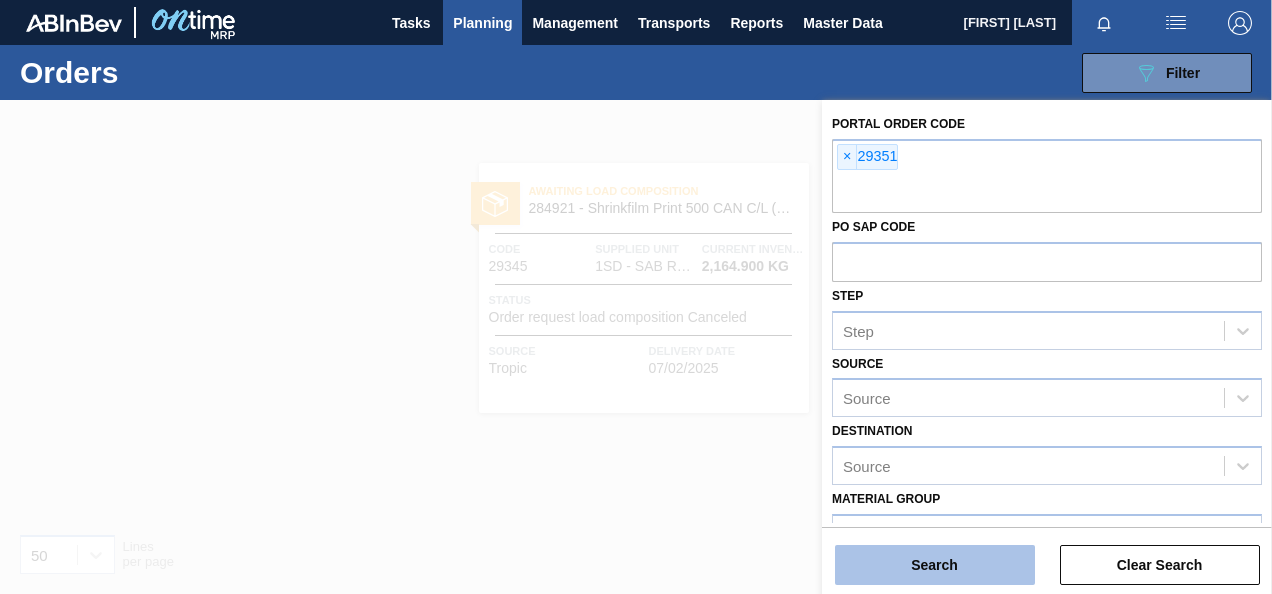 click on "Search" at bounding box center (935, 565) 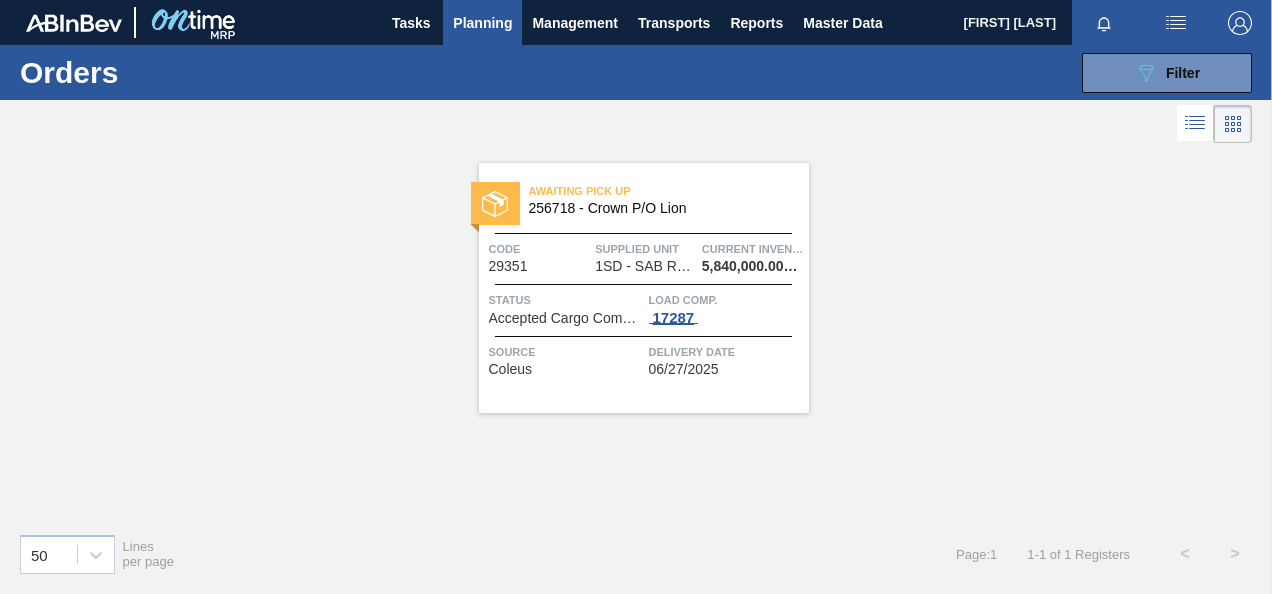 click on "17287" at bounding box center [674, 318] 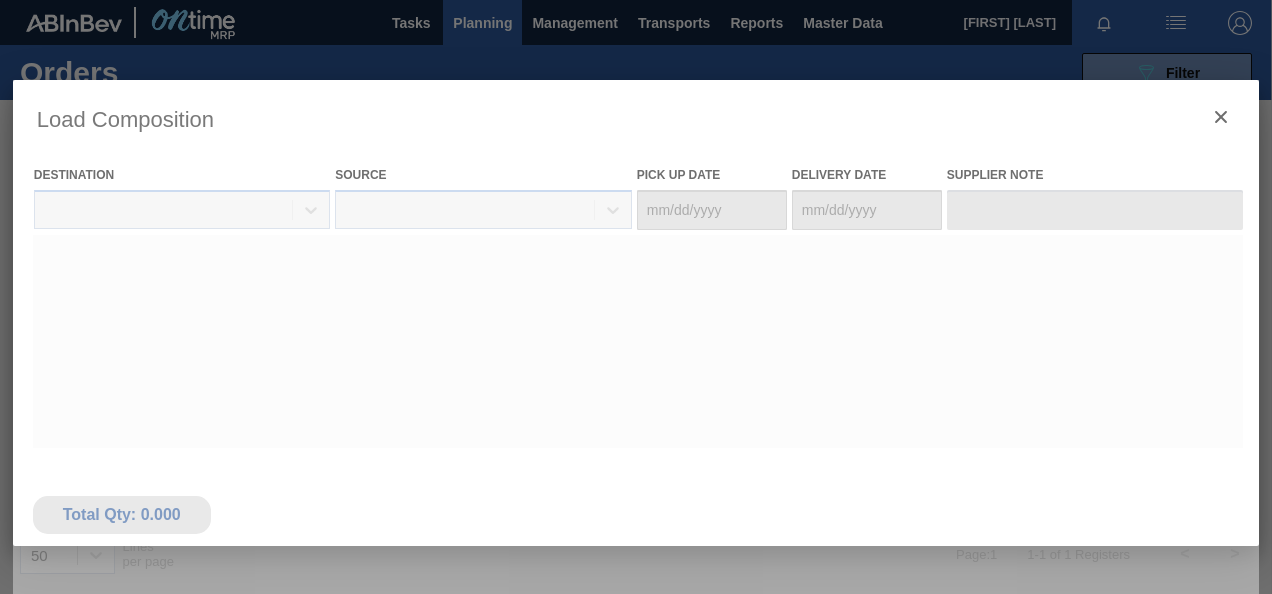 type on "06/27/2025" 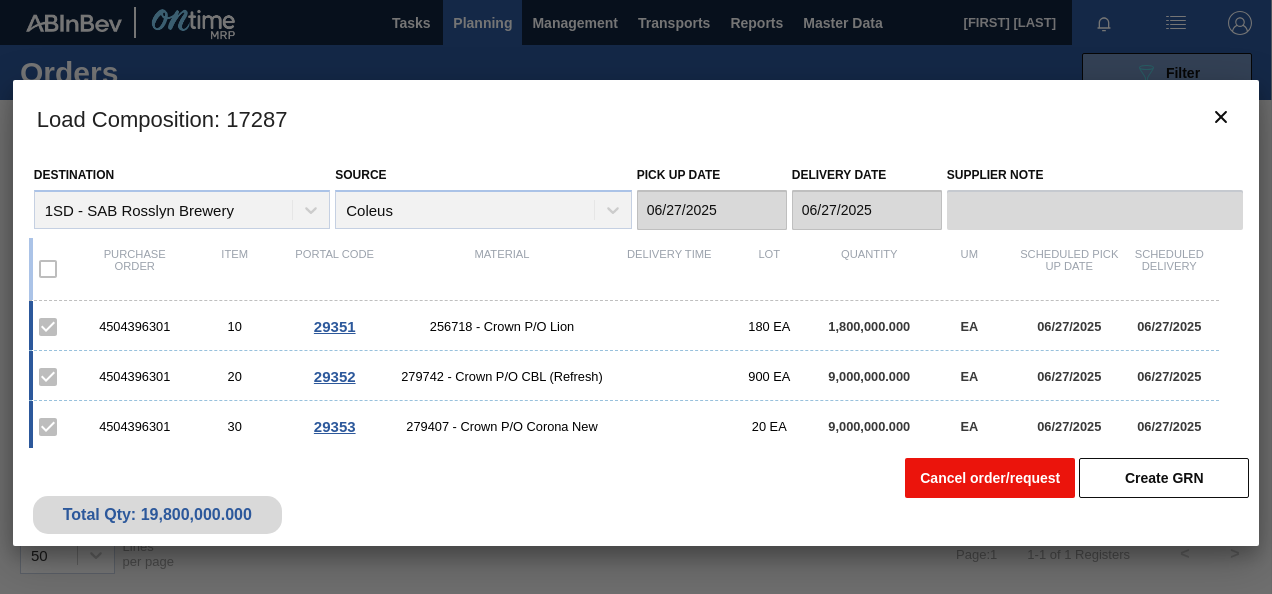click on "Cancel order/request" at bounding box center [990, 478] 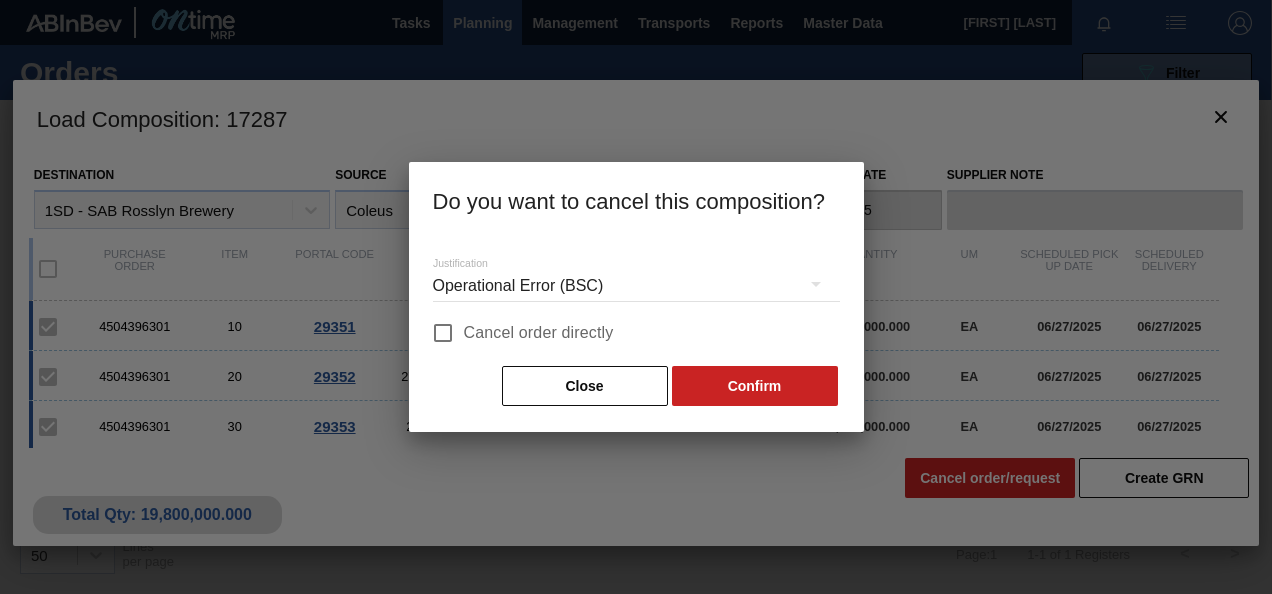 click on "Cancel order directly" at bounding box center [539, 333] 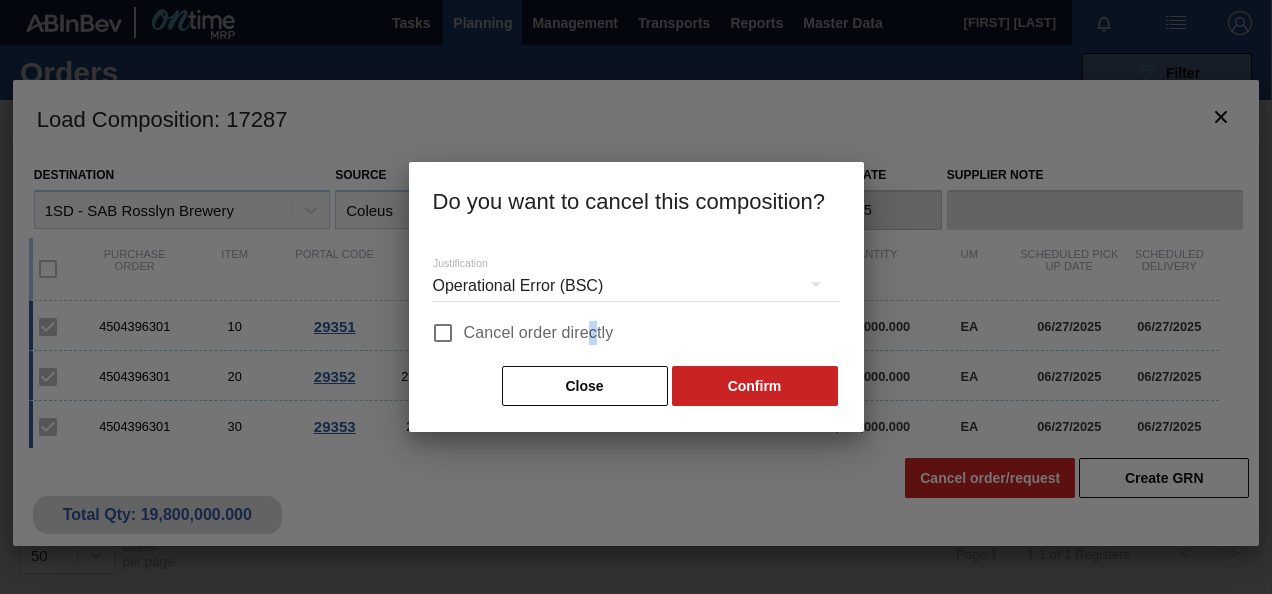 drag, startPoint x: 591, startPoint y: 342, endPoint x: 445, endPoint y: 328, distance: 146.6697 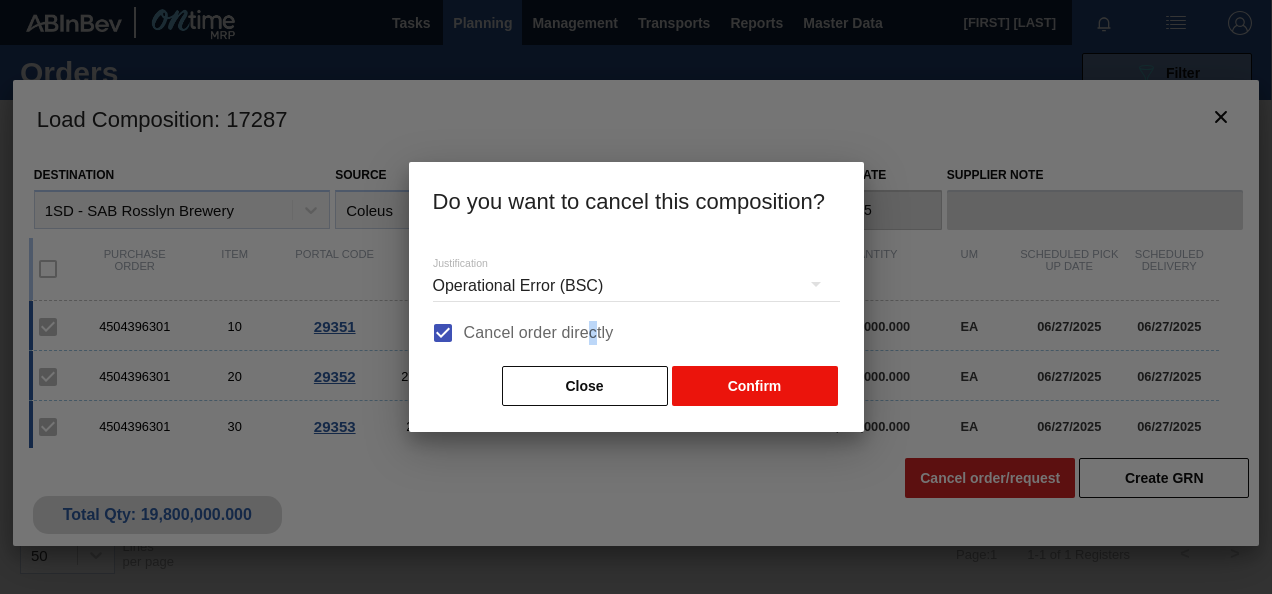 click on "Confirm" at bounding box center (755, 386) 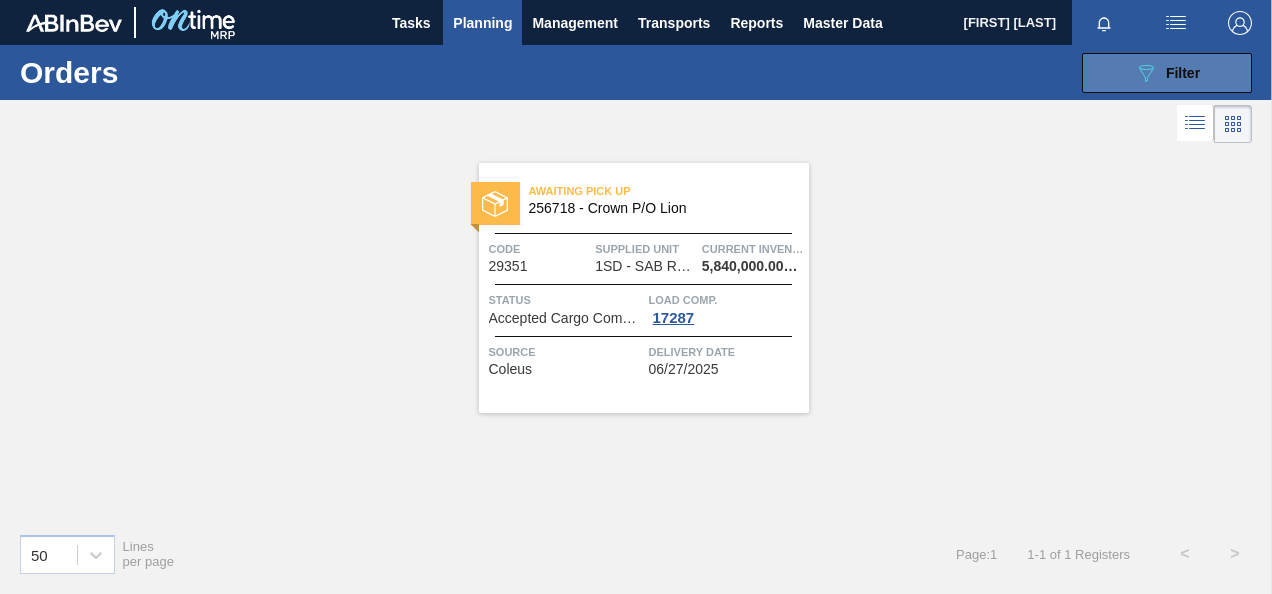 click on "089F7B8B-B2A5-4AFE-B5C0-19BA573D28AC Filter" at bounding box center (1167, 73) 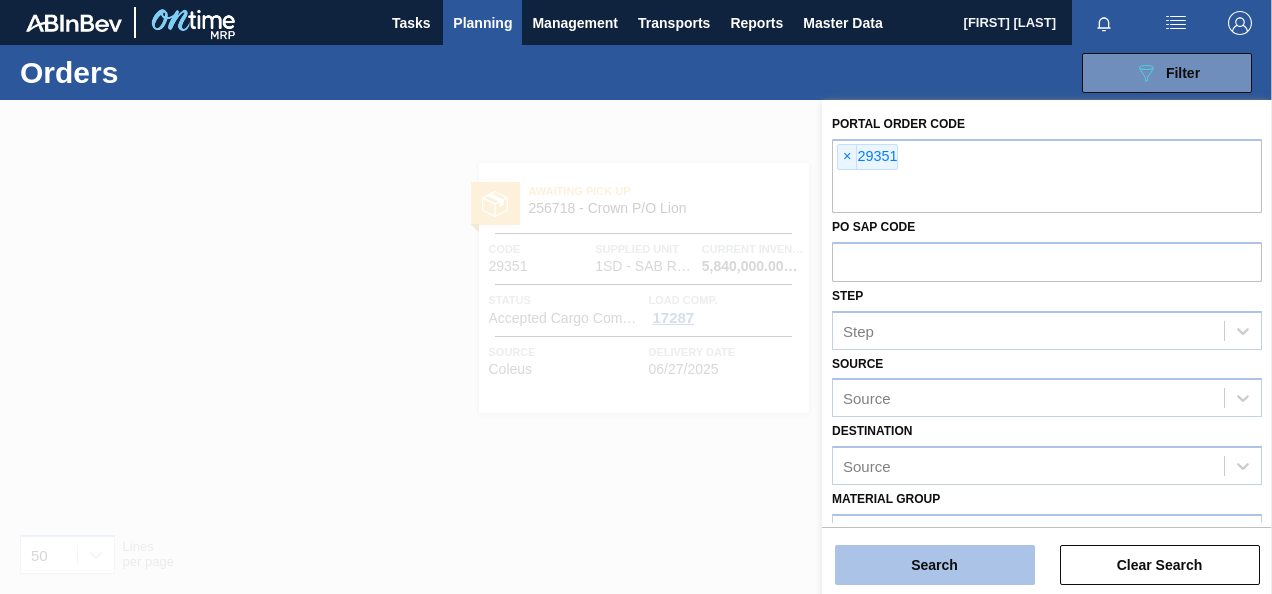 click on "Search" at bounding box center (935, 565) 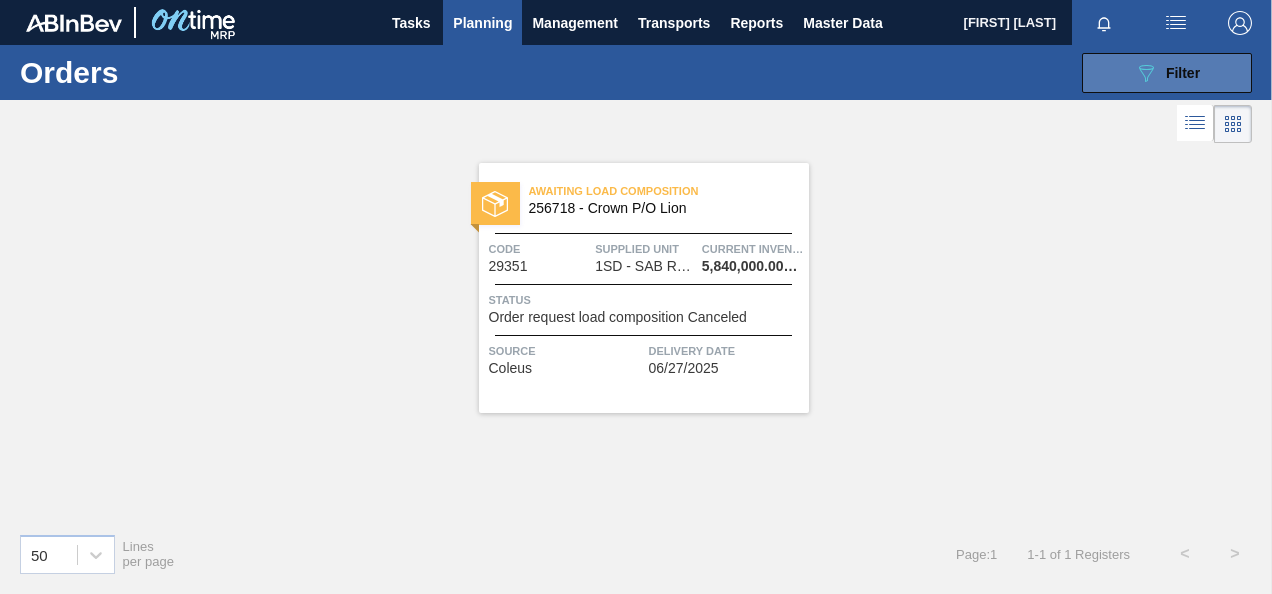 click on "089F7B8B-B2A5-4AFE-B5C0-19BA573D28AC" 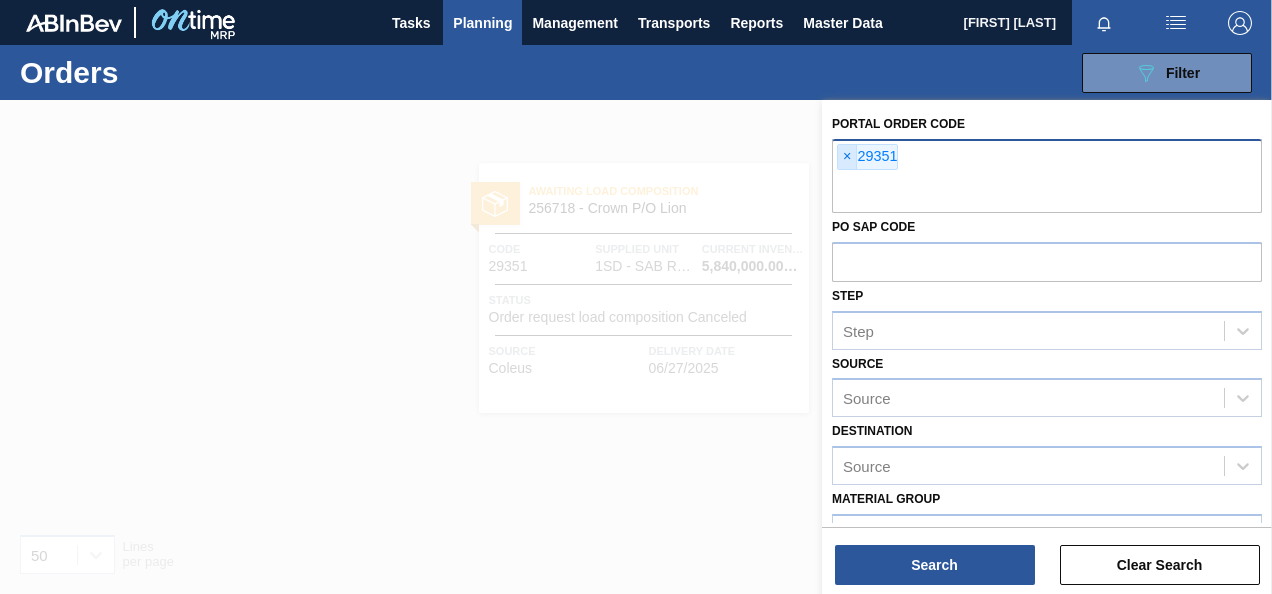 click on "×" at bounding box center [847, 157] 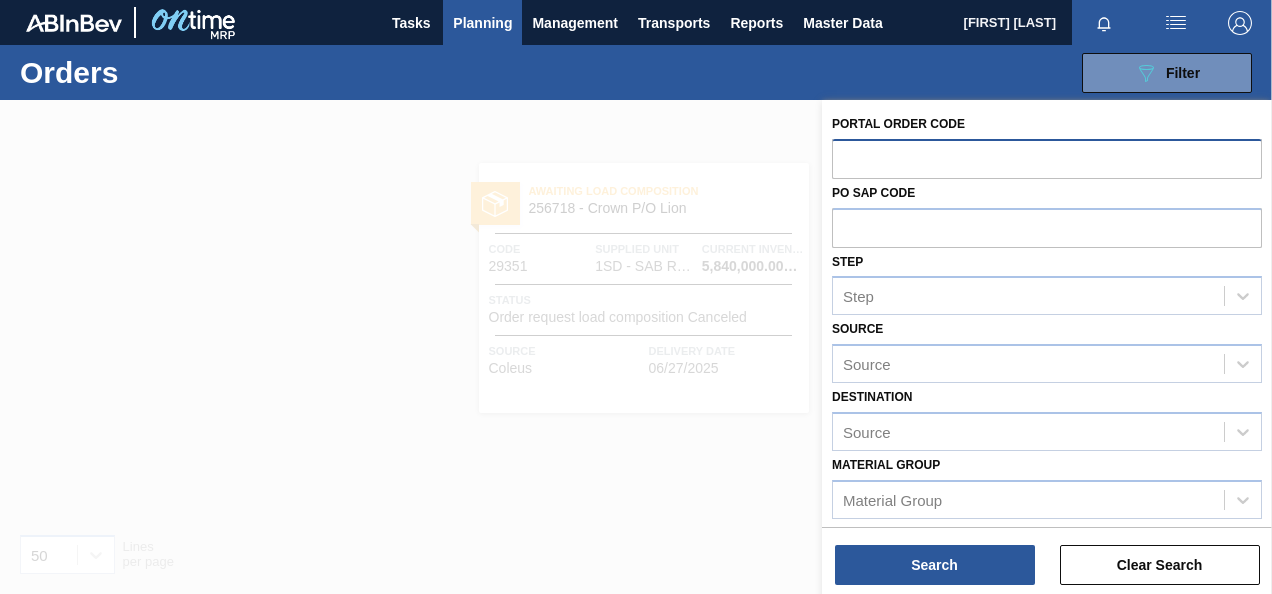 paste on "29353" 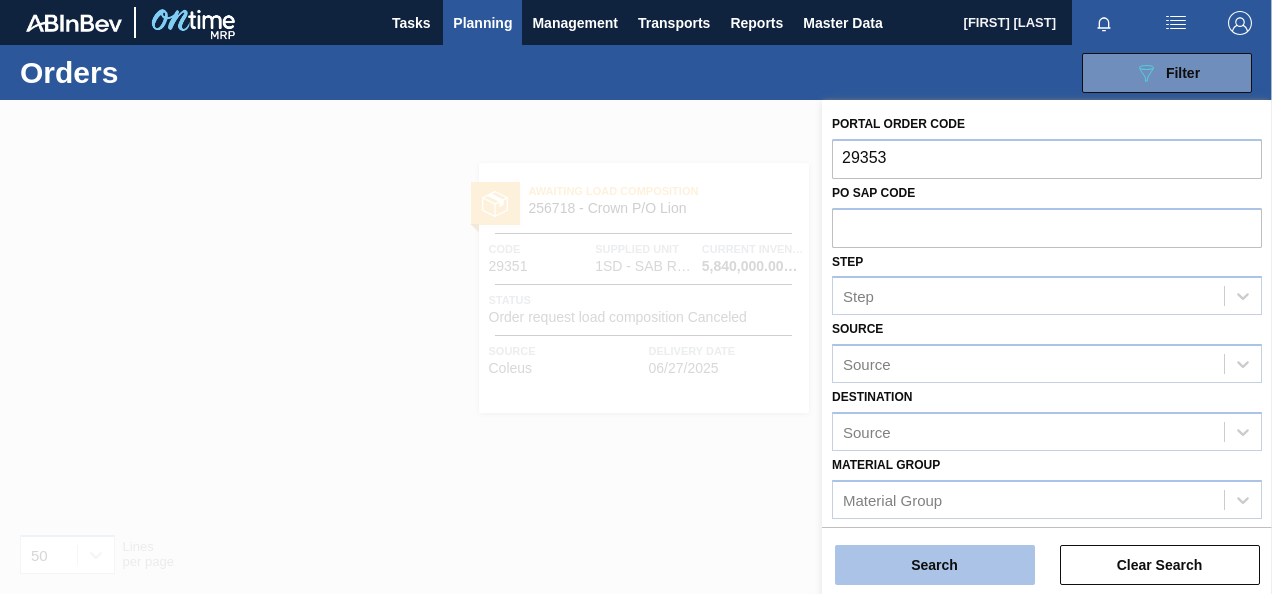 type on "29353" 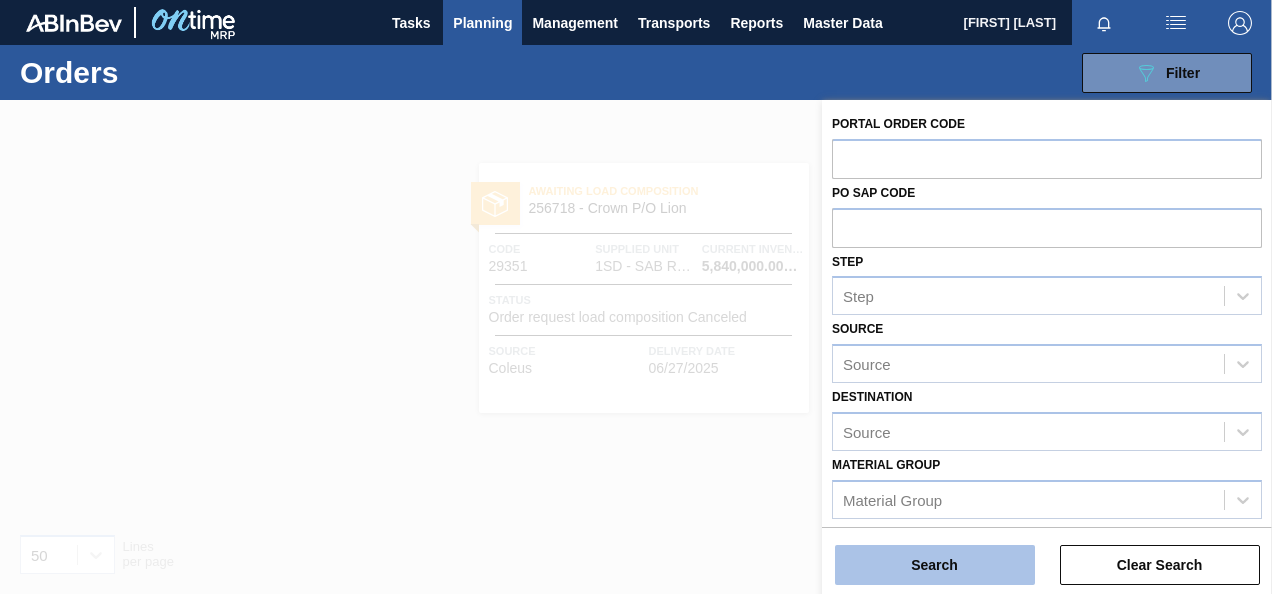 click on "Search" at bounding box center [935, 565] 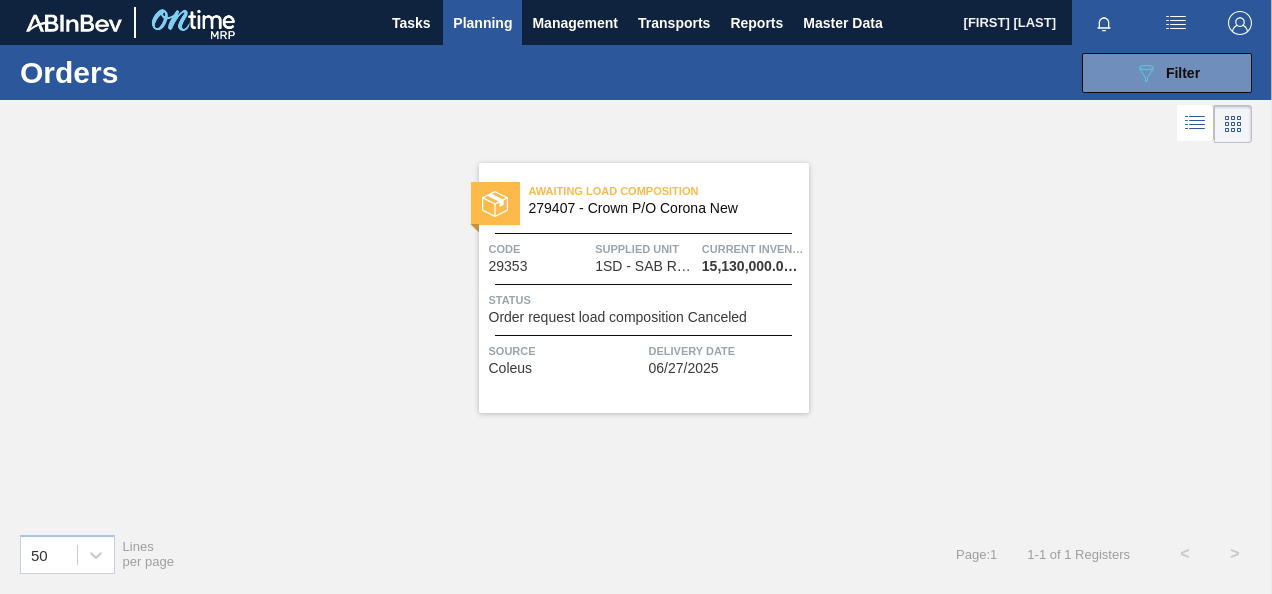 click on "Order request load composition Canceled" at bounding box center [618, 317] 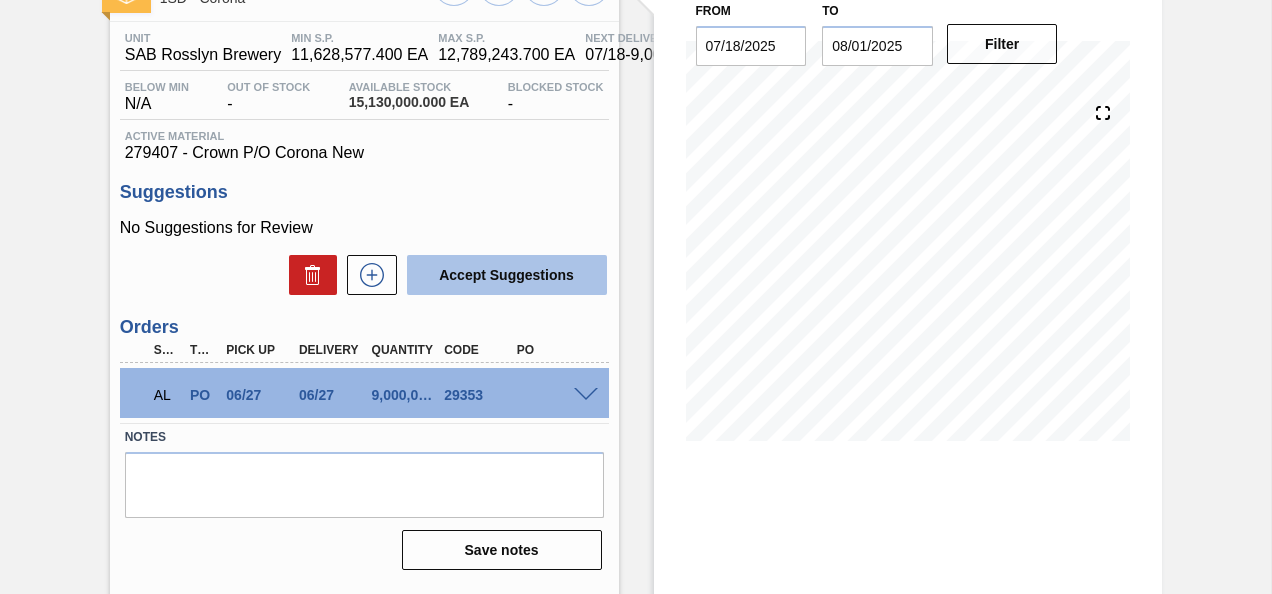 scroll, scrollTop: 266, scrollLeft: 0, axis: vertical 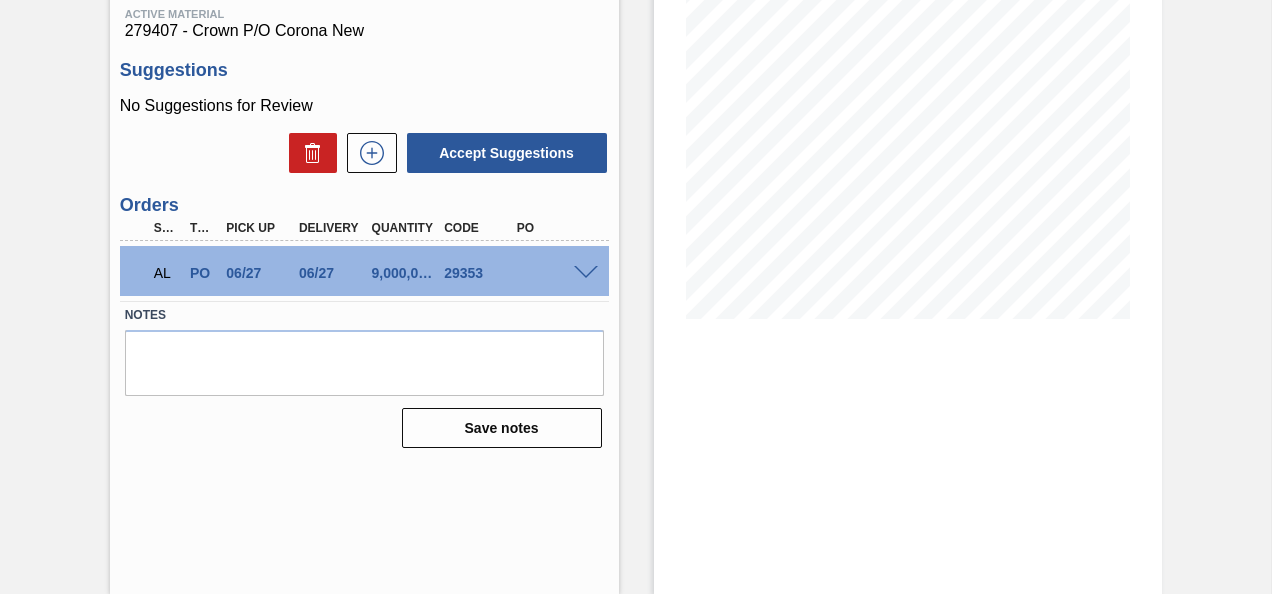 click at bounding box center [586, 273] 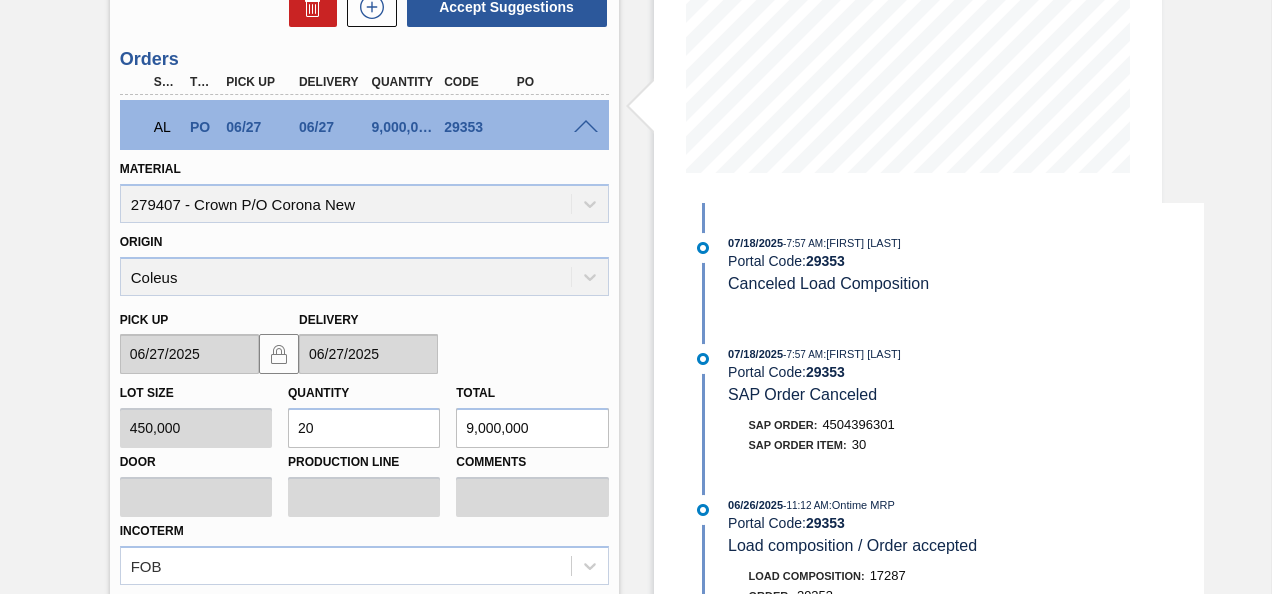 scroll, scrollTop: 624, scrollLeft: 0, axis: vertical 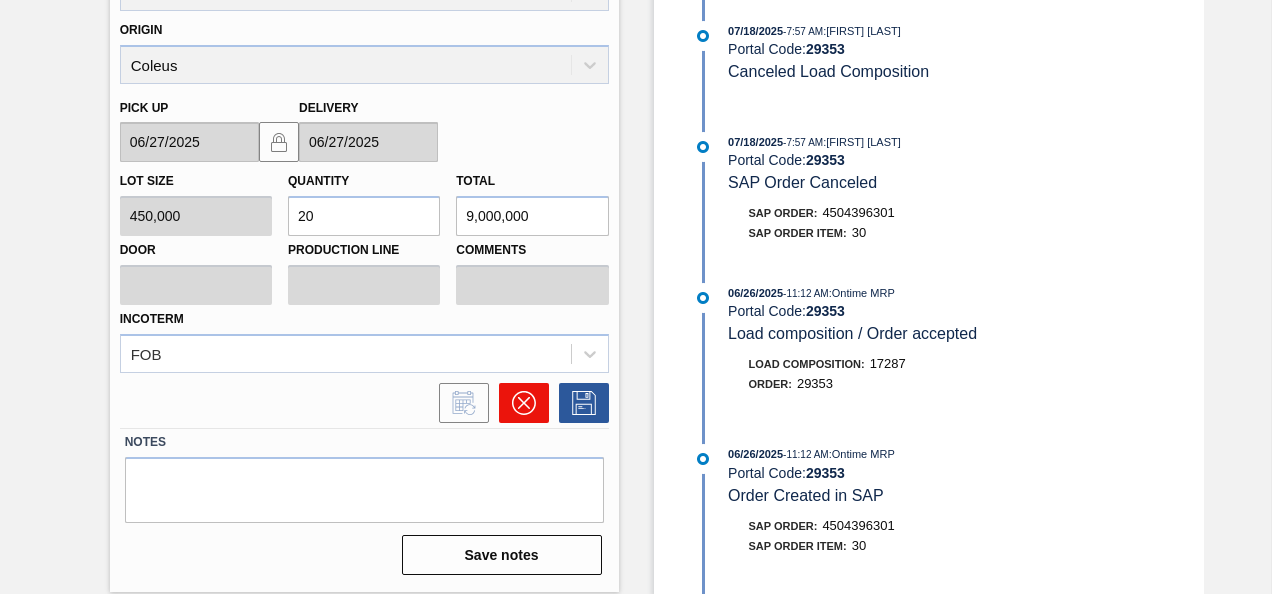 click 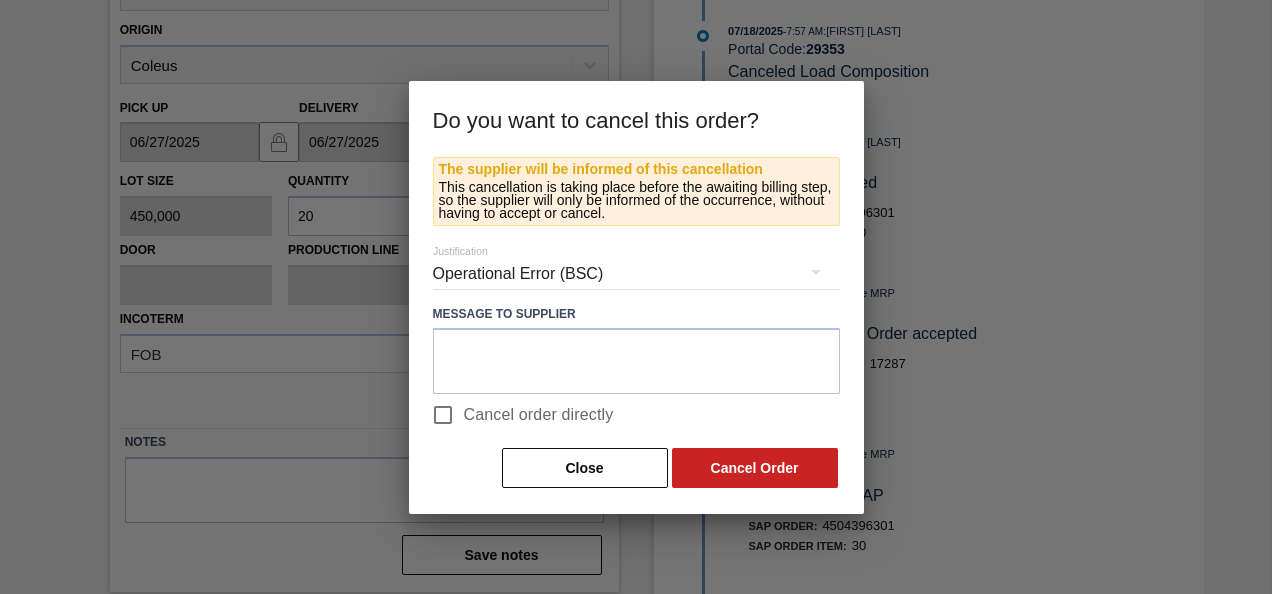 click on "Cancel order directly" at bounding box center [539, 415] 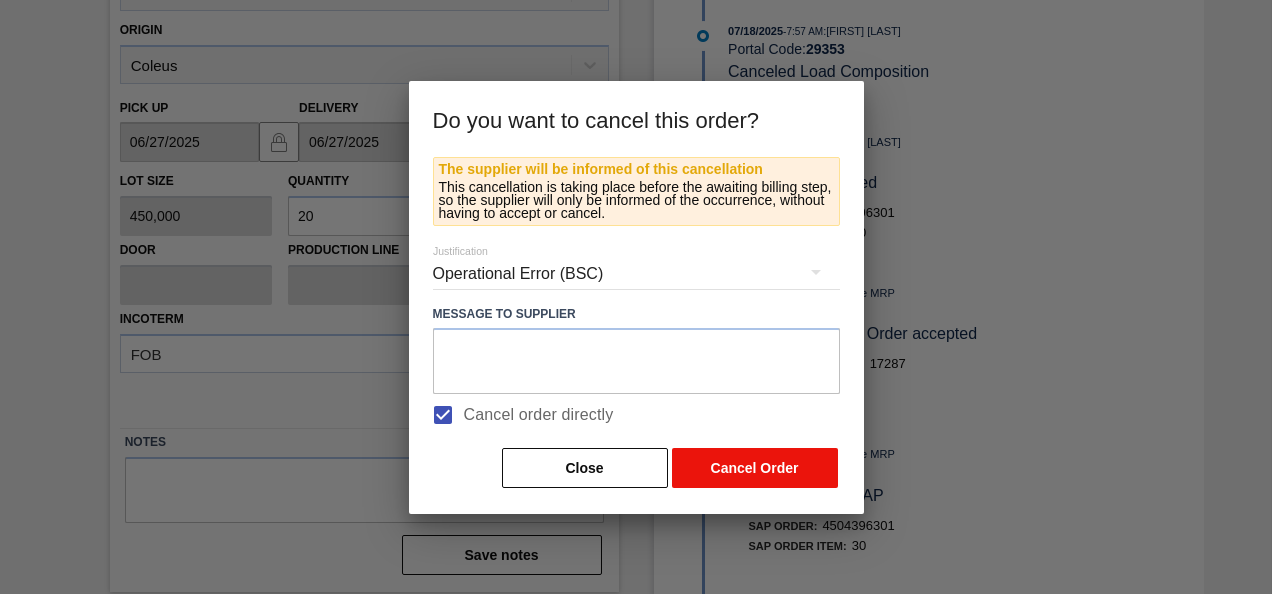 click on "Cancel Order" at bounding box center (755, 468) 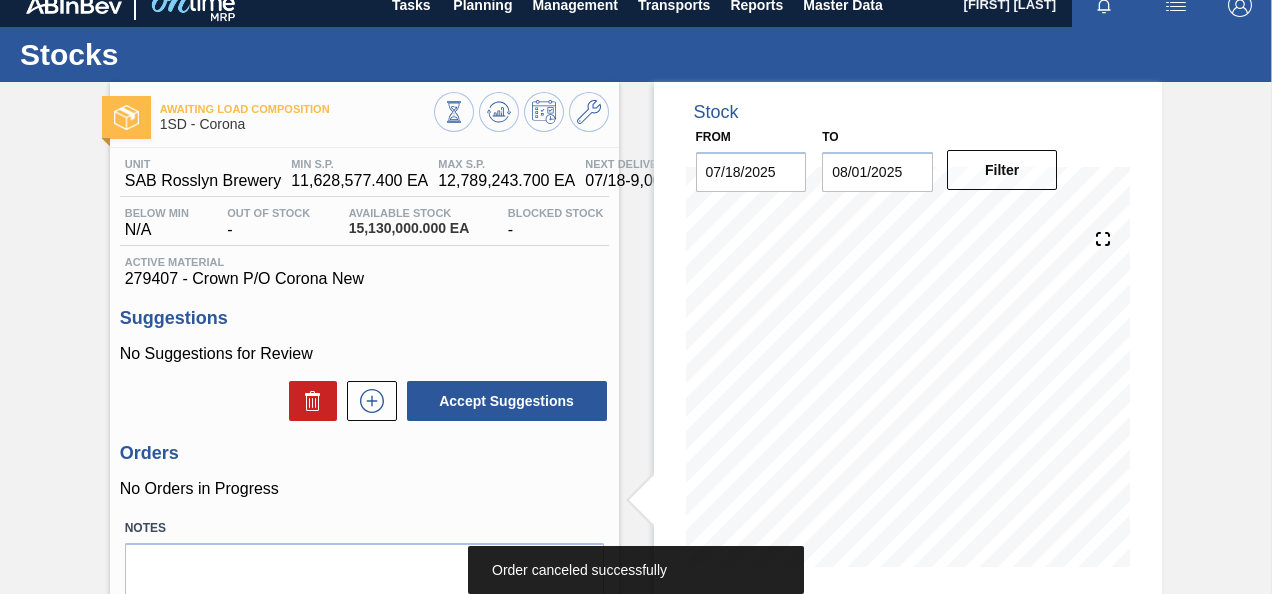 scroll, scrollTop: 0, scrollLeft: 0, axis: both 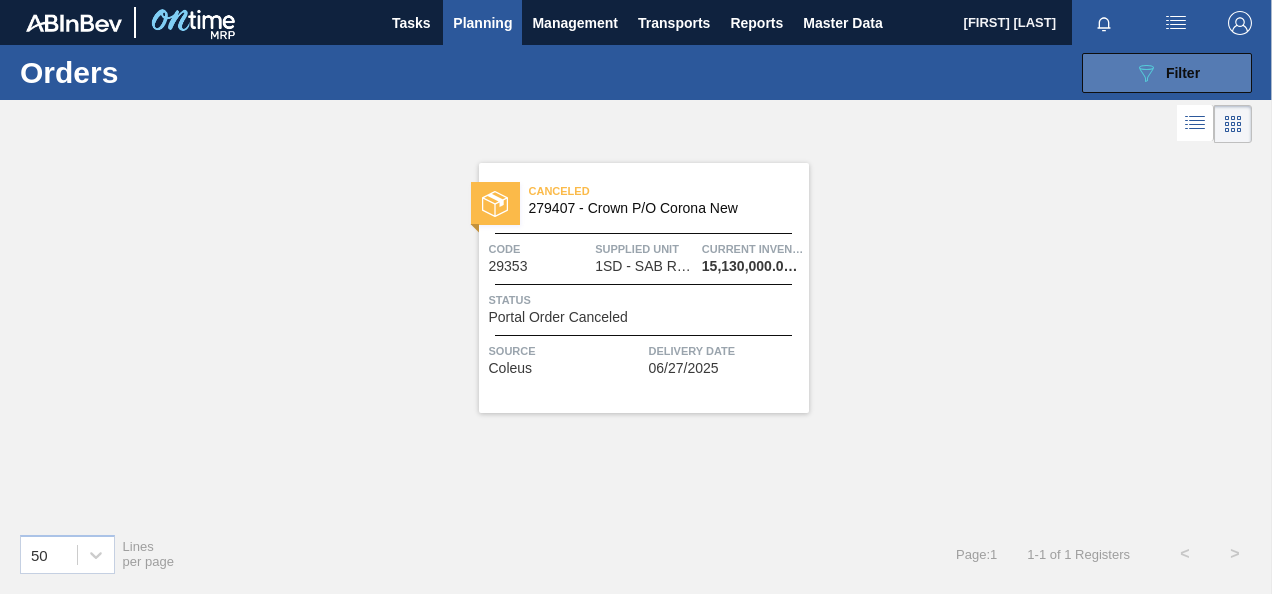 click on "089F7B8B-B2A5-4AFE-B5C0-19BA573D28AC" 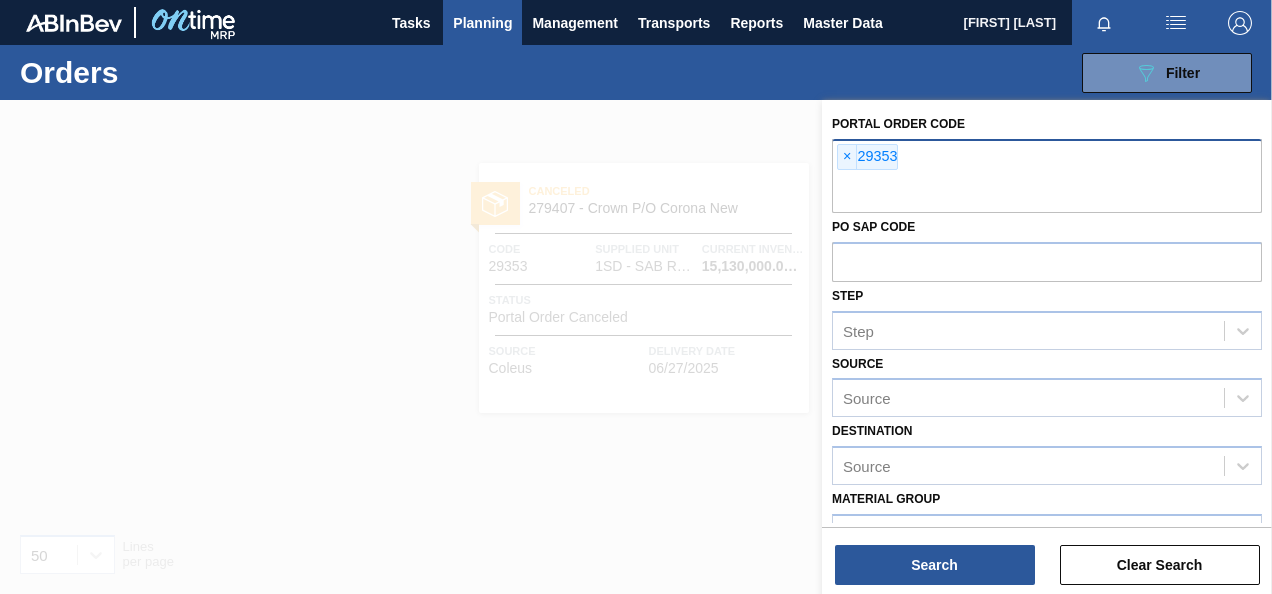 click on "×  29353" at bounding box center [1047, 176] 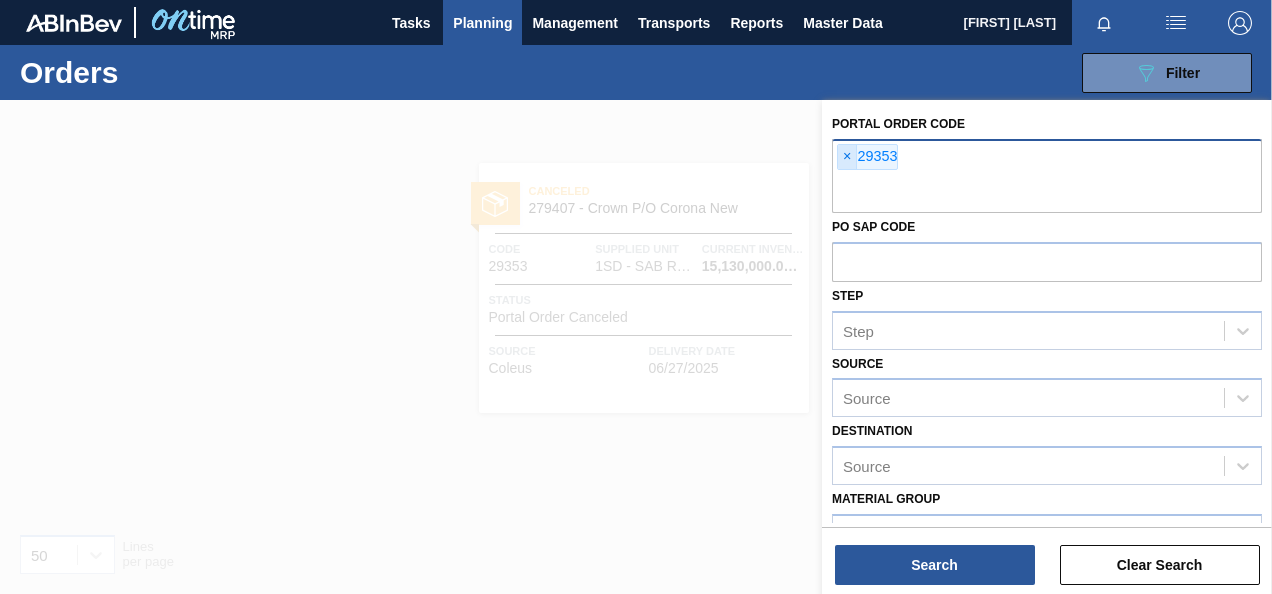 click on "×" at bounding box center [847, 157] 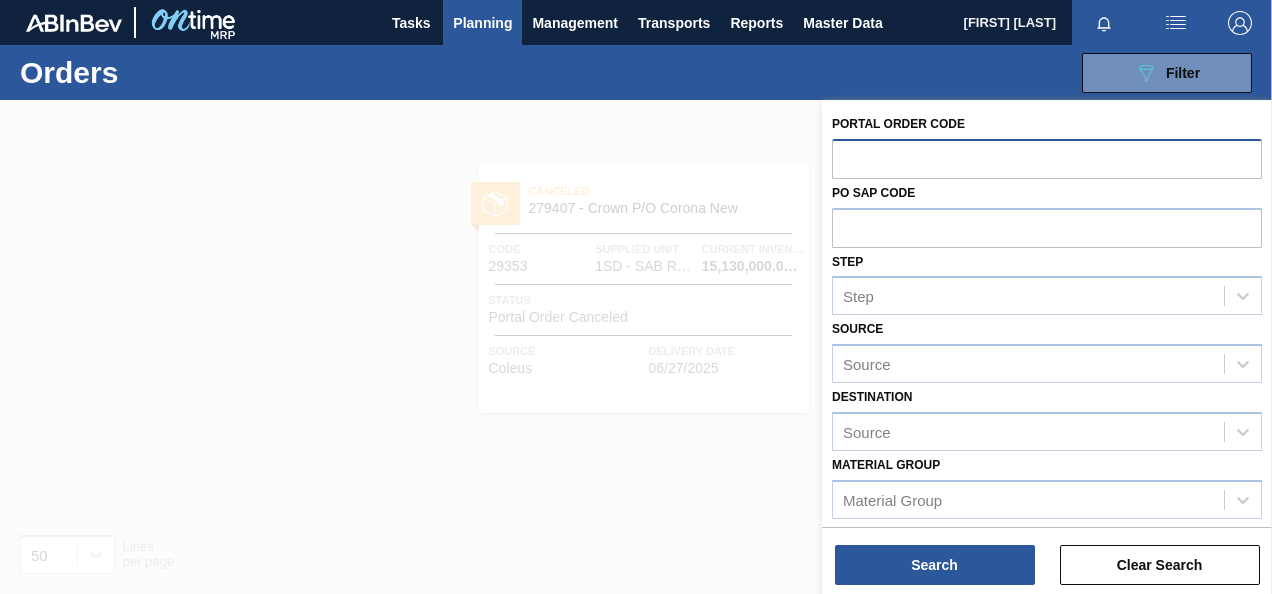 paste on "29355" 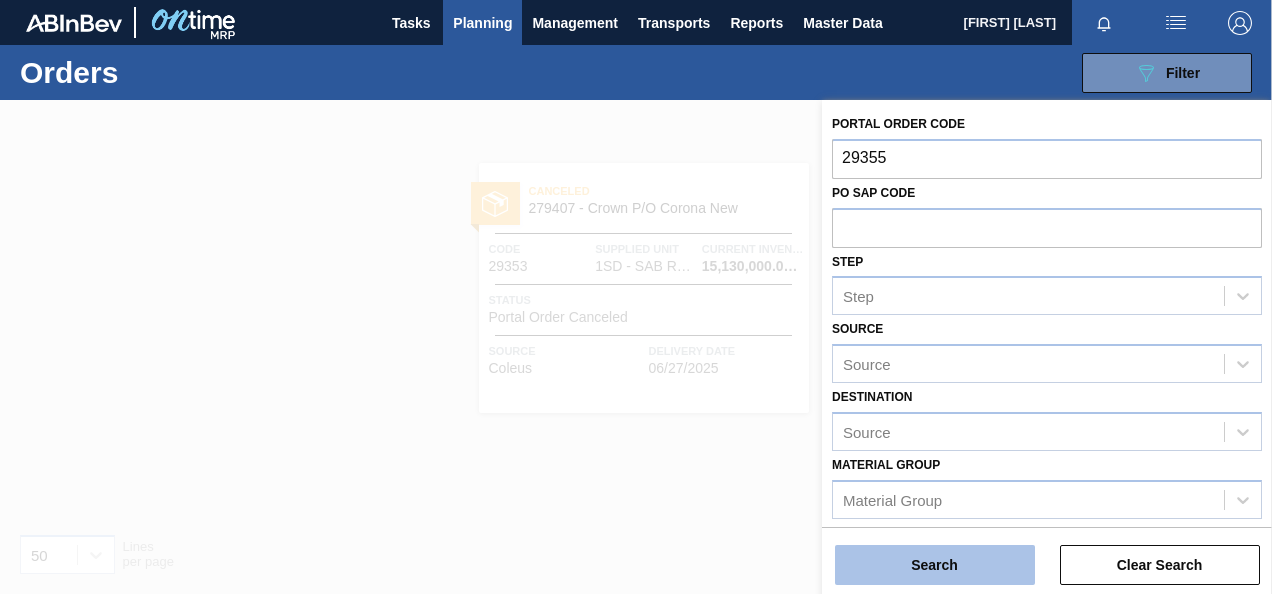 type on "29355" 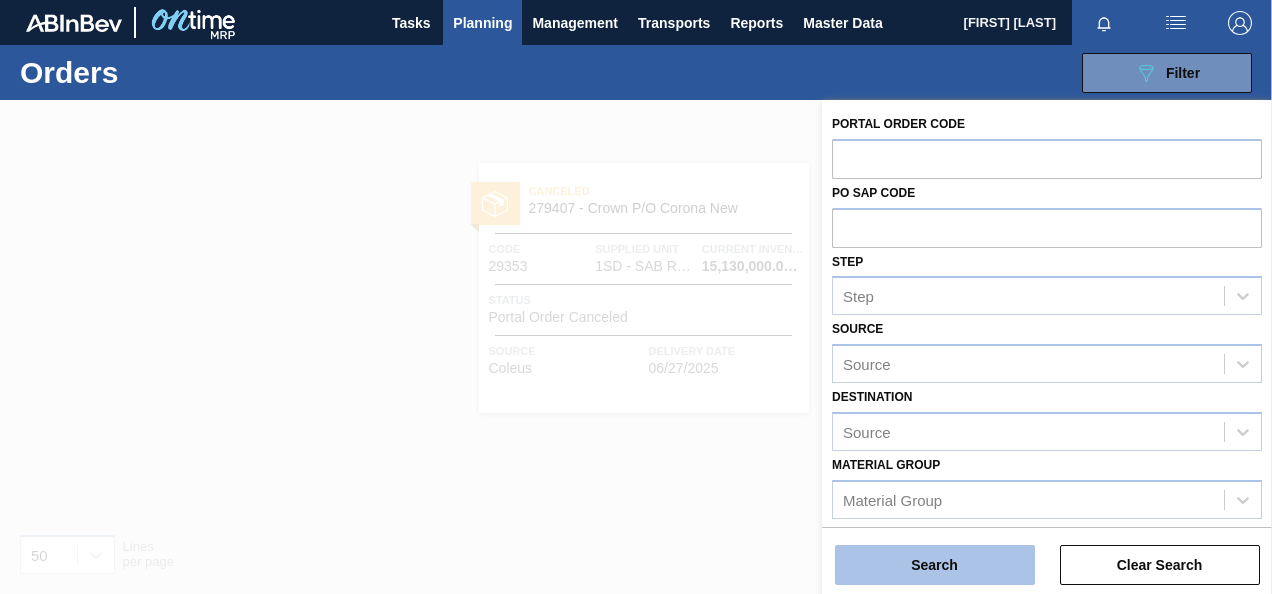 click on "Search" at bounding box center [935, 565] 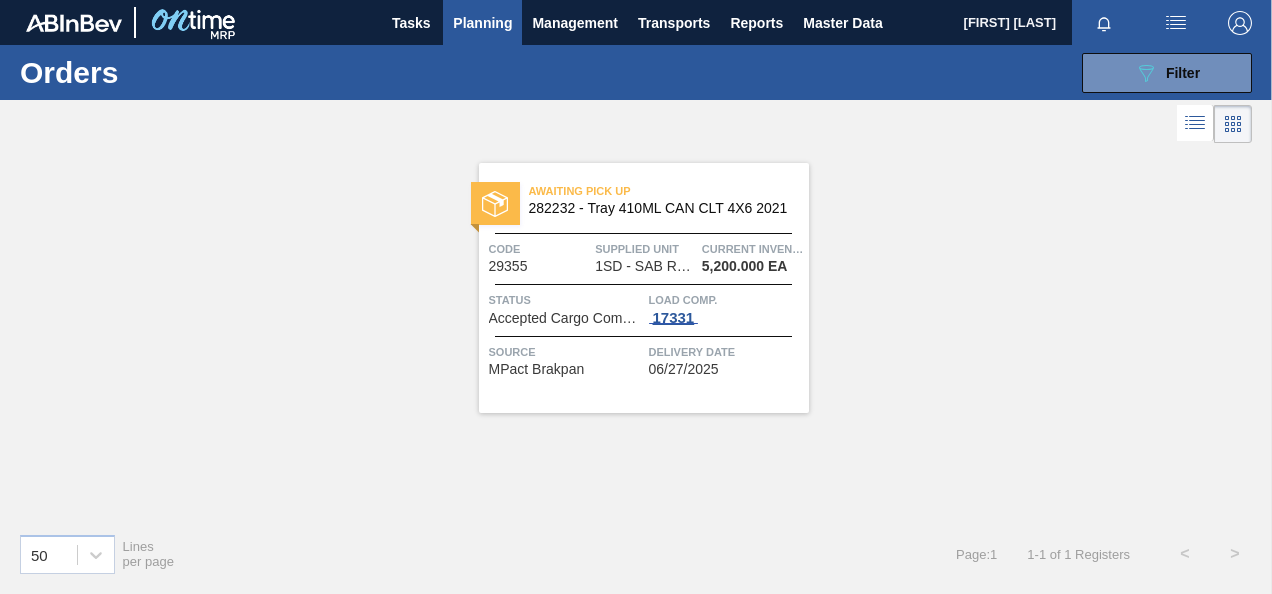 click on "17331" at bounding box center [674, 318] 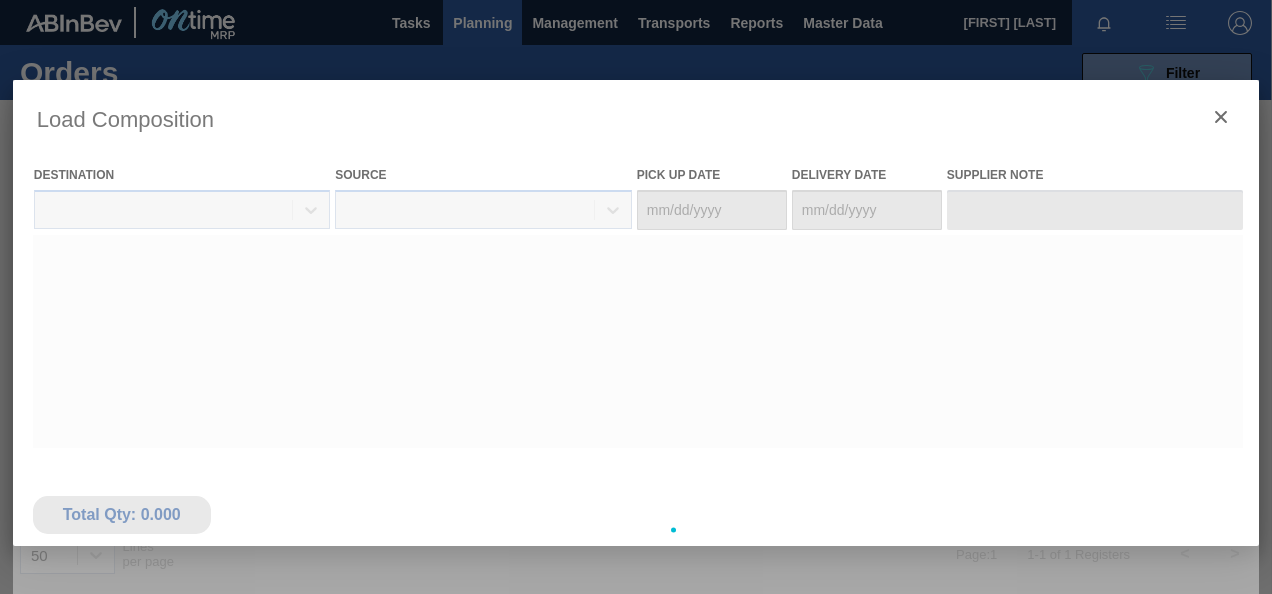 type on "06/27/2025" 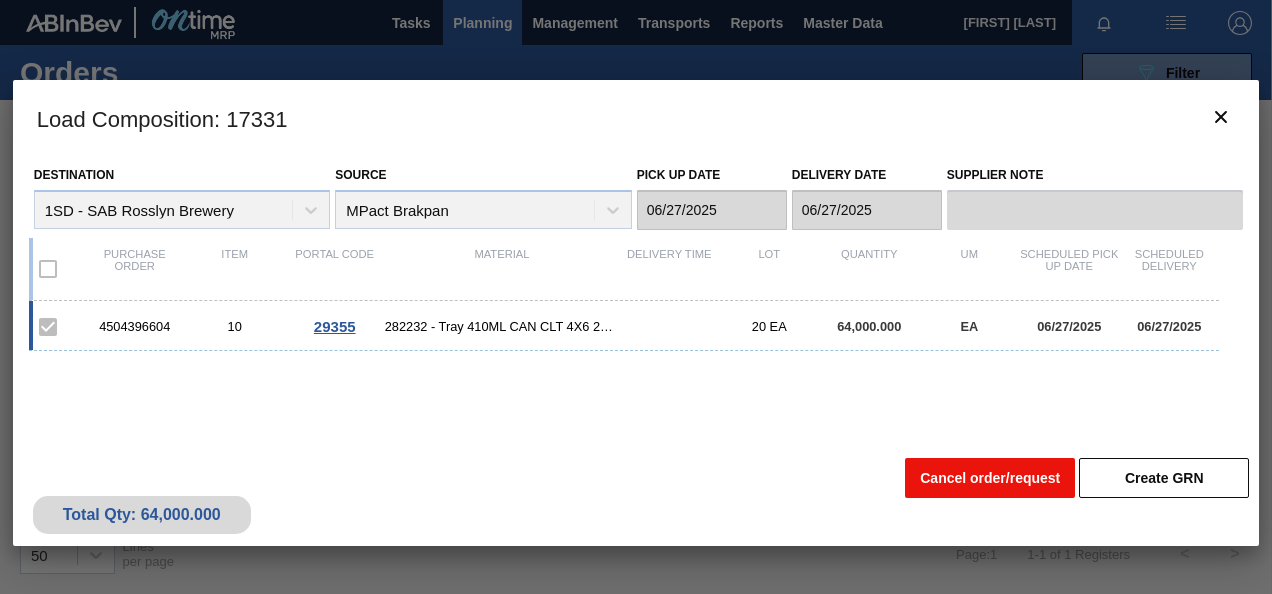 click on "Cancel order/request" at bounding box center [990, 478] 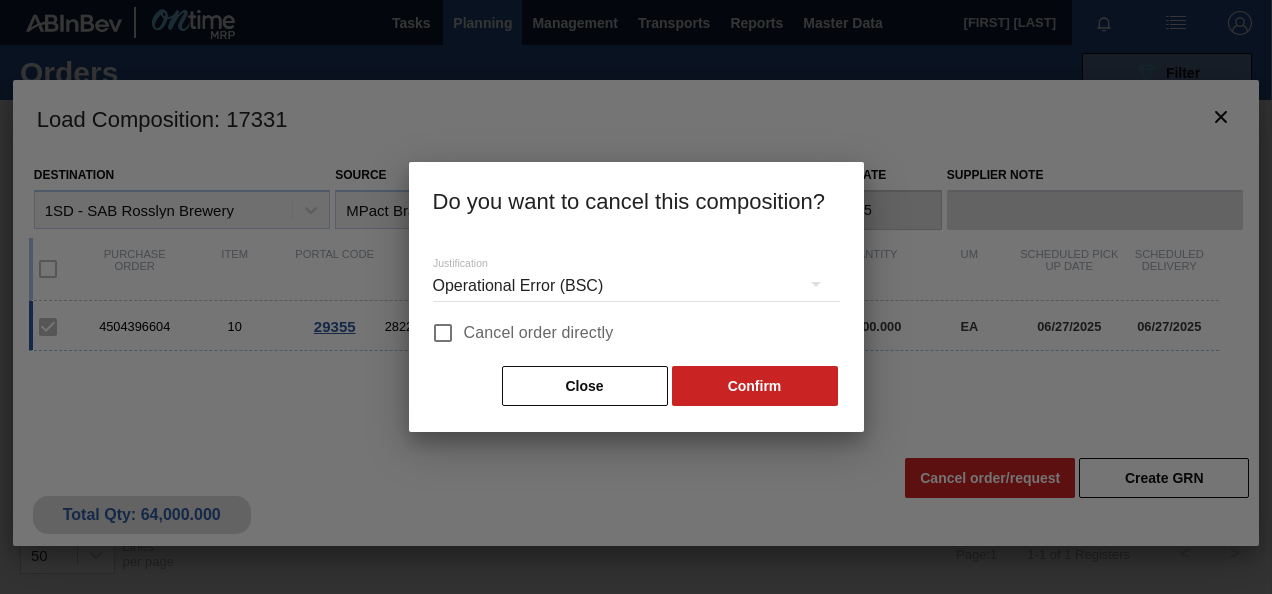 click on "Cancel order directly" at bounding box center [539, 333] 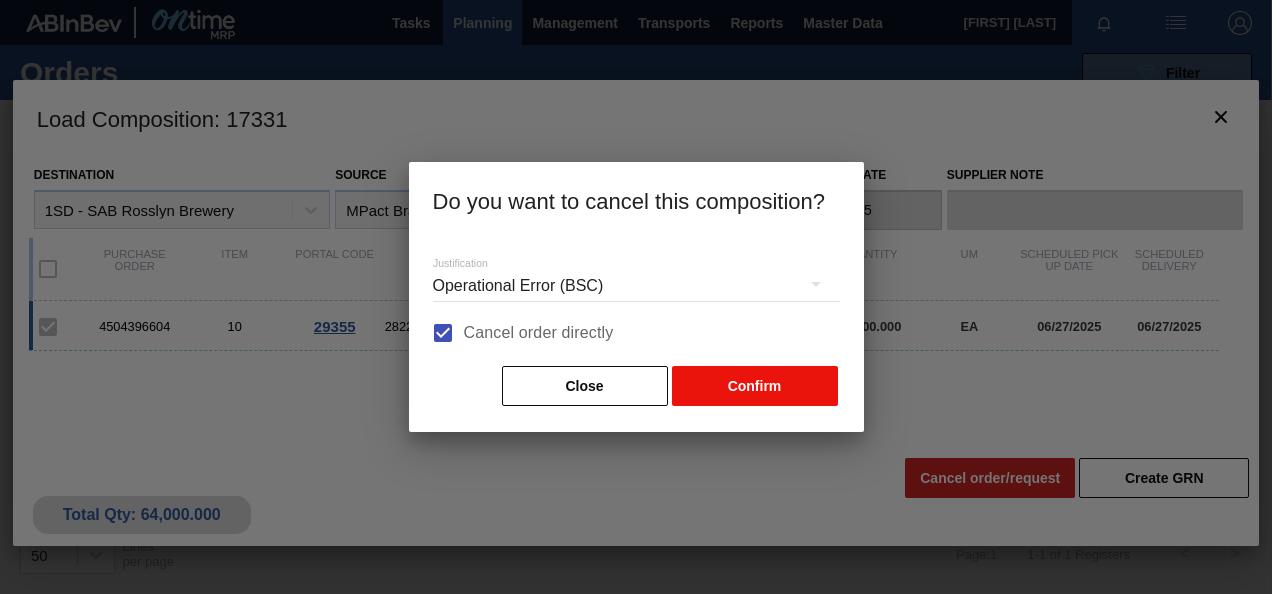 click on "Confirm" at bounding box center [755, 386] 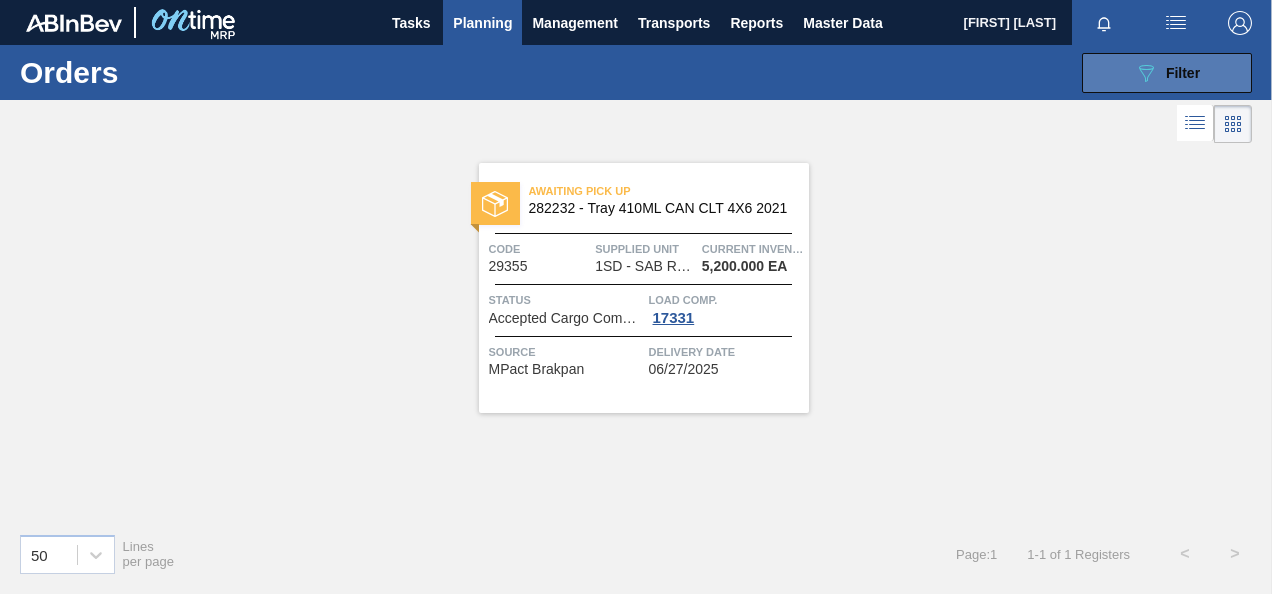 click on "089F7B8B-B2A5-4AFE-B5C0-19BA573D28AC Filter" at bounding box center (1167, 73) 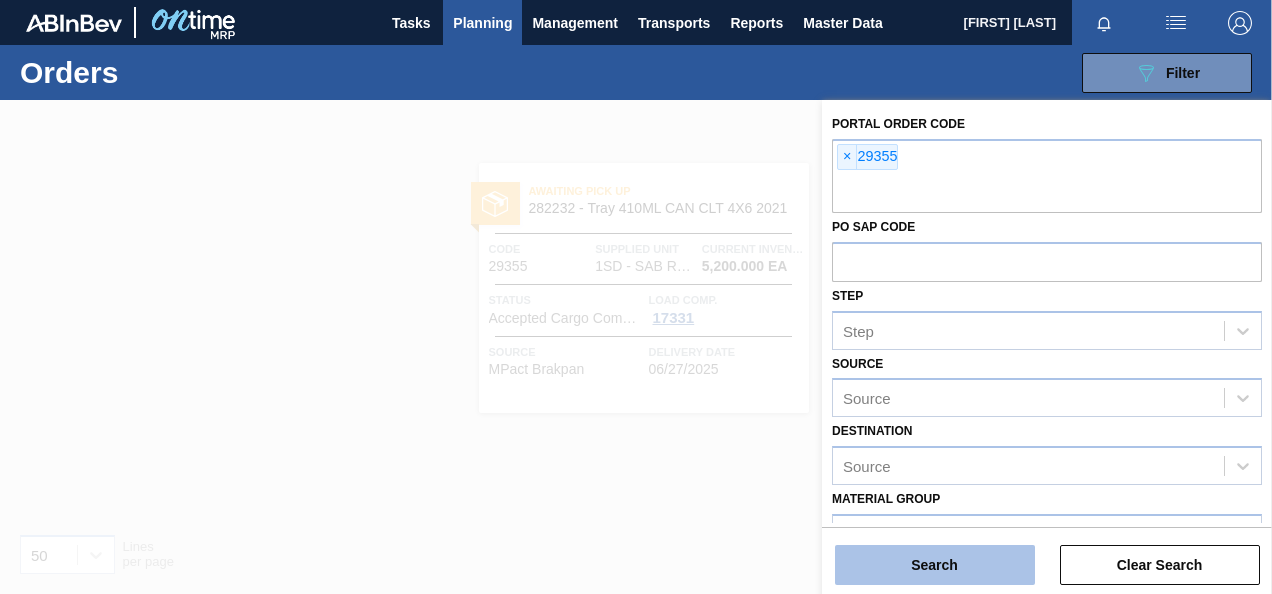 click on "Search" at bounding box center (935, 565) 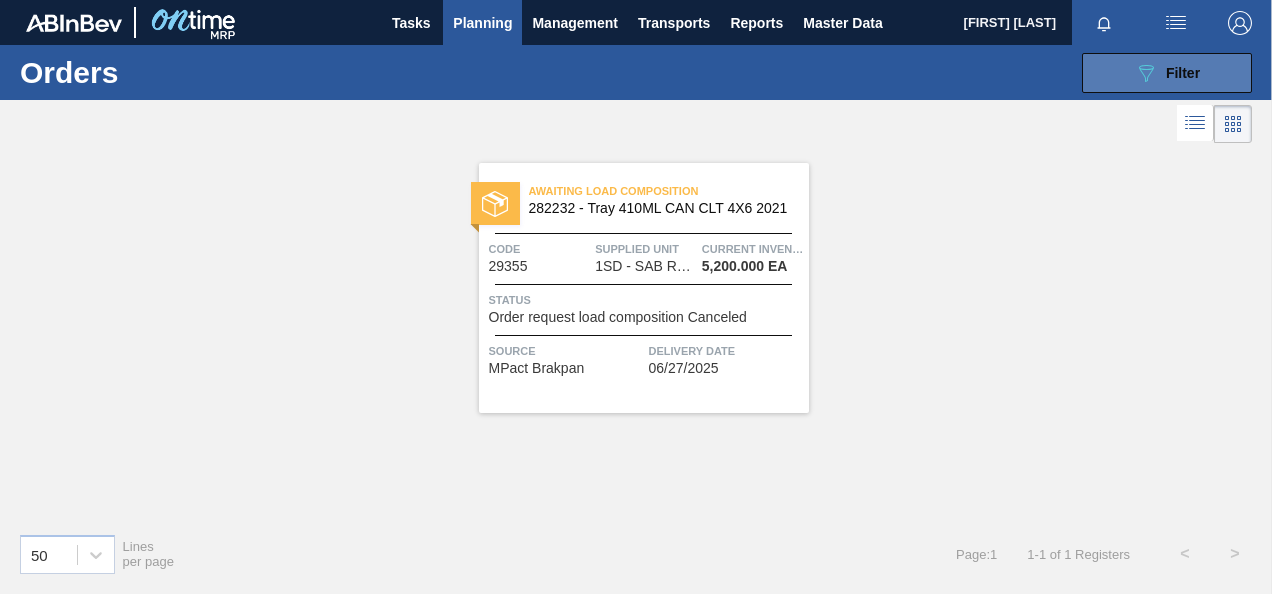 click on "Filter" at bounding box center [1183, 73] 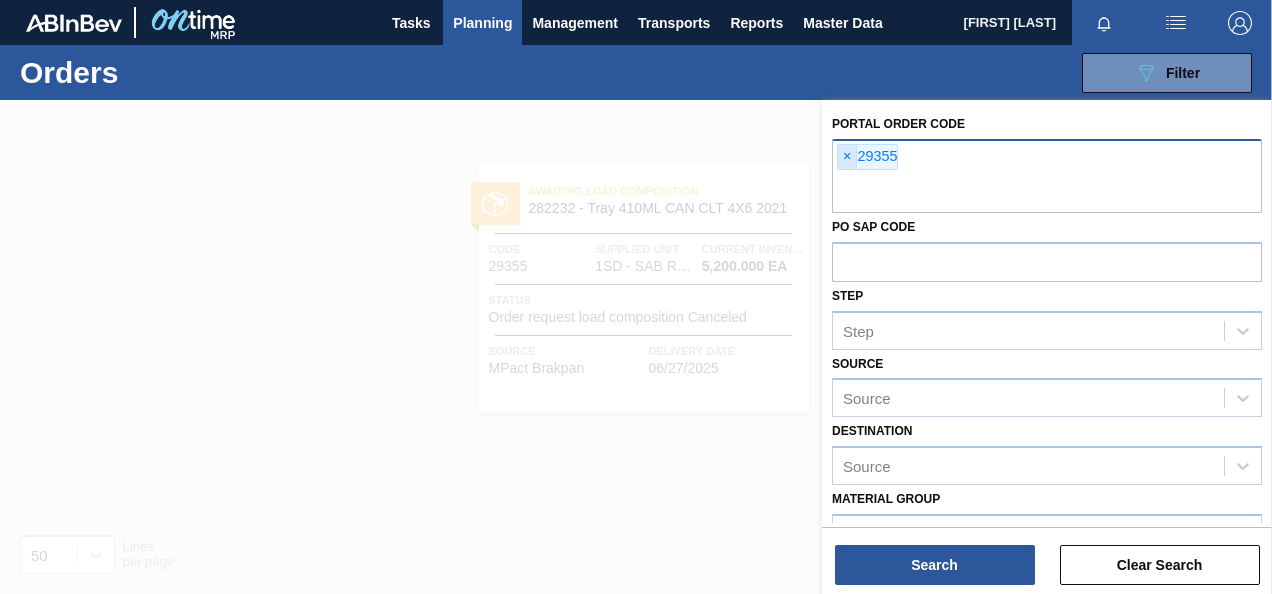 click on "×" at bounding box center [847, 157] 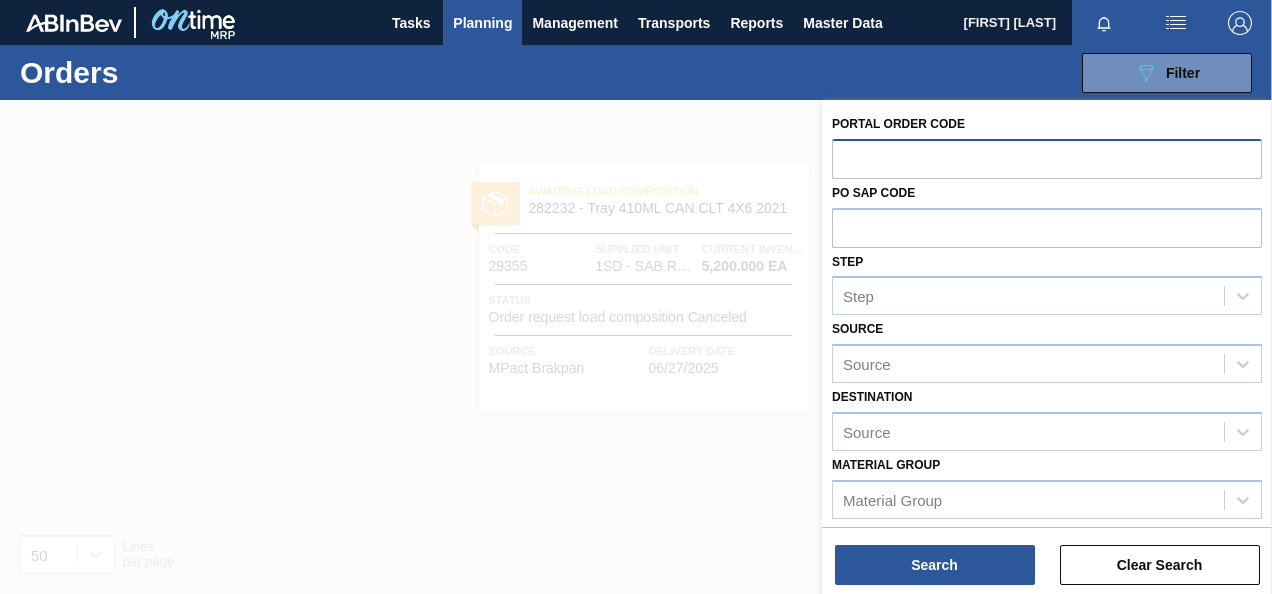 paste on "29359" 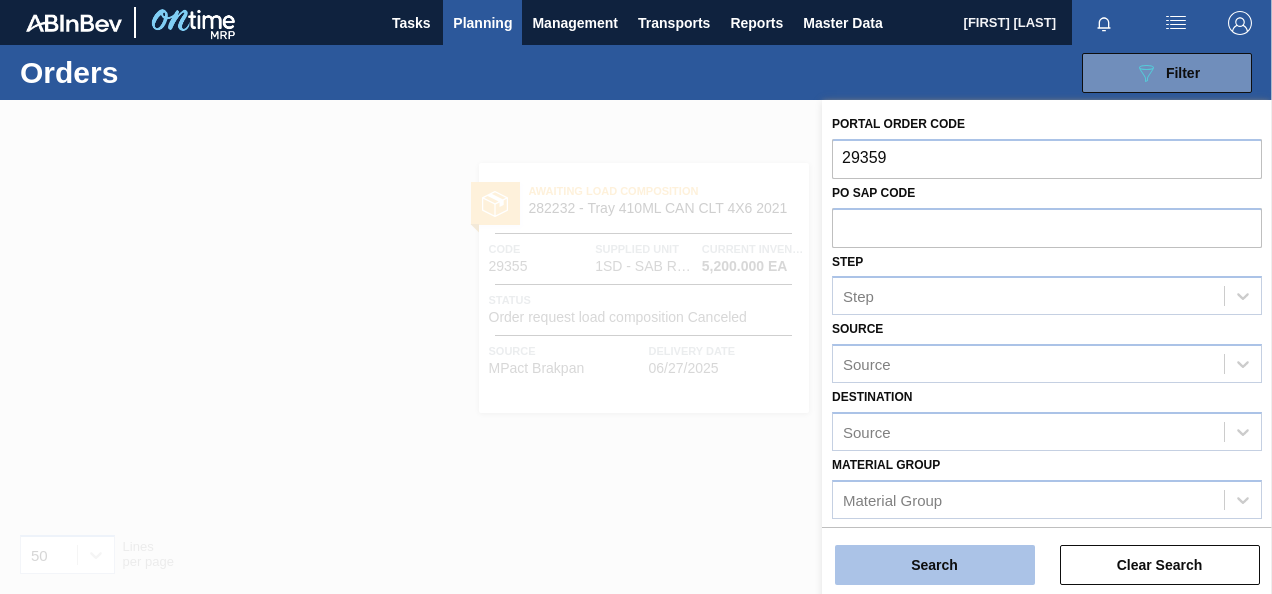 type on "29359" 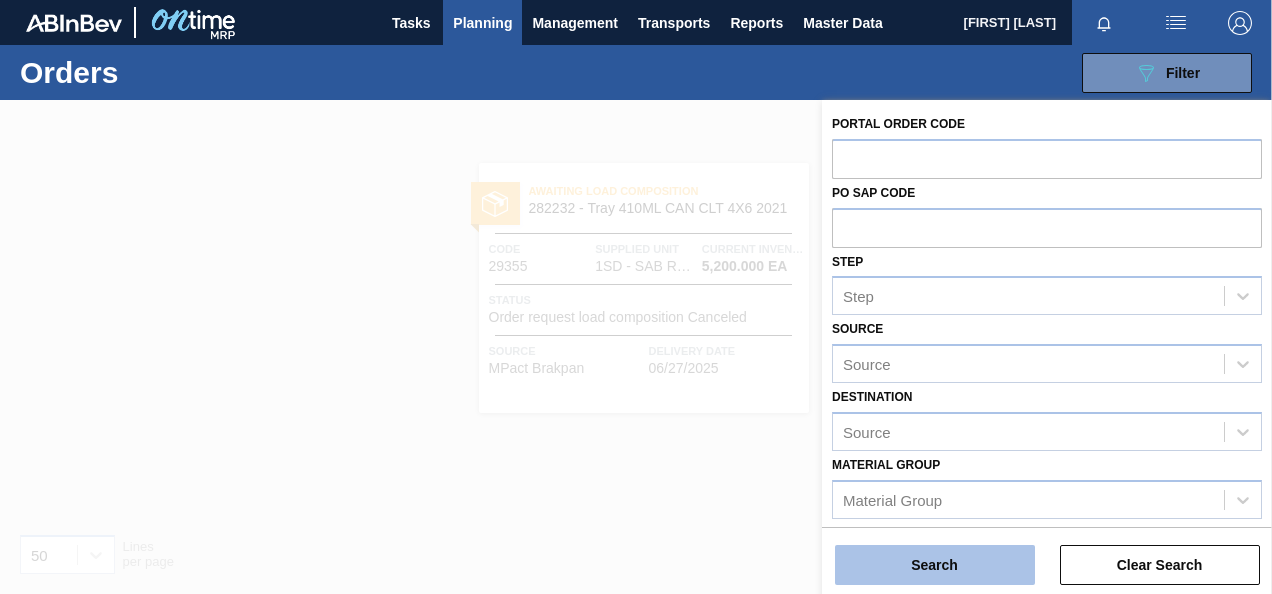 click on "Search" at bounding box center [935, 565] 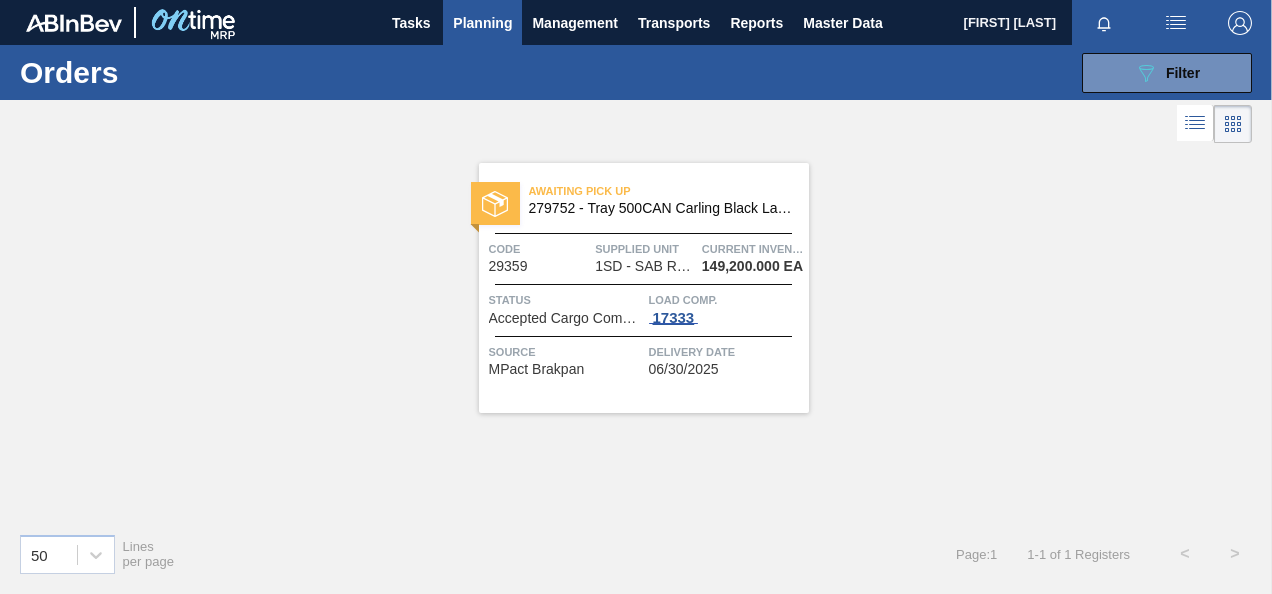 click on "17333" at bounding box center (674, 318) 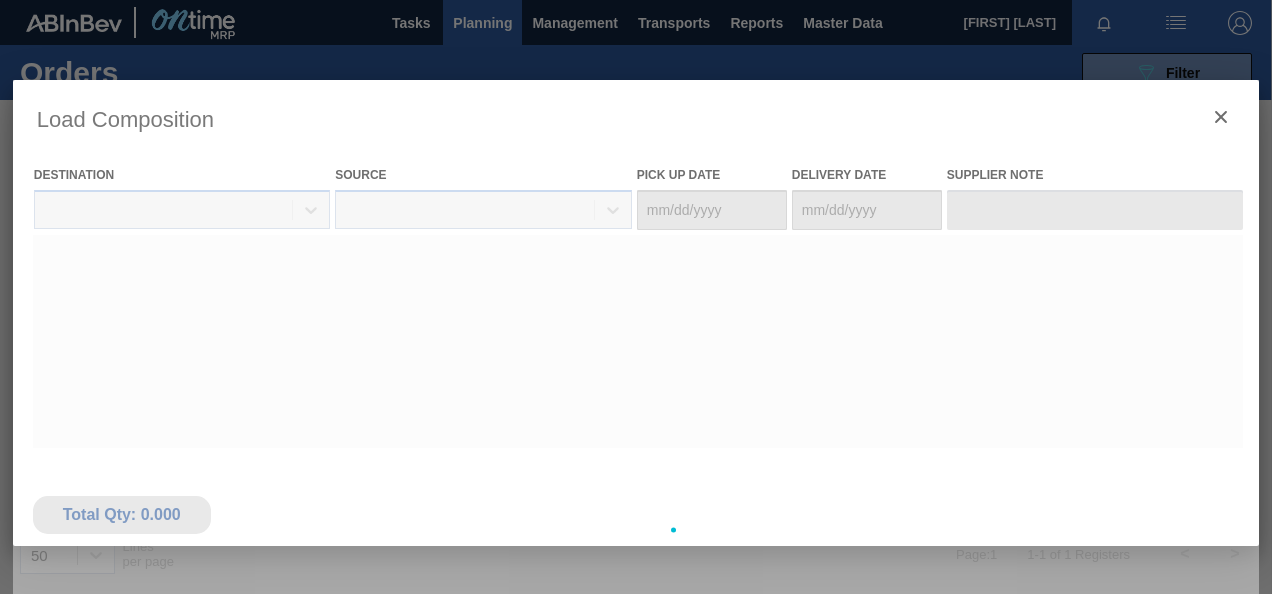type on "06/29/2025" 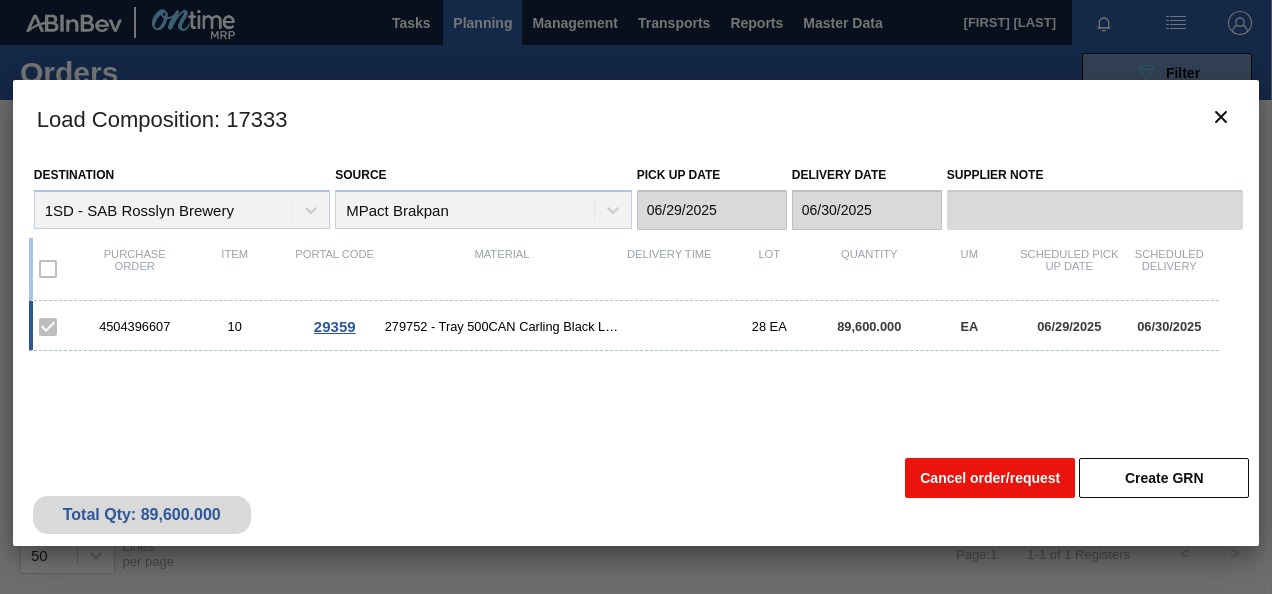 click on "Cancel order/request" at bounding box center (990, 478) 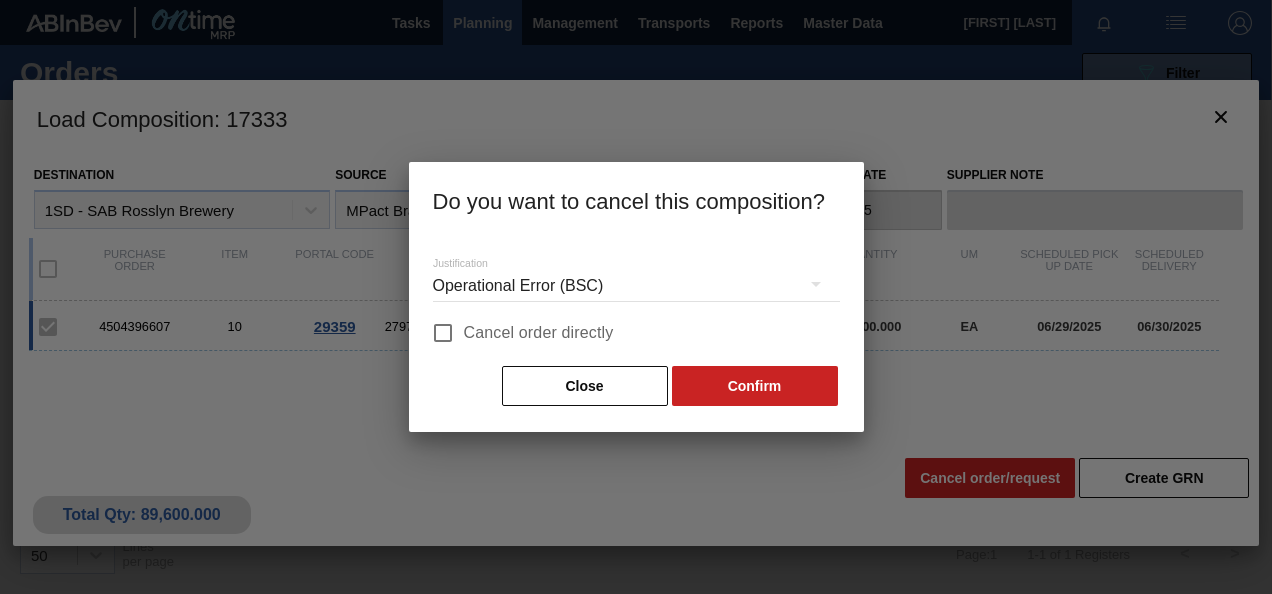 click on "Cancel order directly" at bounding box center [539, 333] 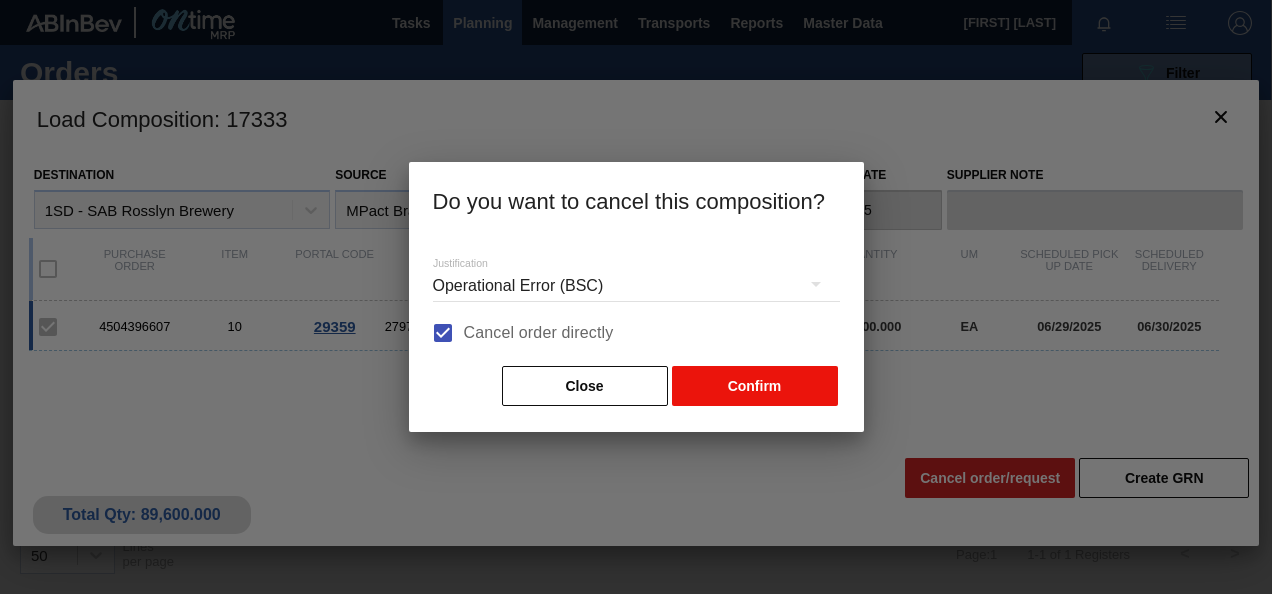 click on "Confirm" at bounding box center [755, 386] 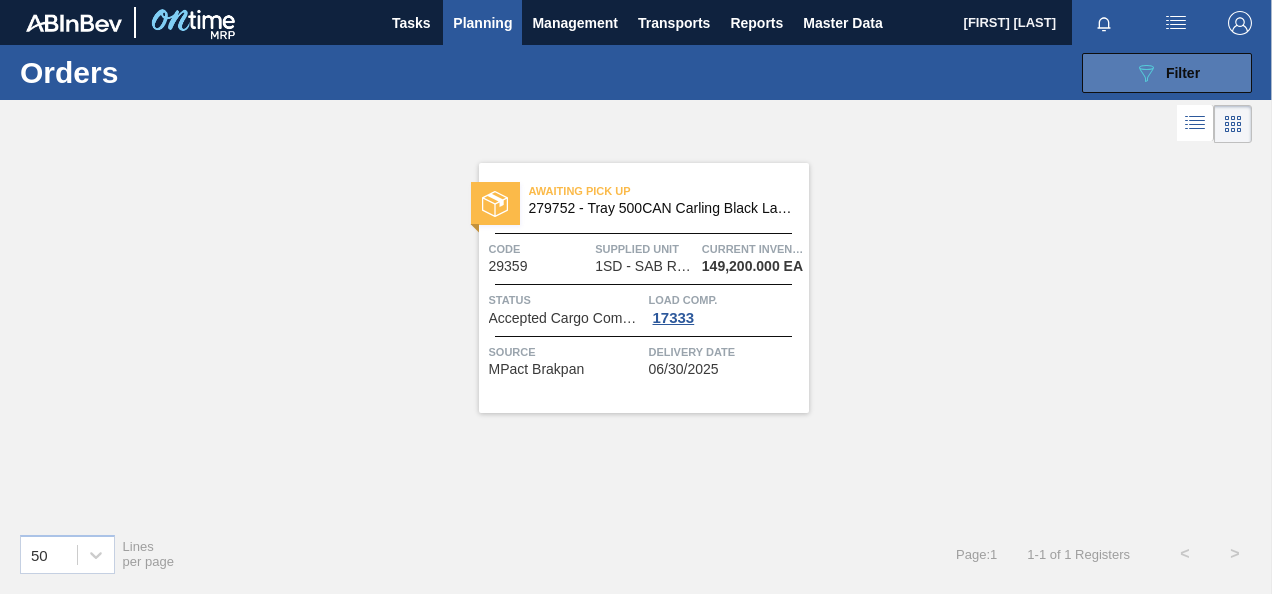 click on "089F7B8B-B2A5-4AFE-B5C0-19BA573D28AC" 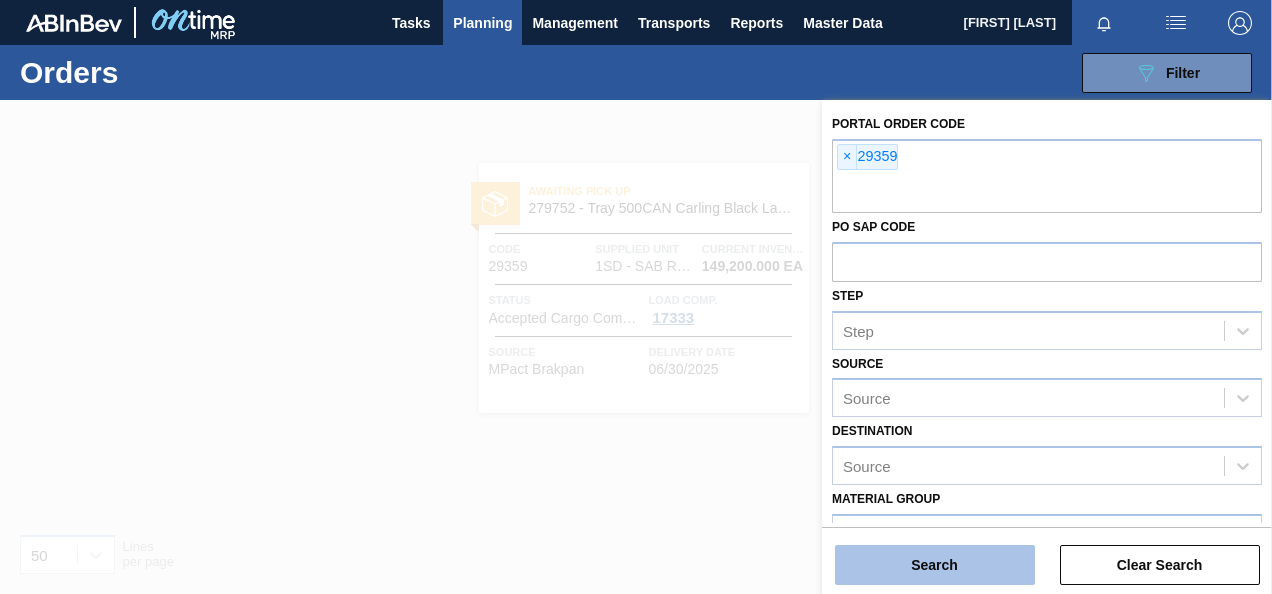 click on "Search" at bounding box center [935, 565] 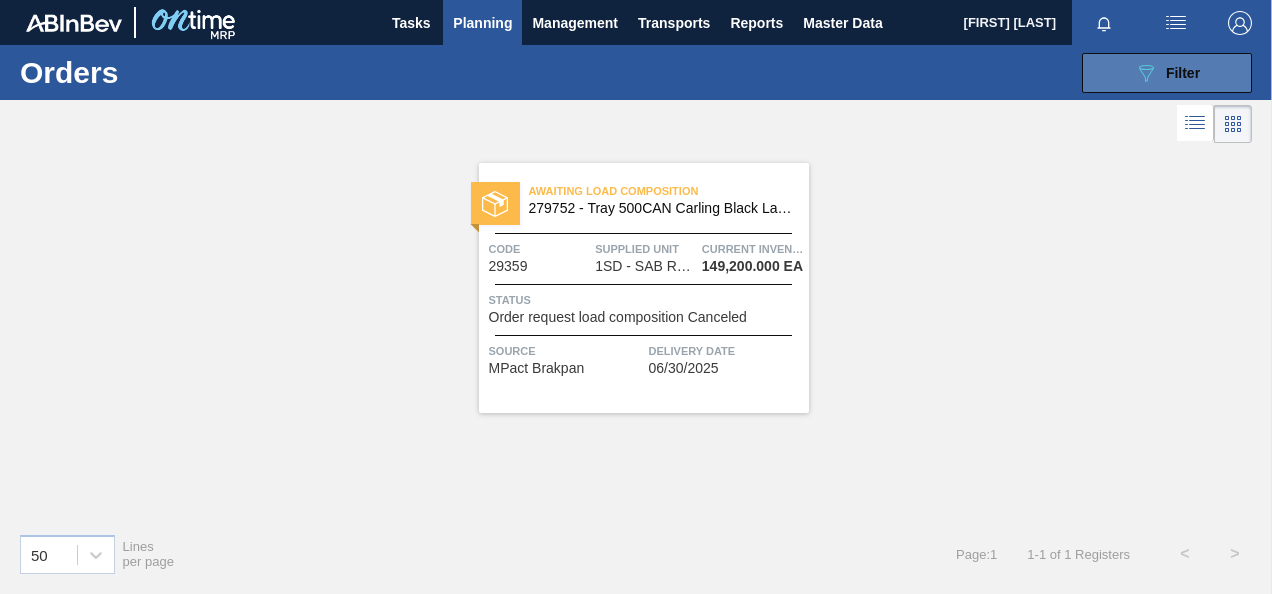 click on "089F7B8B-B2A5-4AFE-B5C0-19BA573D28AC Filter" at bounding box center (1167, 73) 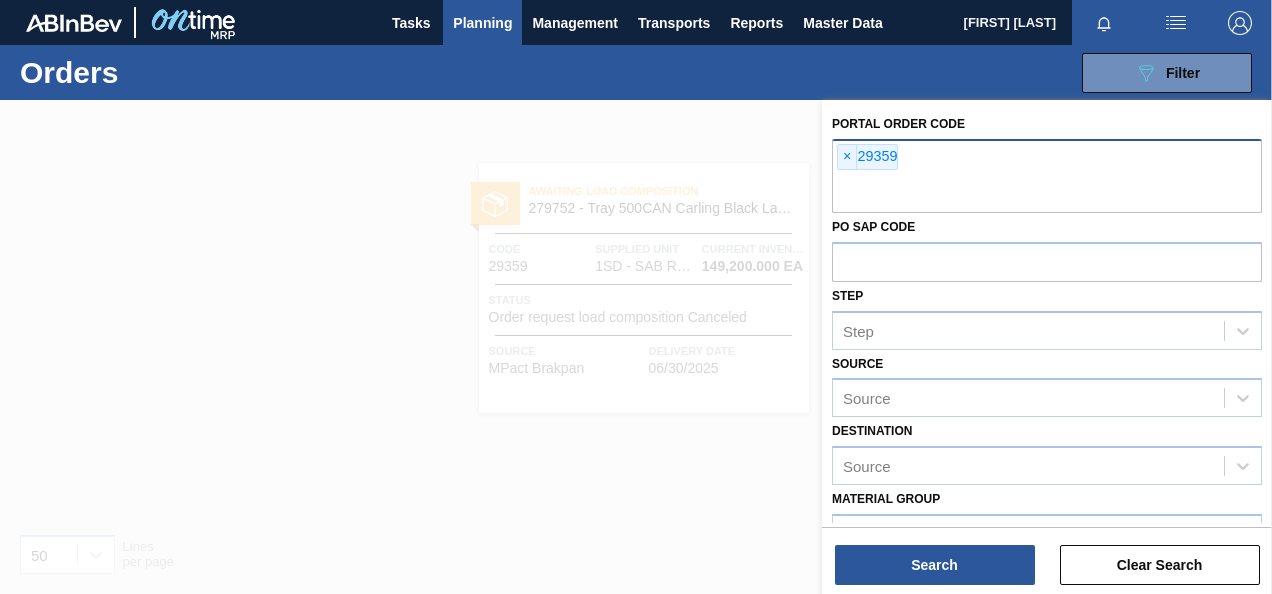 click on "×  29359" at bounding box center (1047, 176) 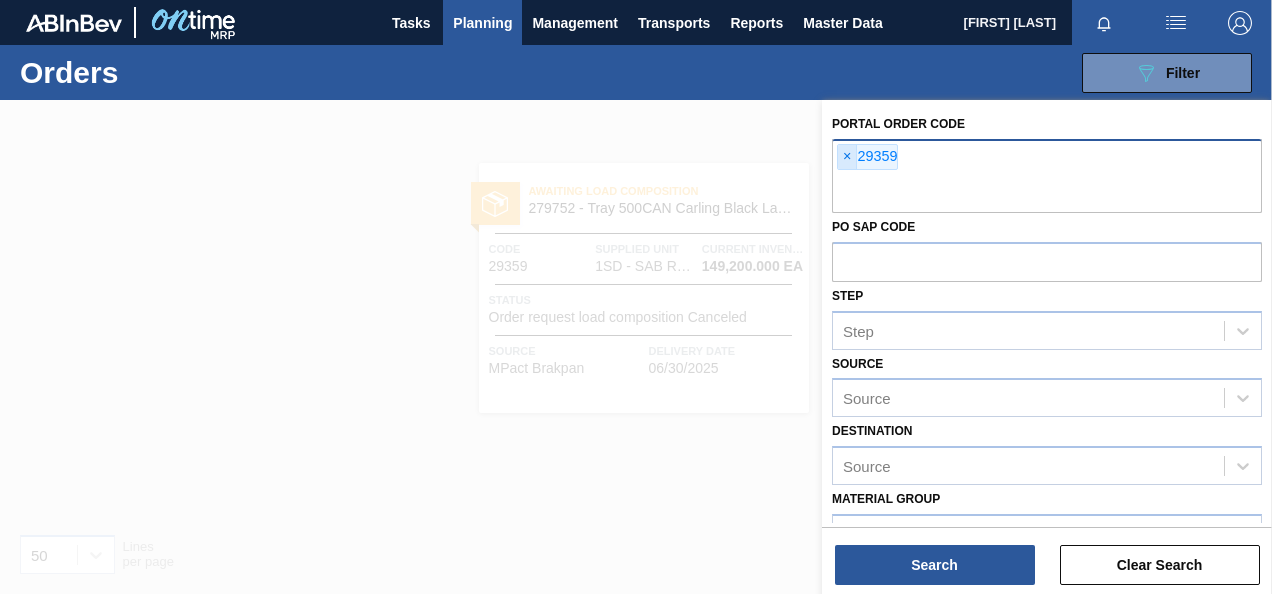click on "×" at bounding box center (847, 157) 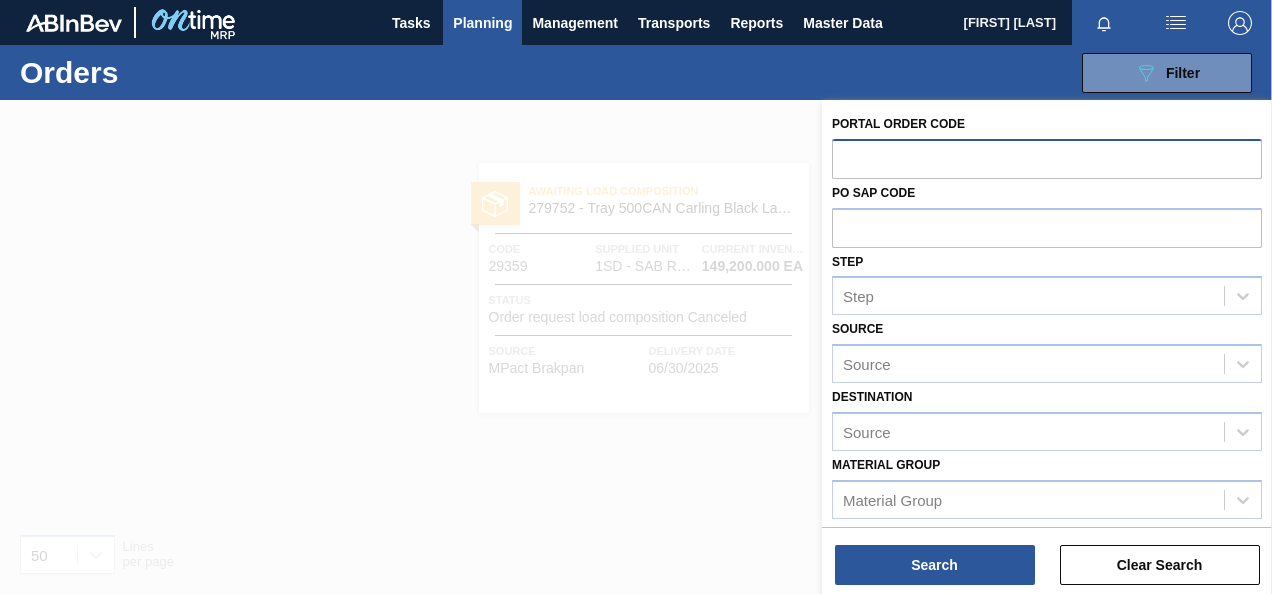 paste on "29362" 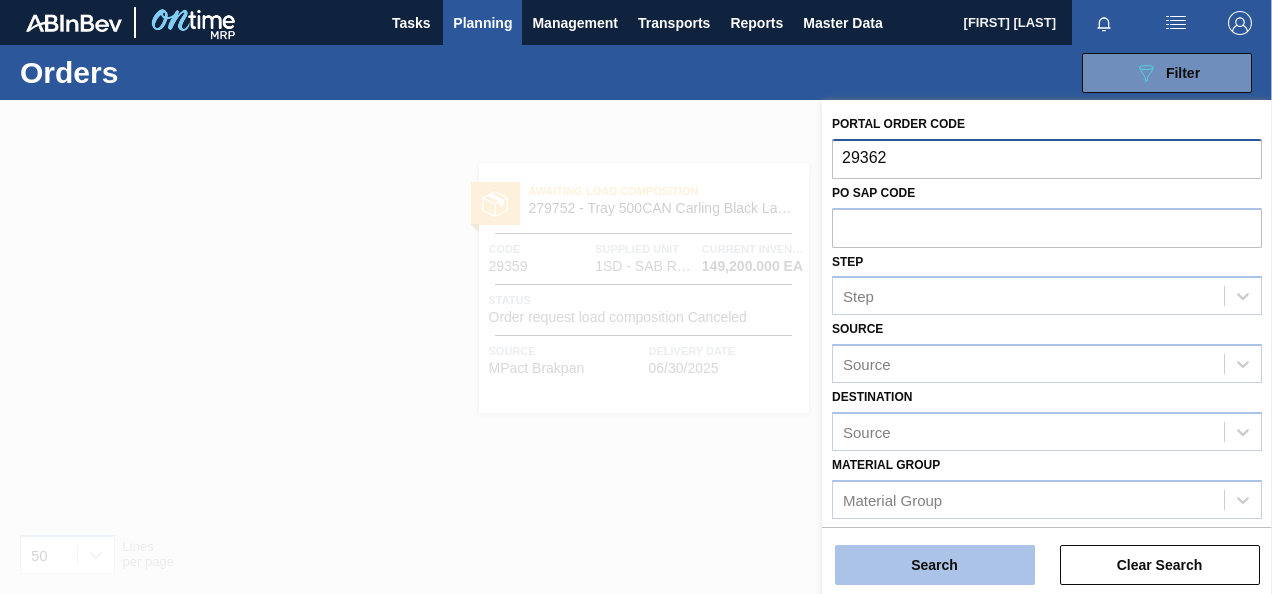 type on "29362" 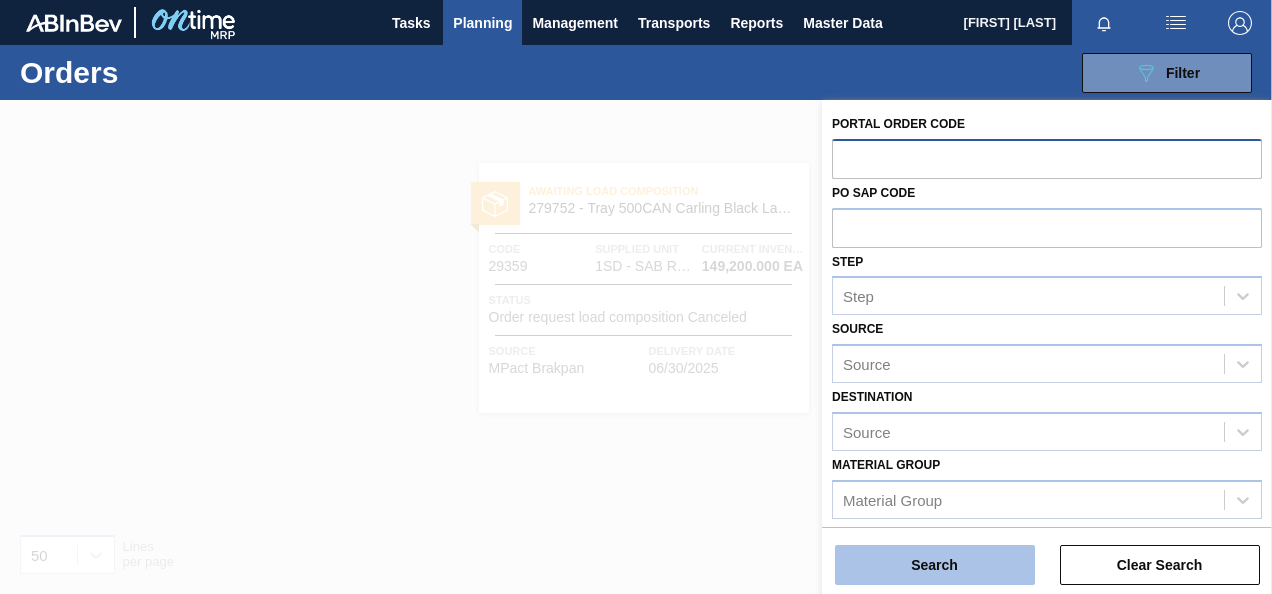 click on "Search" at bounding box center [935, 565] 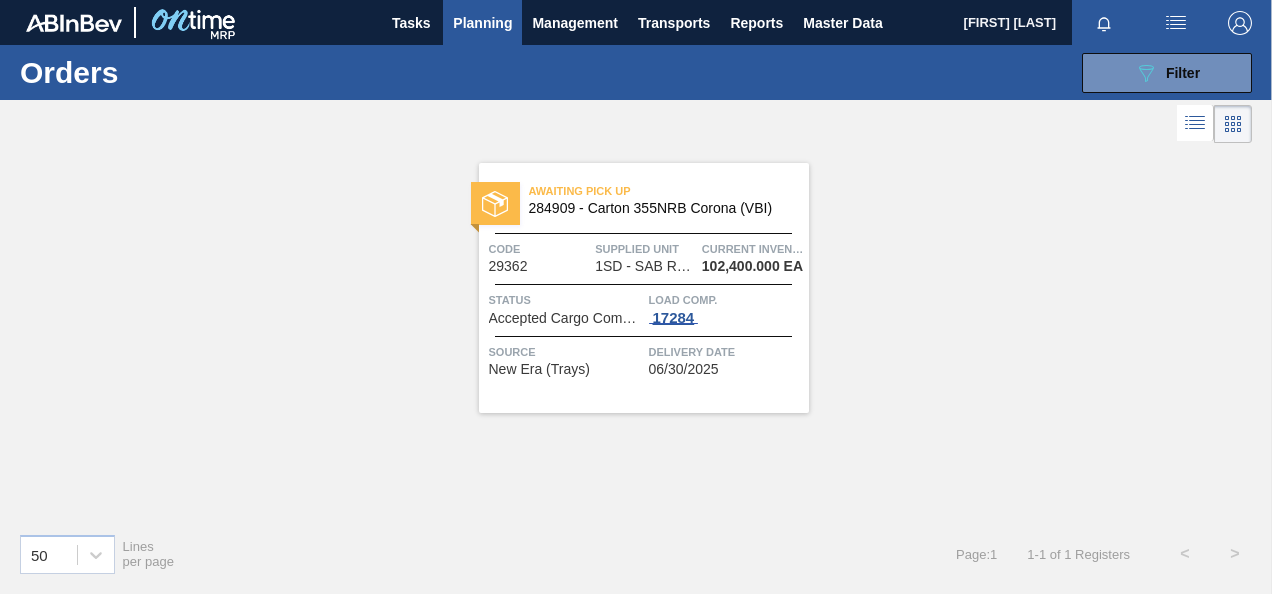 click on "17284" at bounding box center [674, 318] 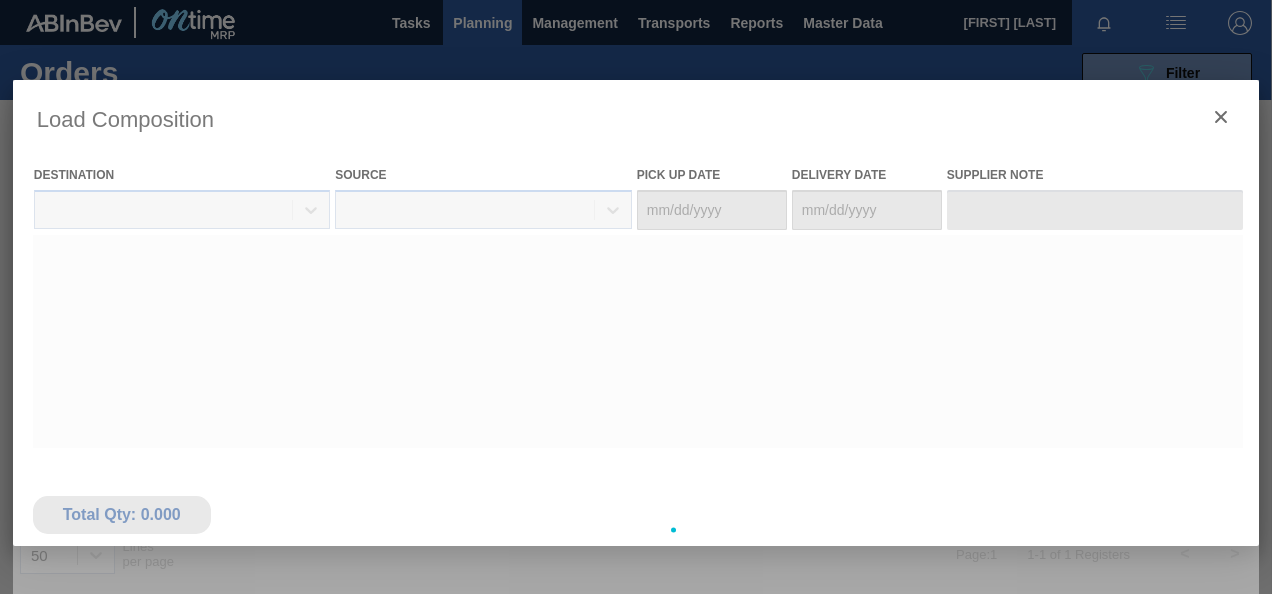 type on "06/29/2025" 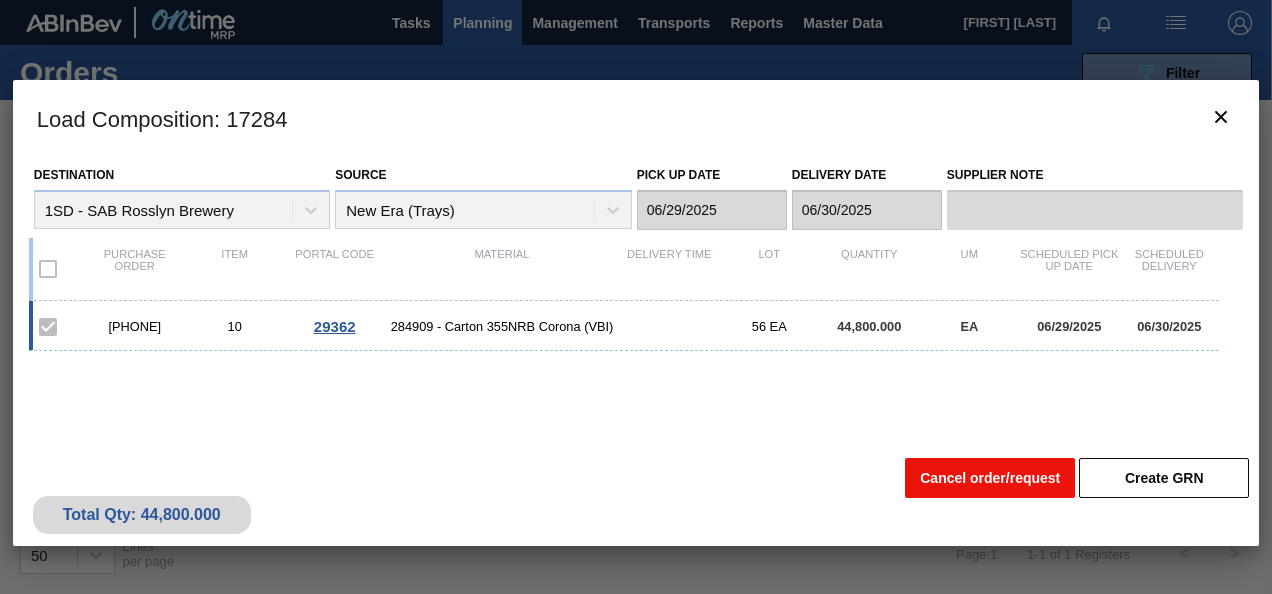 click on "Cancel order/request" at bounding box center [990, 478] 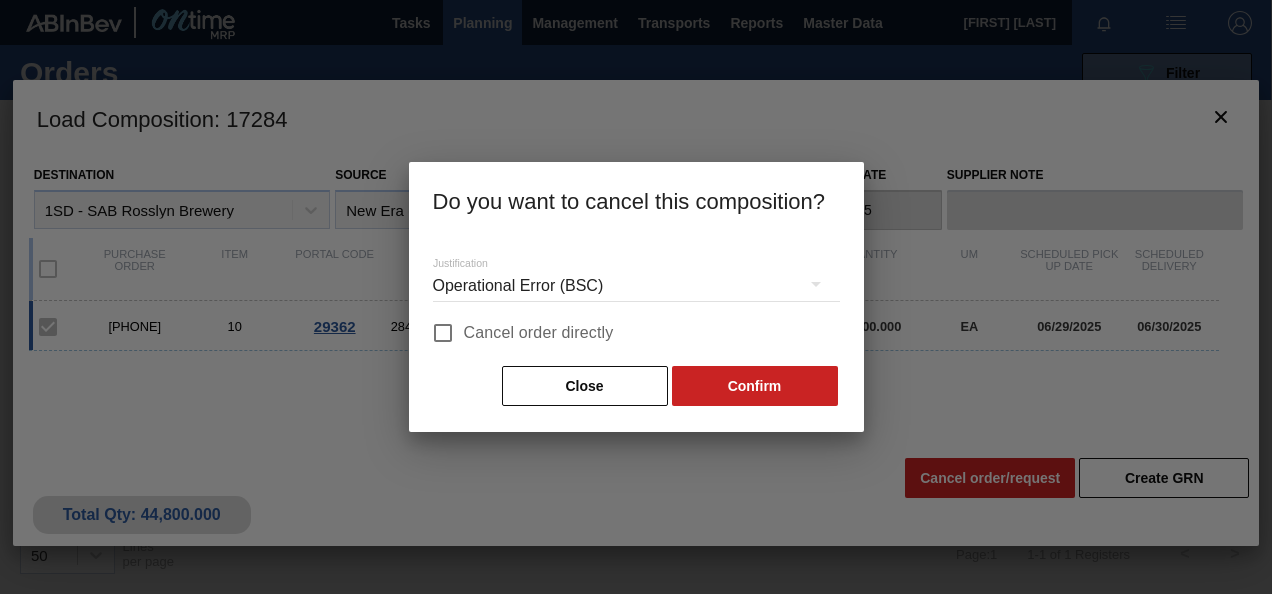 click on "Cancel order directly" at bounding box center (539, 333) 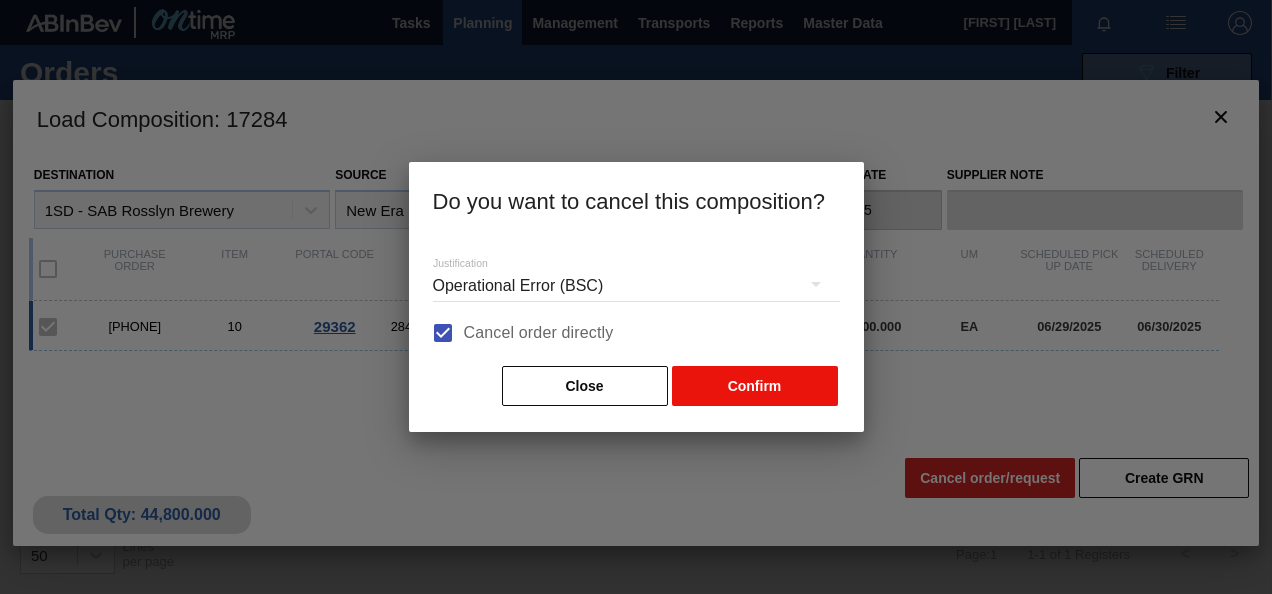click on "Confirm" at bounding box center (755, 386) 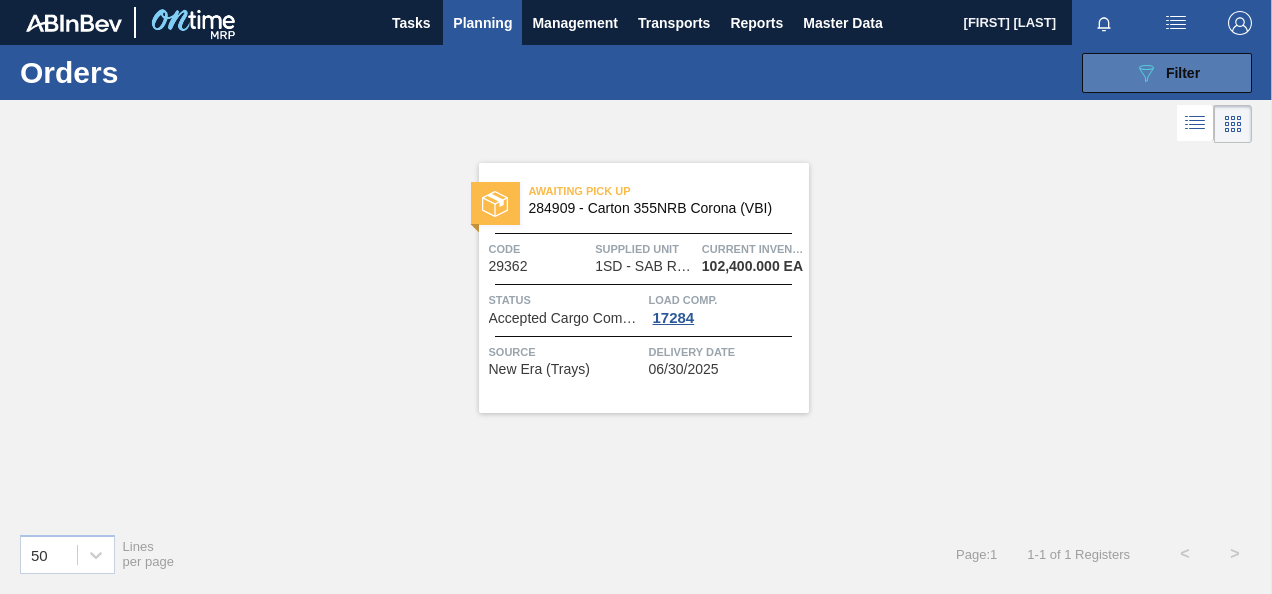 click on "089F7B8B-B2A5-4AFE-B5C0-19BA573D28AC Filter" at bounding box center (1167, 73) 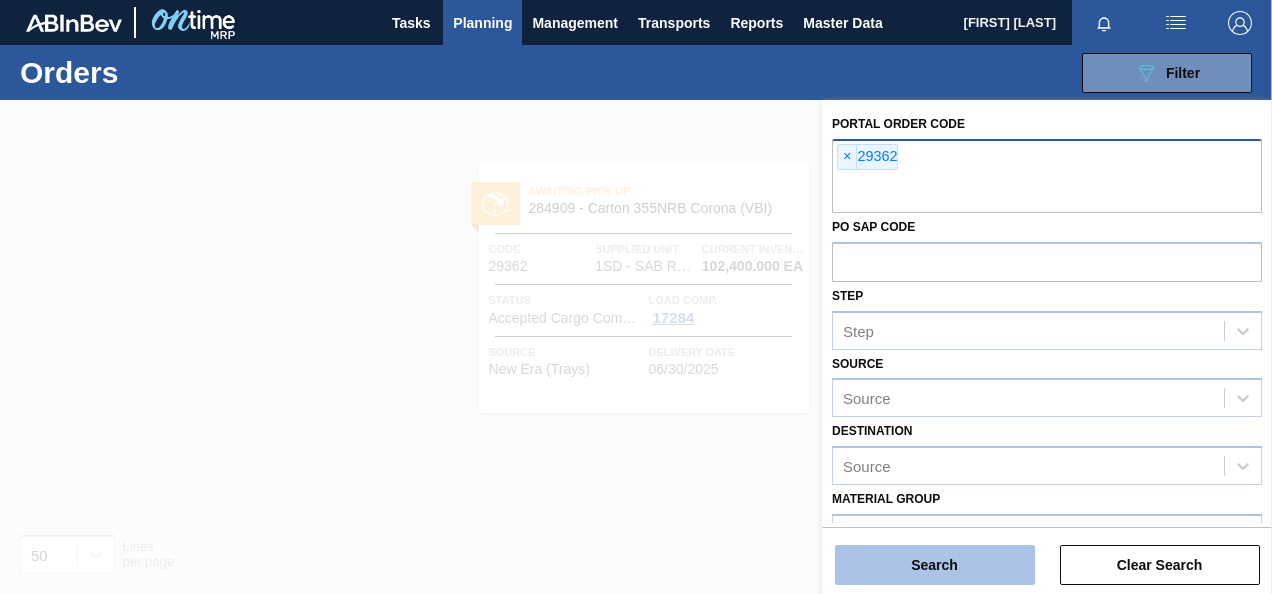 click on "Search" at bounding box center [935, 565] 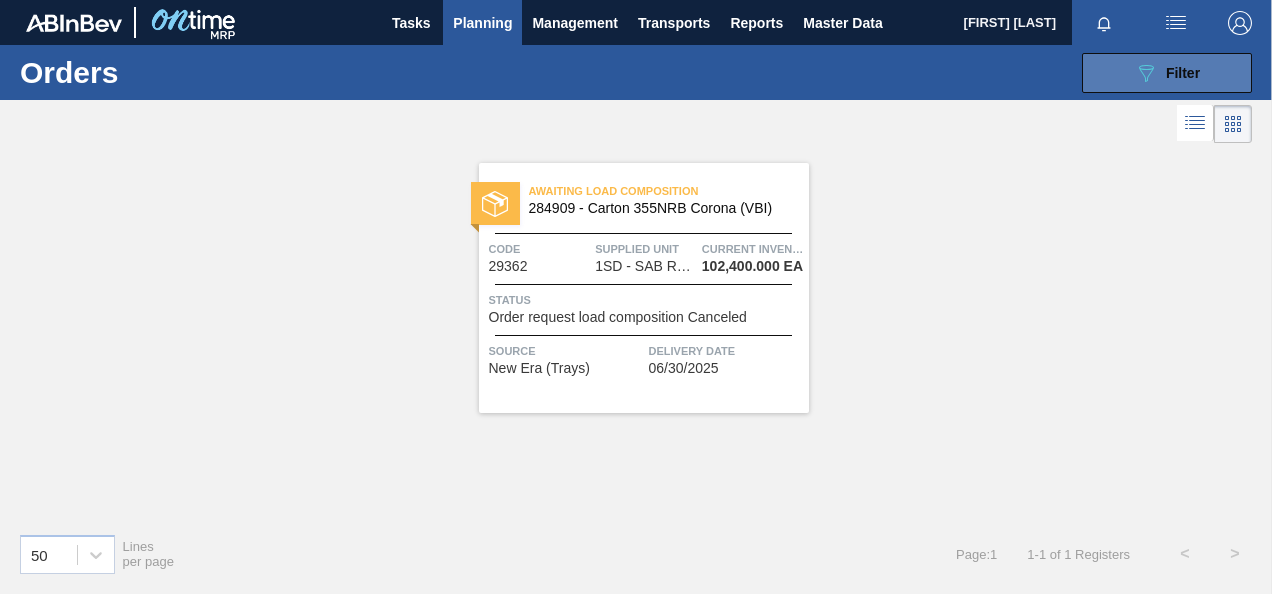click on "089F7B8B-B2A5-4AFE-B5C0-19BA573D28AC Filter" at bounding box center (1167, 73) 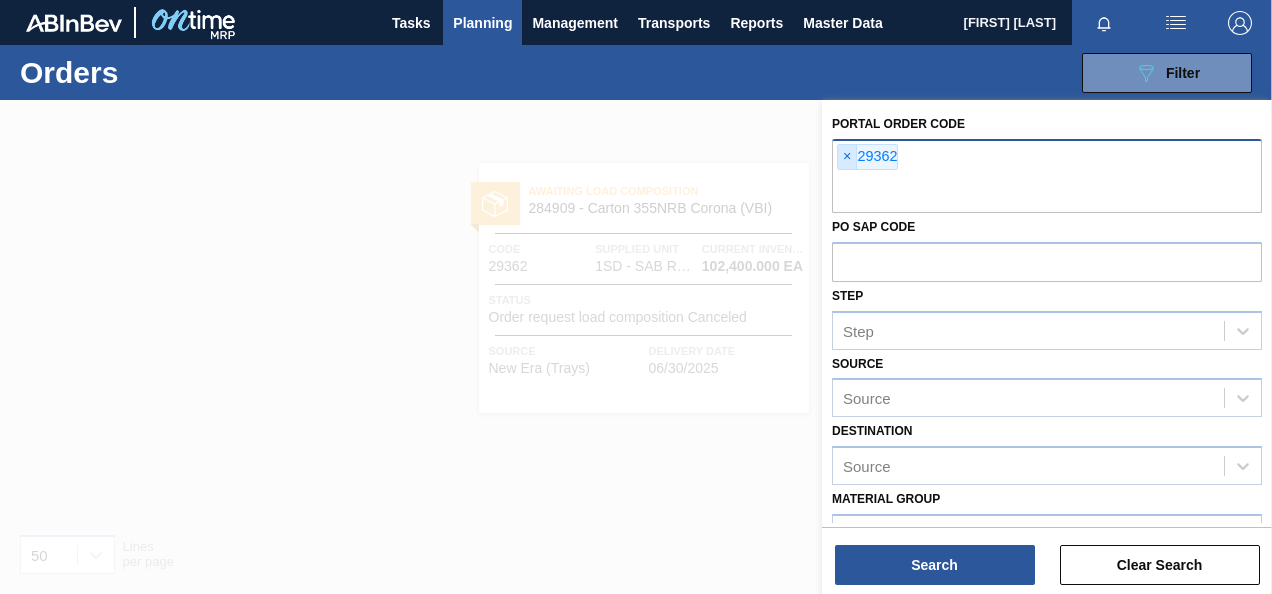 click on "×" at bounding box center (847, 157) 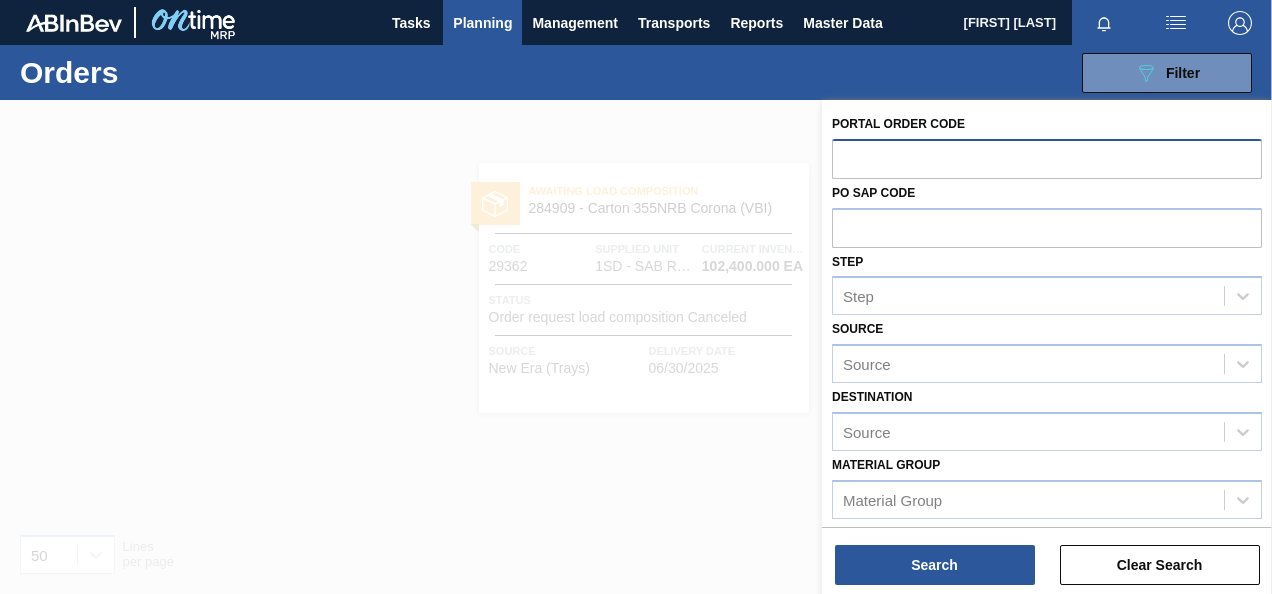paste on "29363" 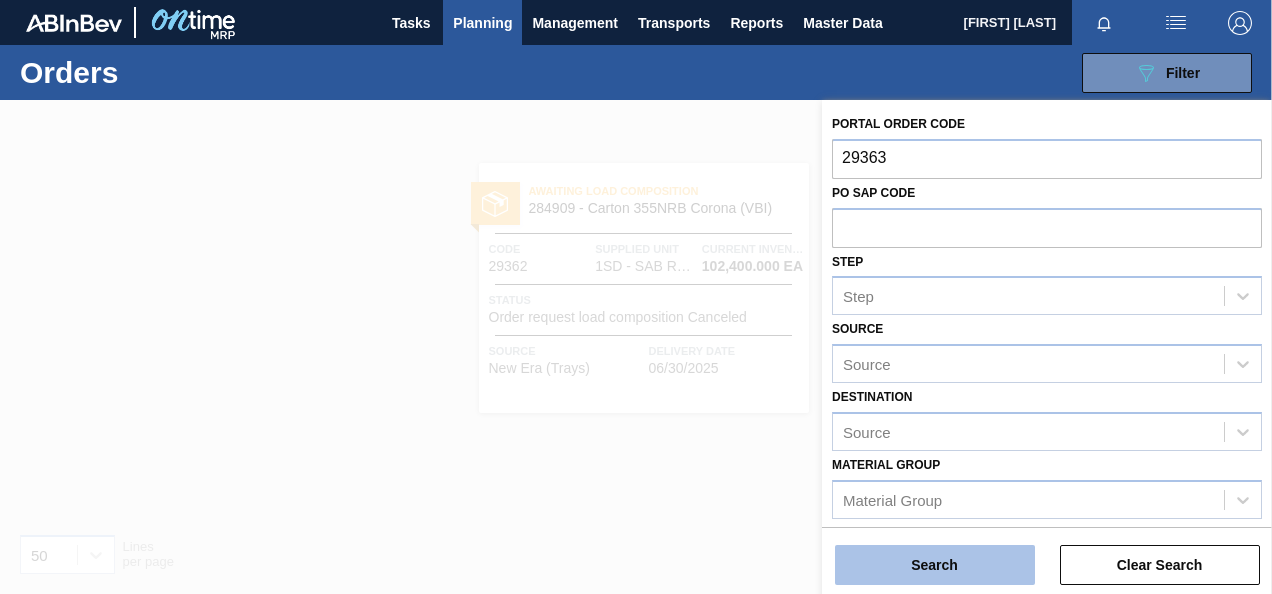 type on "29363" 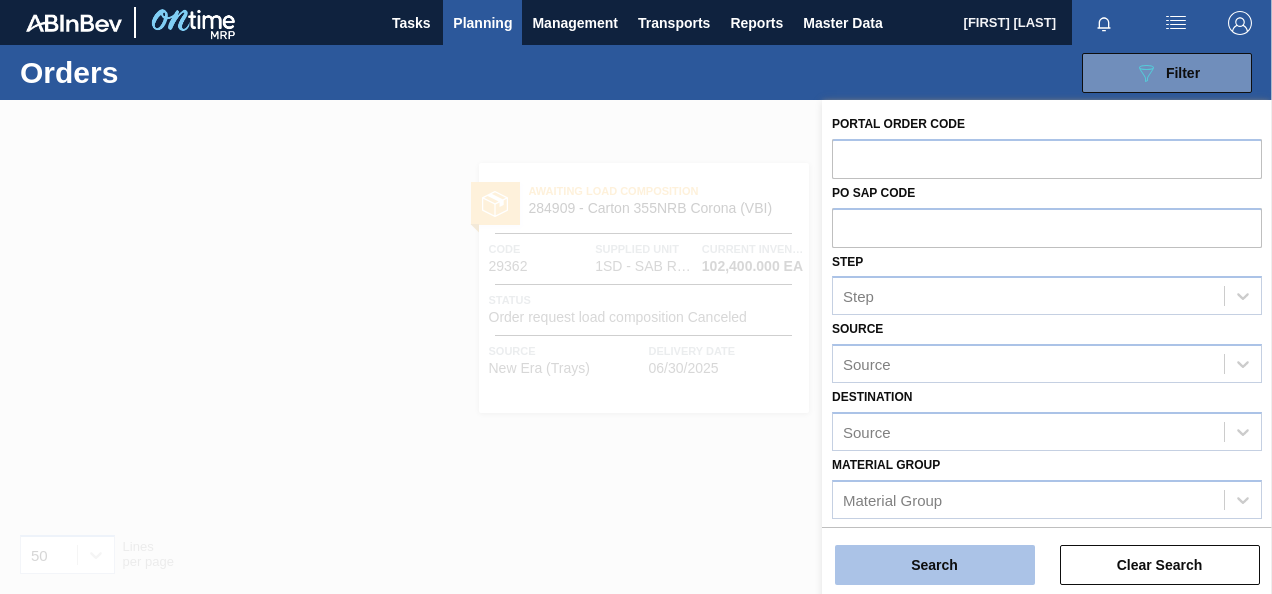 click on "Search" at bounding box center (935, 565) 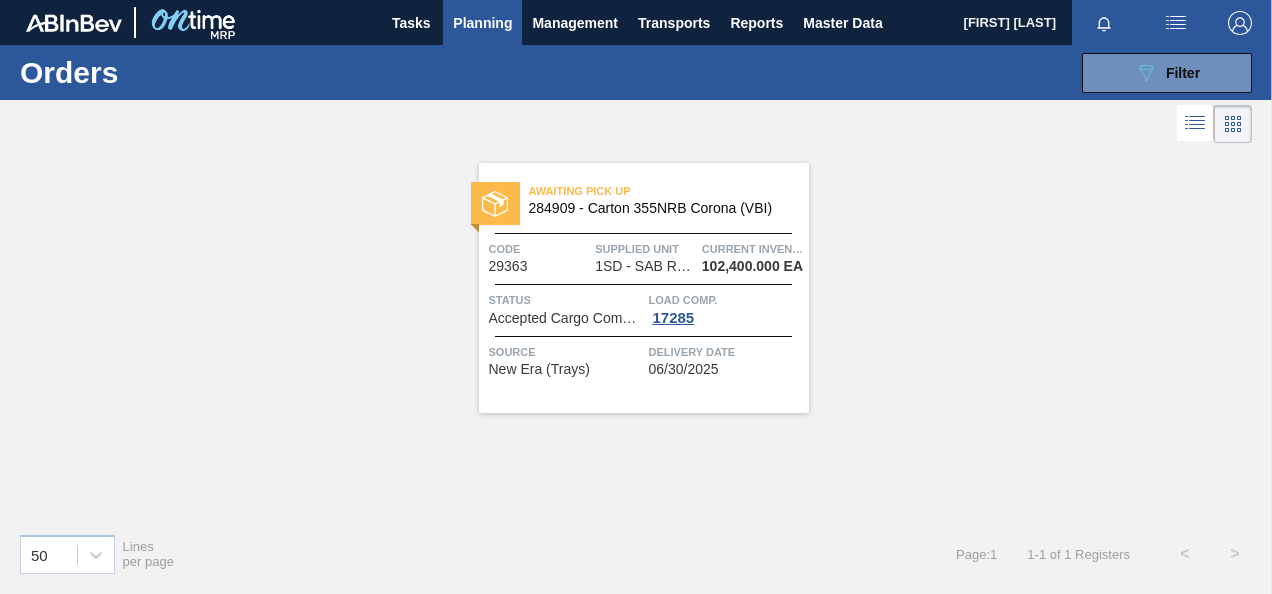 click on "Load Comp." at bounding box center (726, 300) 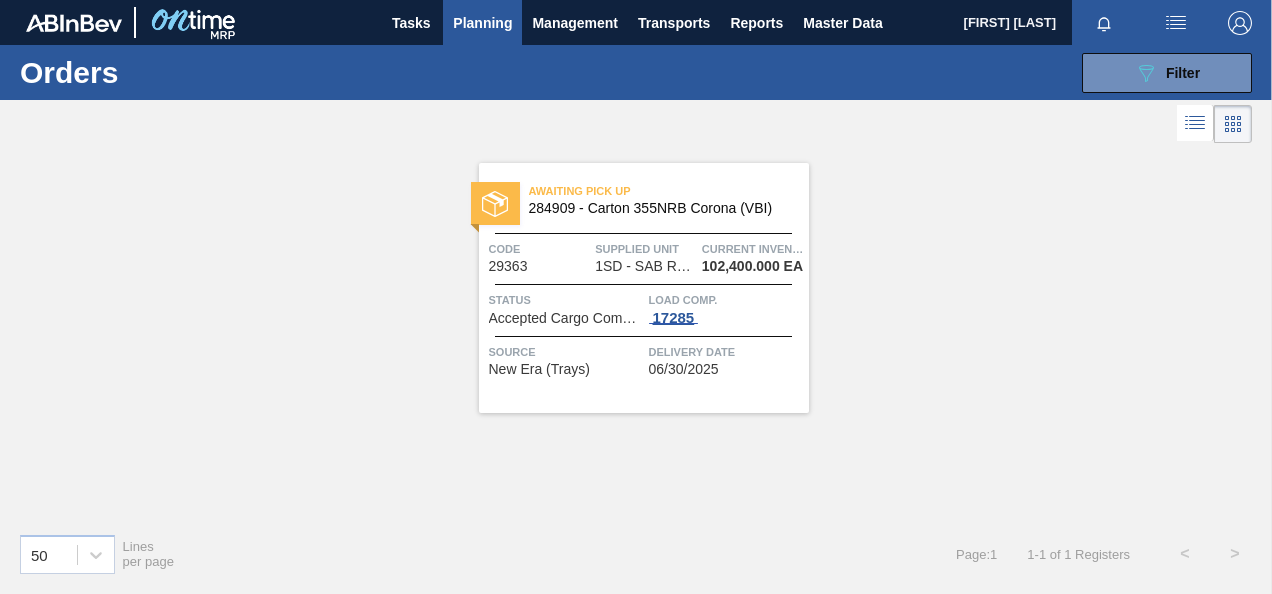 click on "17285" at bounding box center (674, 318) 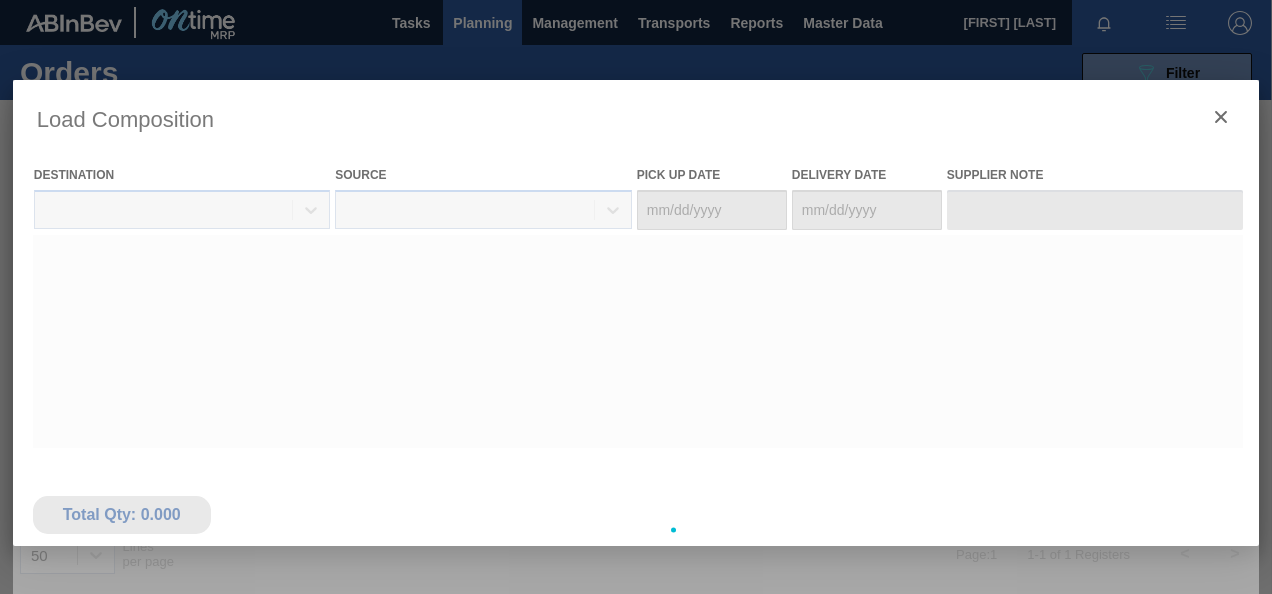type on "06/29/2025" 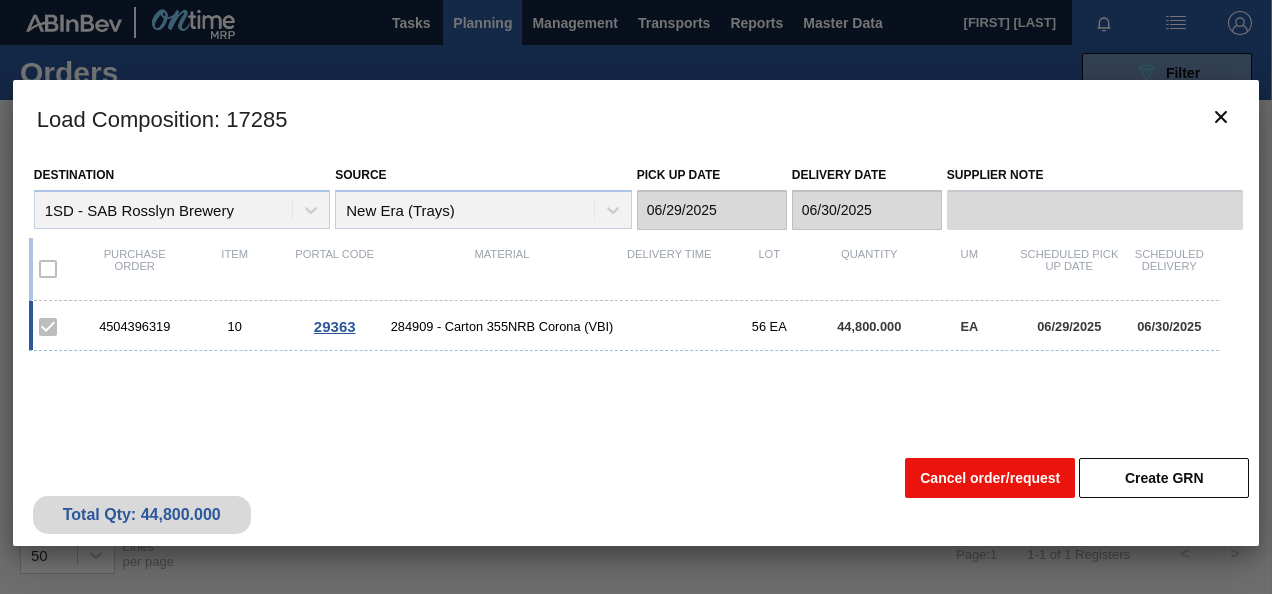 click on "Cancel order/request" at bounding box center [990, 478] 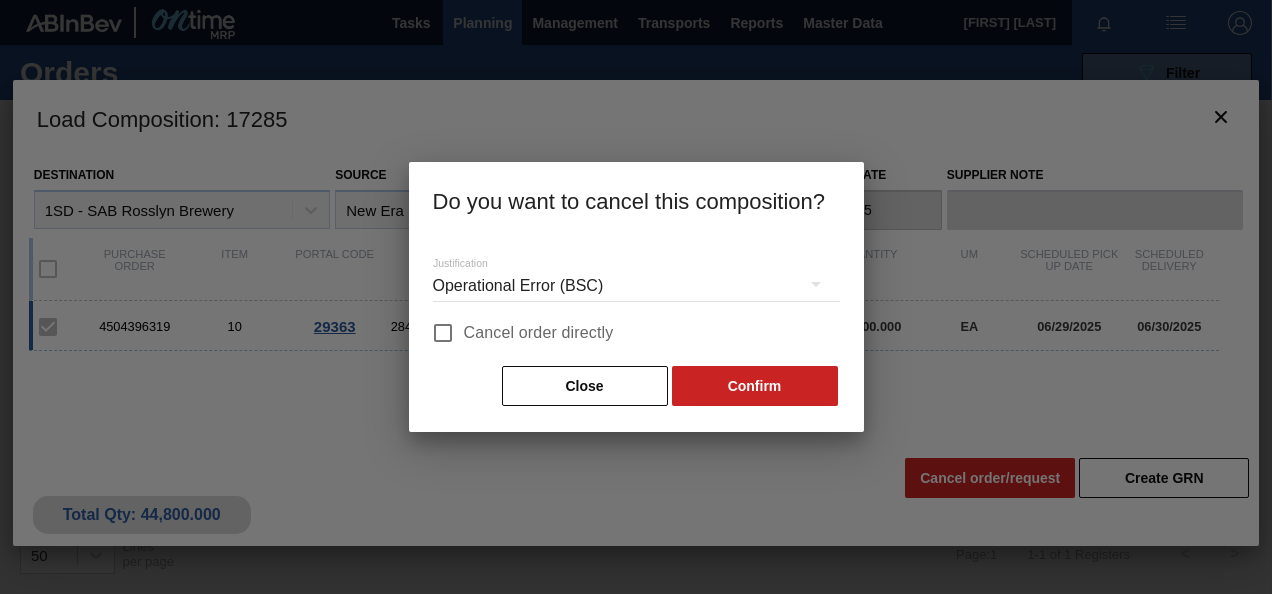click on "Cancel order directly" at bounding box center [518, 333] 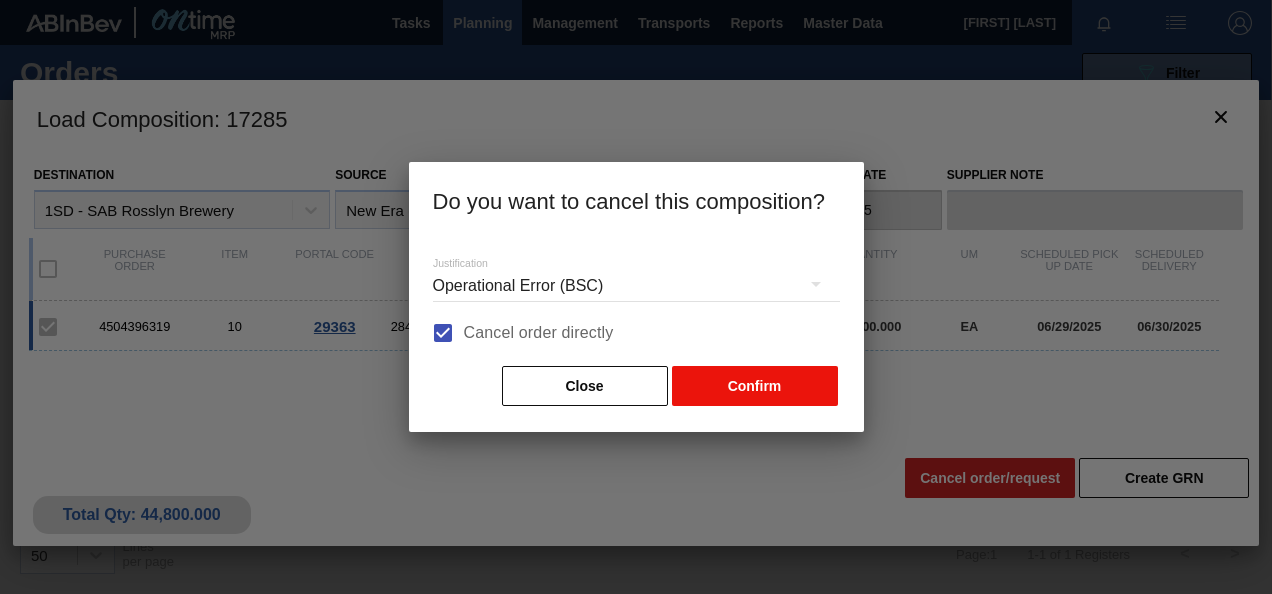 click on "Confirm" at bounding box center [755, 386] 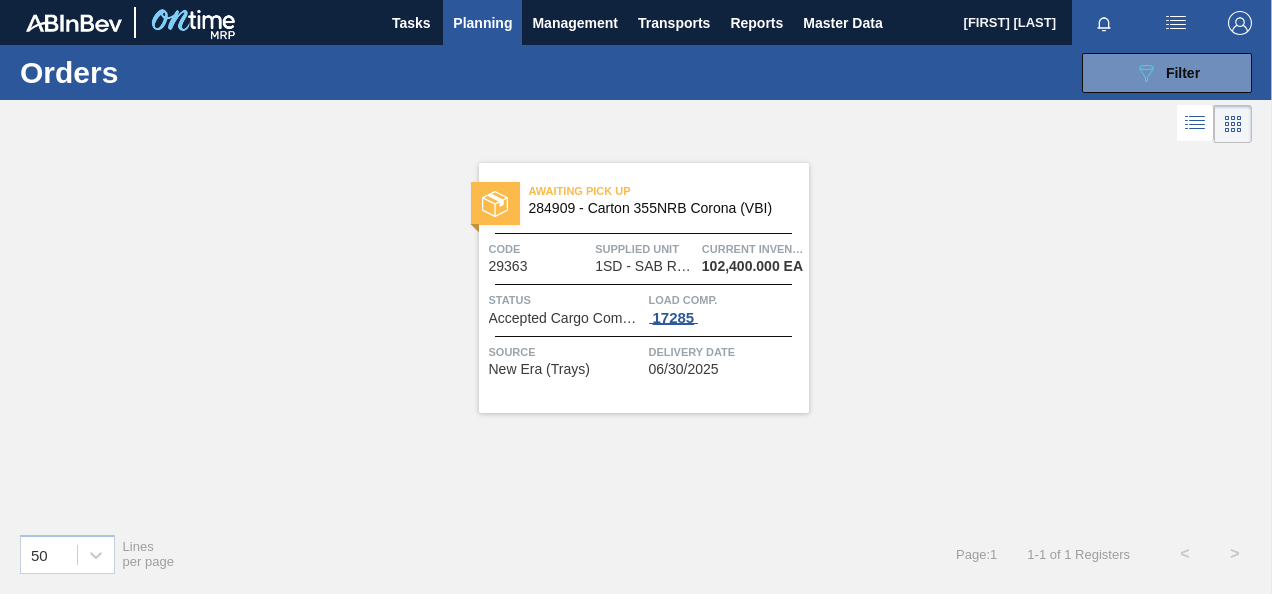 click on "17285" at bounding box center (674, 318) 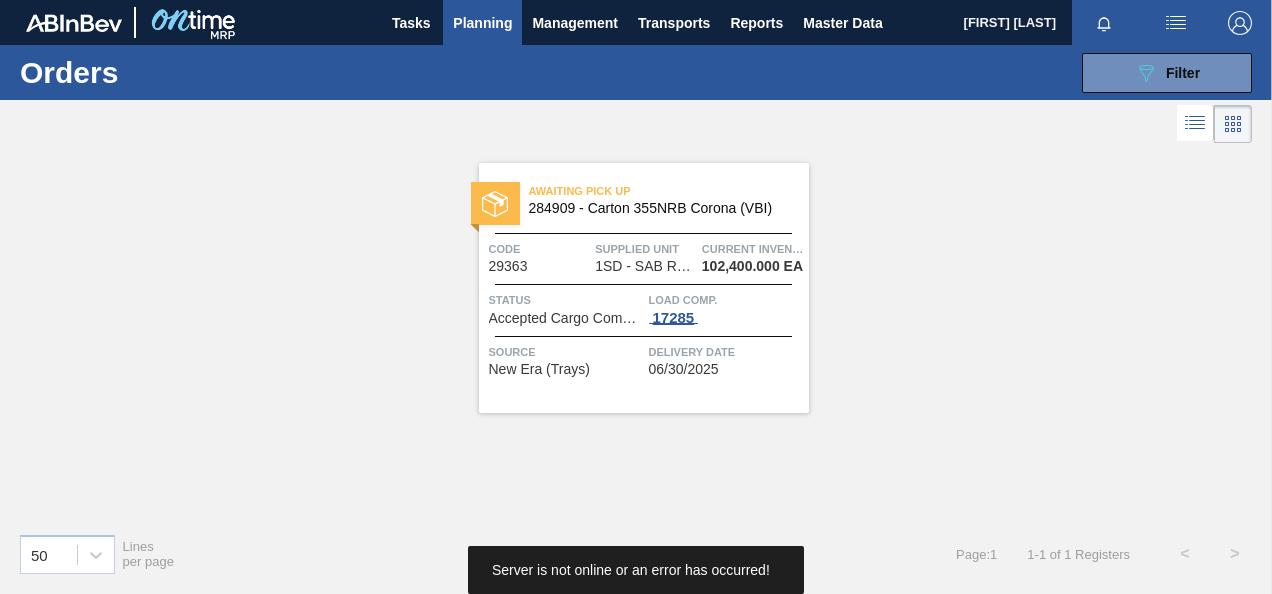 click on "17285" at bounding box center (674, 318) 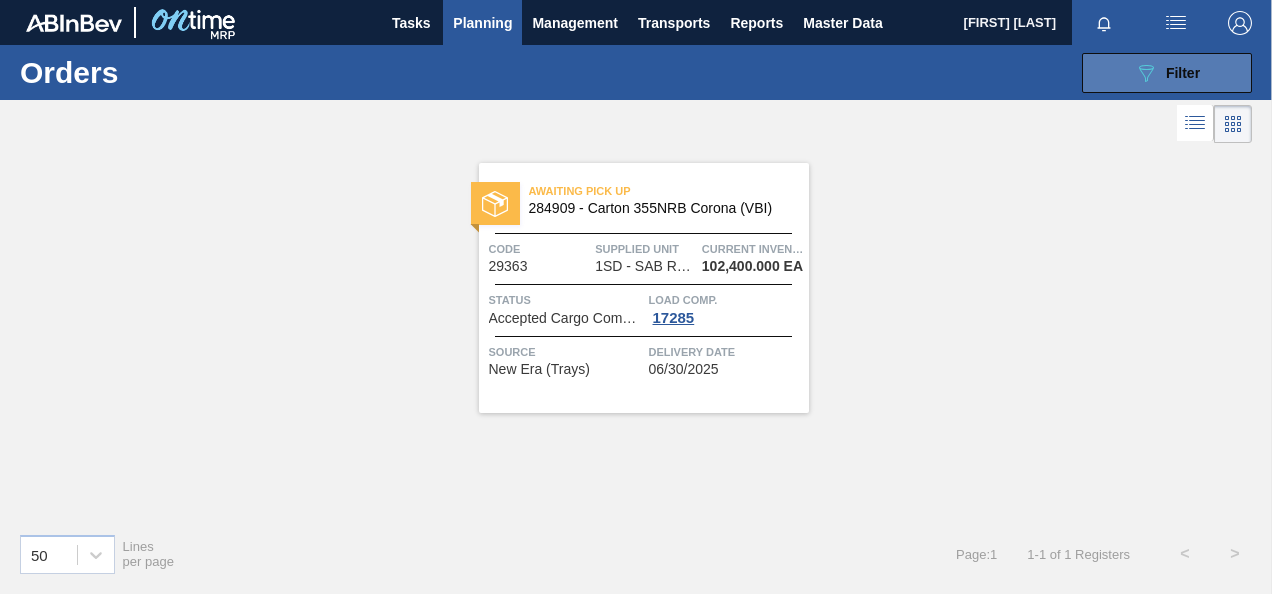click on "Filter" at bounding box center [1183, 73] 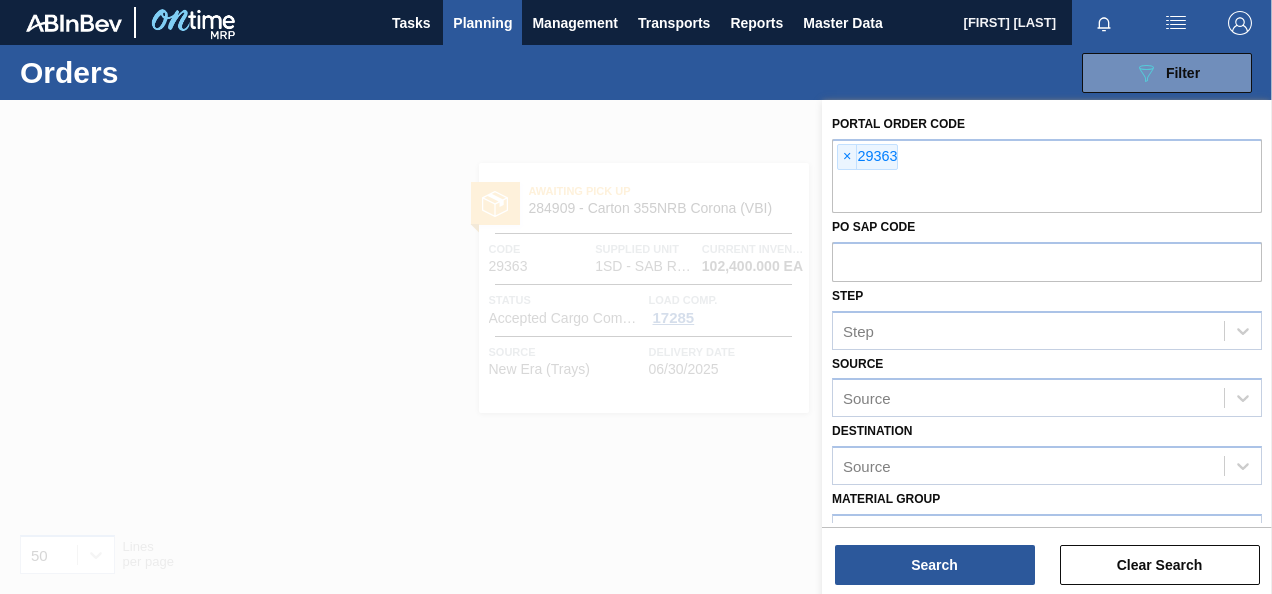drag, startPoint x: 972, startPoint y: 560, endPoint x: 956, endPoint y: 544, distance: 22.627417 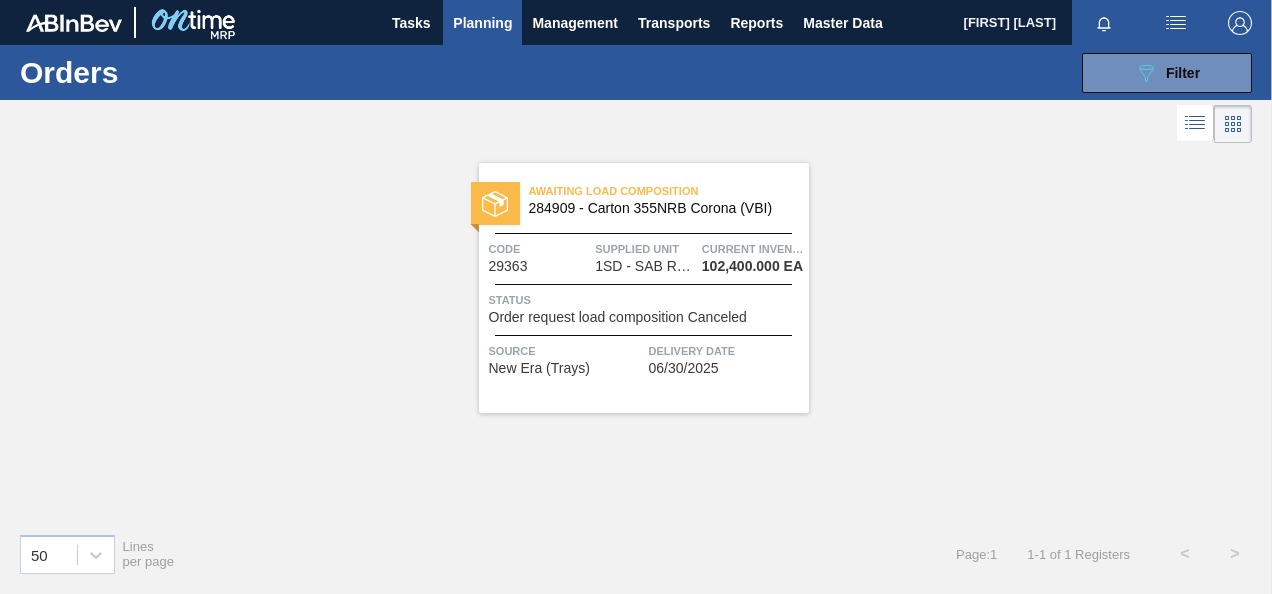 click on "Order request load composition Canceled" at bounding box center (618, 317) 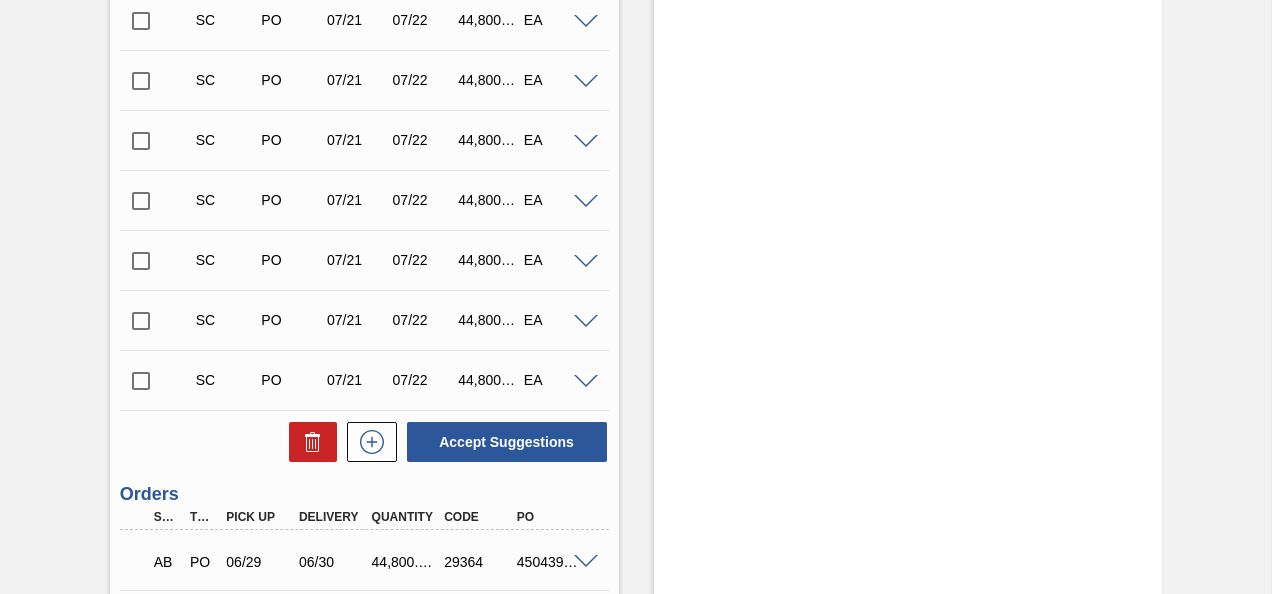scroll, scrollTop: 3100, scrollLeft: 0, axis: vertical 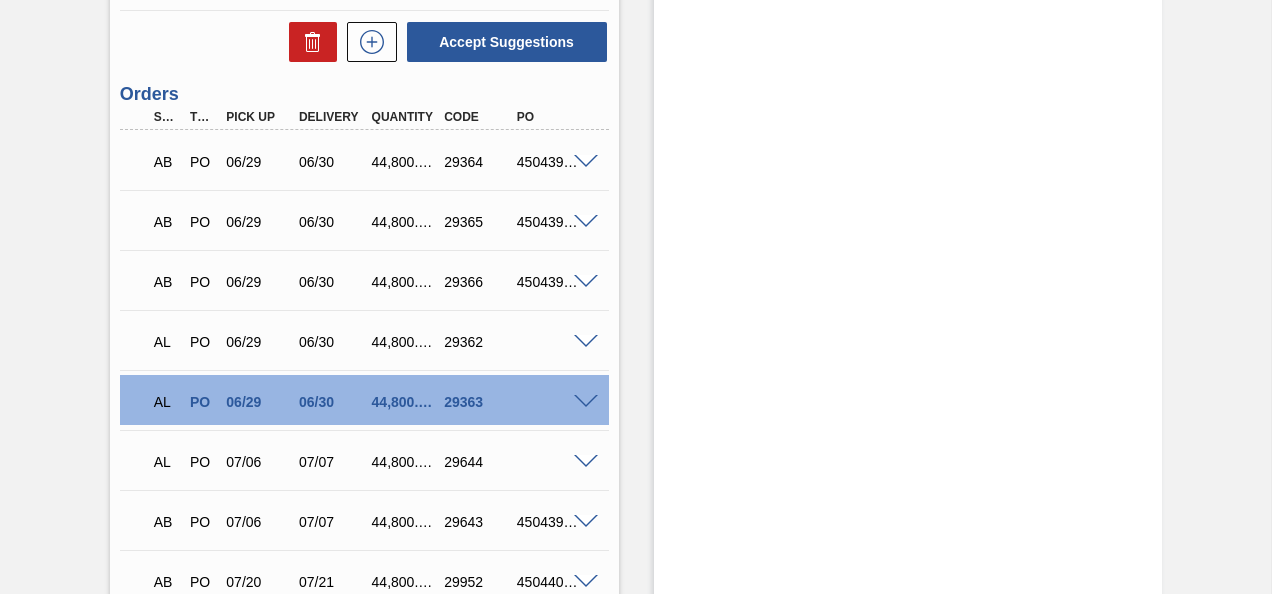 click on "4504396320" at bounding box center [551, 162] 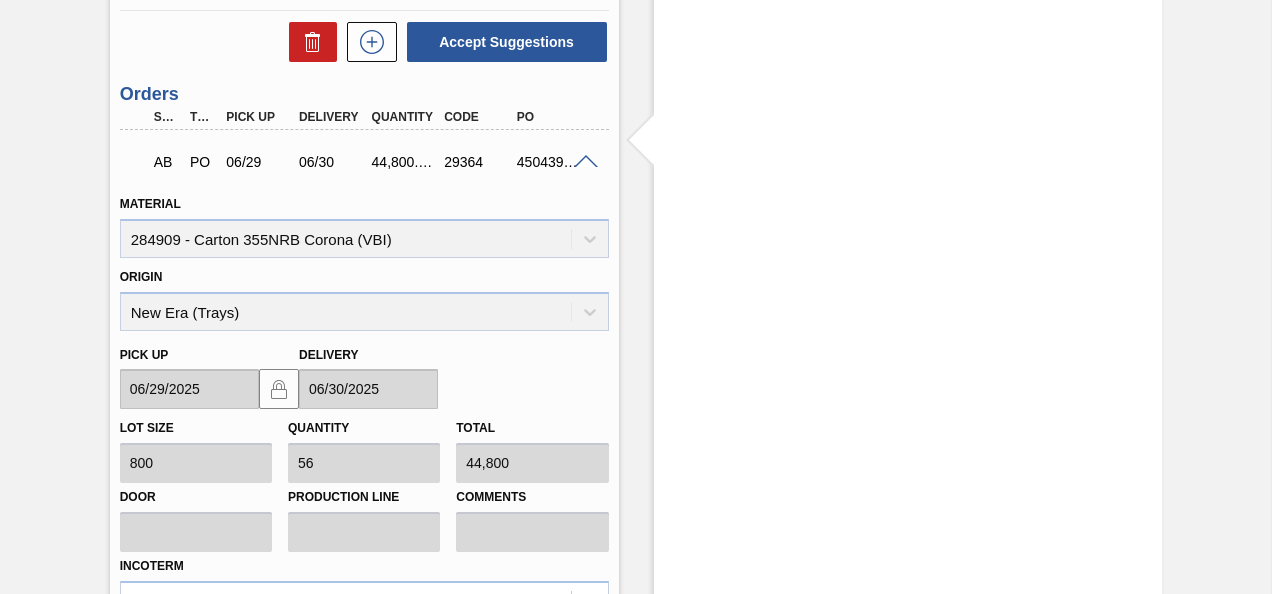 scroll, scrollTop: 3500, scrollLeft: 0, axis: vertical 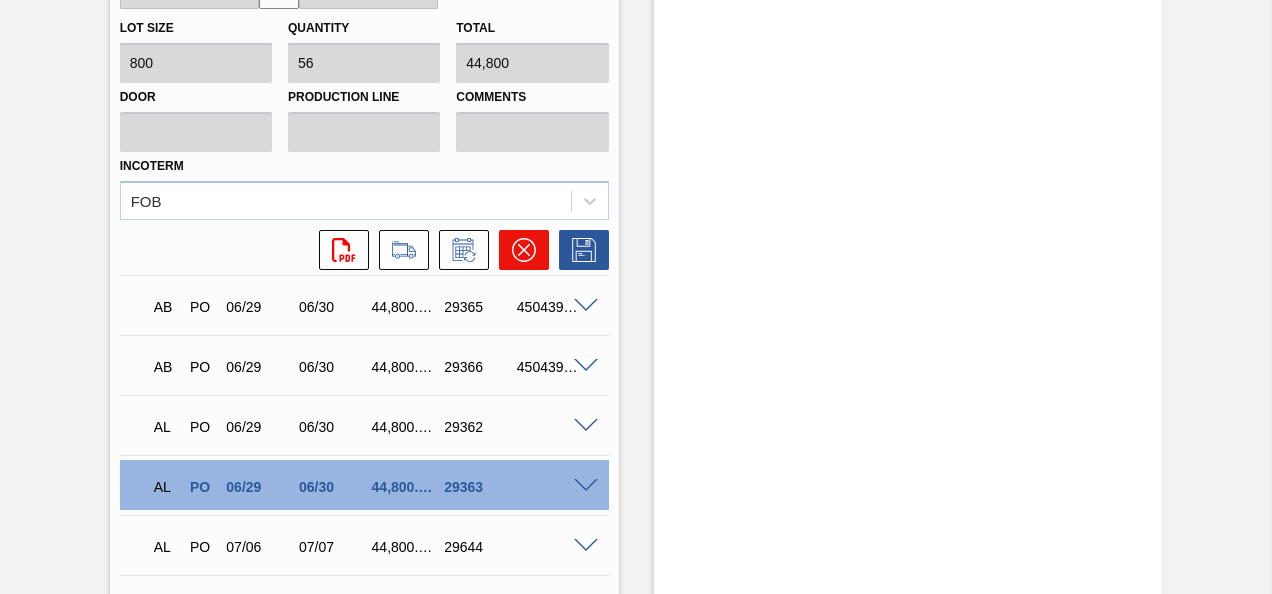 click 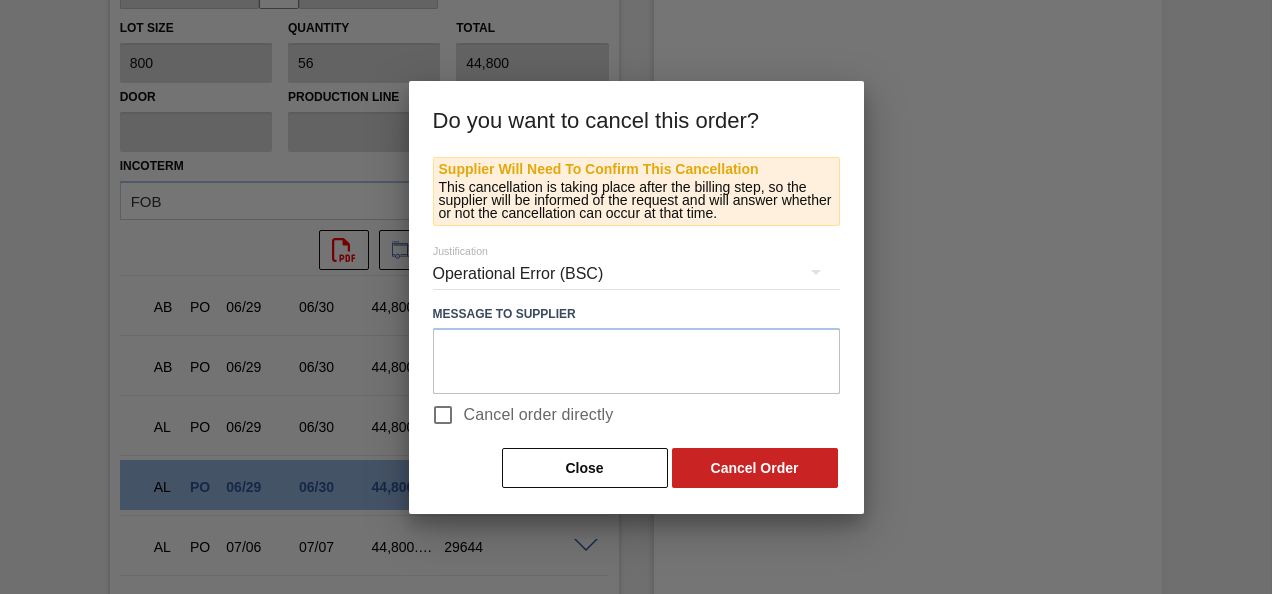 click on "Cancel order directly" at bounding box center (539, 415) 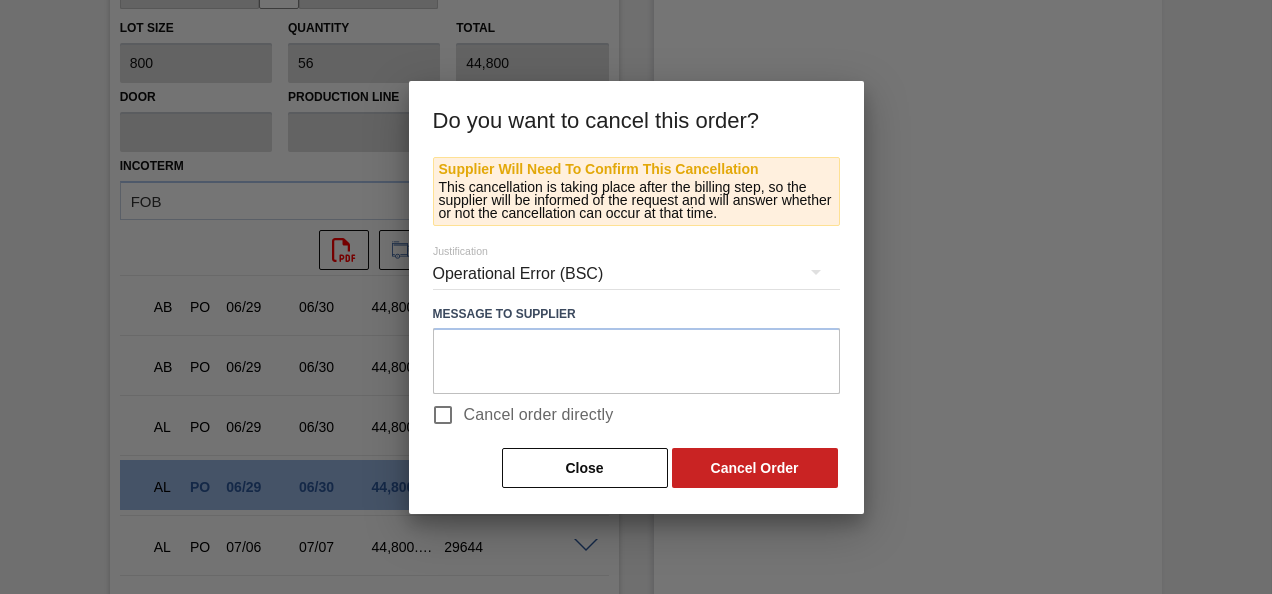 click on "Cancel order directly" at bounding box center [443, 415] 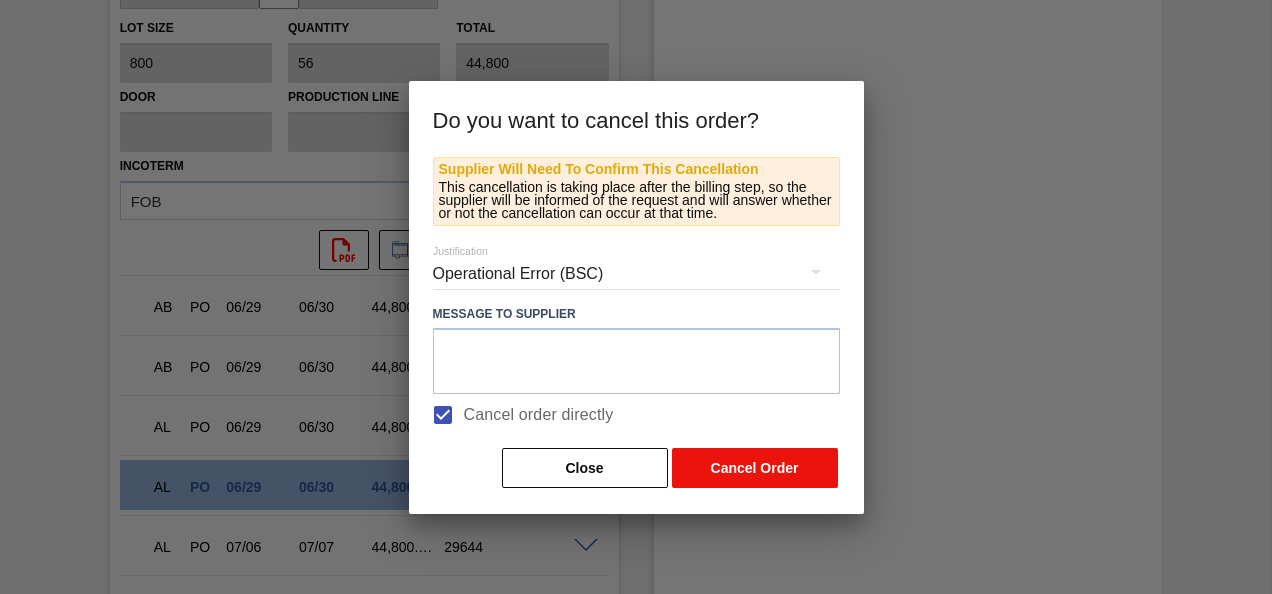 click on "Cancel Order" at bounding box center (755, 468) 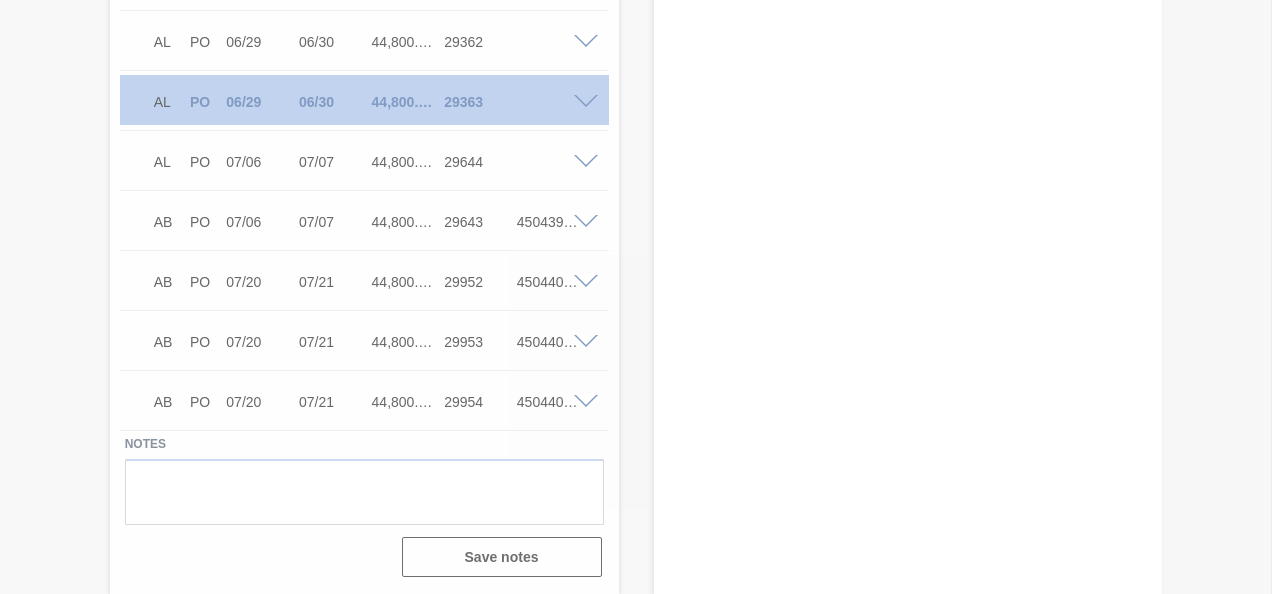 scroll, scrollTop: 3402, scrollLeft: 0, axis: vertical 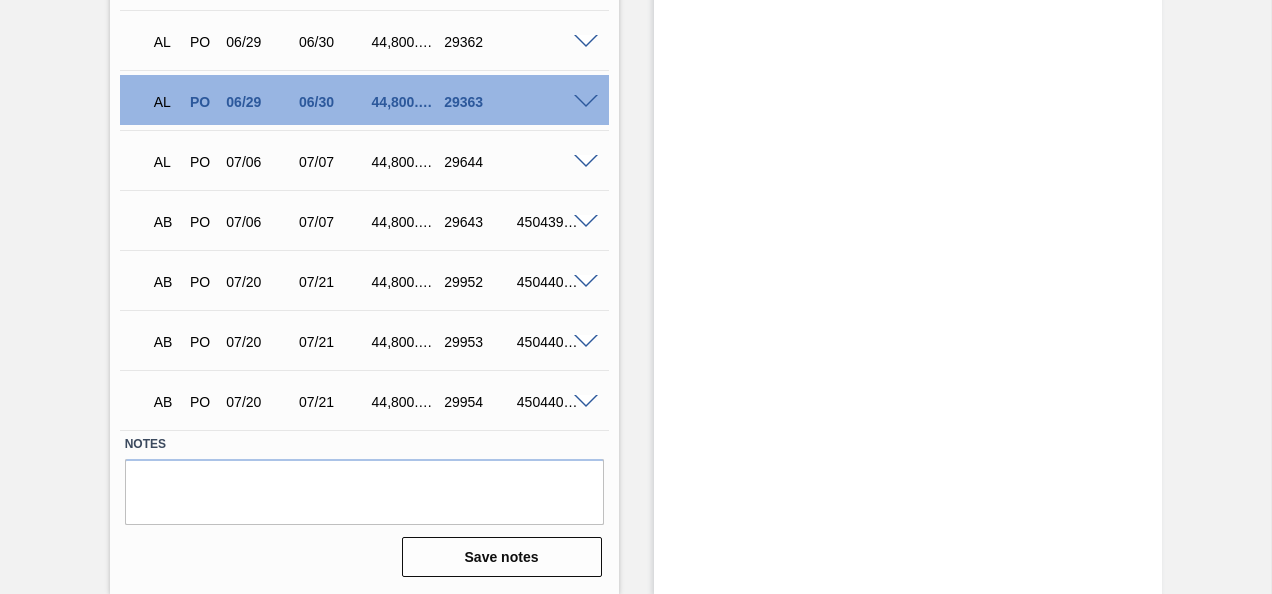 click at bounding box center (586, 402) 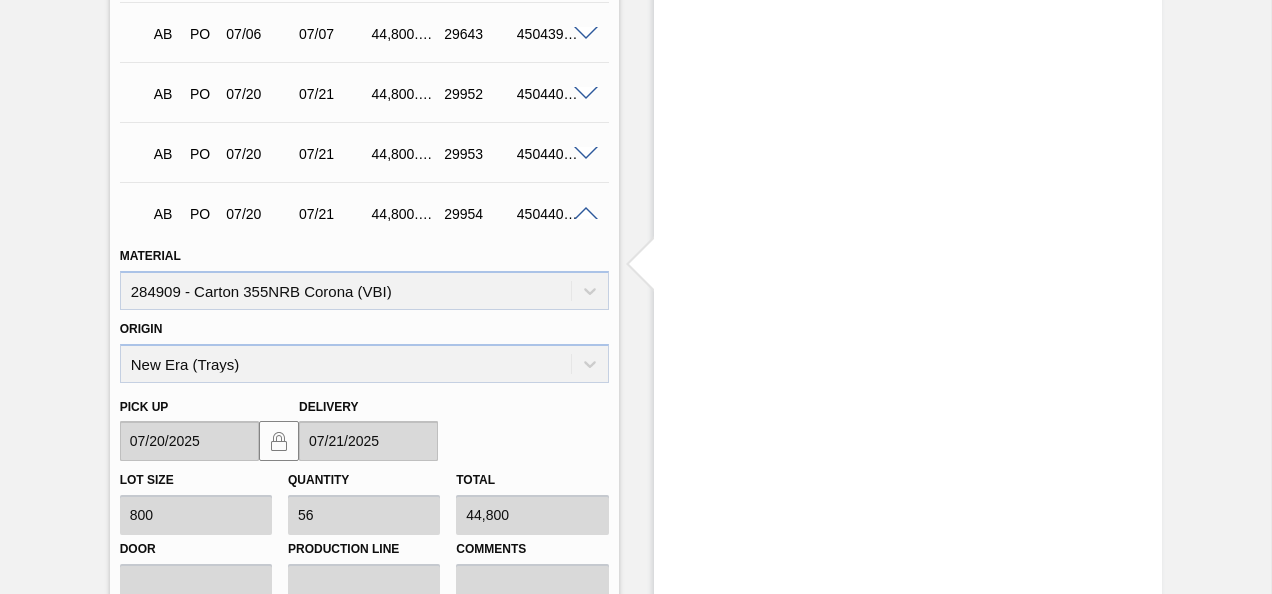 scroll, scrollTop: 3800, scrollLeft: 0, axis: vertical 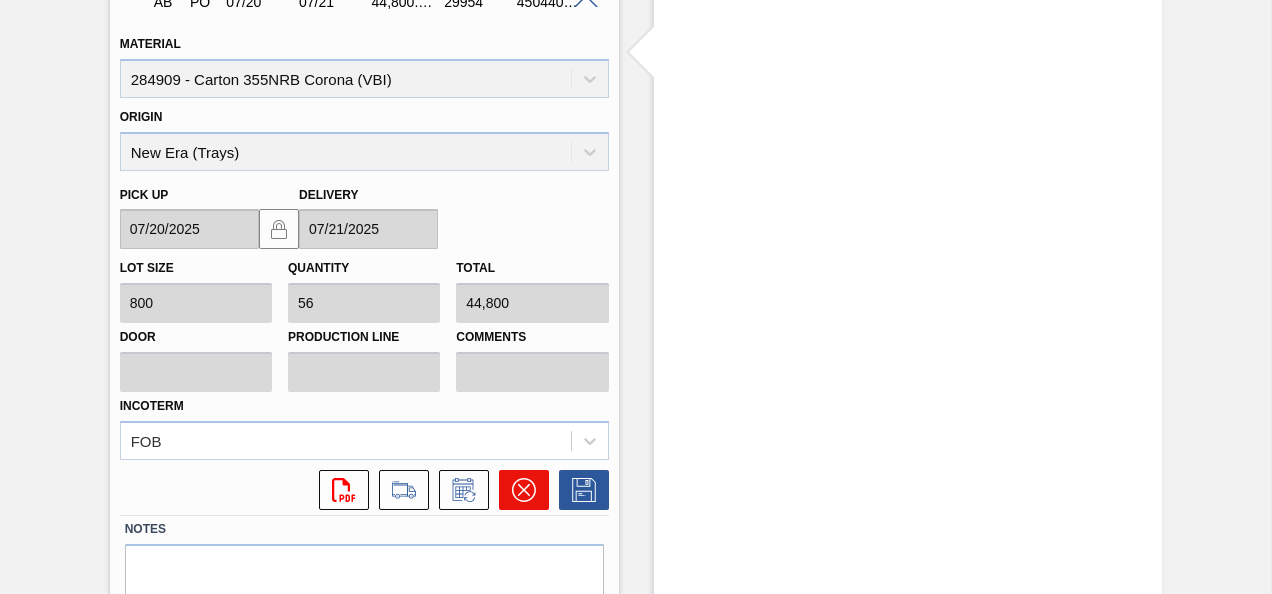 click 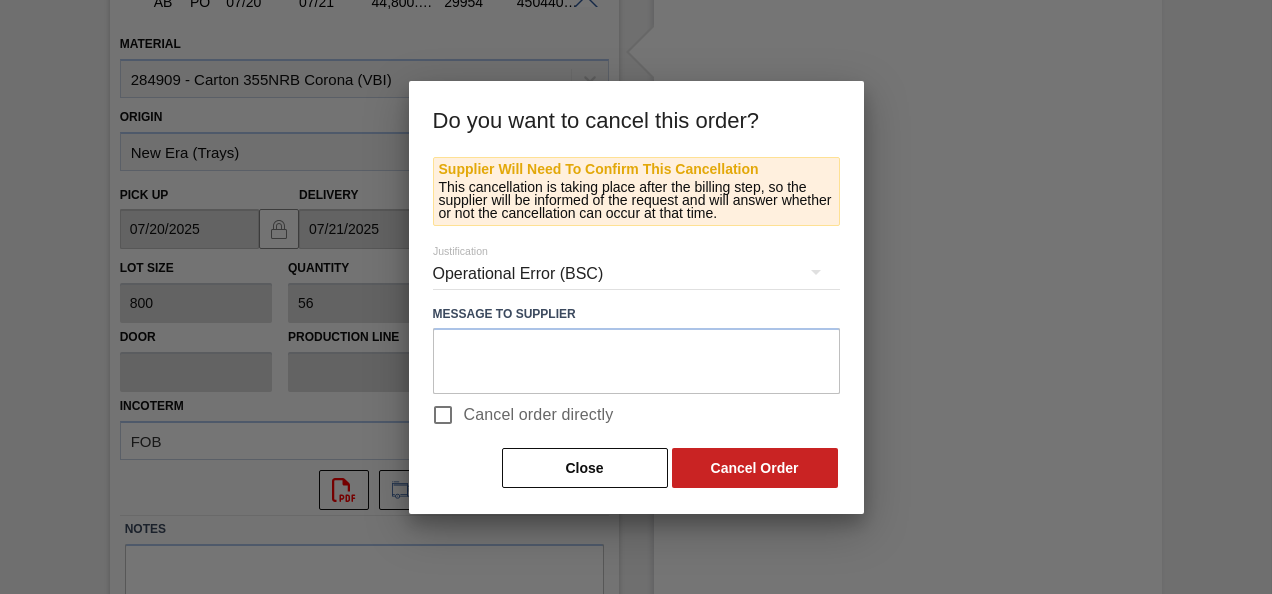 click on "Cancel order directly" at bounding box center [518, 415] 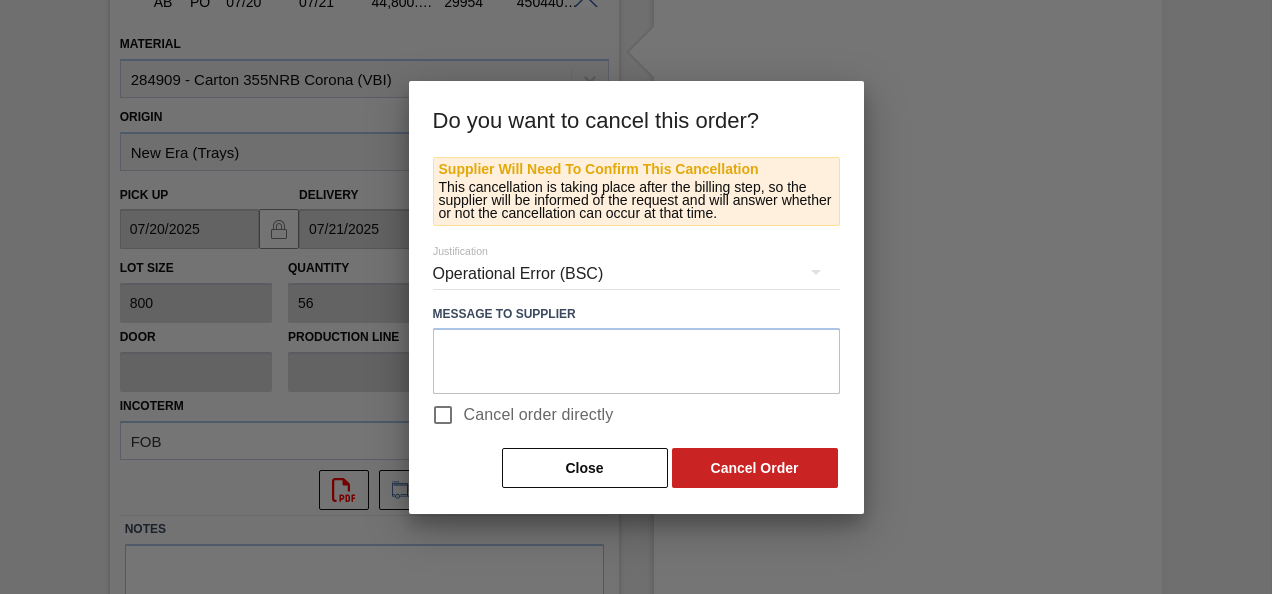 click on "Cancel order directly" at bounding box center (443, 415) 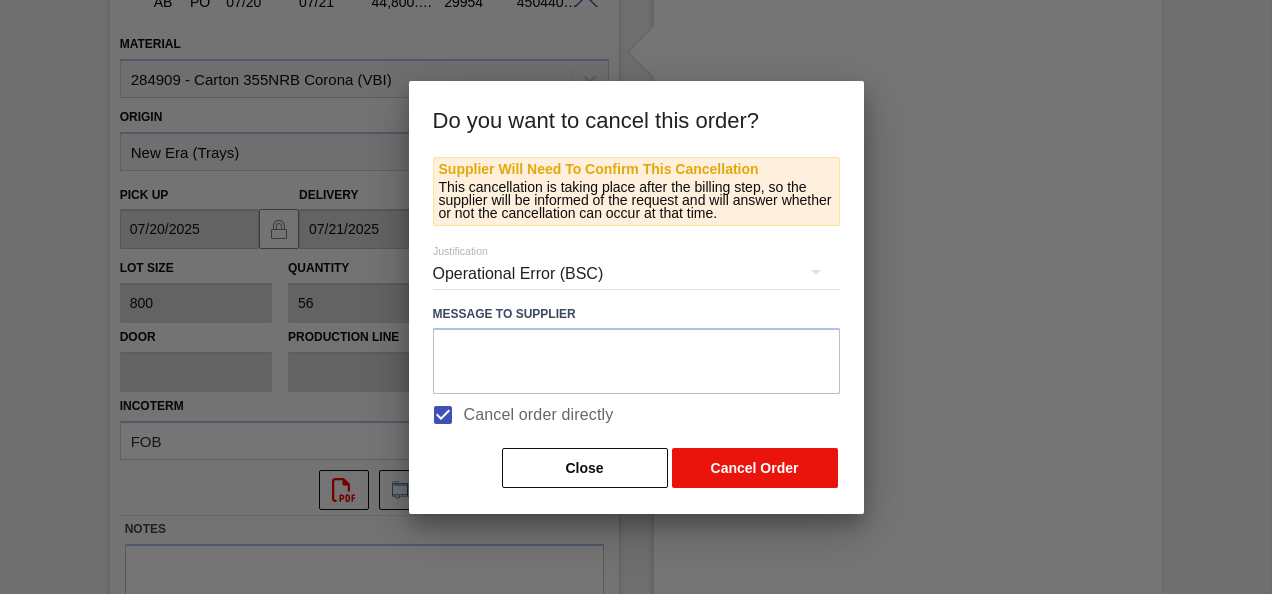 click on "Cancel Order" at bounding box center [755, 468] 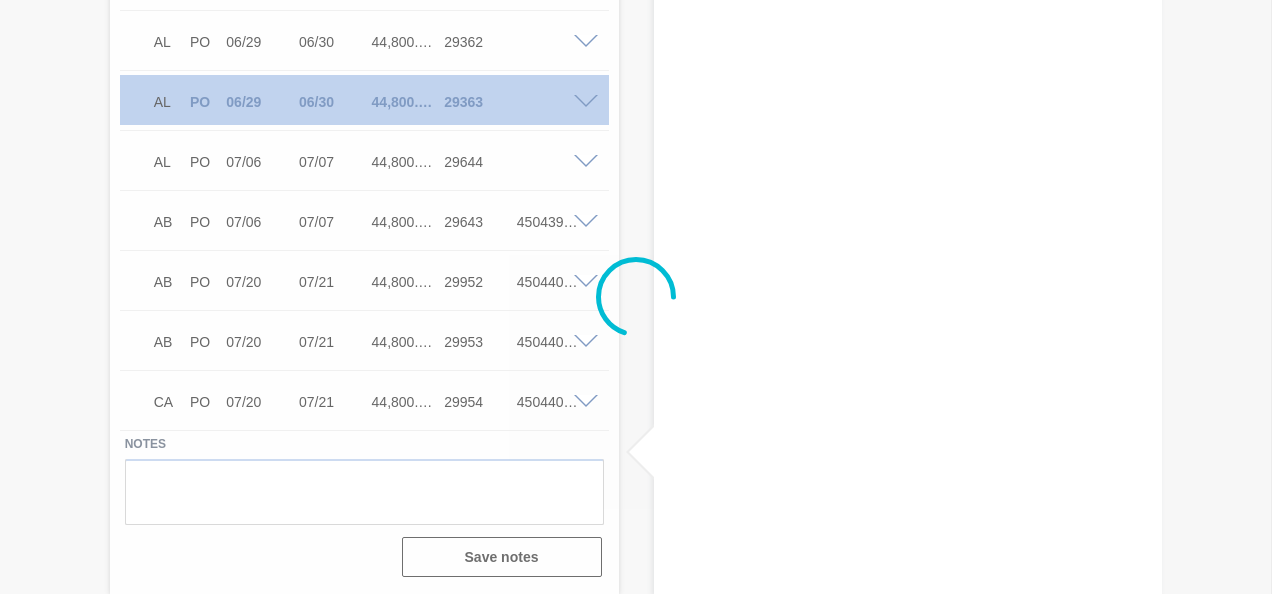 scroll, scrollTop: 3402, scrollLeft: 0, axis: vertical 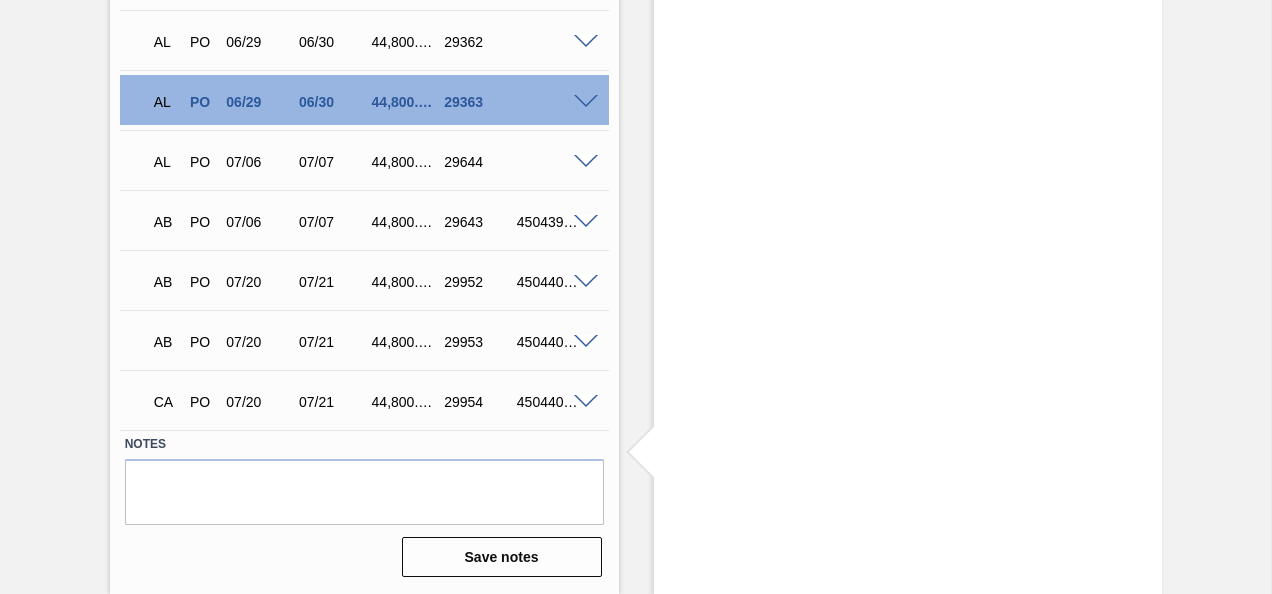 click at bounding box center [586, 402] 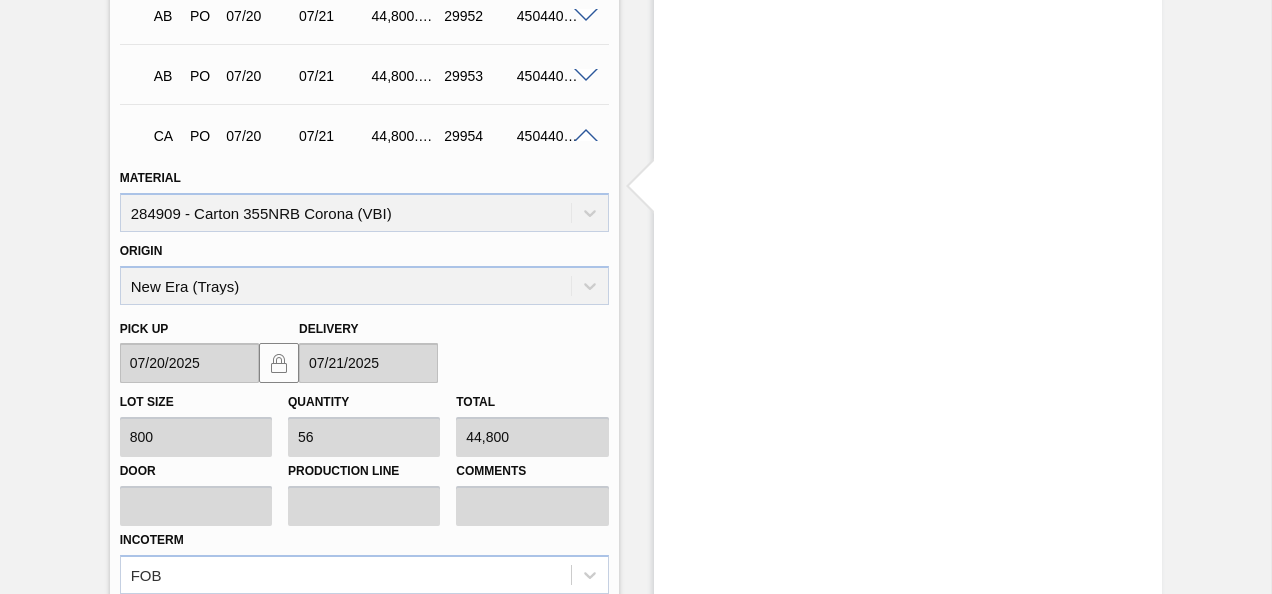scroll, scrollTop: 3500, scrollLeft: 0, axis: vertical 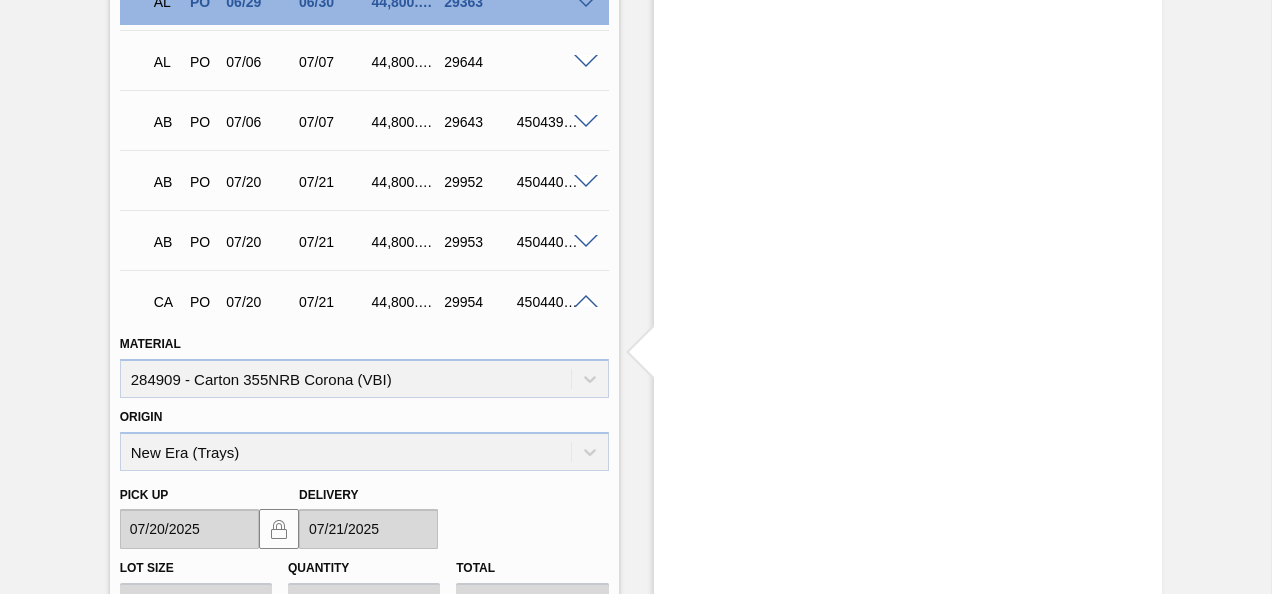 click at bounding box center (589, 300) 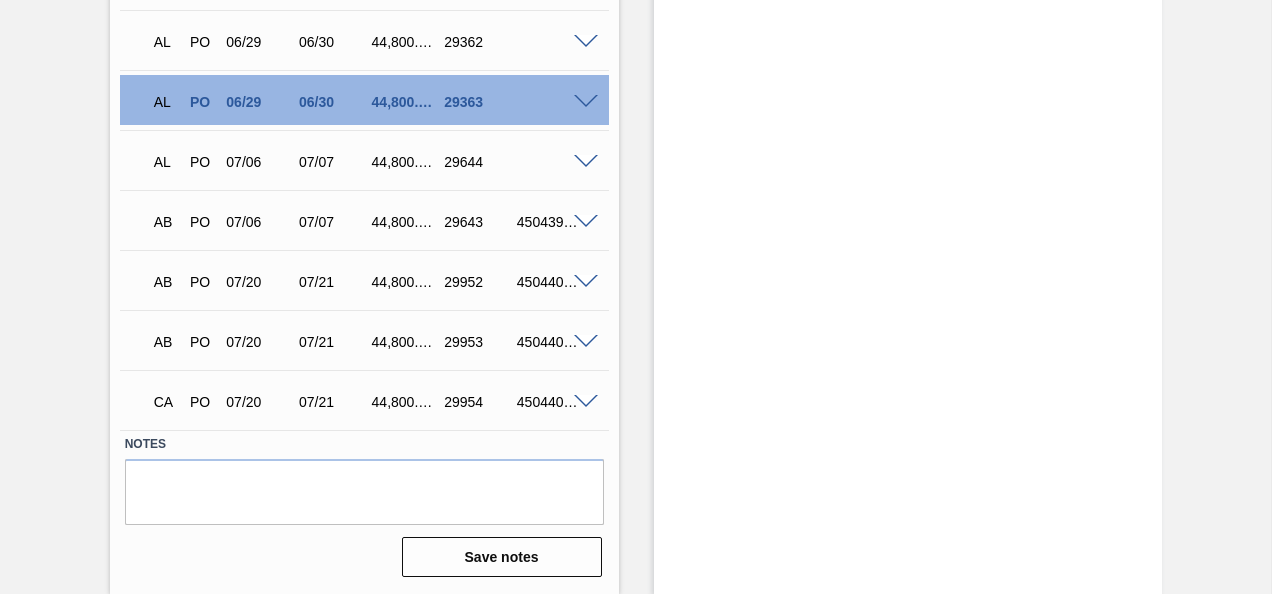scroll, scrollTop: 3402, scrollLeft: 0, axis: vertical 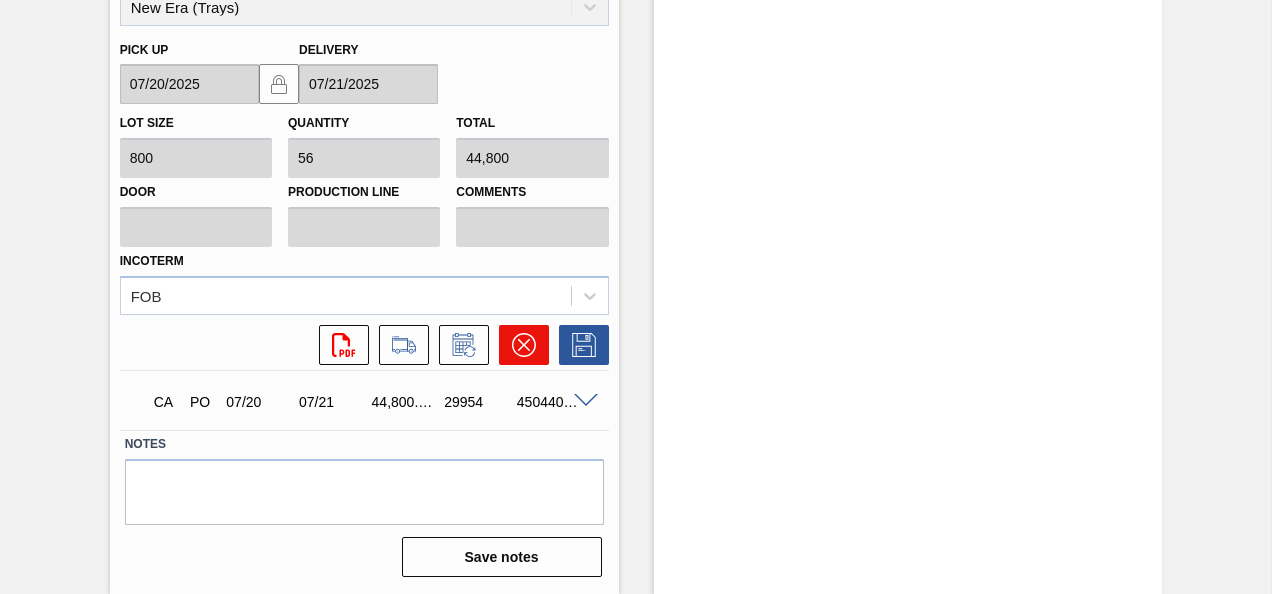 click 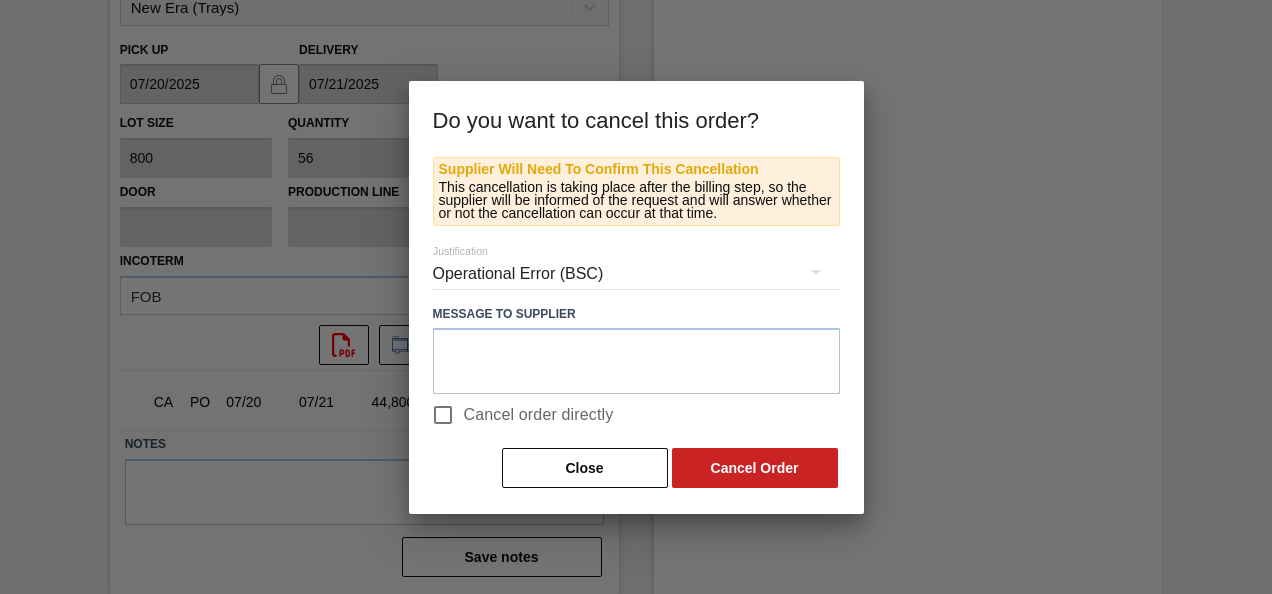 drag, startPoint x: 448, startPoint y: 416, endPoint x: 461, endPoint y: 416, distance: 13 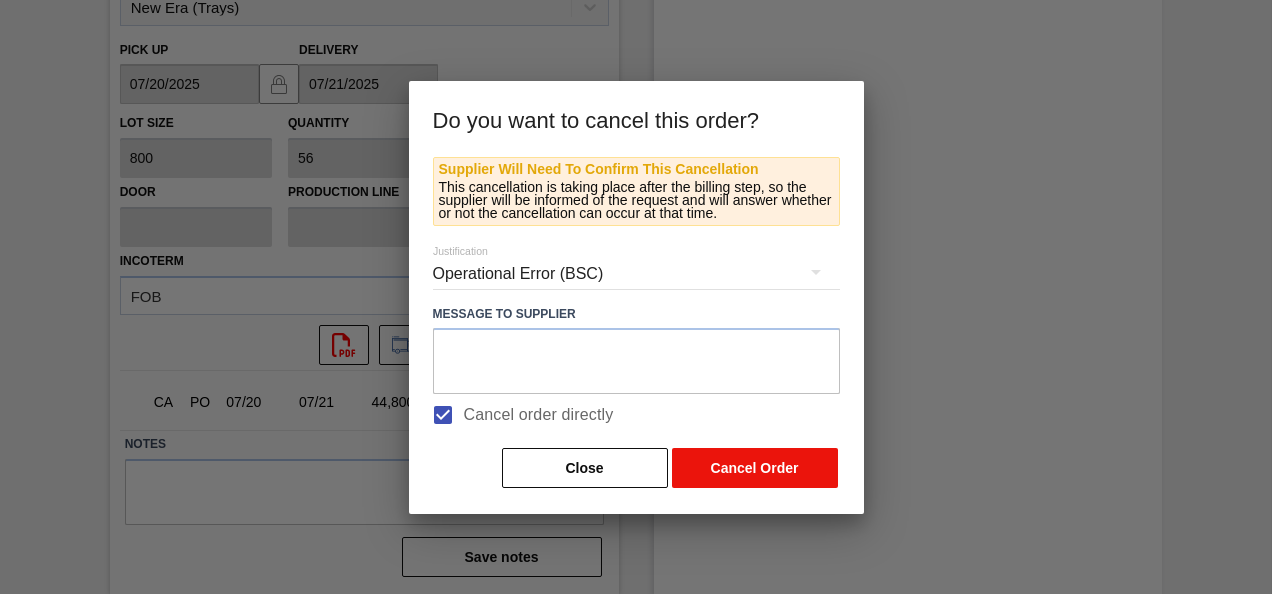 click on "Cancel Order" at bounding box center (755, 468) 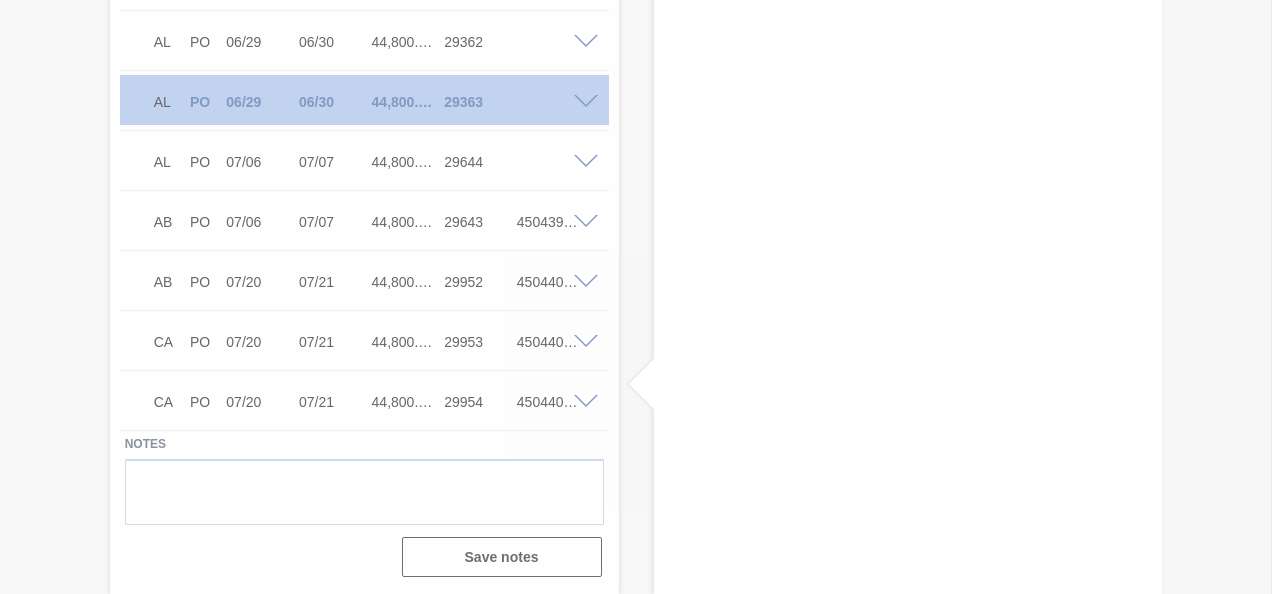 scroll, scrollTop: 3402, scrollLeft: 0, axis: vertical 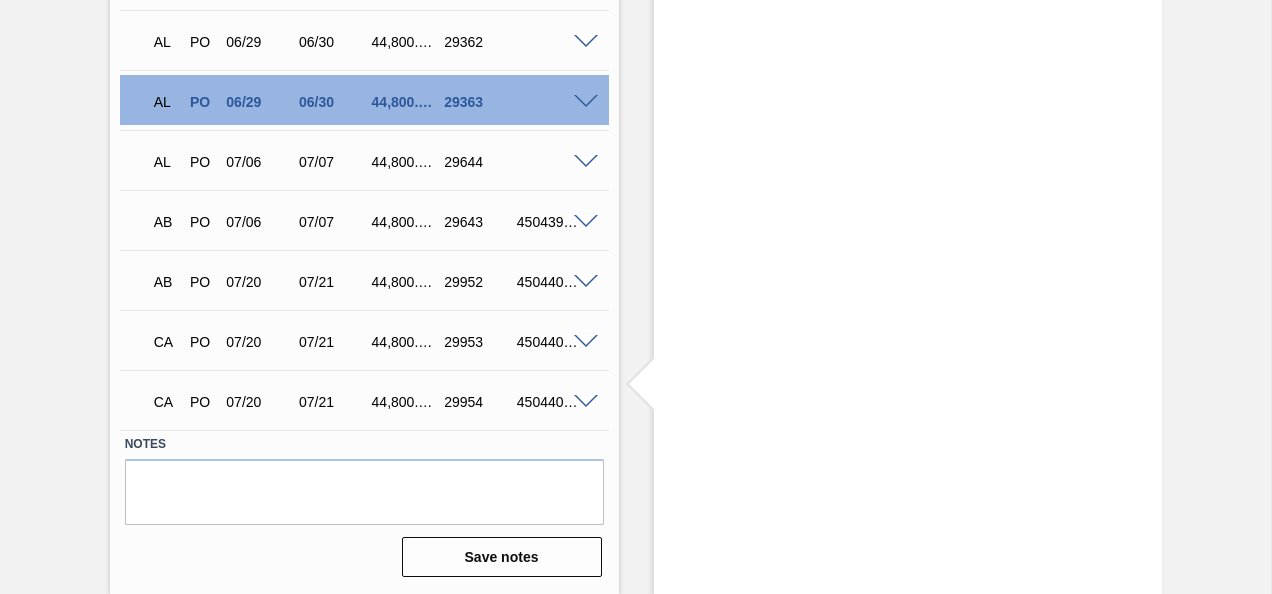 click at bounding box center (586, 282) 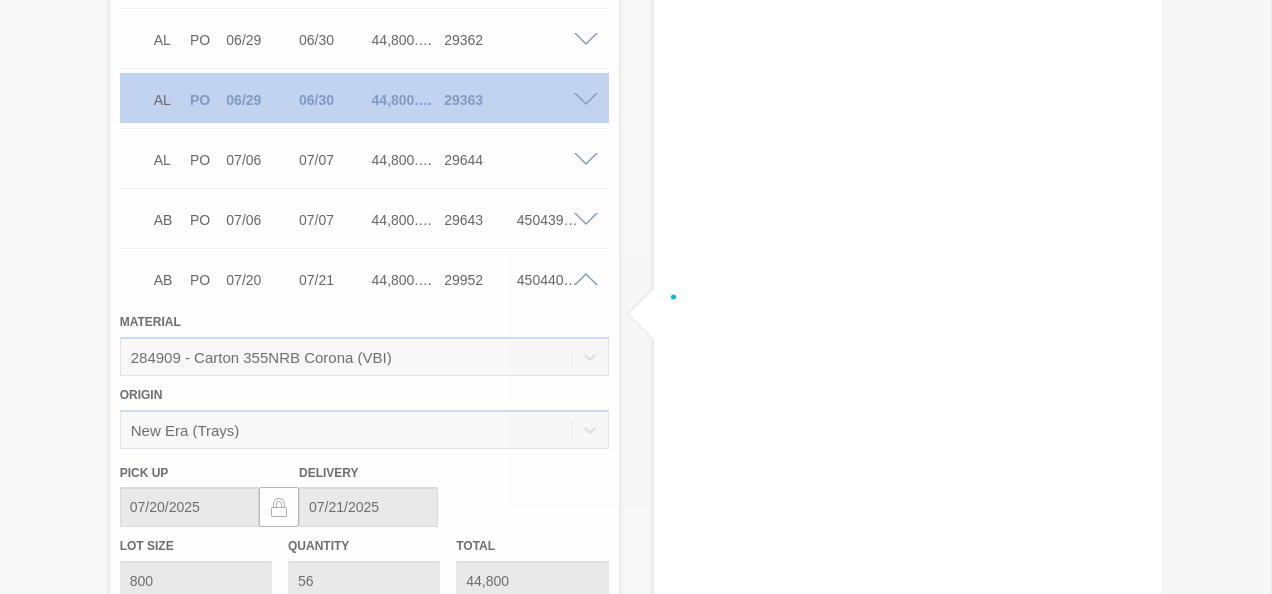 scroll, scrollTop: 3885, scrollLeft: 0, axis: vertical 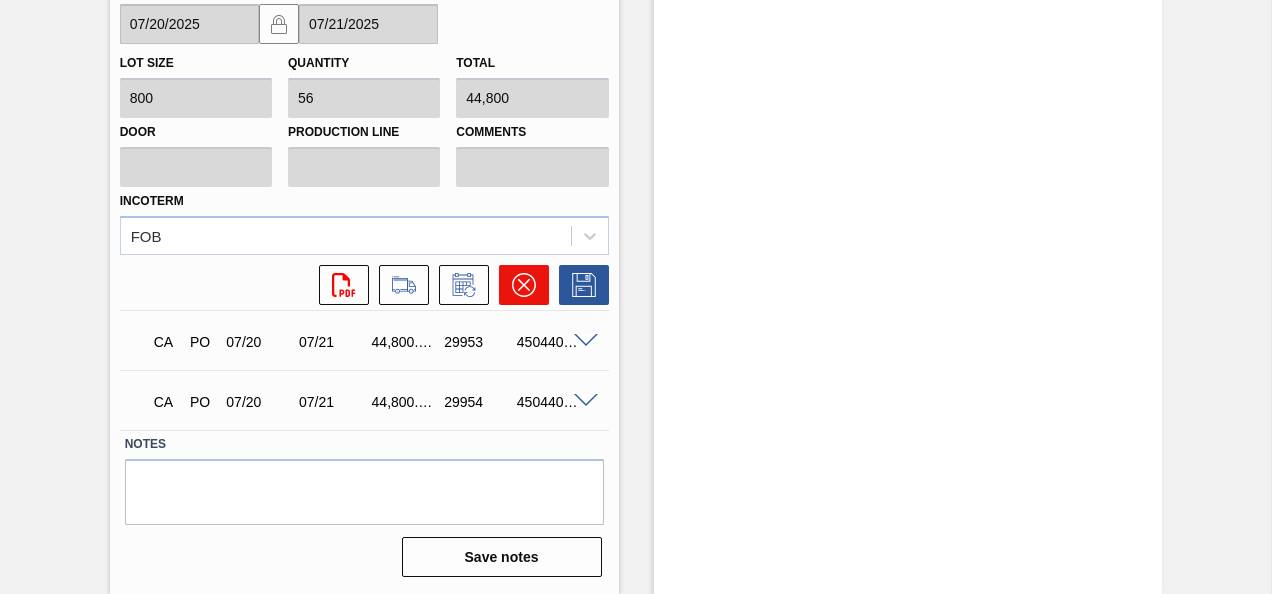 click 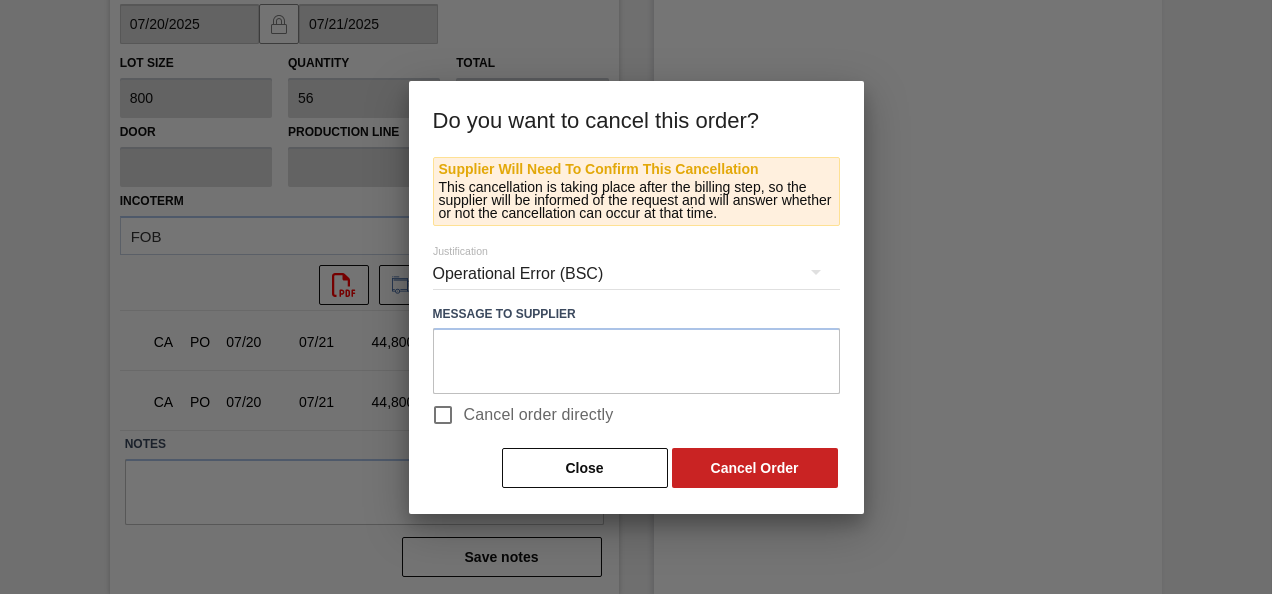 click on "Cancel order directly" at bounding box center [539, 415] 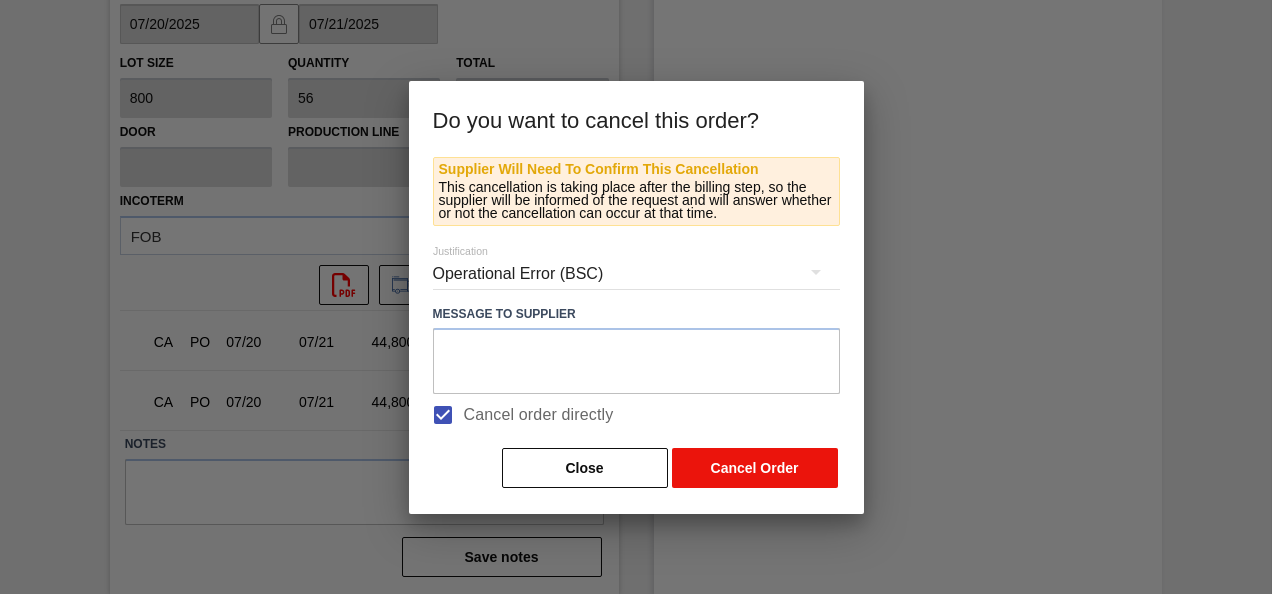 click on "Cancel Order" at bounding box center [755, 468] 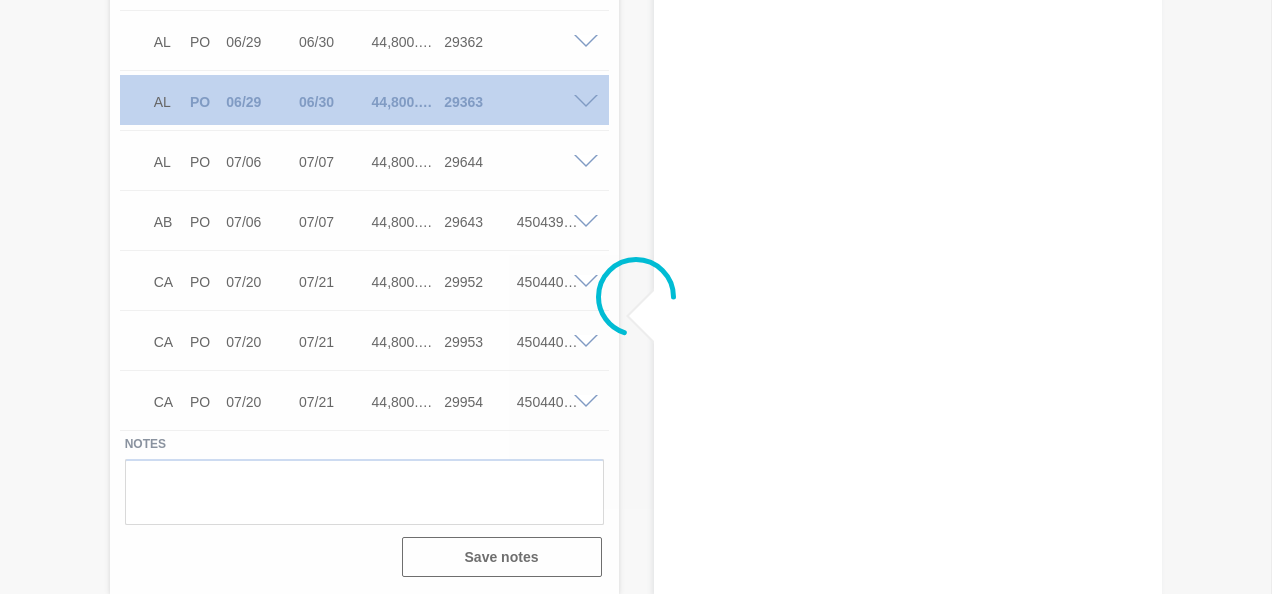 scroll, scrollTop: 3402, scrollLeft: 0, axis: vertical 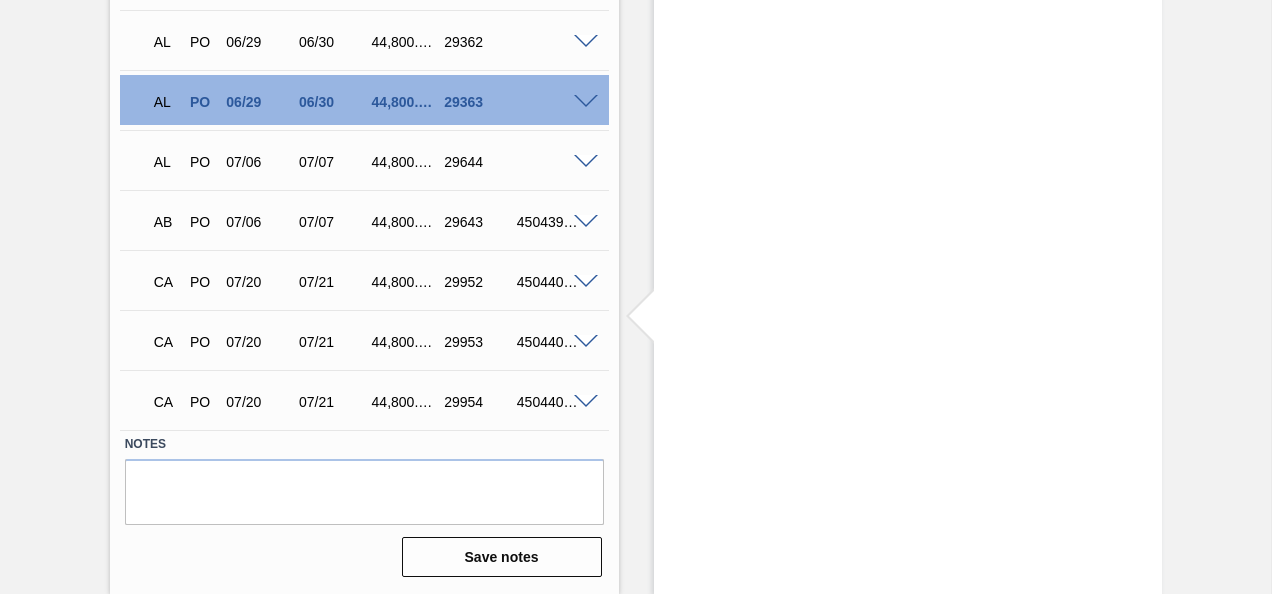 click at bounding box center (586, 222) 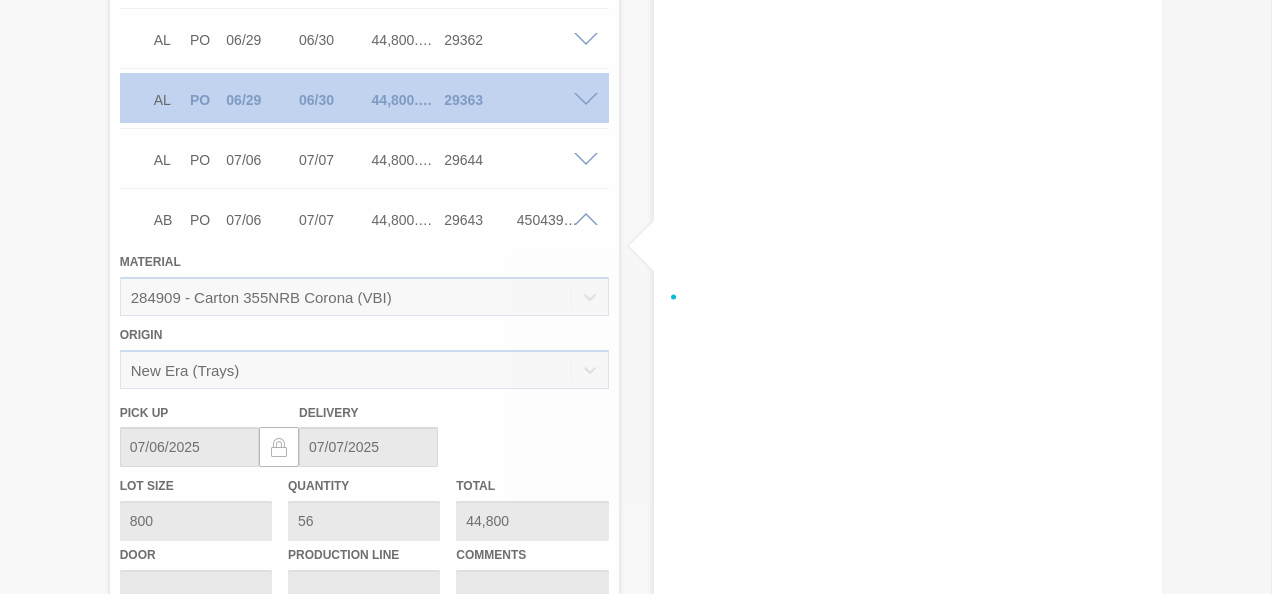 scroll, scrollTop: 3885, scrollLeft: 0, axis: vertical 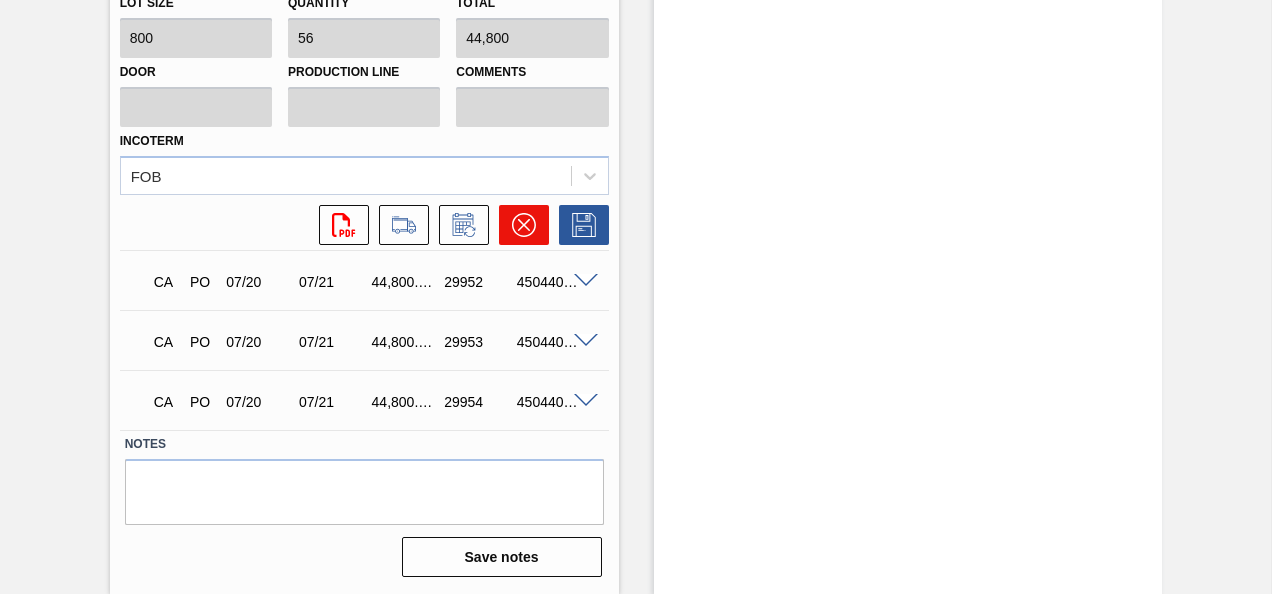 click 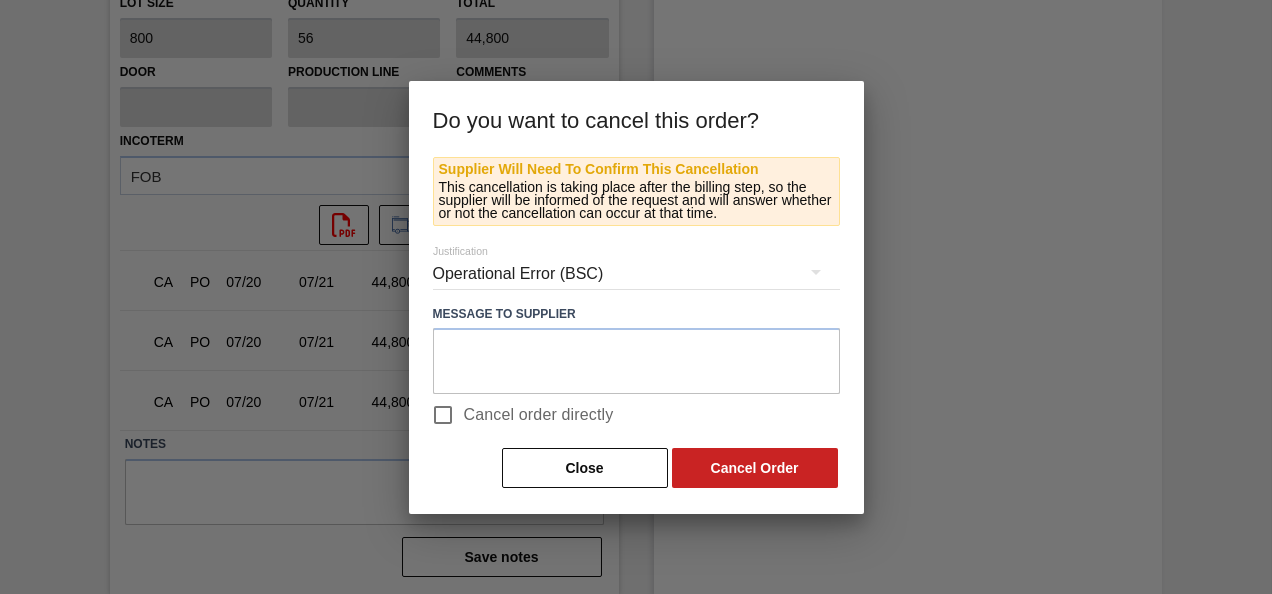 click on "Cancel order directly" at bounding box center (539, 415) 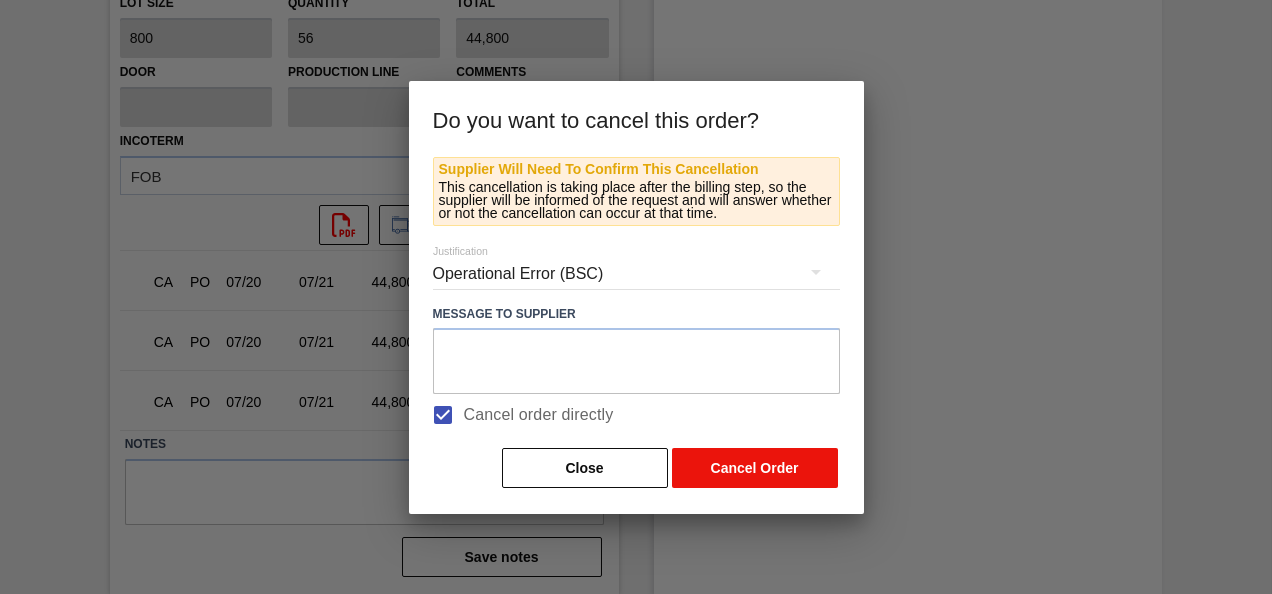 click on "Cancel Order" at bounding box center [755, 468] 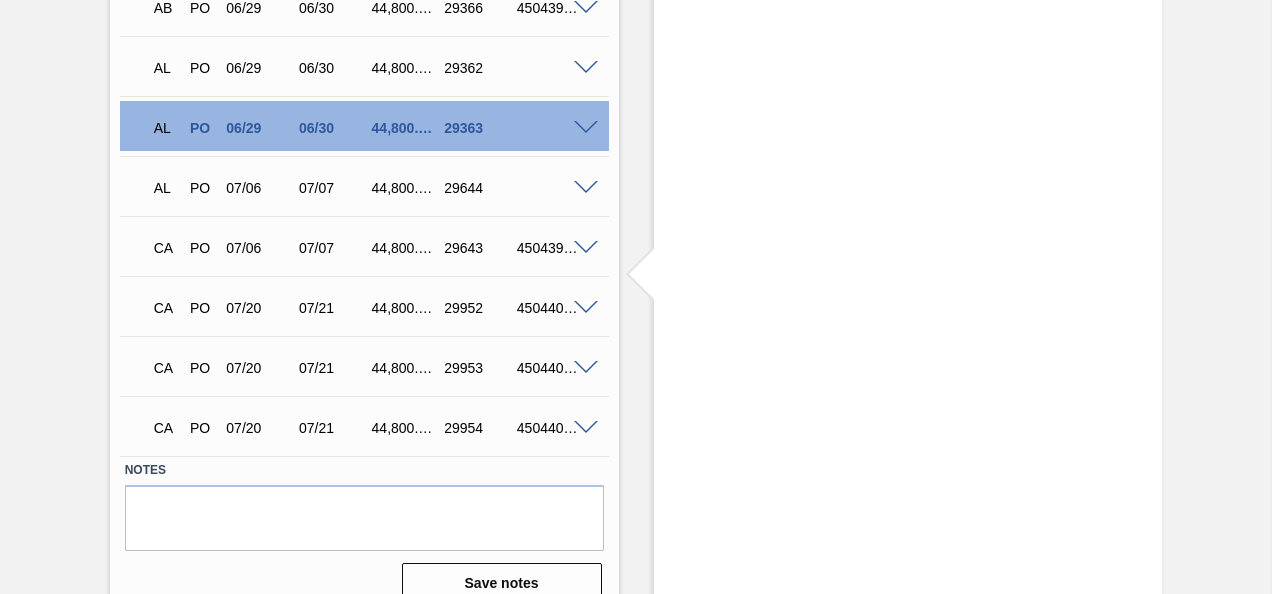 scroll, scrollTop: 3302, scrollLeft: 0, axis: vertical 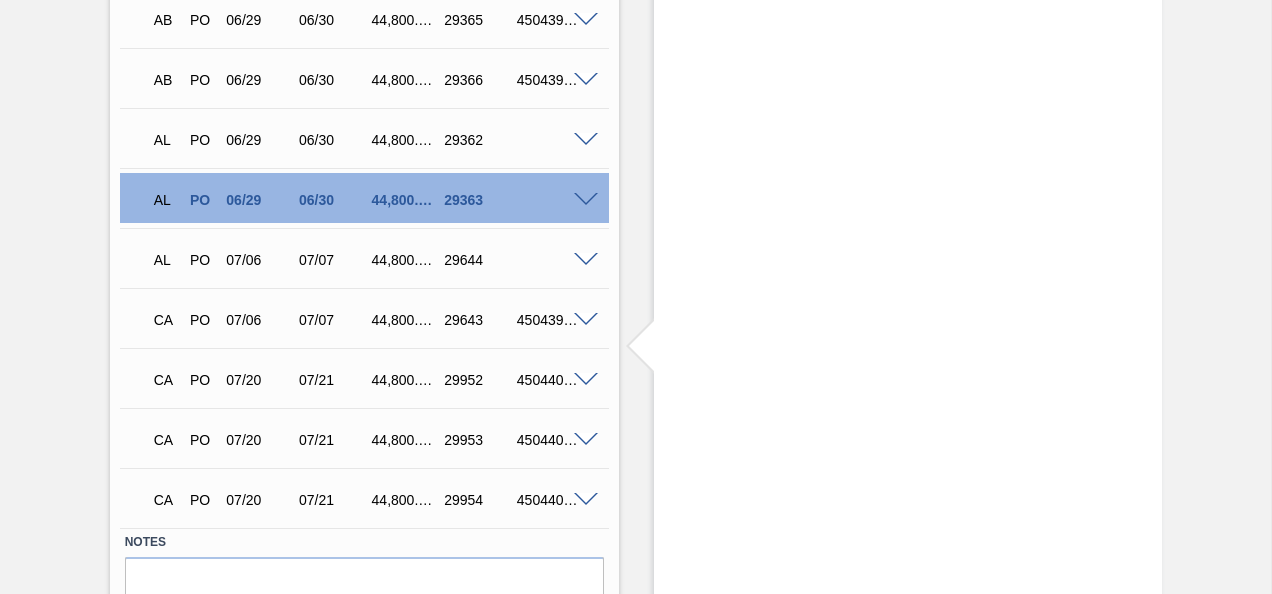 click at bounding box center [586, 260] 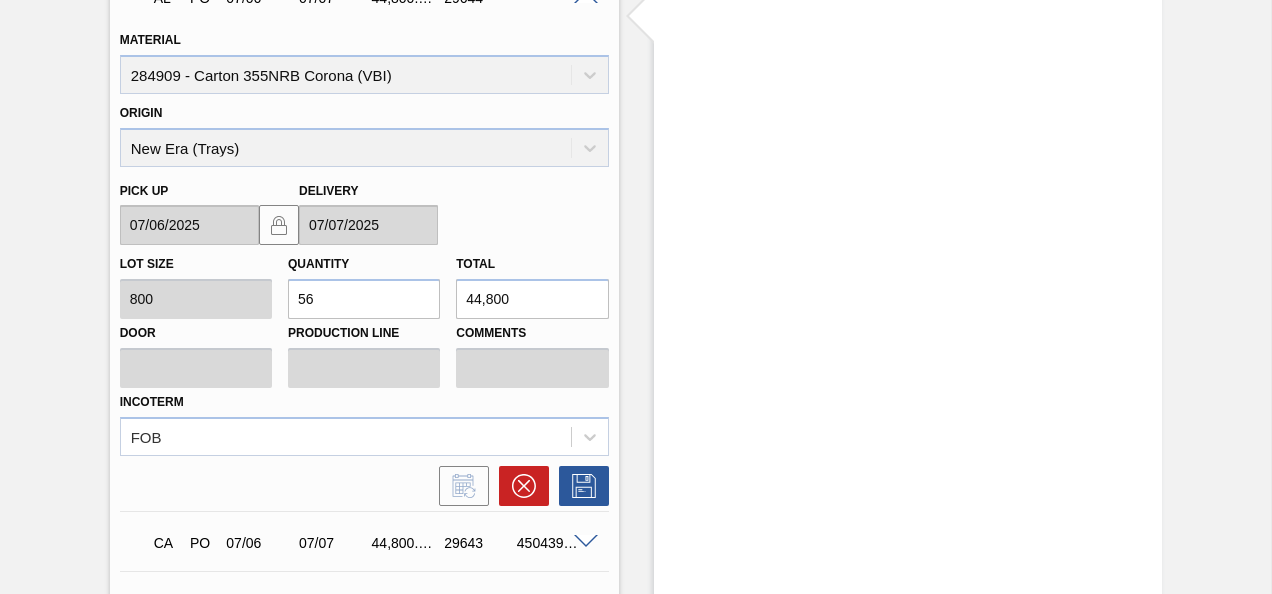 scroll, scrollTop: 3702, scrollLeft: 0, axis: vertical 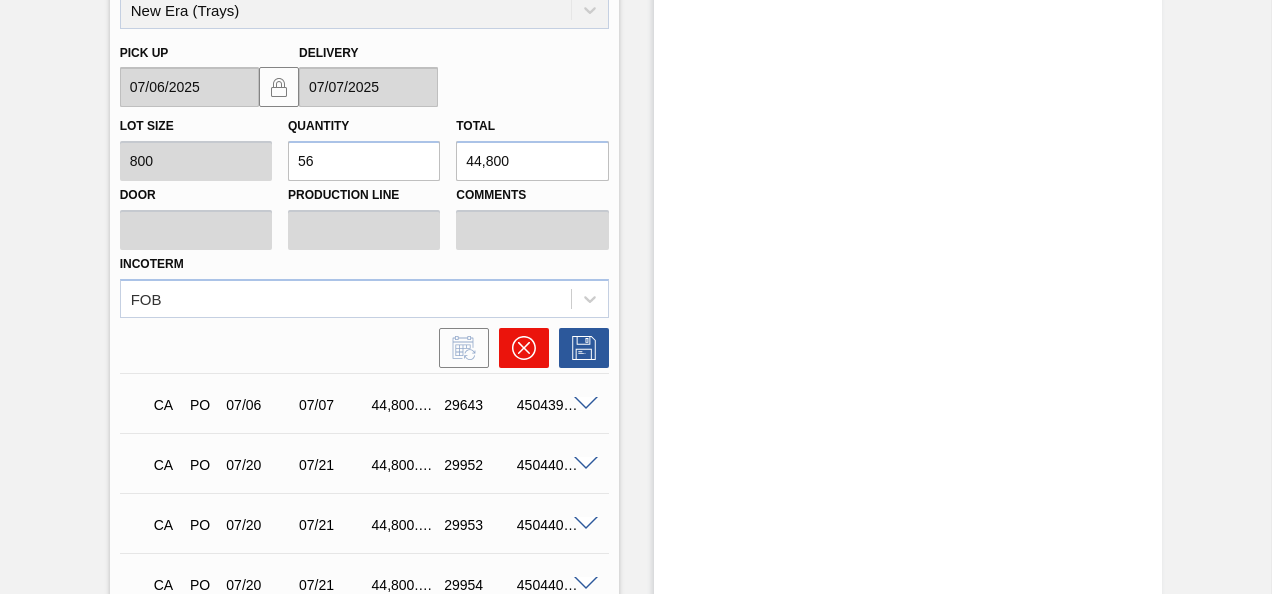click 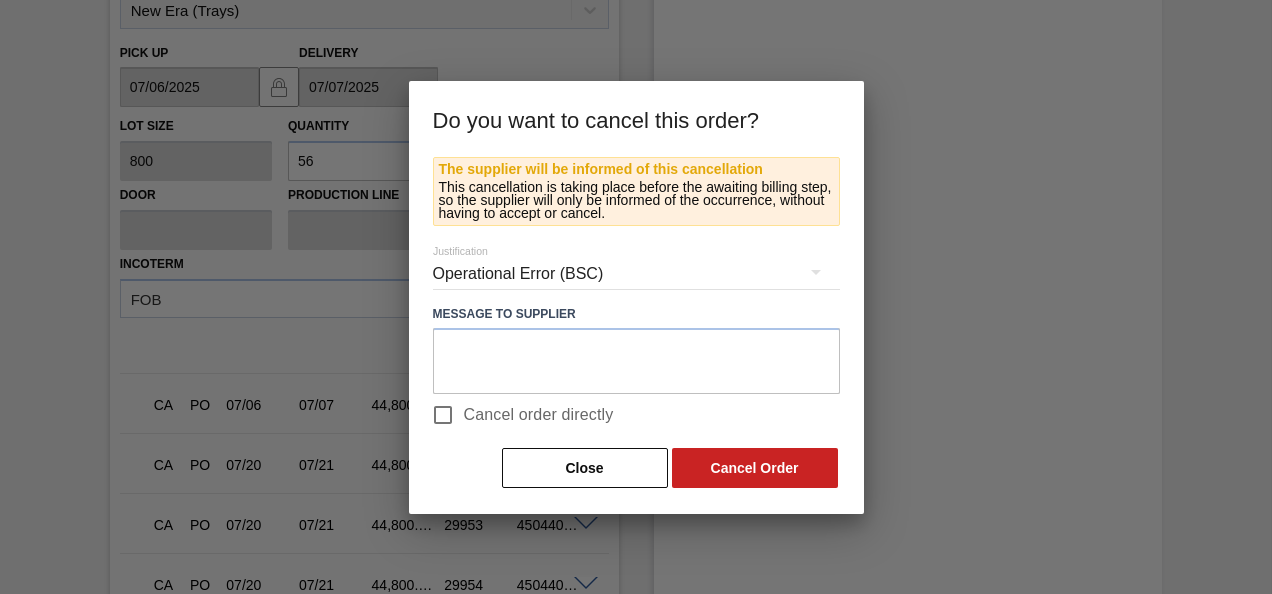 click on "Cancel order directly" at bounding box center (443, 415) 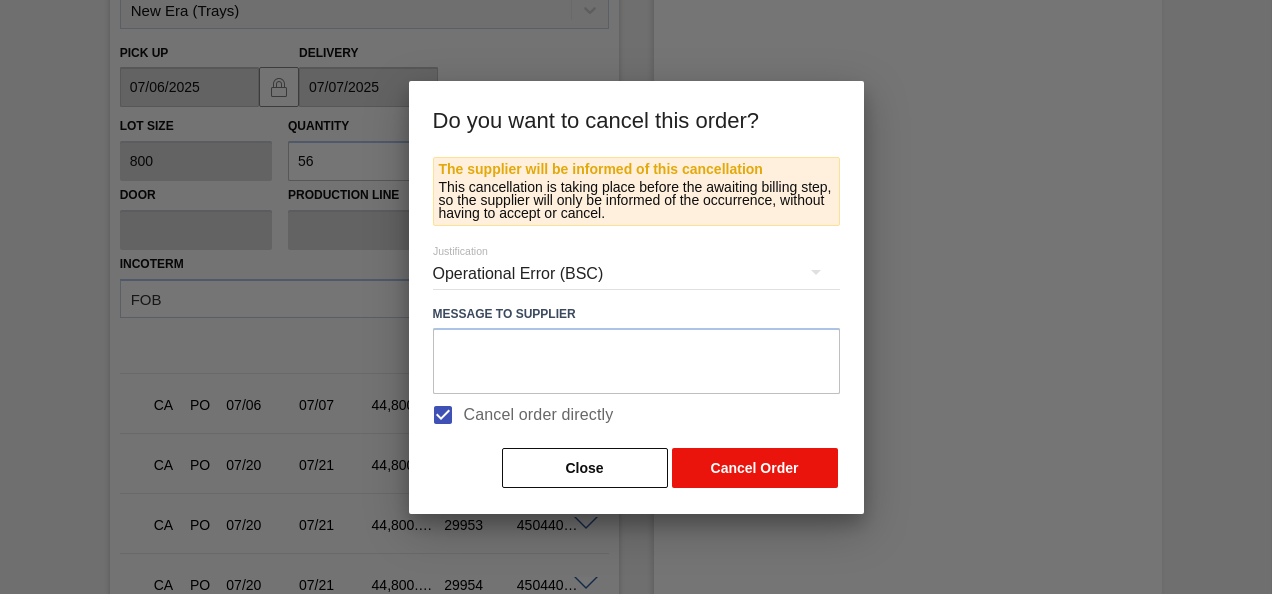 click on "Cancel Order" at bounding box center [755, 468] 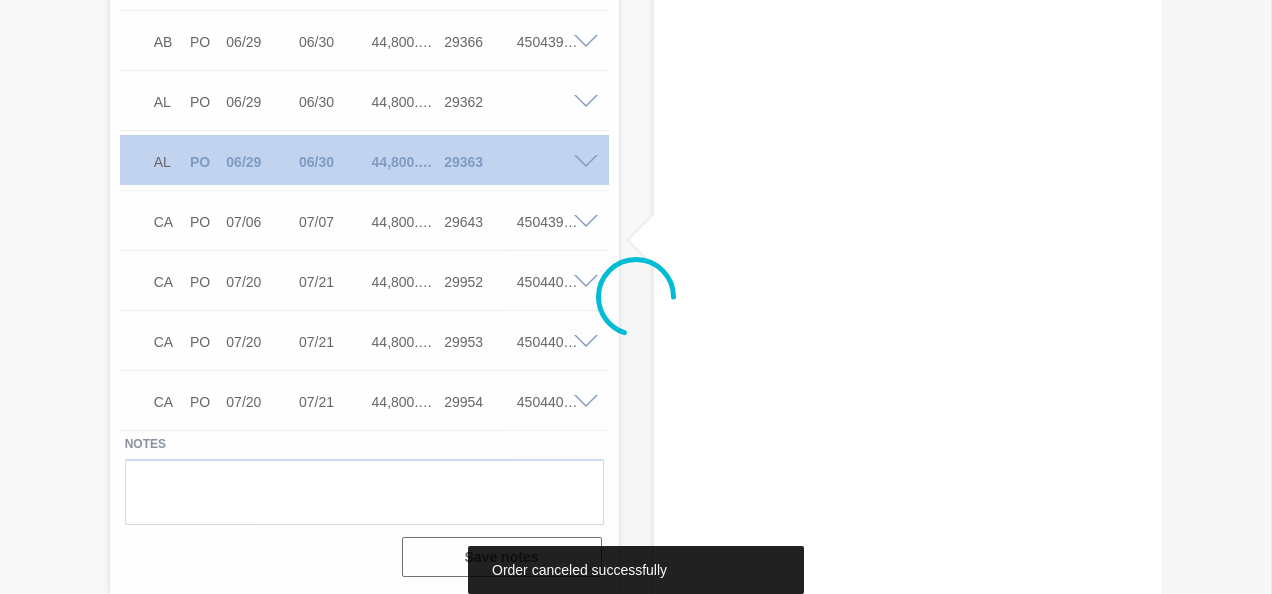 scroll, scrollTop: 3158, scrollLeft: 0, axis: vertical 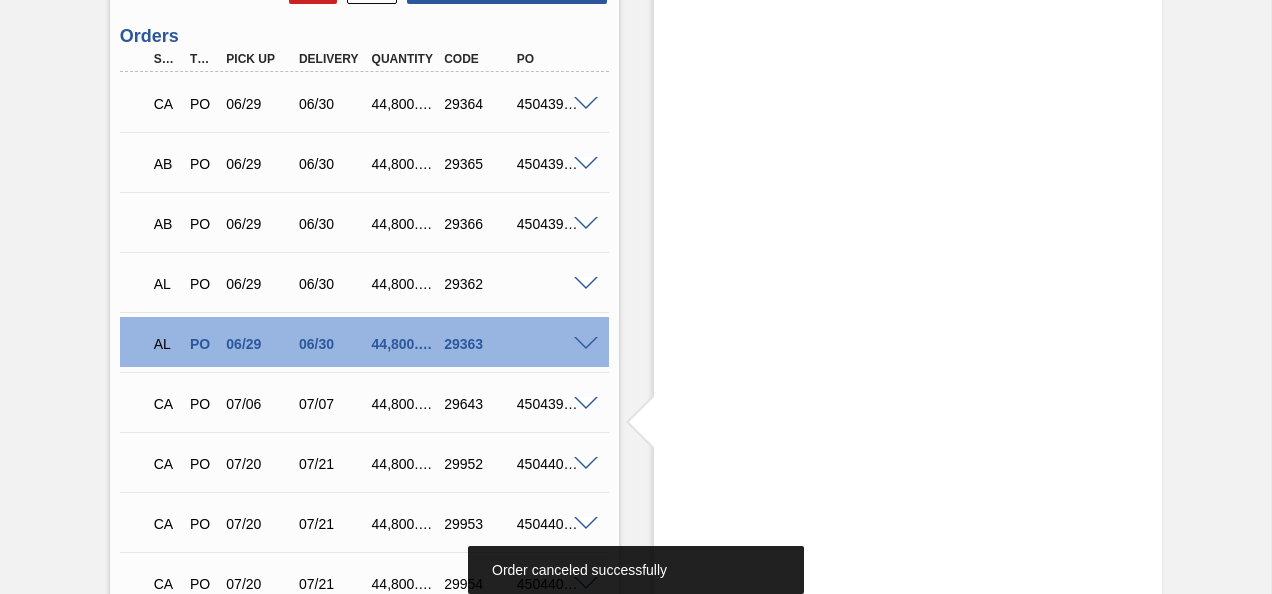 click at bounding box center [586, 284] 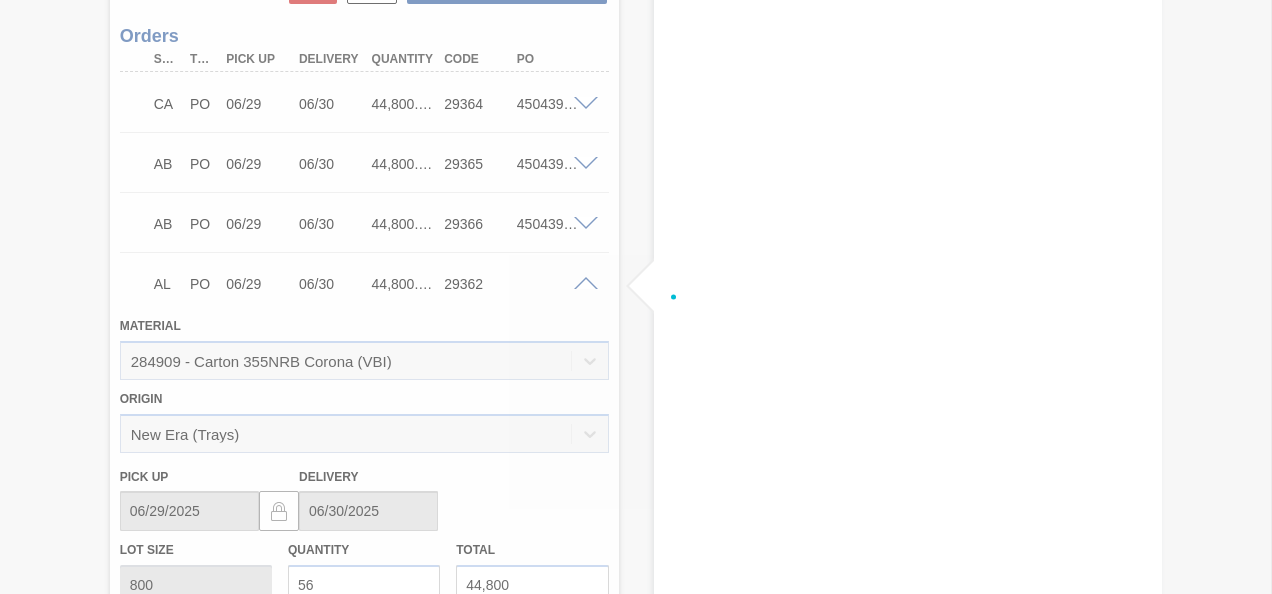 scroll, scrollTop: 3642, scrollLeft: 0, axis: vertical 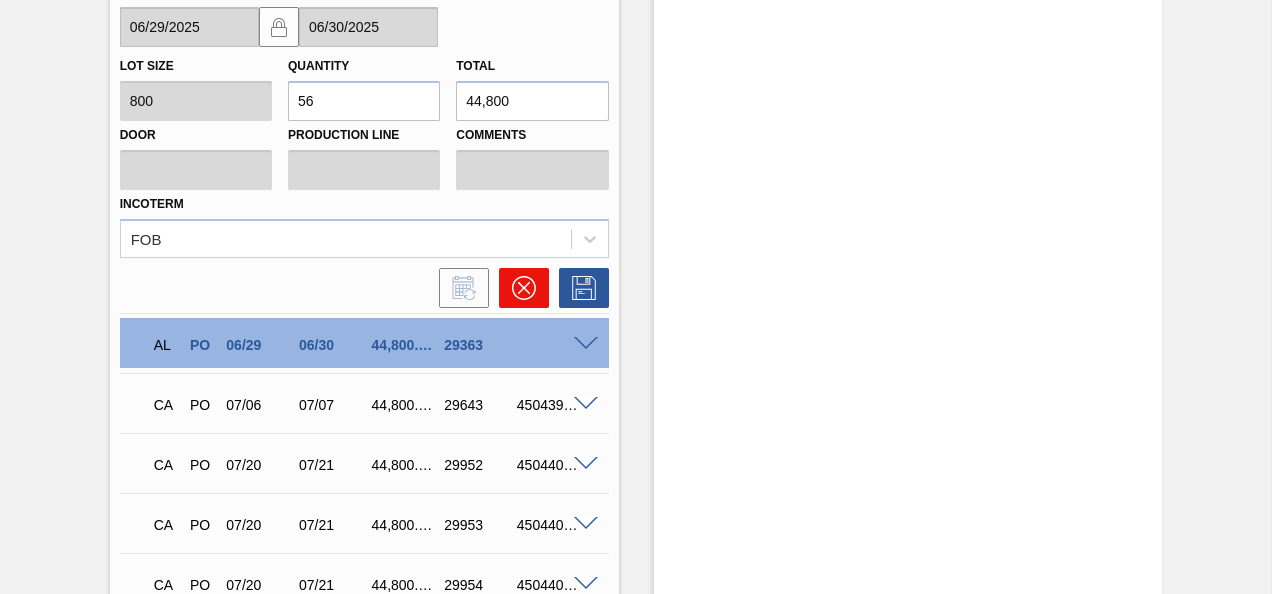 click 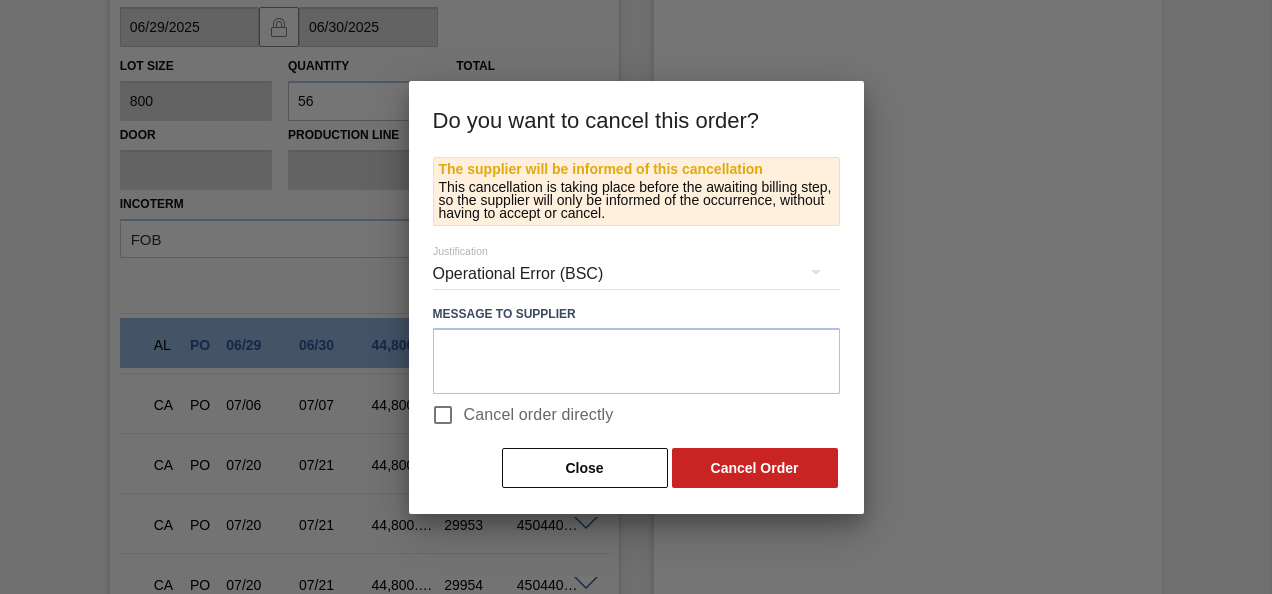 click on "Cancel order directly" at bounding box center (539, 415) 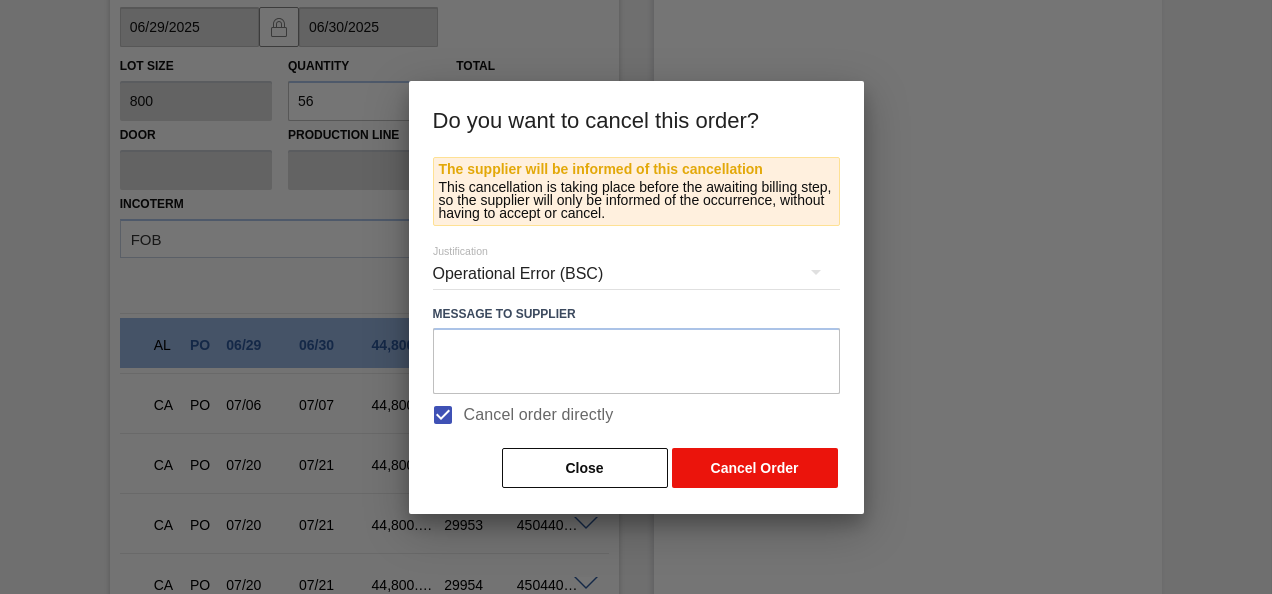 click on "Cancel Order" at bounding box center (755, 468) 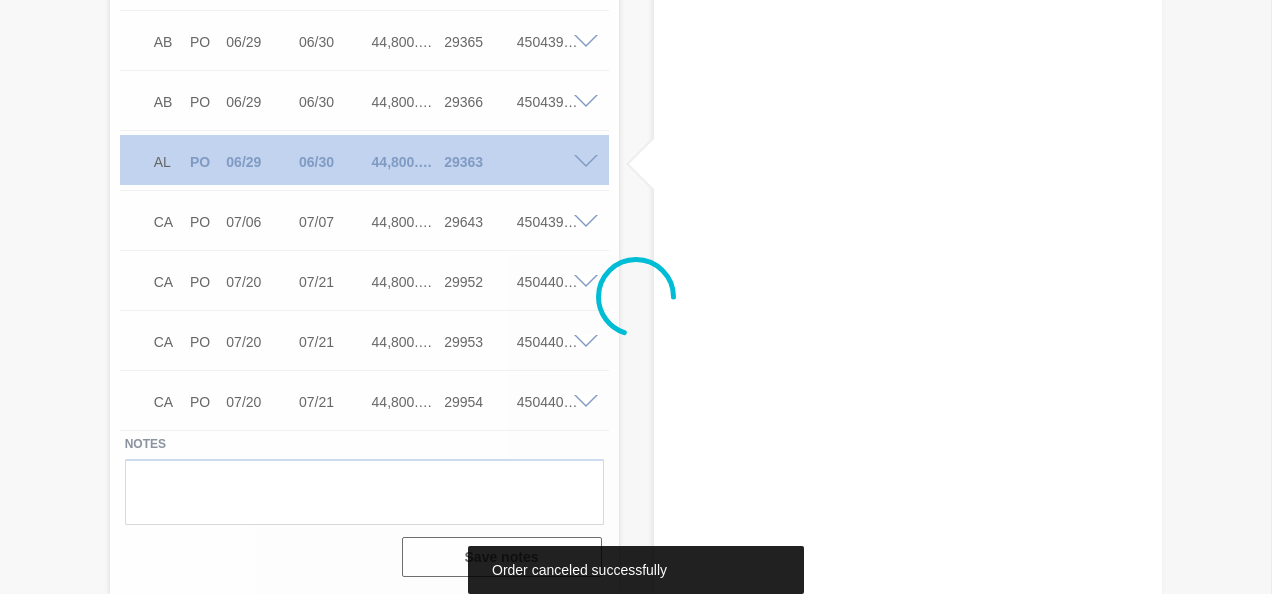 scroll, scrollTop: 3098, scrollLeft: 0, axis: vertical 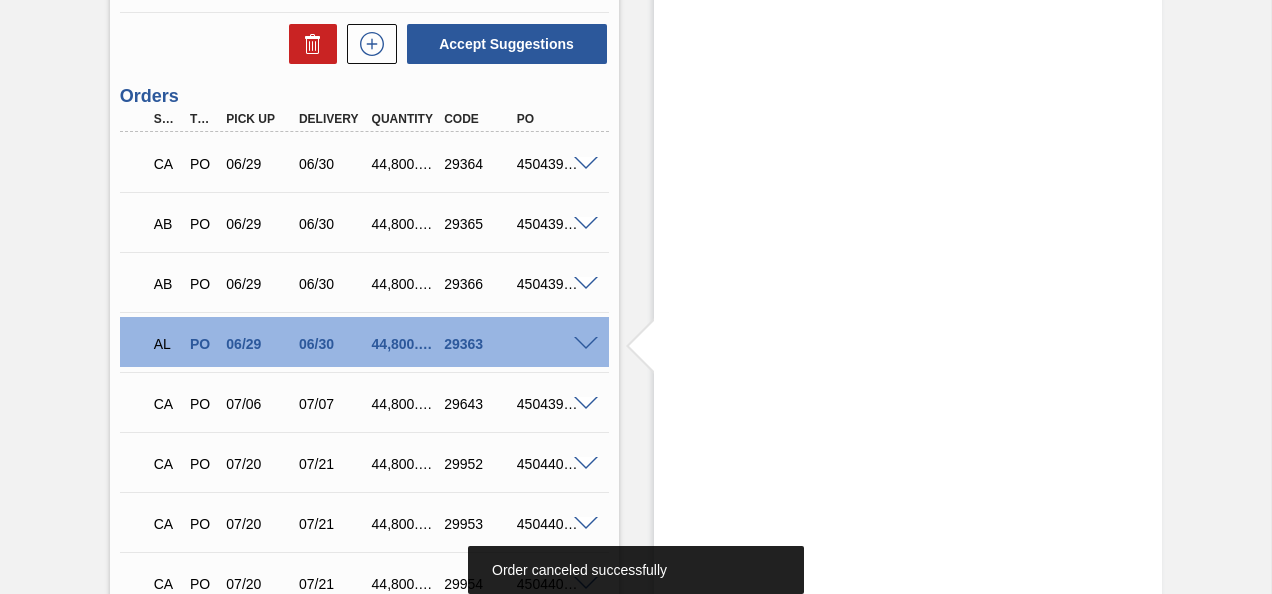 click at bounding box center (586, 284) 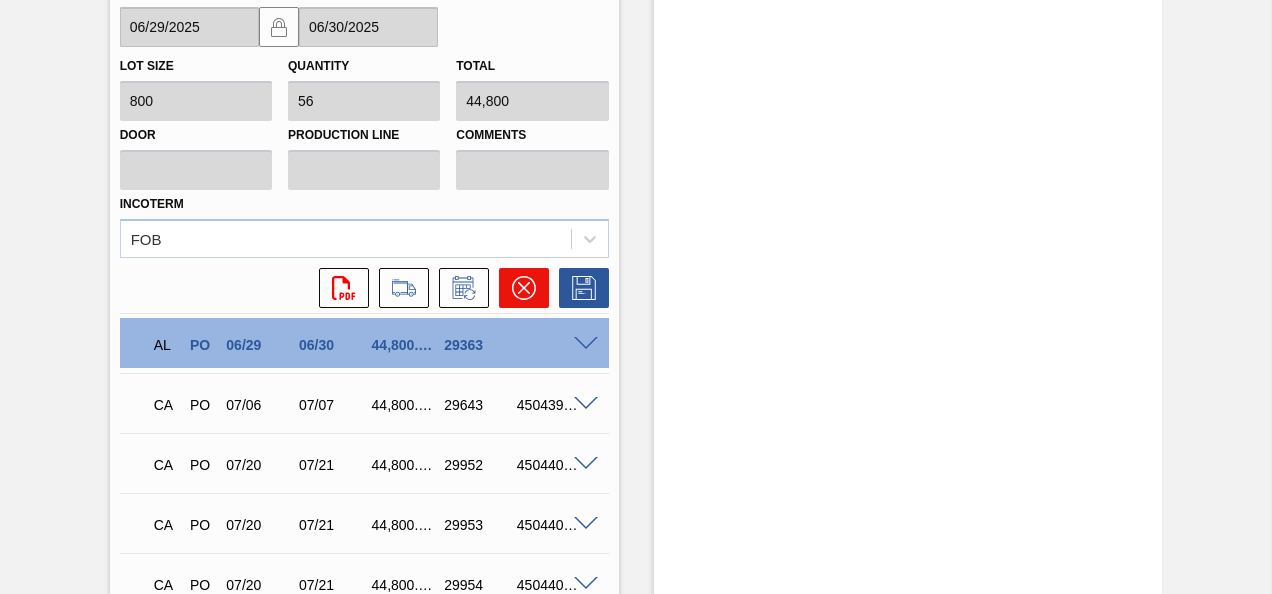 click 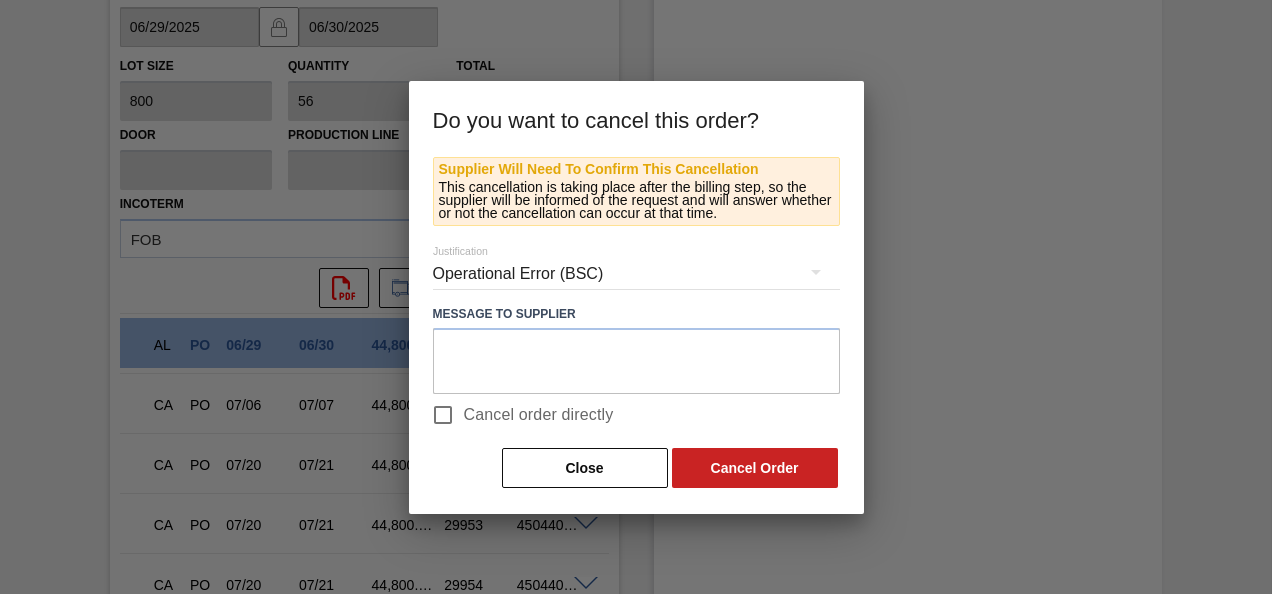 click on "Cancel order directly" at bounding box center (443, 415) 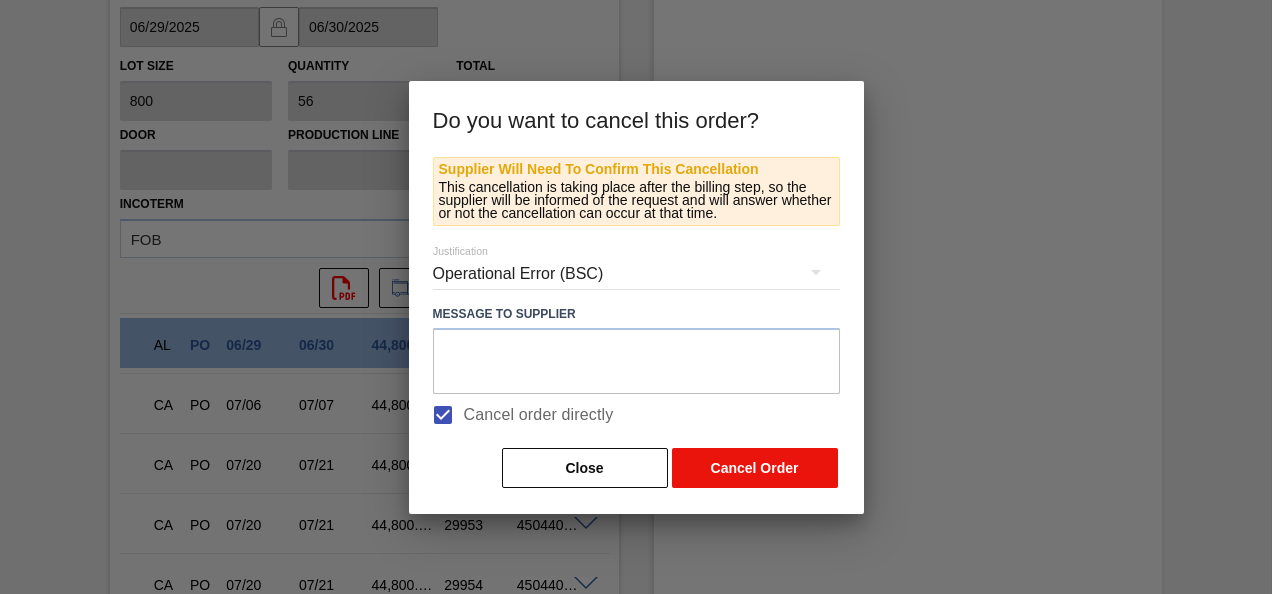 click on "Cancel Order" at bounding box center (755, 468) 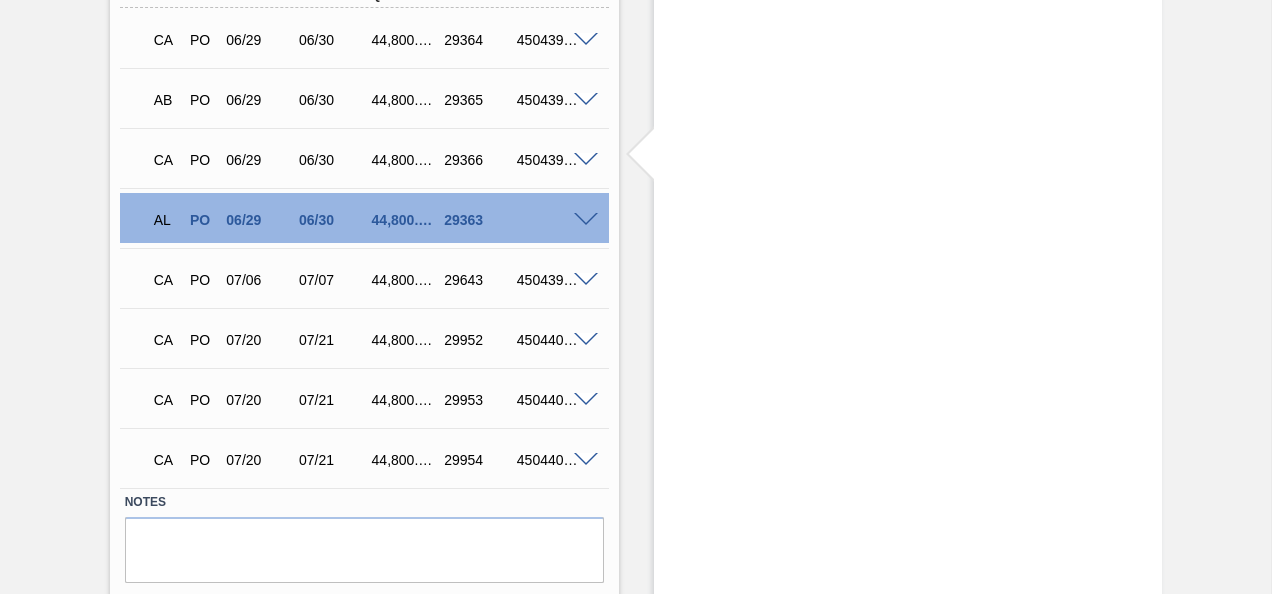 scroll, scrollTop: 3182, scrollLeft: 0, axis: vertical 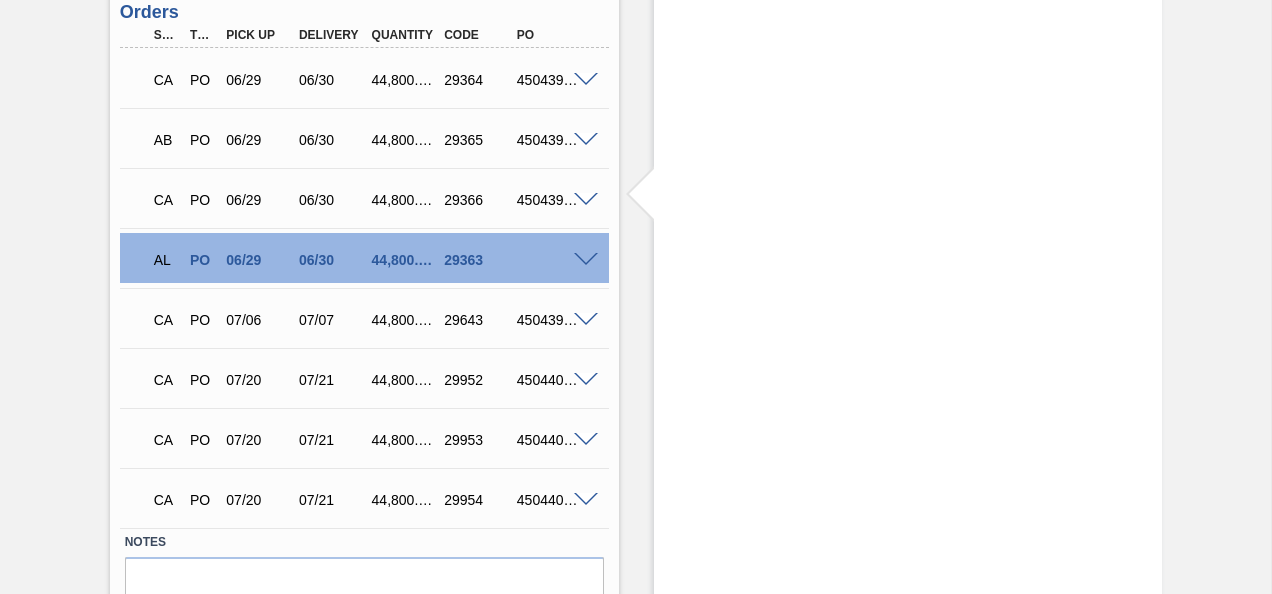 click at bounding box center [586, 140] 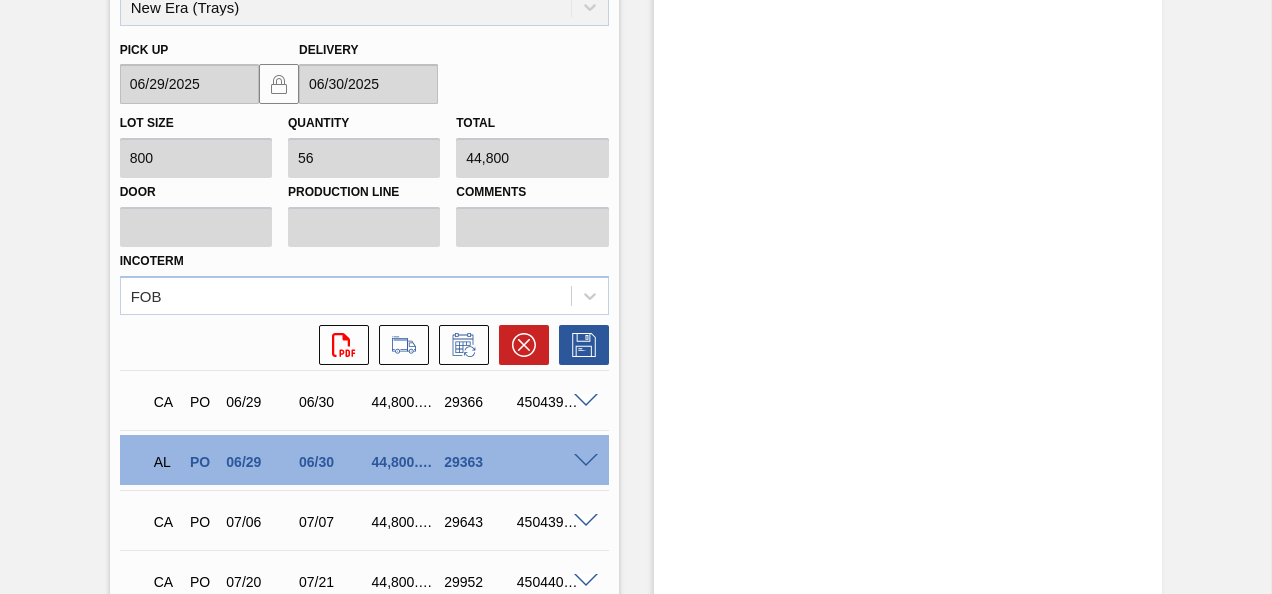 scroll, scrollTop: 3482, scrollLeft: 0, axis: vertical 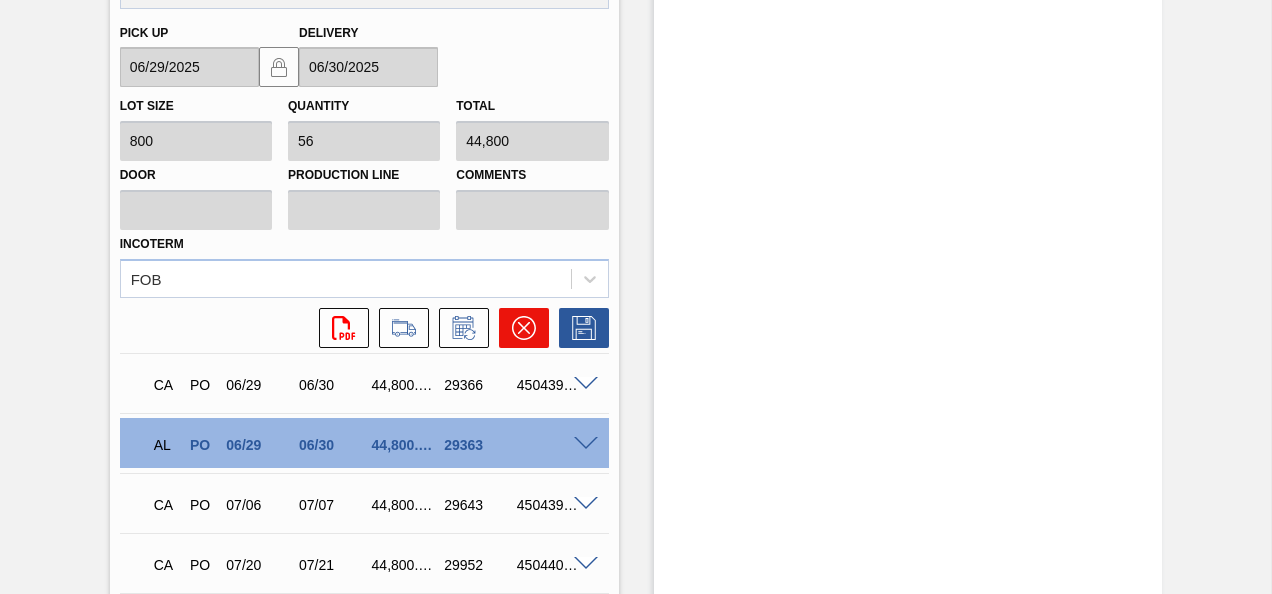 click at bounding box center (524, 328) 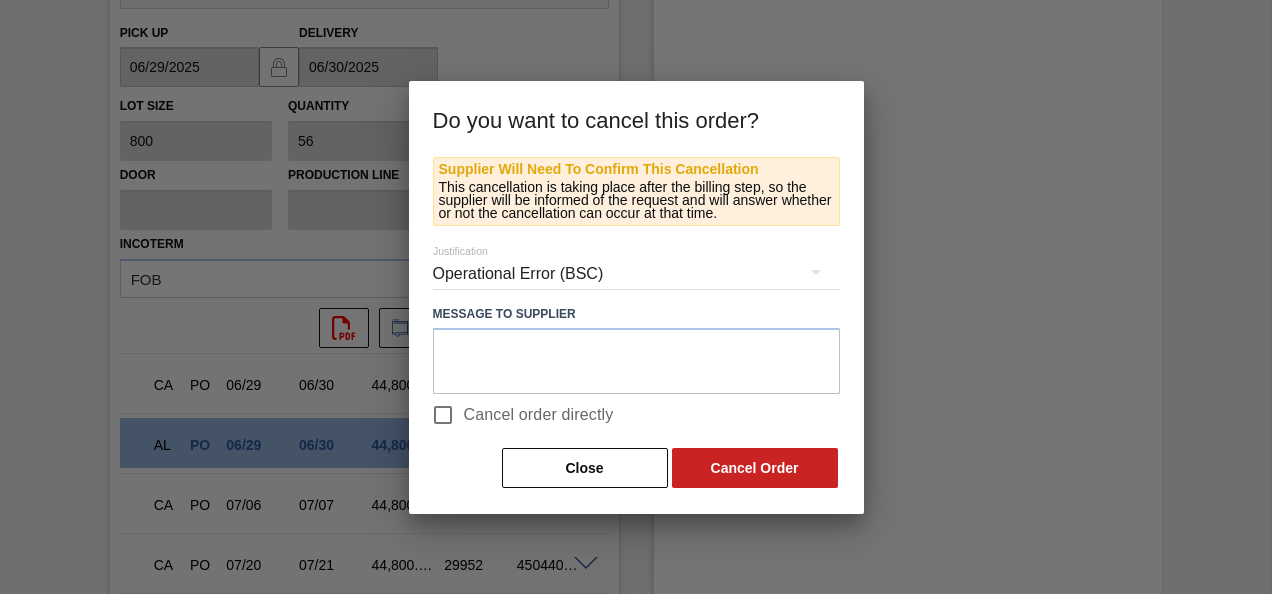 click on "Cancel order directly" at bounding box center [539, 415] 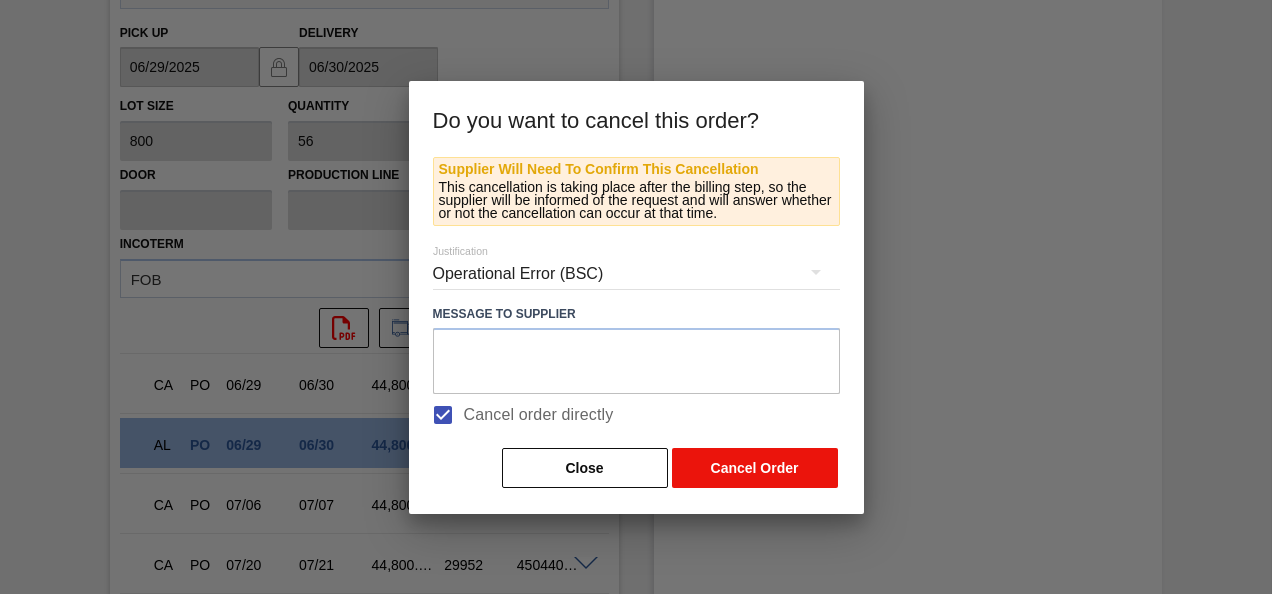 click on "Cancel Order" at bounding box center [755, 468] 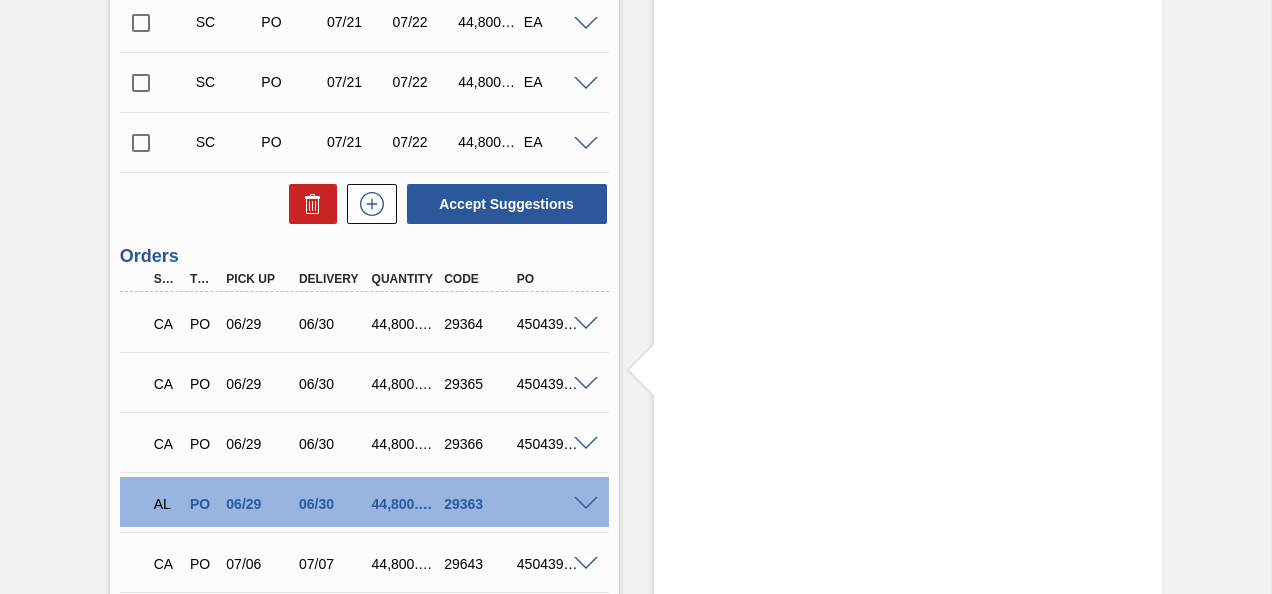 scroll, scrollTop: 2982, scrollLeft: 0, axis: vertical 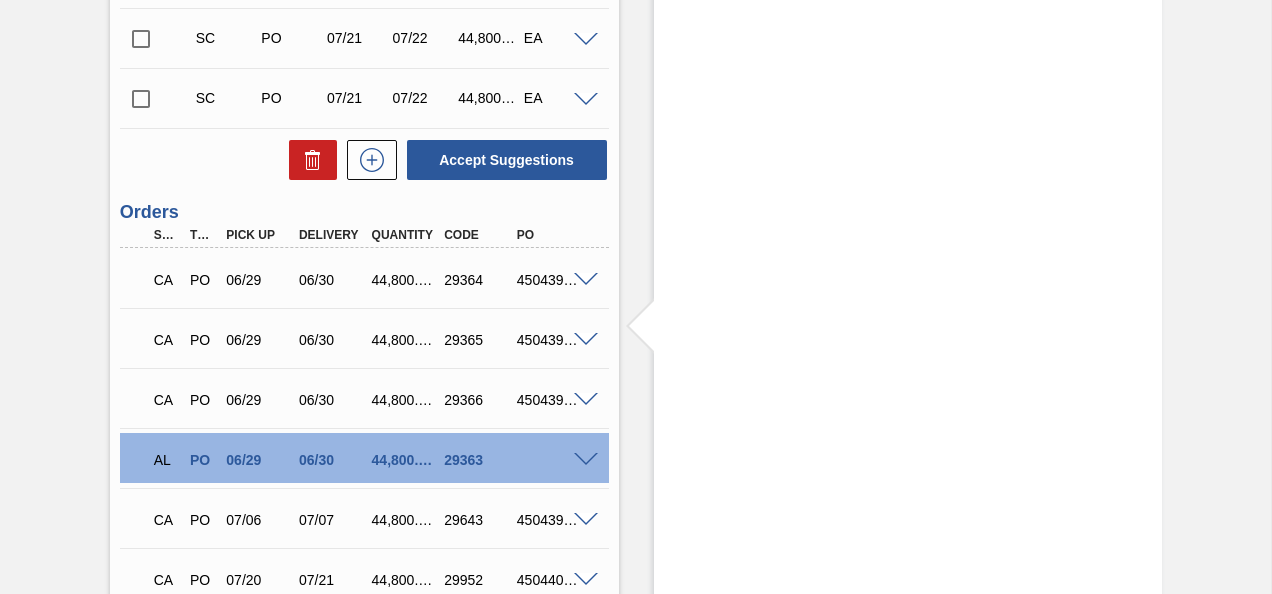 click at bounding box center (586, 400) 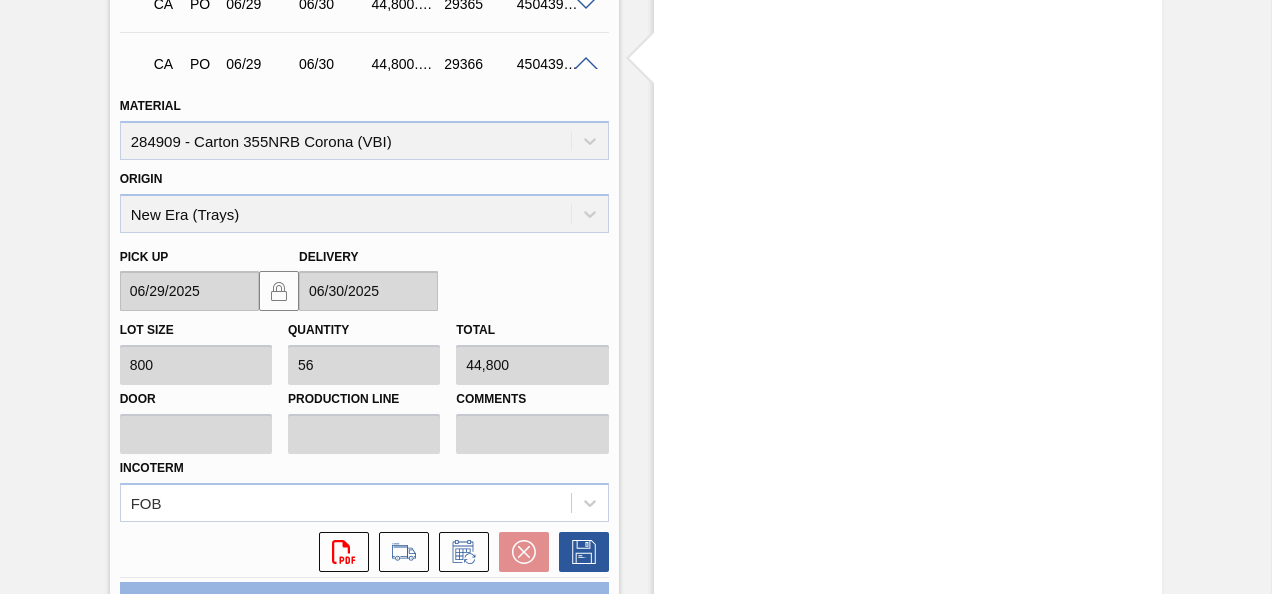 scroll, scrollTop: 3182, scrollLeft: 0, axis: vertical 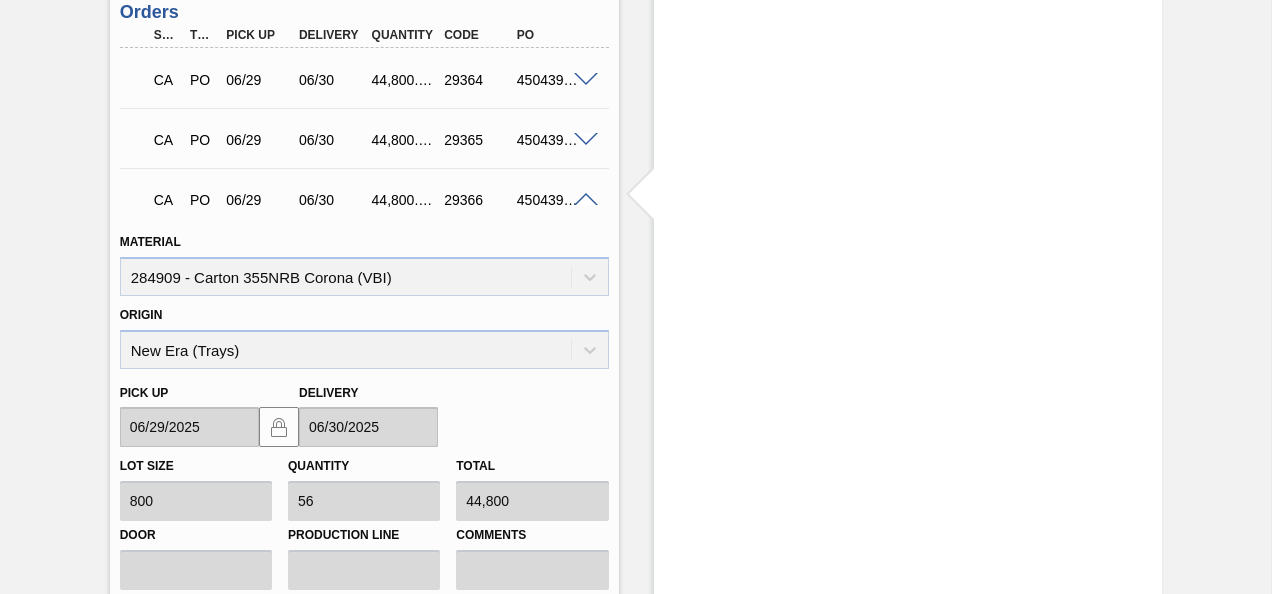 click at bounding box center [586, 200] 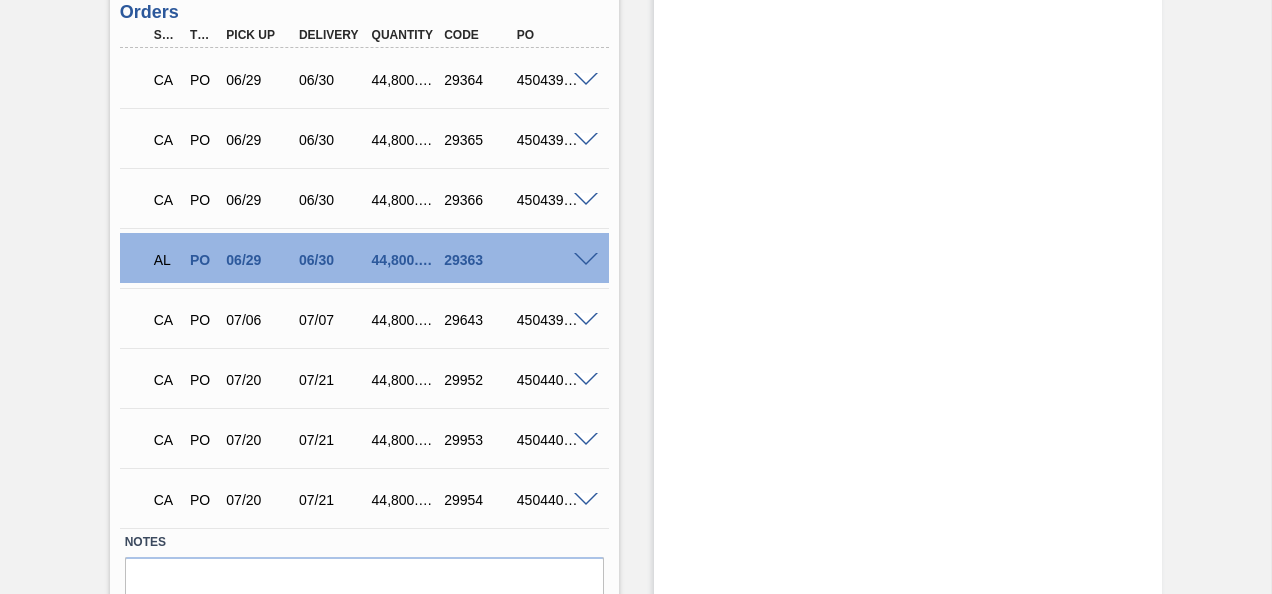 click at bounding box center (586, 140) 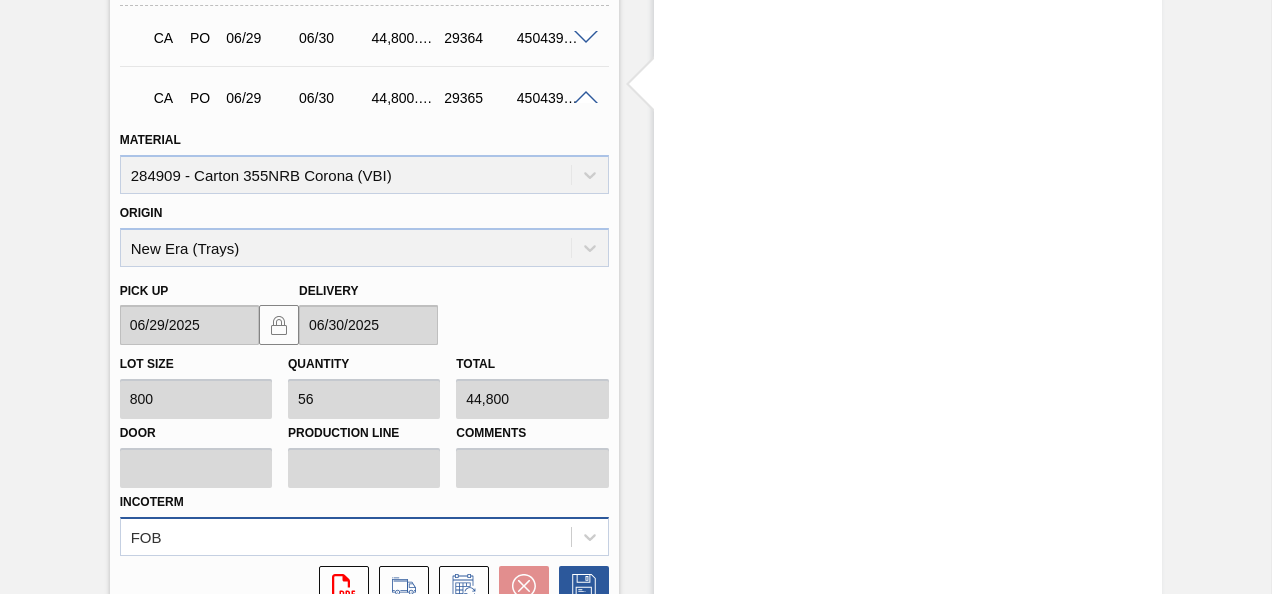 scroll, scrollTop: 3182, scrollLeft: 0, axis: vertical 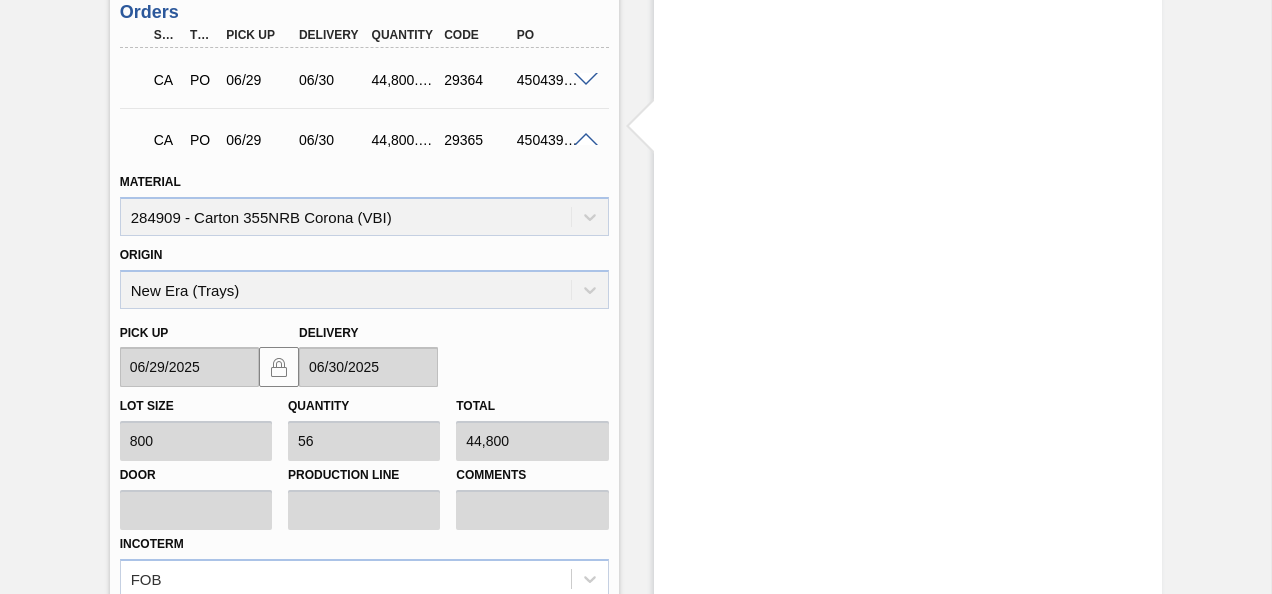 click at bounding box center (586, 140) 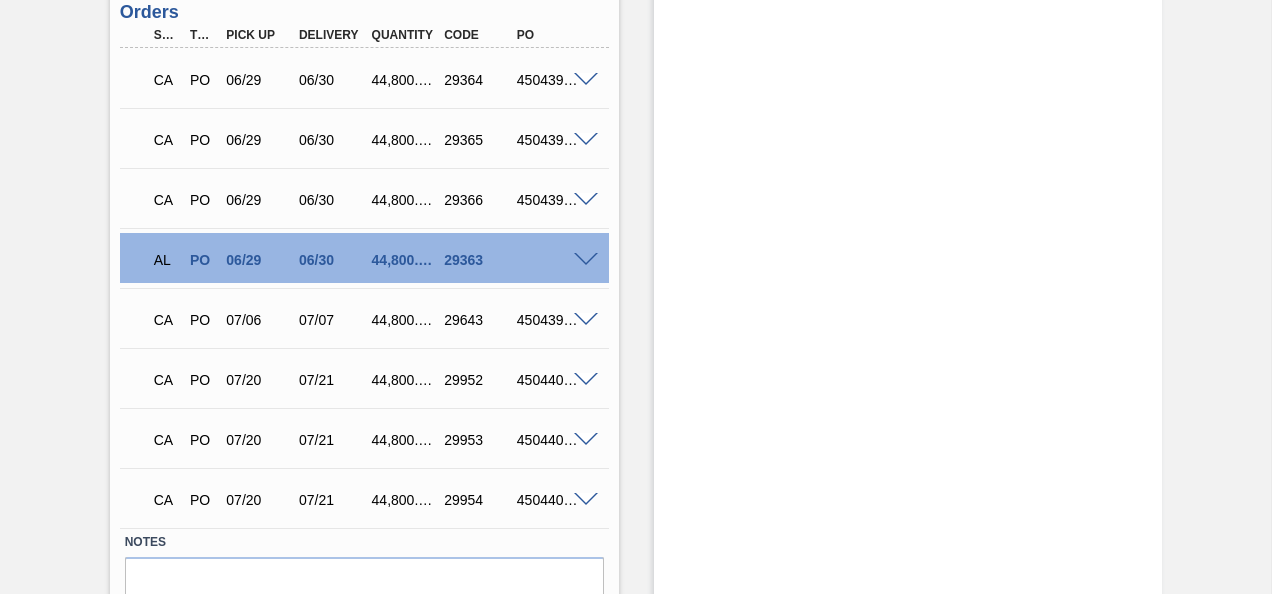 click at bounding box center (586, 80) 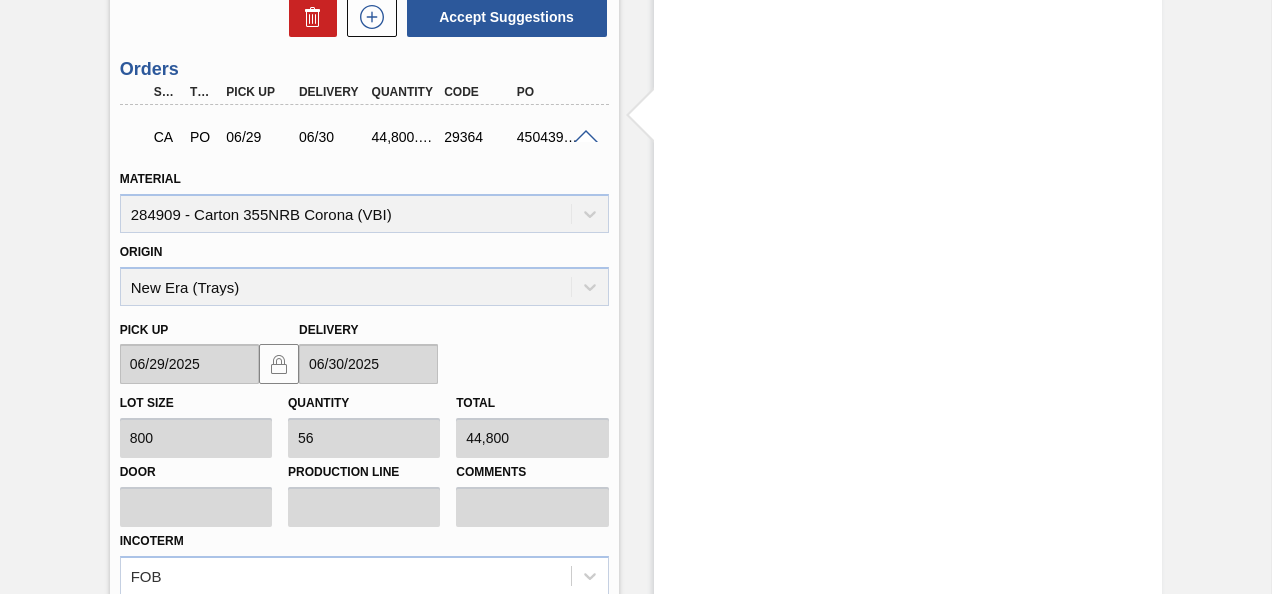 scroll, scrollTop: 2882, scrollLeft: 0, axis: vertical 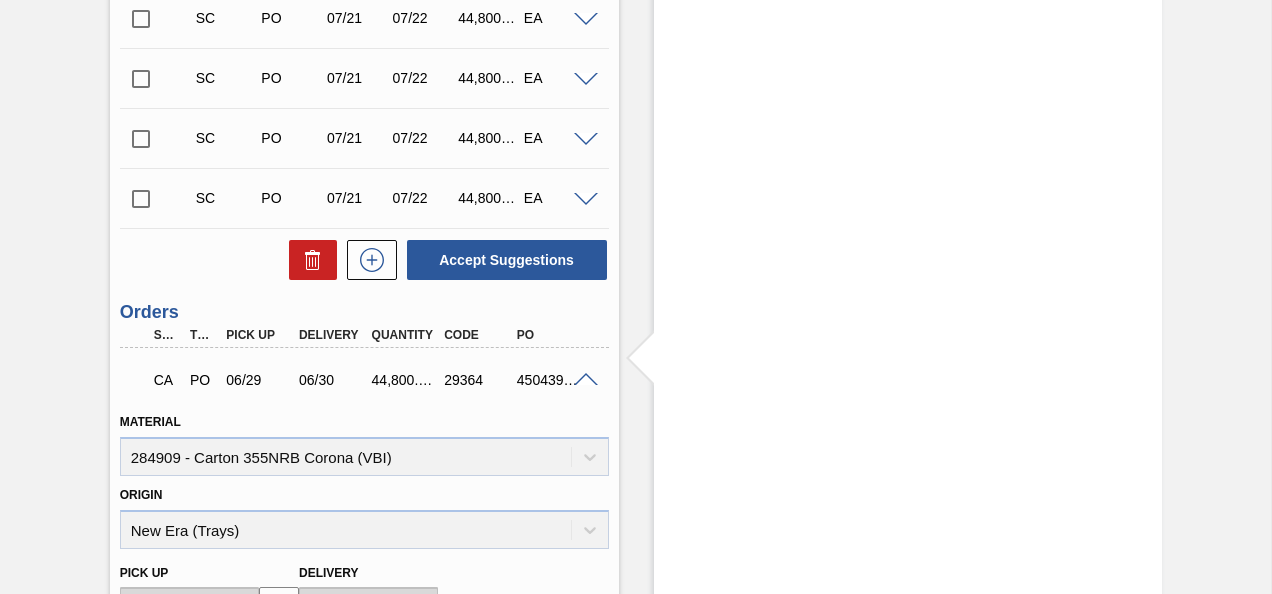 click at bounding box center [586, 380] 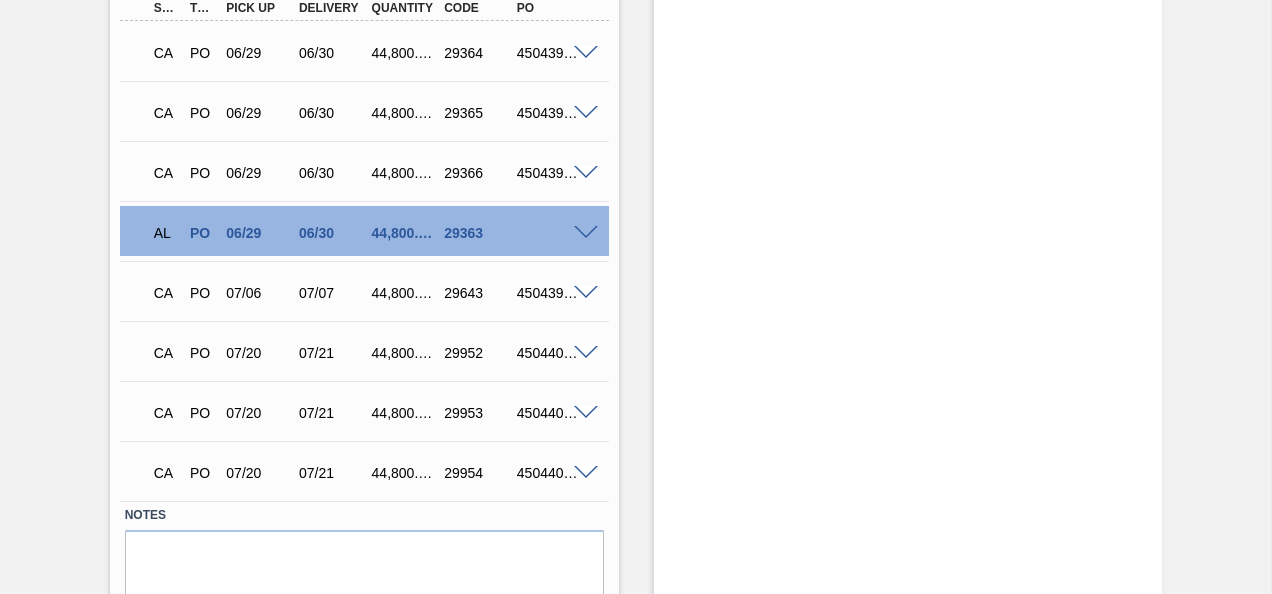 scroll, scrollTop: 3282, scrollLeft: 0, axis: vertical 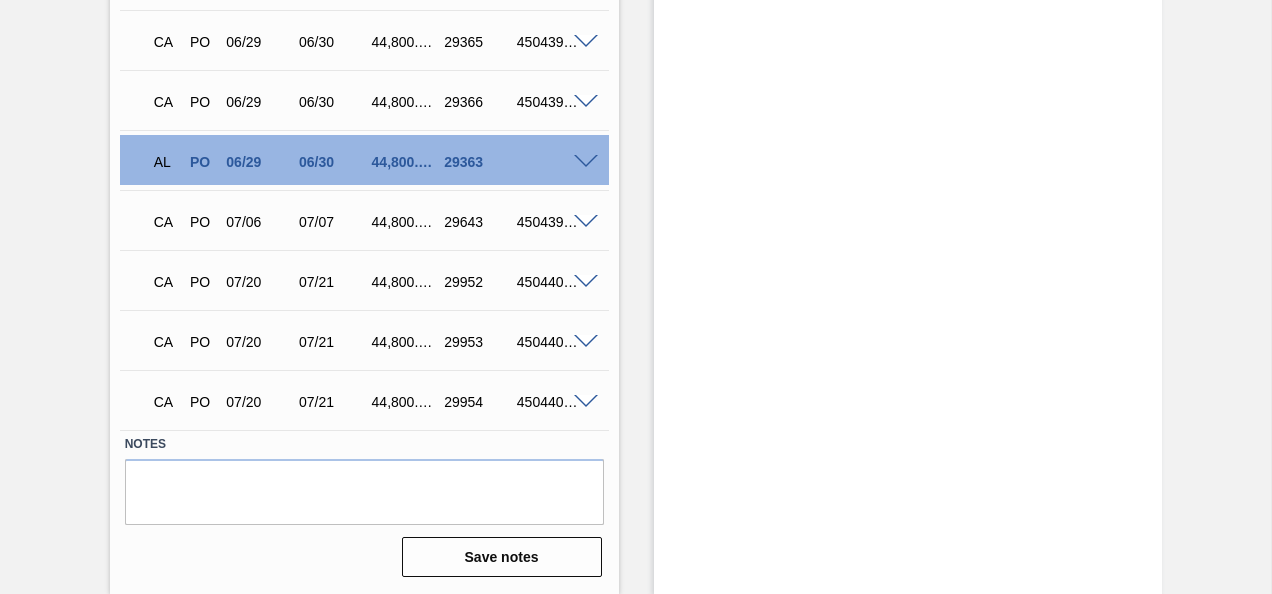 click at bounding box center [586, 402] 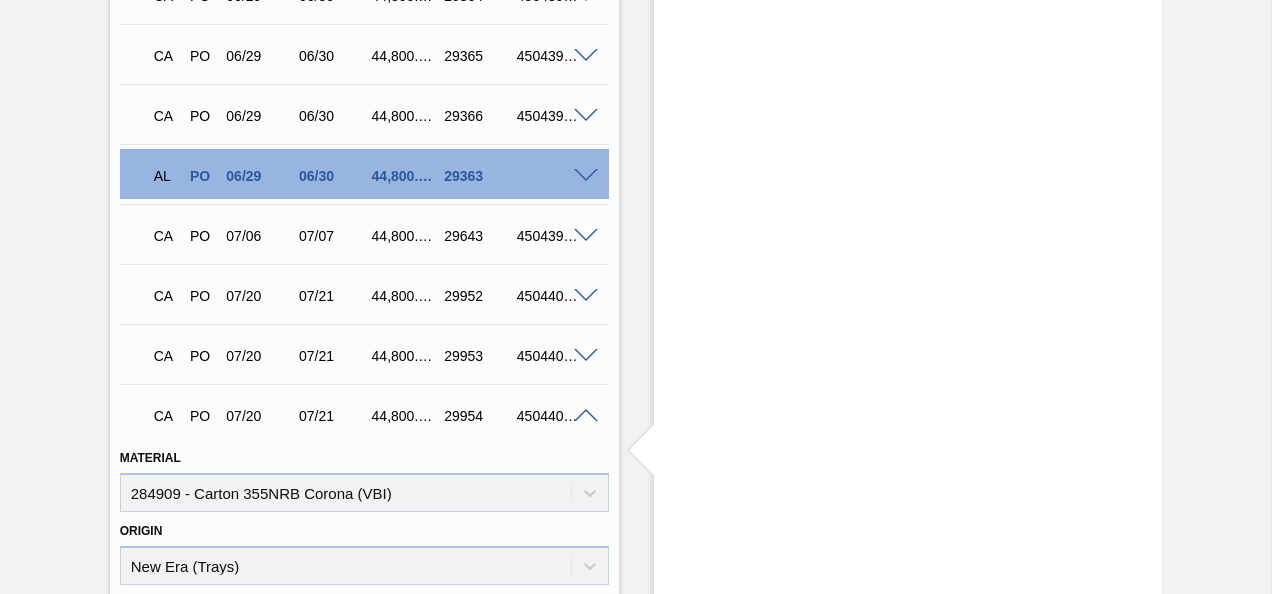 scroll, scrollTop: 3265, scrollLeft: 0, axis: vertical 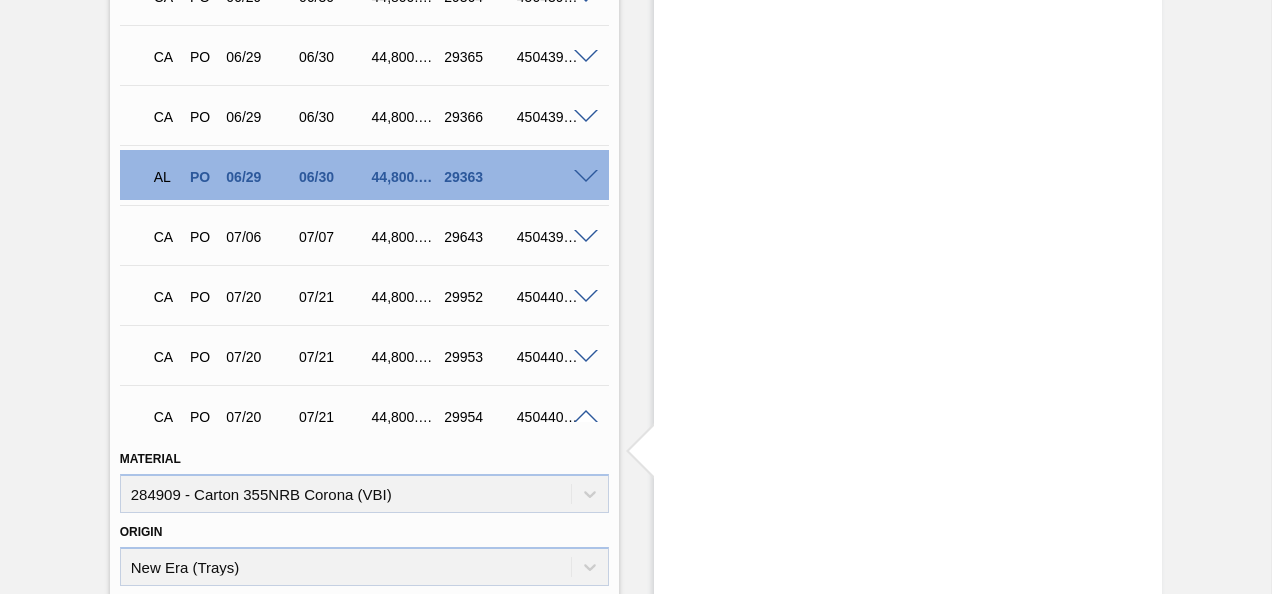 click at bounding box center (589, 415) 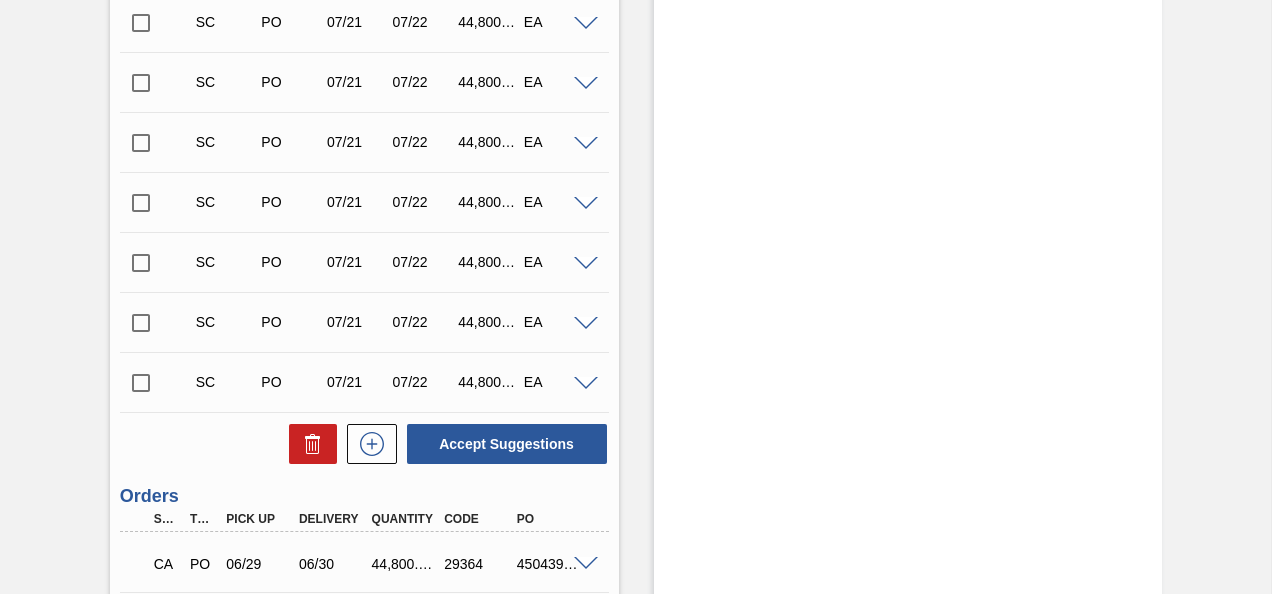 scroll, scrollTop: 2565, scrollLeft: 0, axis: vertical 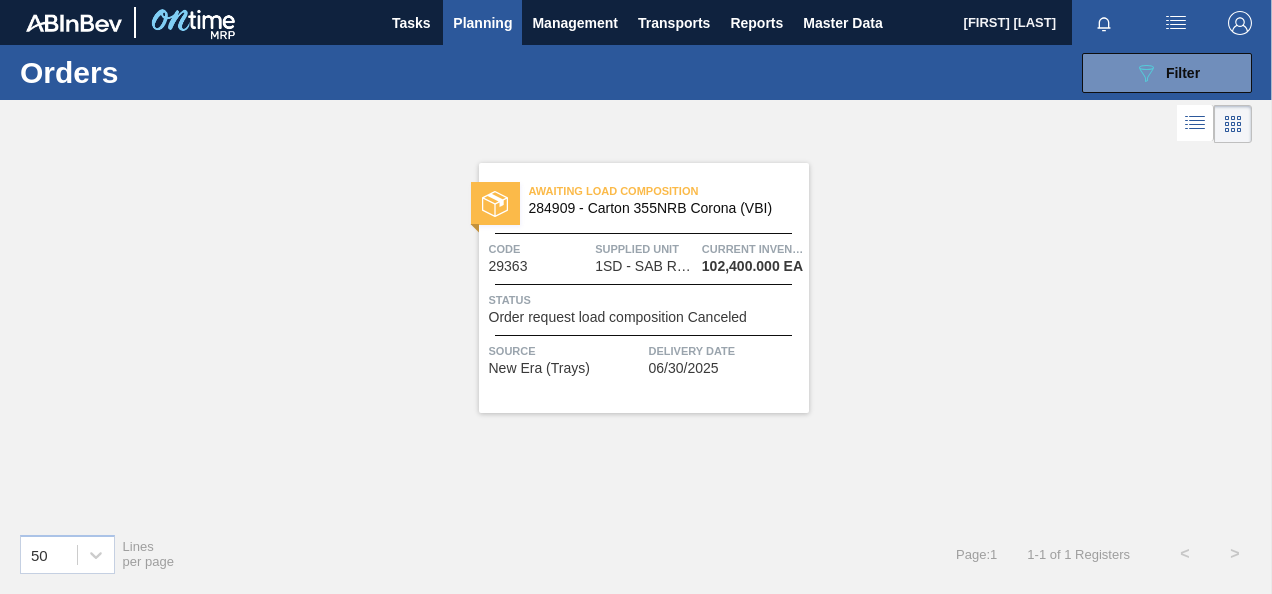 click on "Order request load composition Canceled" at bounding box center [618, 317] 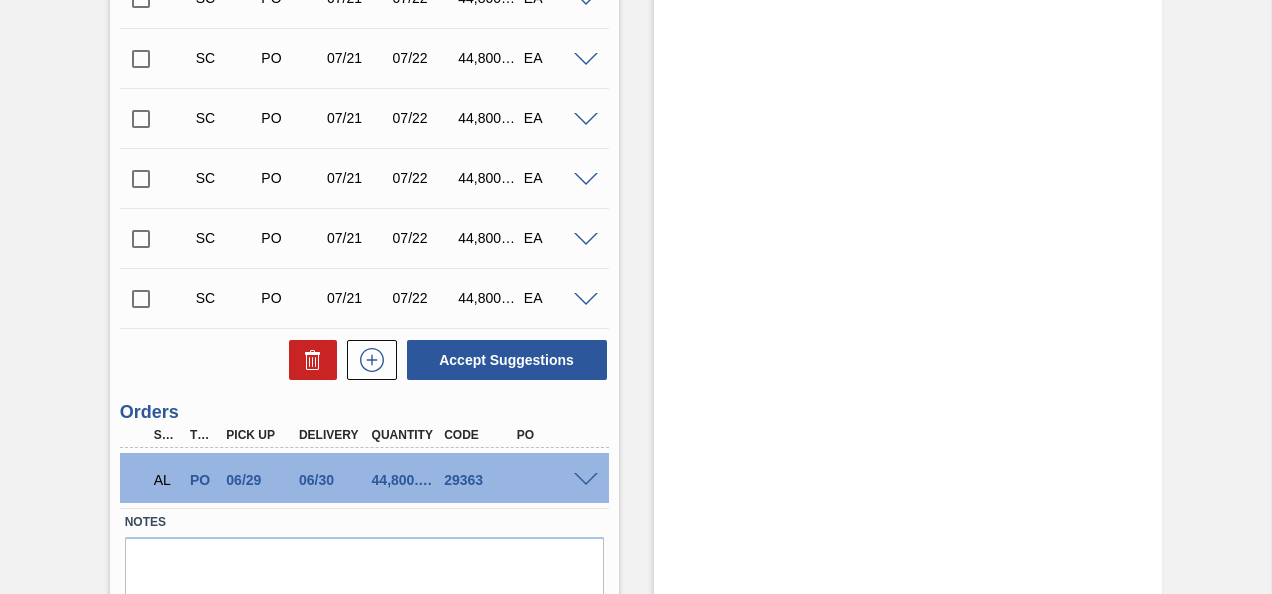 scroll, scrollTop: 2862, scrollLeft: 0, axis: vertical 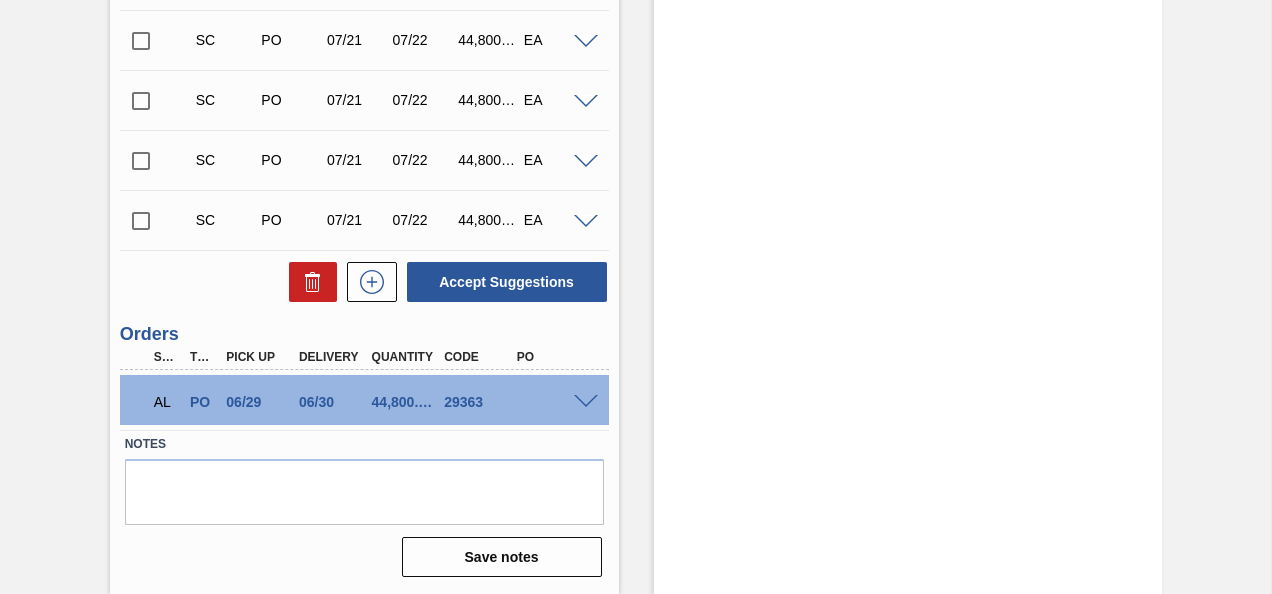 click at bounding box center (586, 402) 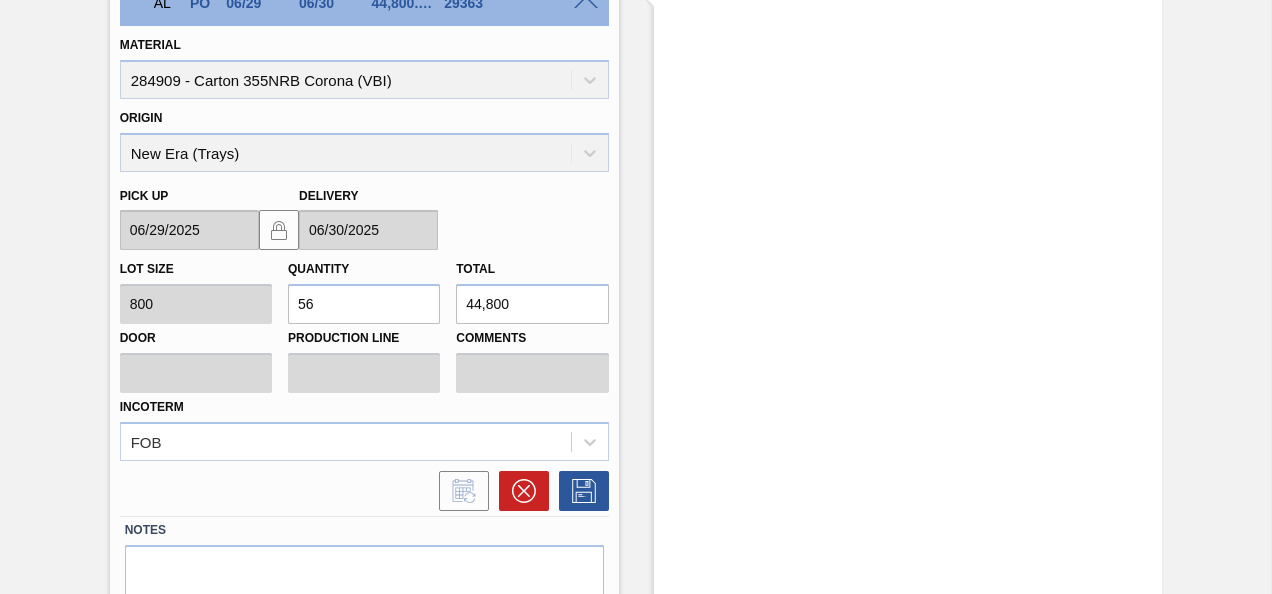 scroll, scrollTop: 3345, scrollLeft: 0, axis: vertical 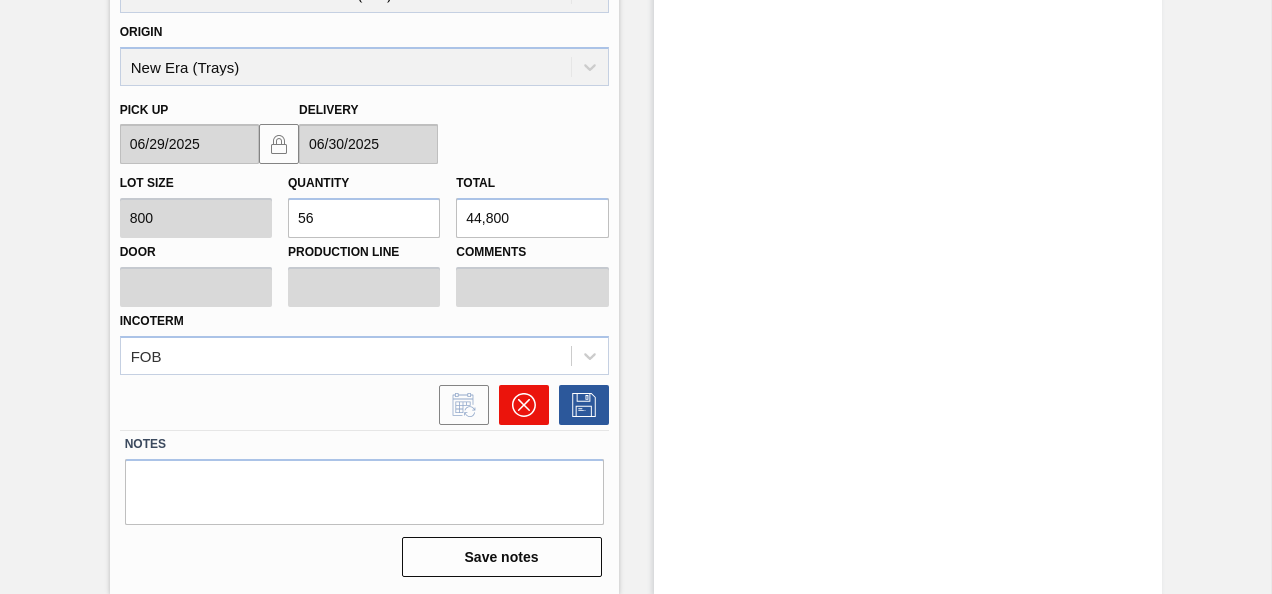 click 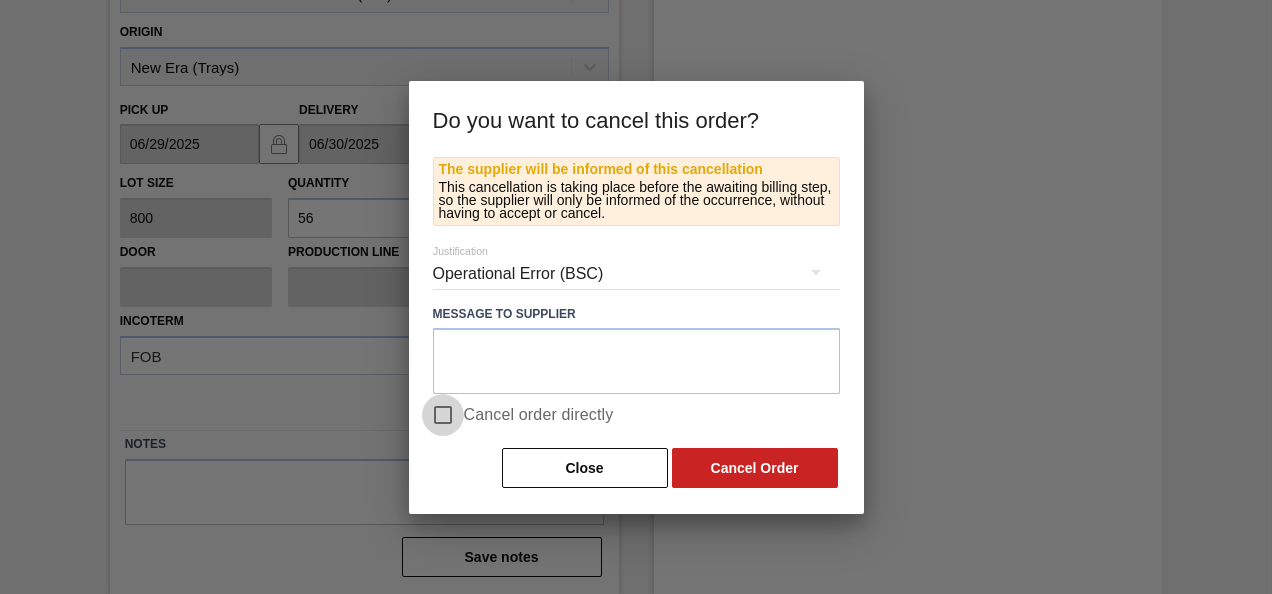 click on "Cancel order directly" at bounding box center [443, 415] 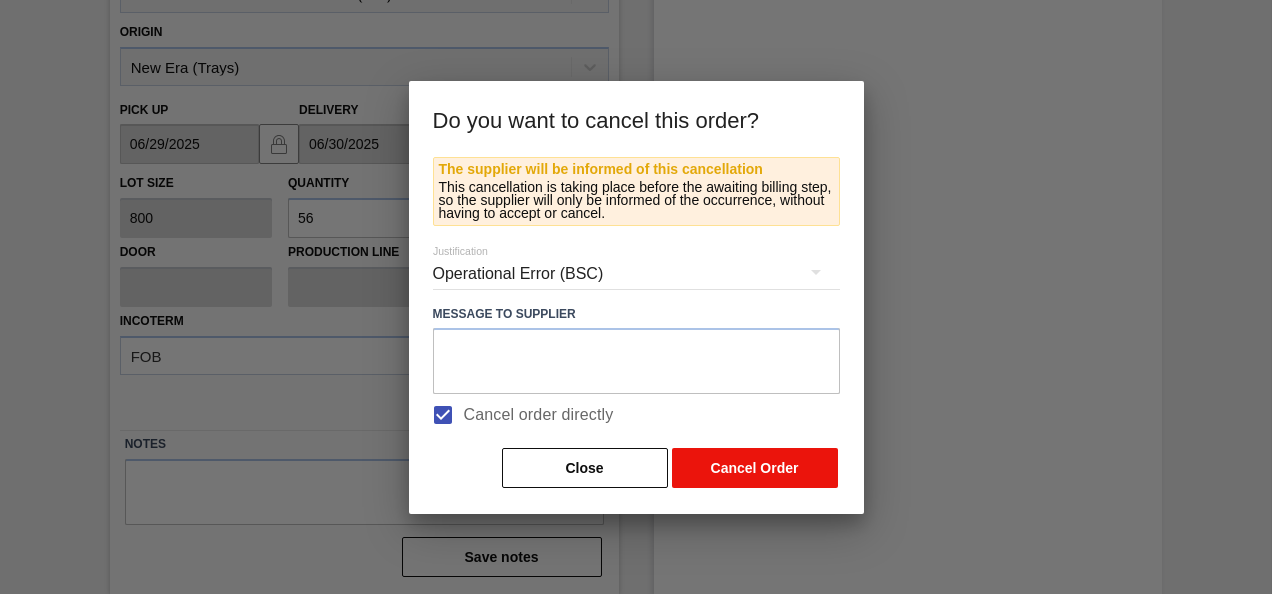 click on "Cancel Order" at bounding box center [755, 468] 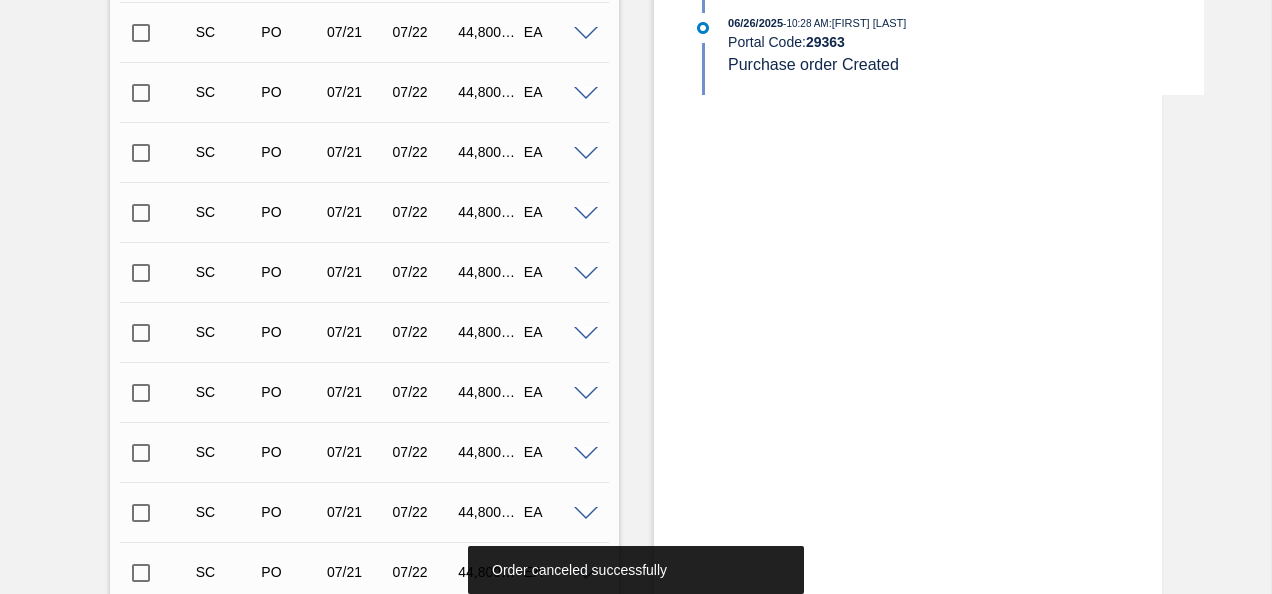 scroll, scrollTop: 1228, scrollLeft: 0, axis: vertical 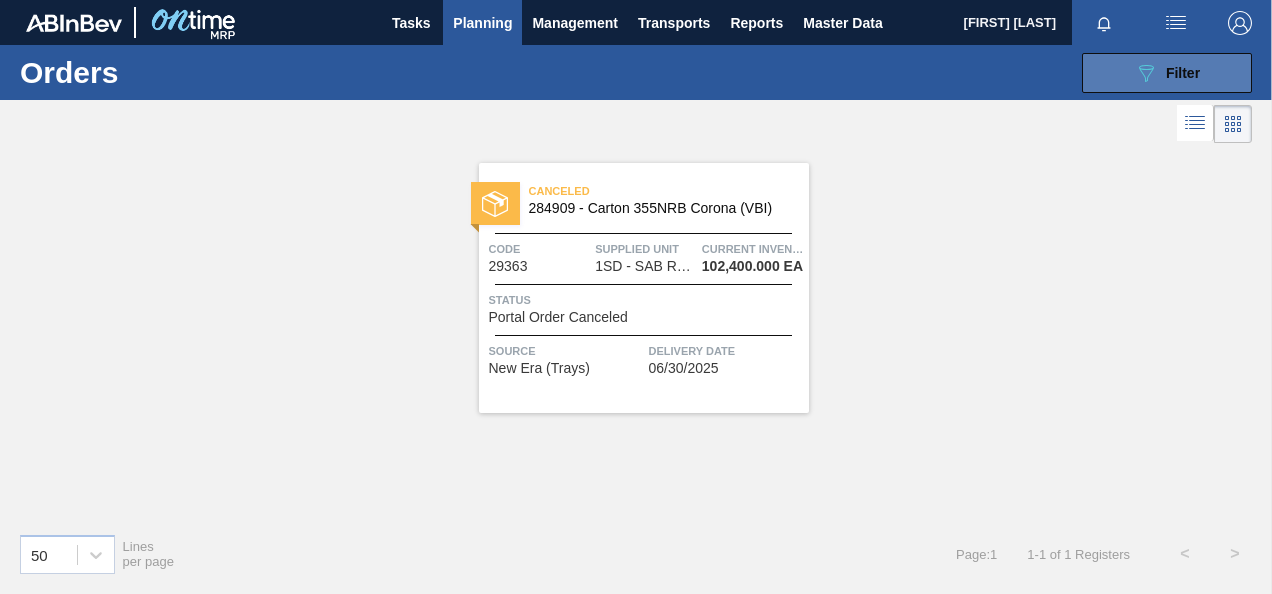 click on "089F7B8B-B2A5-4AFE-B5C0-19BA573D28AC Filter" at bounding box center (1167, 73) 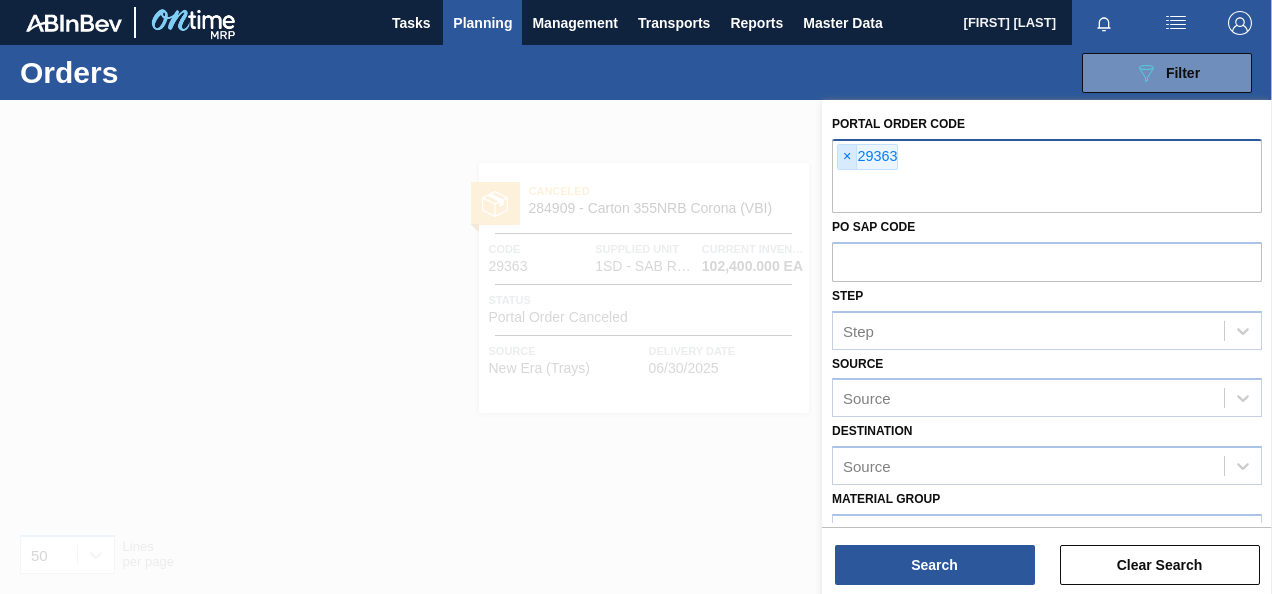 click on "×" at bounding box center [847, 157] 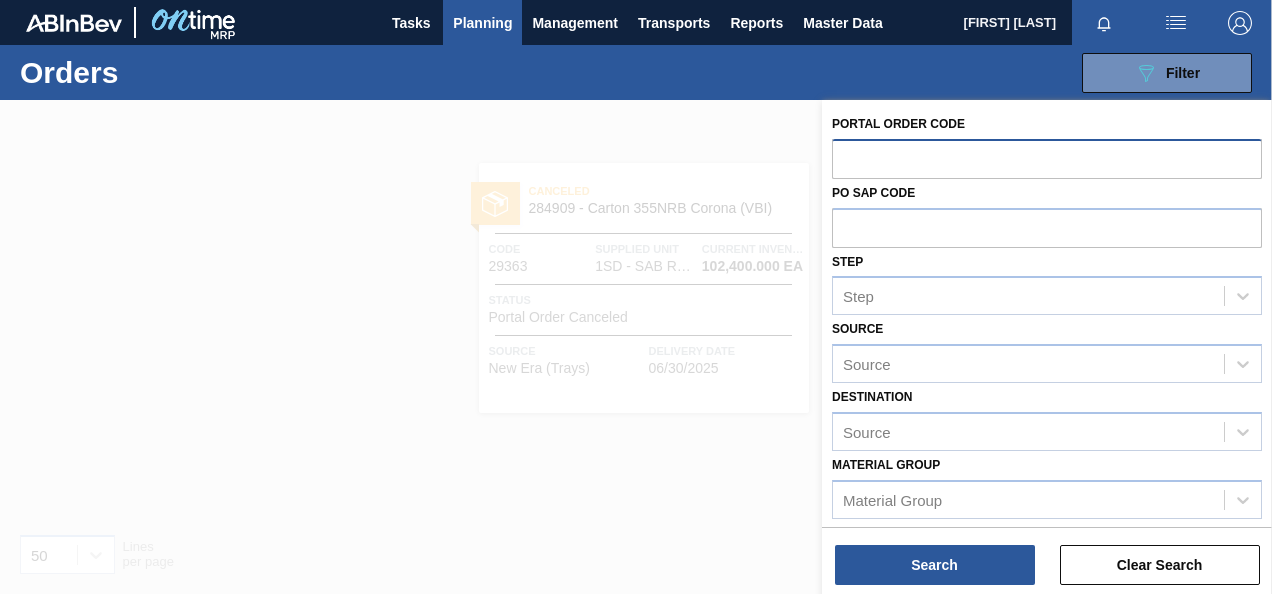 paste on "29364" 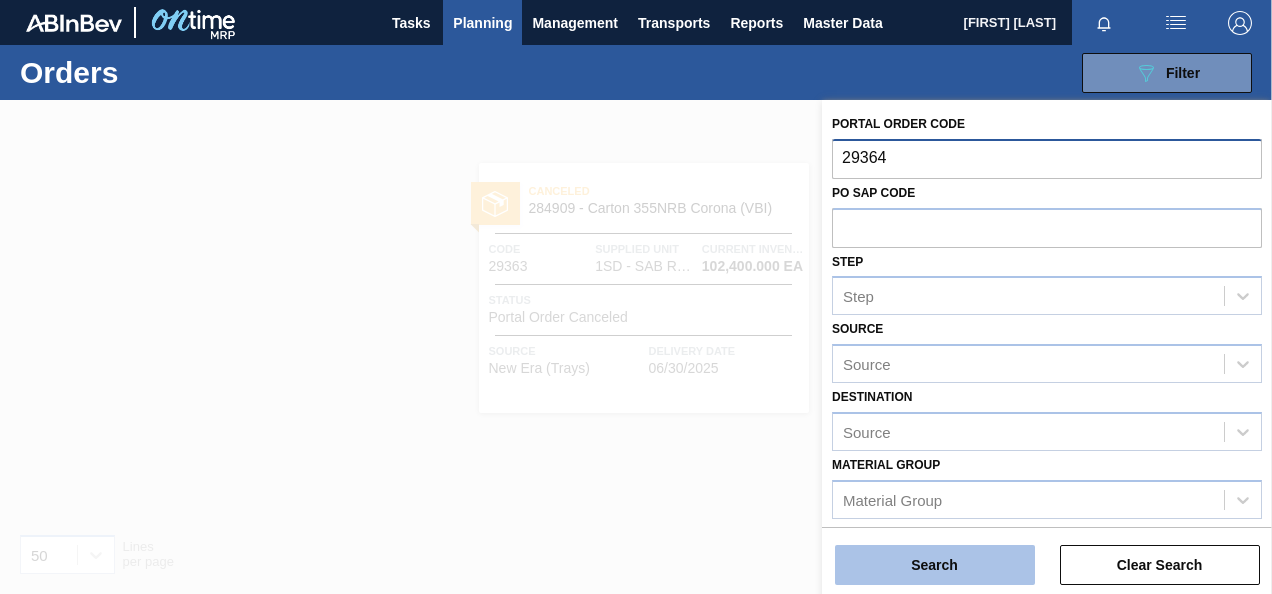 type on "29364" 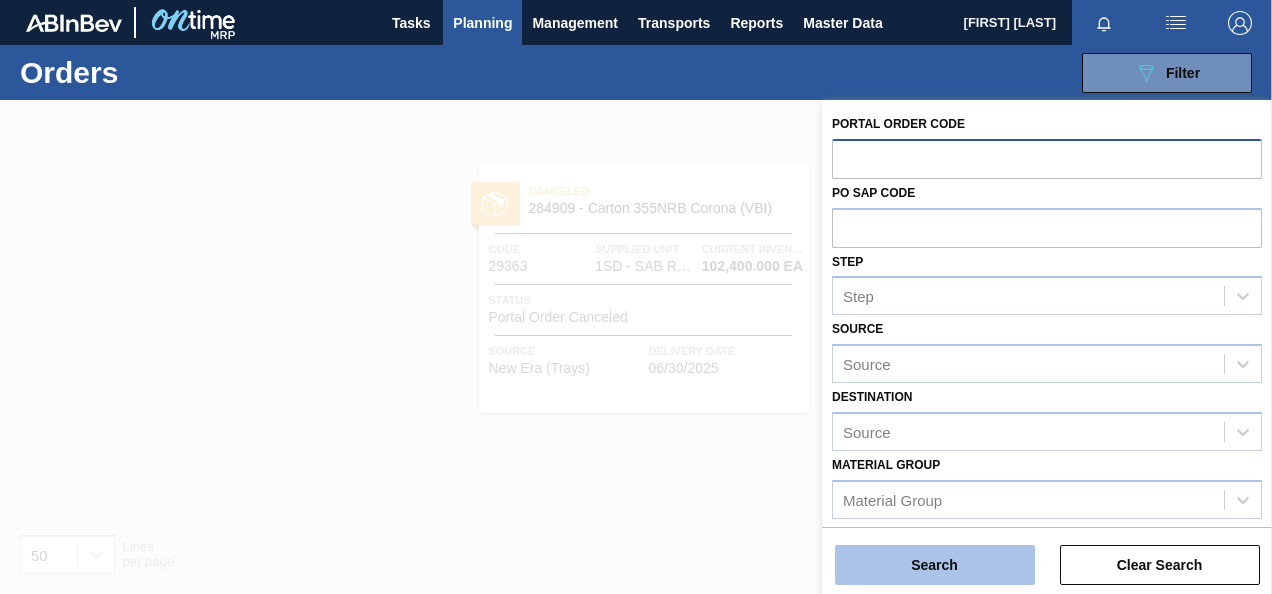 click on "Search" at bounding box center [935, 565] 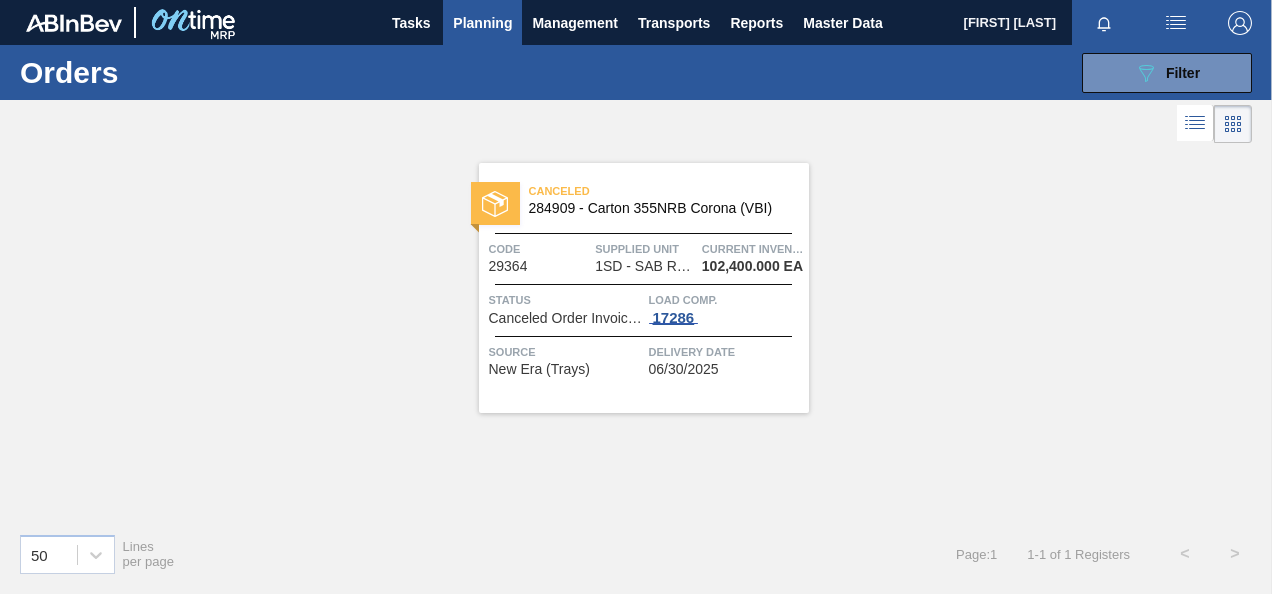 click on "17286" at bounding box center (674, 318) 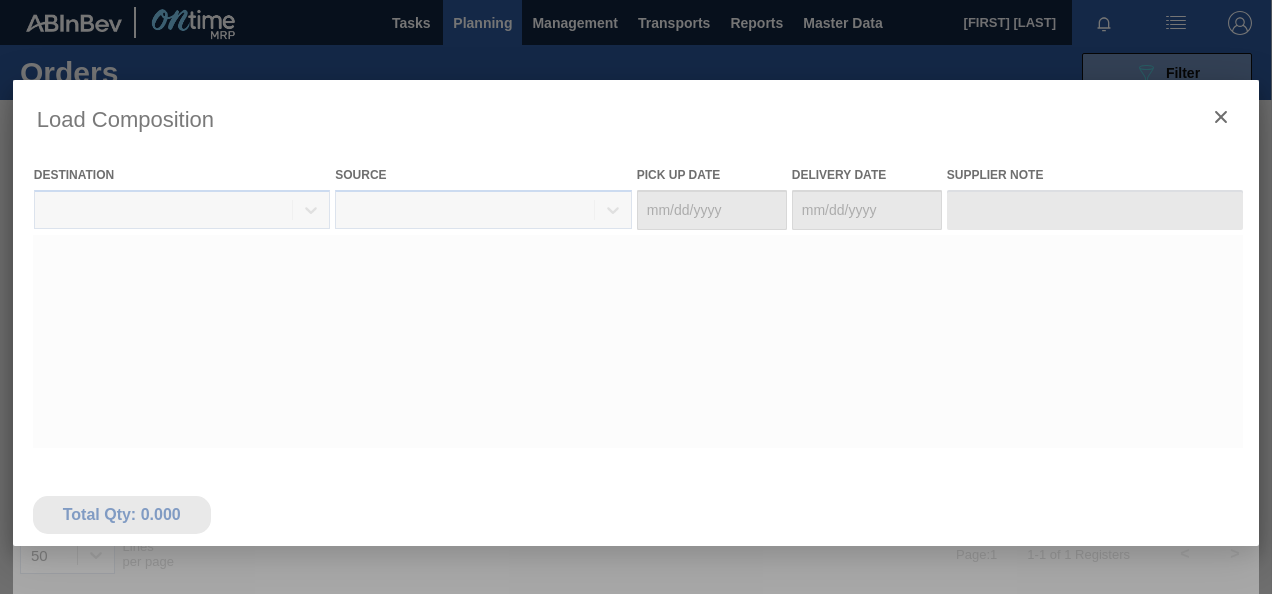type on "06/29/2025" 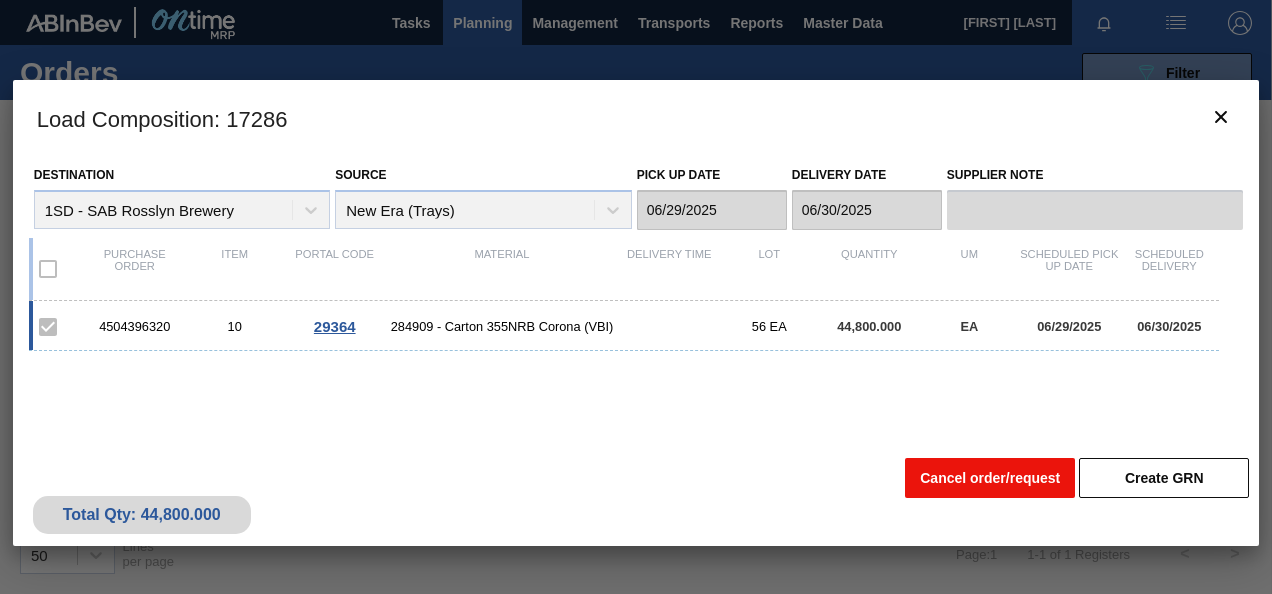 click on "Cancel order/request" at bounding box center [990, 478] 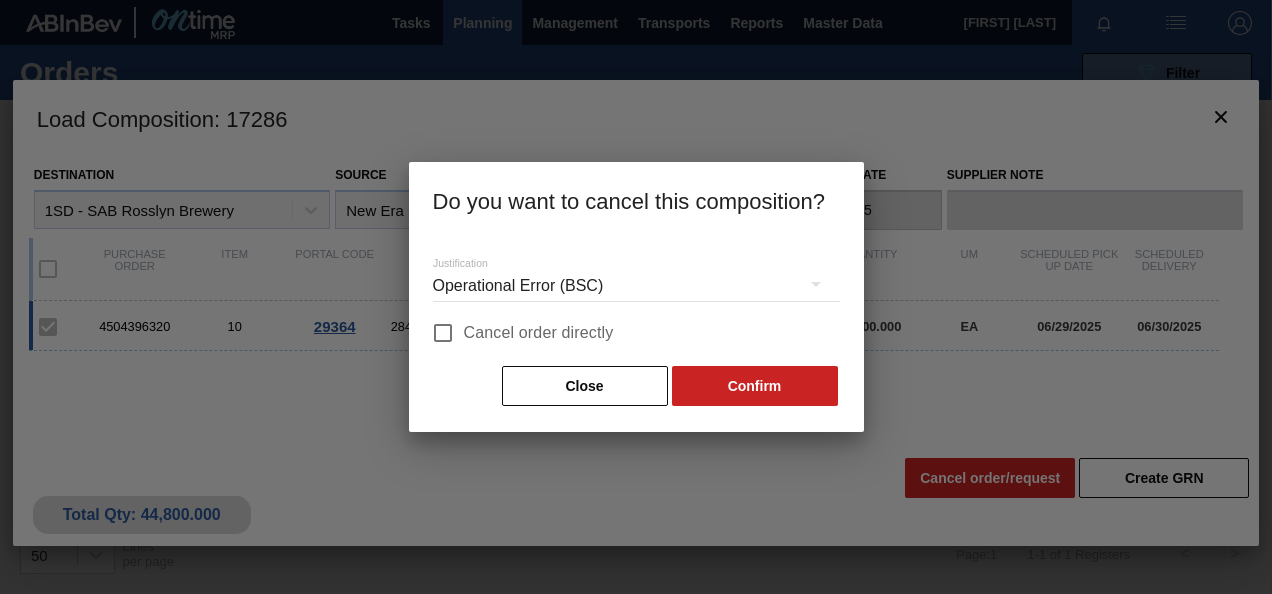 click on "Cancel order directly" at bounding box center (518, 333) 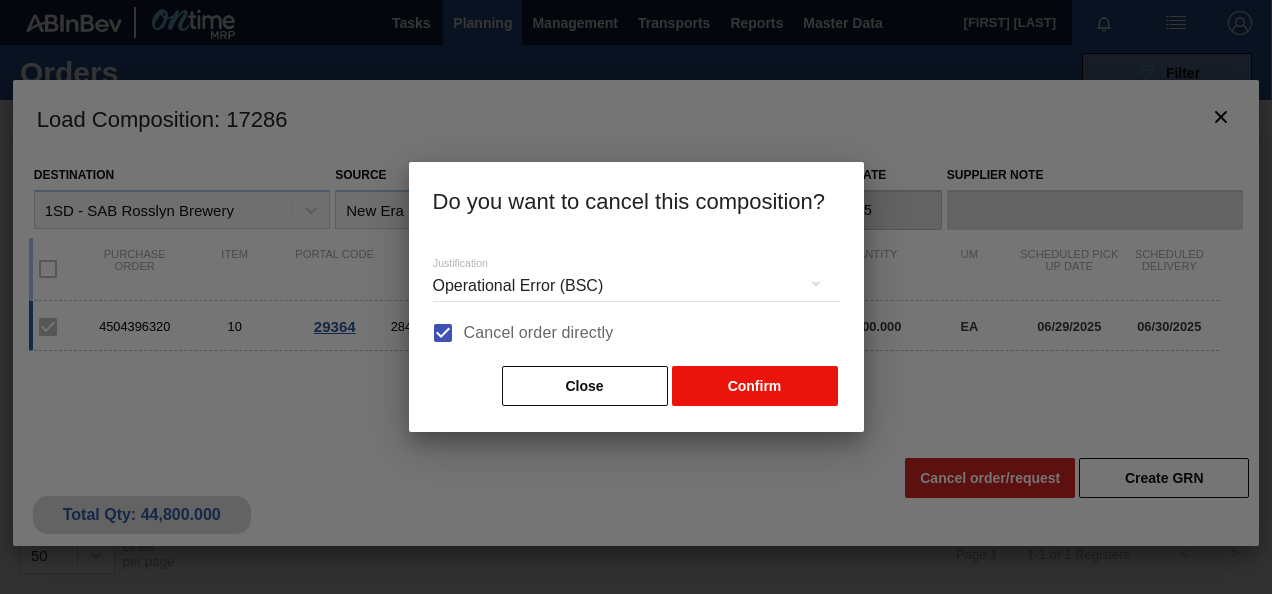 click on "Confirm" at bounding box center [755, 386] 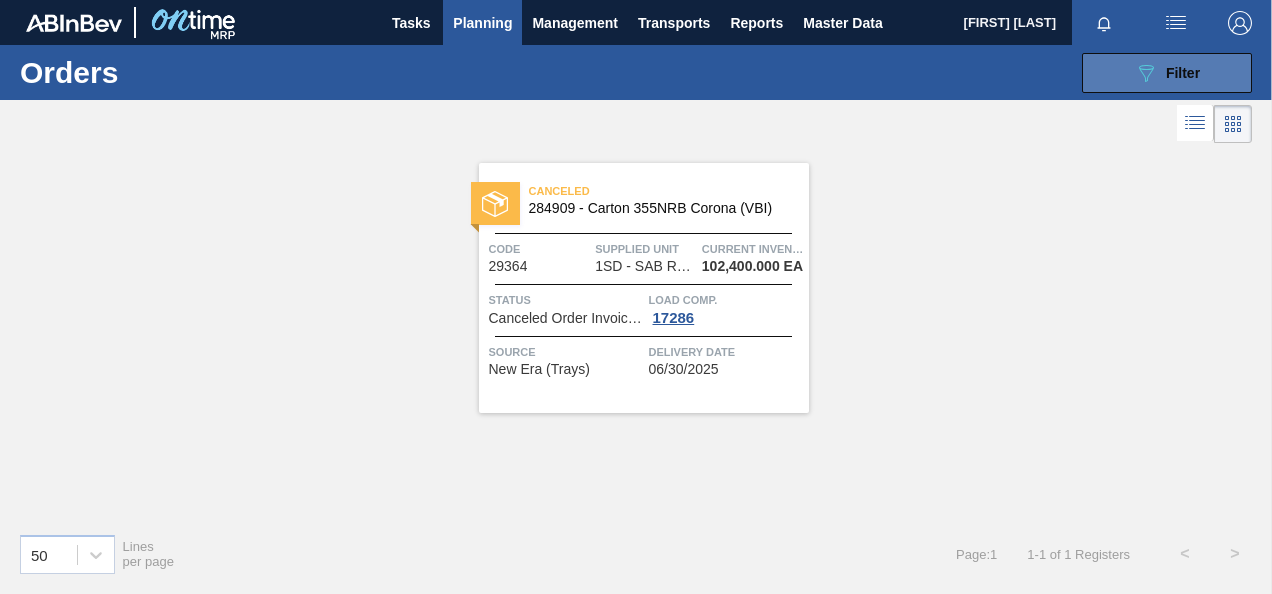 click on "Filter" at bounding box center (1183, 73) 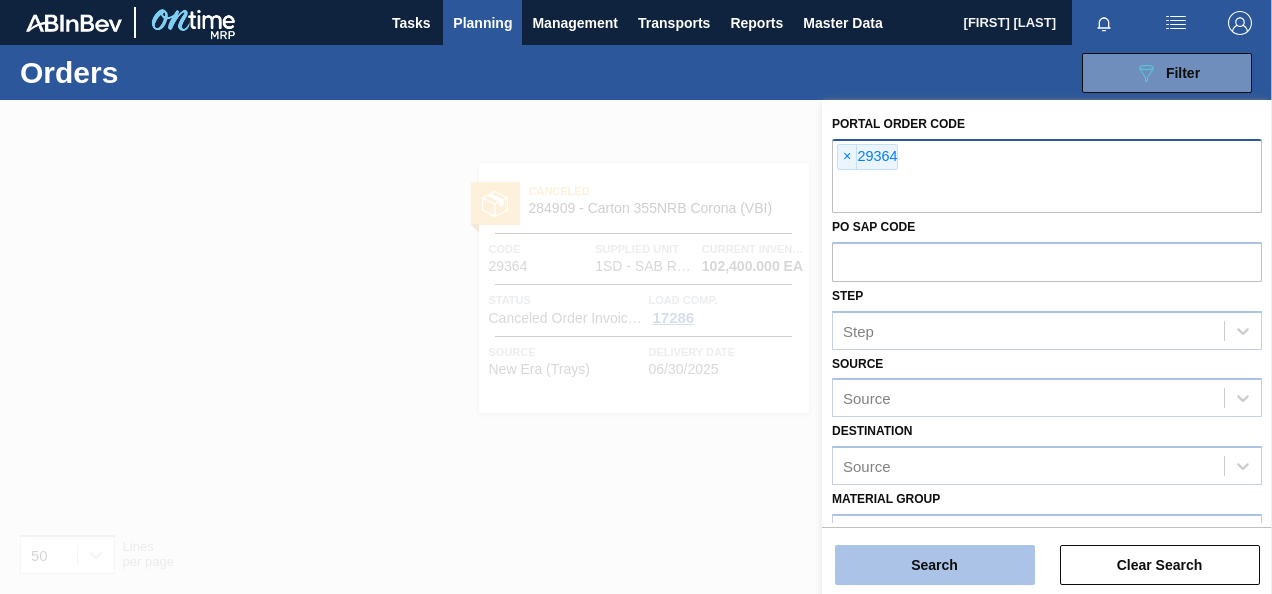 click on "Search" at bounding box center (935, 565) 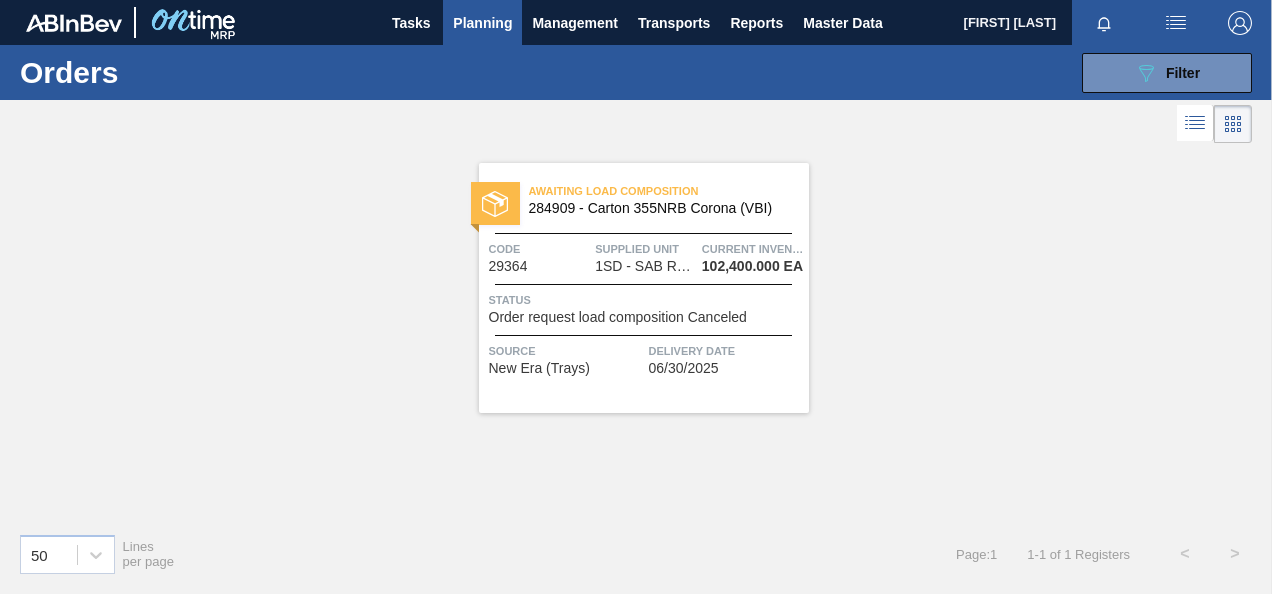 click on "Order request load composition Canceled" at bounding box center [618, 317] 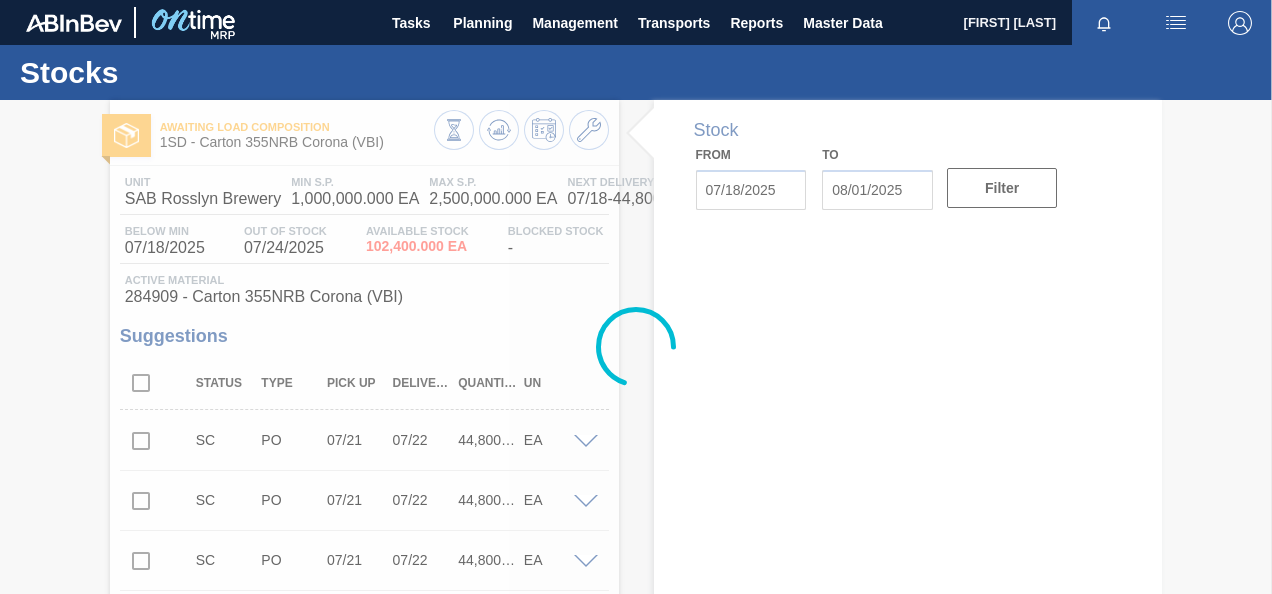 type on "07/18/2025" 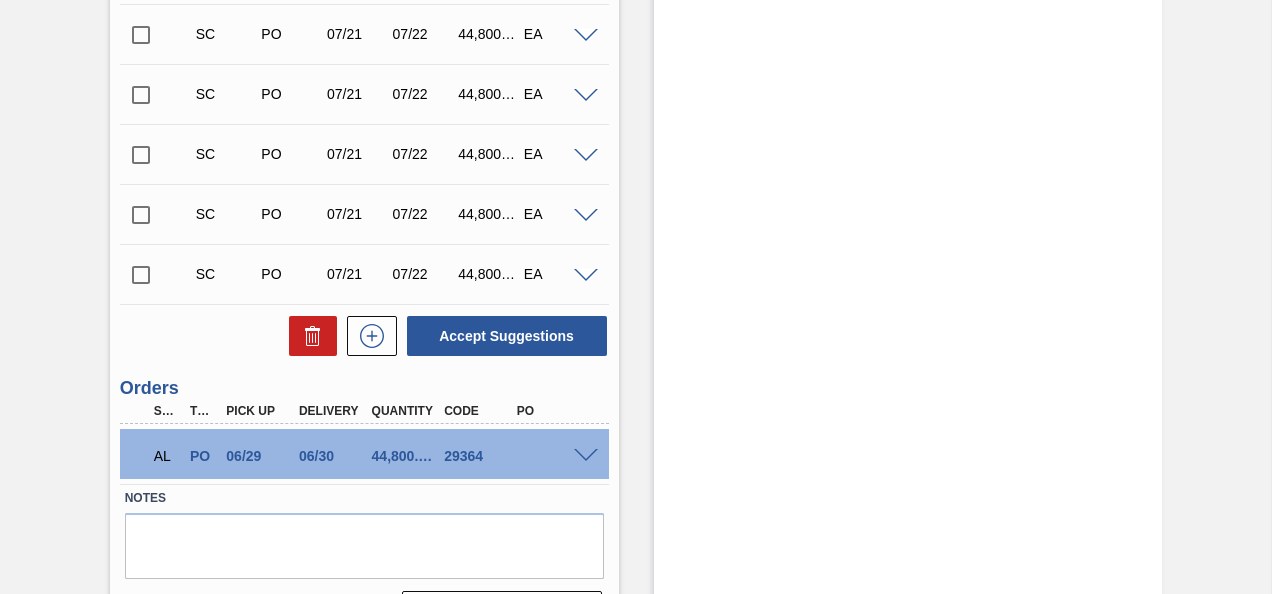 scroll, scrollTop: 2862, scrollLeft: 0, axis: vertical 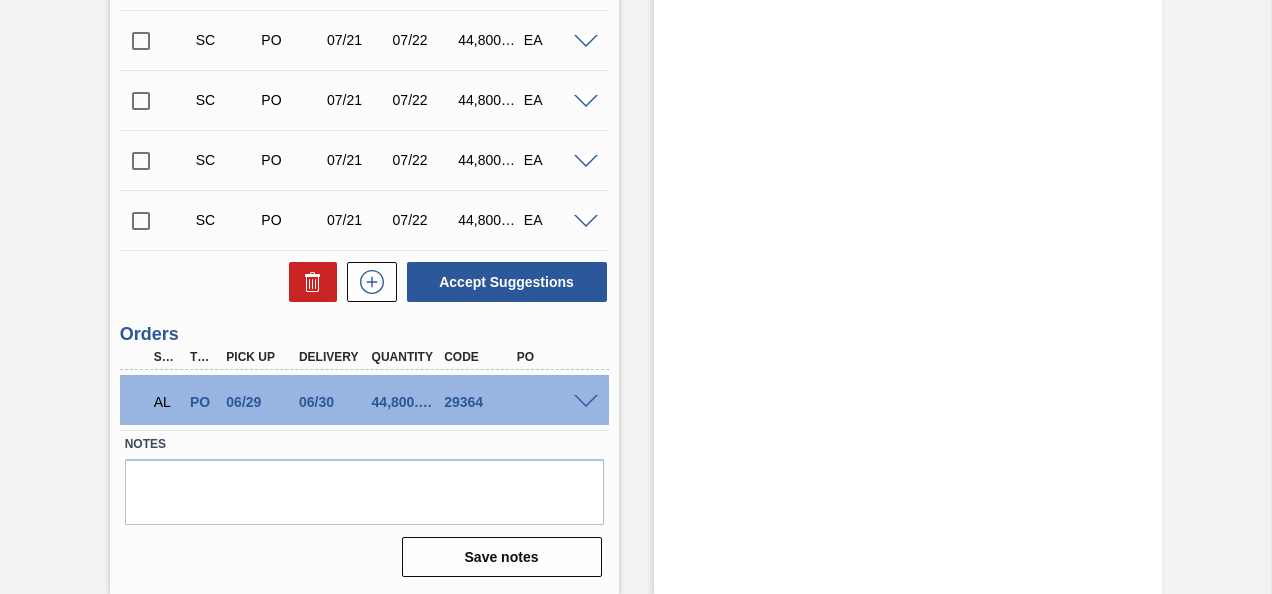 click at bounding box center (586, 402) 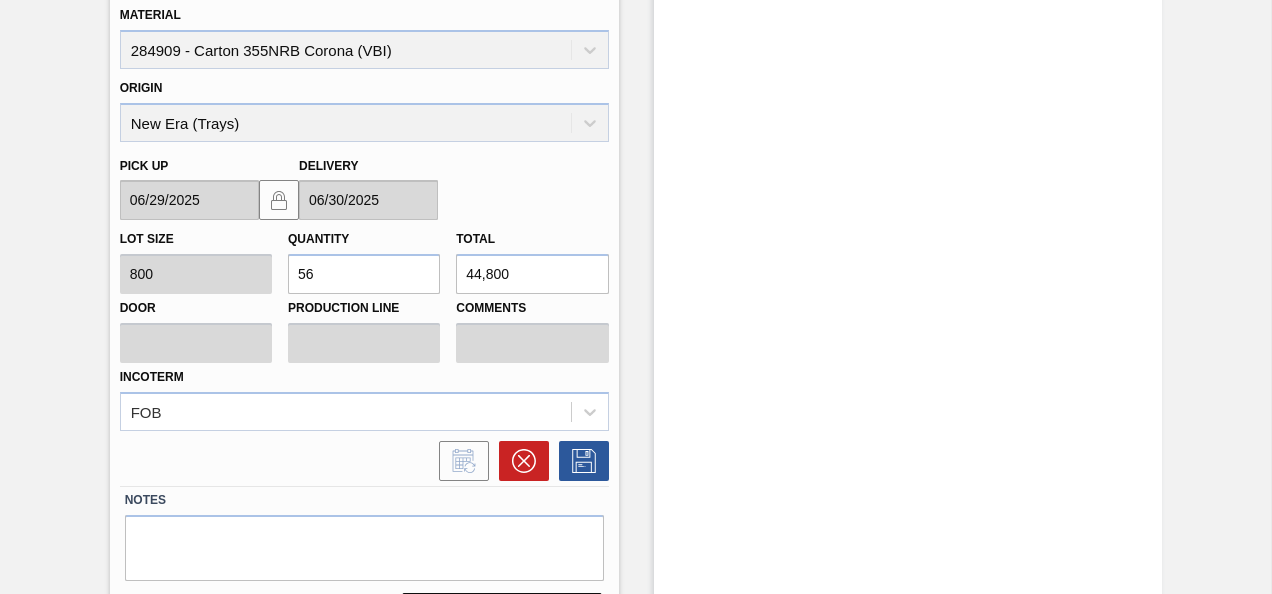 scroll, scrollTop: 3345, scrollLeft: 0, axis: vertical 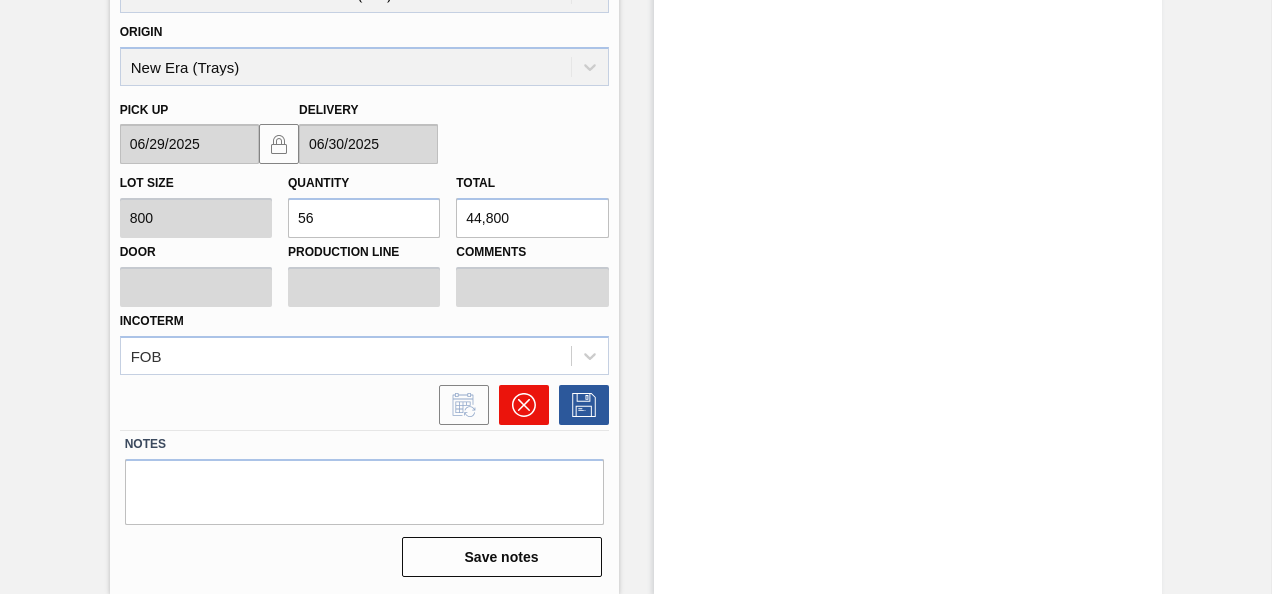 click 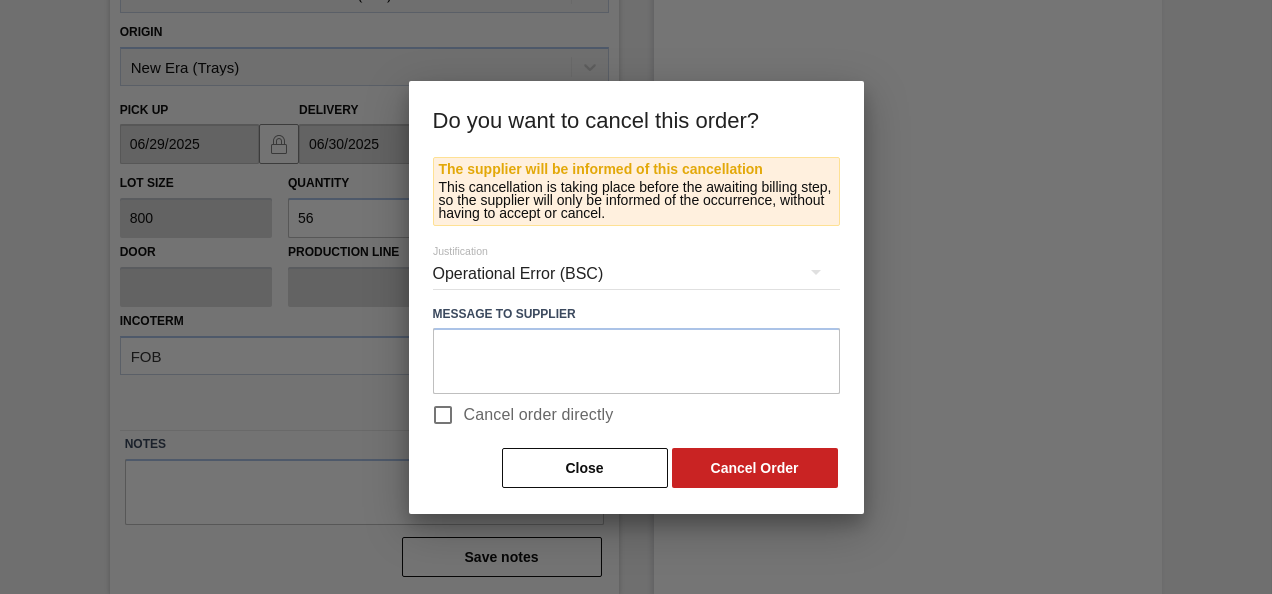 click on "Cancel order directly" at bounding box center (443, 415) 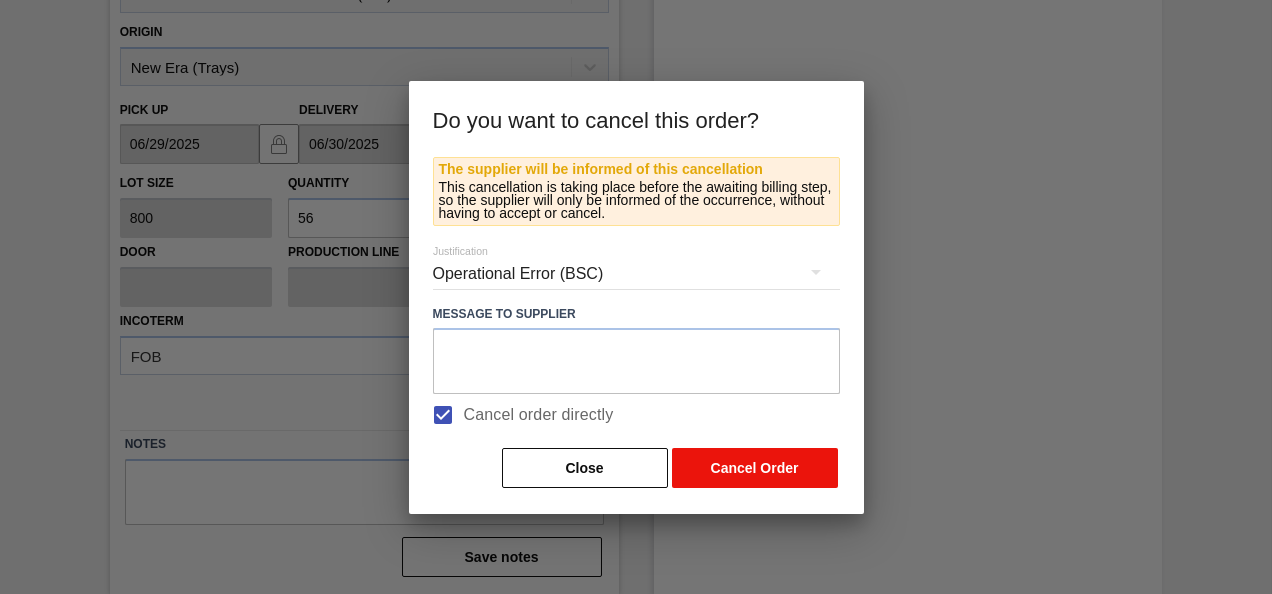 click on "Cancel Order" at bounding box center (755, 468) 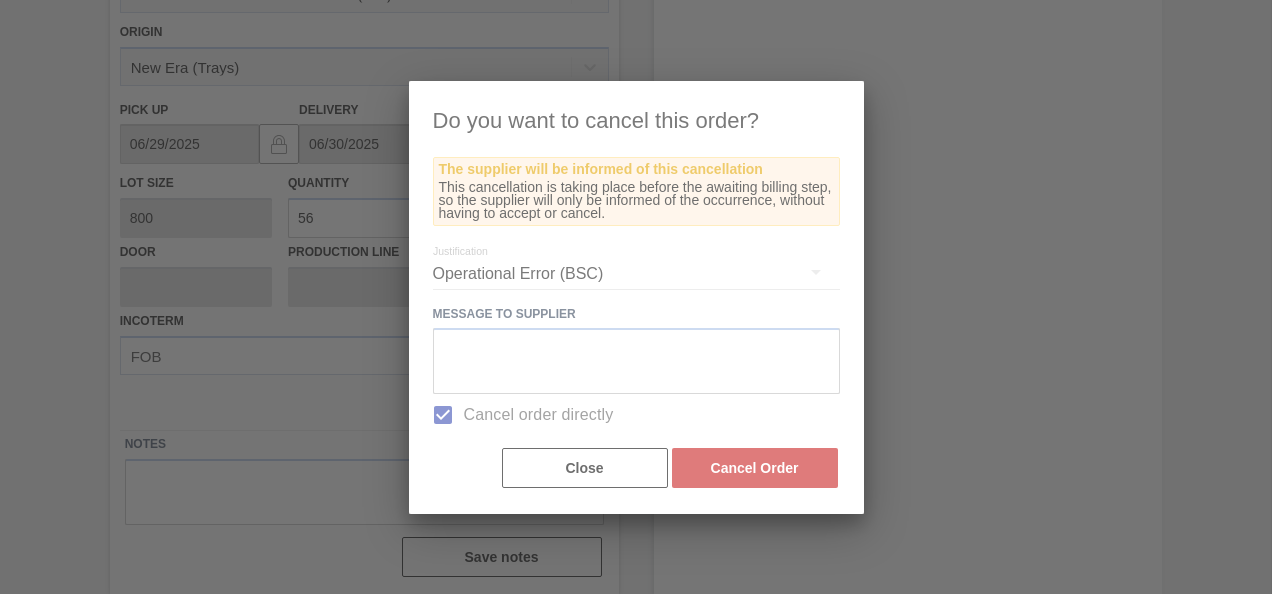 scroll, scrollTop: 2828, scrollLeft: 0, axis: vertical 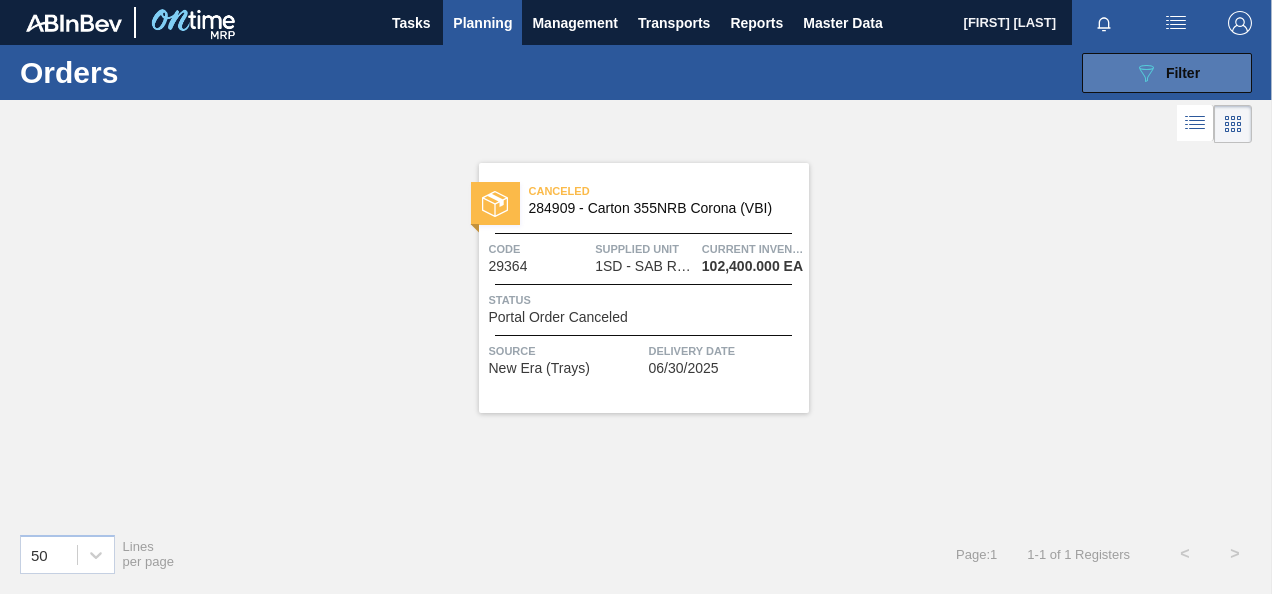 click on "089F7B8B-B2A5-4AFE-B5C0-19BA573D28AC" 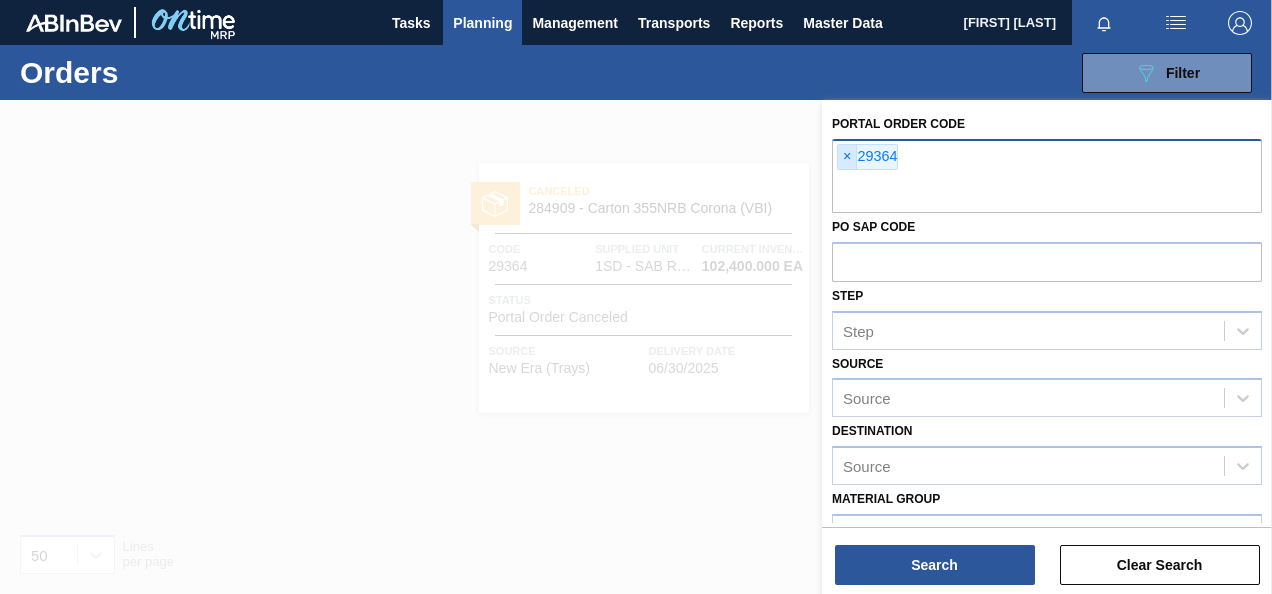 click on "×" at bounding box center [847, 157] 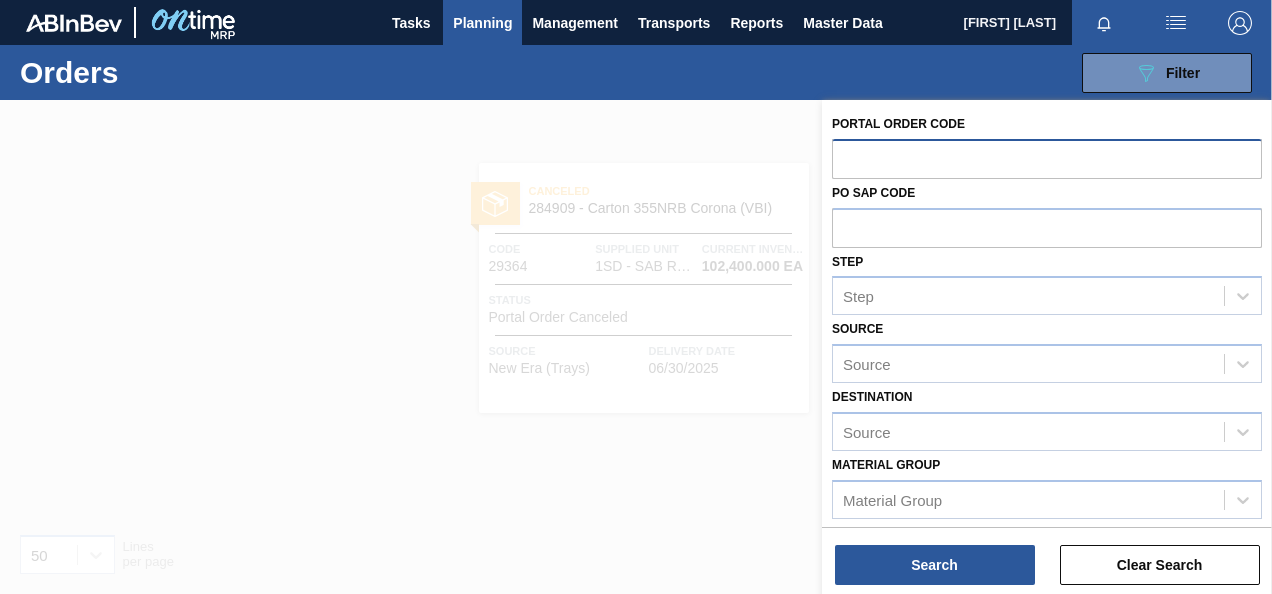 paste on "29365" 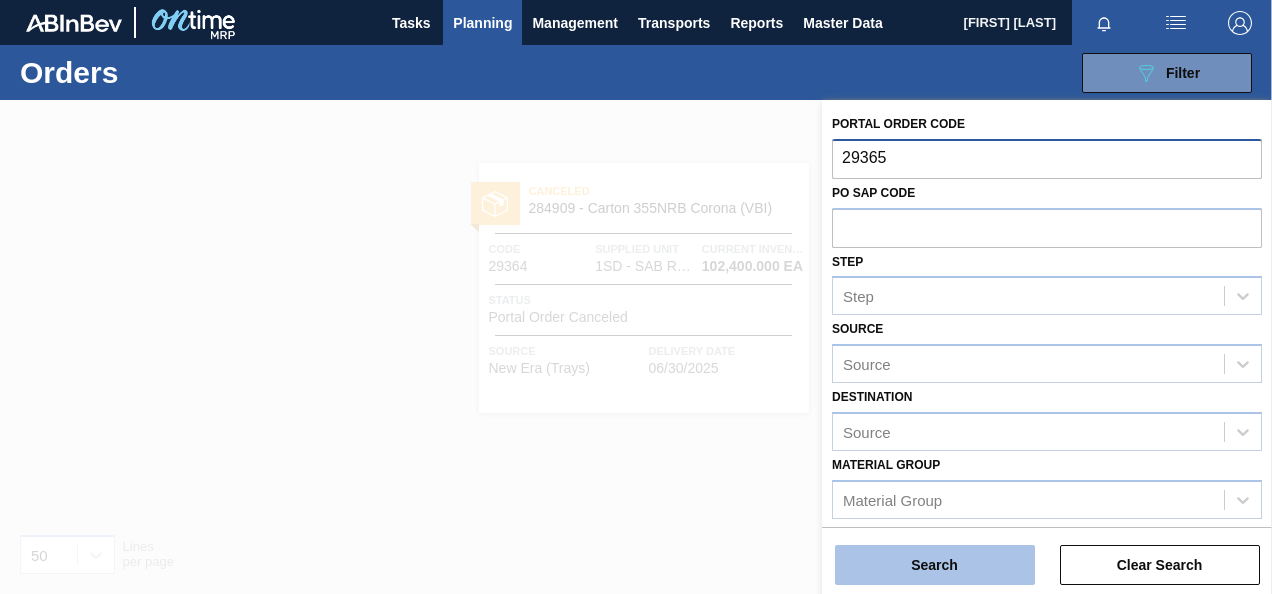 type on "29365" 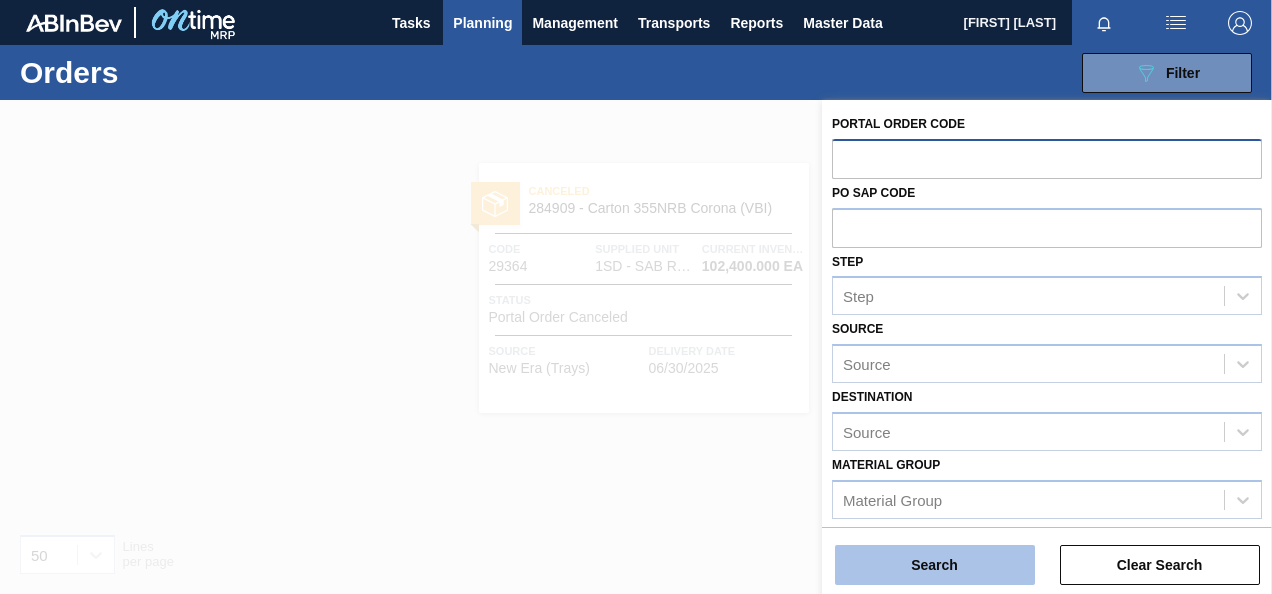 click on "Search" at bounding box center [935, 565] 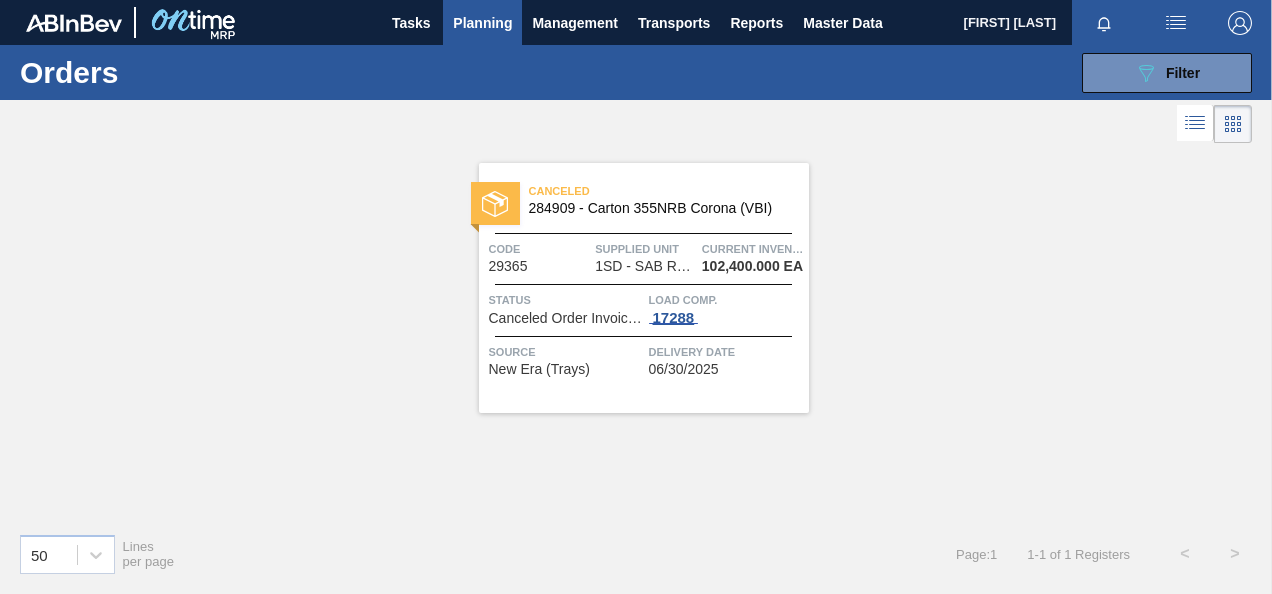 click on "17288" at bounding box center [674, 318] 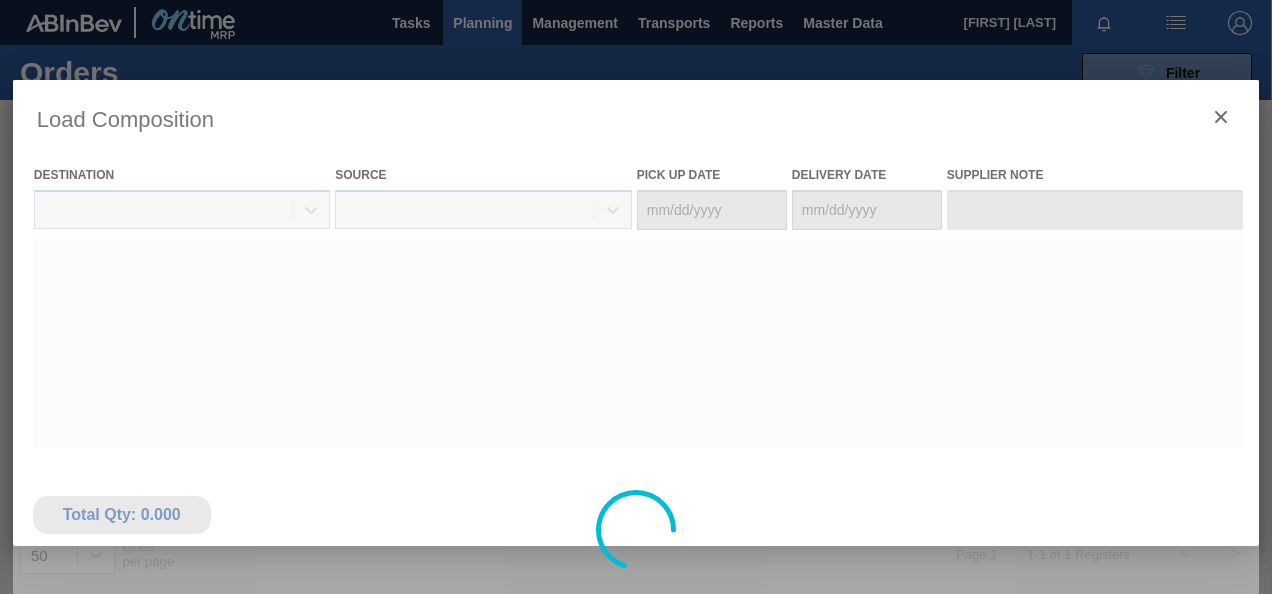 type on "06/29/2025" 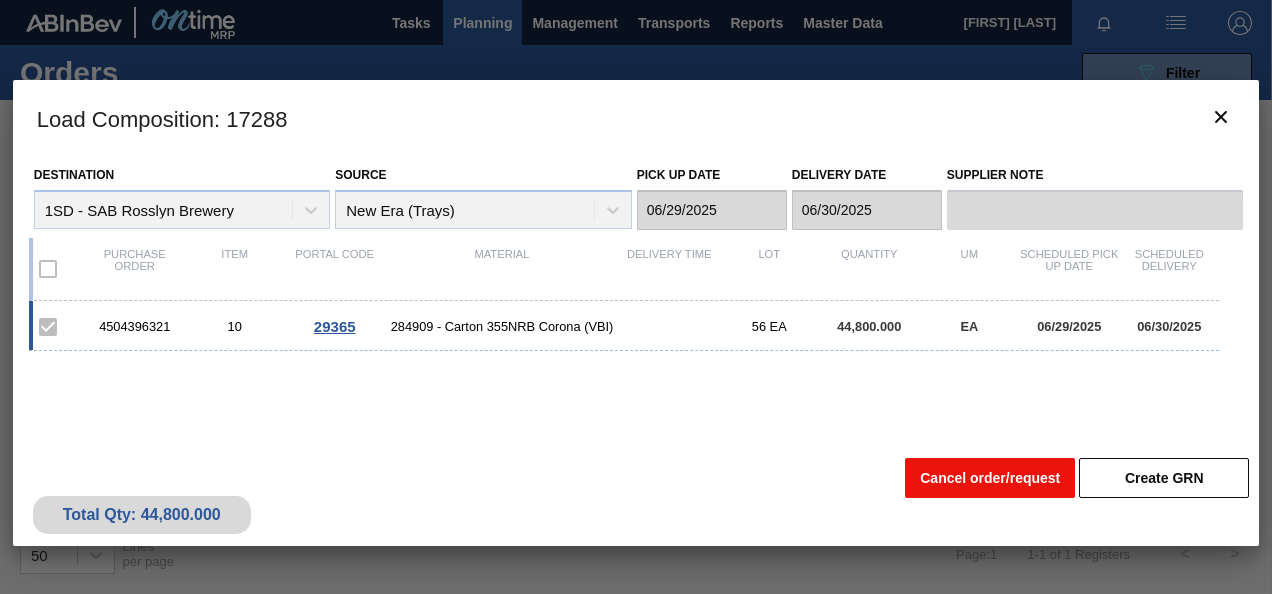click on "Cancel order/request" at bounding box center (990, 478) 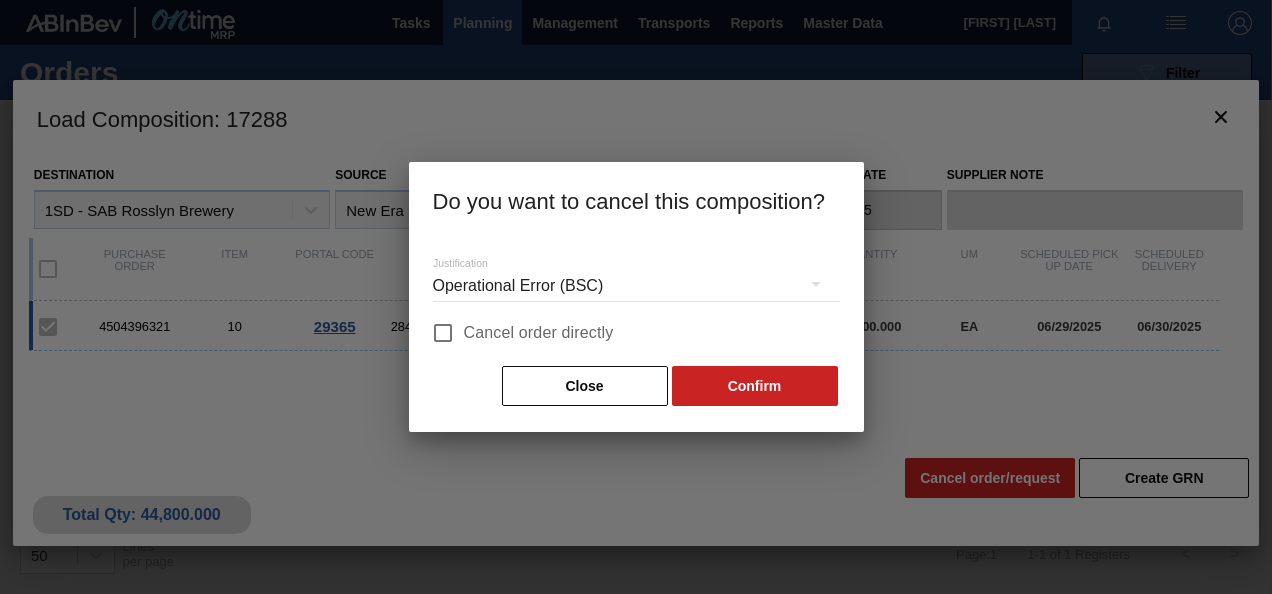 click on "Cancel order directly" at bounding box center [539, 333] 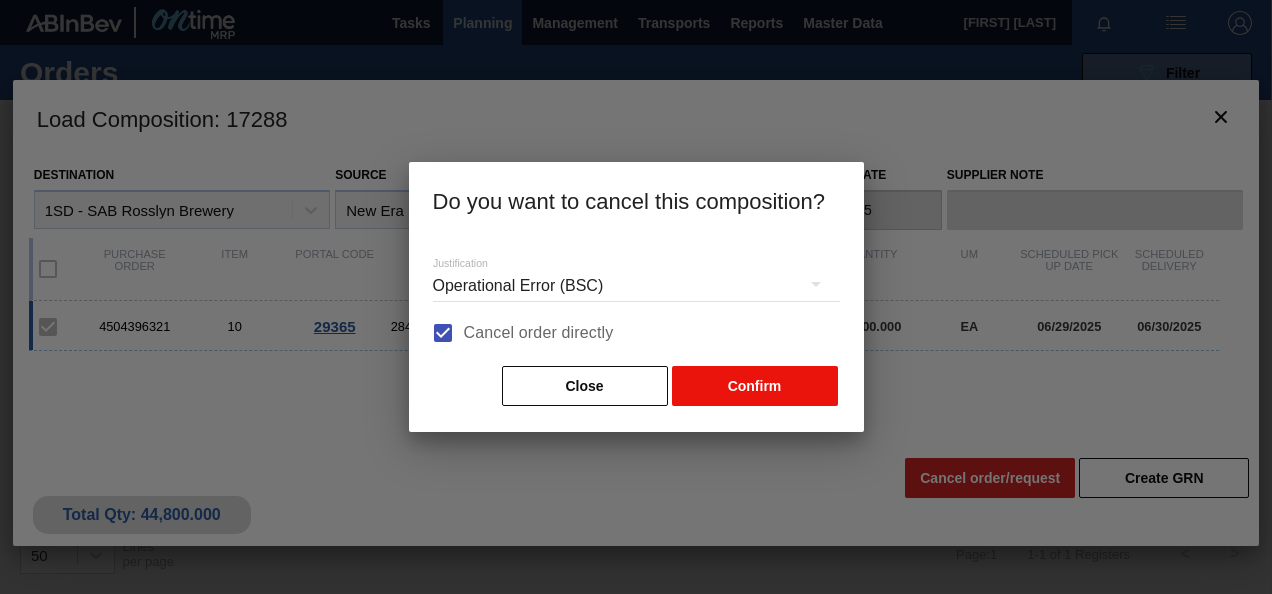 click on "Confirm" at bounding box center (755, 386) 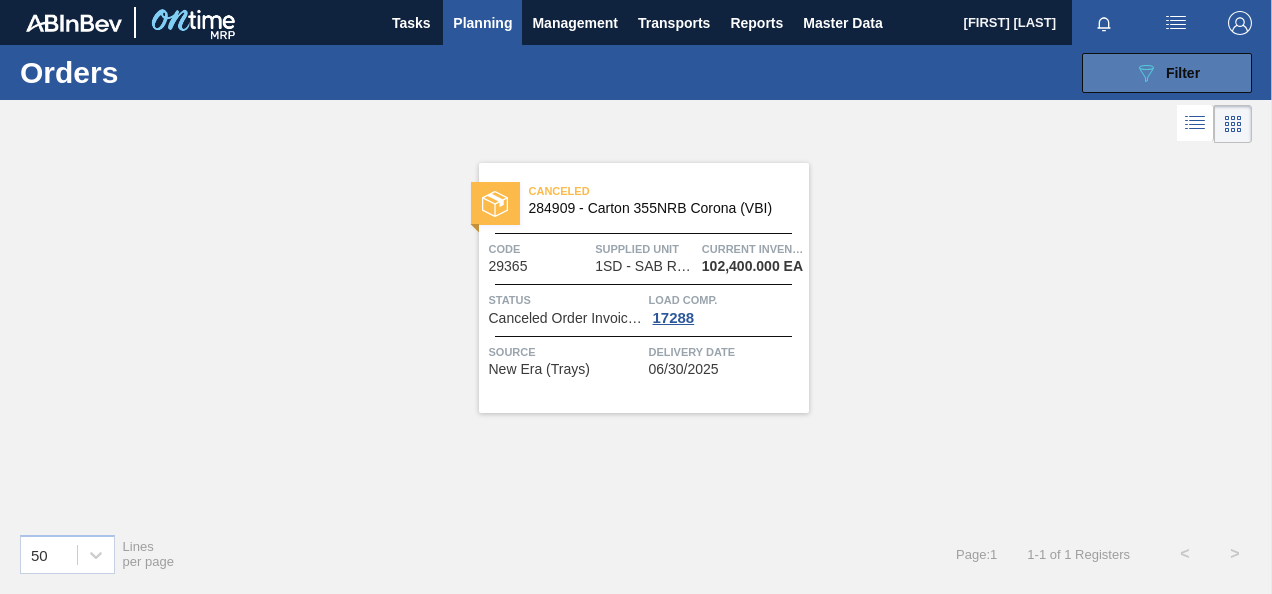 click on "089F7B8B-B2A5-4AFE-B5C0-19BA573D28AC Filter" at bounding box center (1167, 73) 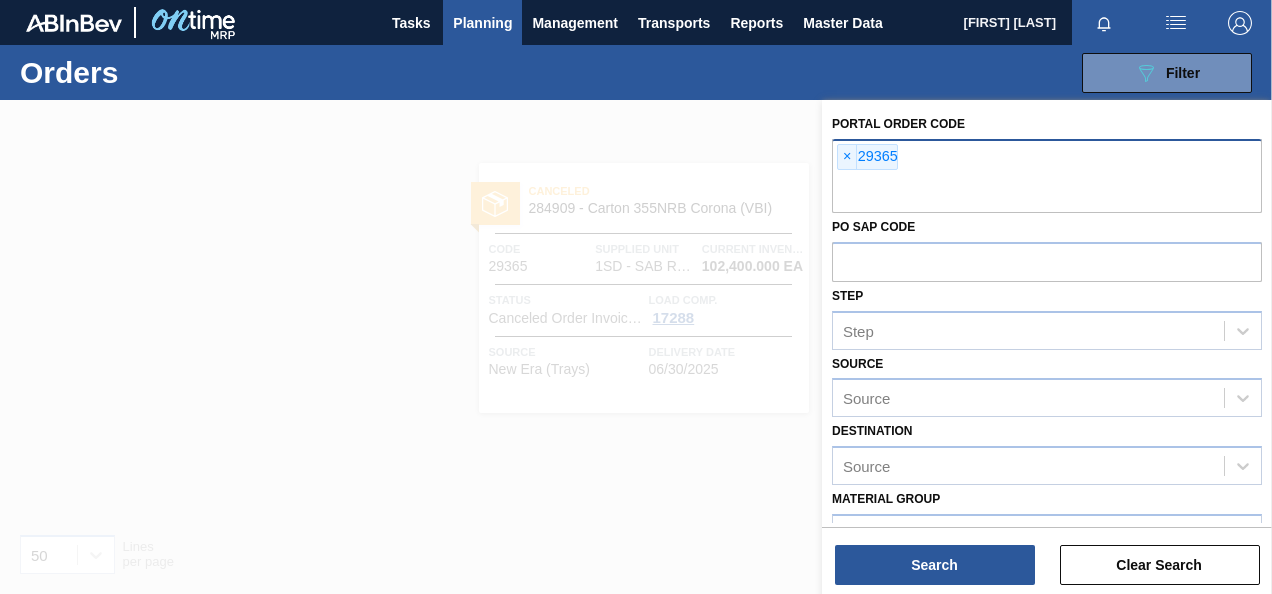 drag, startPoint x: 981, startPoint y: 560, endPoint x: 919, endPoint y: 507, distance: 81.565926 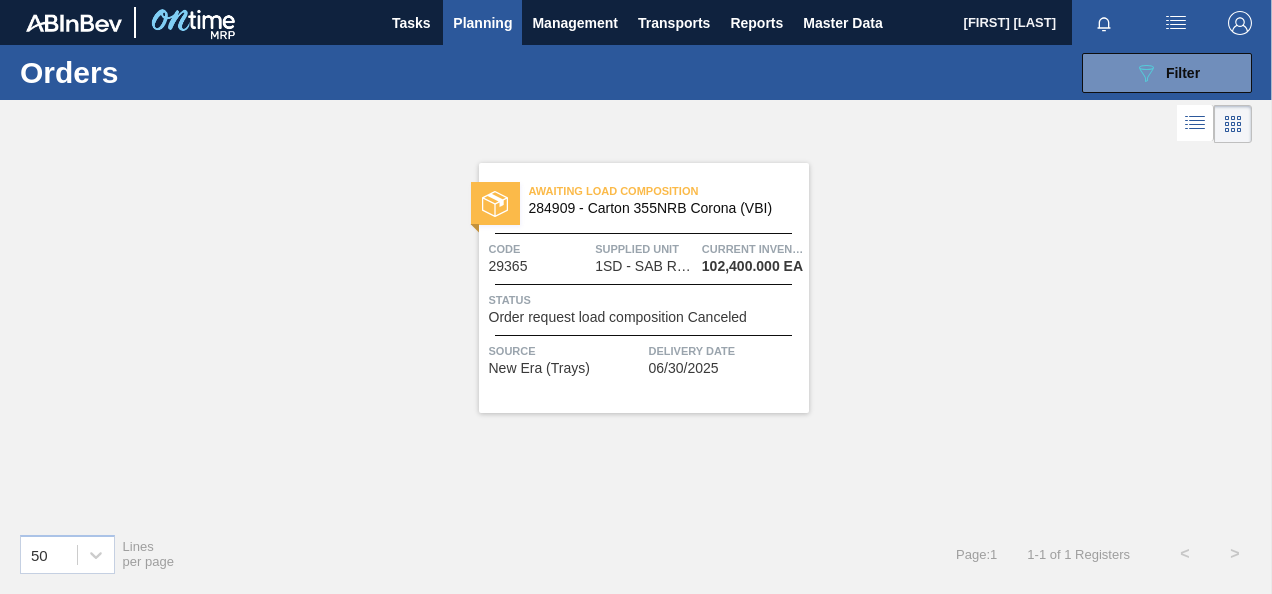 click on "Order request load composition Canceled" at bounding box center (618, 317) 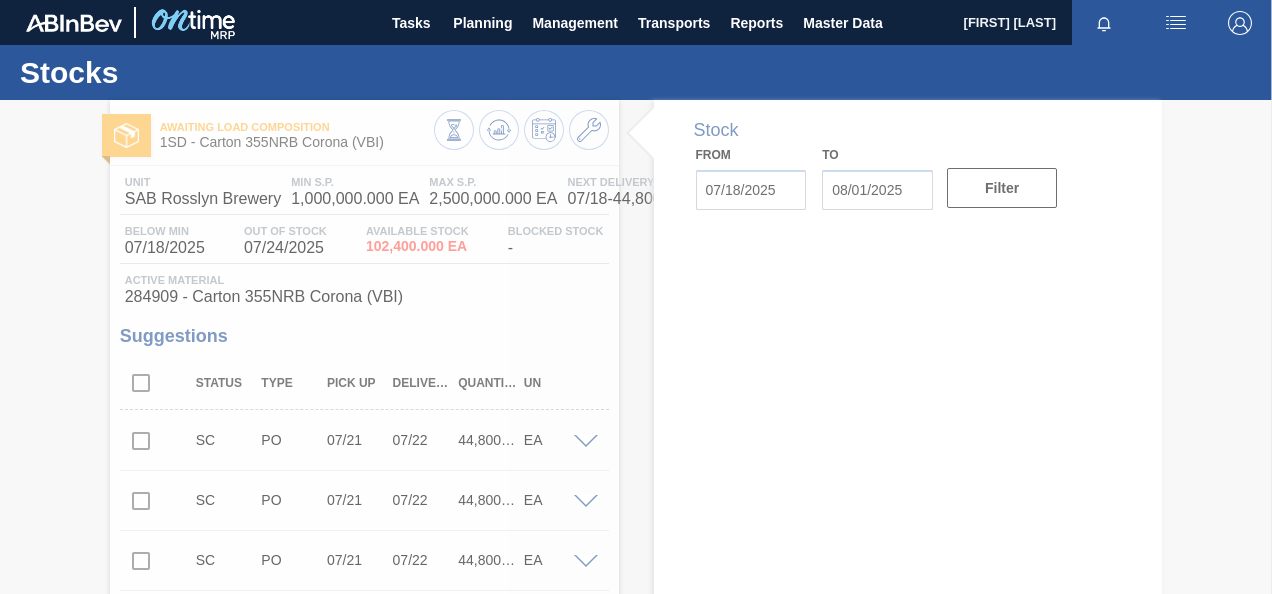 type on "07/18/2025" 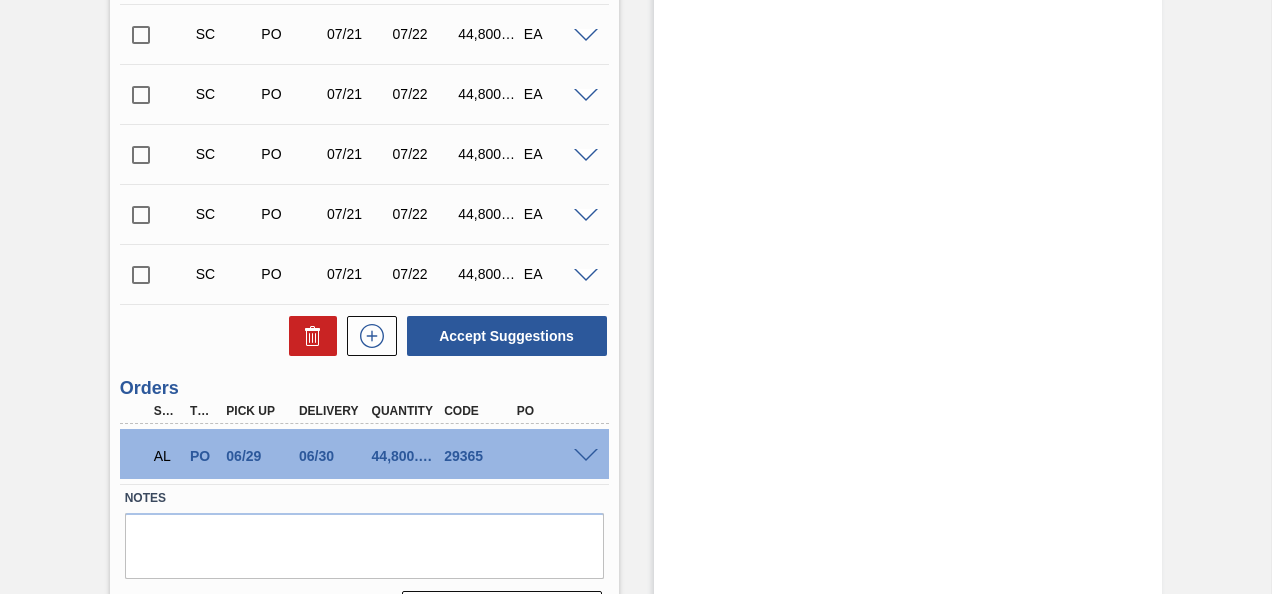 scroll, scrollTop: 2862, scrollLeft: 0, axis: vertical 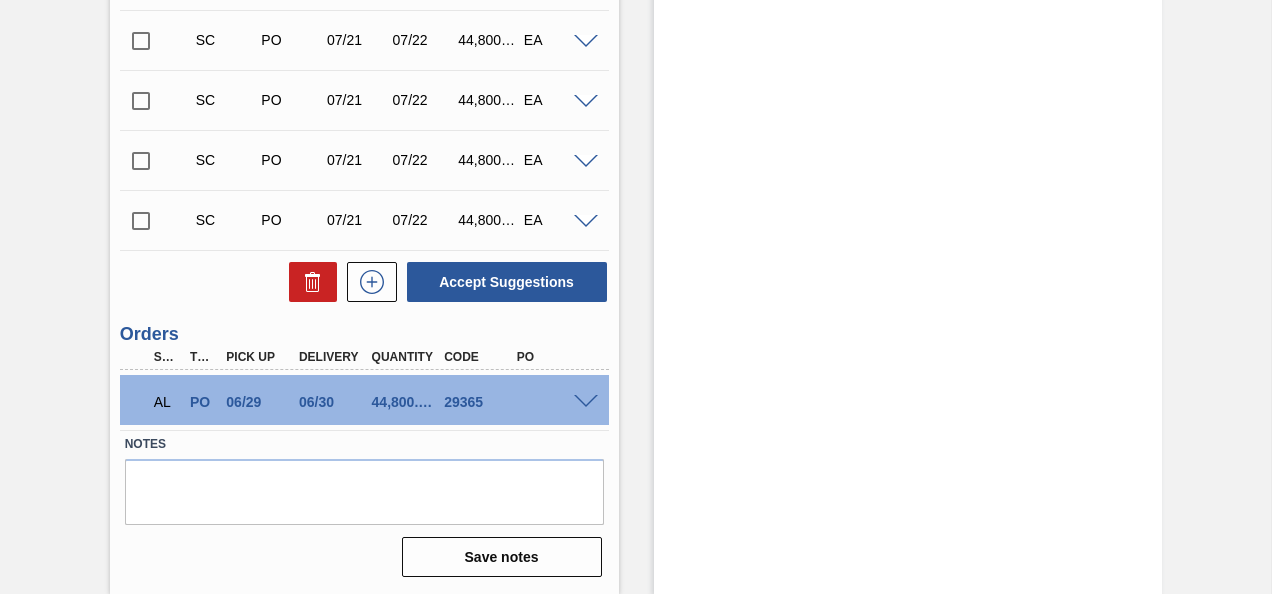 click on "AL PO [DATE] [DATE] 44,800.000 [CODE]" at bounding box center [364, 400] 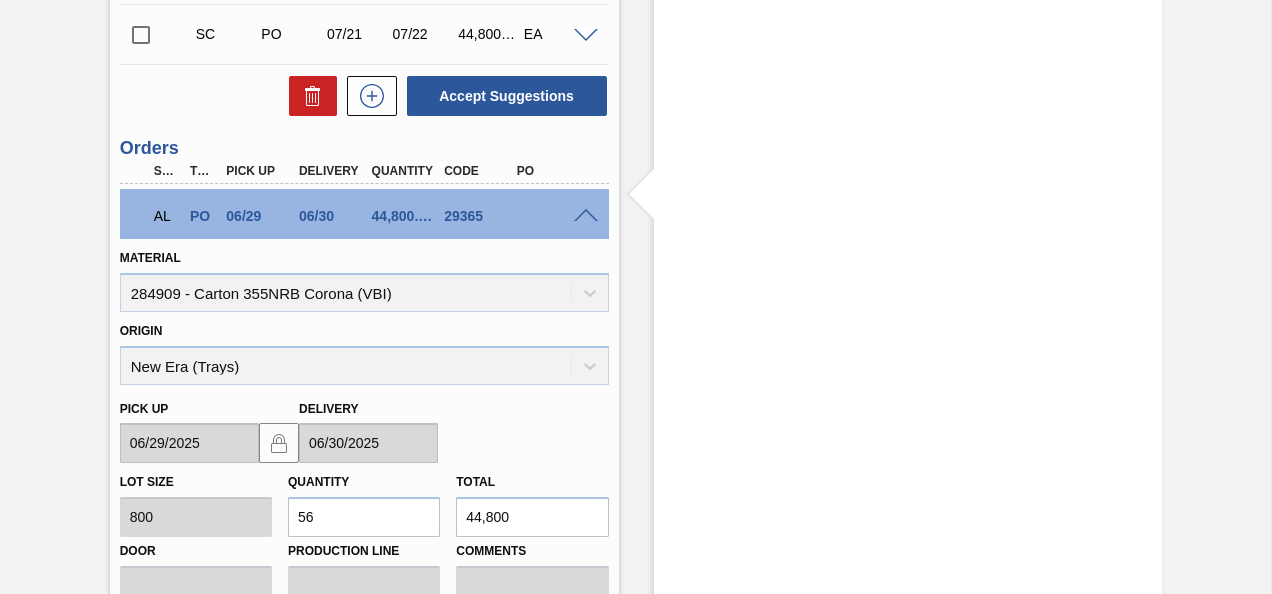 scroll, scrollTop: 3345, scrollLeft: 0, axis: vertical 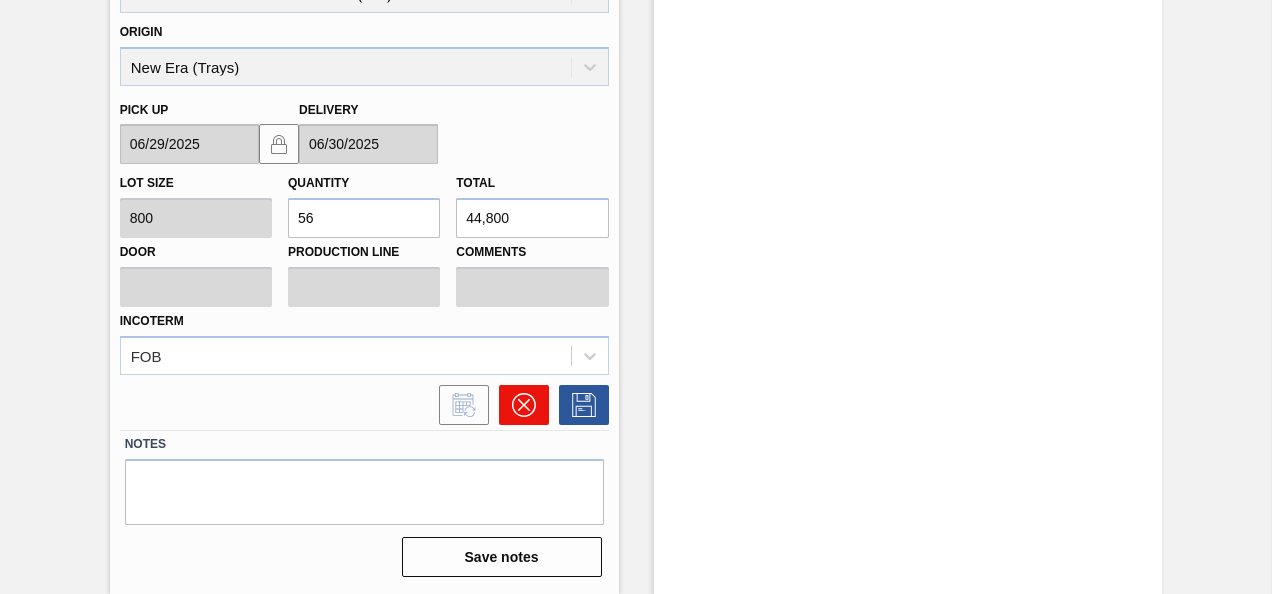 click 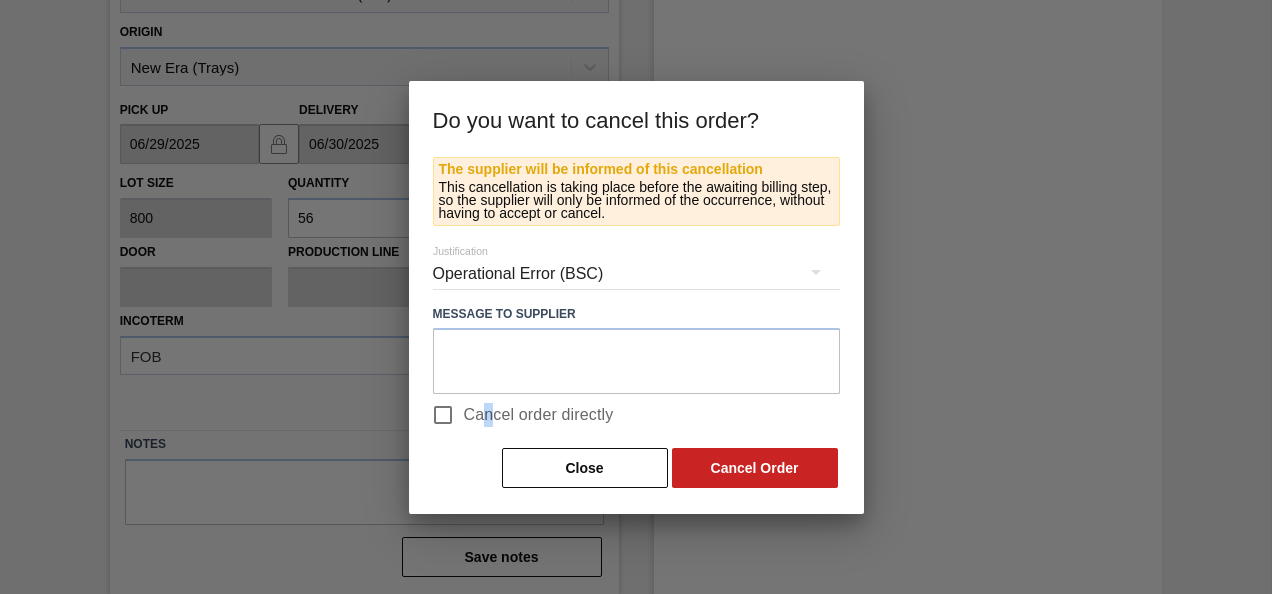 click on "Cancel order directly" at bounding box center (518, 415) 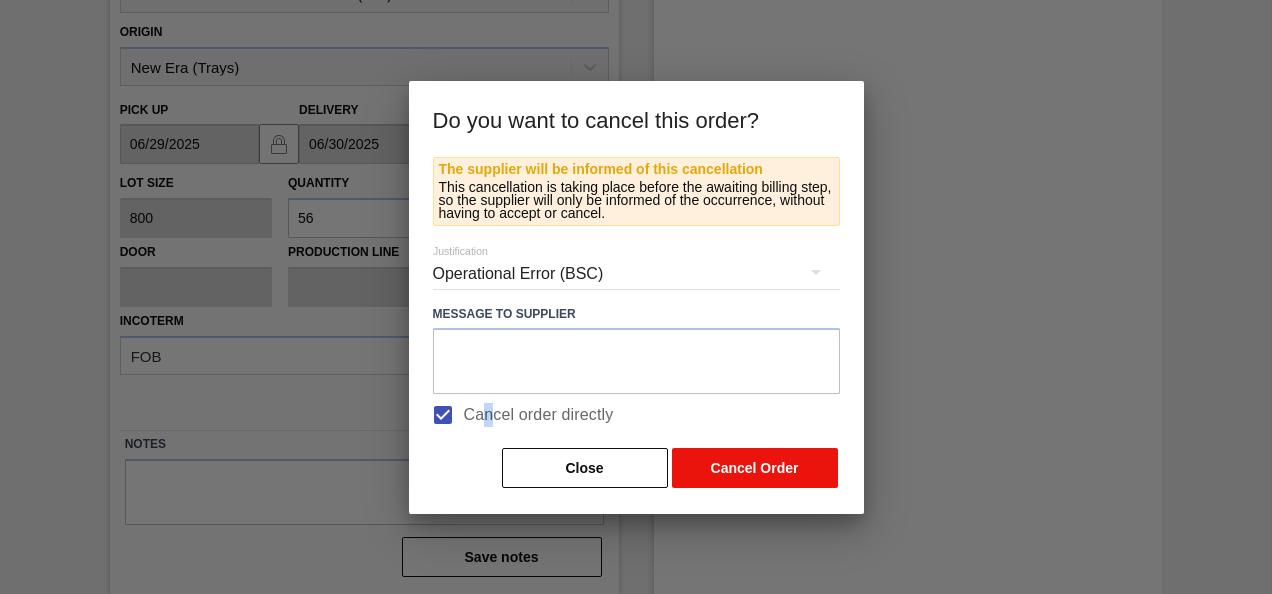 click on "Cancel Order" at bounding box center (755, 468) 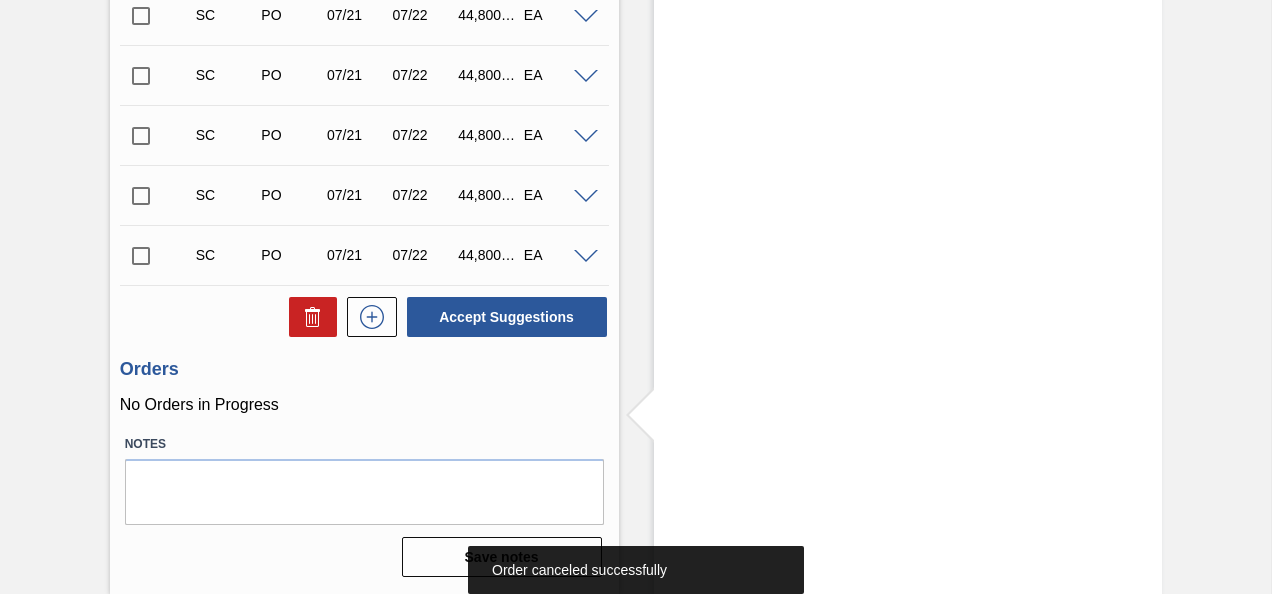scroll, scrollTop: 2728, scrollLeft: 0, axis: vertical 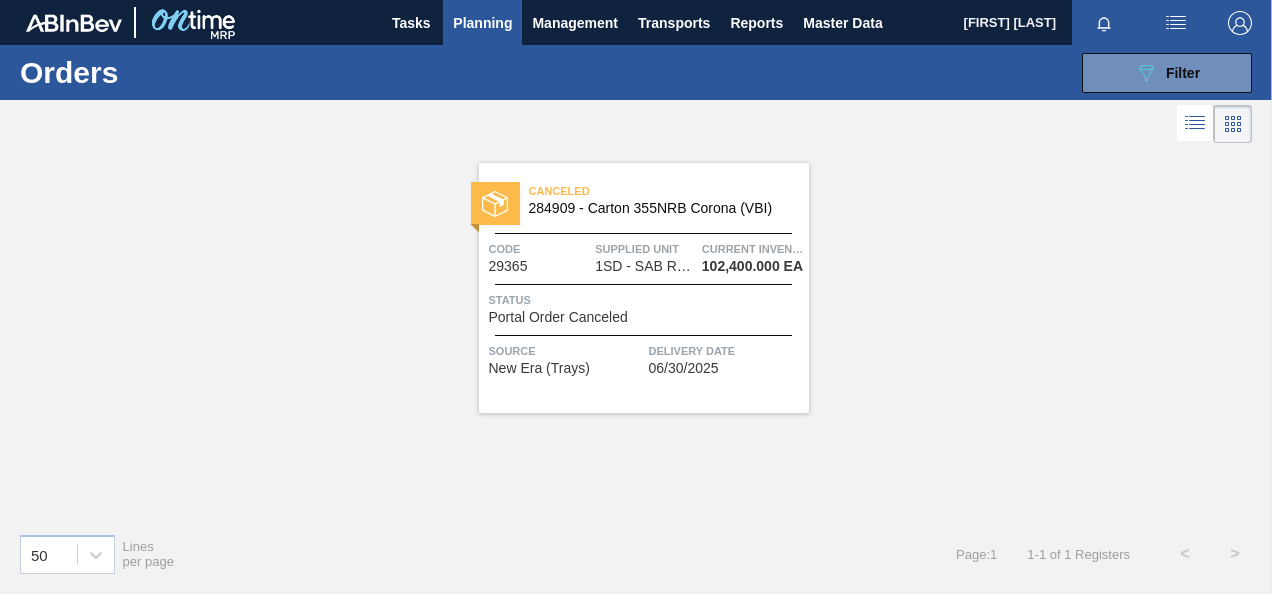 click on "089F7B8B-B2A5-4AFE-B5C0-19BA573D28AC Filter Portal Order Code  ×  29365 PO SAP Code Step Step Source Source Destination Source Material Group Material Group Material Material Delivery Date from Delivery Date to Delivery time from Delivery time to Show pending items Search Clear Search" at bounding box center [779, 73] 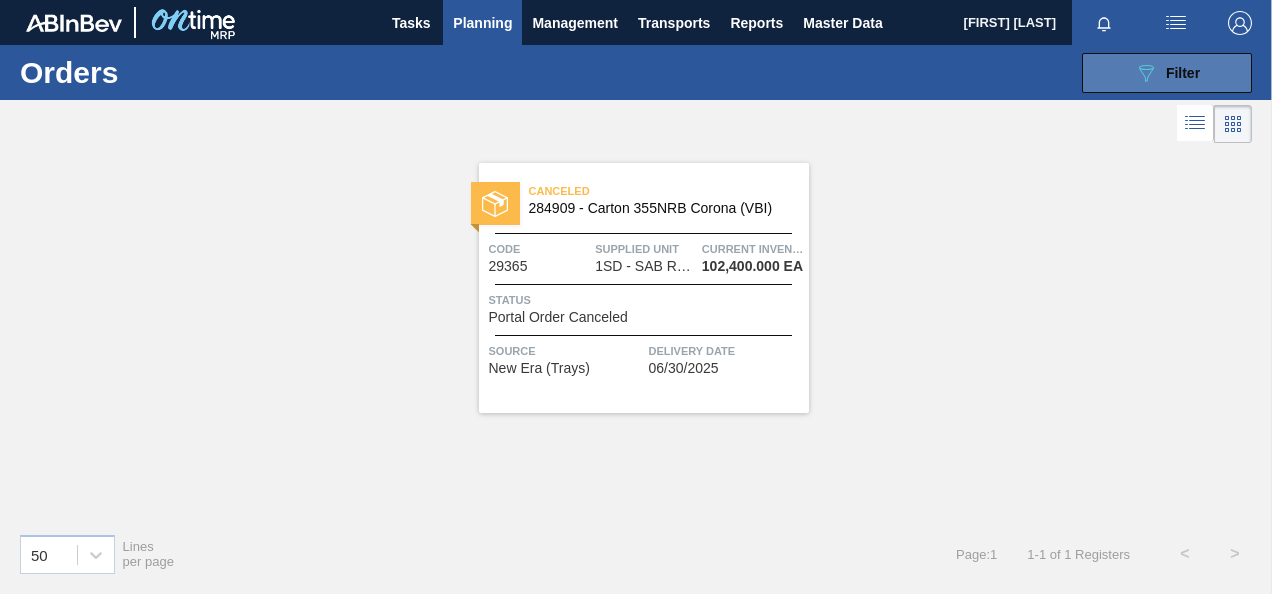 click on "089F7B8B-B2A5-4AFE-B5C0-19BA573D28AC Filter" at bounding box center (1167, 73) 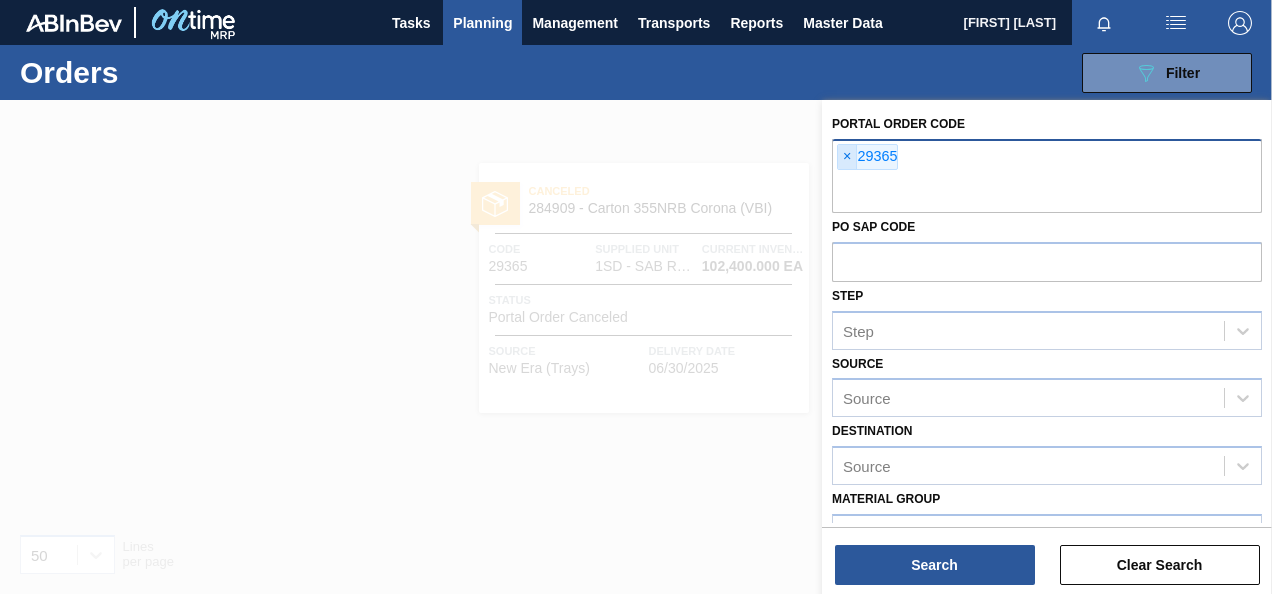 click on "×" at bounding box center (847, 157) 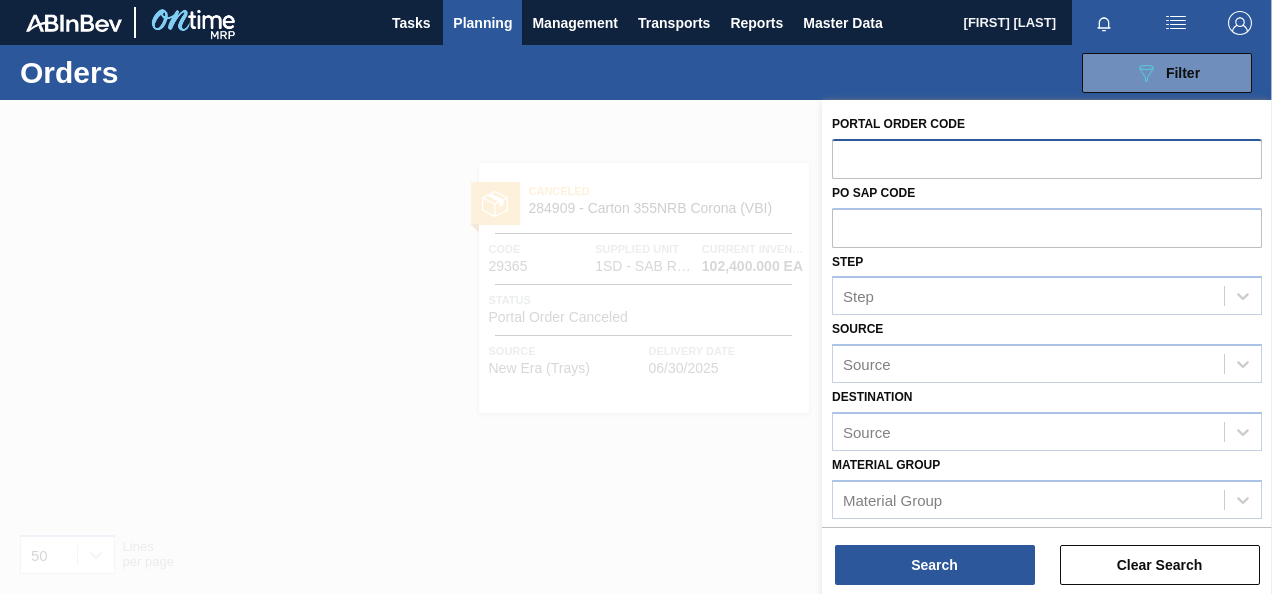 paste on "29366" 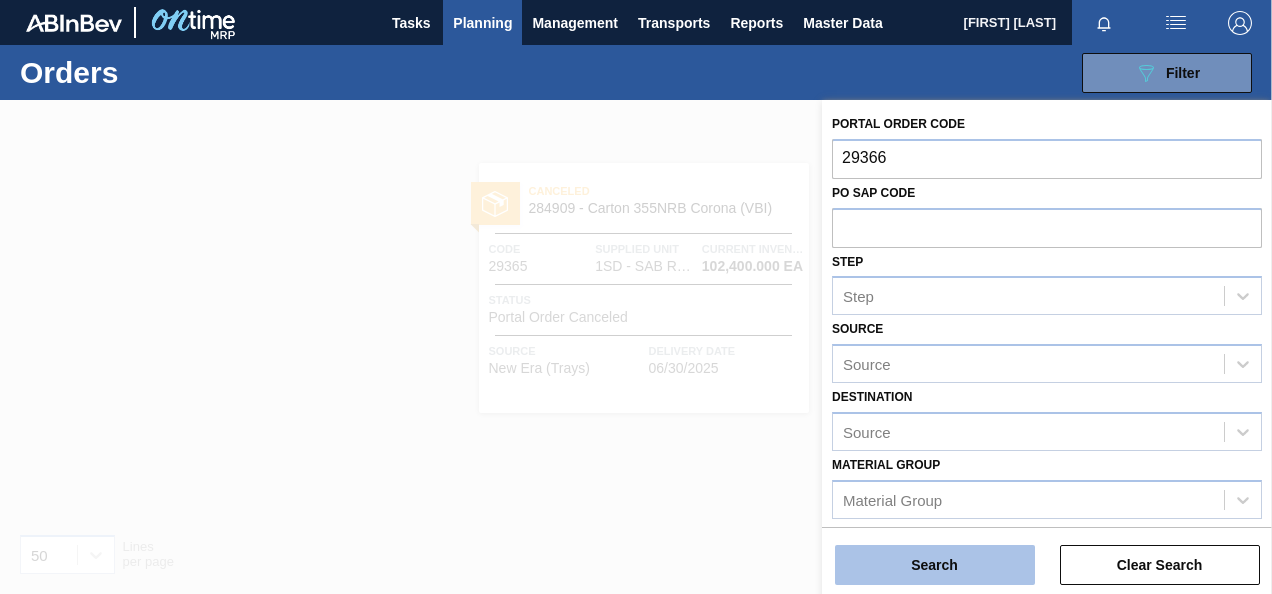 type on "29366" 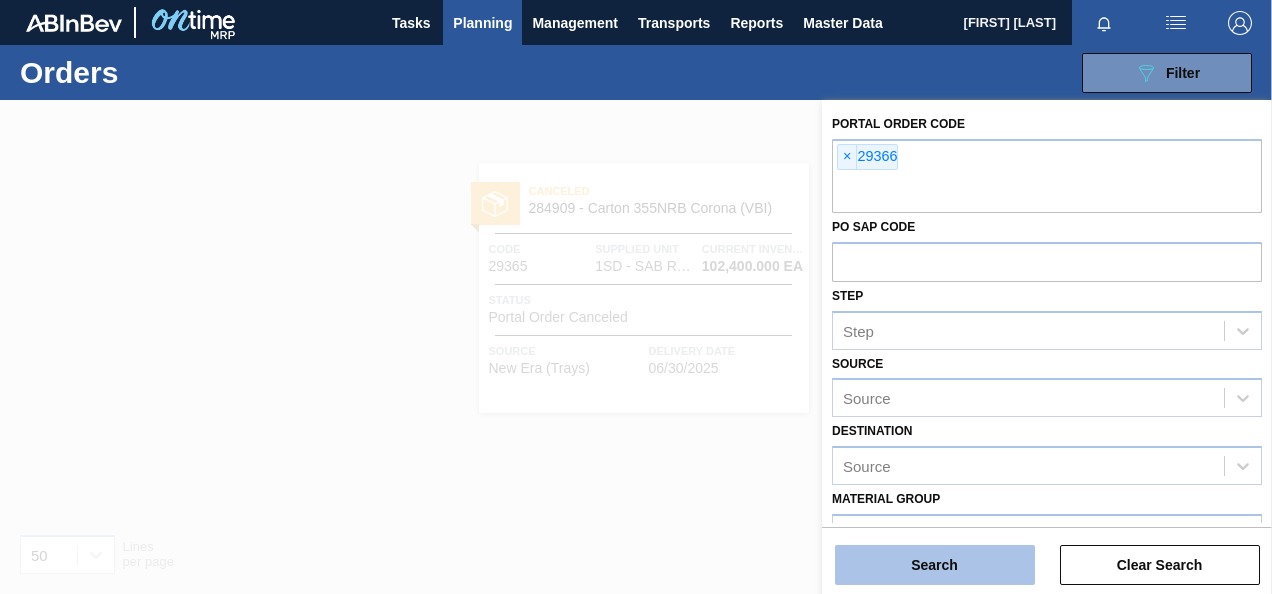 click on "Search" at bounding box center (935, 565) 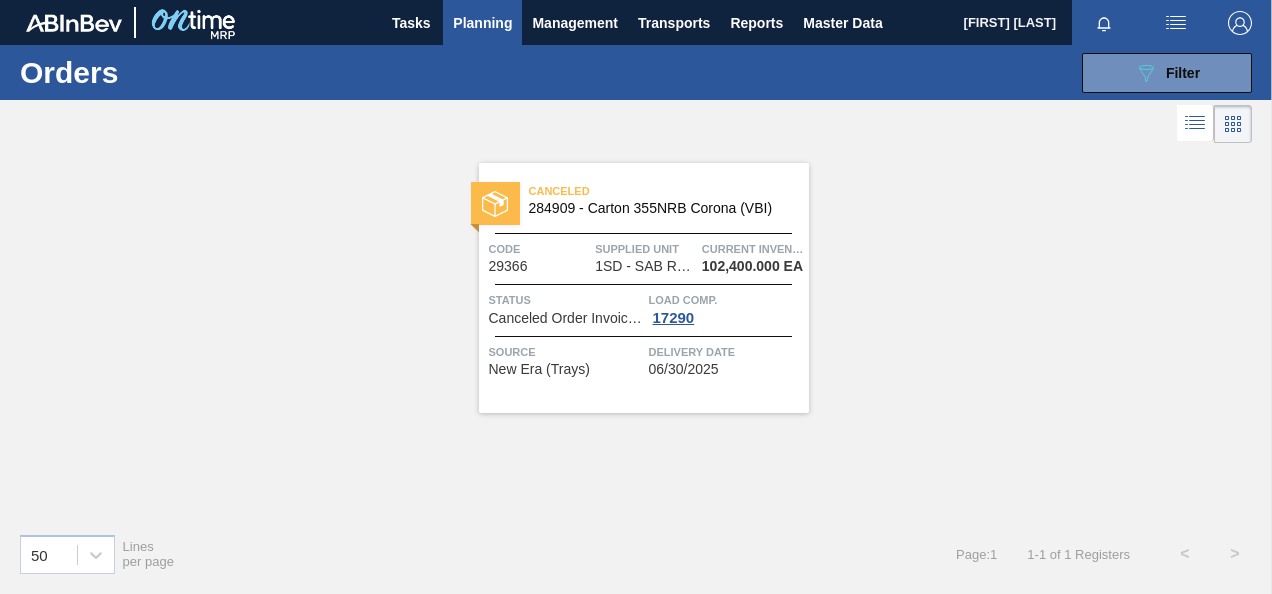 click on "Load Comp." at bounding box center [726, 300] 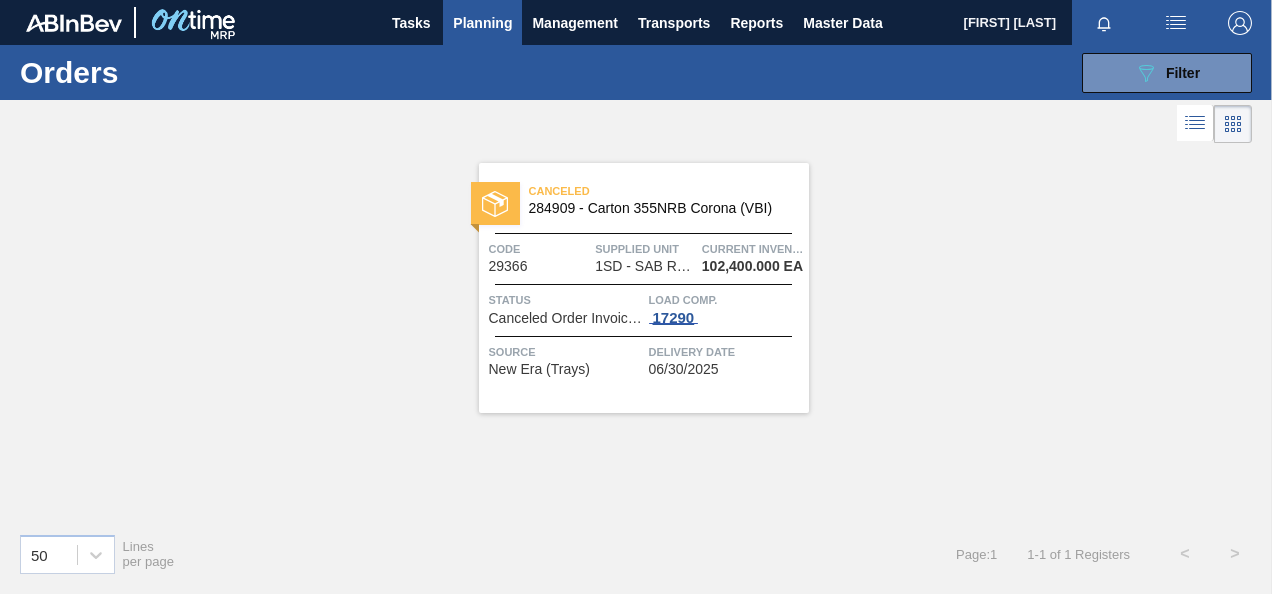 click on "17290" at bounding box center (674, 318) 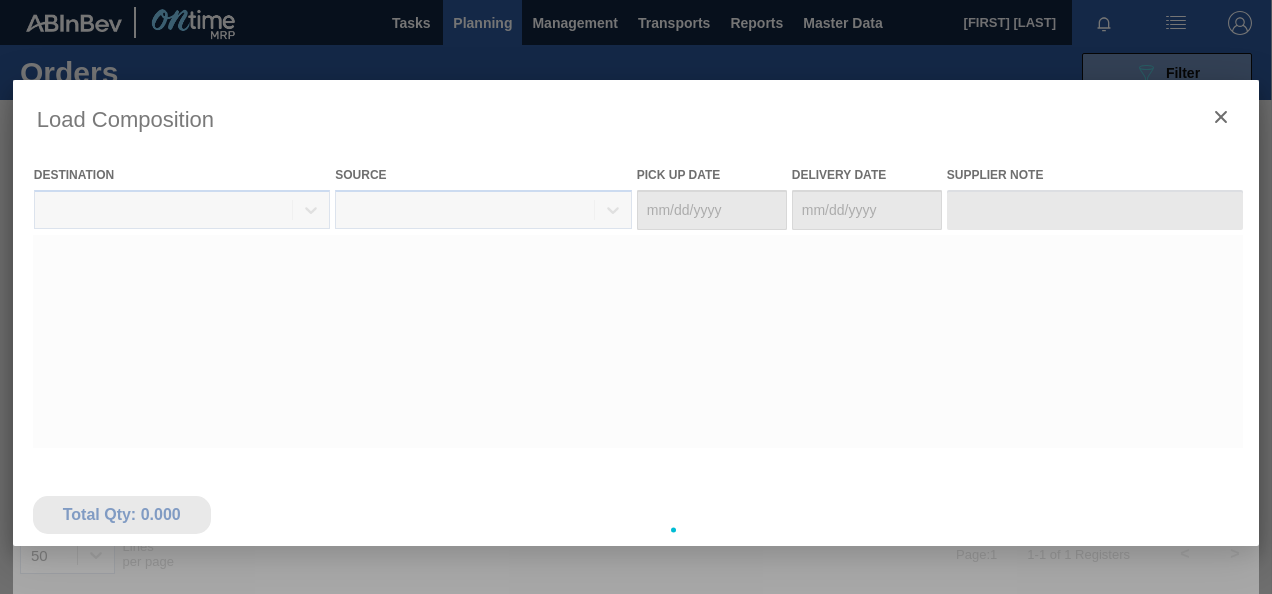 type on "06/29/2025" 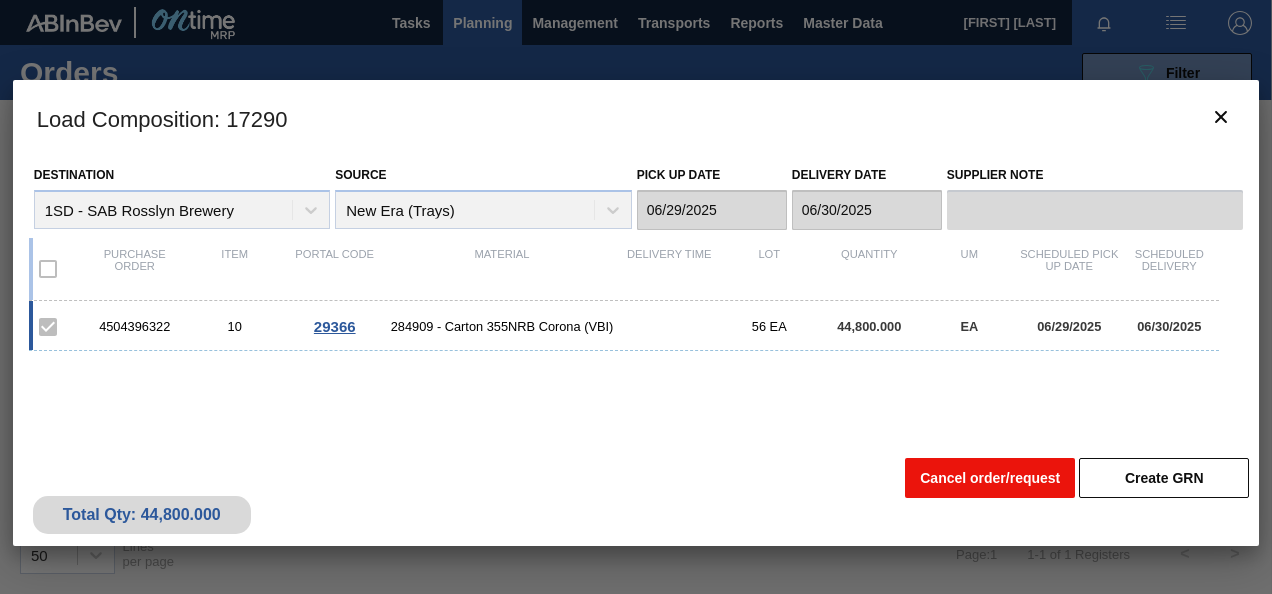 click on "Cancel order/request" at bounding box center (990, 478) 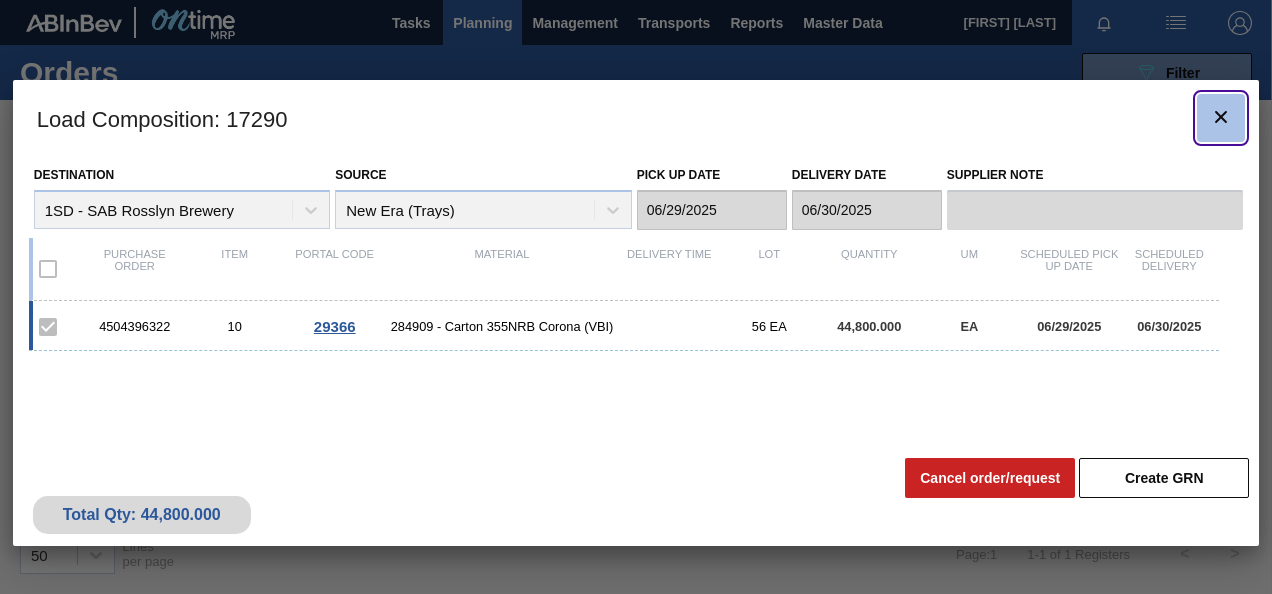 click at bounding box center (1221, 117) 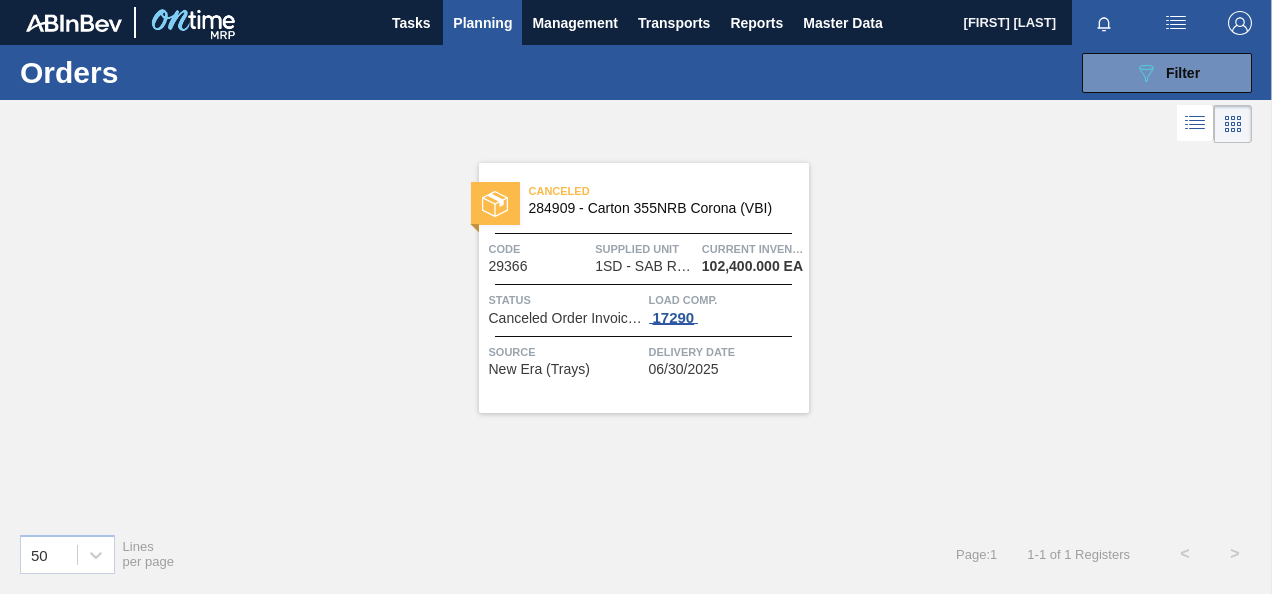 click on "17290" at bounding box center (674, 318) 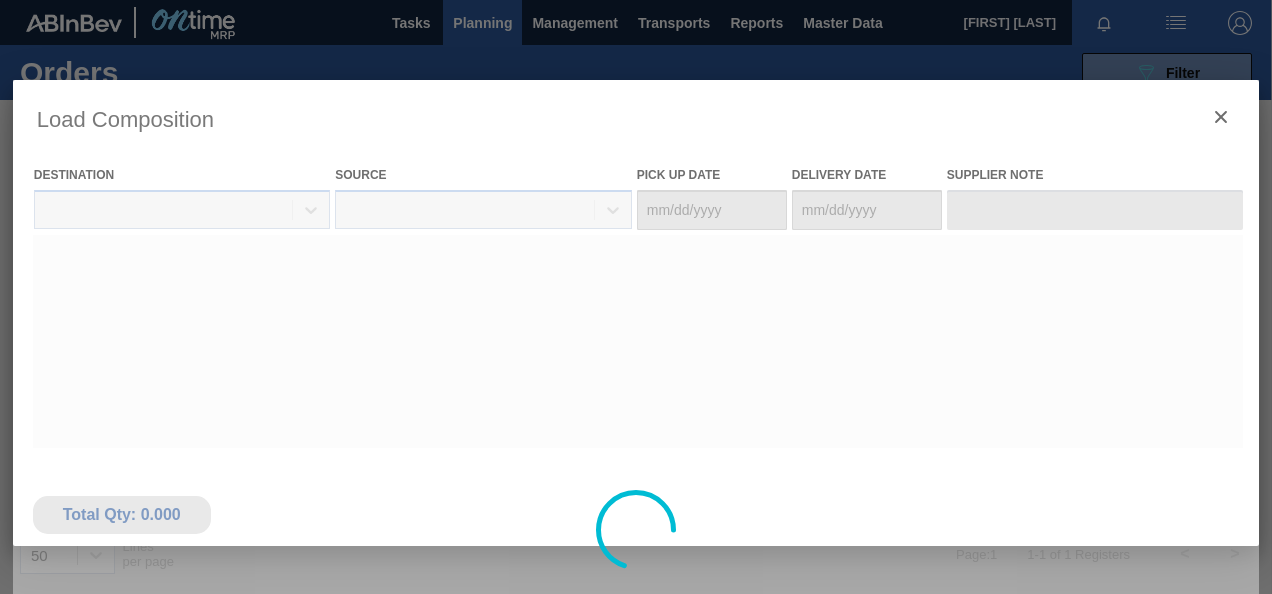 type on "06/29/2025" 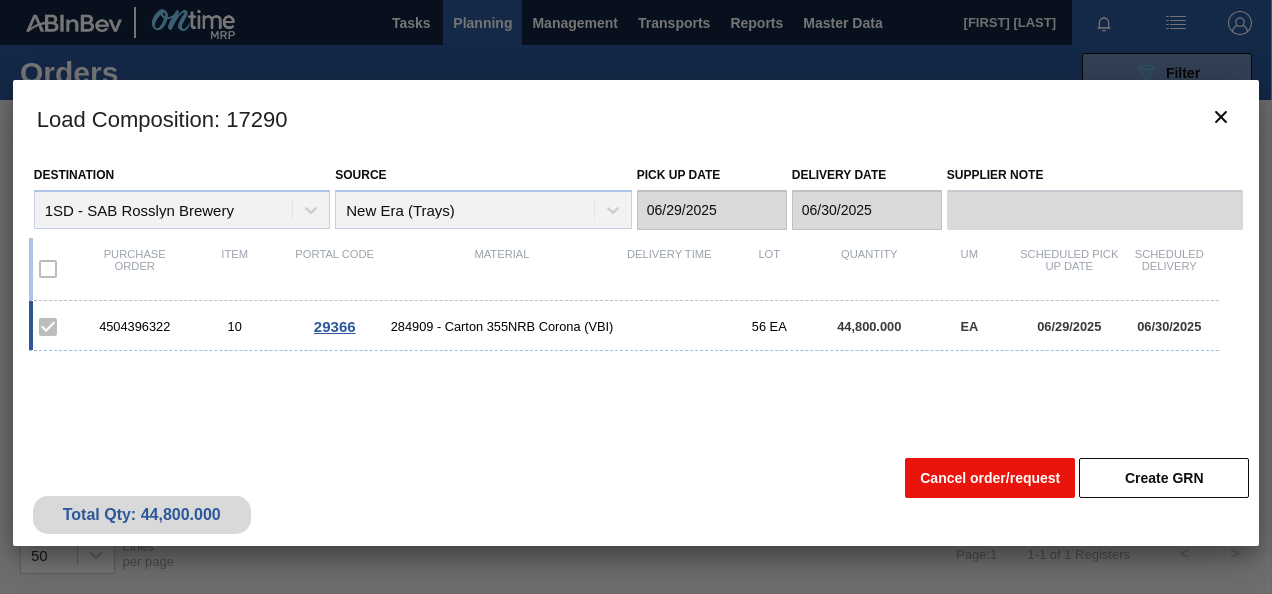 click on "Cancel order/request" at bounding box center (990, 478) 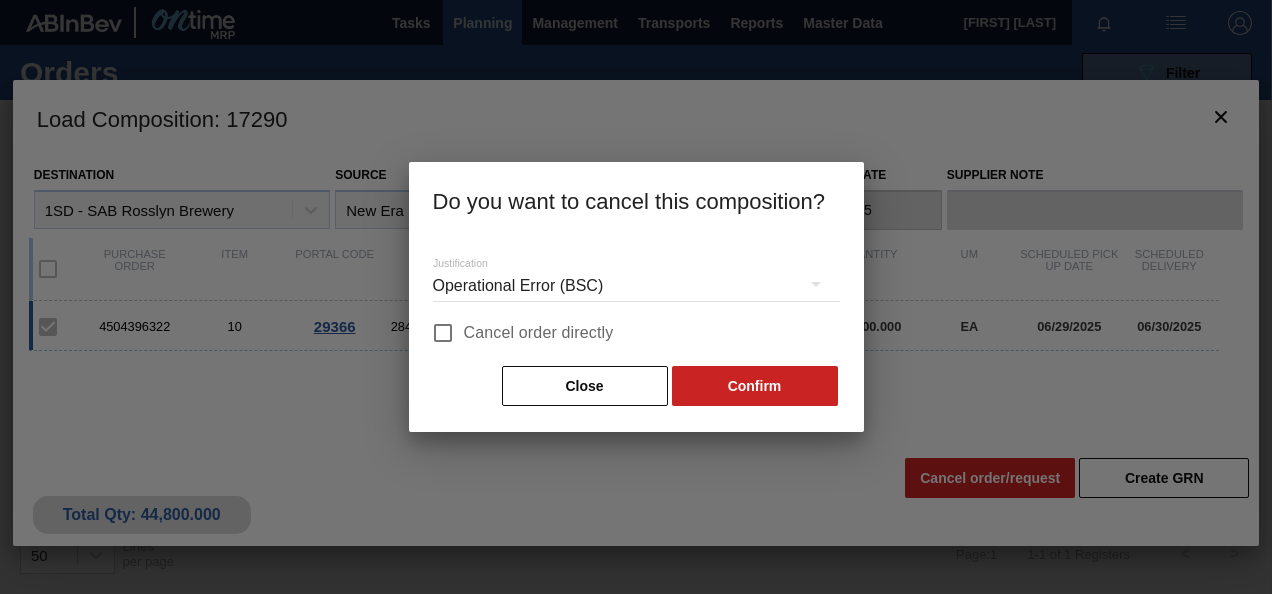 click on "Cancel order directly" at bounding box center [539, 333] 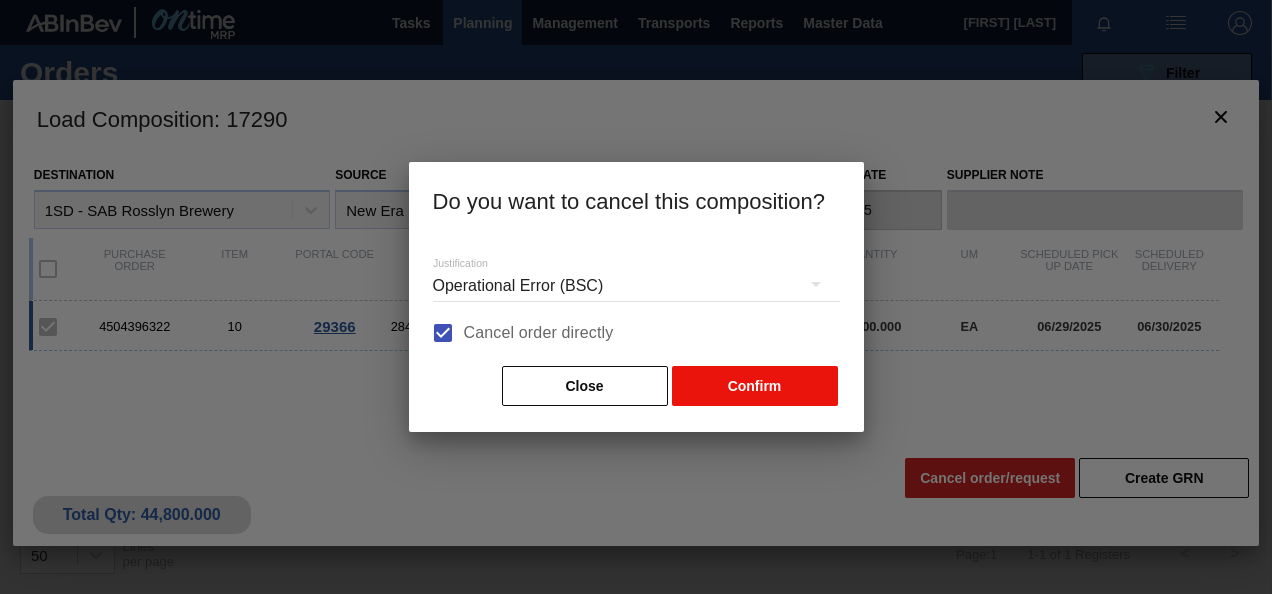 click on "Confirm" at bounding box center (755, 386) 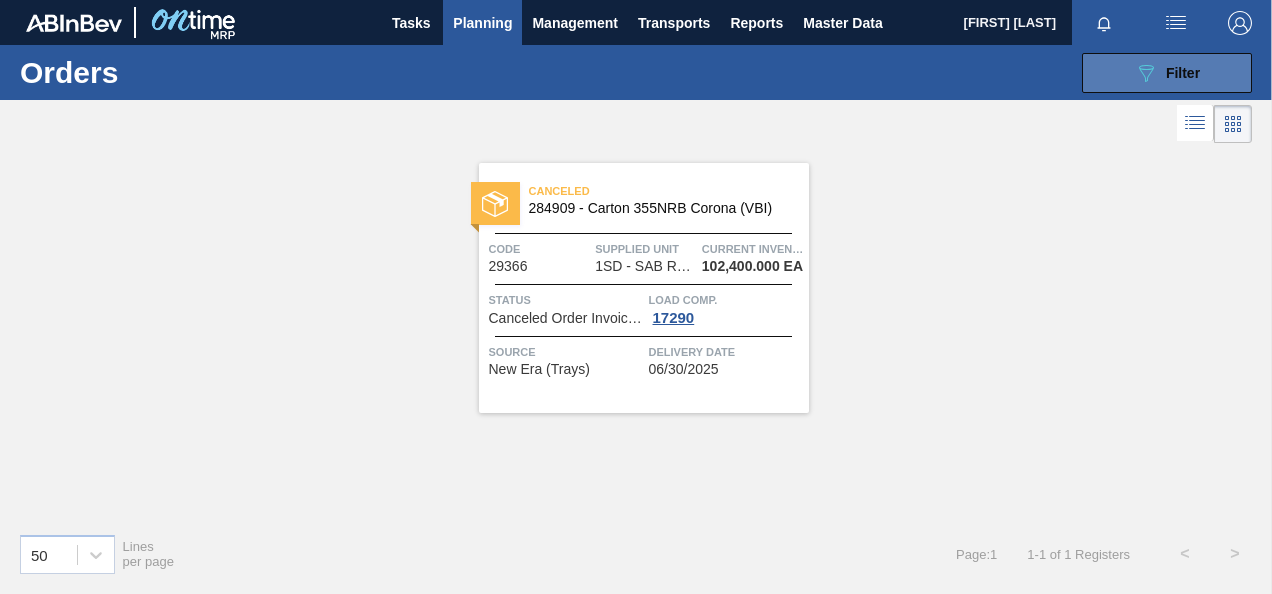 click on "089F7B8B-B2A5-4AFE-B5C0-19BA573D28AC" 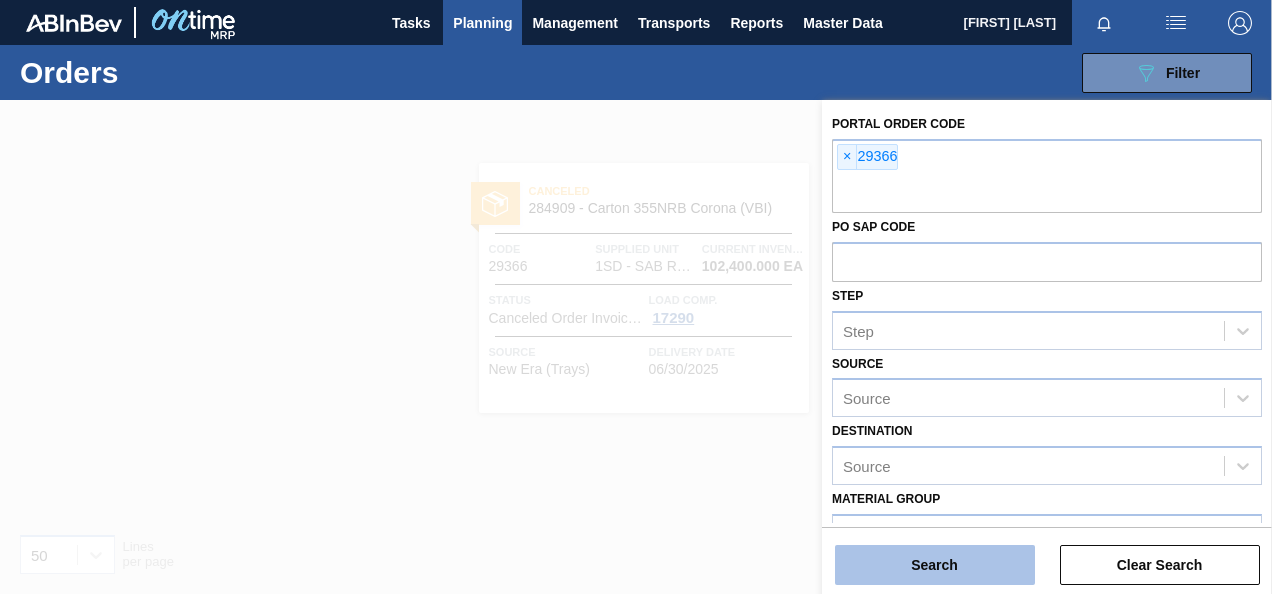 click on "Search" at bounding box center (935, 565) 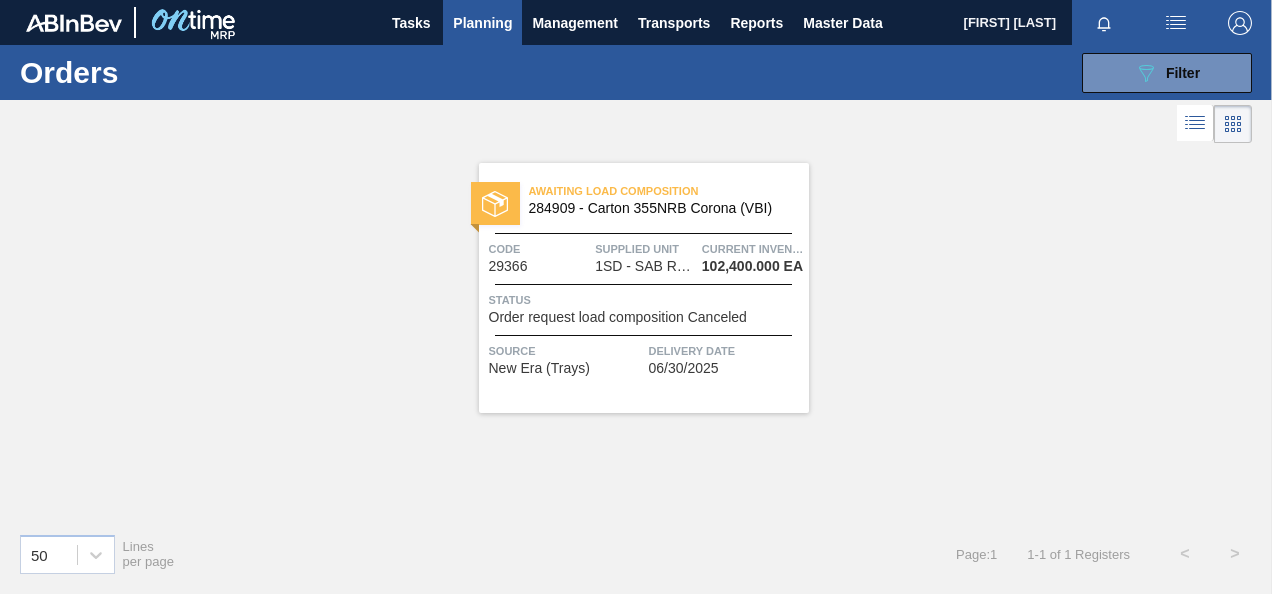 click on "Order request load composition Canceled" at bounding box center [618, 317] 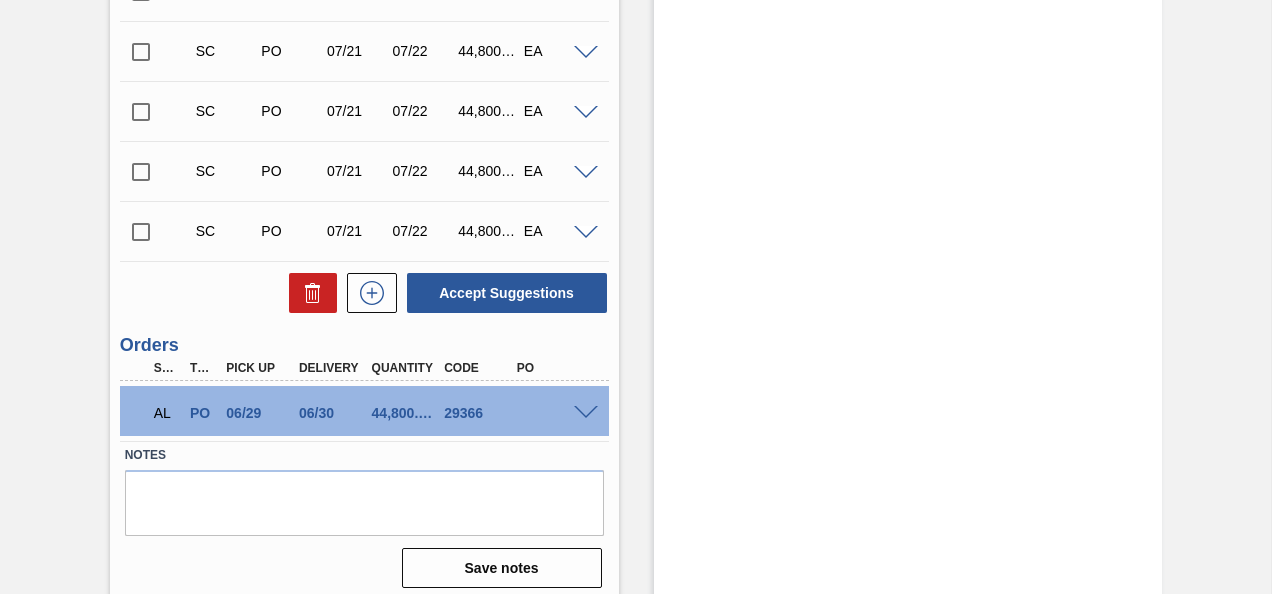 scroll, scrollTop: 2862, scrollLeft: 0, axis: vertical 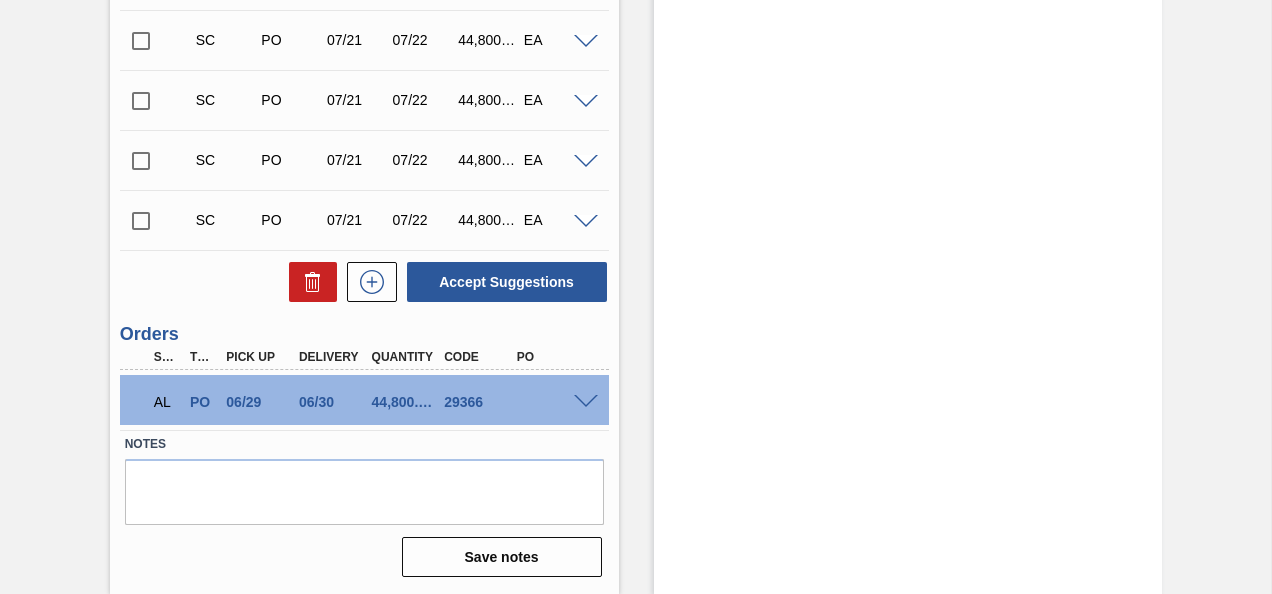 click at bounding box center (586, 402) 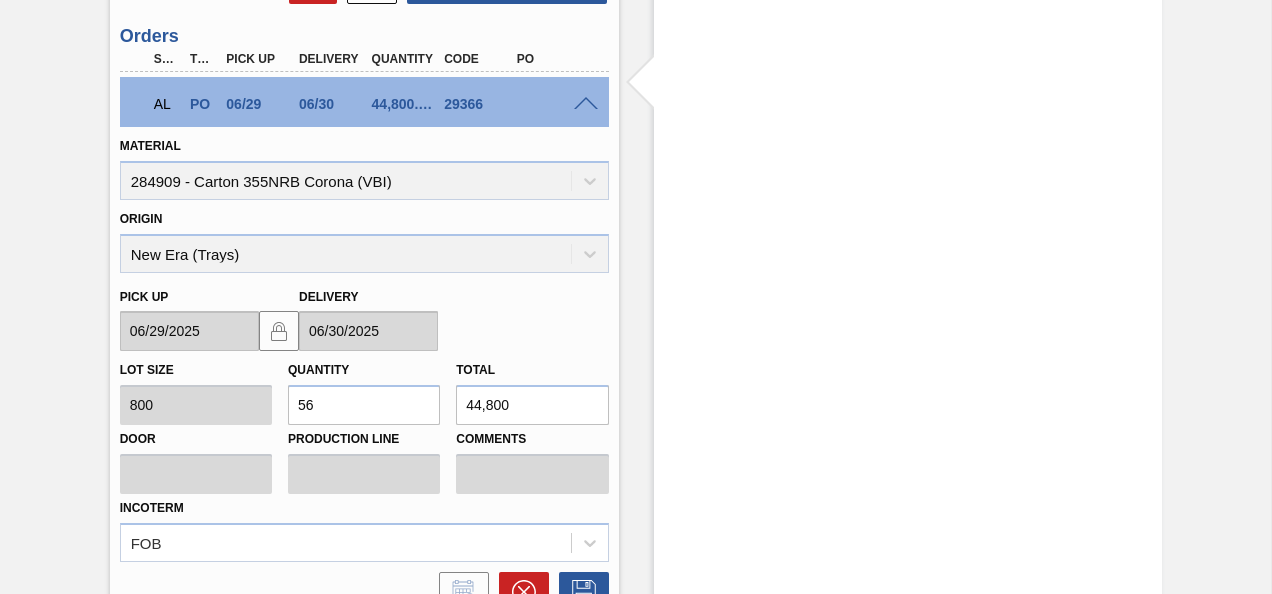 scroll, scrollTop: 3345, scrollLeft: 0, axis: vertical 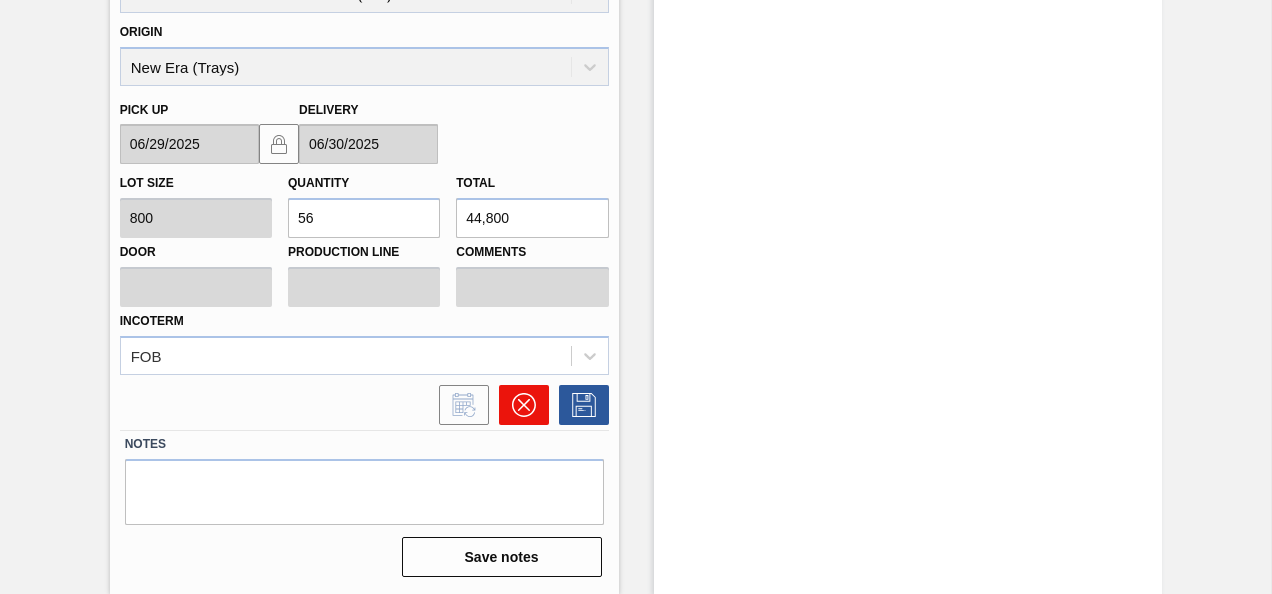 click at bounding box center [524, 405] 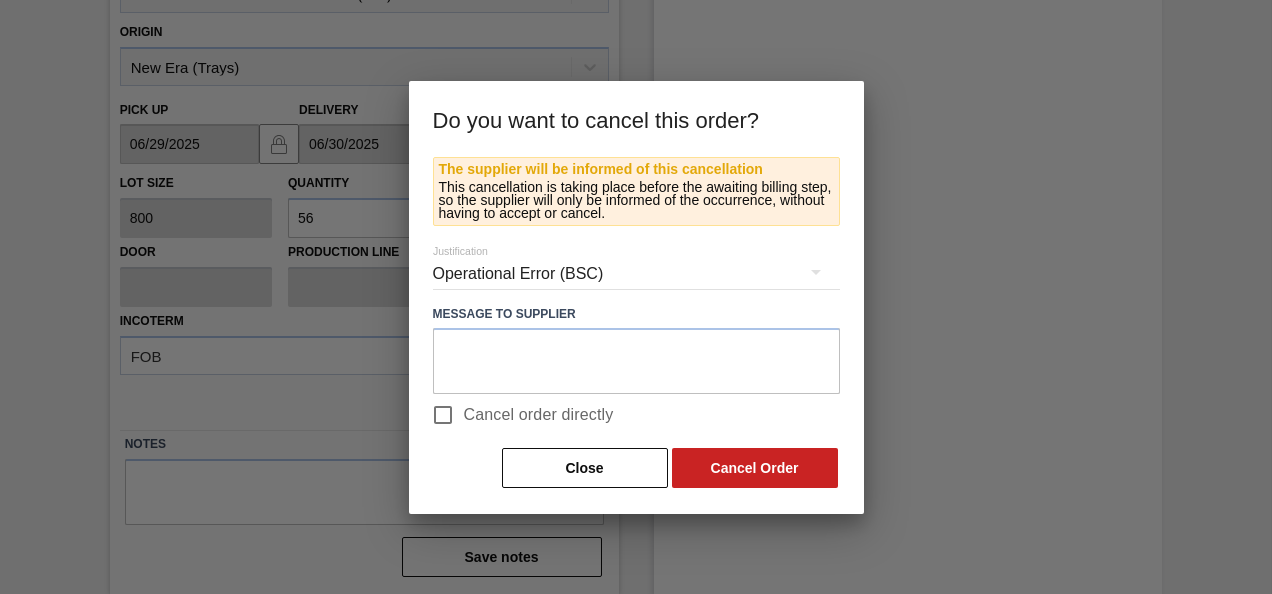 click on "Cancel order directly" at bounding box center [539, 415] 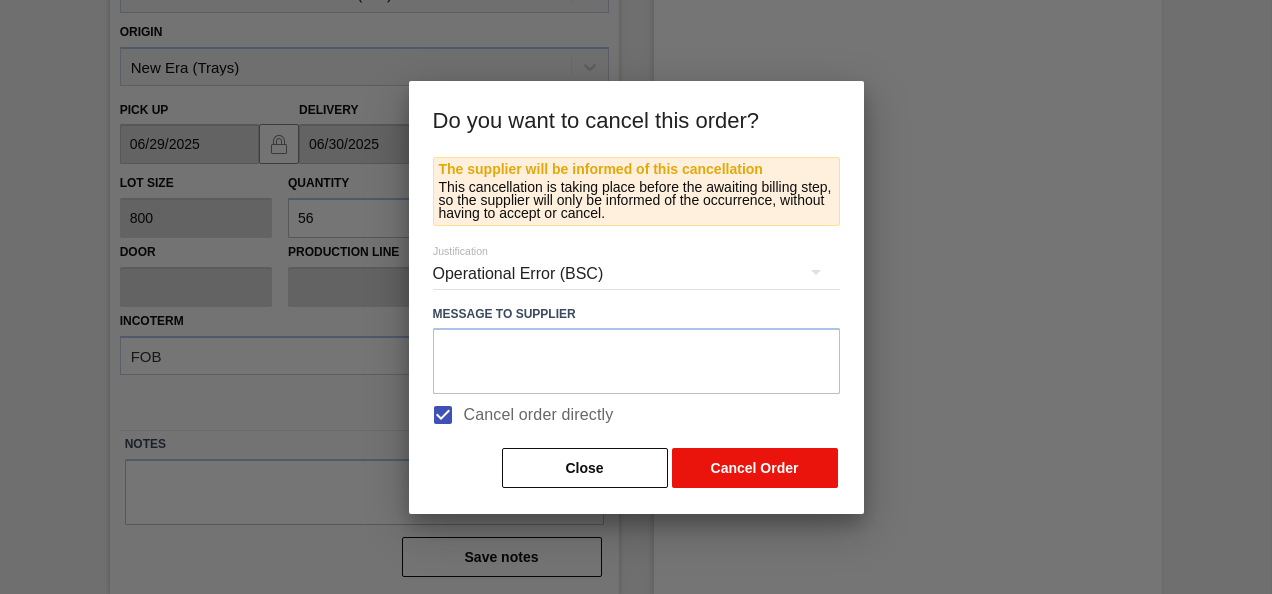 click on "Cancel Order" at bounding box center [755, 468] 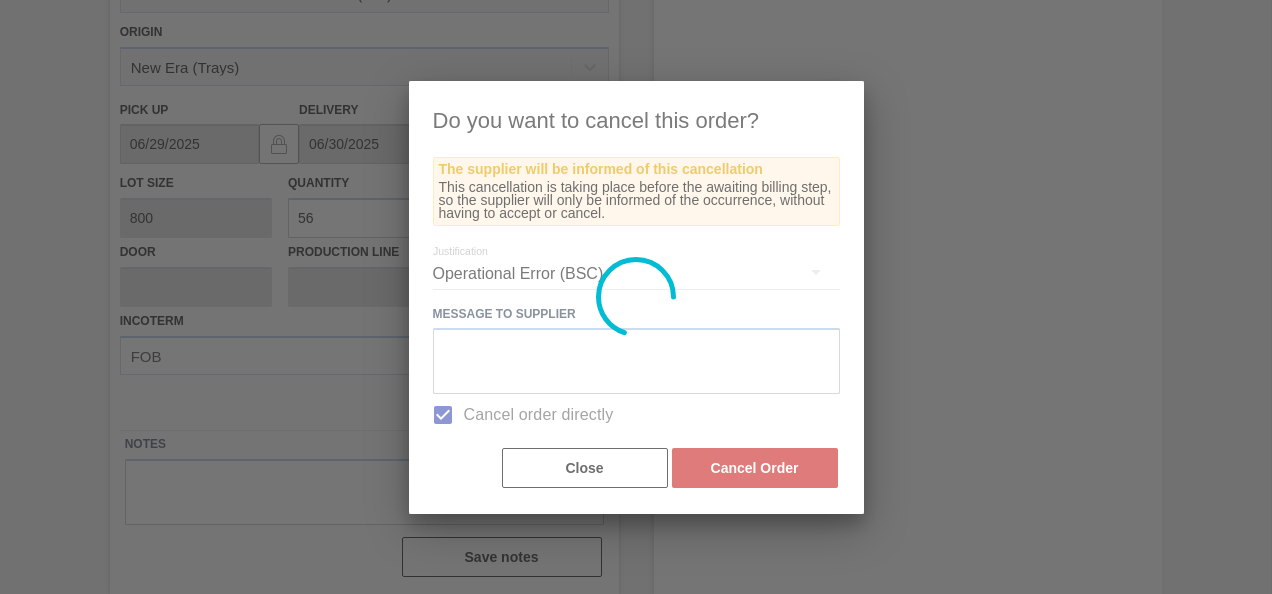 scroll, scrollTop: 2828, scrollLeft: 0, axis: vertical 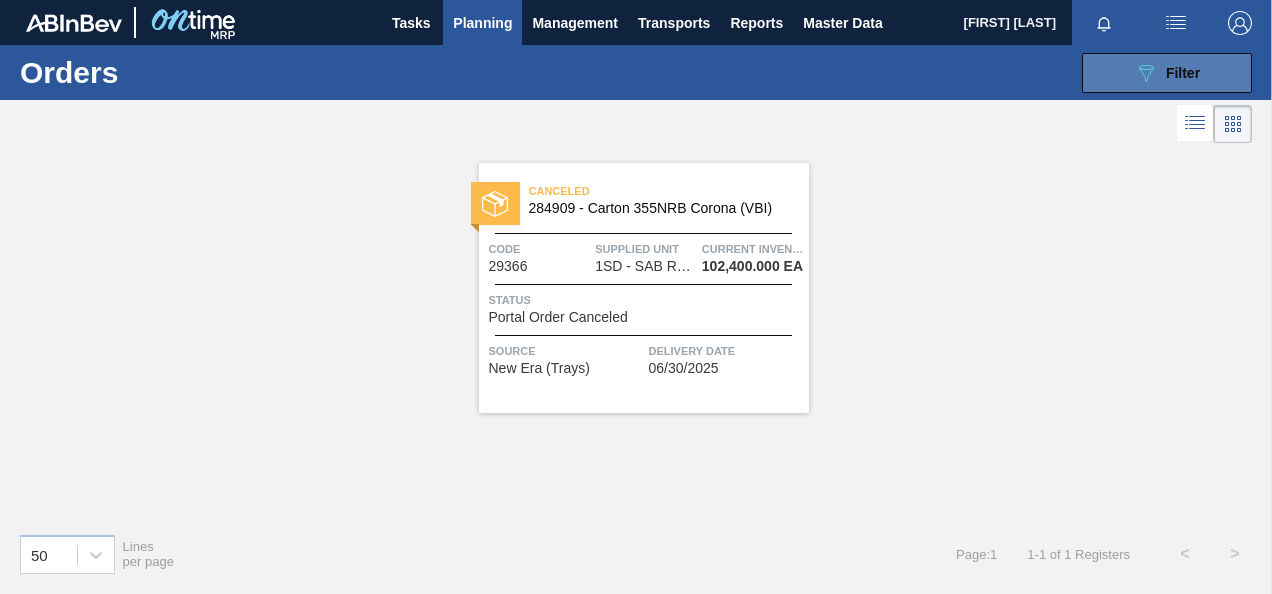 click on "089F7B8B-B2A5-4AFE-B5C0-19BA573D28AC Filter Portal Order Code  ×  29366 PO SAP Code Step Step Source Source Destination Source Material Group Material Group Material Material Delivery Date from Delivery Date to Delivery time from Delivery time to Show pending items Search Clear Search" at bounding box center (779, 73) 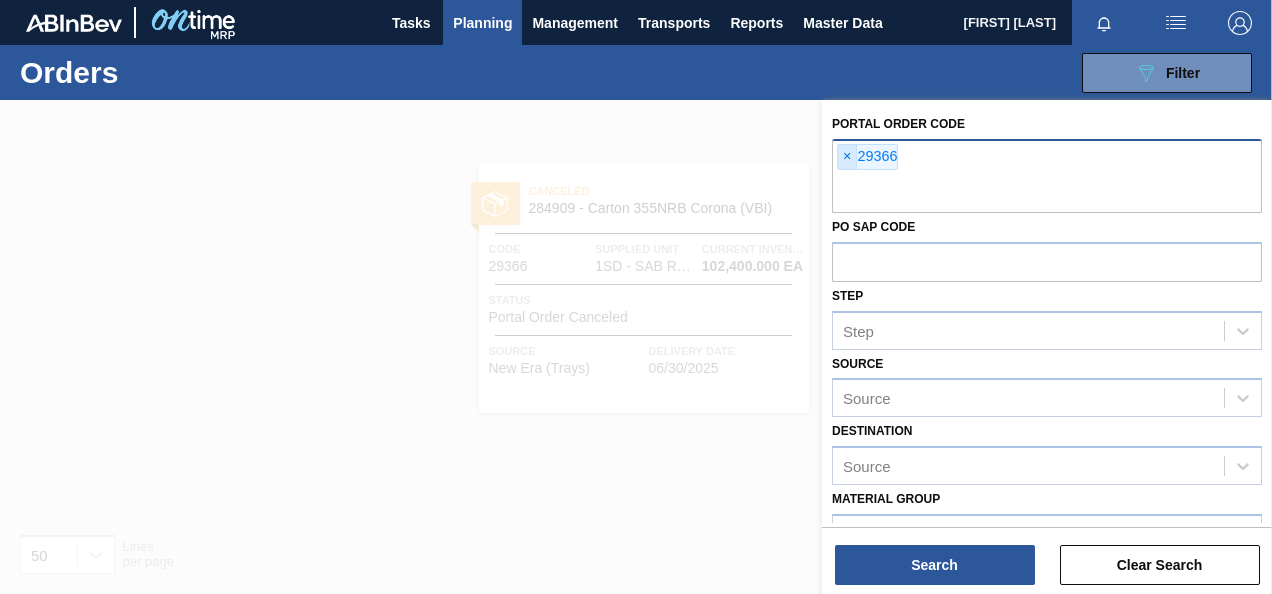 click on "×" at bounding box center [847, 157] 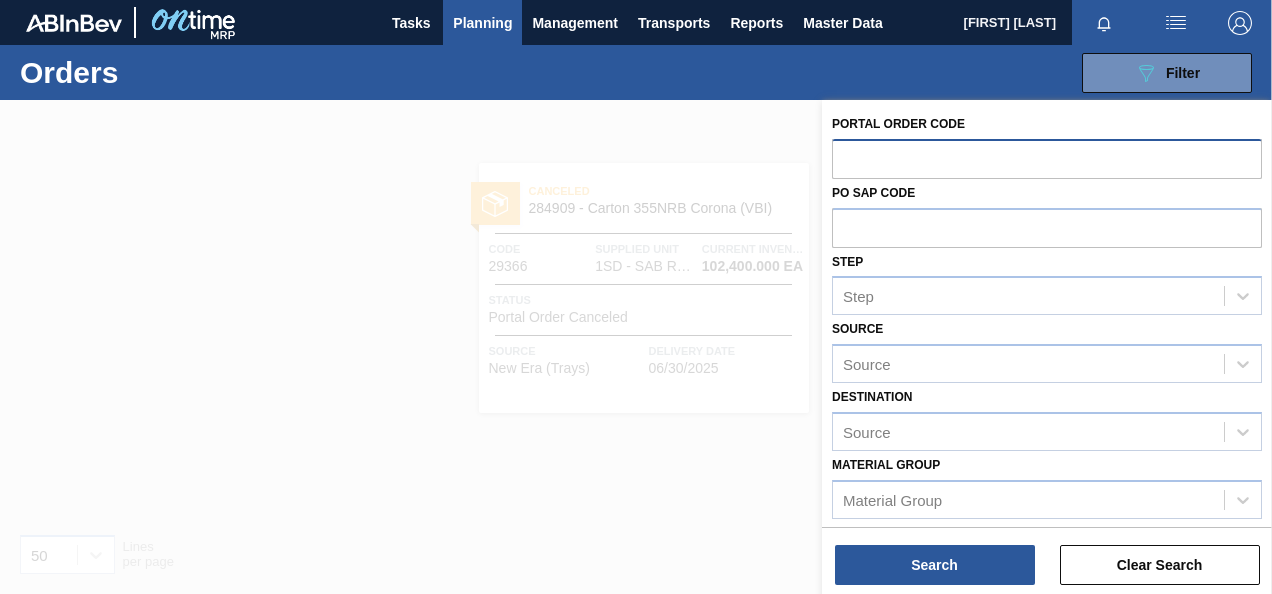 type on "v" 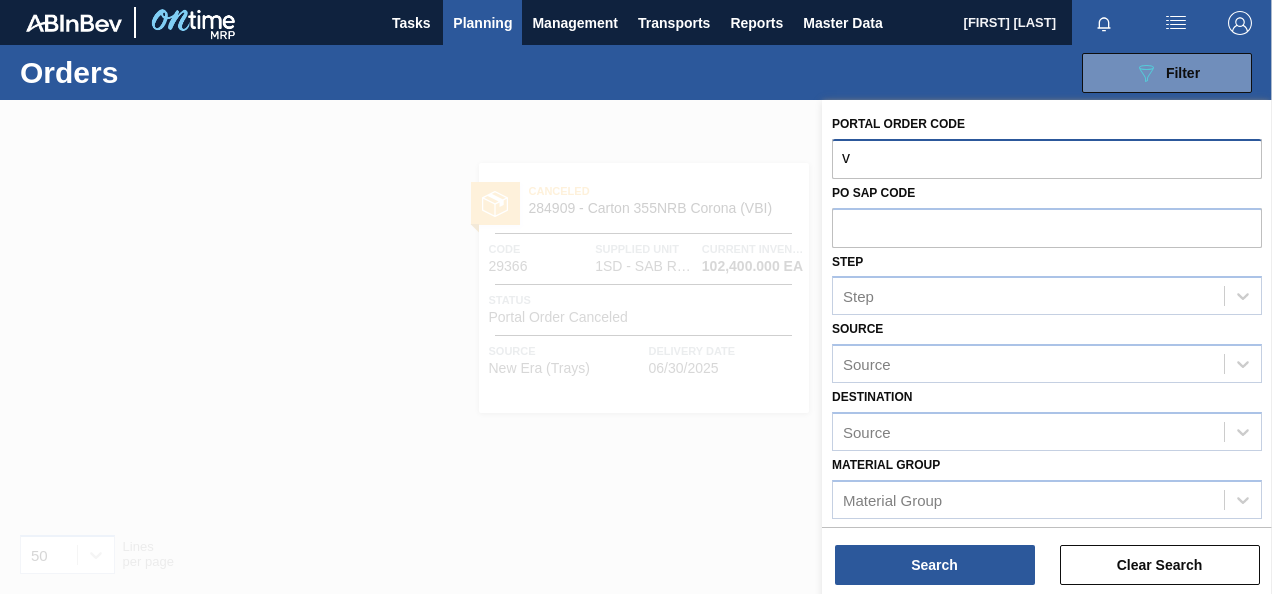 click on "v" at bounding box center [1047, 158] 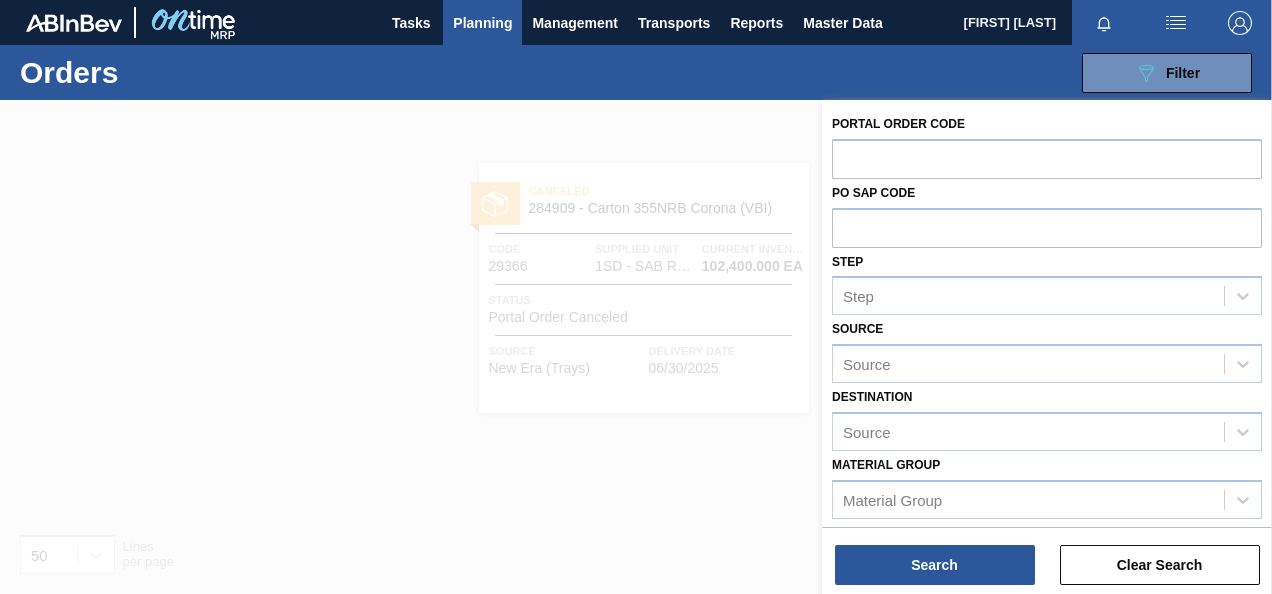 paste on "29608" 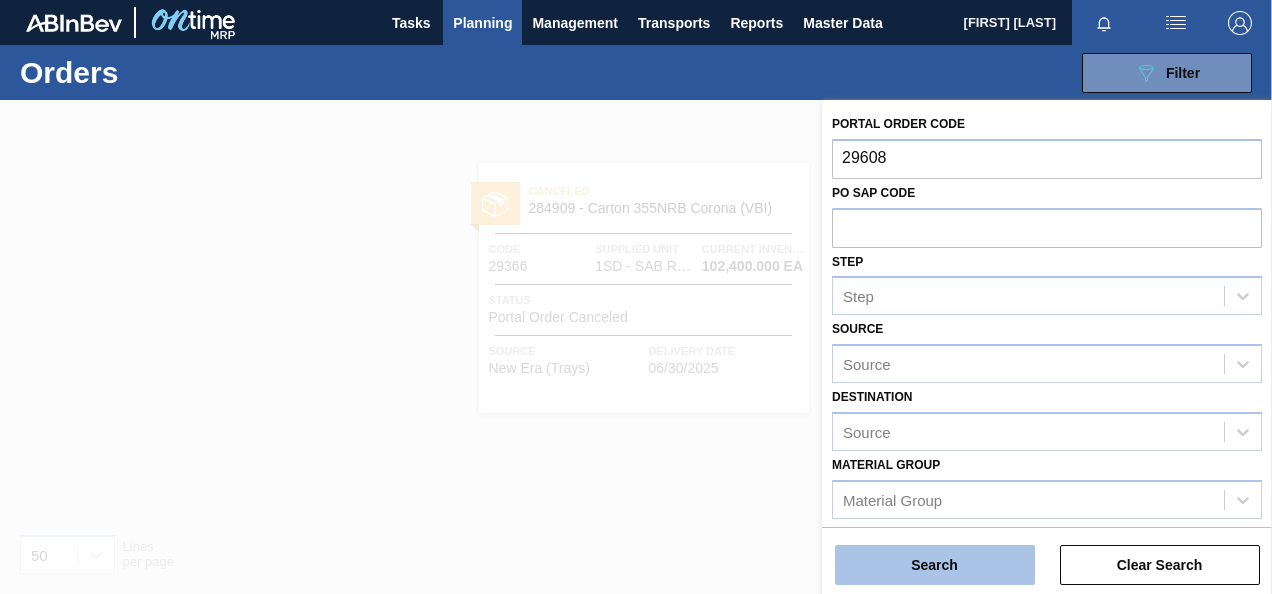 type on "29608" 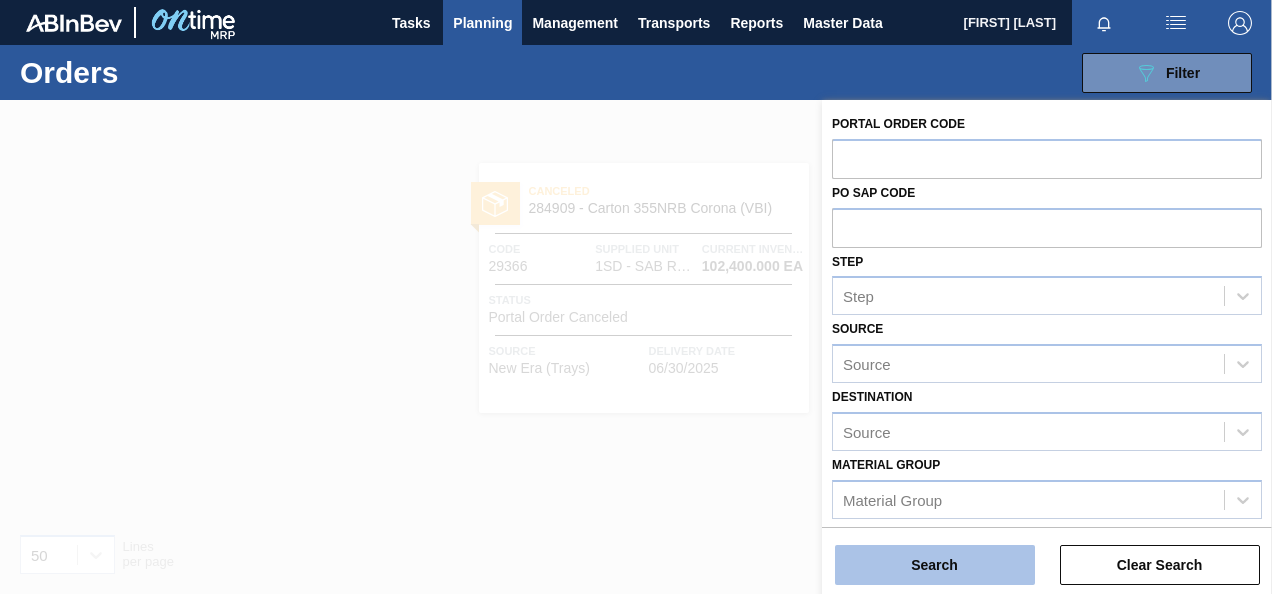 click on "Search" at bounding box center (935, 565) 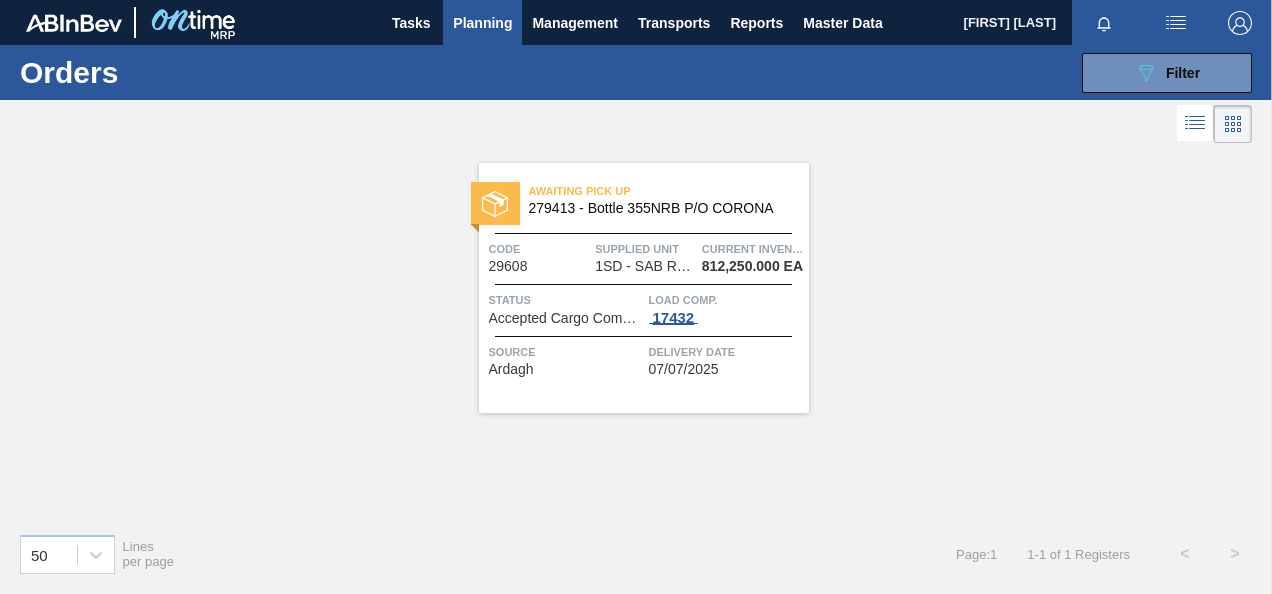 click on "17432" at bounding box center (674, 318) 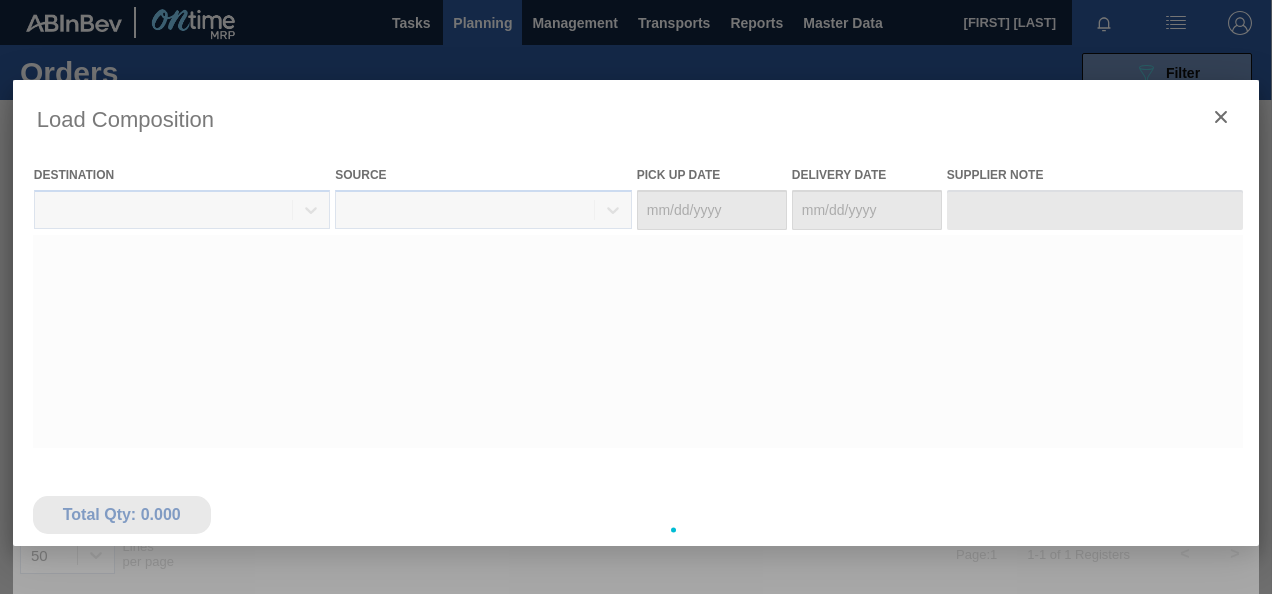 type on "07/06/2025" 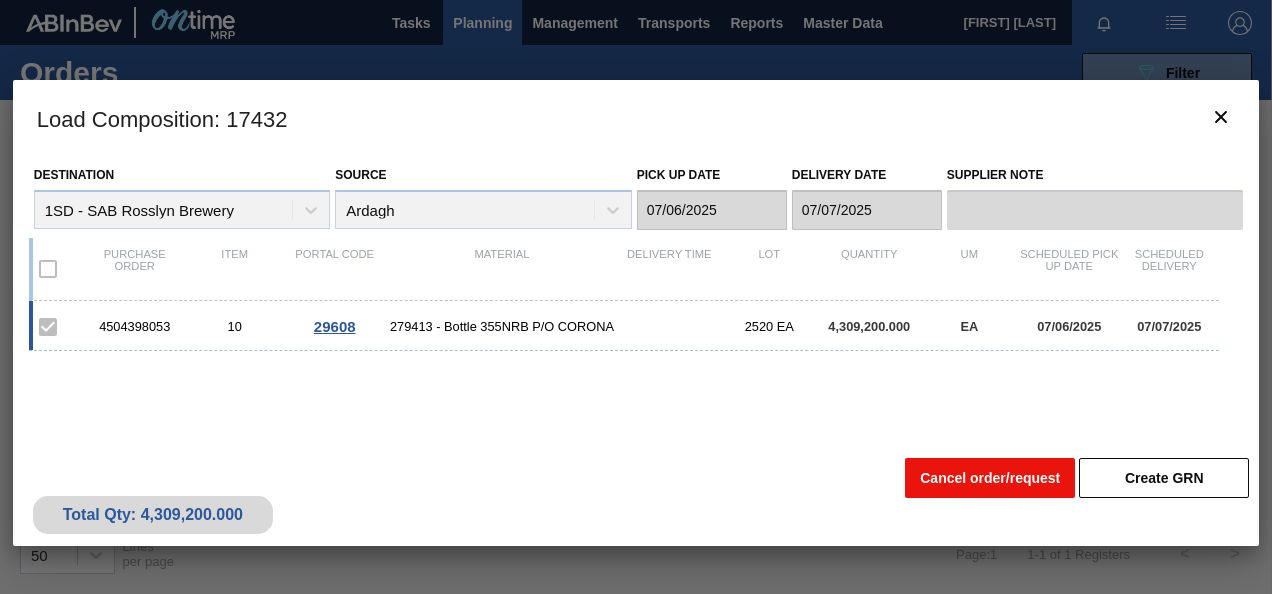 click on "Cancel order/request" at bounding box center [990, 478] 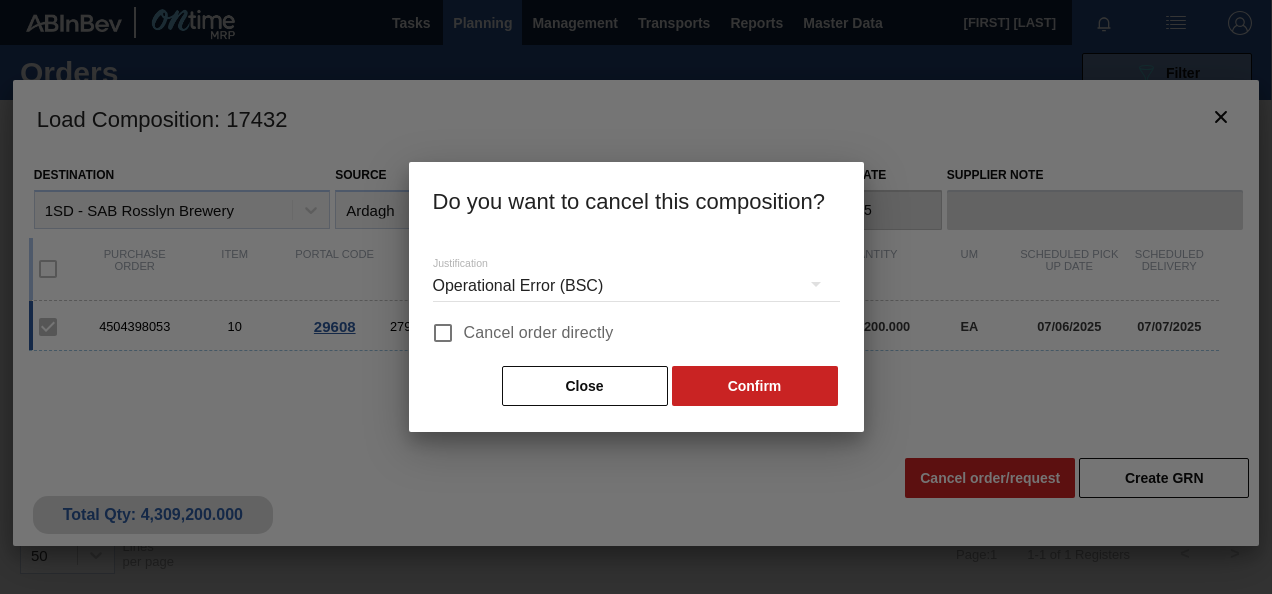 click on "Cancel order directly" at bounding box center [539, 333] 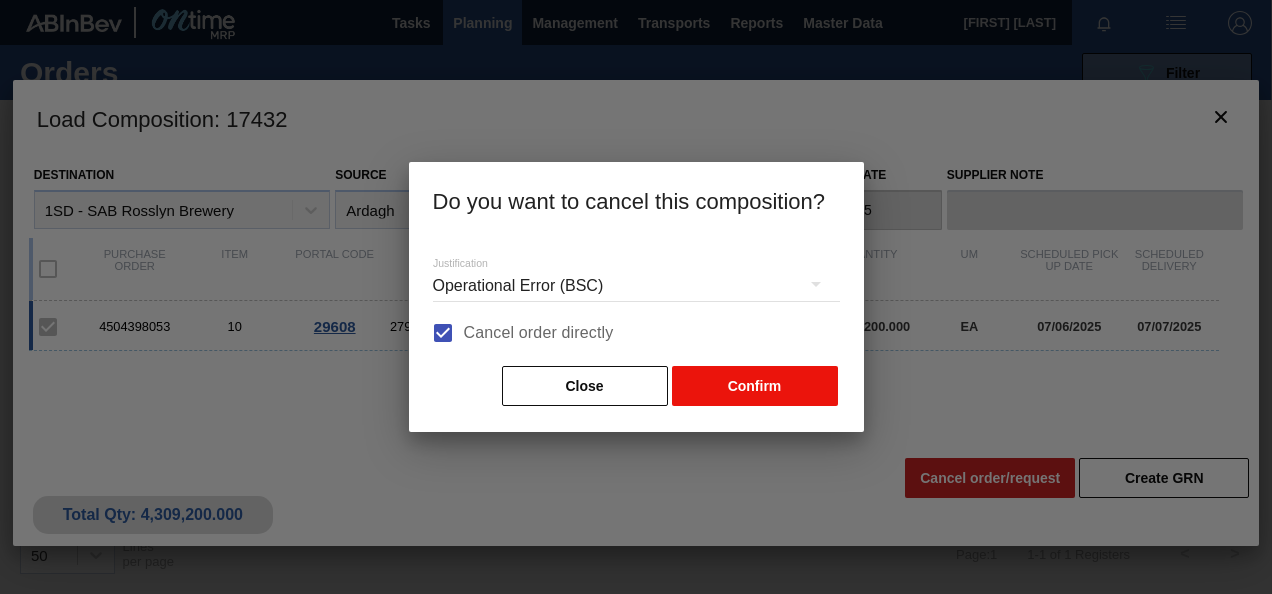 click on "Confirm" at bounding box center [755, 386] 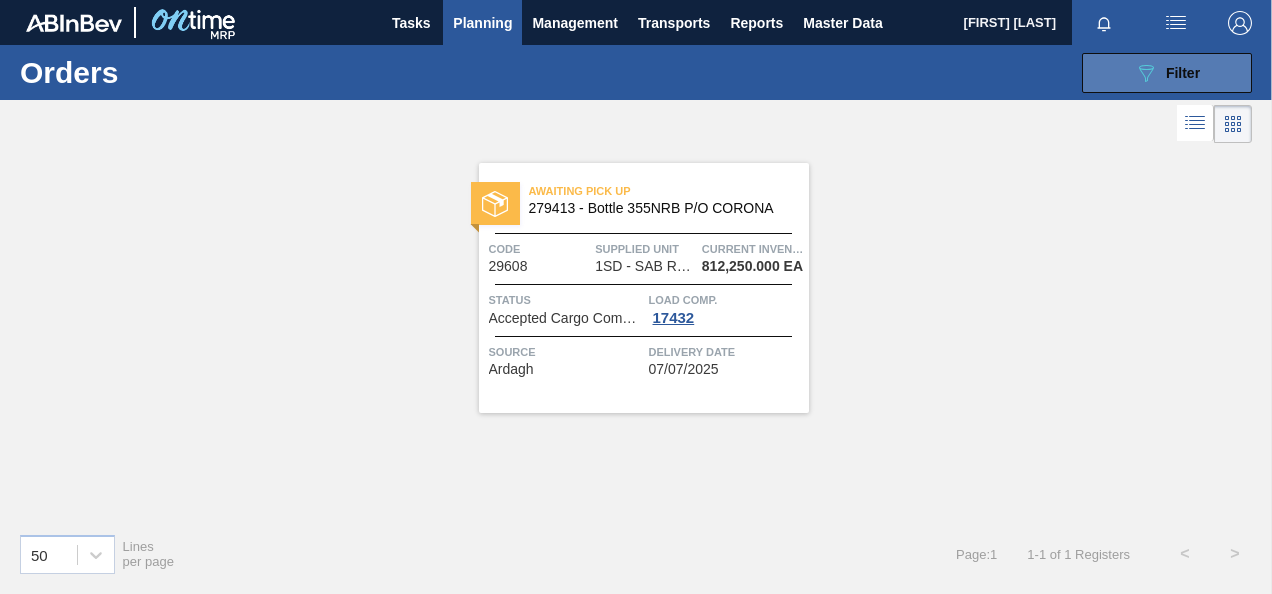 click on "Filter" at bounding box center [1183, 73] 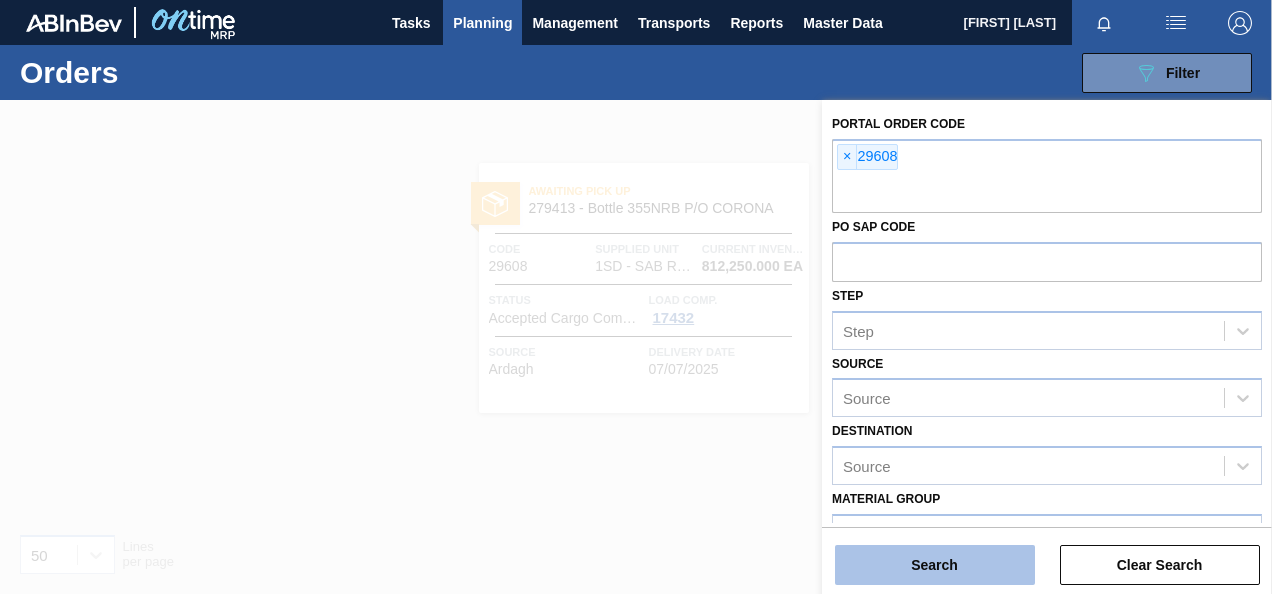 click on "Search" at bounding box center (935, 565) 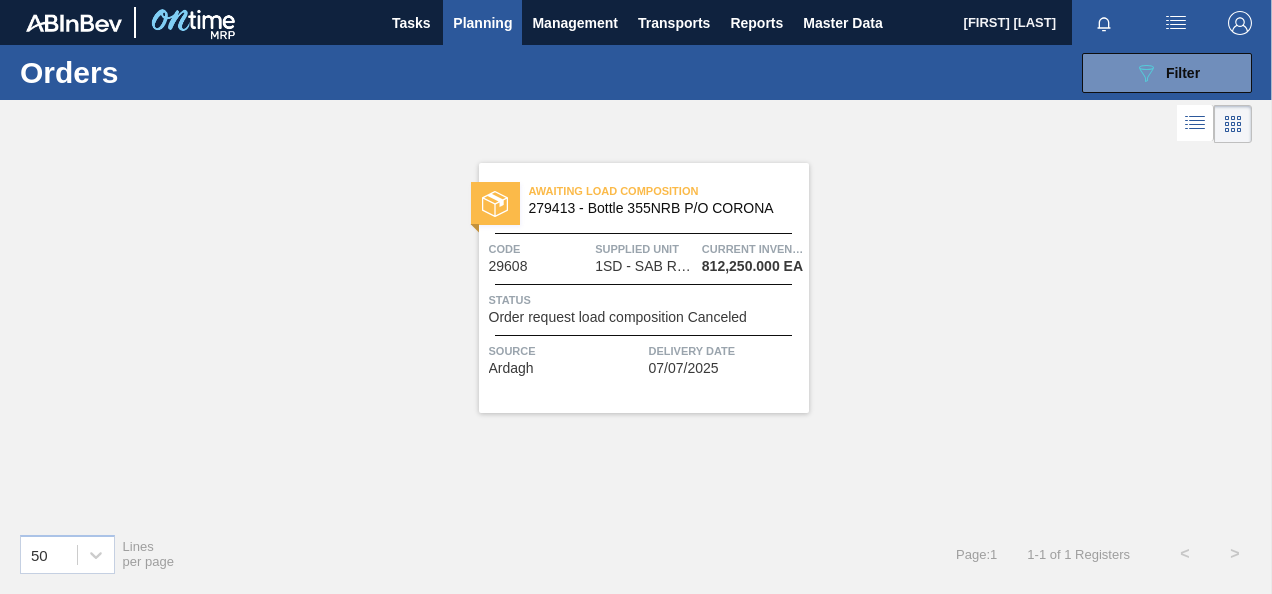 click on "Order request load composition Canceled" at bounding box center [618, 317] 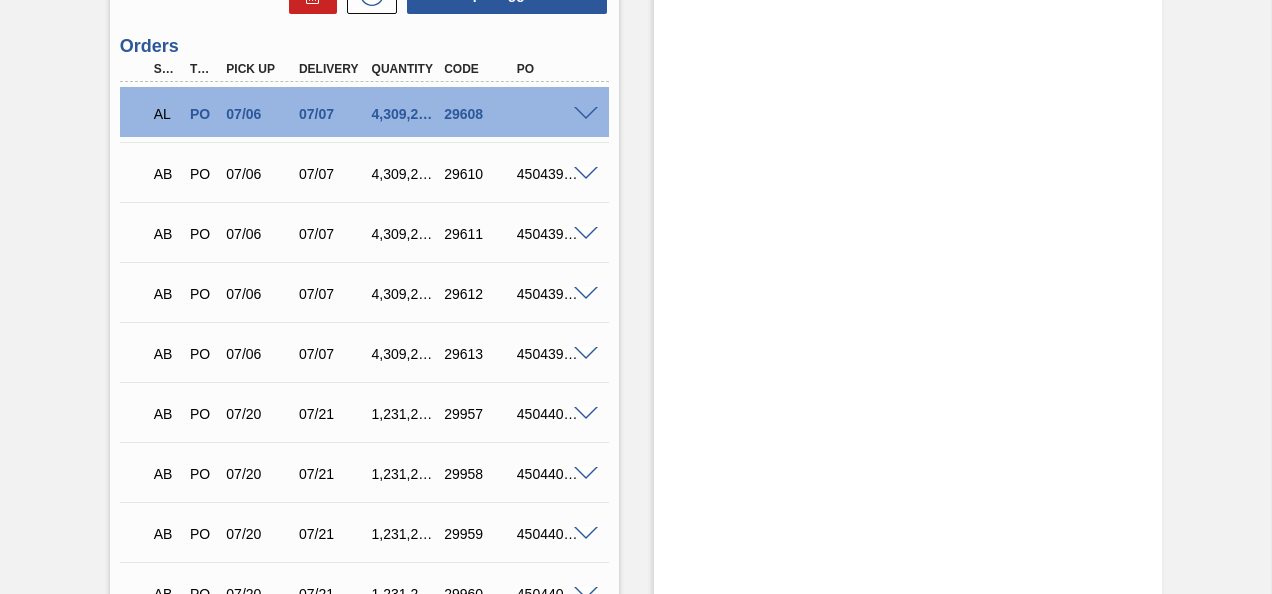 scroll, scrollTop: 1000, scrollLeft: 0, axis: vertical 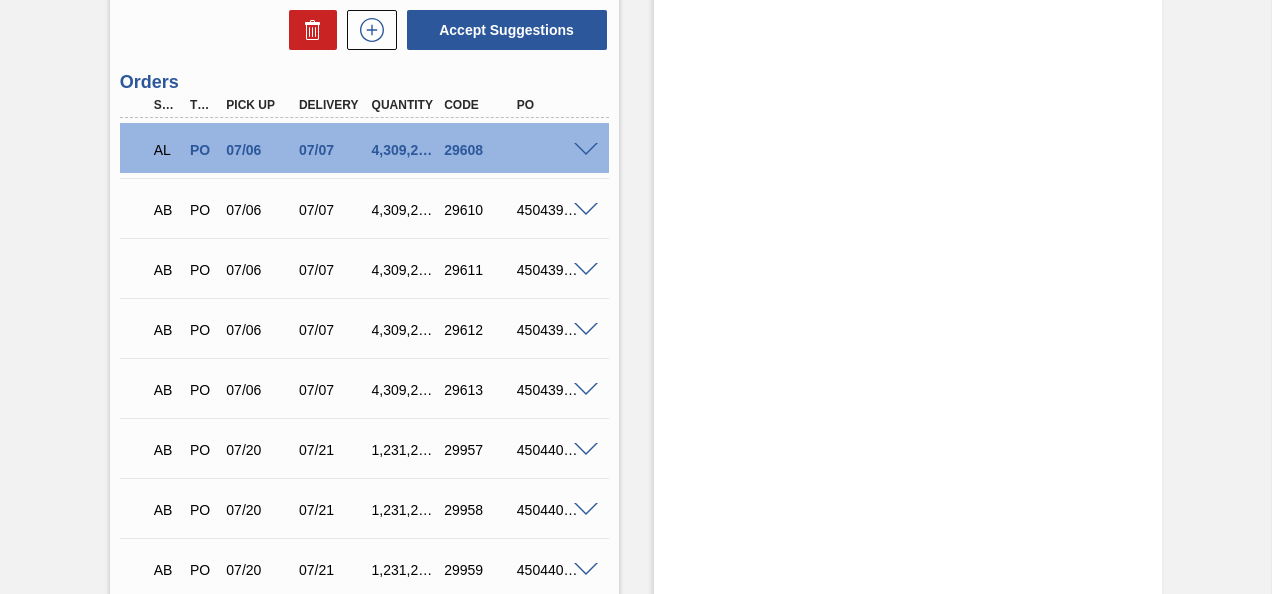 click at bounding box center [586, 150] 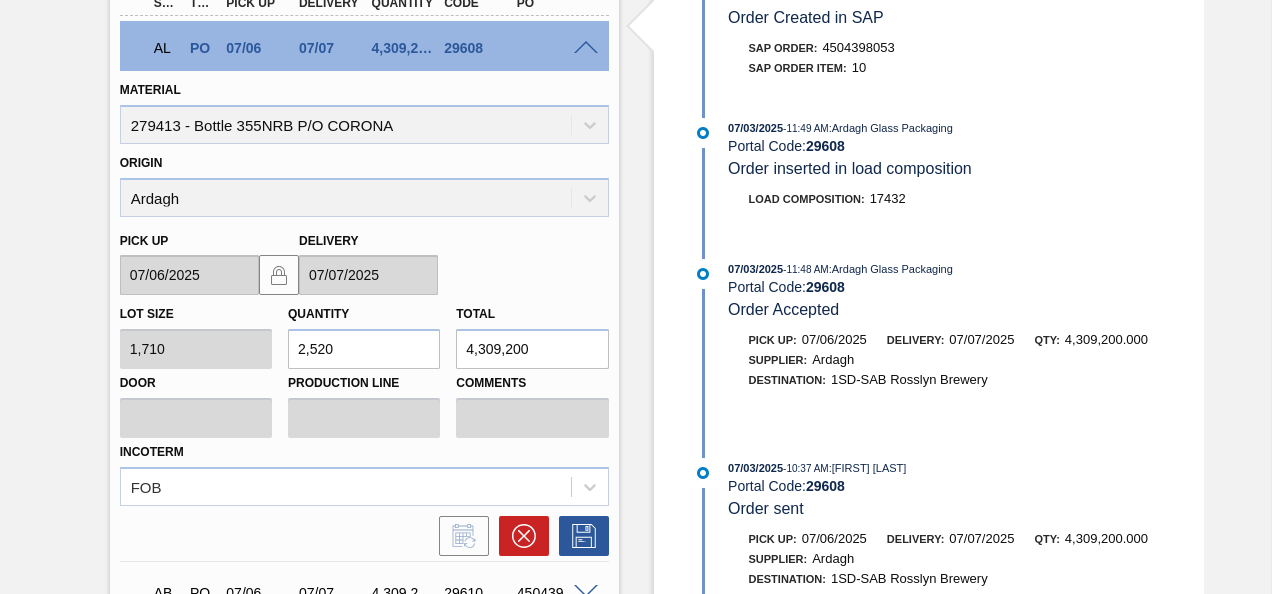 scroll, scrollTop: 1000, scrollLeft: 0, axis: vertical 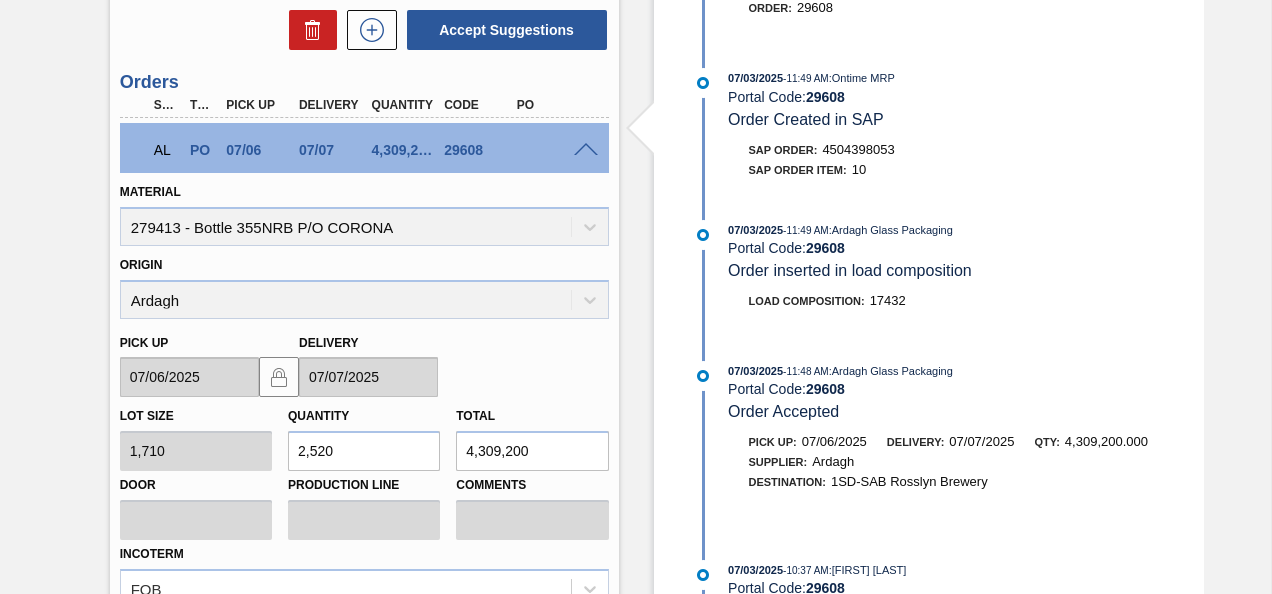 click at bounding box center [586, 150] 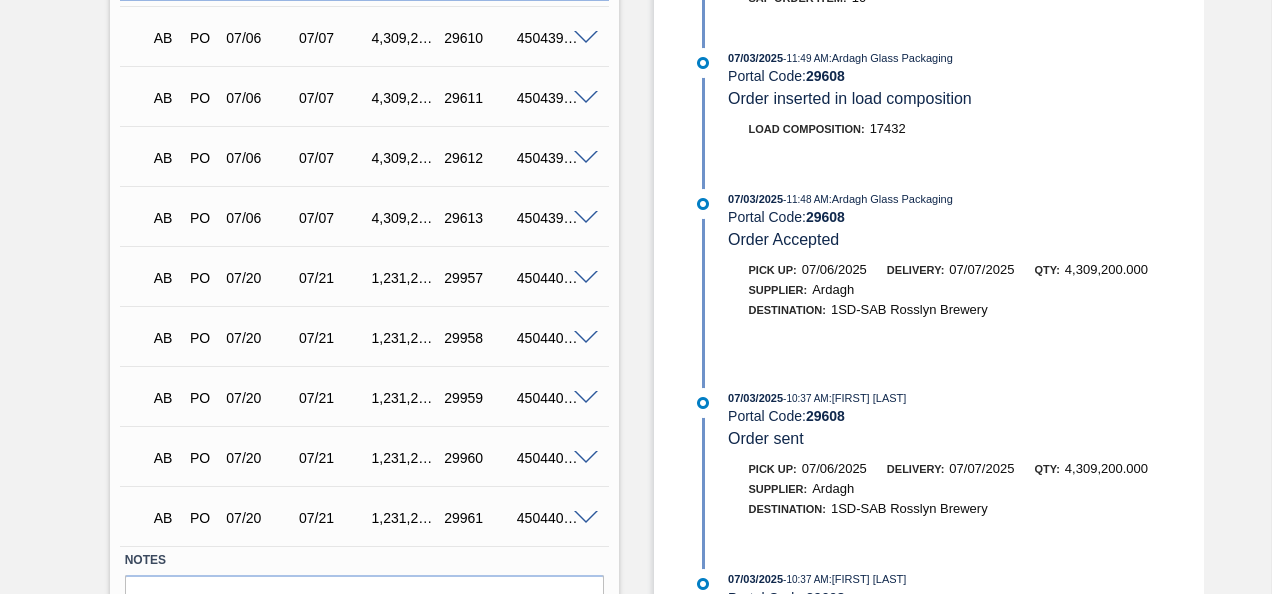 scroll, scrollTop: 1289, scrollLeft: 0, axis: vertical 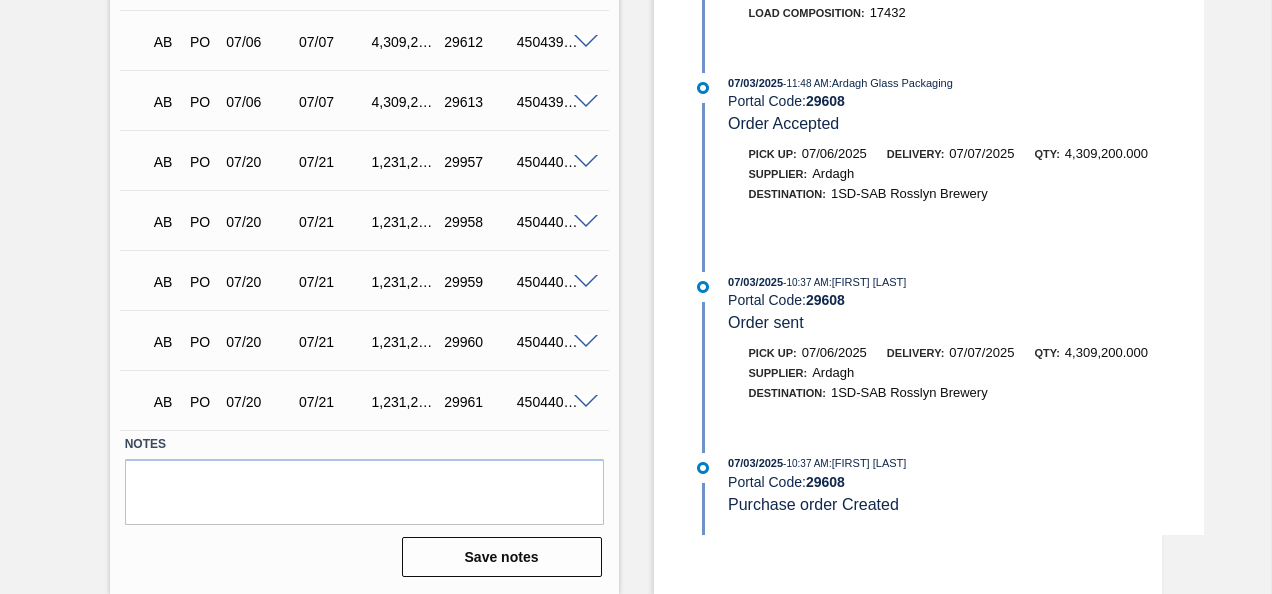 click on "AB PO [DATE] [DATE] 1,231,200.000 29961 [PHONE]" at bounding box center (364, 400) 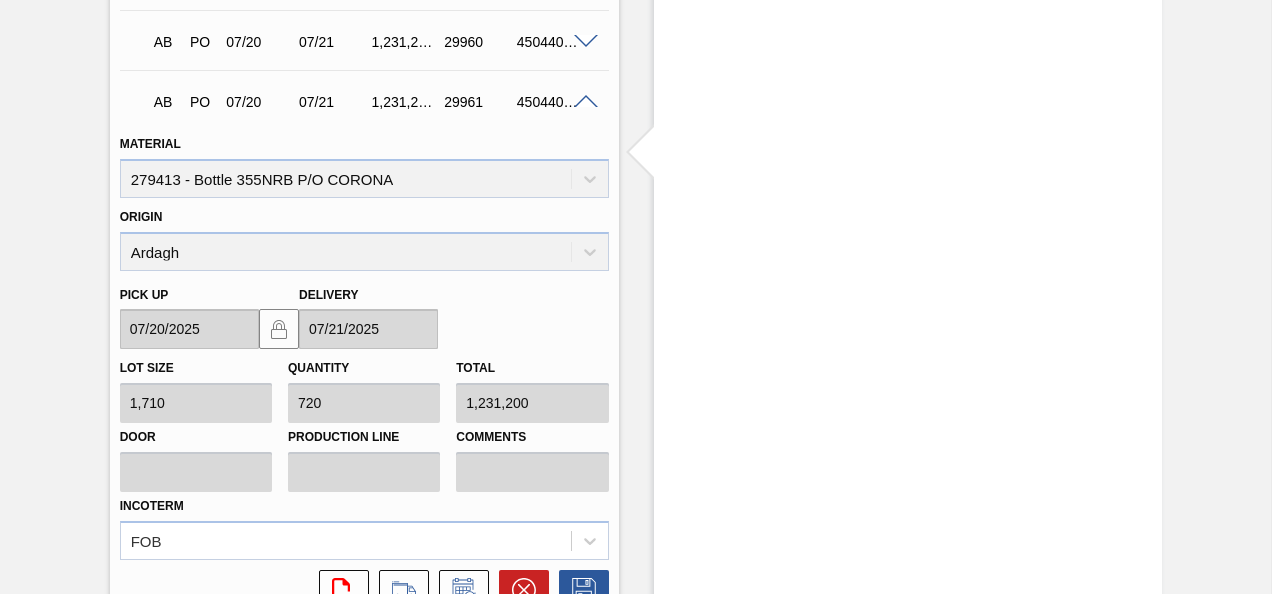 scroll, scrollTop: 1589, scrollLeft: 0, axis: vertical 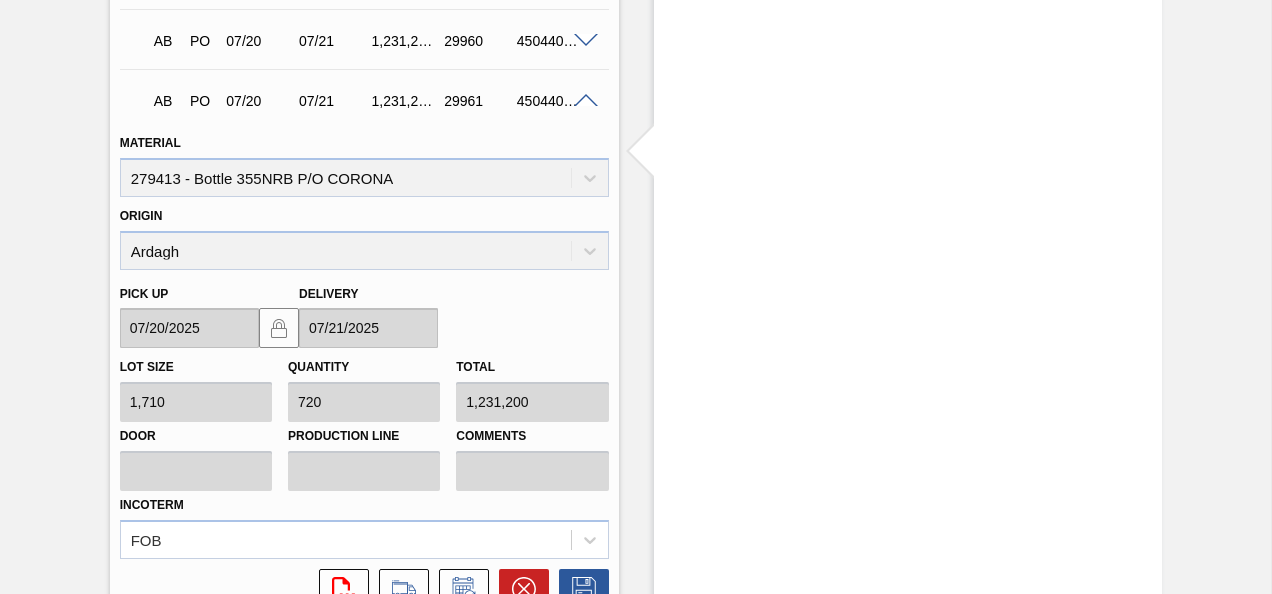 click at bounding box center (586, 101) 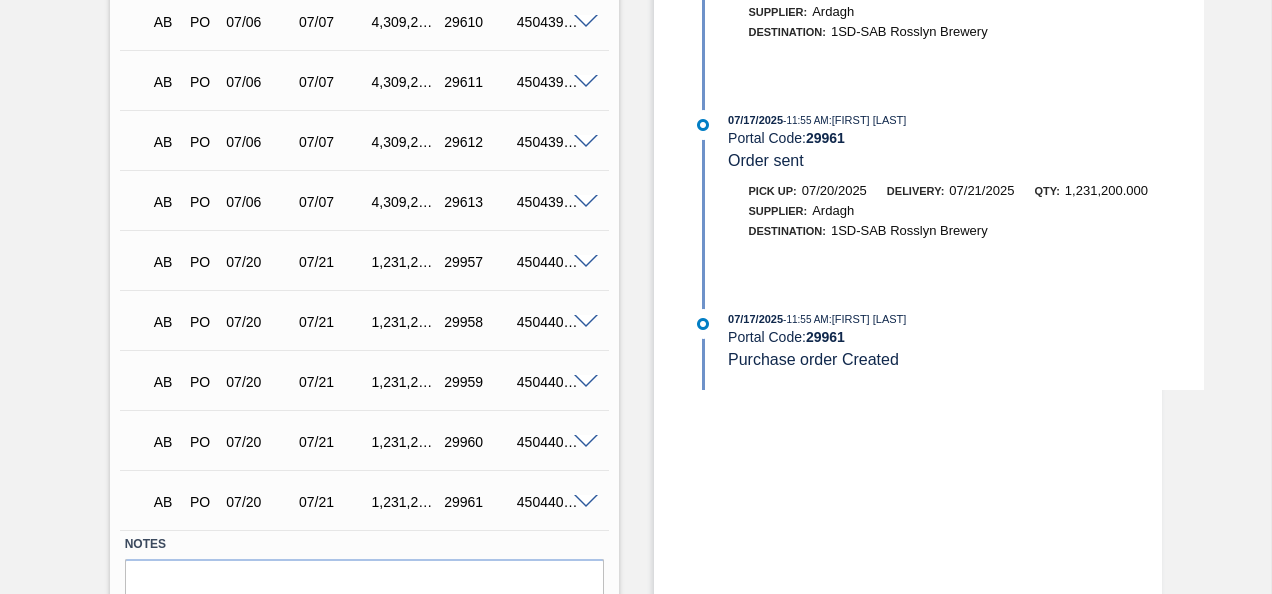 scroll, scrollTop: 1189, scrollLeft: 0, axis: vertical 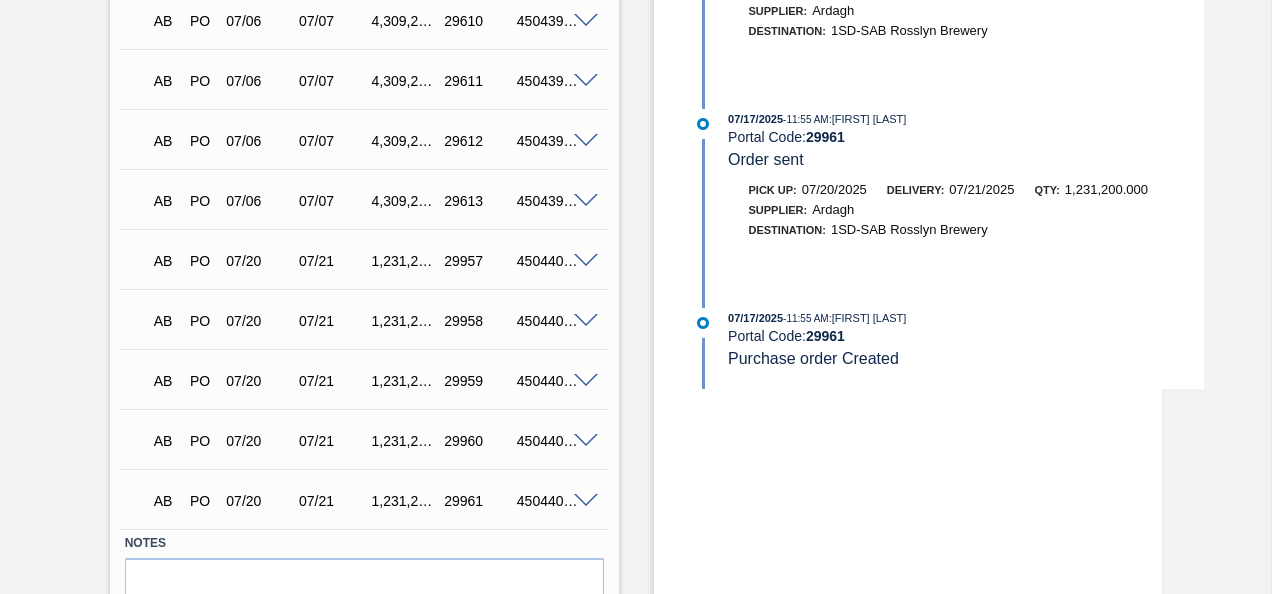 click at bounding box center (586, 201) 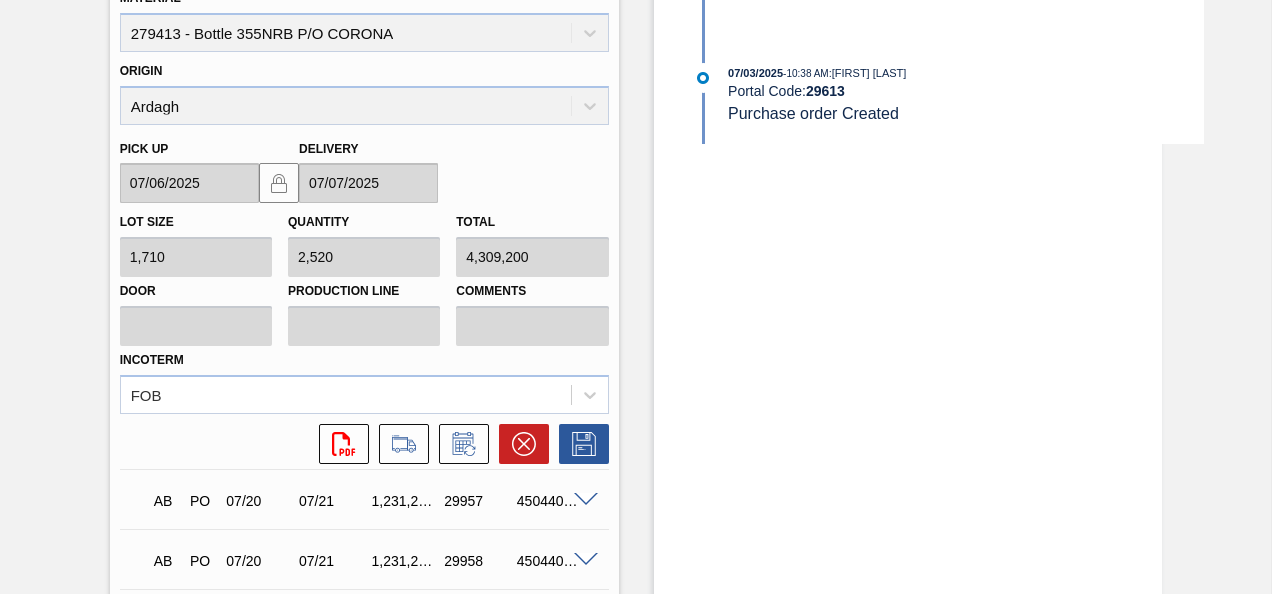 scroll, scrollTop: 1389, scrollLeft: 0, axis: vertical 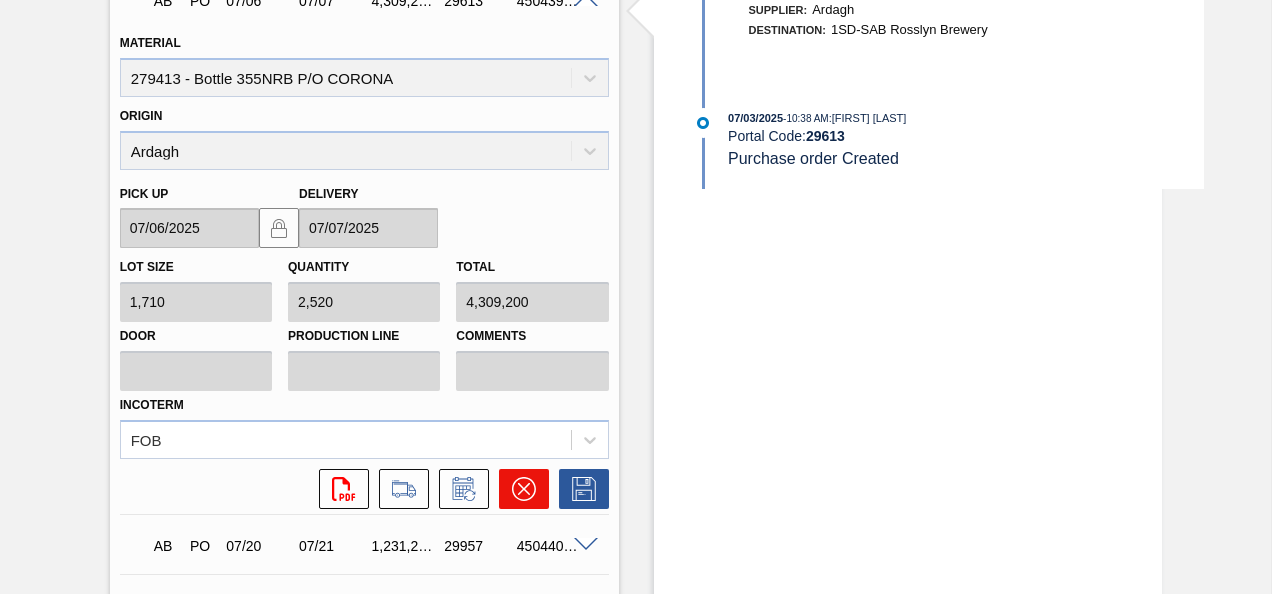 click 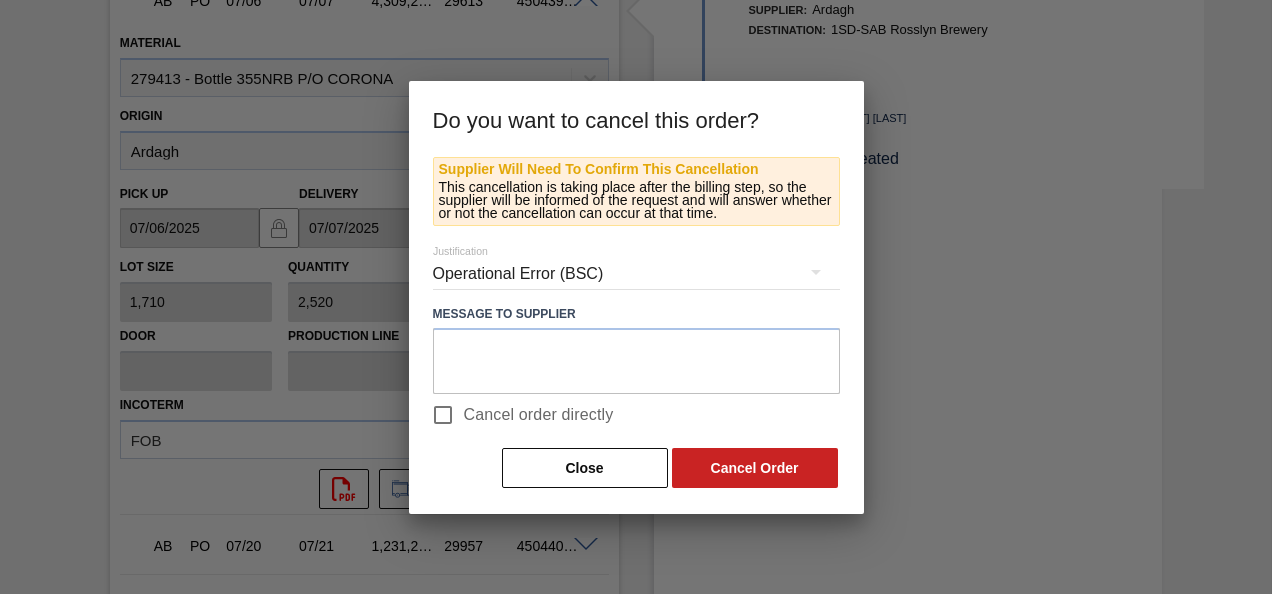 click on "Cancel order directly" at bounding box center (539, 415) 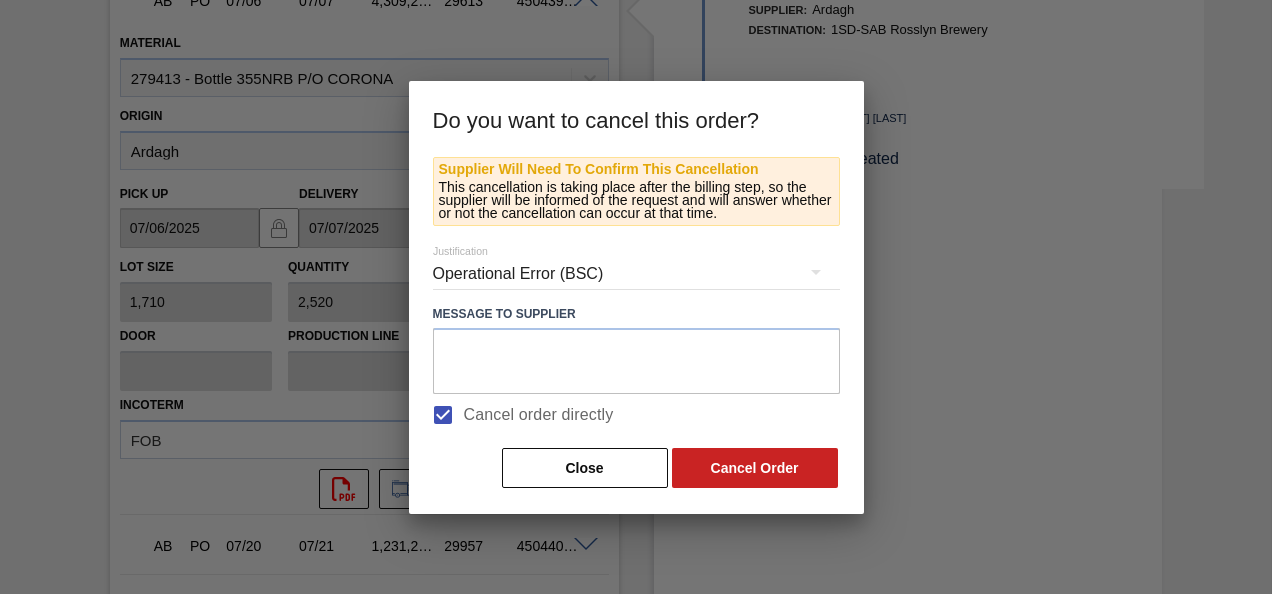 click on "Supplier Will Need To Confirm This Cancellation This cancellation is taking place after the billing step, so the supplier will be informed of the request and will answer whether or not the cancellation can occur at that time. Justification Operational Error (BSC) Message to Supplier Cancel order directly Close Cancel Order" at bounding box center (636, 336) 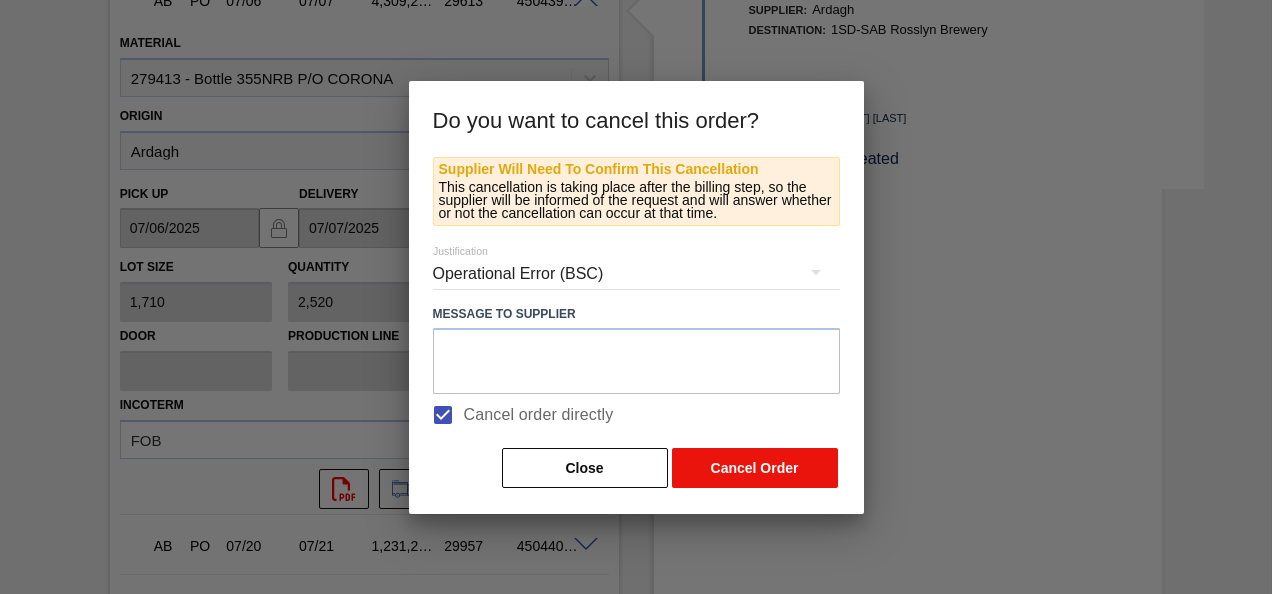 click on "Cancel Order" at bounding box center [755, 468] 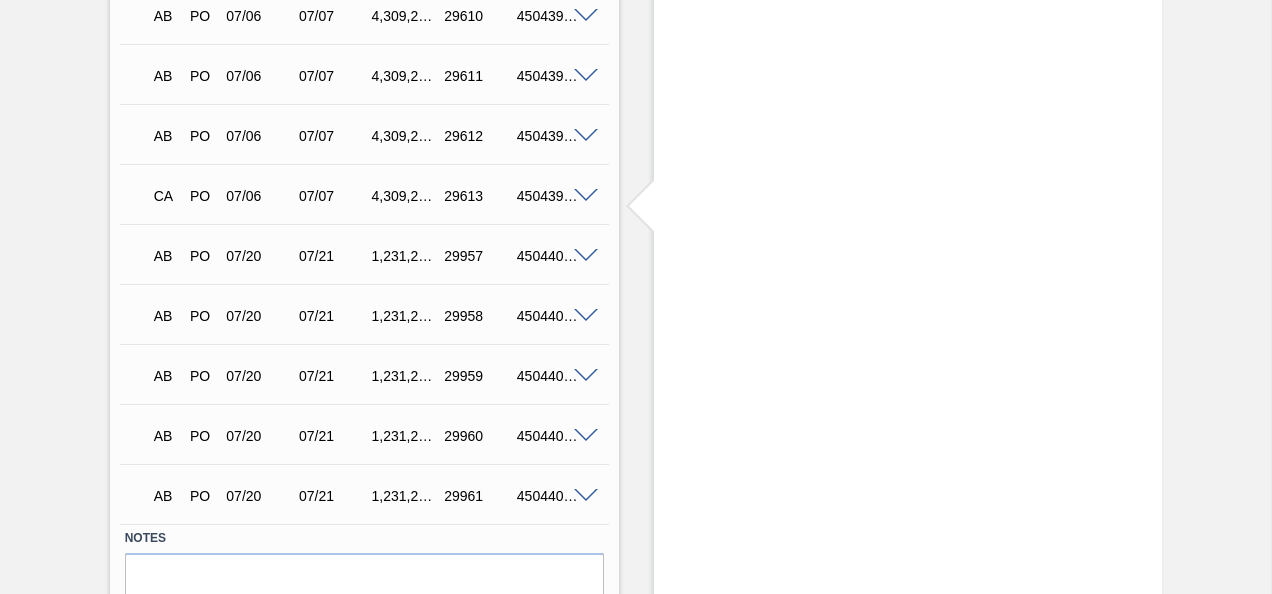 scroll, scrollTop: 1089, scrollLeft: 0, axis: vertical 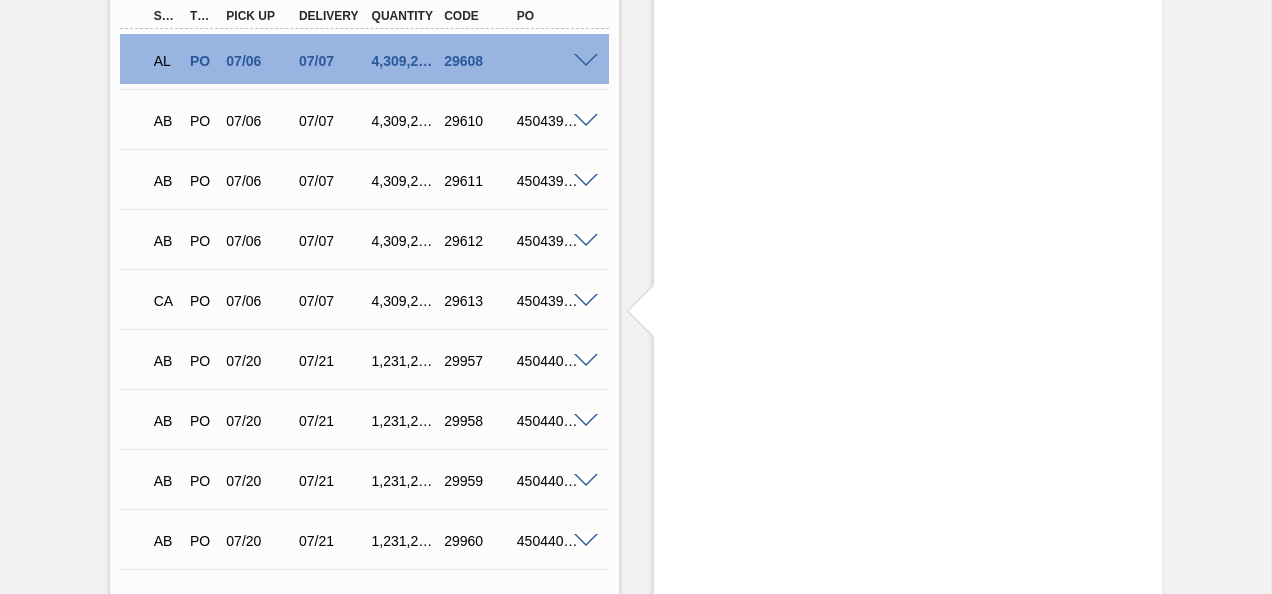 click at bounding box center (586, 241) 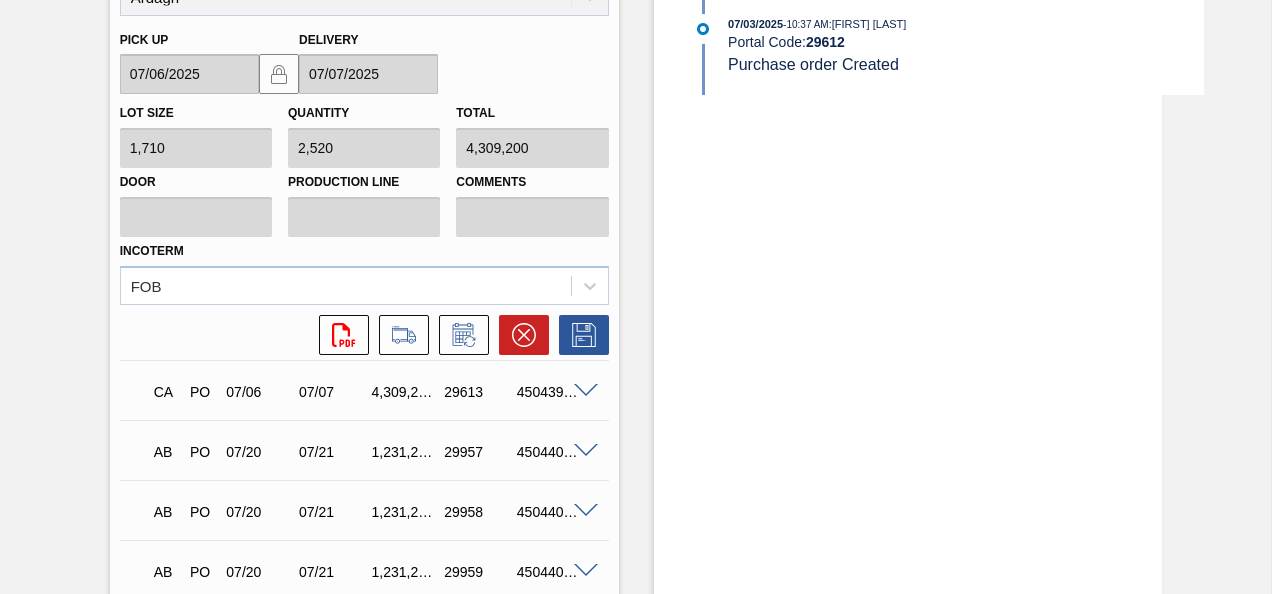 scroll, scrollTop: 1689, scrollLeft: 0, axis: vertical 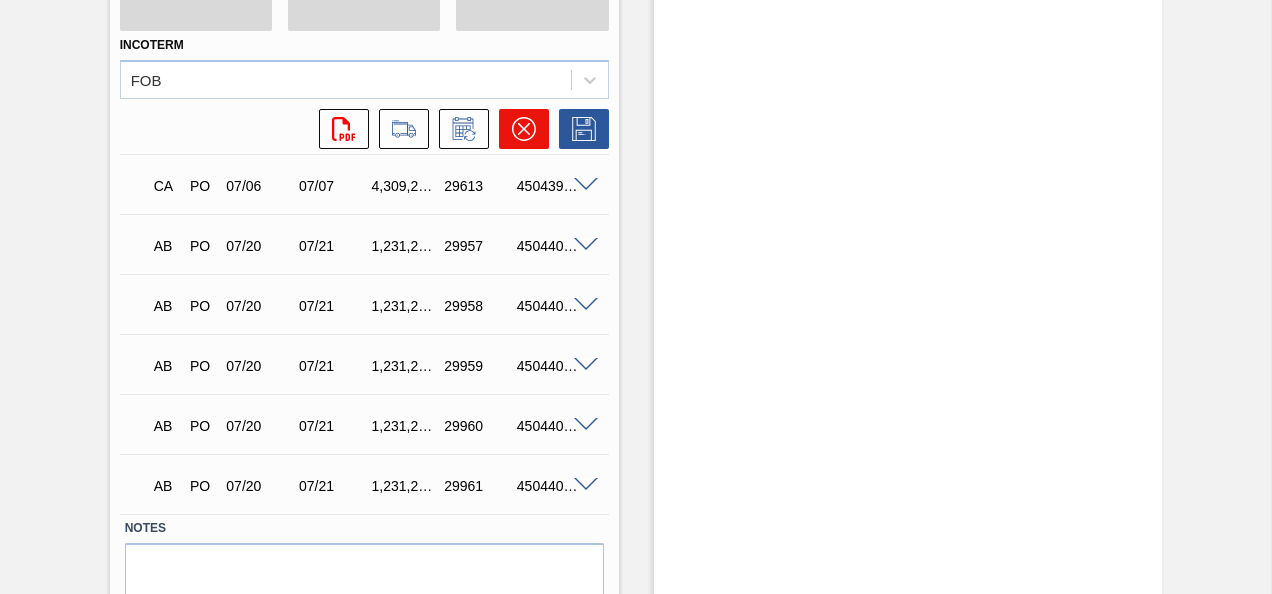 click at bounding box center [524, 129] 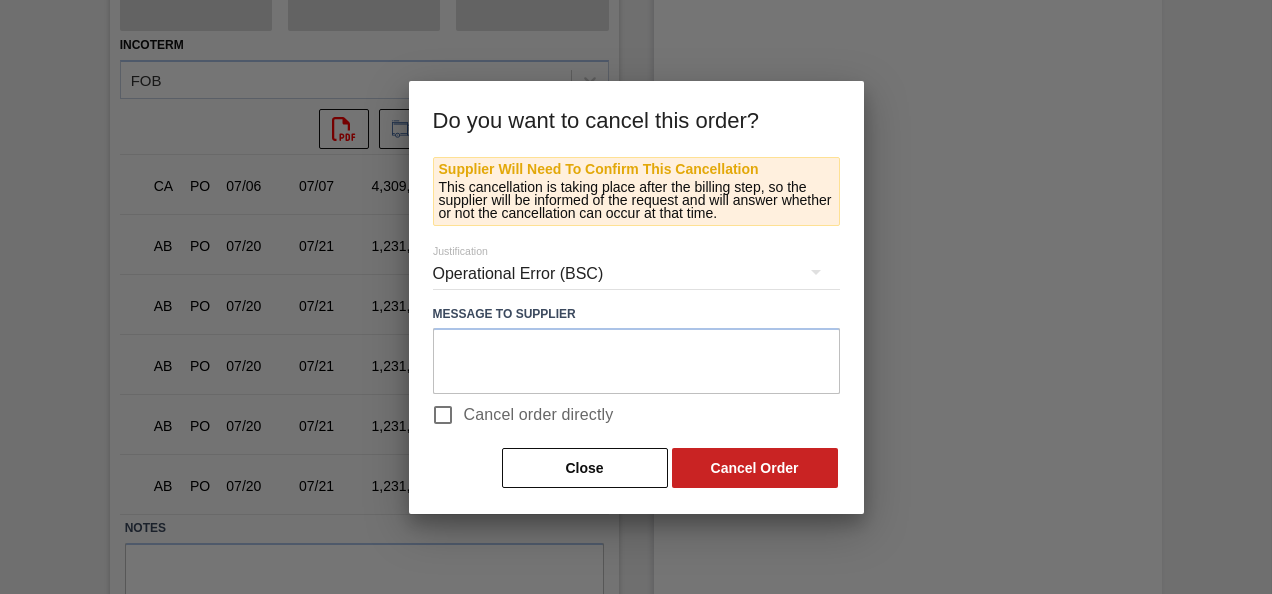 click on "Cancel order directly" at bounding box center [539, 415] 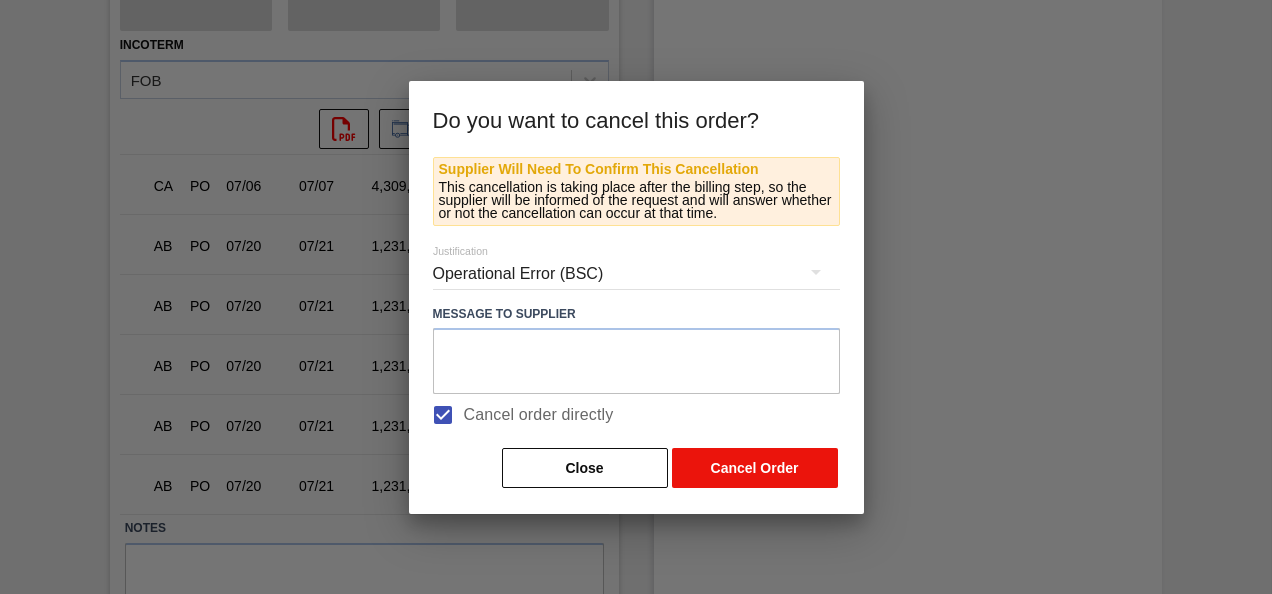 click on "Cancel Order" at bounding box center (755, 468) 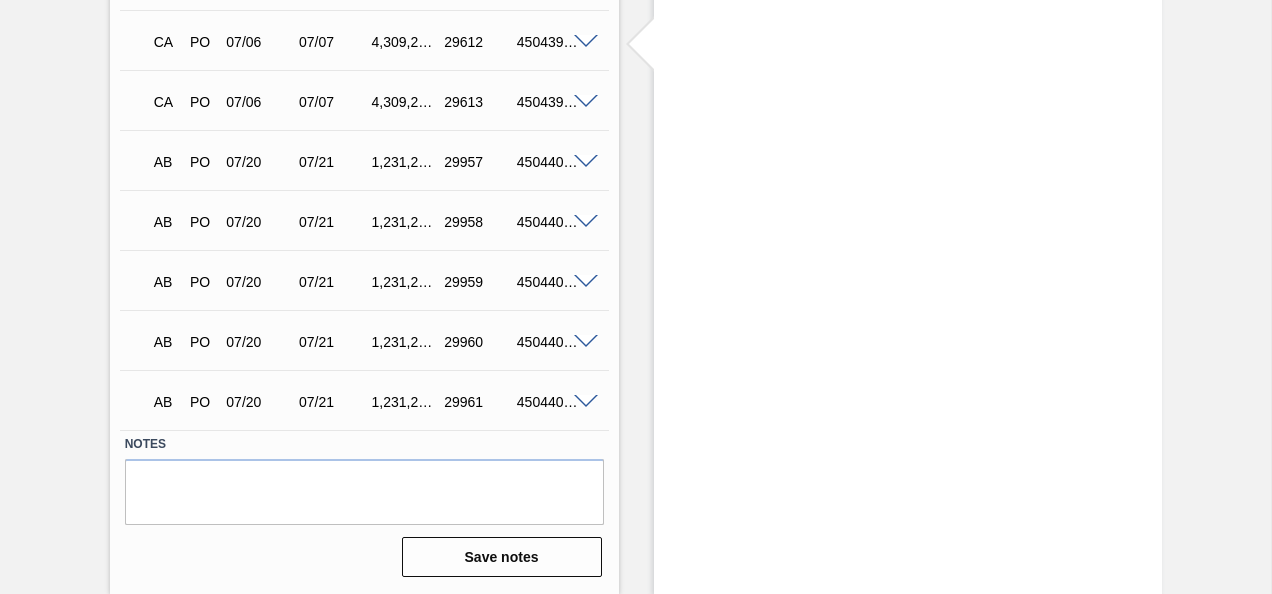 scroll, scrollTop: 889, scrollLeft: 0, axis: vertical 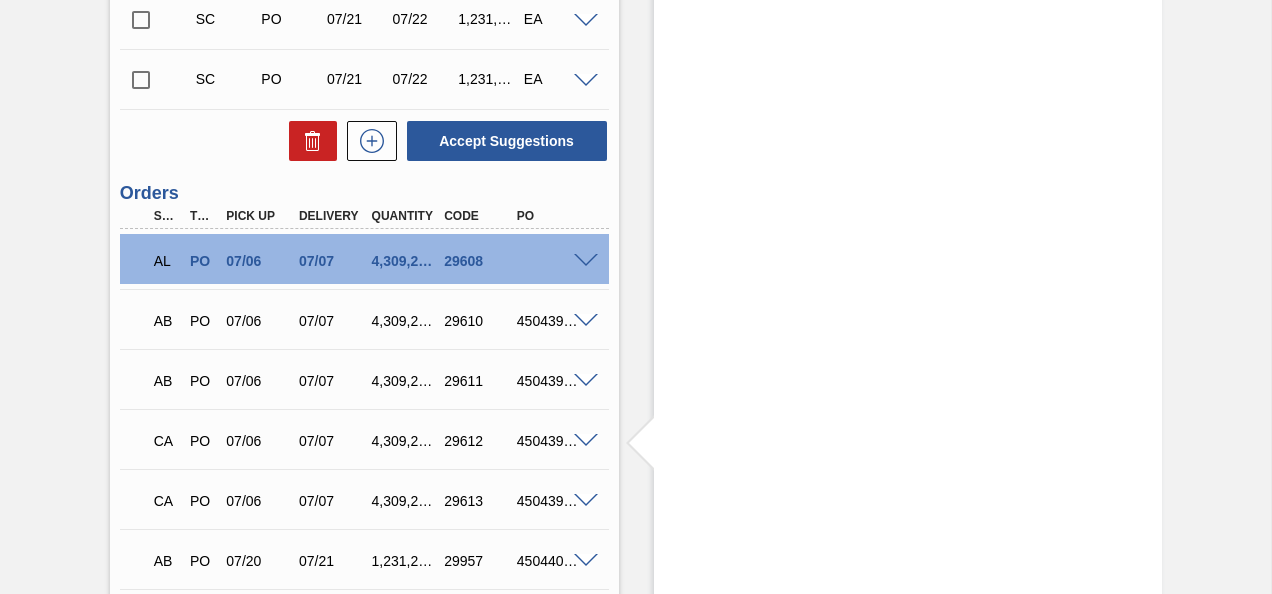 click at bounding box center [586, 381] 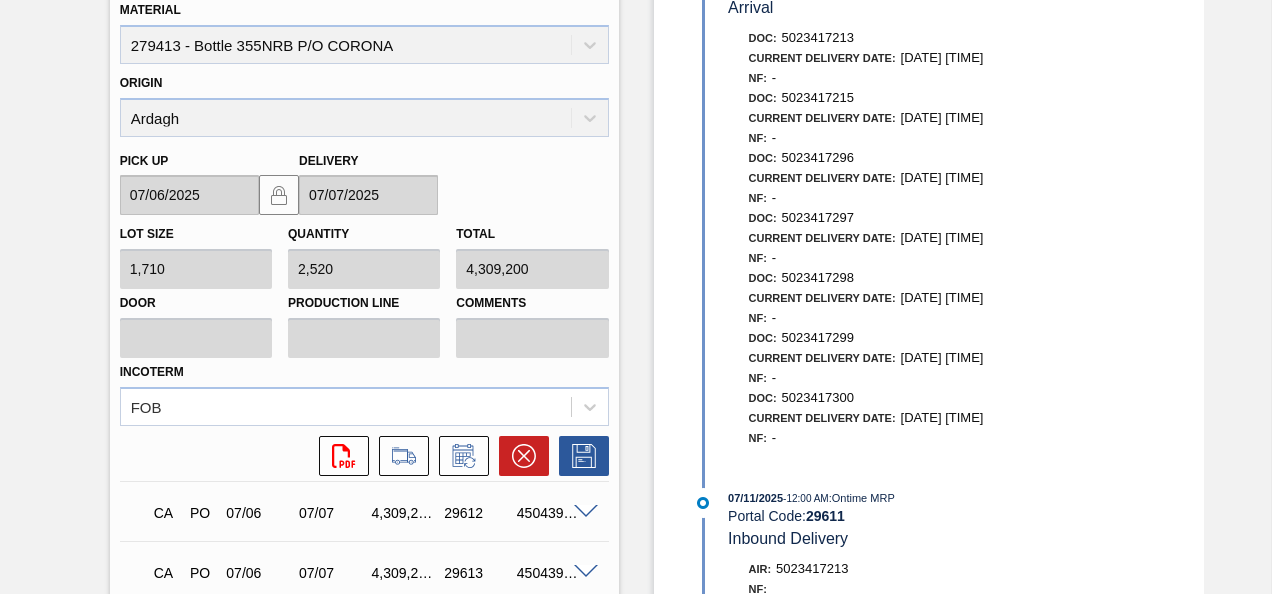 scroll, scrollTop: 1489, scrollLeft: 0, axis: vertical 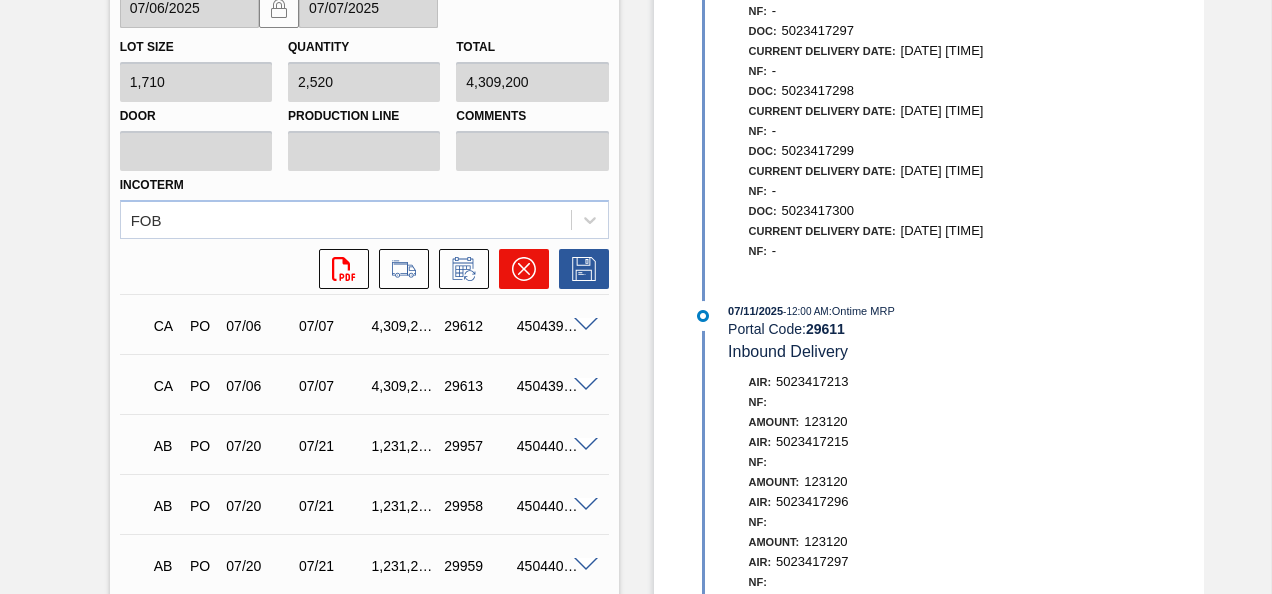 click 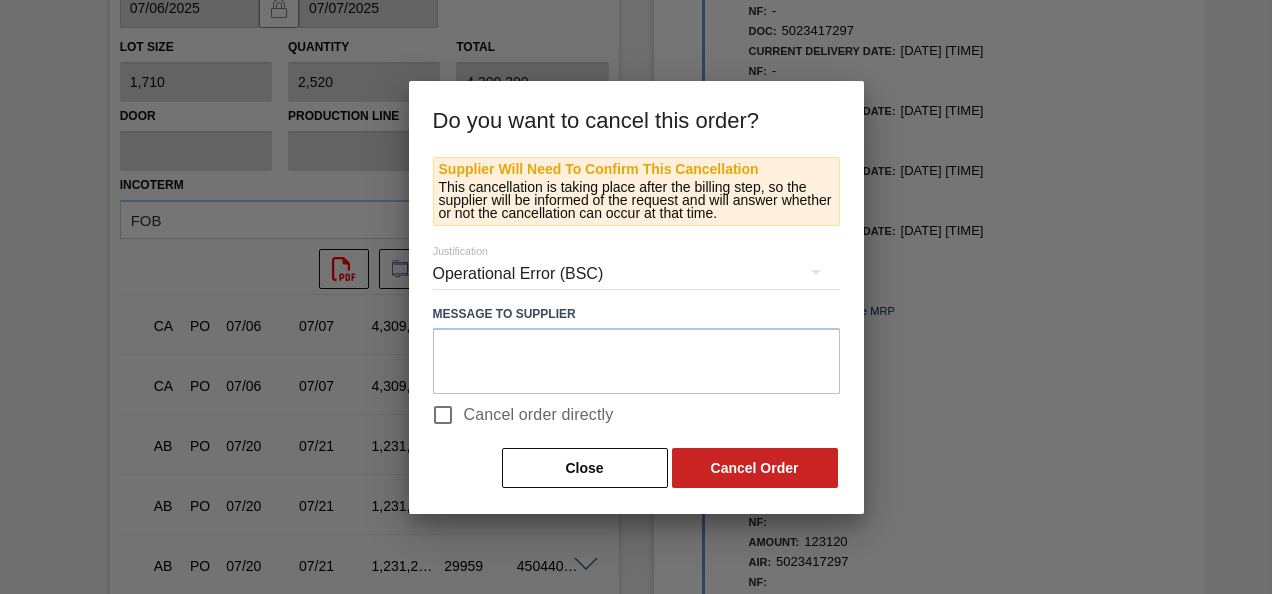 click on "Cancel order directly" at bounding box center [443, 415] 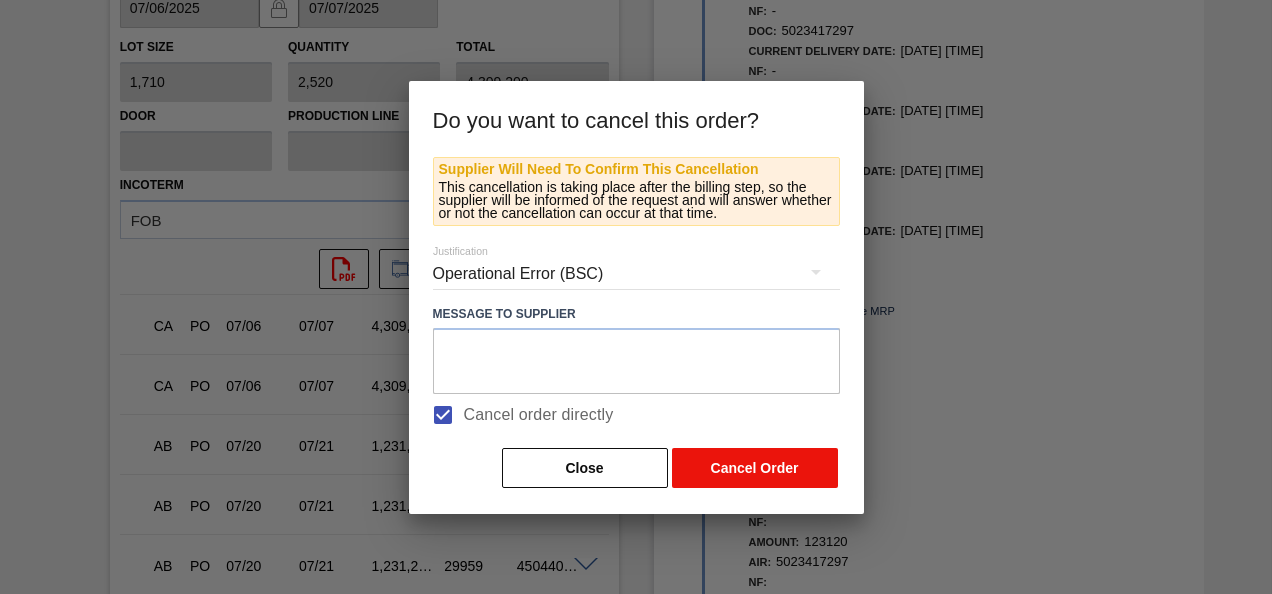 click on "Cancel Order" at bounding box center (755, 468) 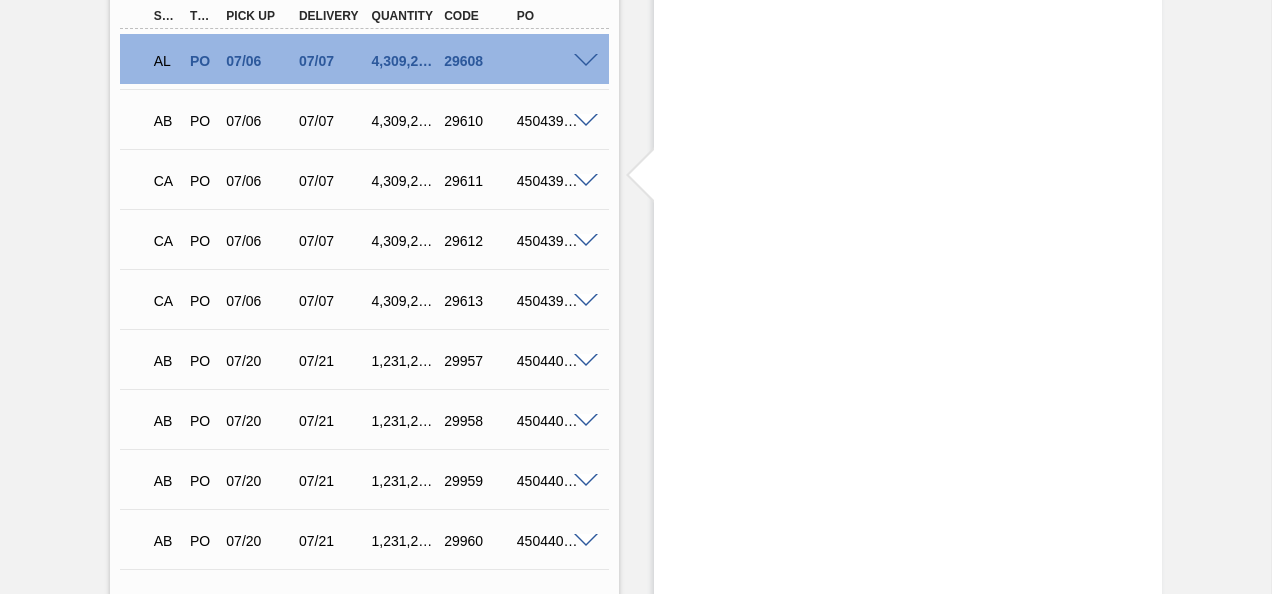 scroll, scrollTop: 989, scrollLeft: 0, axis: vertical 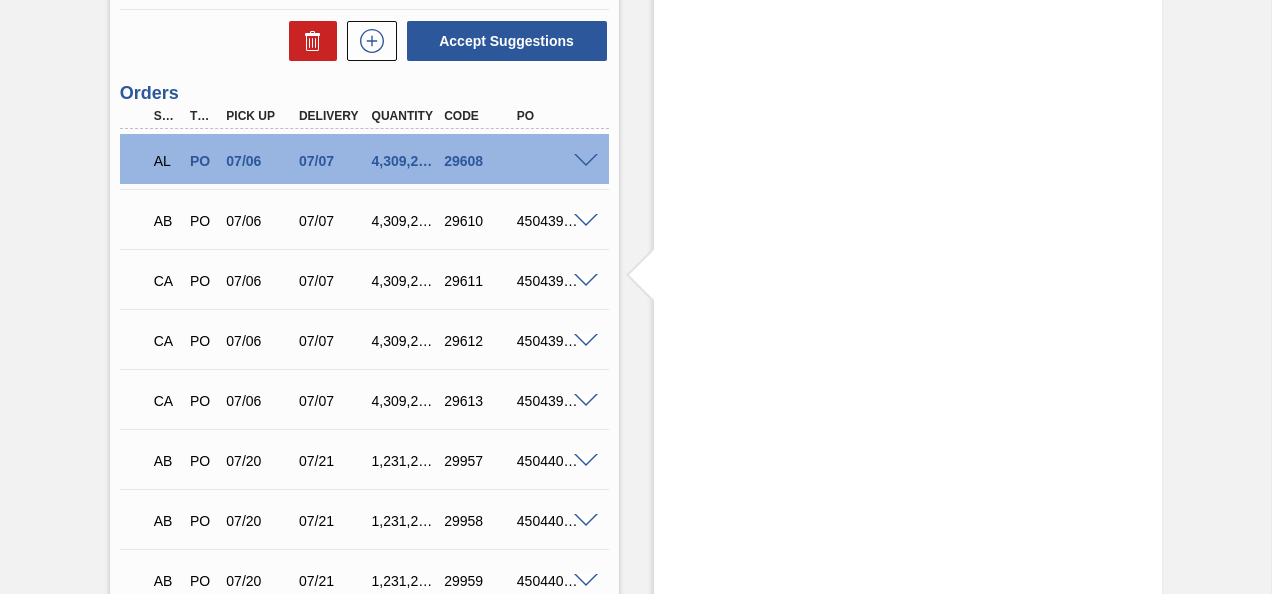 click at bounding box center (586, 221) 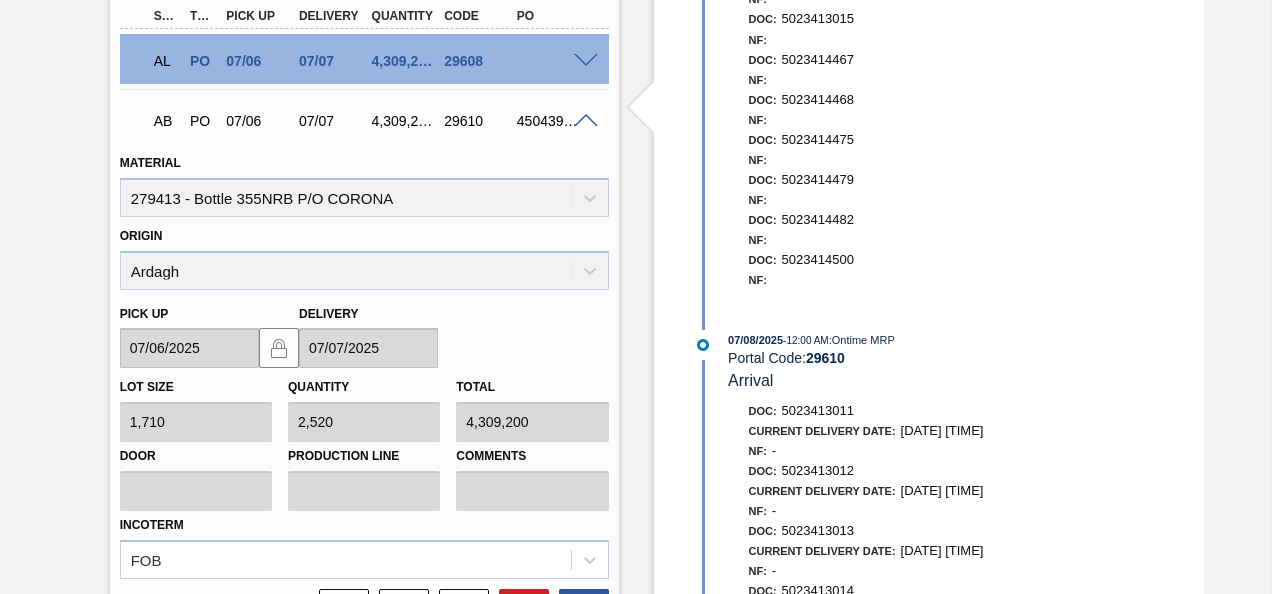 scroll, scrollTop: 1289, scrollLeft: 0, axis: vertical 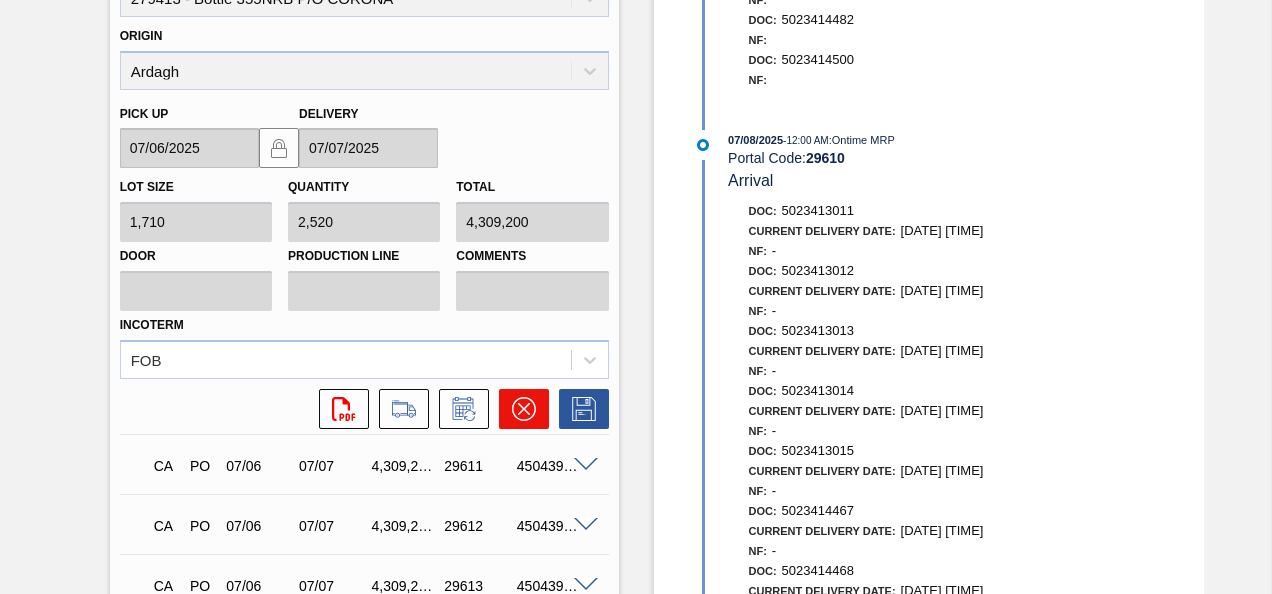 click 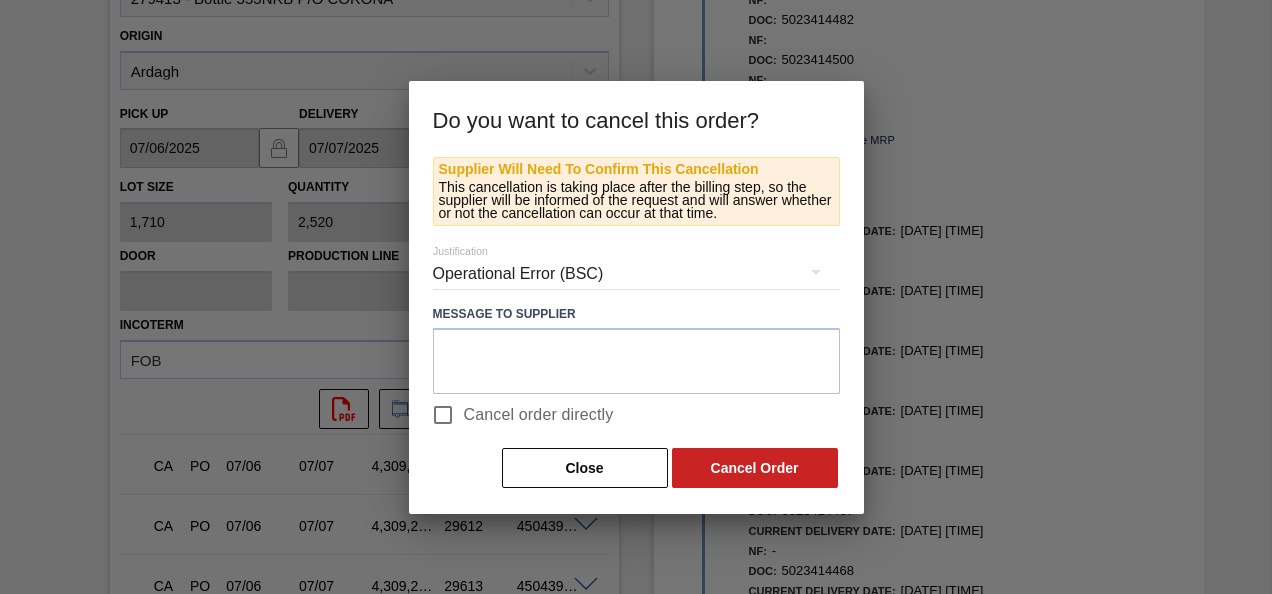 click on "Cancel order directly" at bounding box center (539, 415) 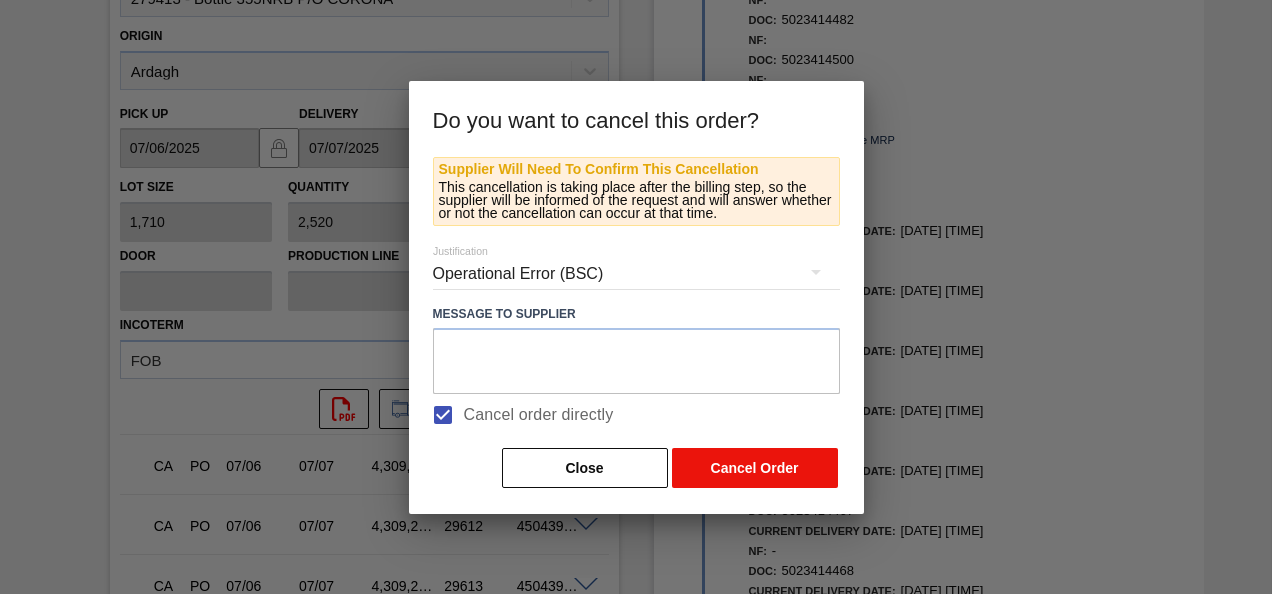 click on "Cancel Order" at bounding box center (755, 468) 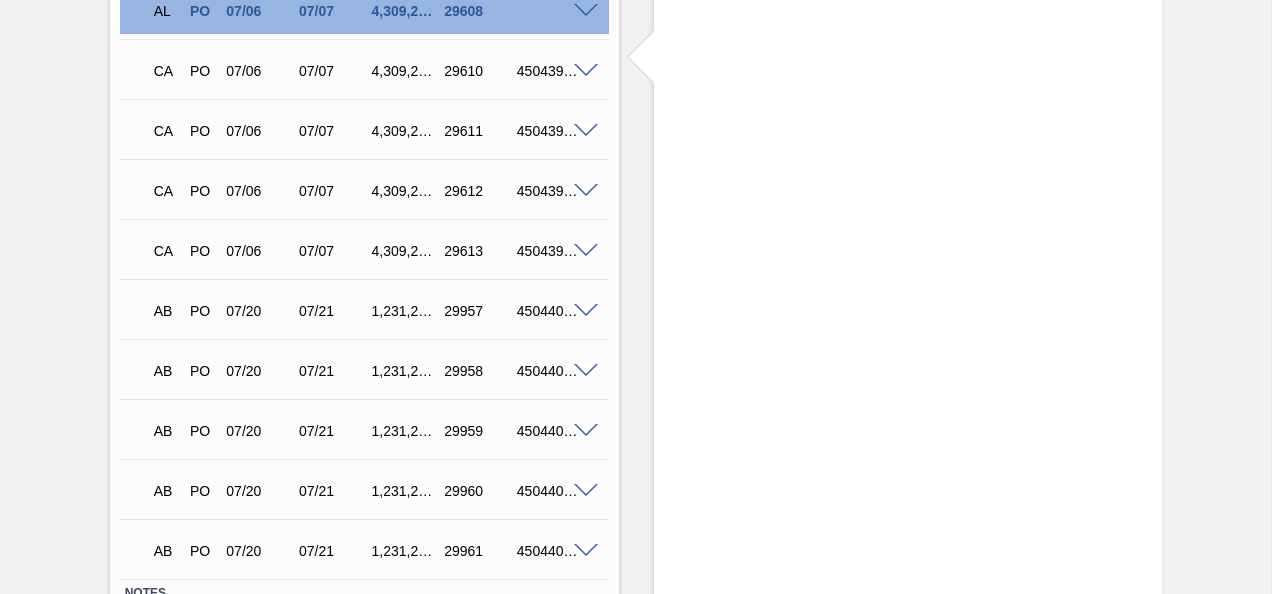 scroll, scrollTop: 989, scrollLeft: 0, axis: vertical 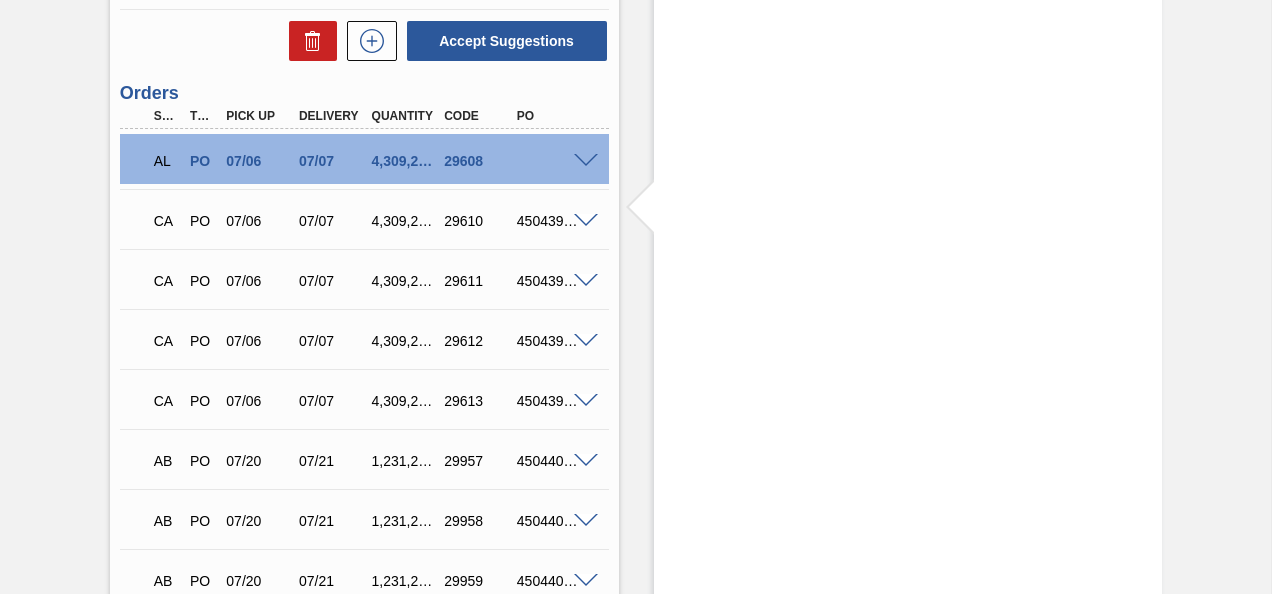 click at bounding box center [586, 161] 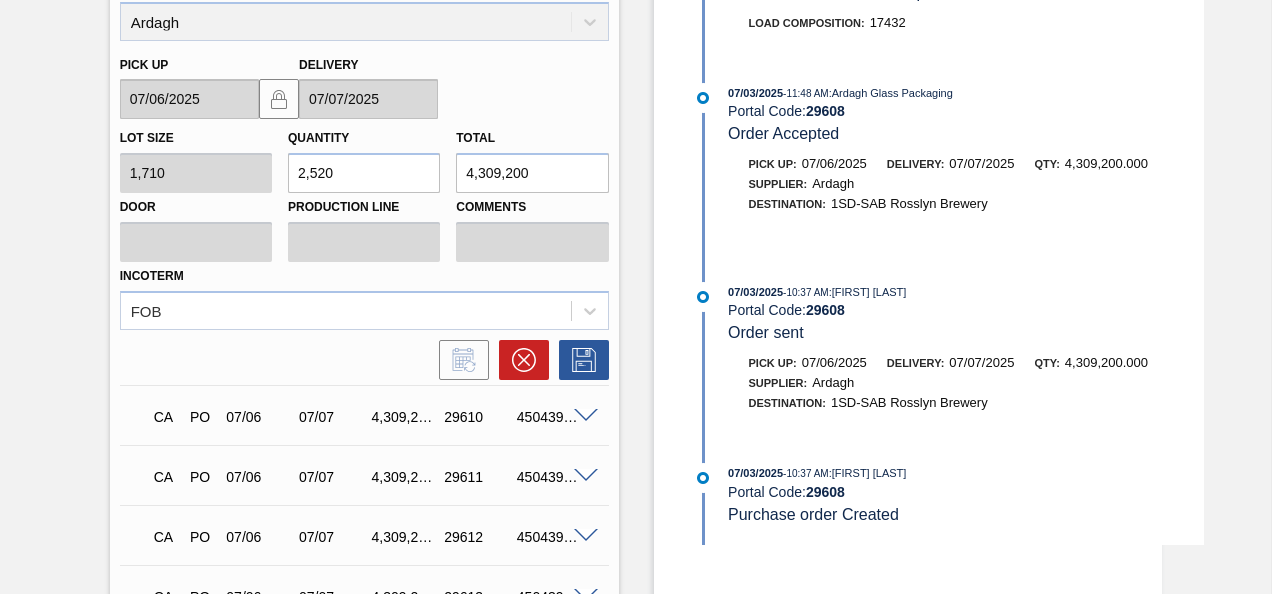 scroll, scrollTop: 1289, scrollLeft: 0, axis: vertical 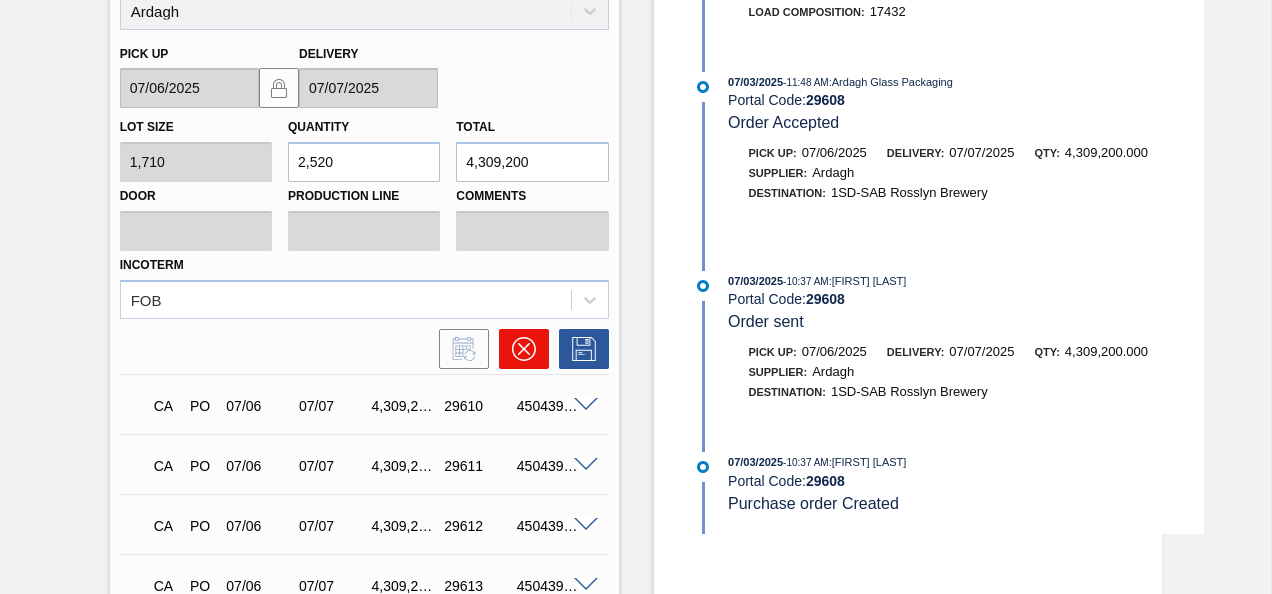 click 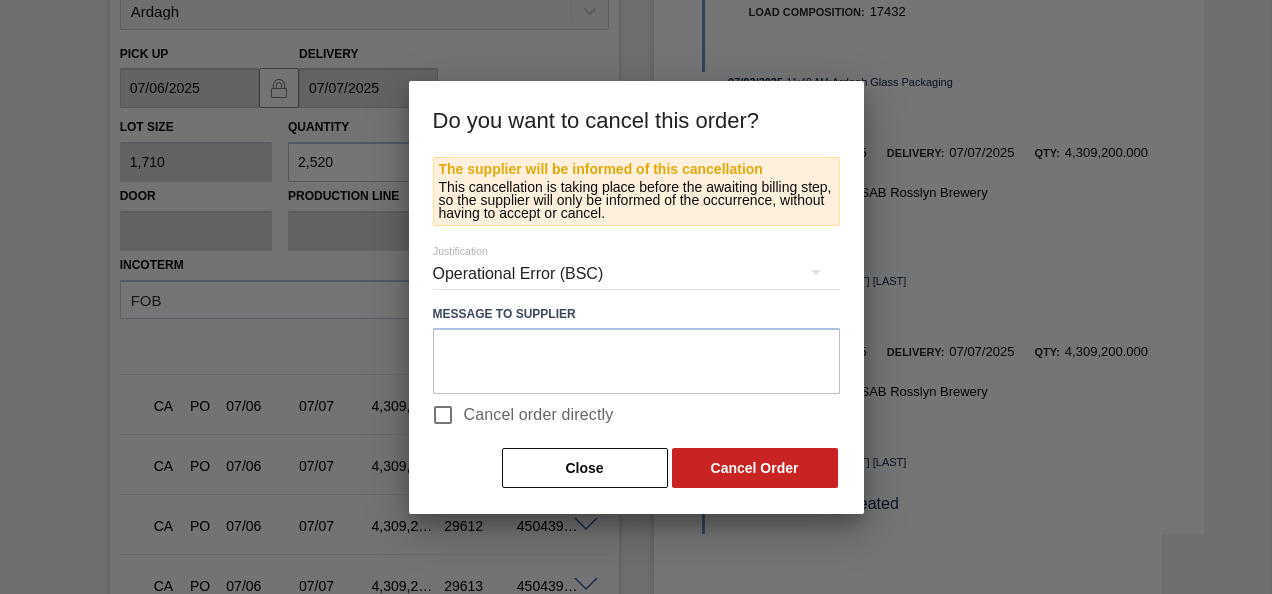 click on "Cancel order directly" at bounding box center (539, 415) 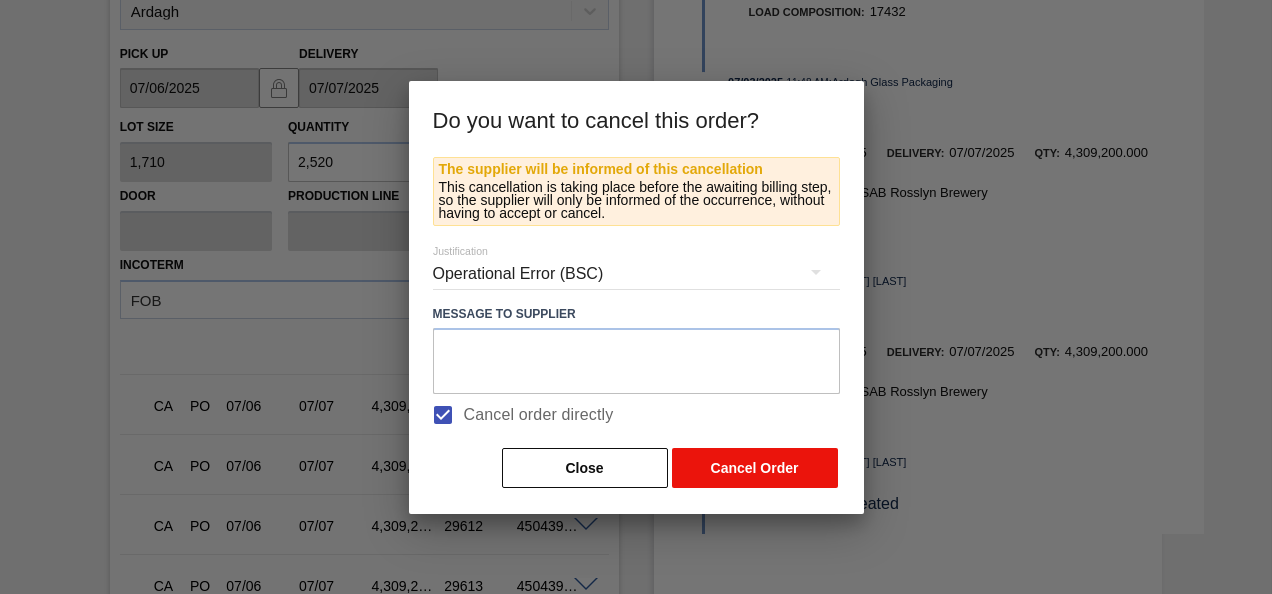 click on "Cancel Order" at bounding box center [755, 468] 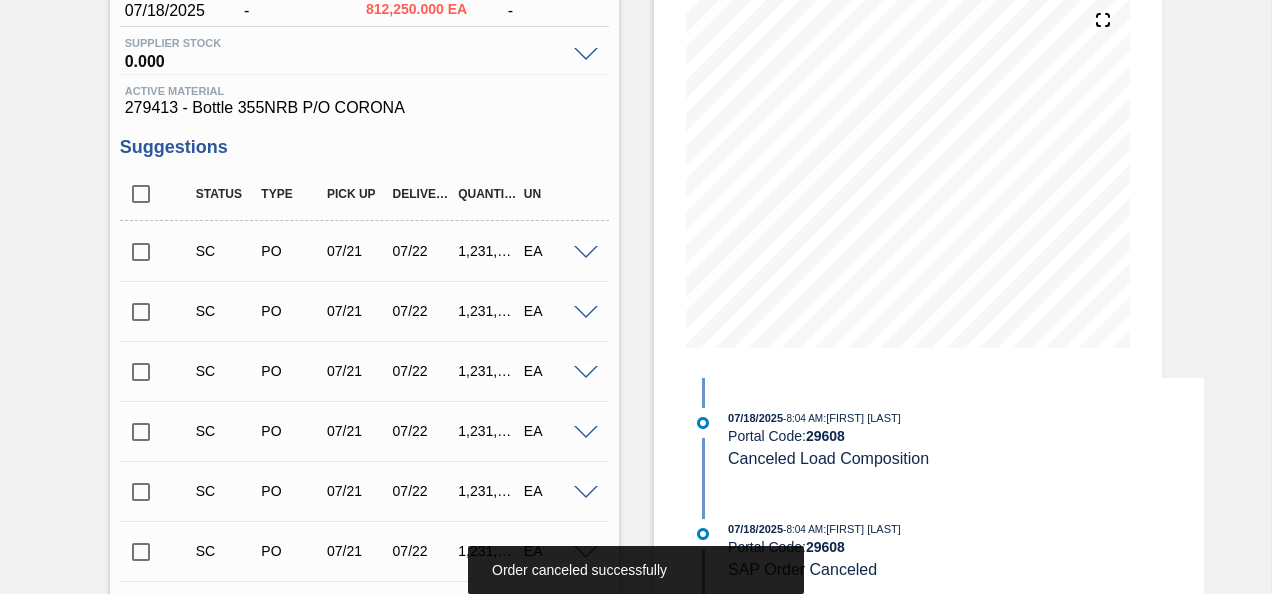 scroll, scrollTop: 0, scrollLeft: 0, axis: both 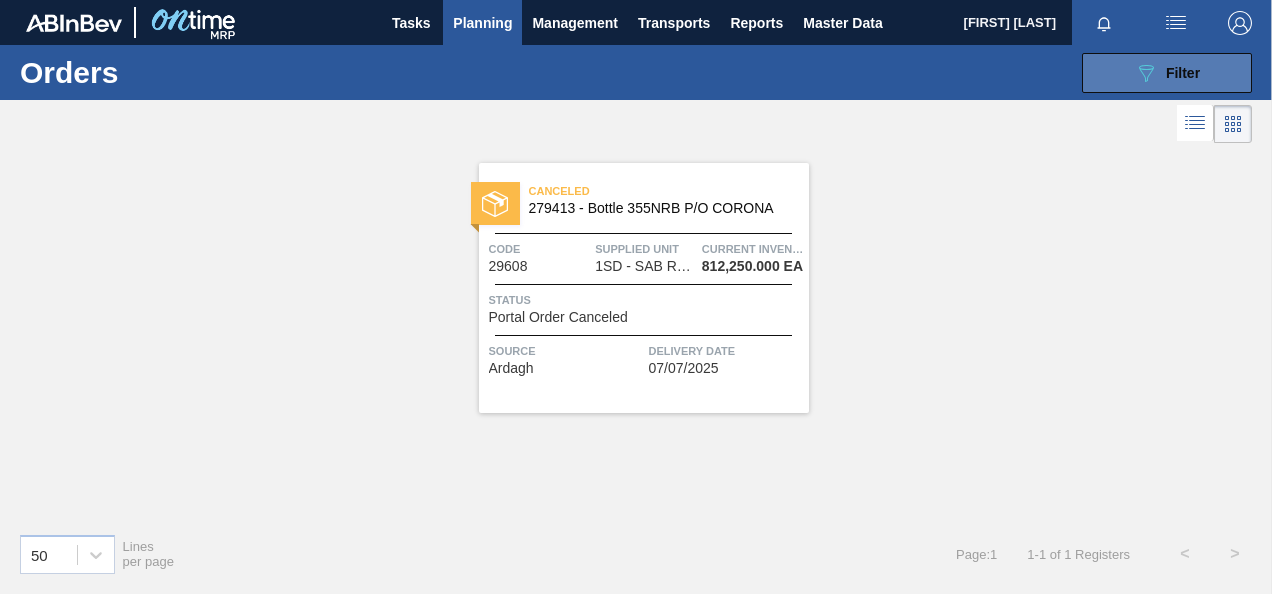 click on "089F7B8B-B2A5-4AFE-B5C0-19BA573D28AC" 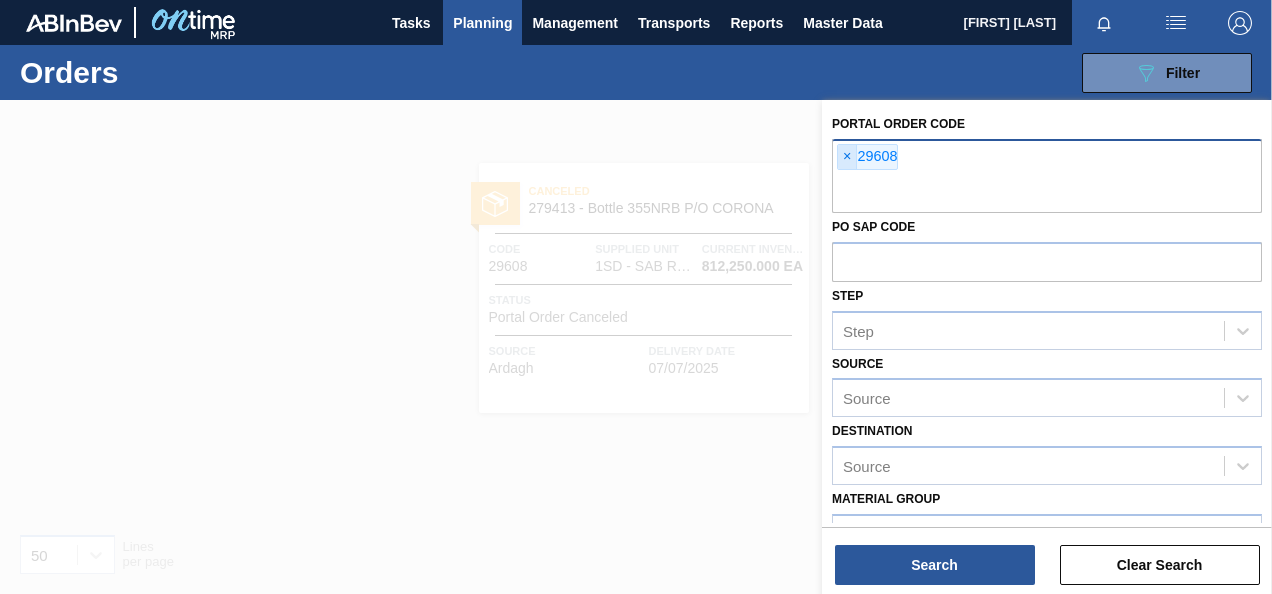 click on "×" at bounding box center [847, 157] 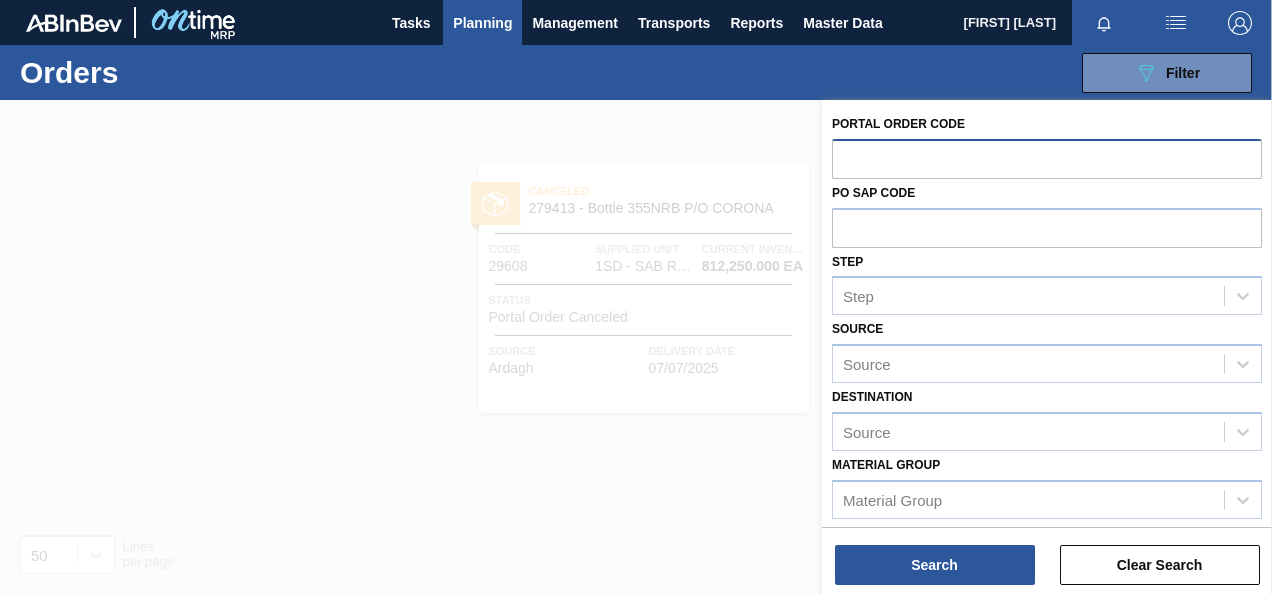 paste on "29610" 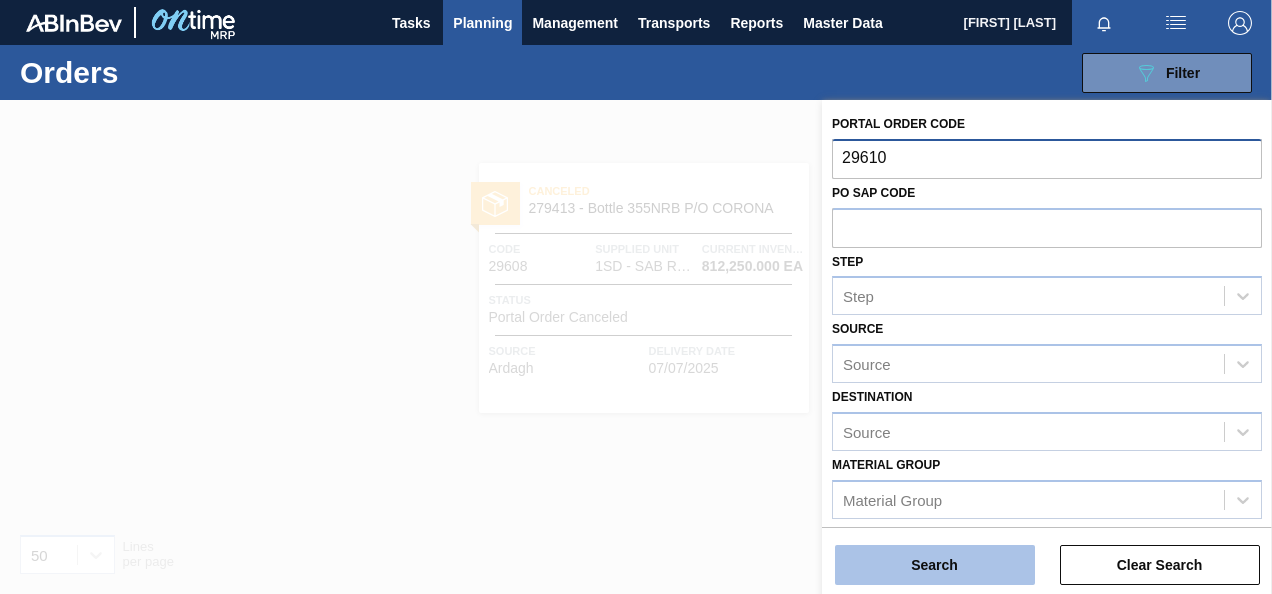 type on "29610" 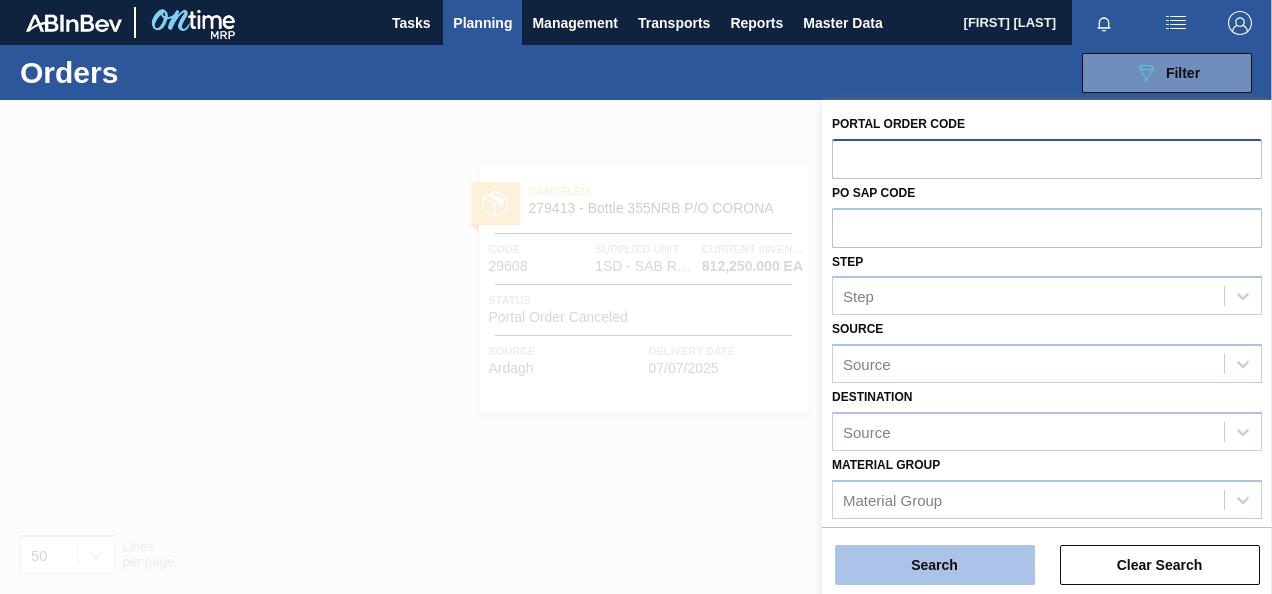 click on "Search" at bounding box center [935, 565] 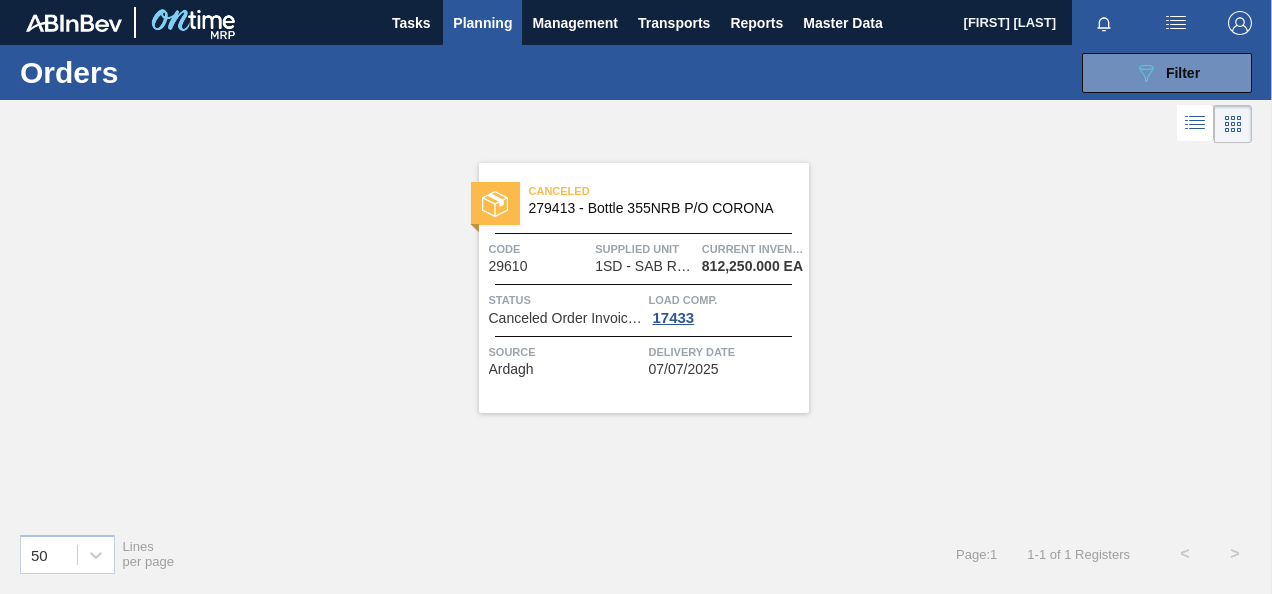 click on "Load Comp." at bounding box center [726, 300] 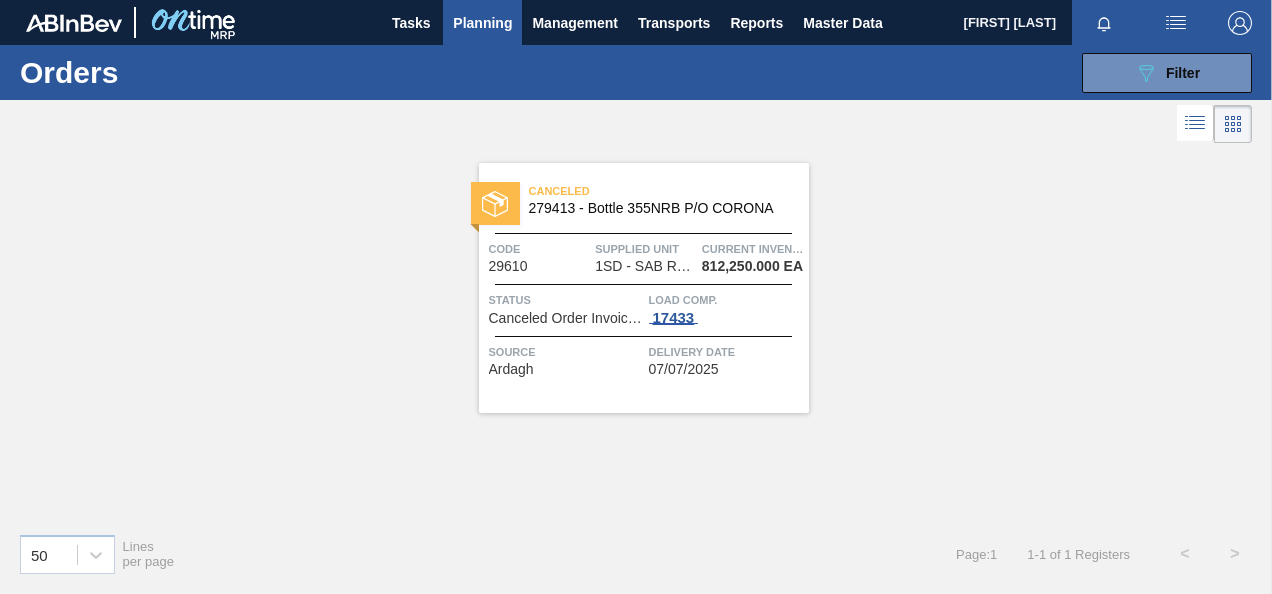 click on "17433" at bounding box center [674, 318] 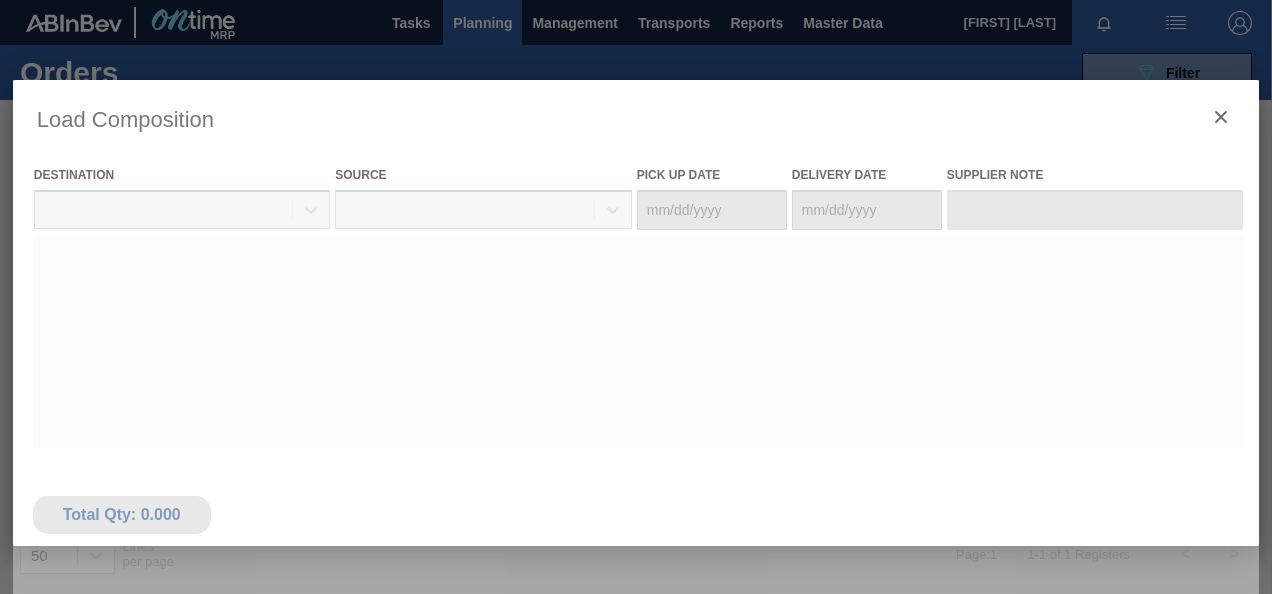 type on "07/06/2025" 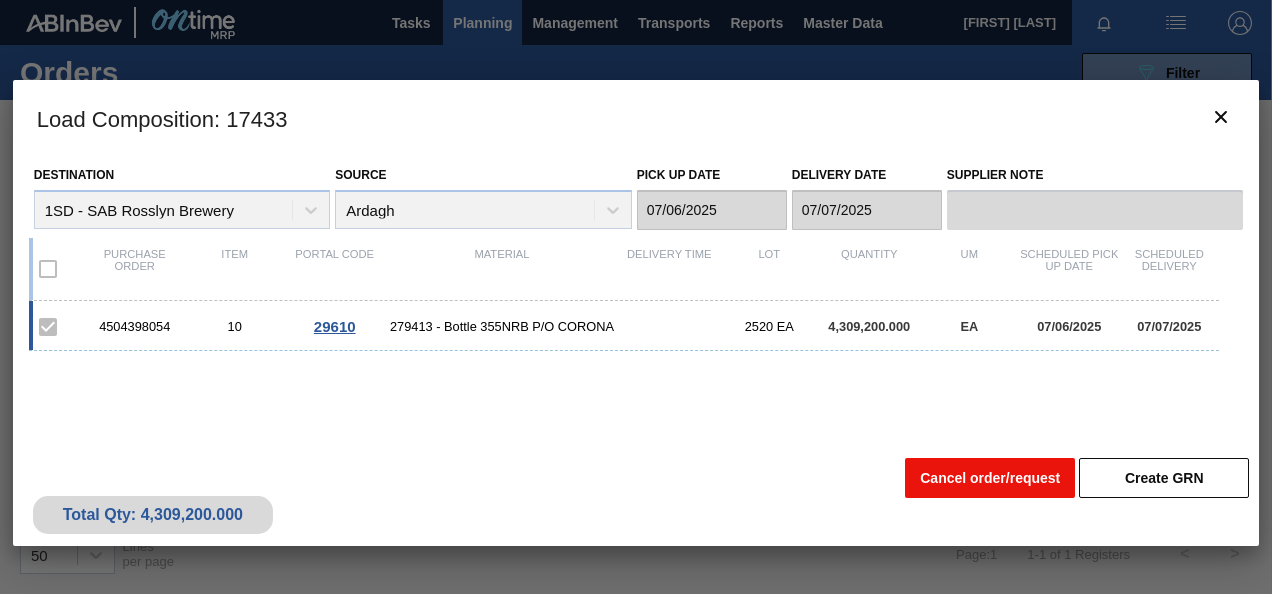 click on "Cancel order/request" at bounding box center [990, 478] 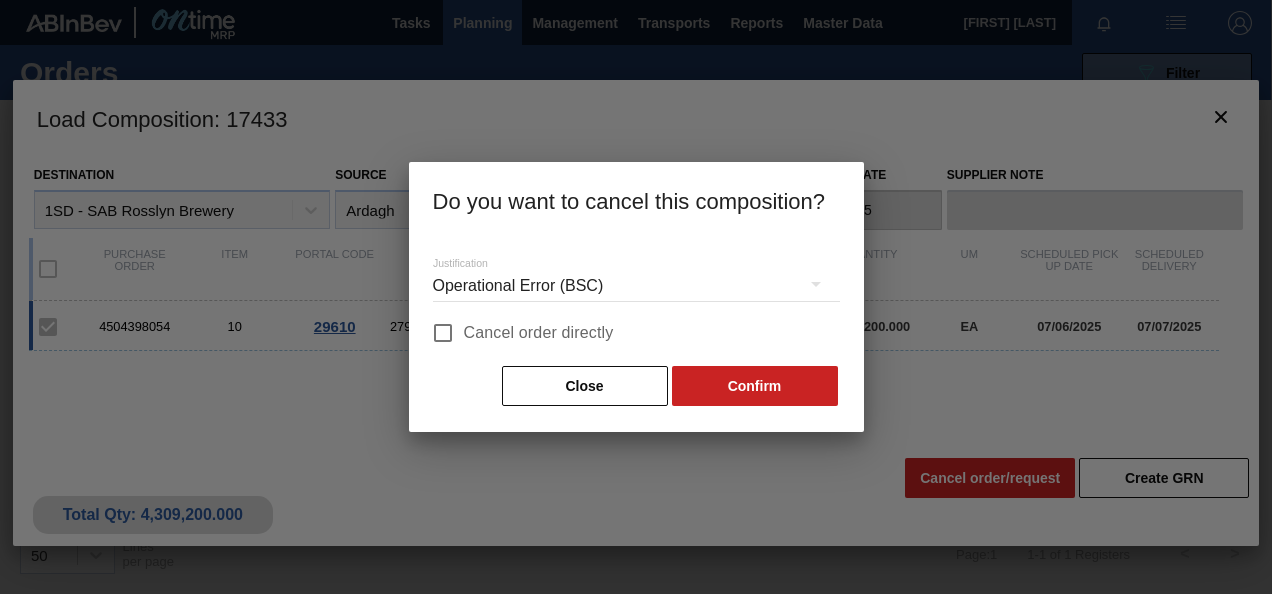 click on "Cancel order directly" at bounding box center [443, 333] 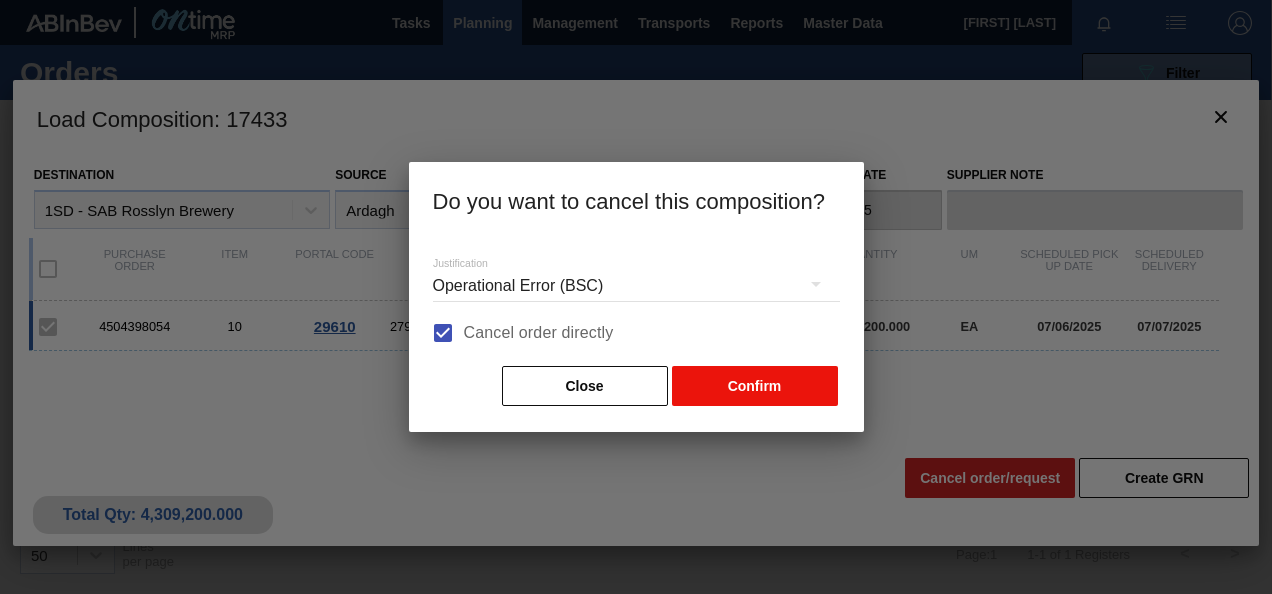 click on "Confirm" at bounding box center [755, 386] 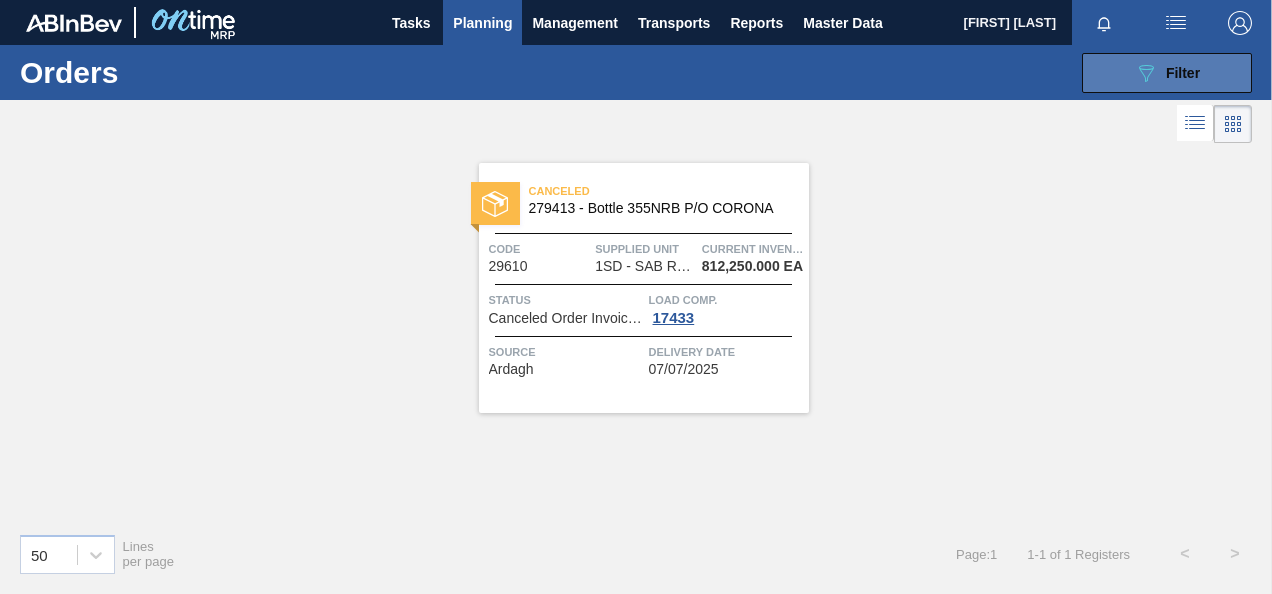 click on "089F7B8B-B2A5-4AFE-B5C0-19BA573D28AC" 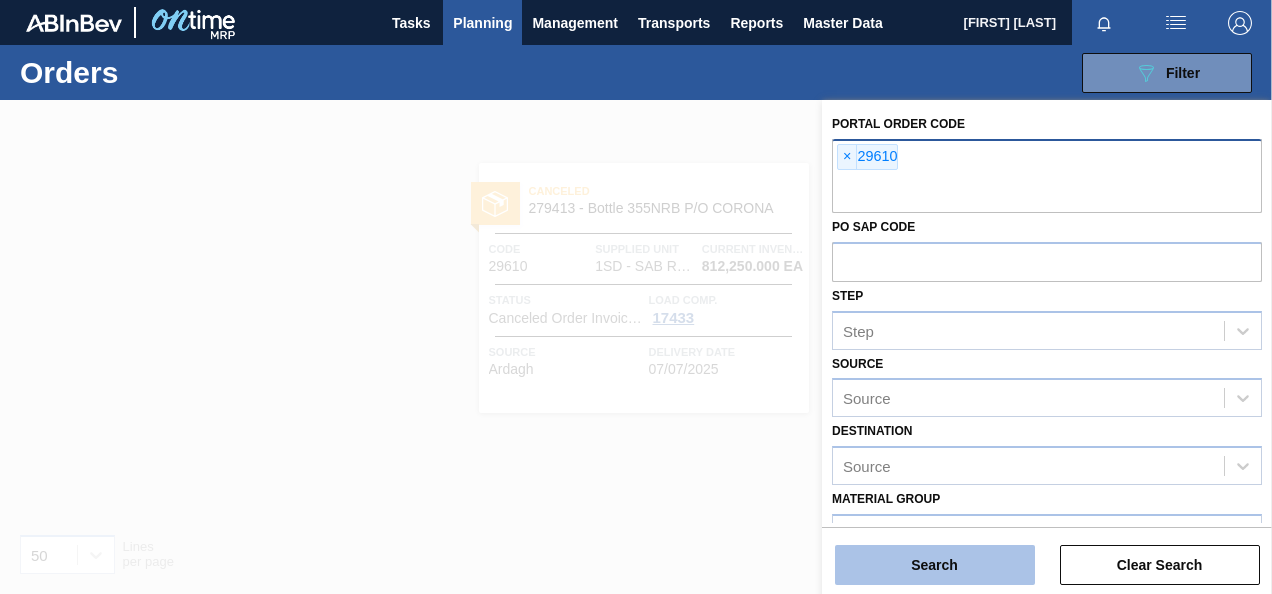 click on "Search" at bounding box center (935, 565) 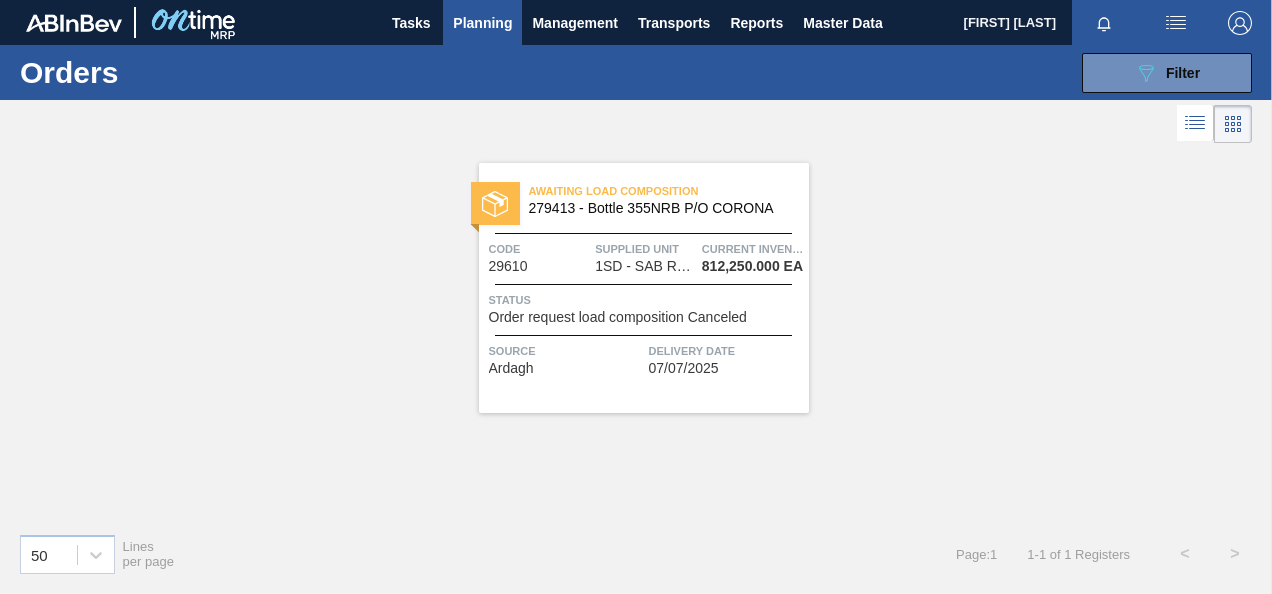 click on "Order request load composition Canceled" at bounding box center [618, 317] 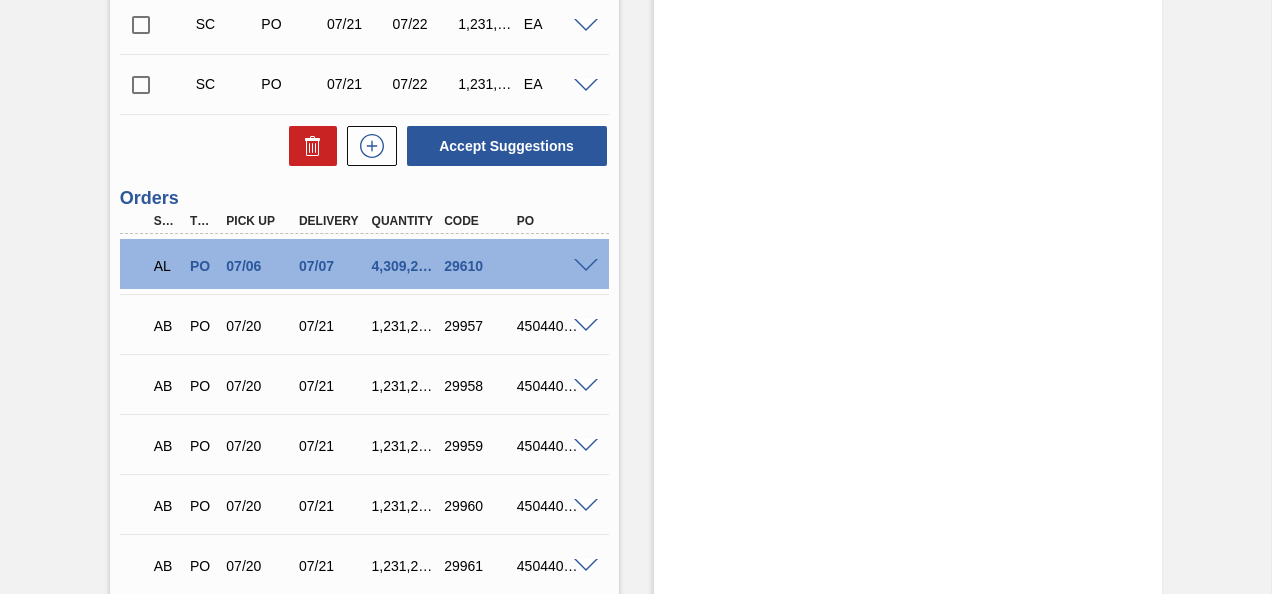 scroll, scrollTop: 2100, scrollLeft: 0, axis: vertical 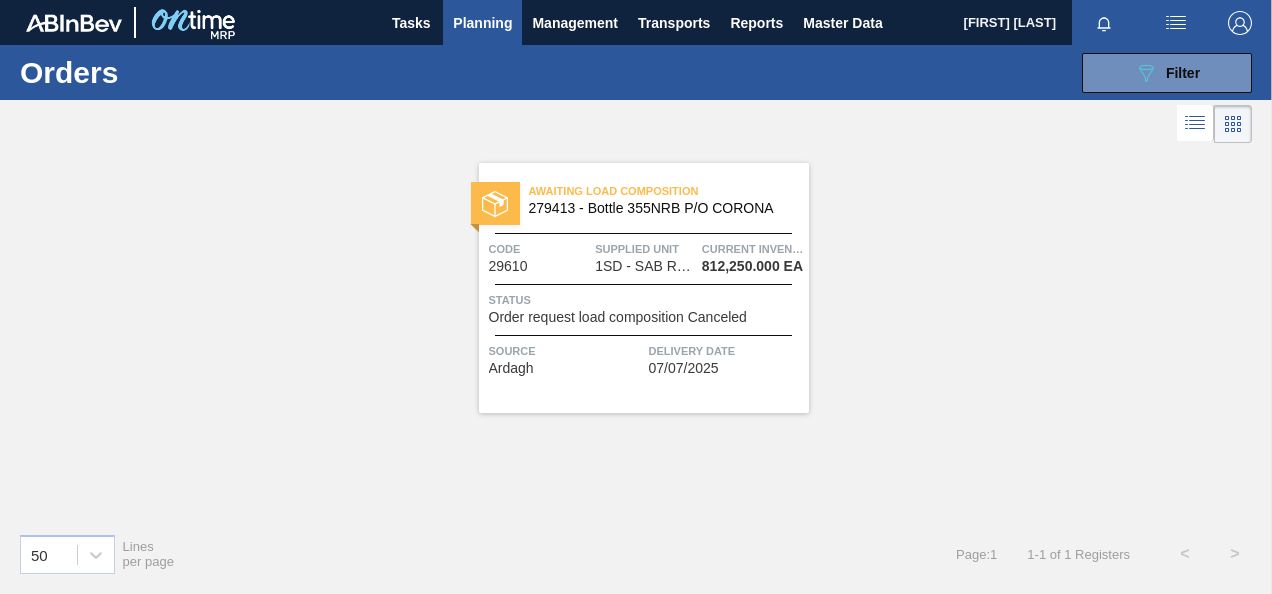 click on "089F7B8B-B2A5-4AFE-B5C0-19BA573D28AC Filter Portal Order Code  ×  29610 PO SAP Code Step Step Source Source Destination Source Material Group Material Group Material Material Delivery Date from Delivery Date to Delivery time from Delivery time to Show pending items Search Clear Search" at bounding box center [779, 73] 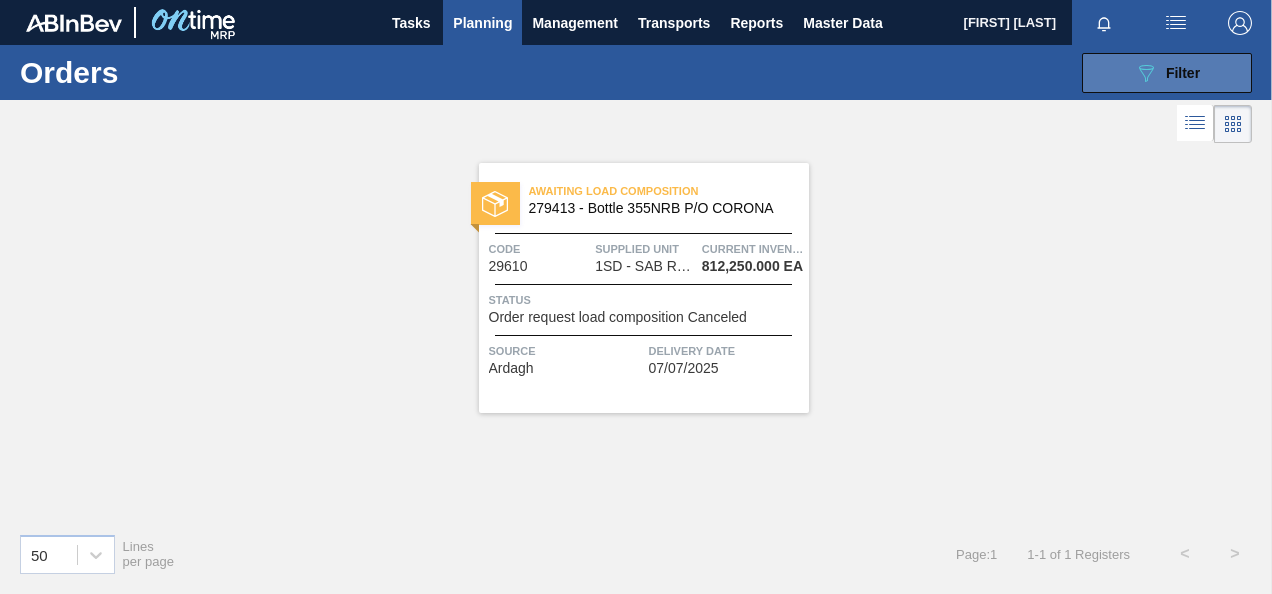 click on "089F7B8B-B2A5-4AFE-B5C0-19BA573D28AC Filter" at bounding box center (1167, 73) 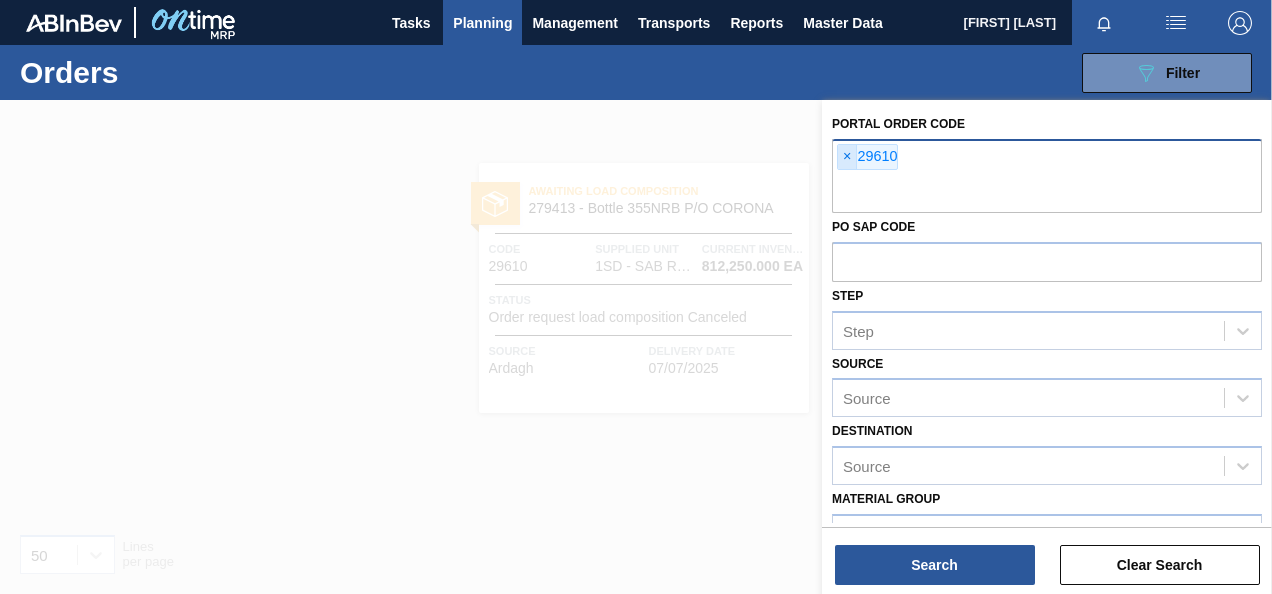 click on "×" at bounding box center [847, 157] 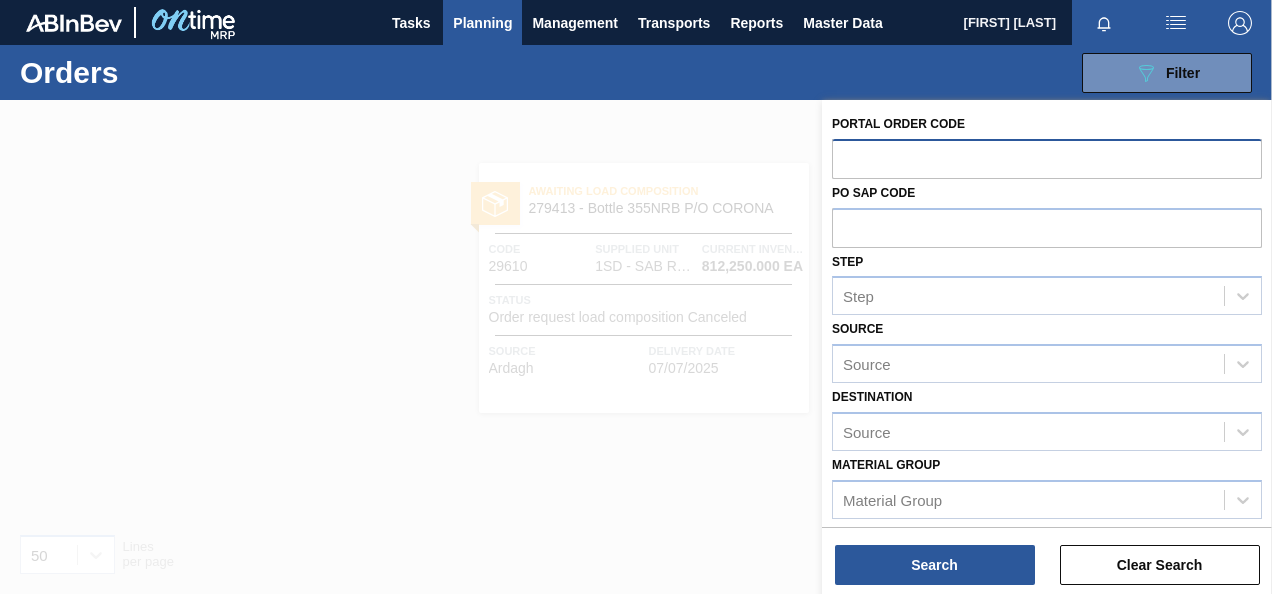 paste on "29611" 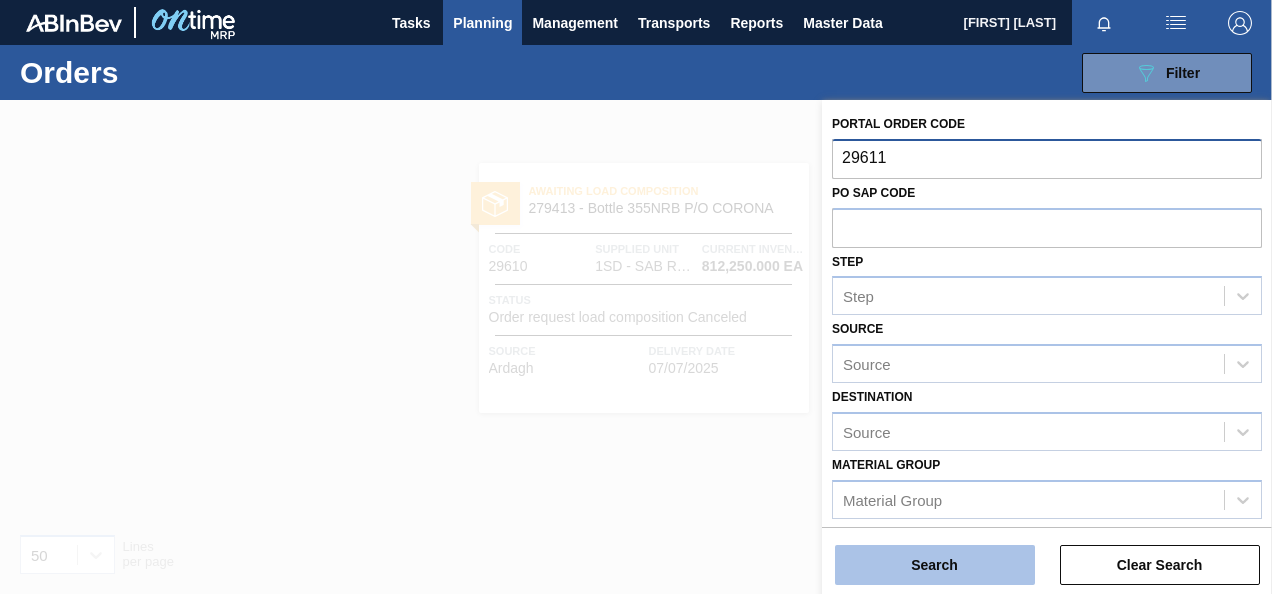 type on "29611" 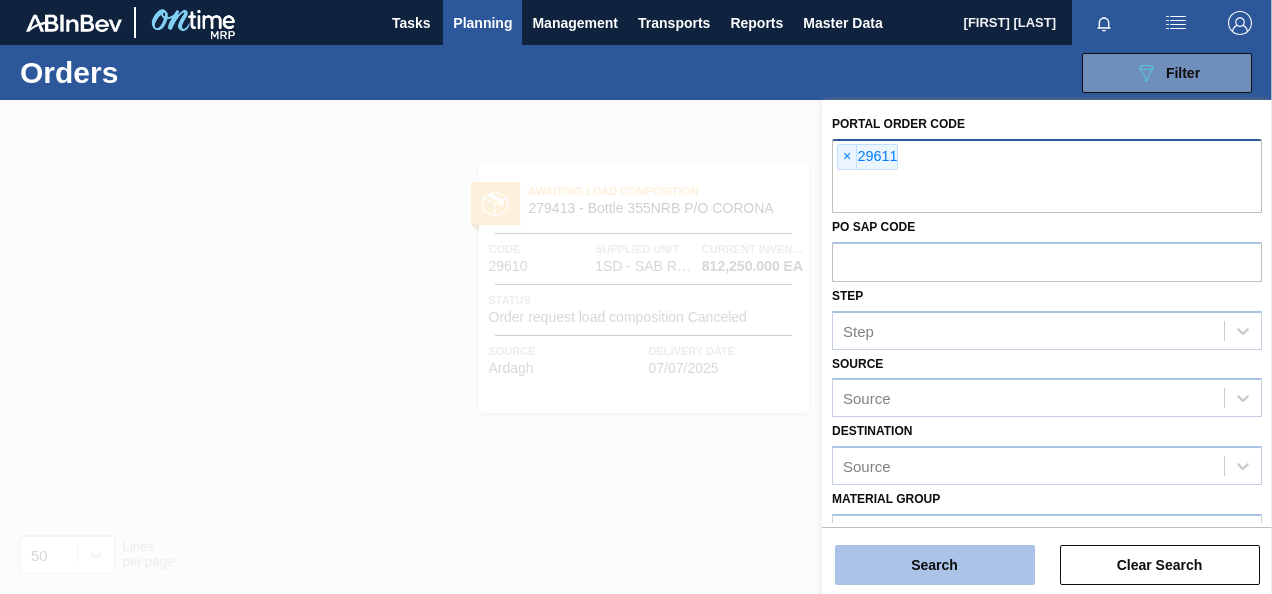 click on "Search" at bounding box center [935, 565] 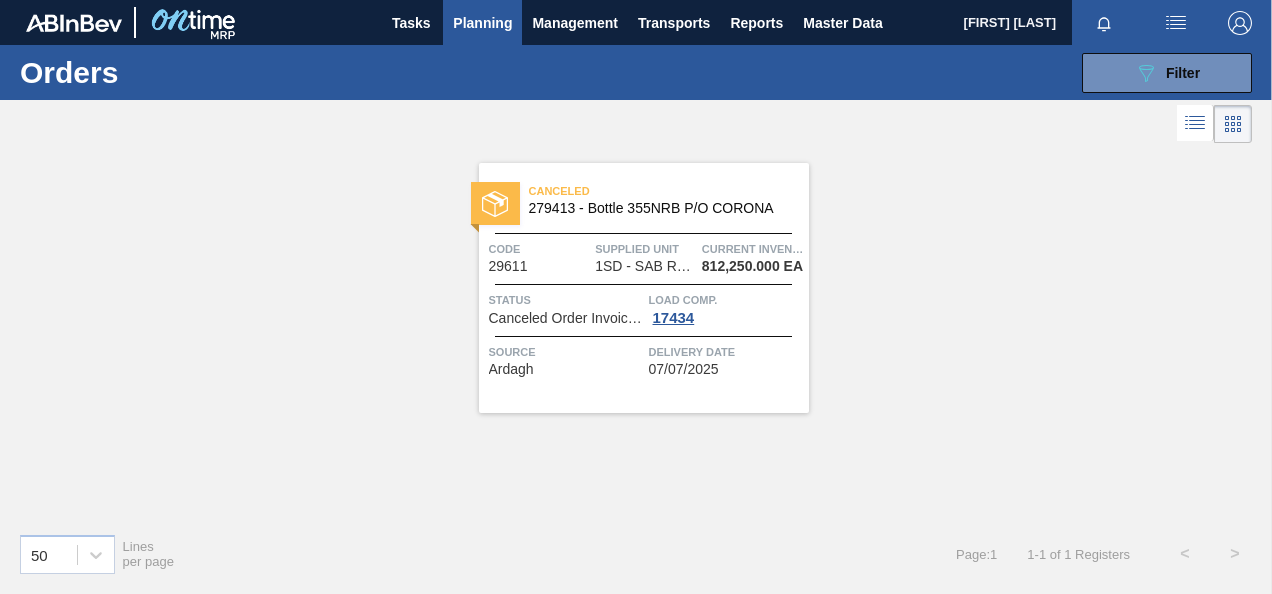 click on "Load Comp." at bounding box center [726, 300] 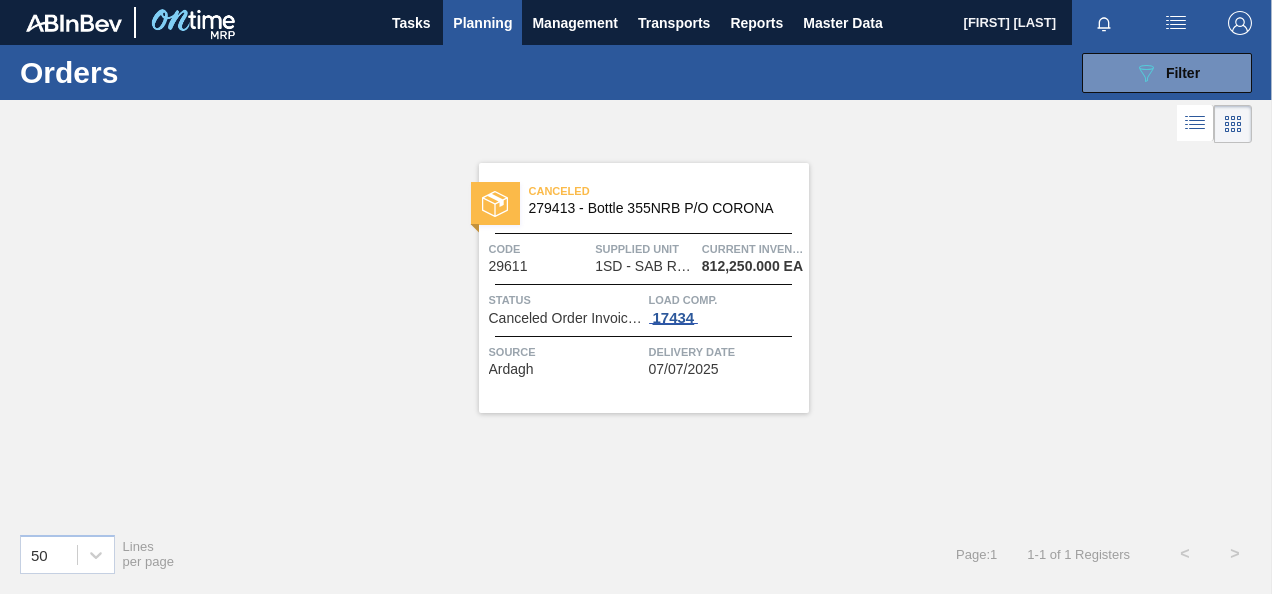 click on "17434" at bounding box center [674, 318] 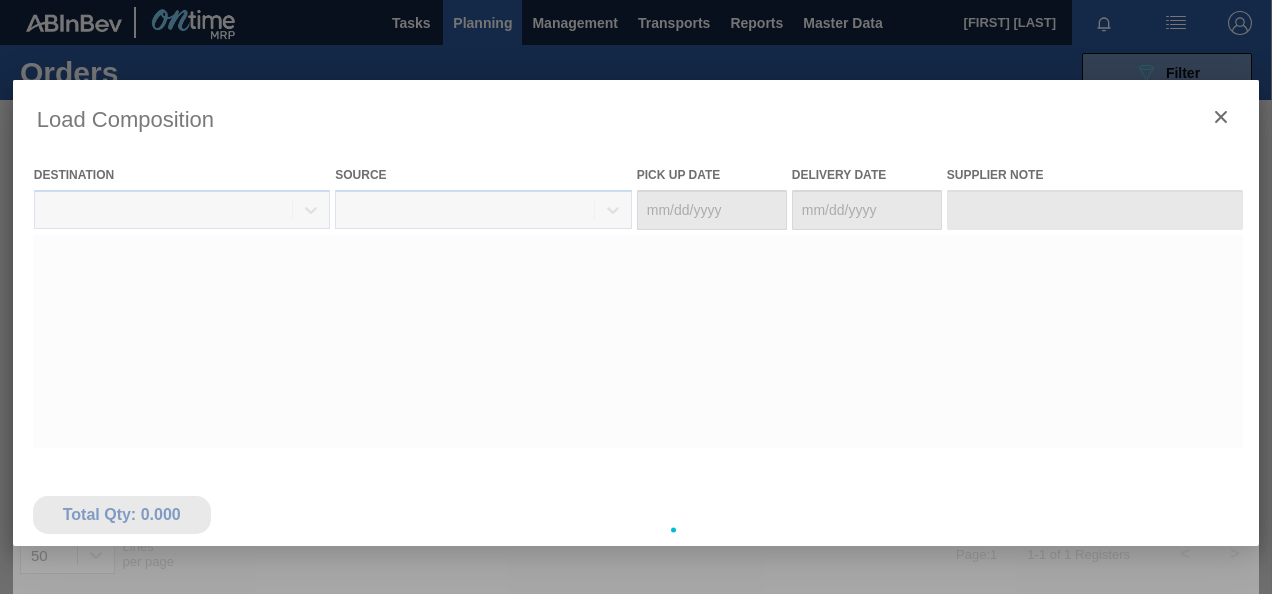 type on "07/06/2025" 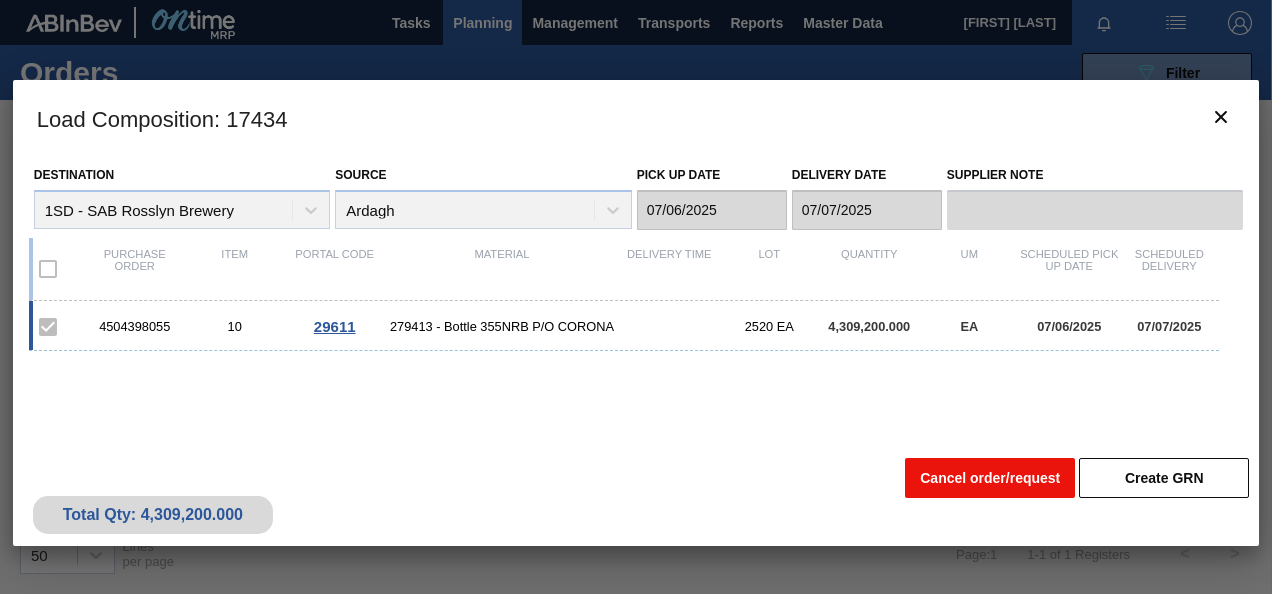 click on "Cancel order/request" at bounding box center (990, 478) 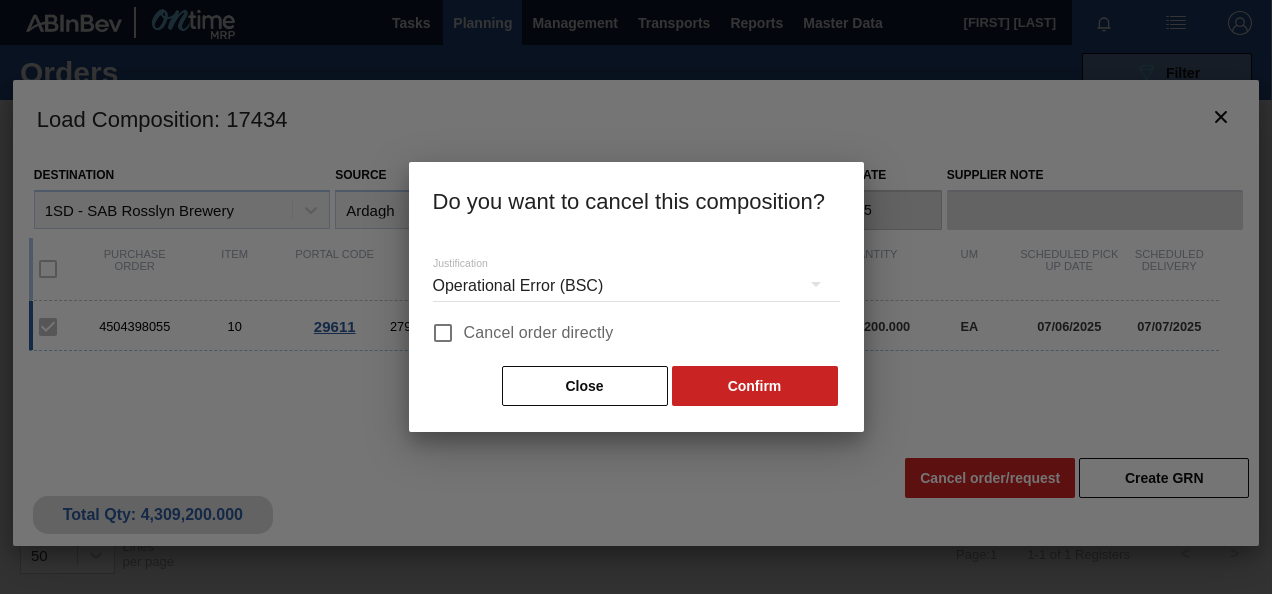 click on "Cancel order directly" at bounding box center (539, 333) 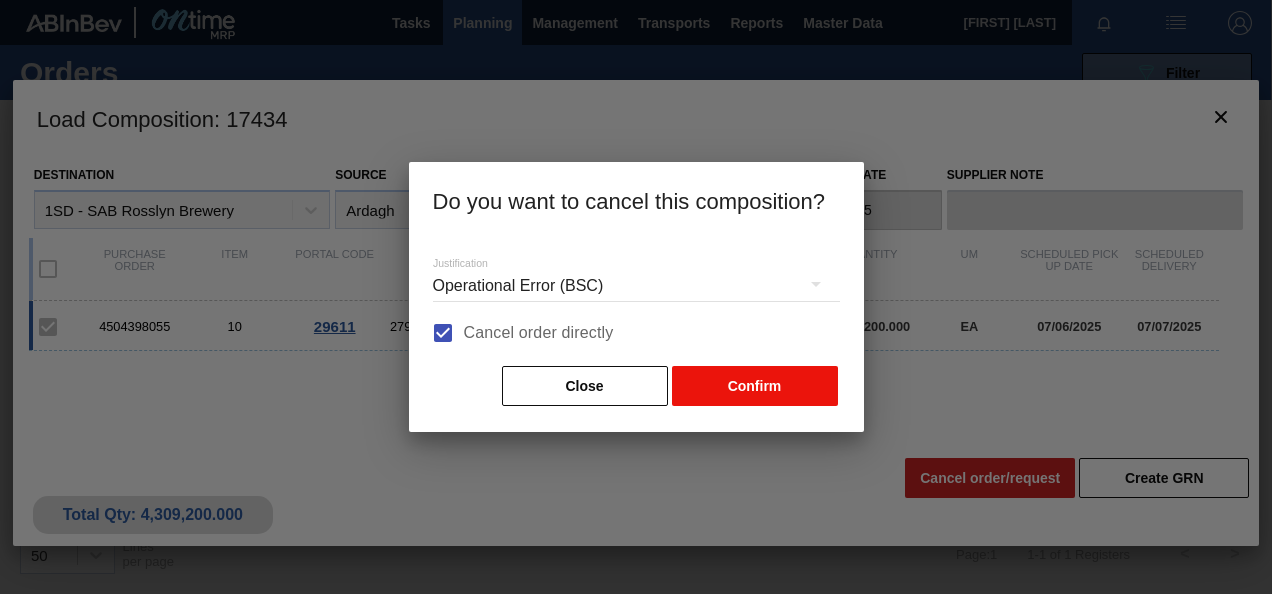 click on "Confirm" at bounding box center [755, 386] 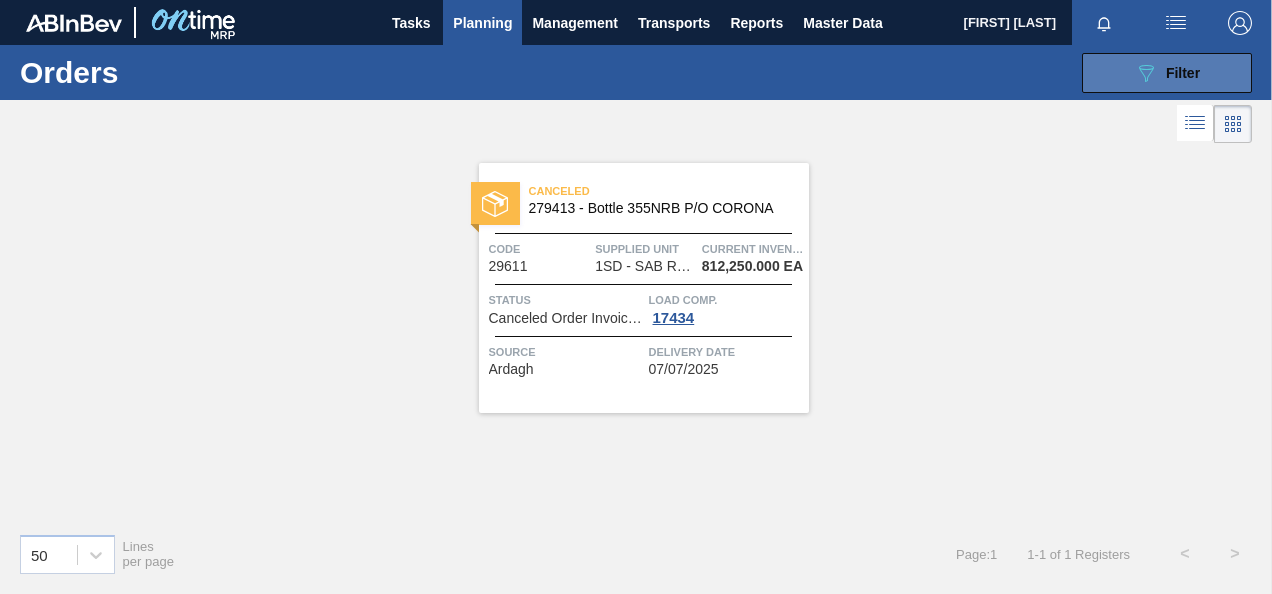 click on "089F7B8B-B2A5-4AFE-B5C0-19BA573D28AC Filter" at bounding box center [1167, 73] 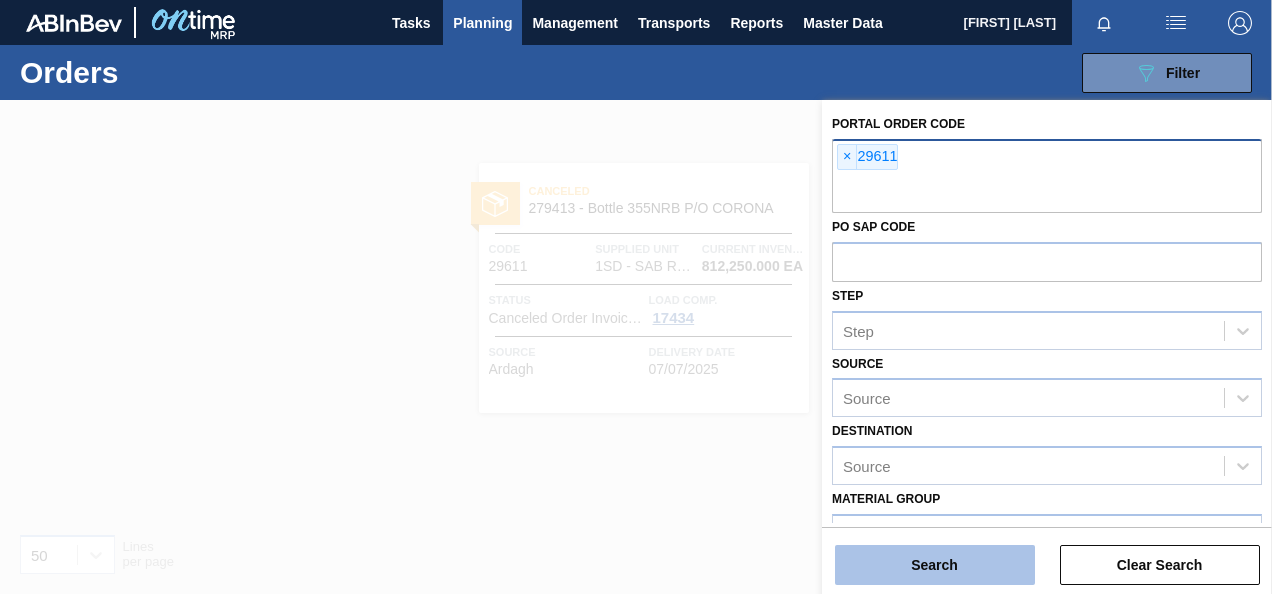 click on "Search" at bounding box center (935, 565) 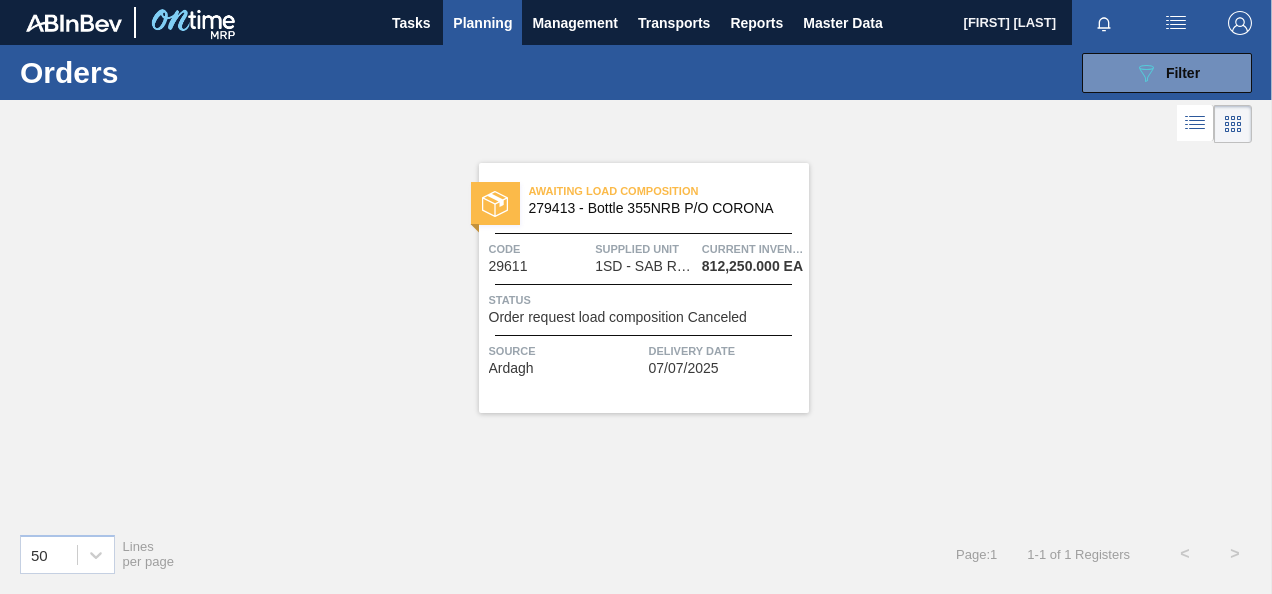 click on "Order request load composition Canceled" at bounding box center (618, 317) 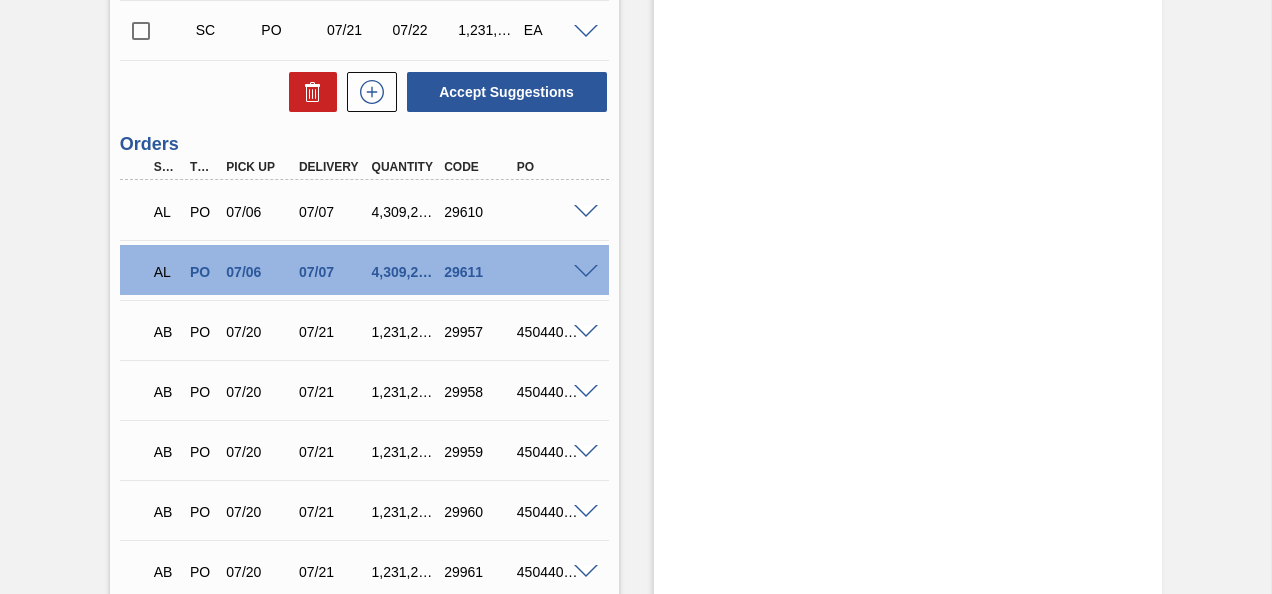 scroll, scrollTop: 2100, scrollLeft: 0, axis: vertical 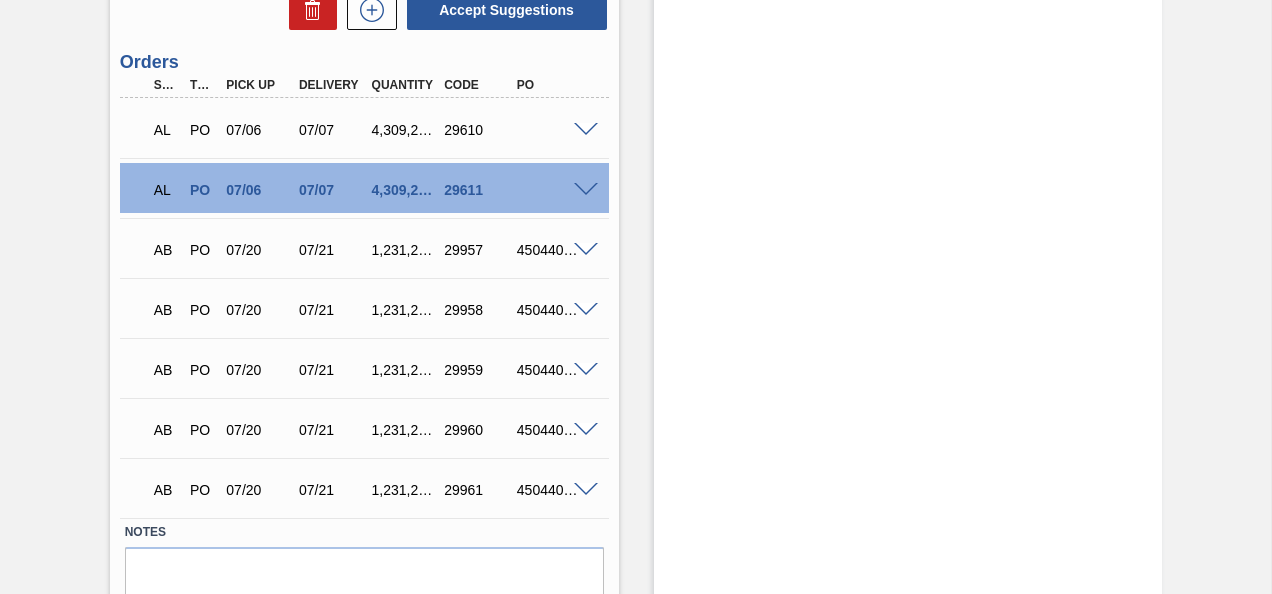 click on "AL PO [DATE] [DATE] 4,309,200.000 [CODE]" at bounding box center (364, 188) 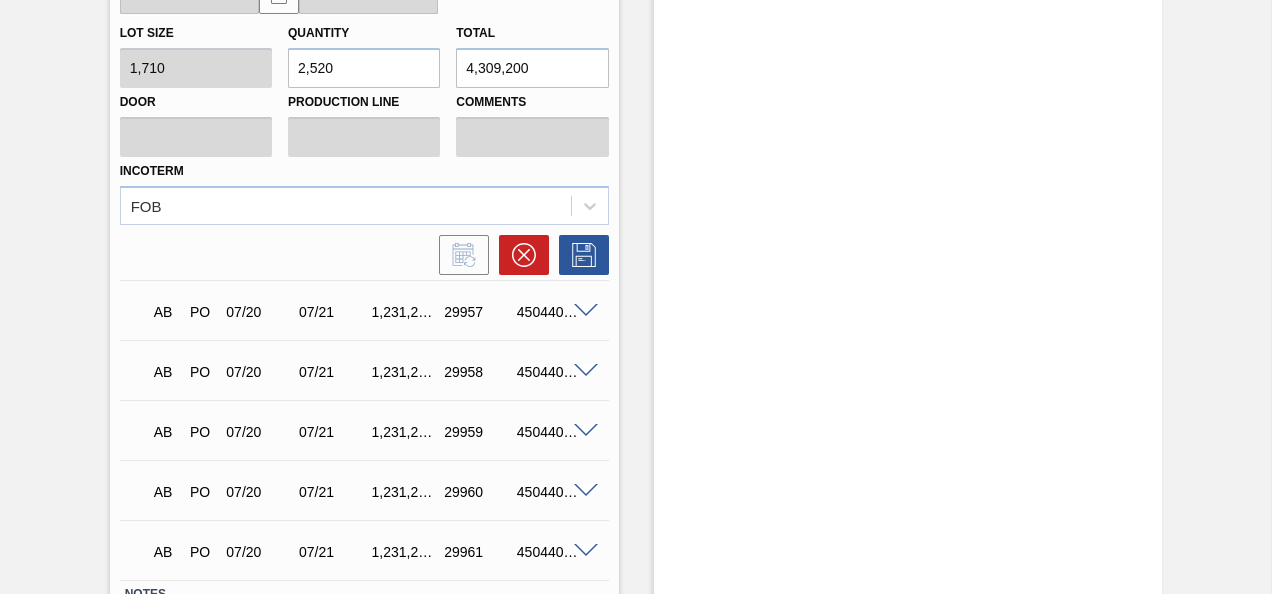 scroll, scrollTop: 2373, scrollLeft: 0, axis: vertical 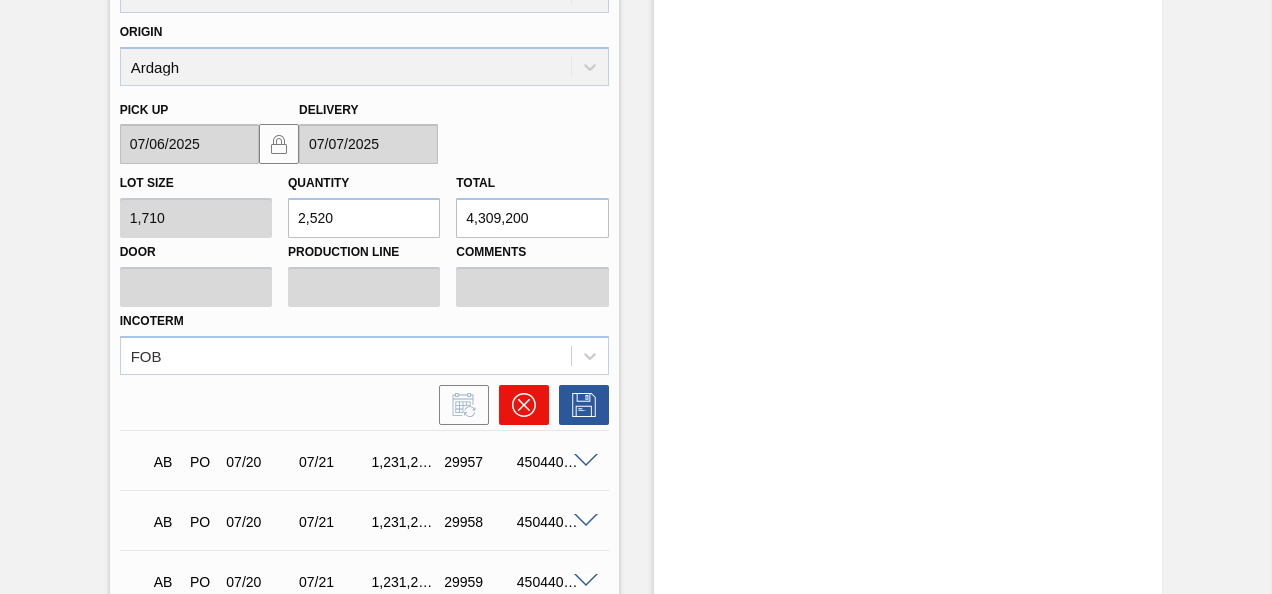 click 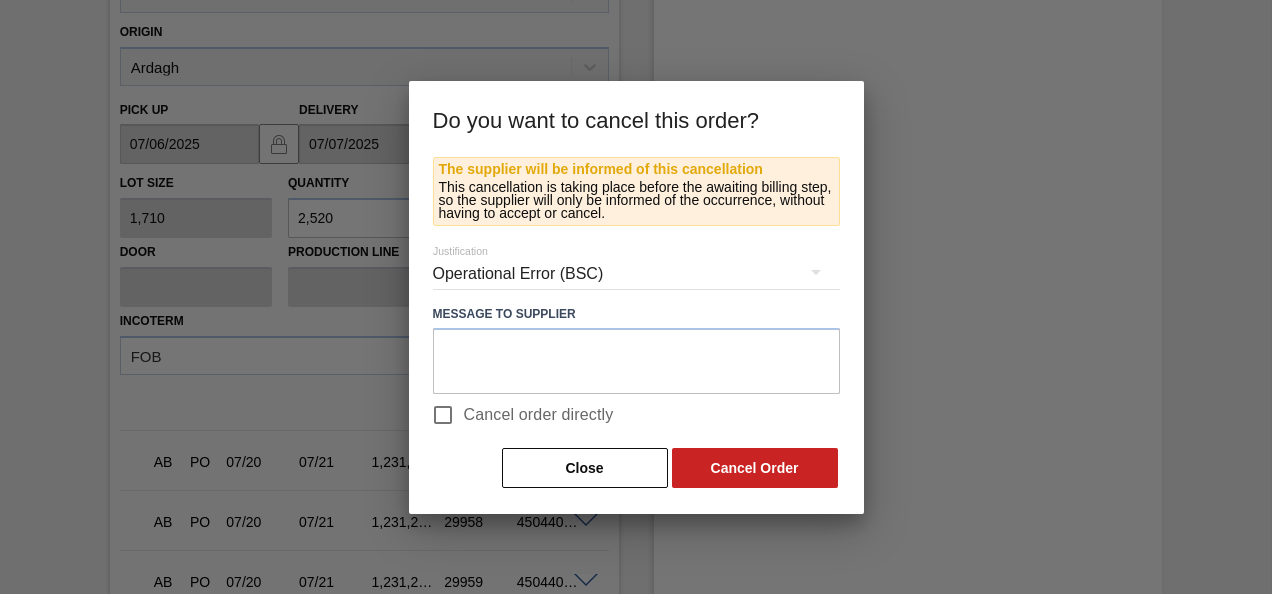 drag, startPoint x: 464, startPoint y: 416, endPoint x: 528, endPoint y: 421, distance: 64.195015 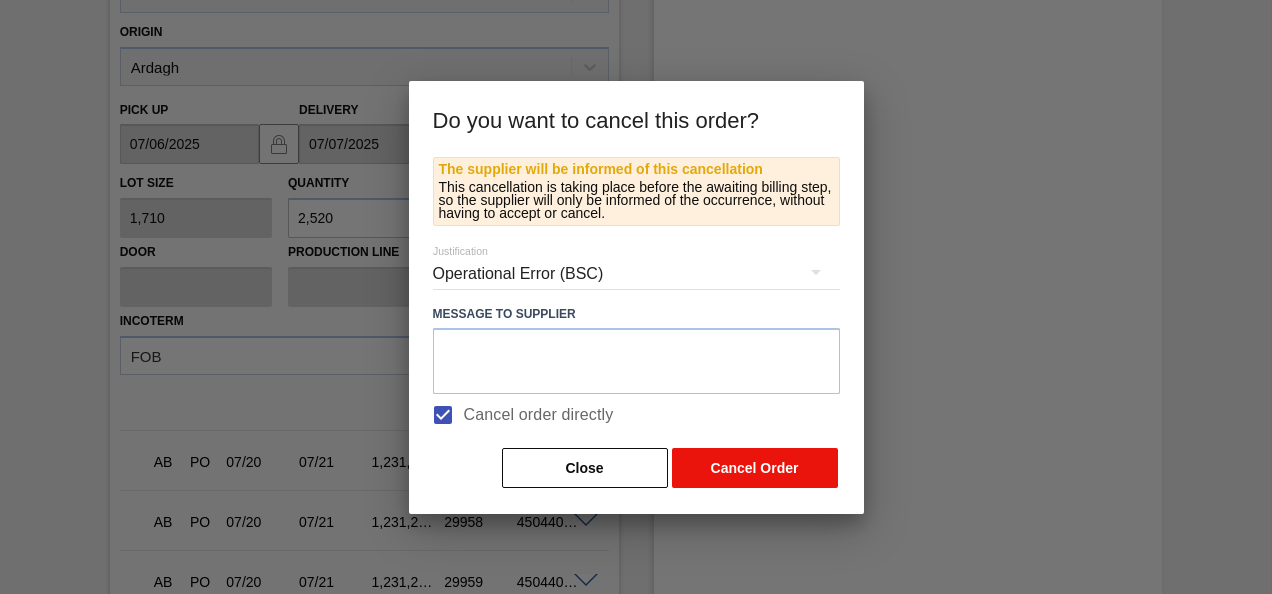 click on "Cancel Order" at bounding box center (755, 468) 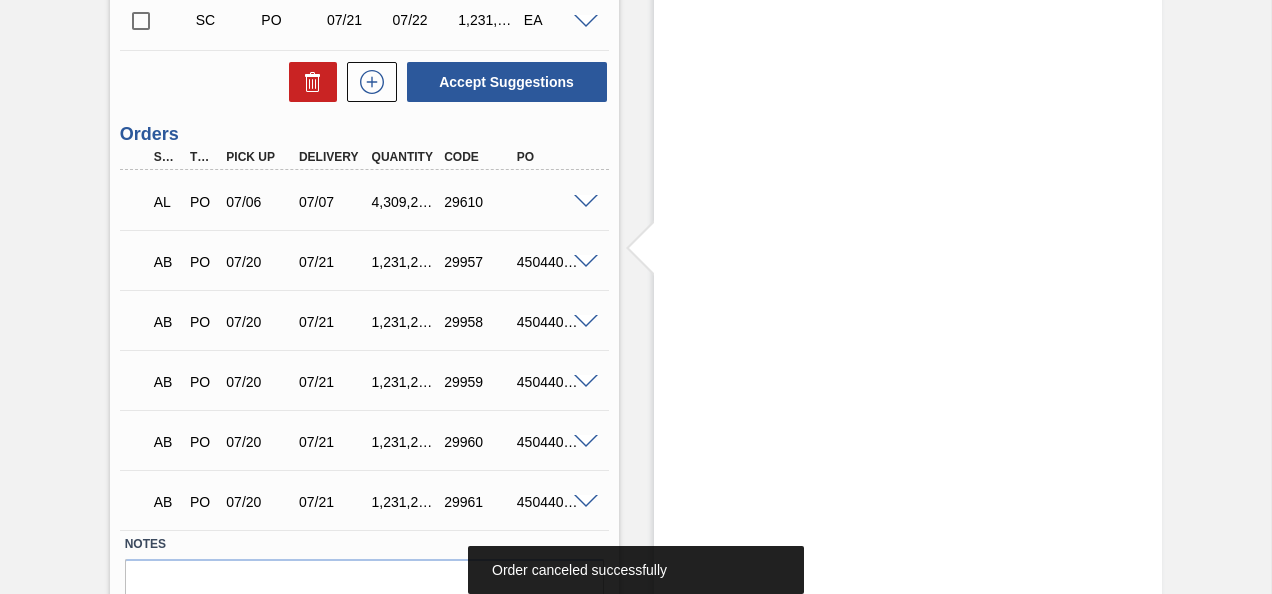 scroll, scrollTop: 2030, scrollLeft: 0, axis: vertical 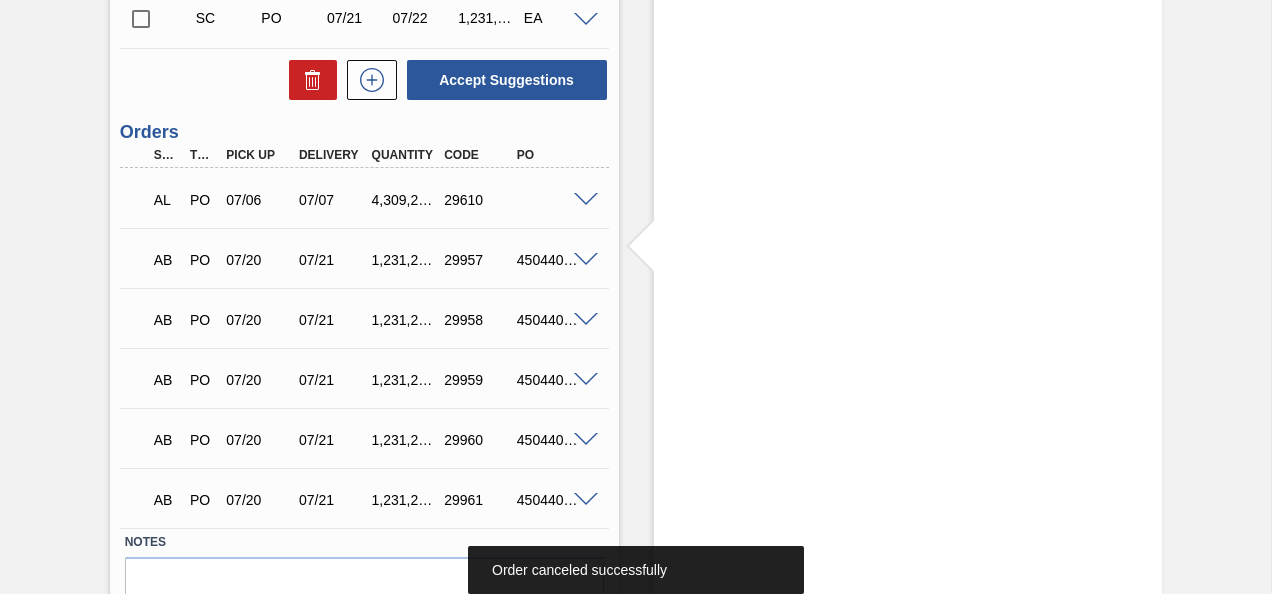 click at bounding box center (586, 200) 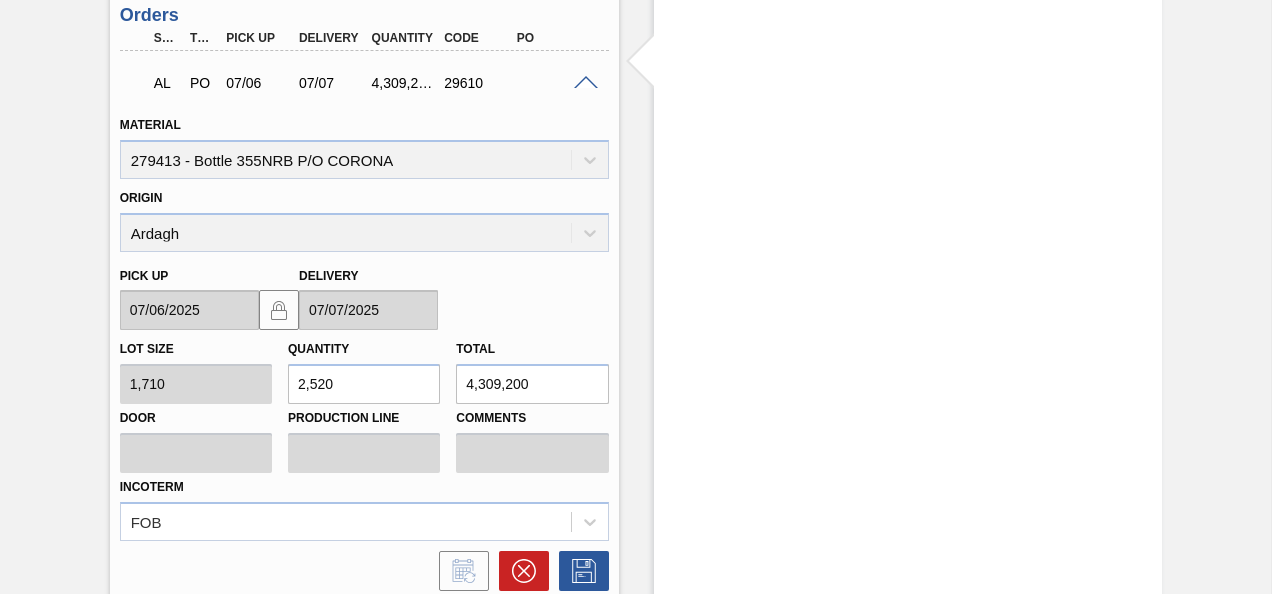 scroll, scrollTop: 2230, scrollLeft: 0, axis: vertical 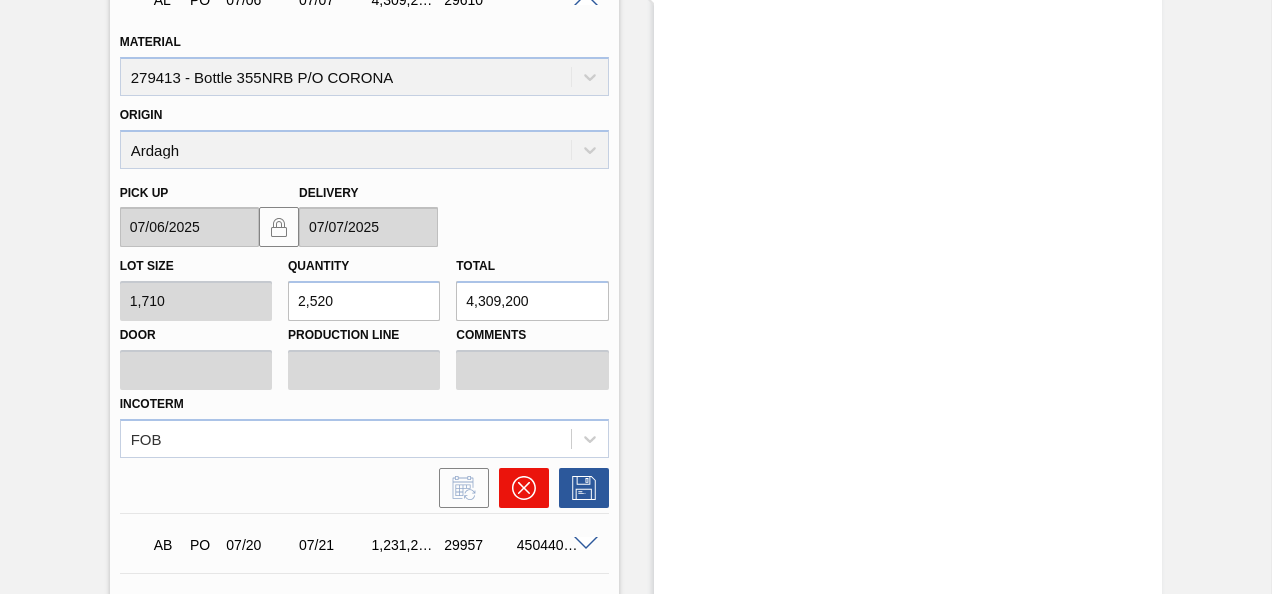 click 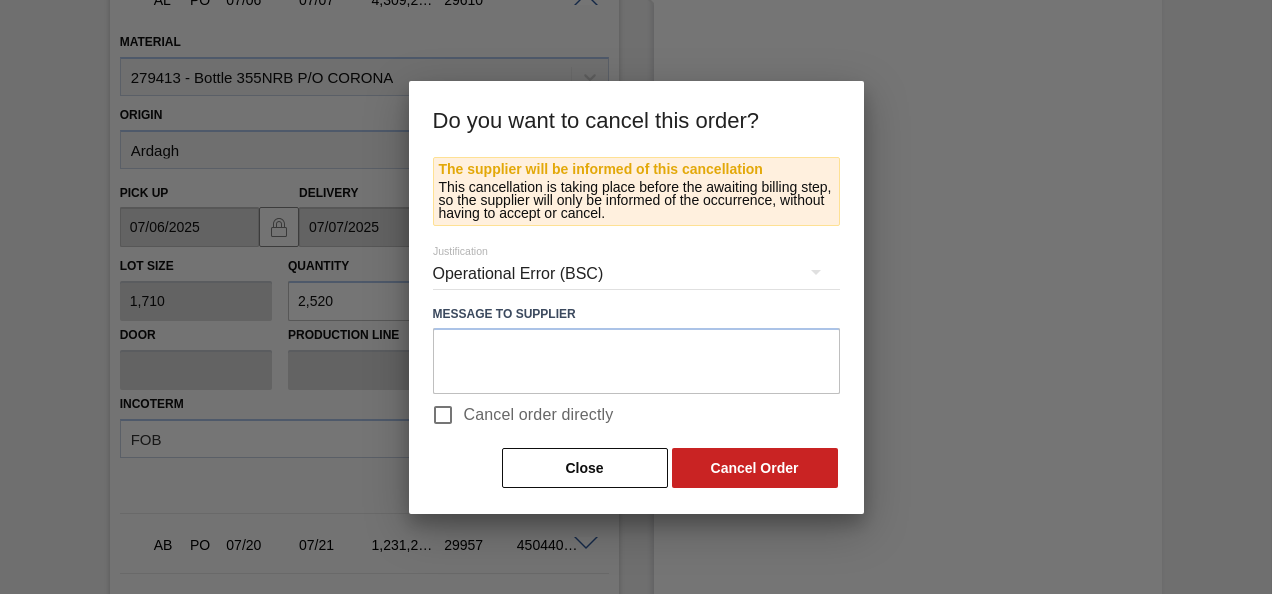 click on "Cancel order directly" at bounding box center [539, 415] 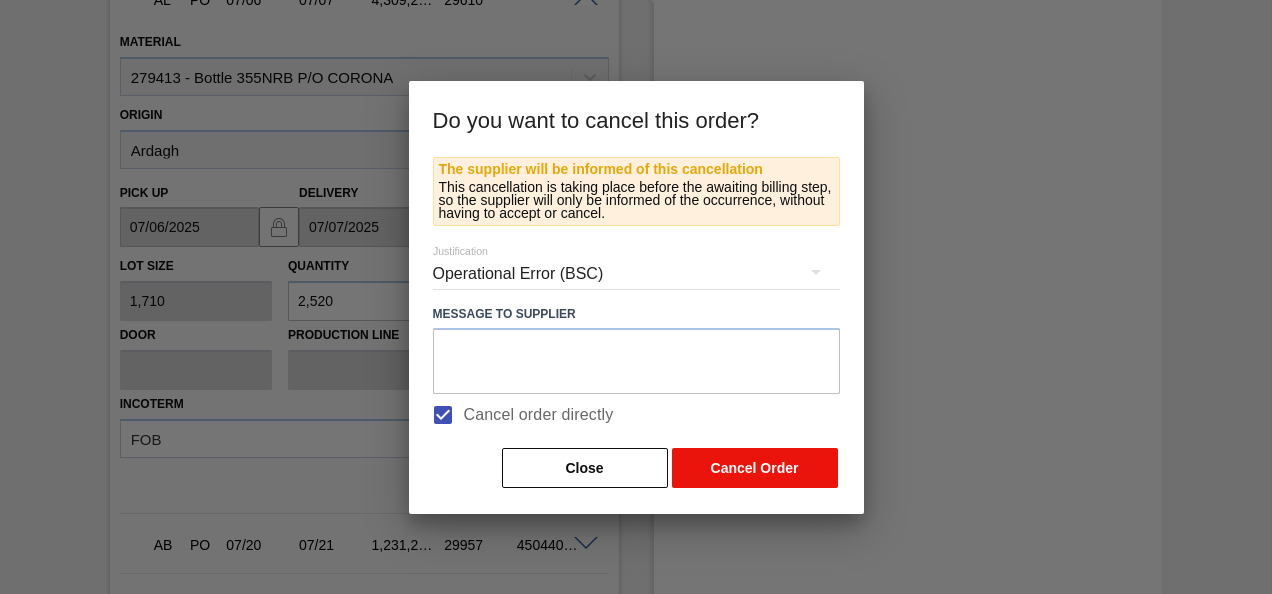 click on "Cancel Order" at bounding box center [755, 468] 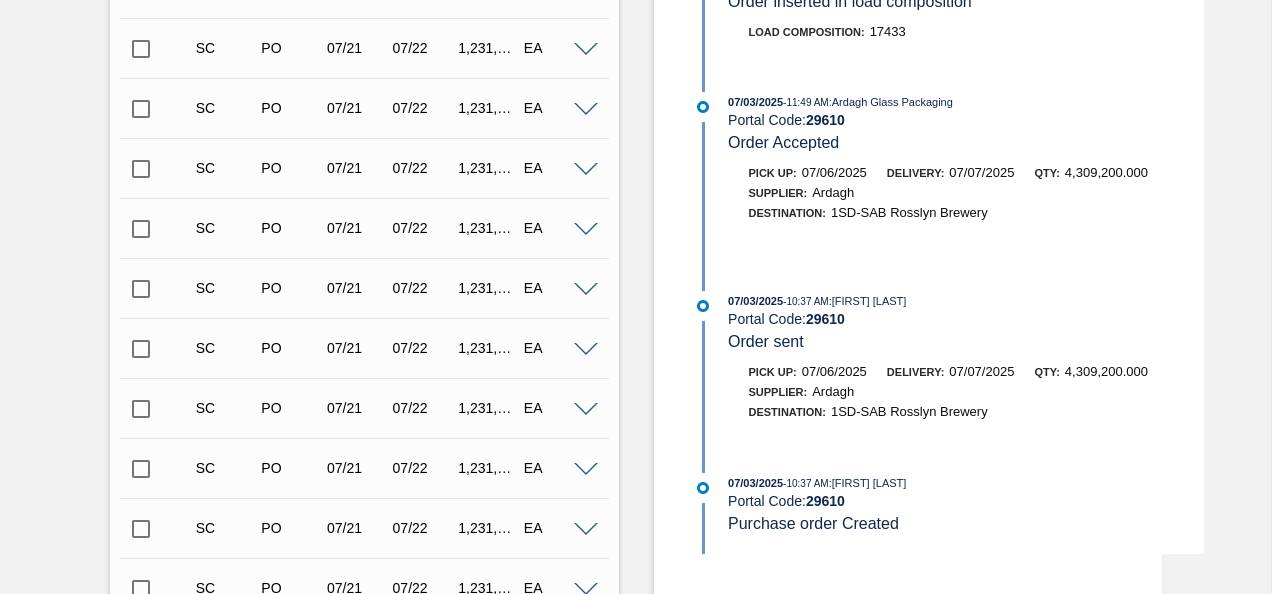 scroll, scrollTop: 2069, scrollLeft: 0, axis: vertical 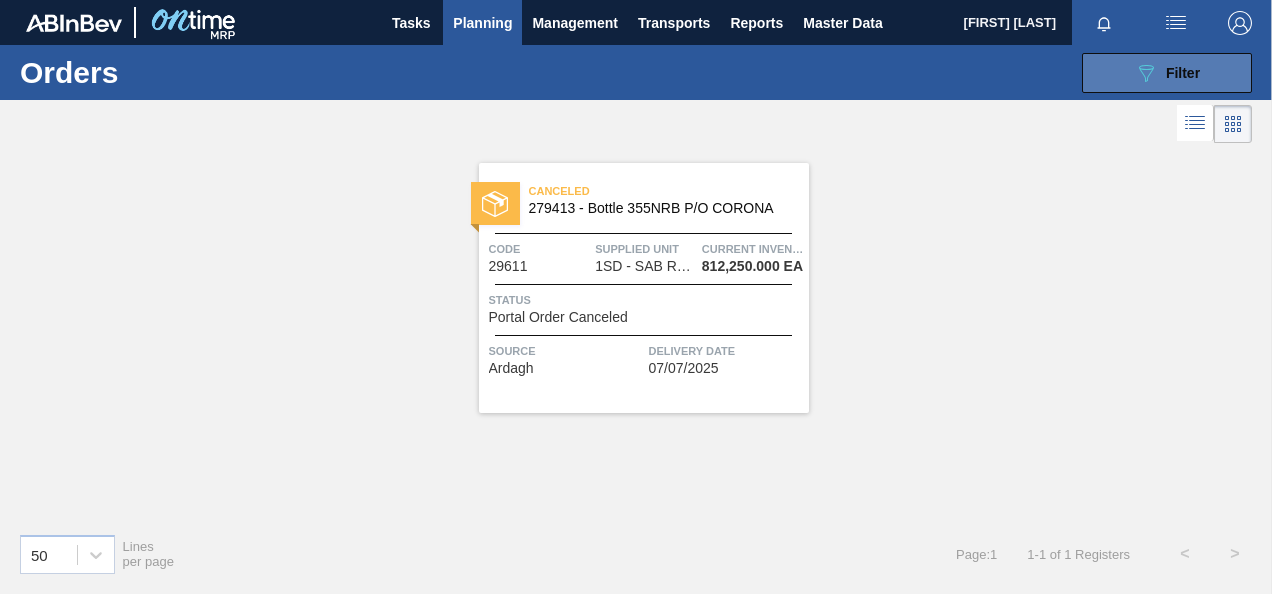 click on "Filter" at bounding box center (1183, 73) 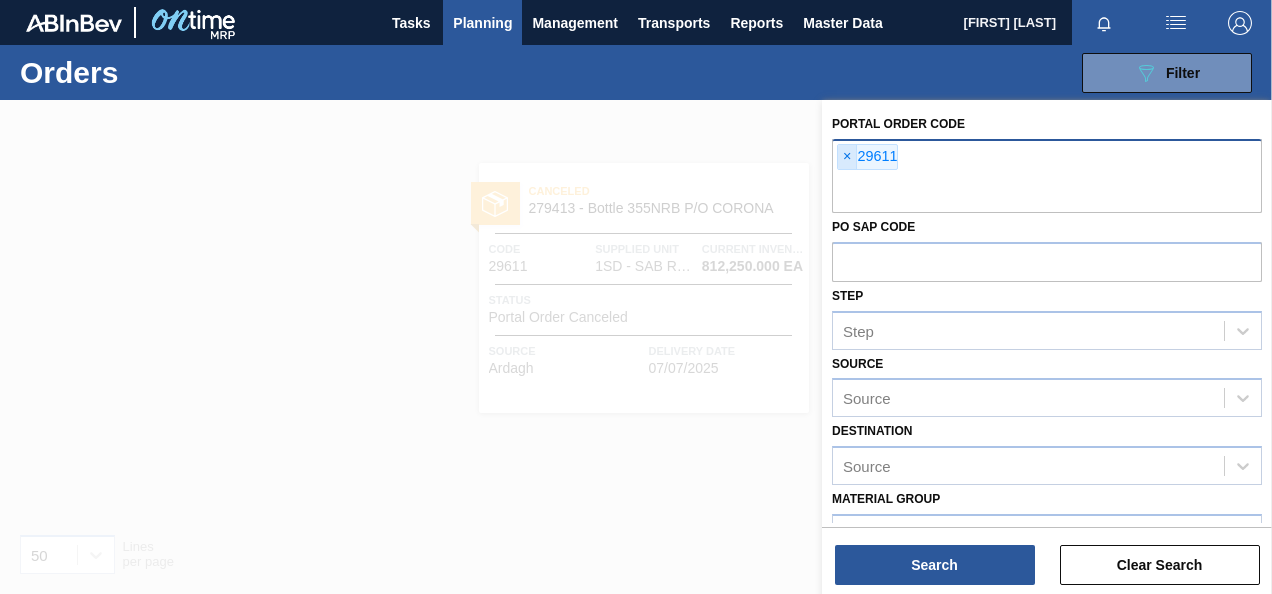 click on "×" at bounding box center [847, 157] 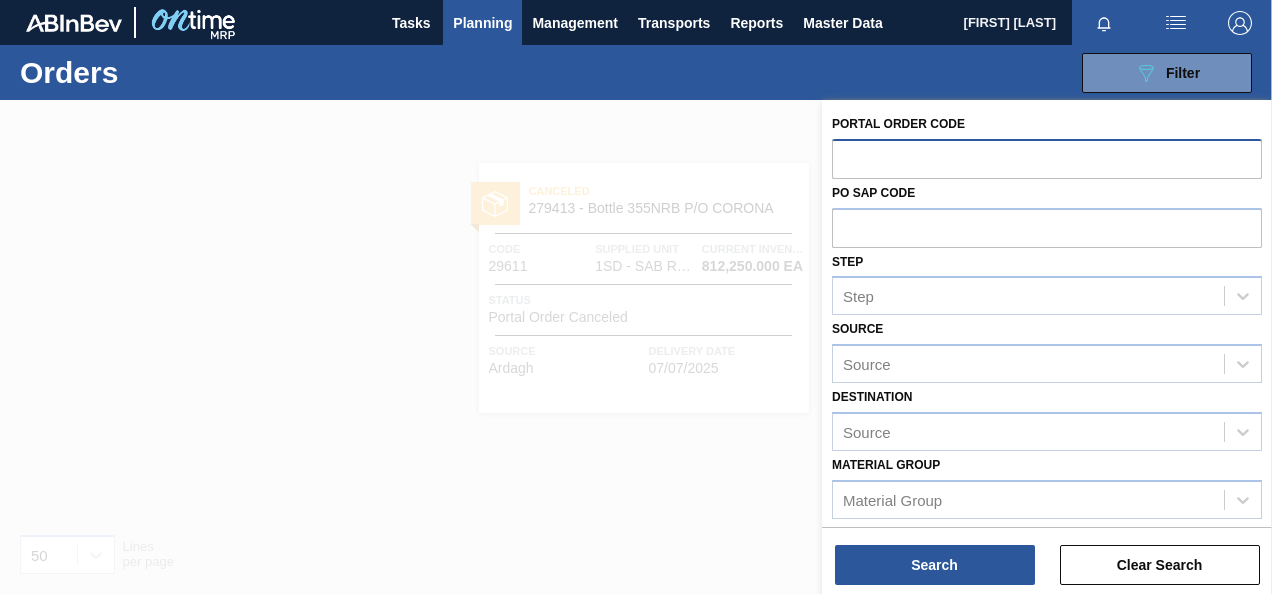 paste on "29612" 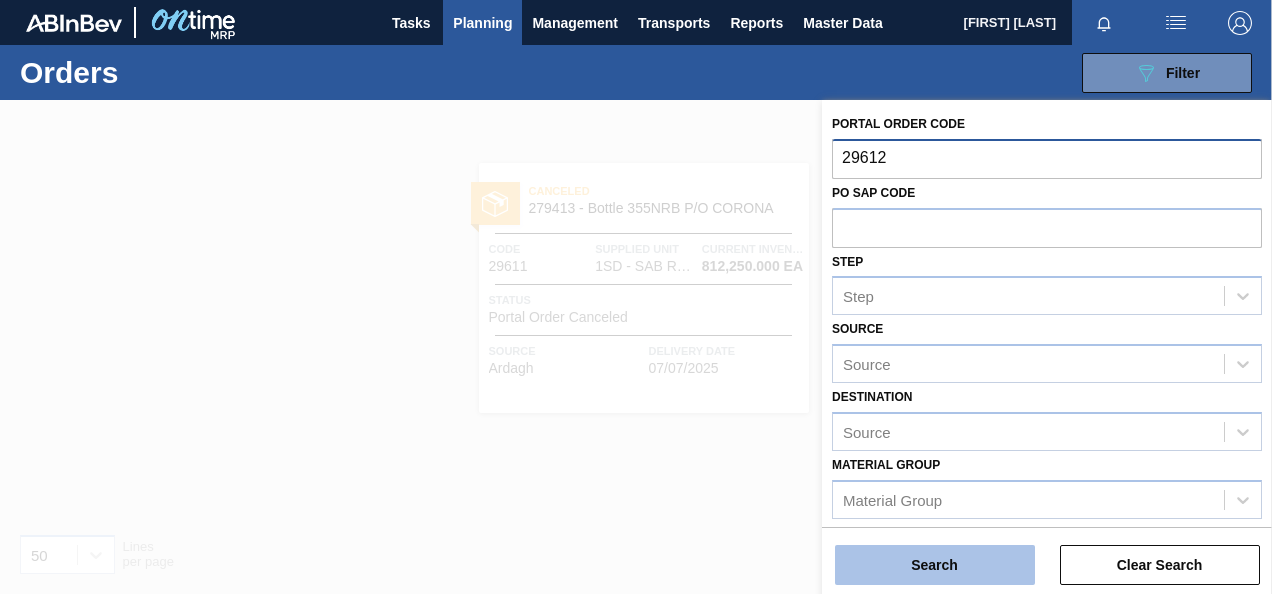 type on "29612" 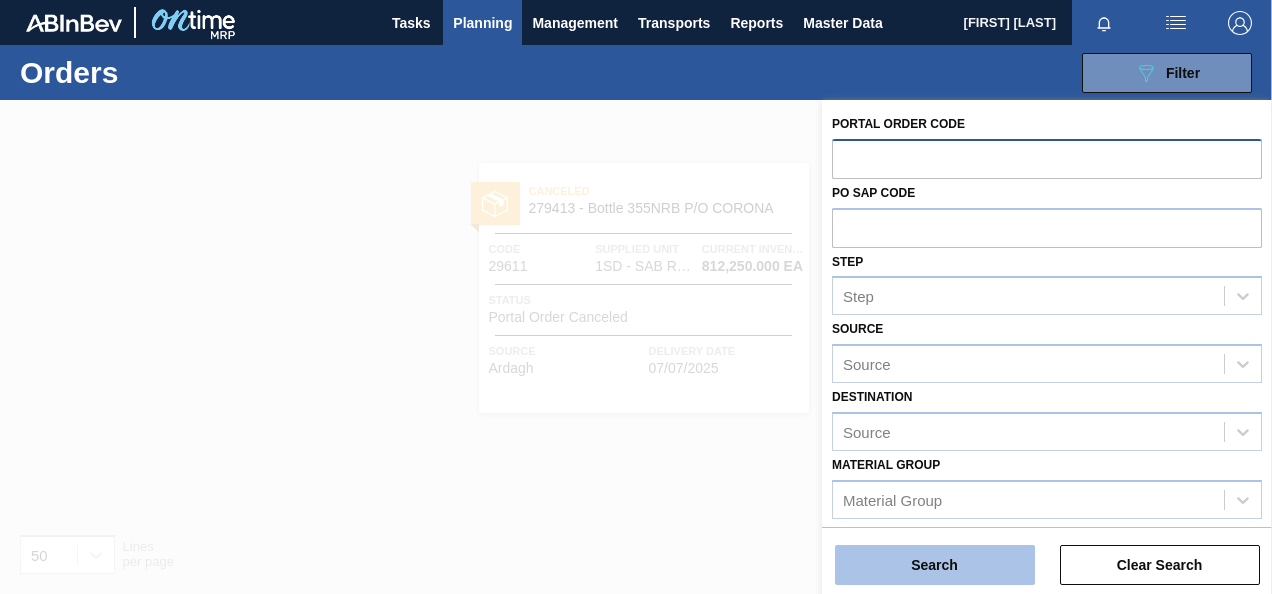 click on "Search" at bounding box center (935, 565) 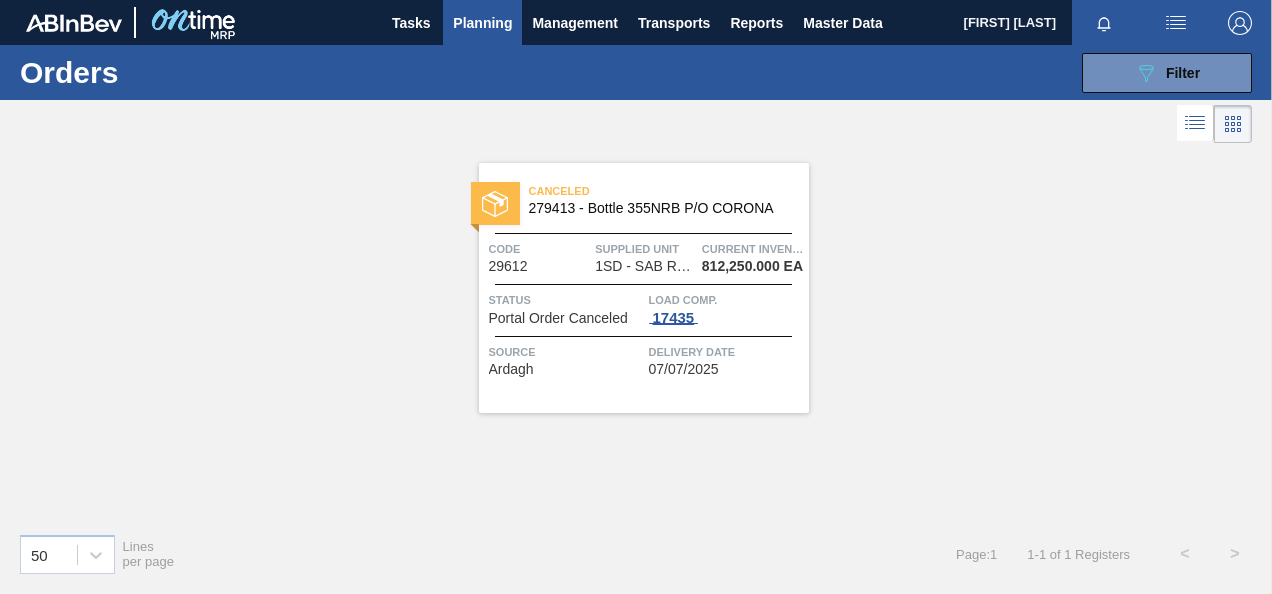 click on "17435" at bounding box center (674, 318) 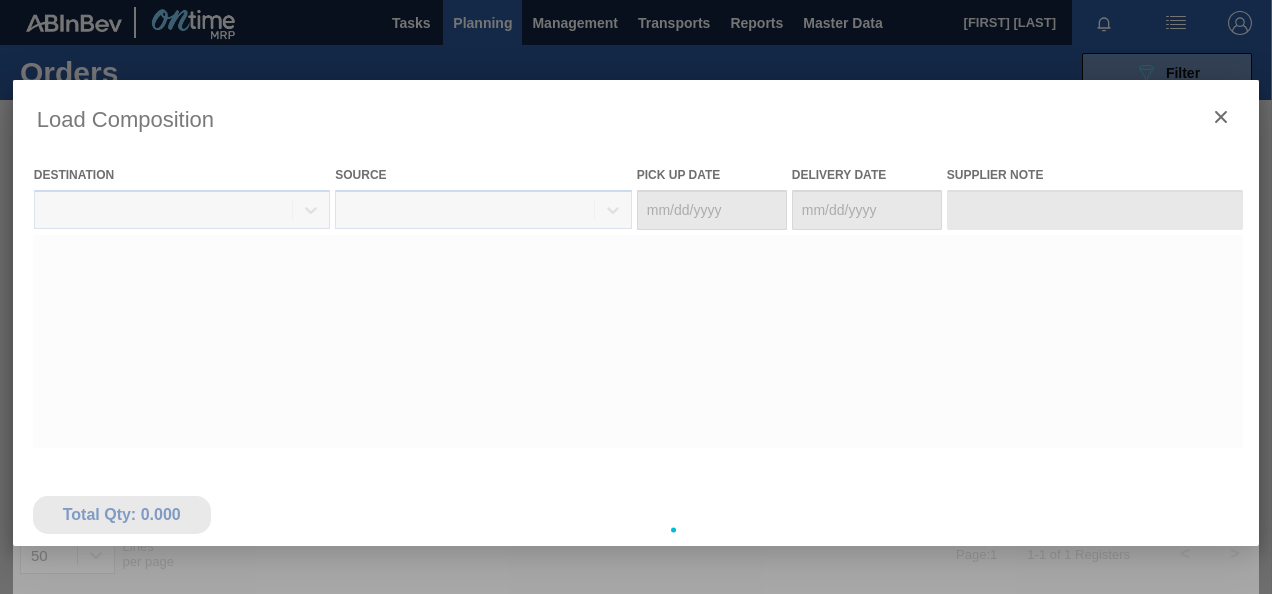 type on "07/06/2025" 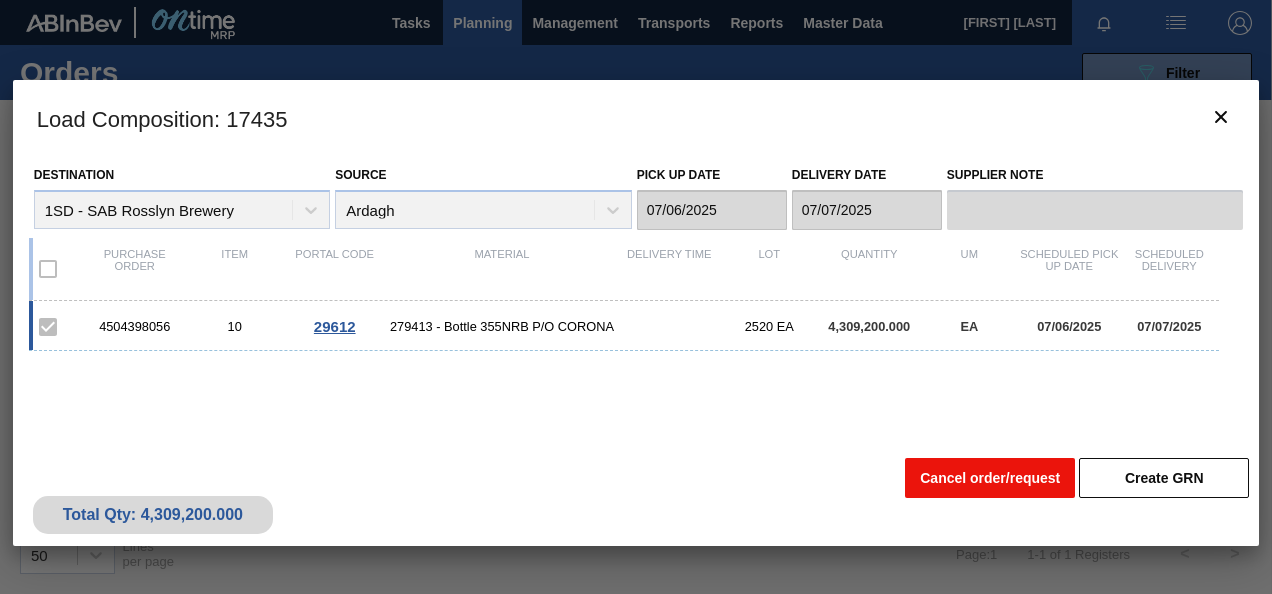 click on "Cancel order/request" at bounding box center (990, 478) 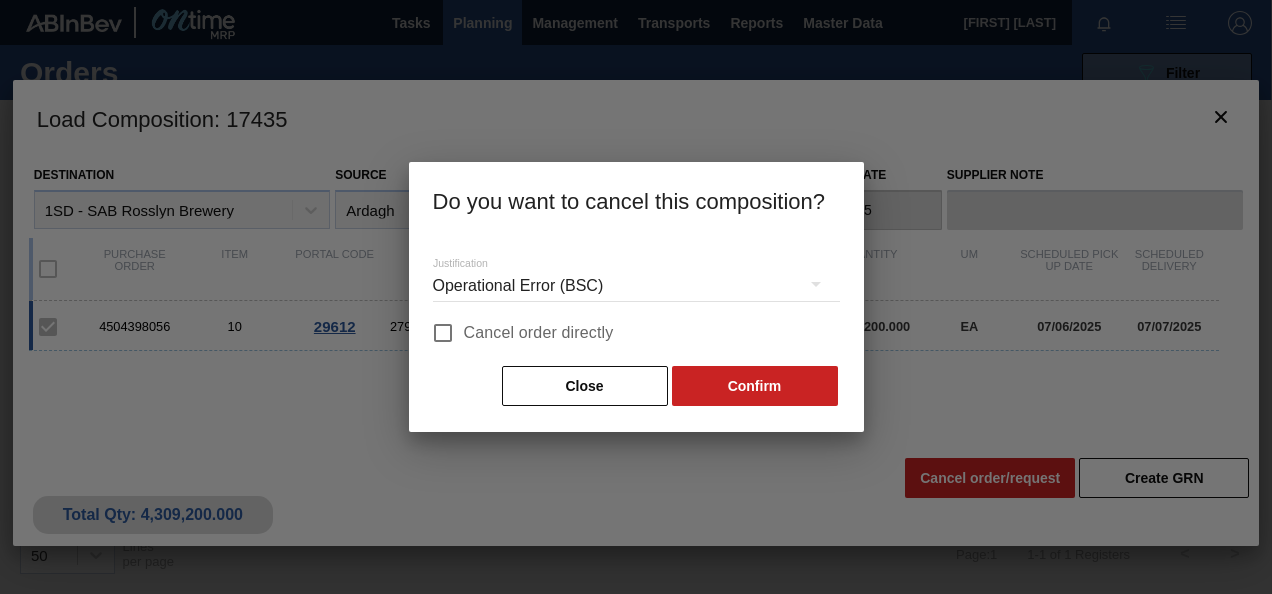 click on "Cancel order directly" at bounding box center (539, 333) 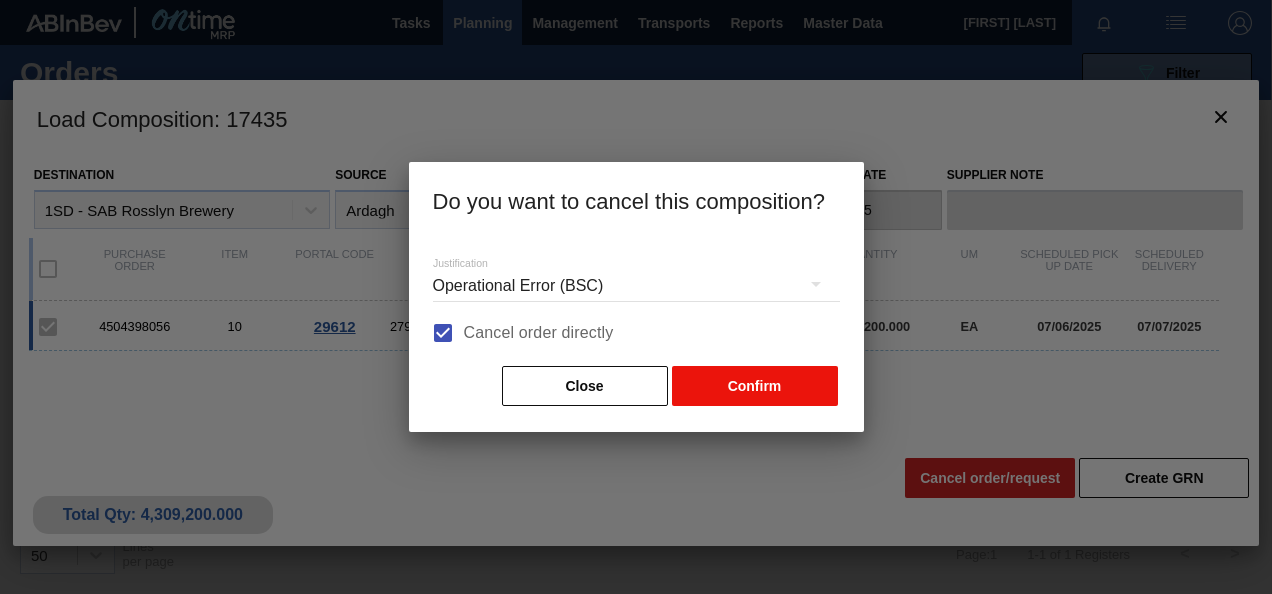 click on "Confirm" at bounding box center [755, 386] 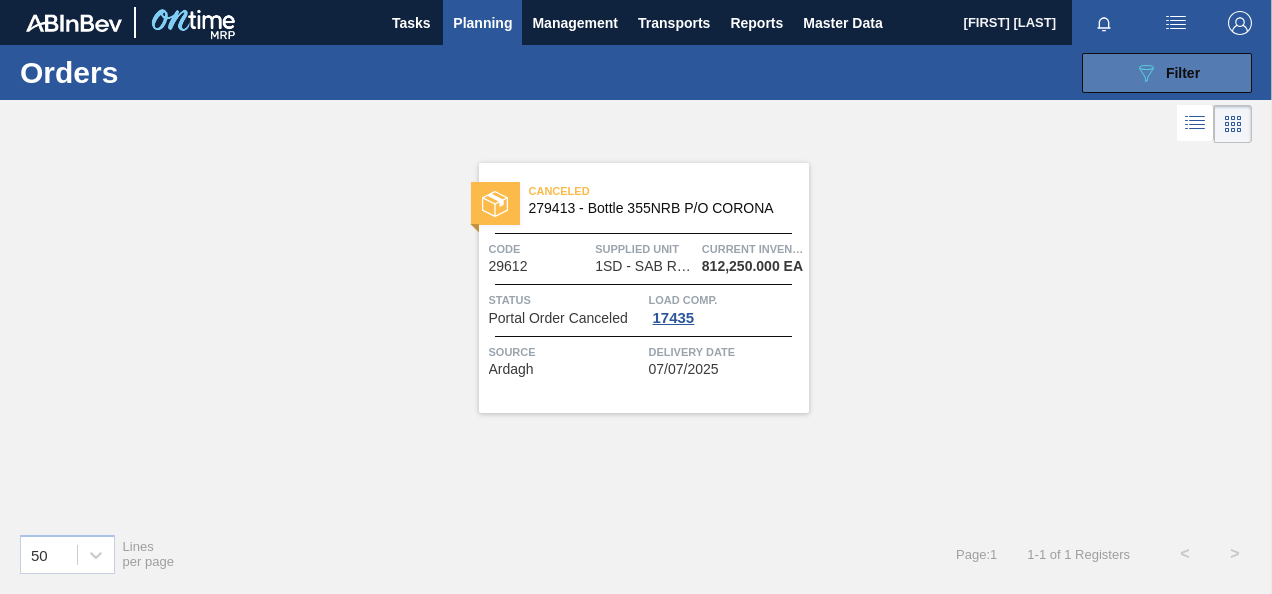 click on "089F7B8B-B2A5-4AFE-B5C0-19BA573D28AC" 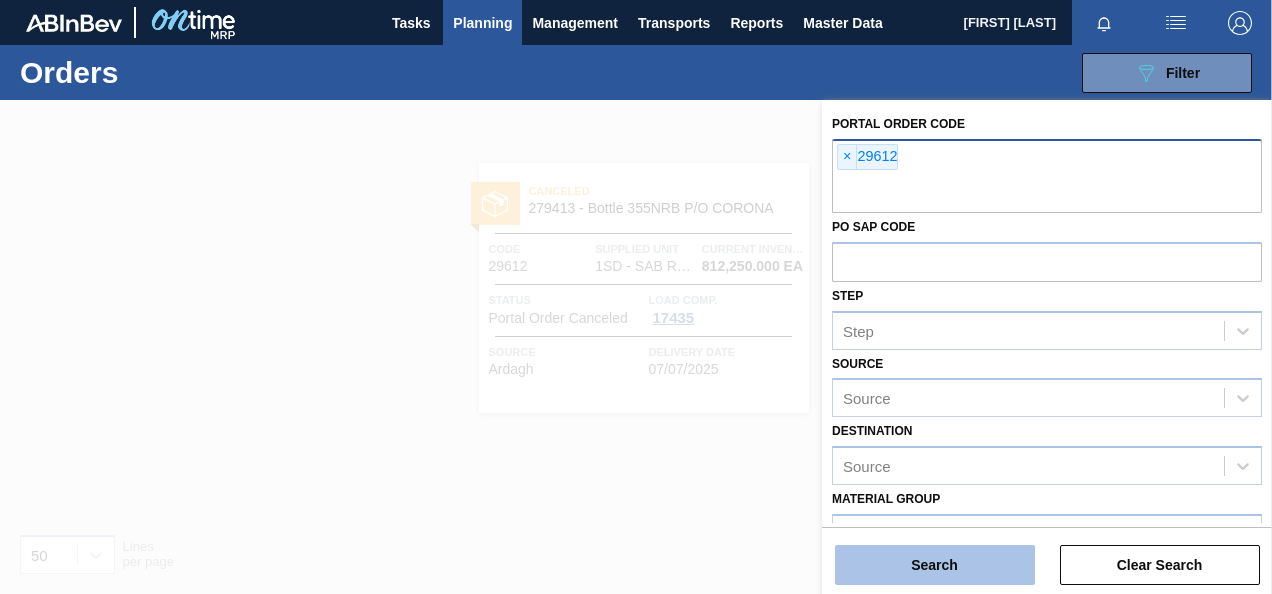 click on "Search" at bounding box center (935, 565) 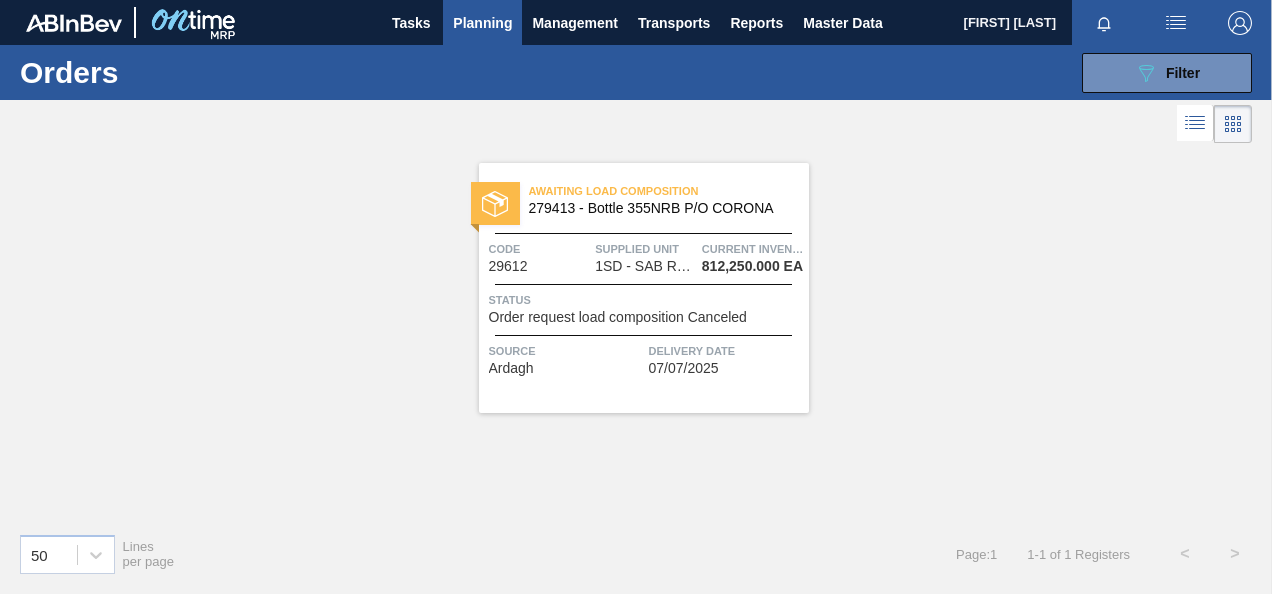 click on "Status" at bounding box center [646, 300] 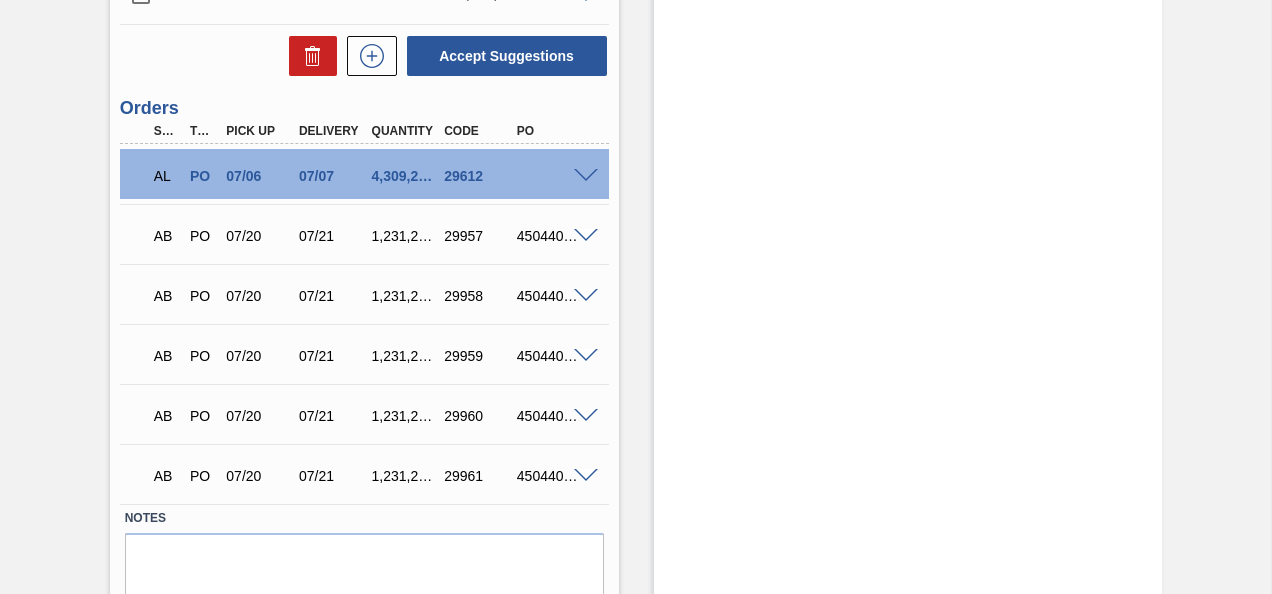 scroll, scrollTop: 2029, scrollLeft: 0, axis: vertical 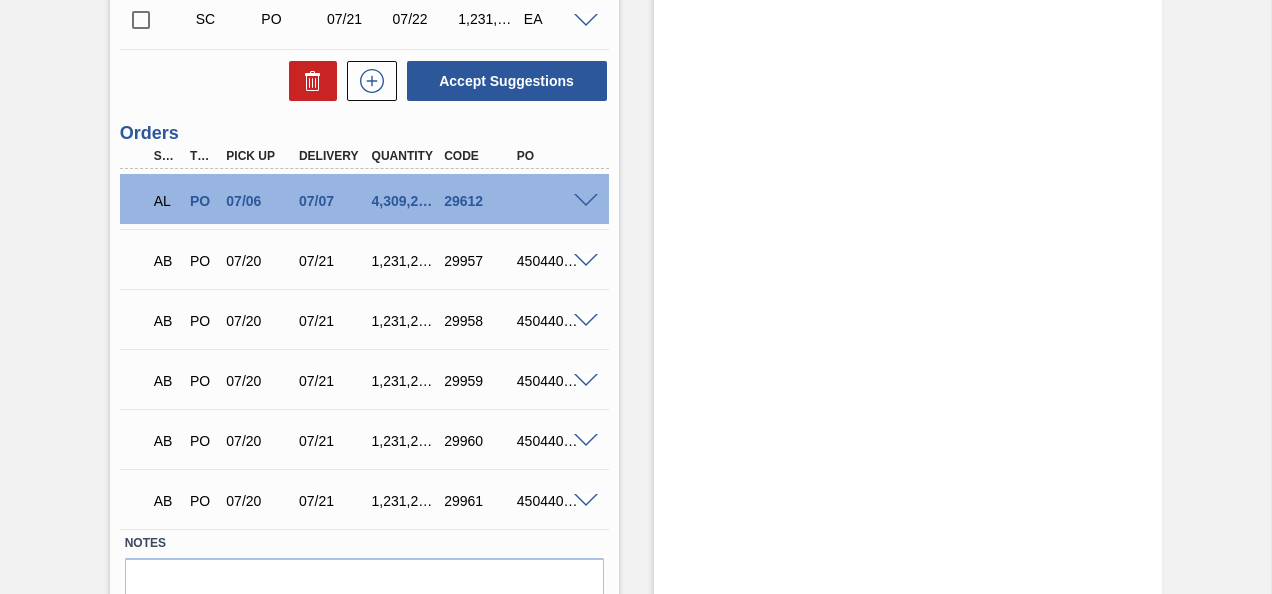 click at bounding box center [586, 201] 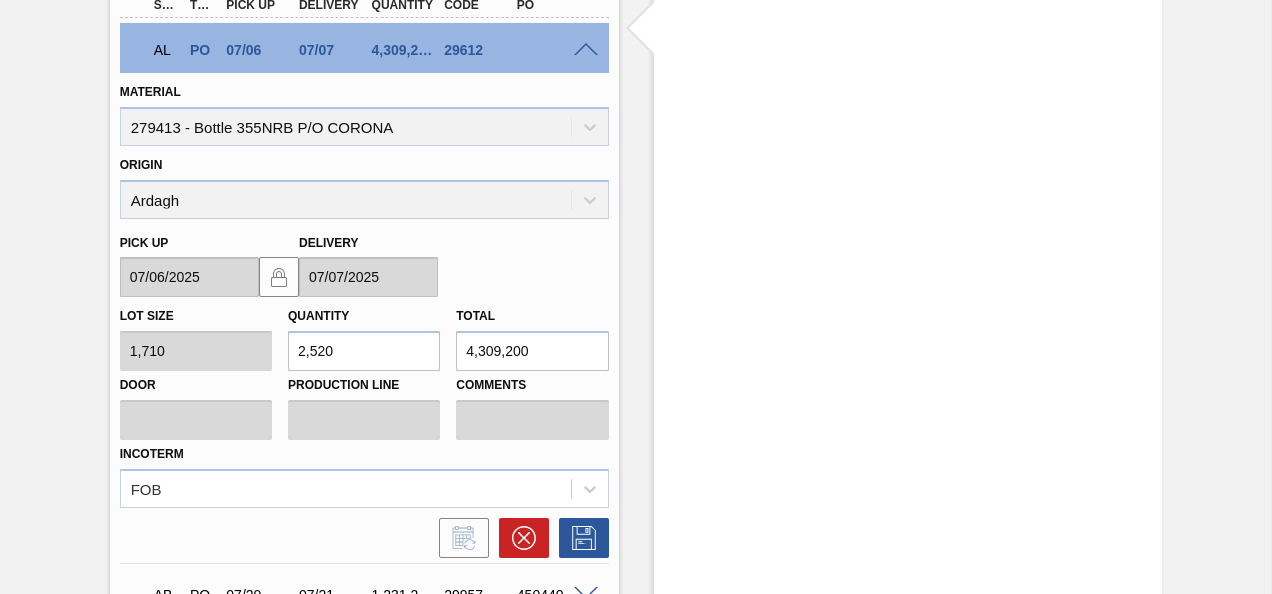 scroll, scrollTop: 2329, scrollLeft: 0, axis: vertical 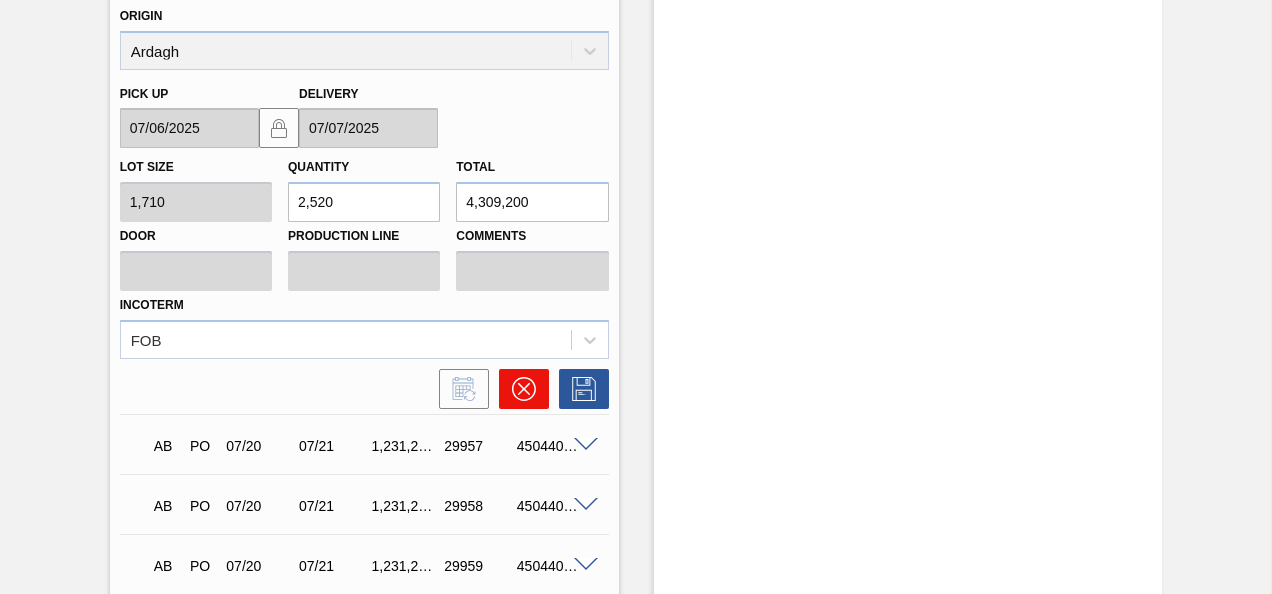 click 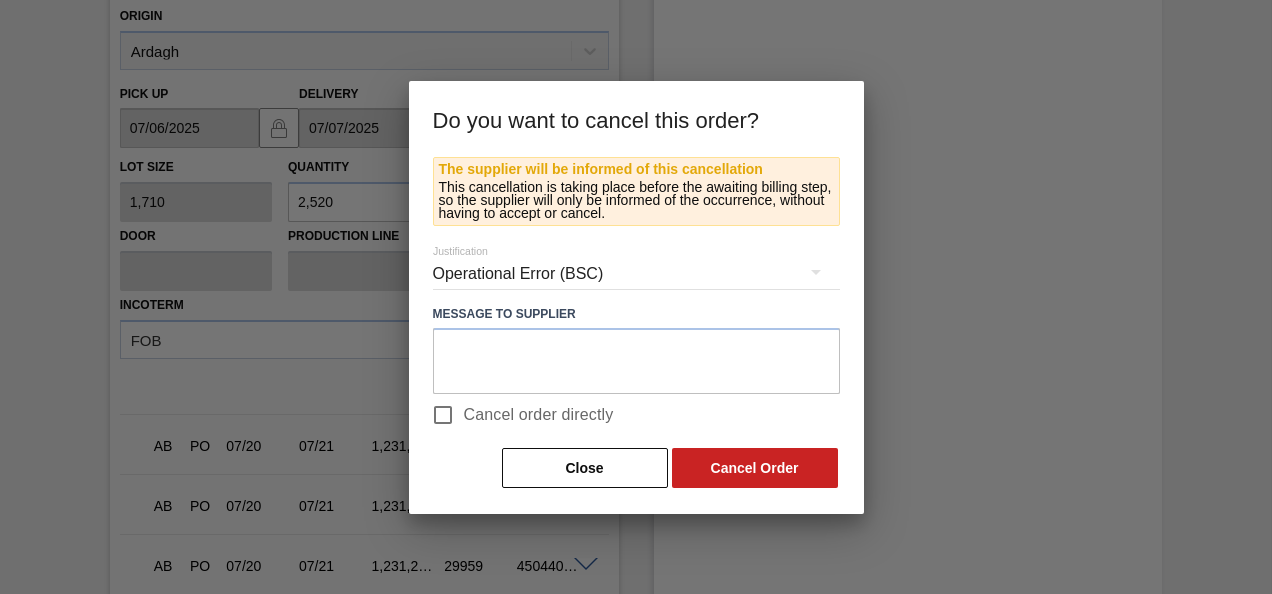 click on "Cancel order directly" at bounding box center (539, 415) 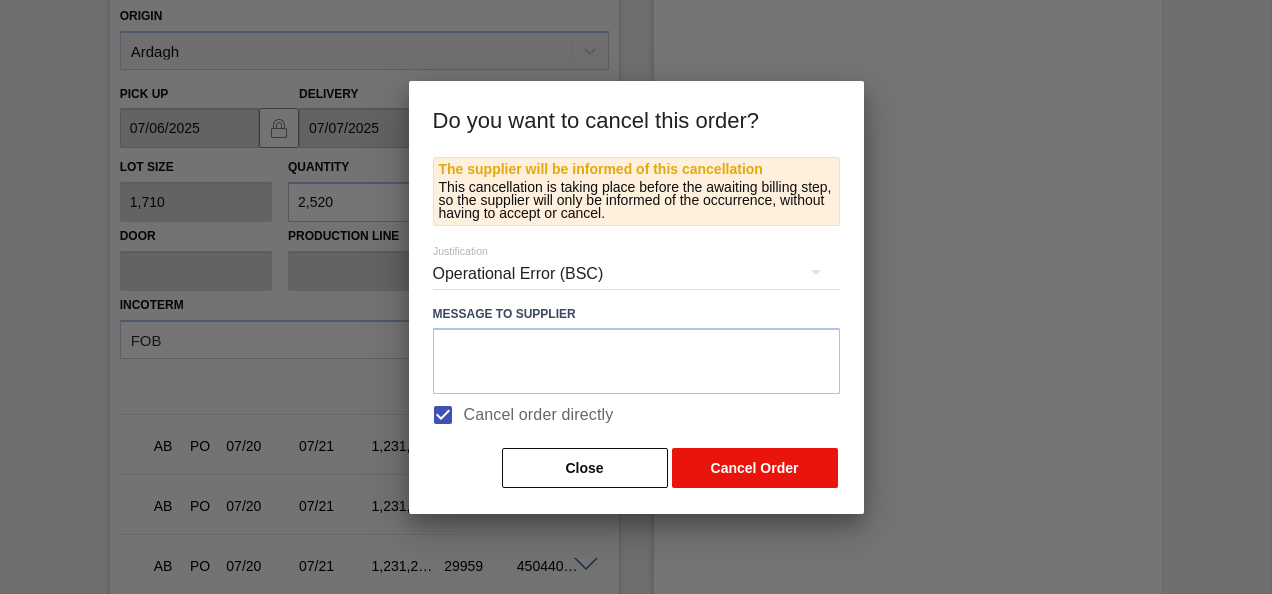click on "Cancel Order" at bounding box center [755, 468] 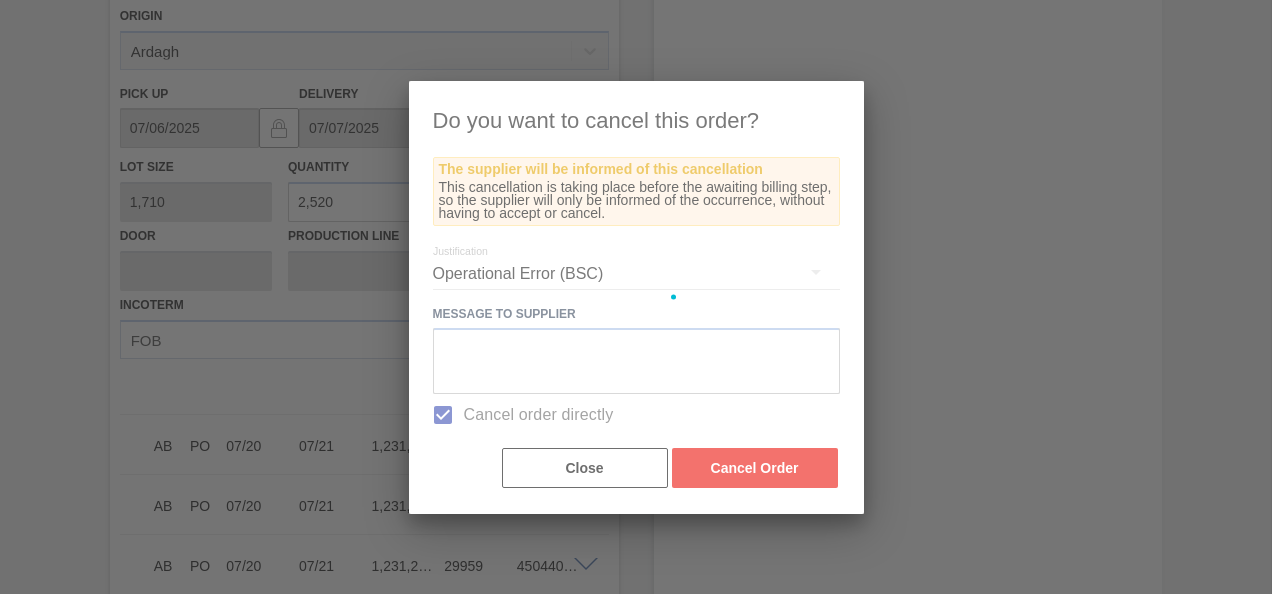 click at bounding box center [636, 298] 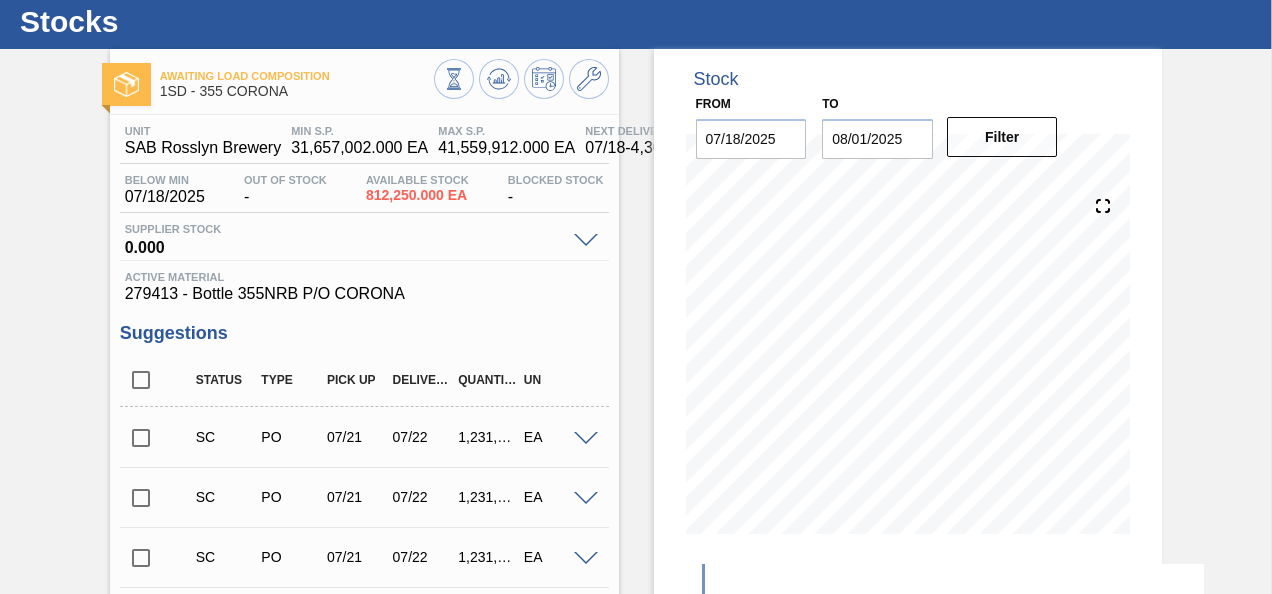 scroll, scrollTop: 0, scrollLeft: 0, axis: both 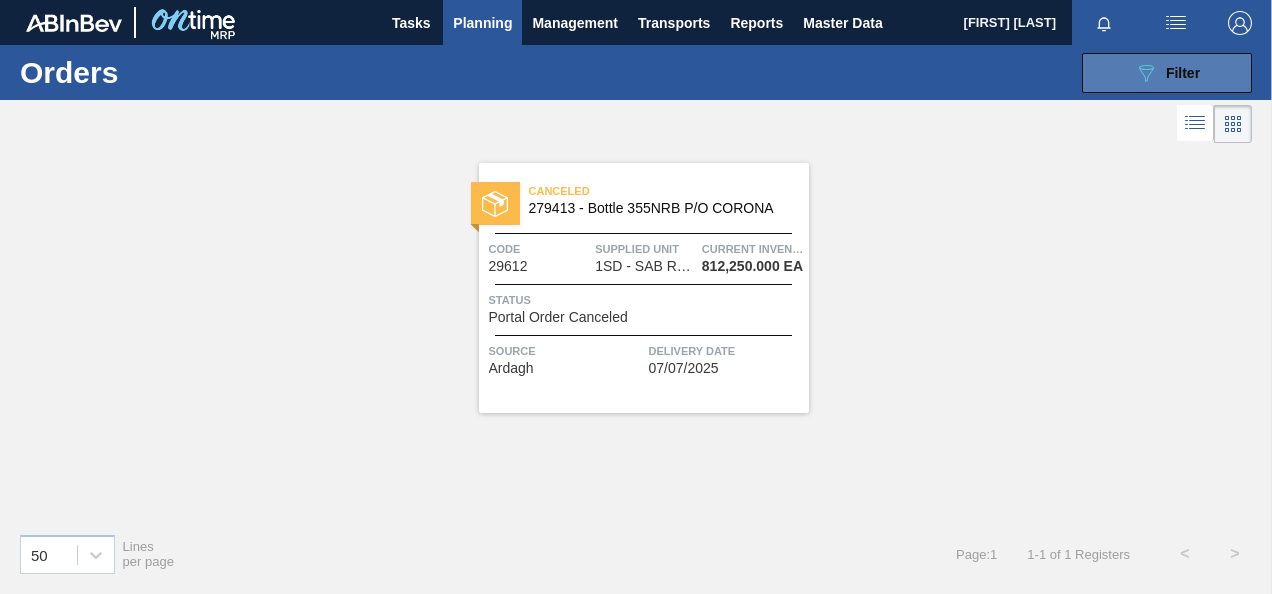 click on "089F7B8B-B2A5-4AFE-B5C0-19BA573D28AC Filter" at bounding box center [1167, 73] 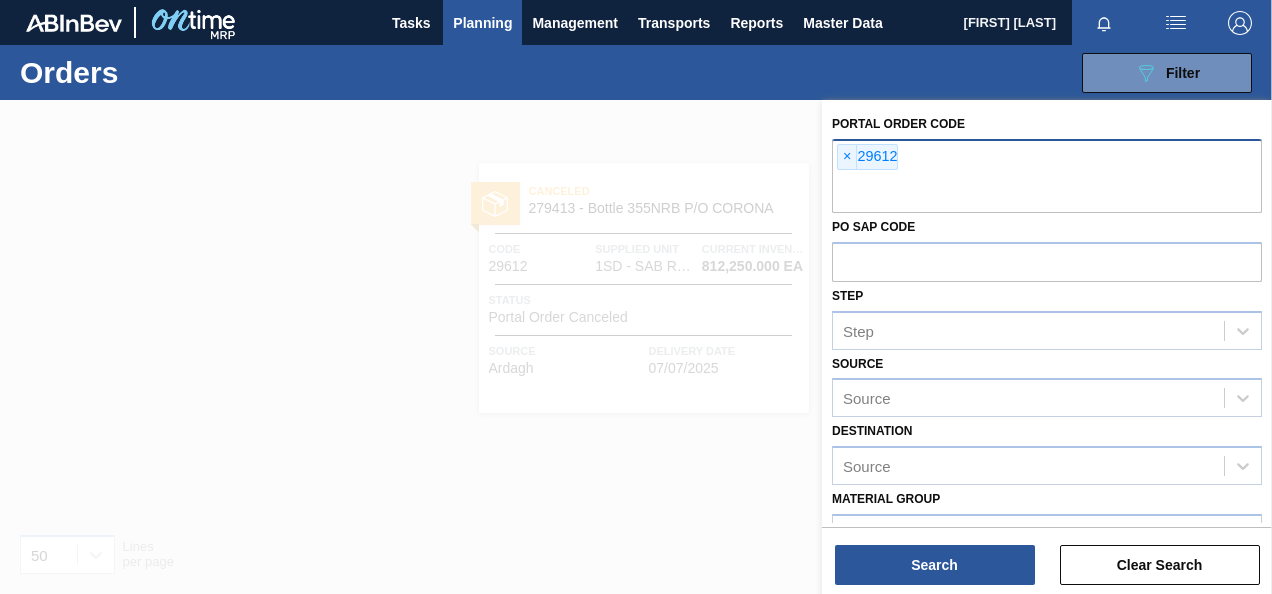 click on "×" at bounding box center [847, 157] 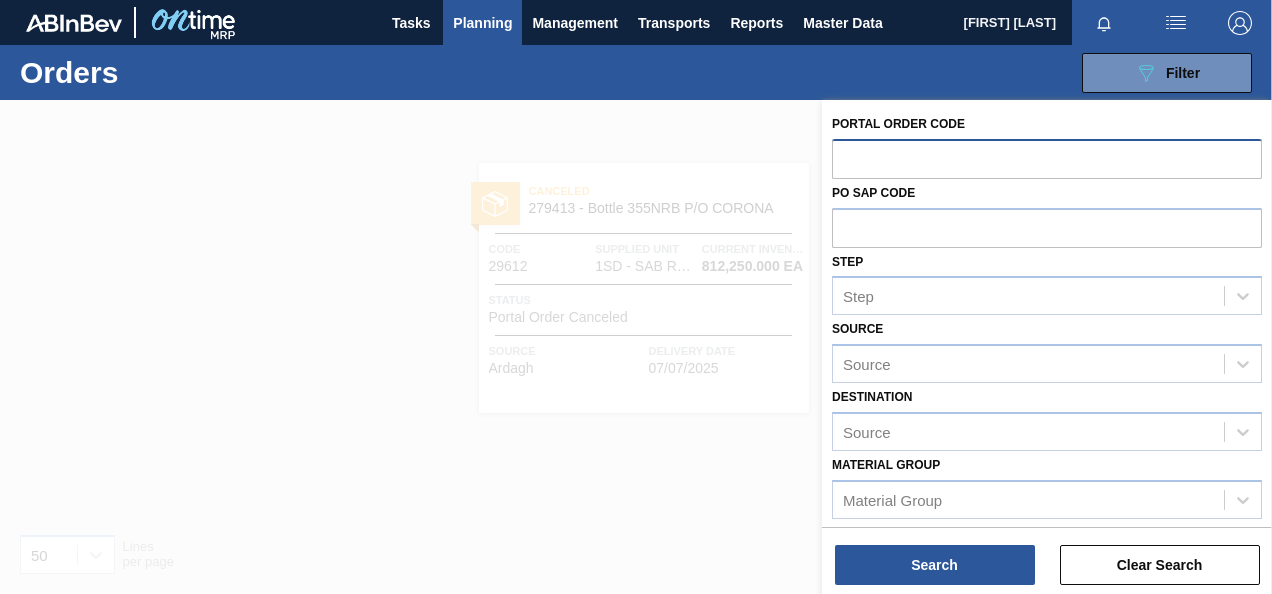 paste on "29613" 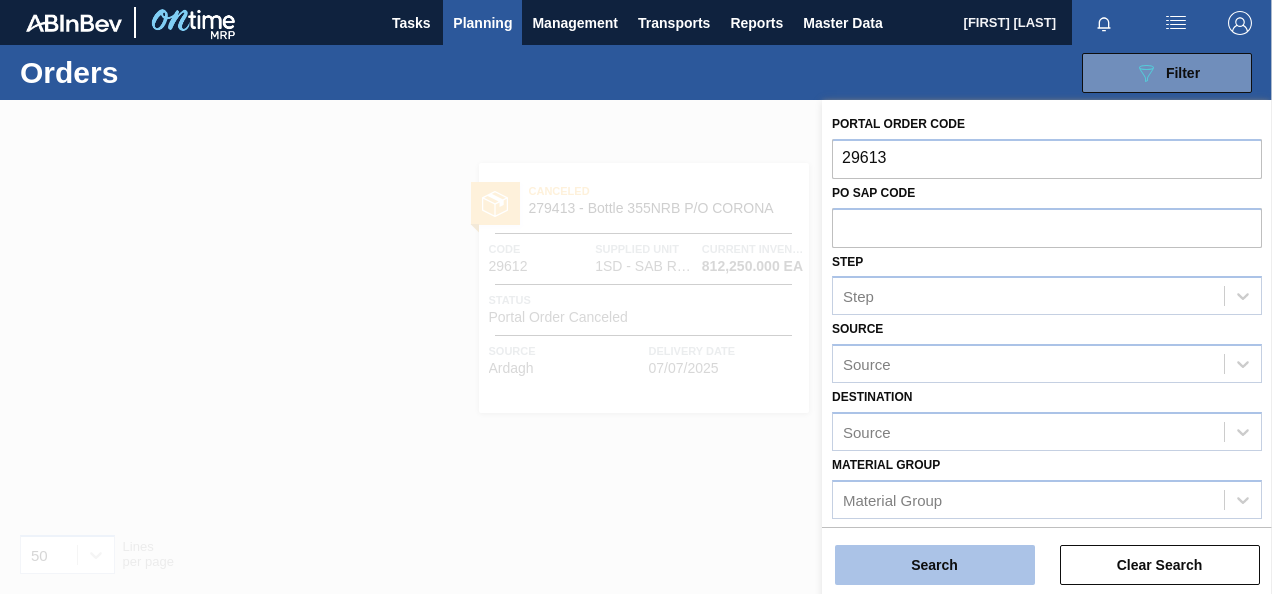 type on "29613" 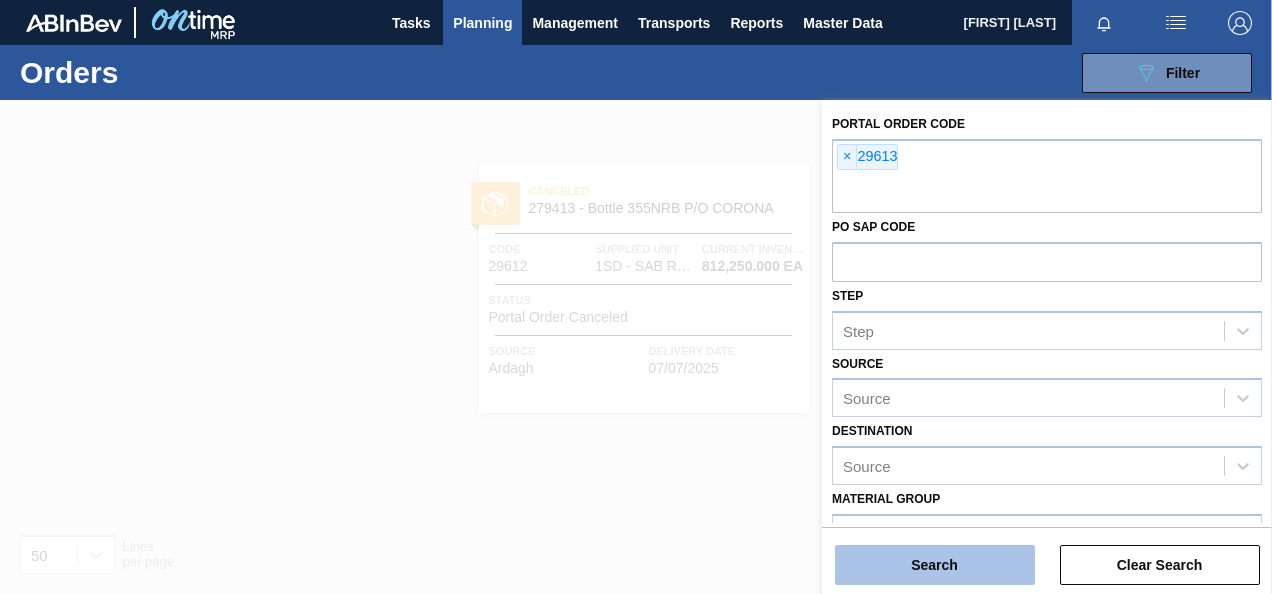 click on "Search" at bounding box center (935, 565) 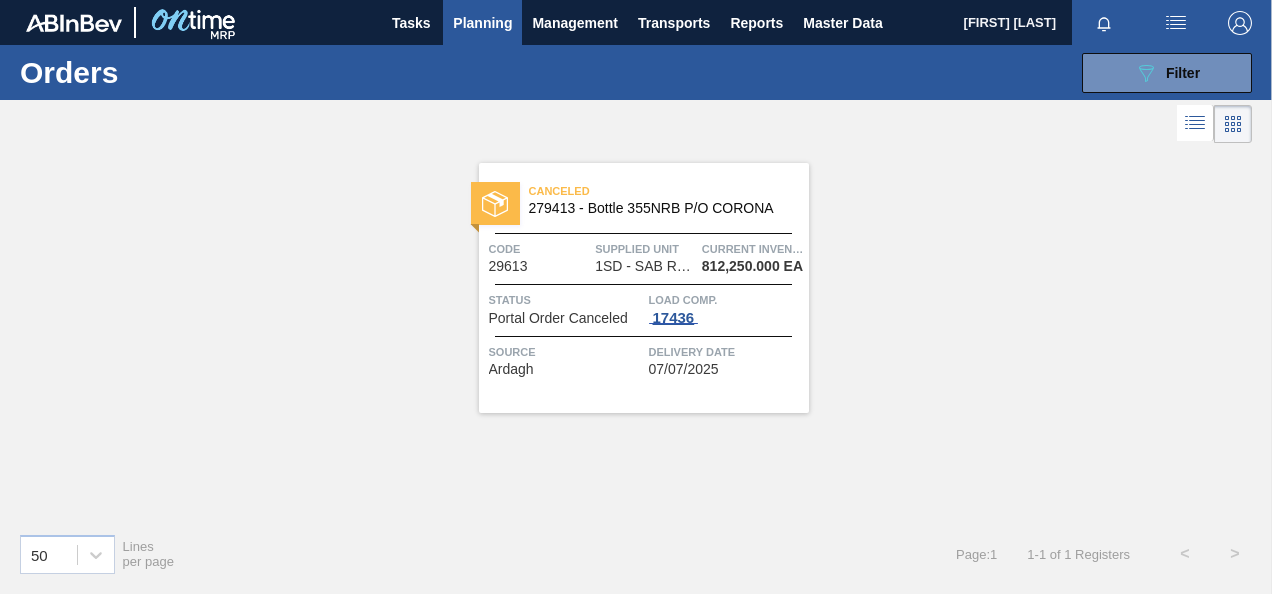 click on "17436" at bounding box center [674, 318] 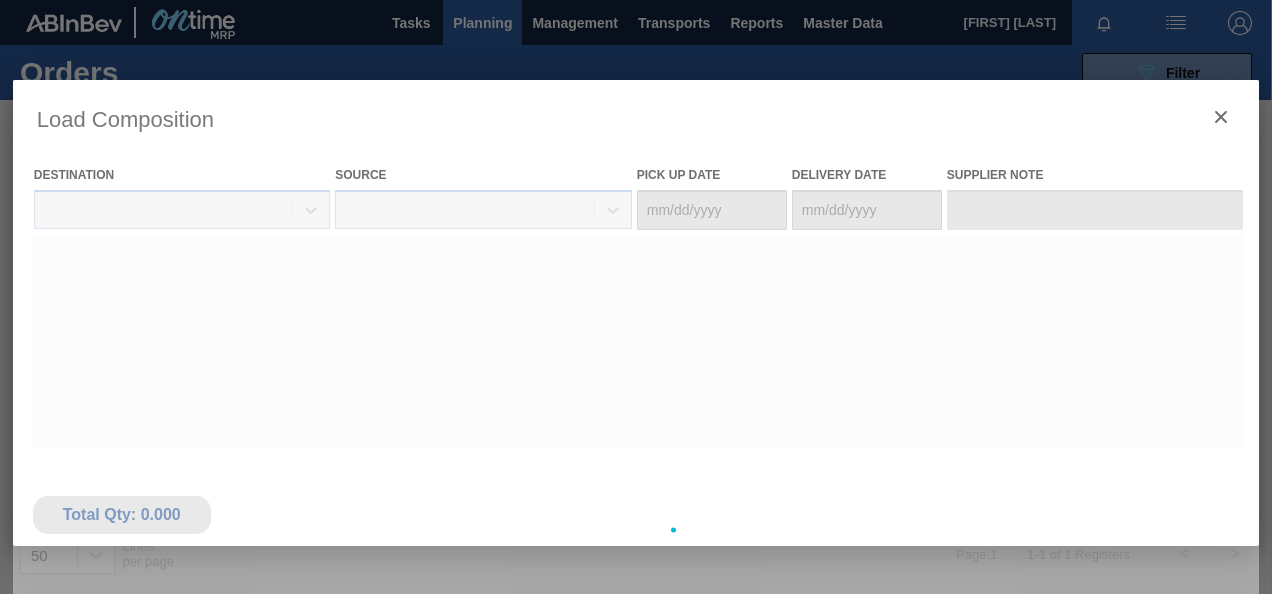 type on "07/06/2025" 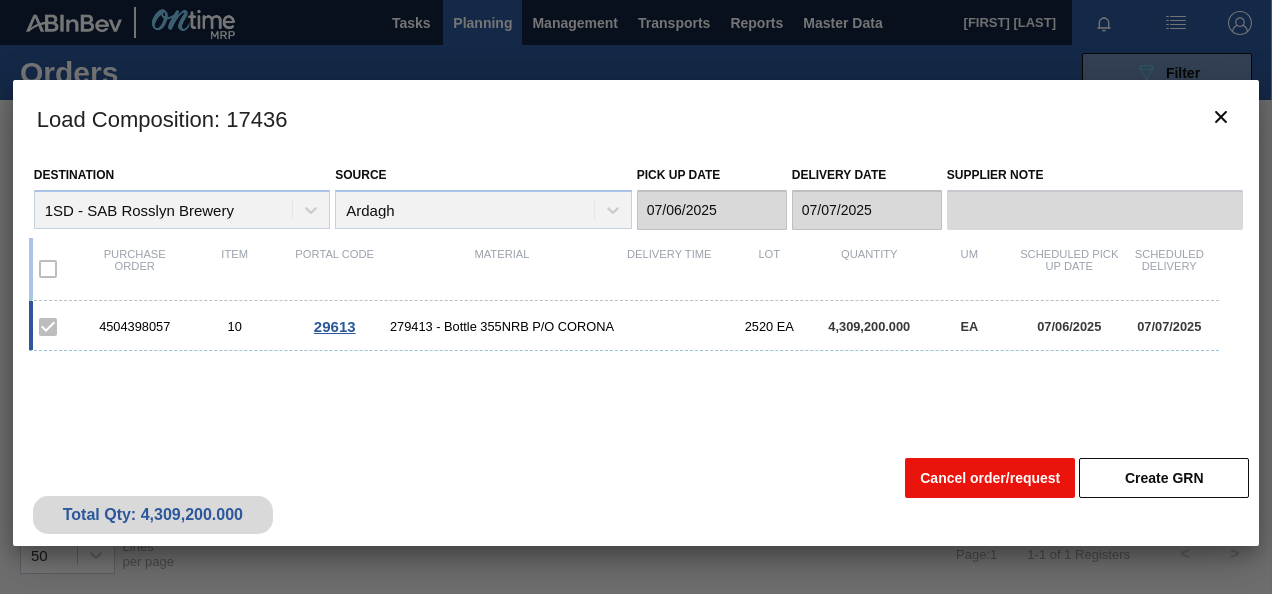 click on "Cancel order/request" at bounding box center [990, 478] 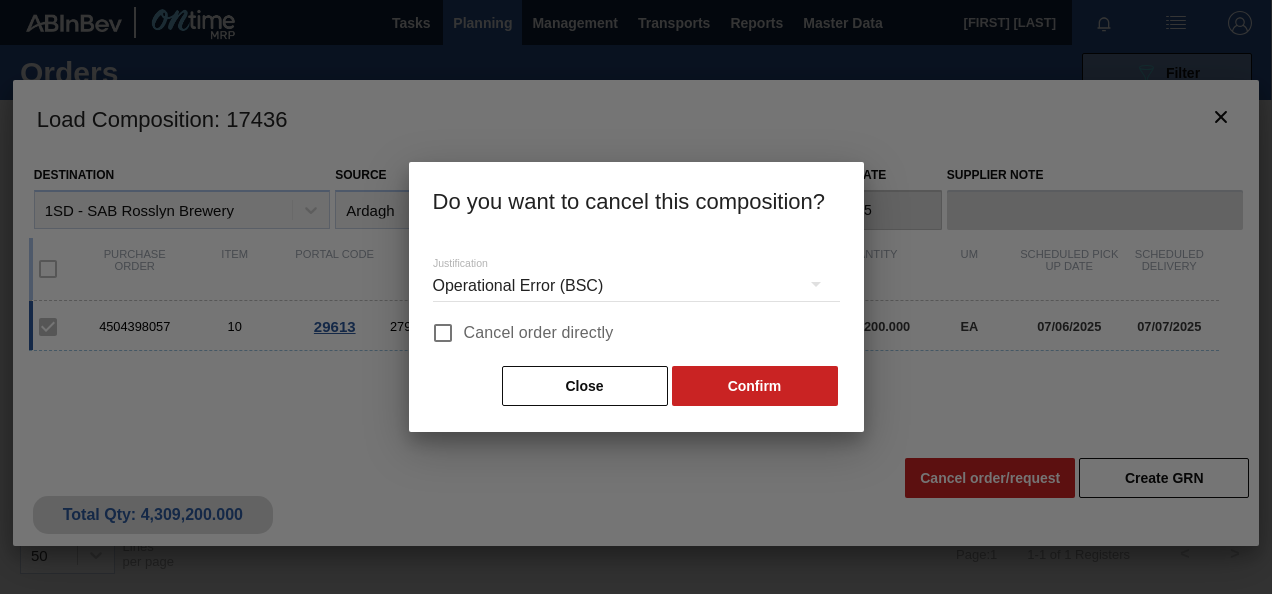 click on "Cancel order directly" at bounding box center (518, 333) 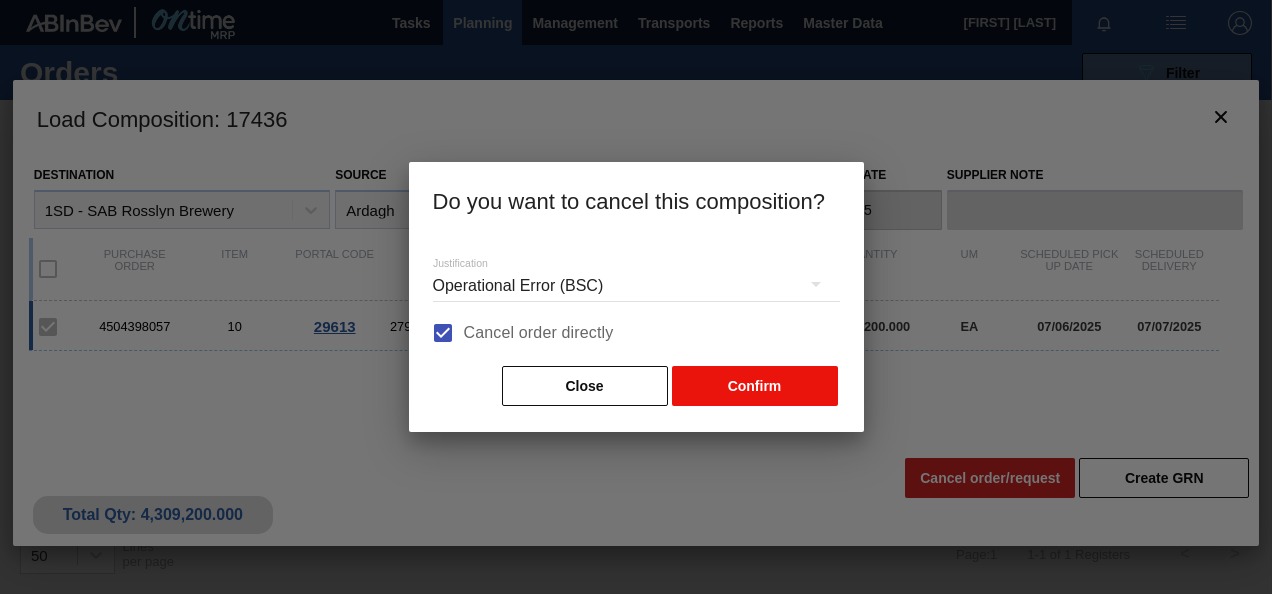 click on "Confirm" at bounding box center [755, 386] 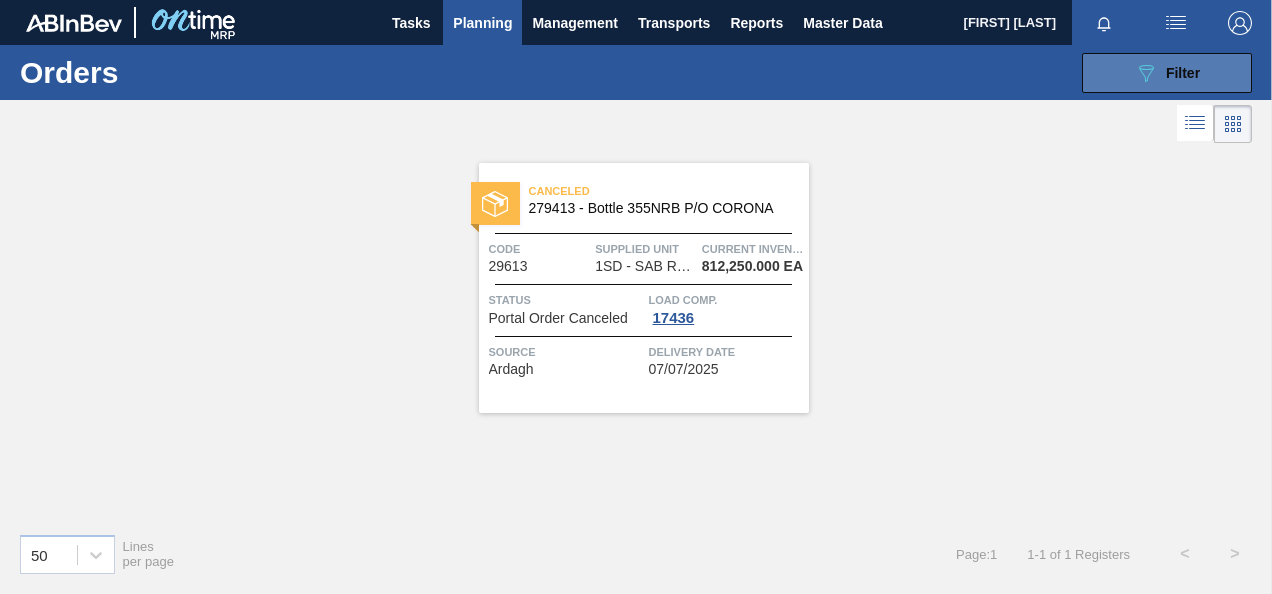 click on "089F7B8B-B2A5-4AFE-B5C0-19BA573D28AC Filter" at bounding box center [1167, 73] 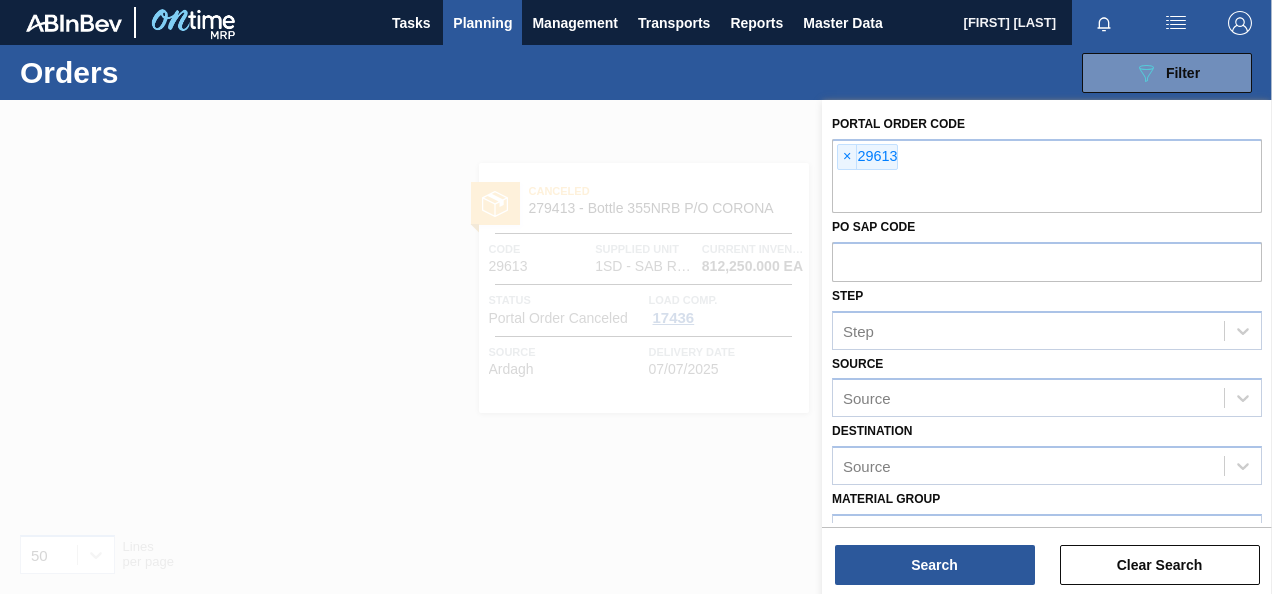 click at bounding box center (636, 397) 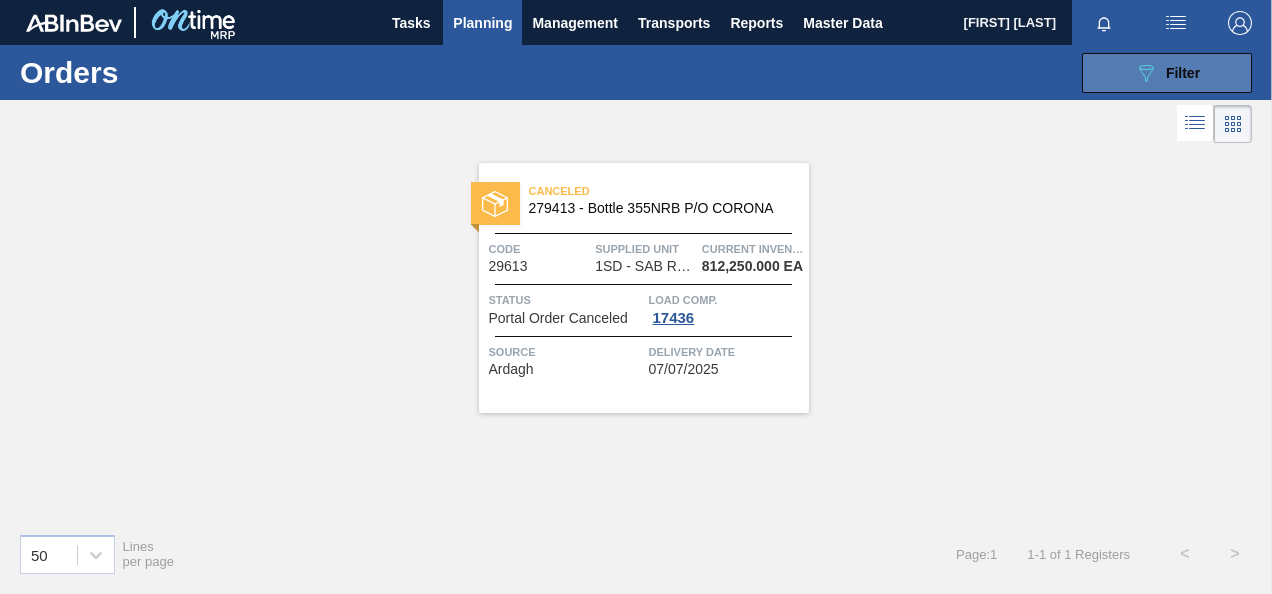 click on "Filter" at bounding box center (1183, 73) 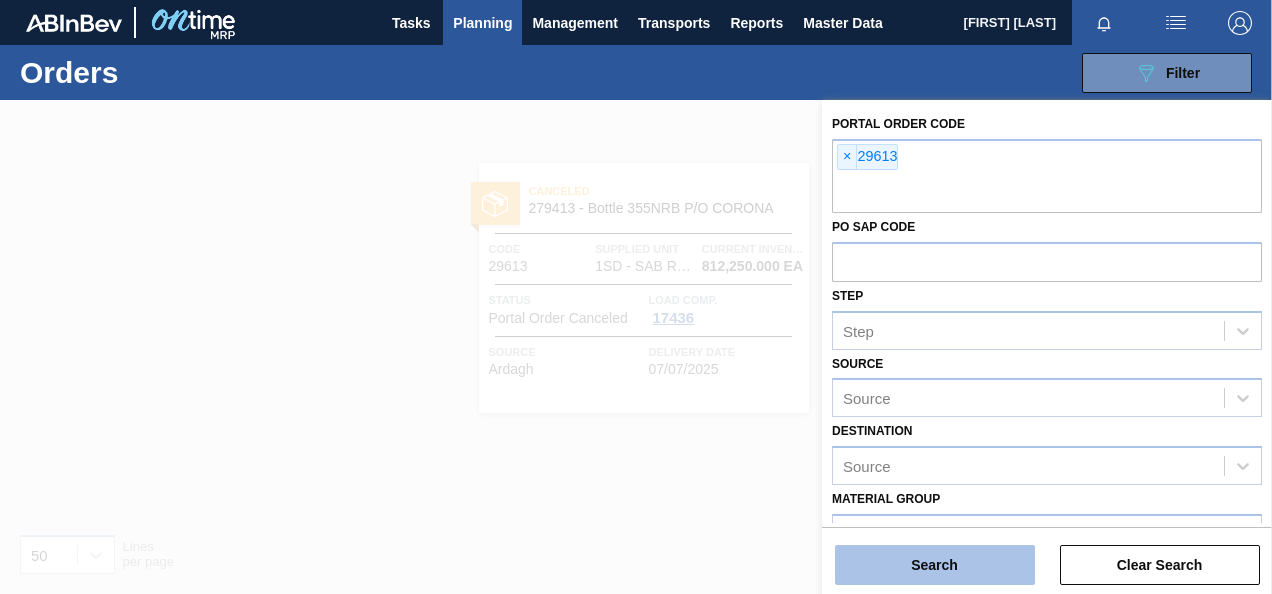 click on "Search" at bounding box center [935, 565] 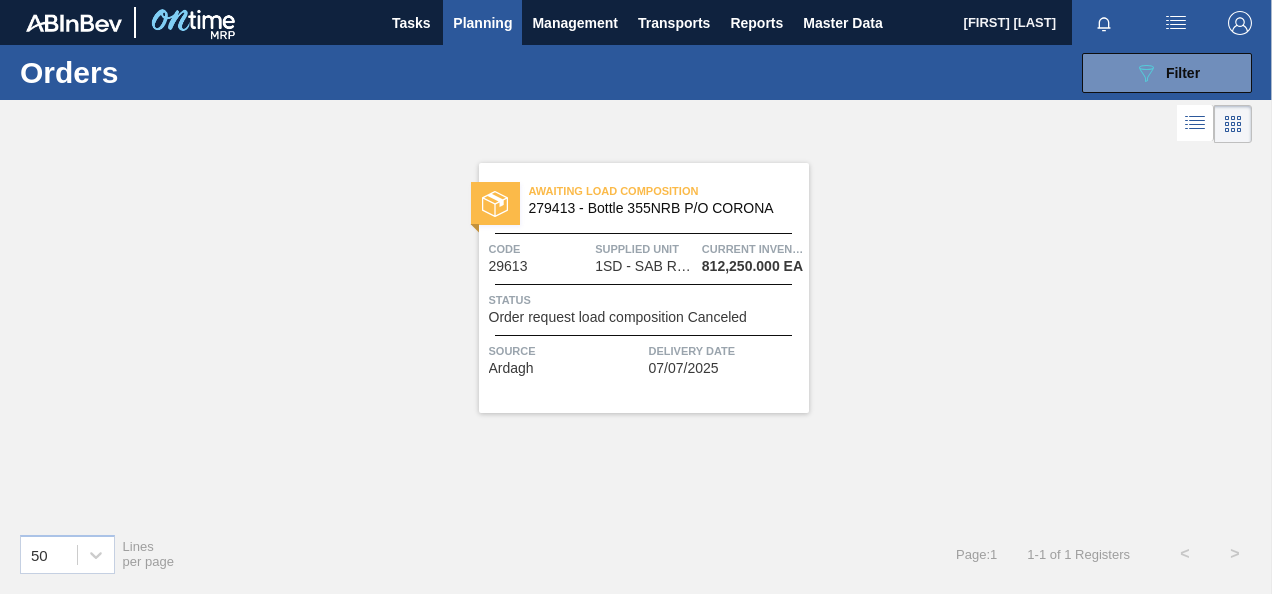 click on "Order request load composition Canceled" at bounding box center [618, 317] 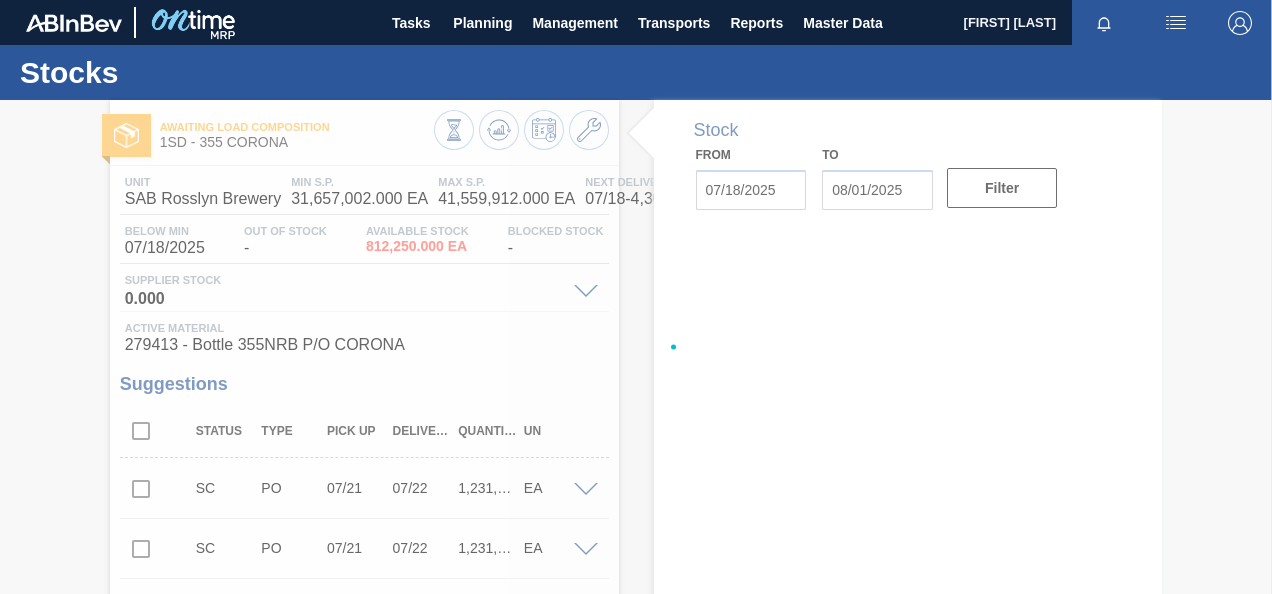 type on "07/06/2025" 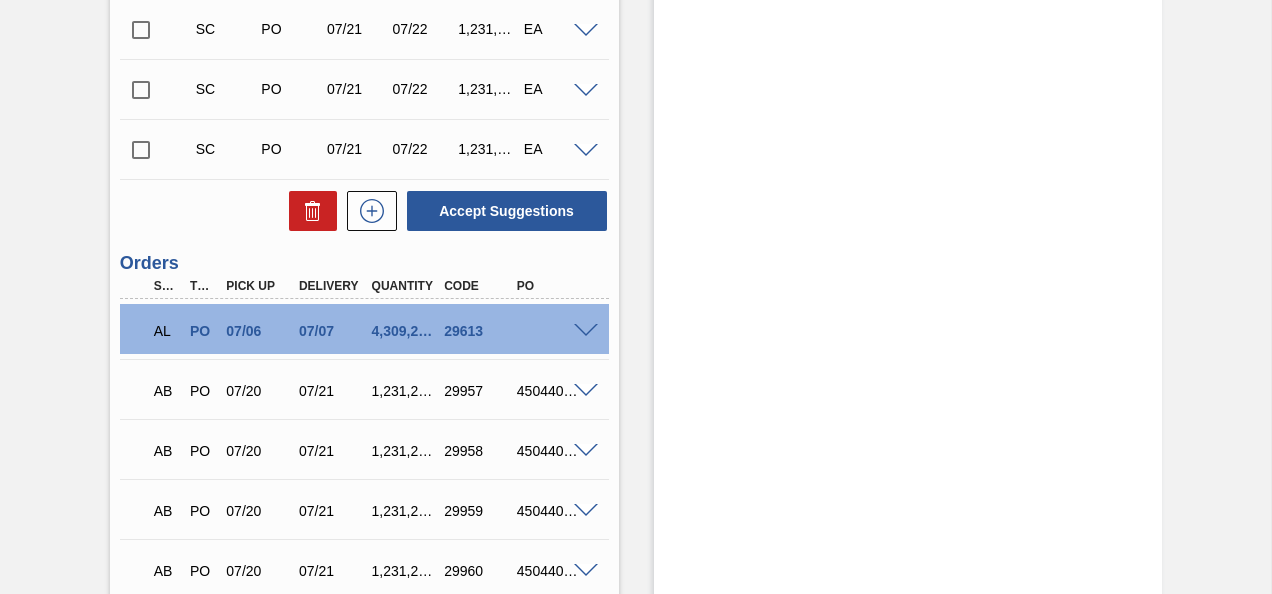 scroll, scrollTop: 1900, scrollLeft: 0, axis: vertical 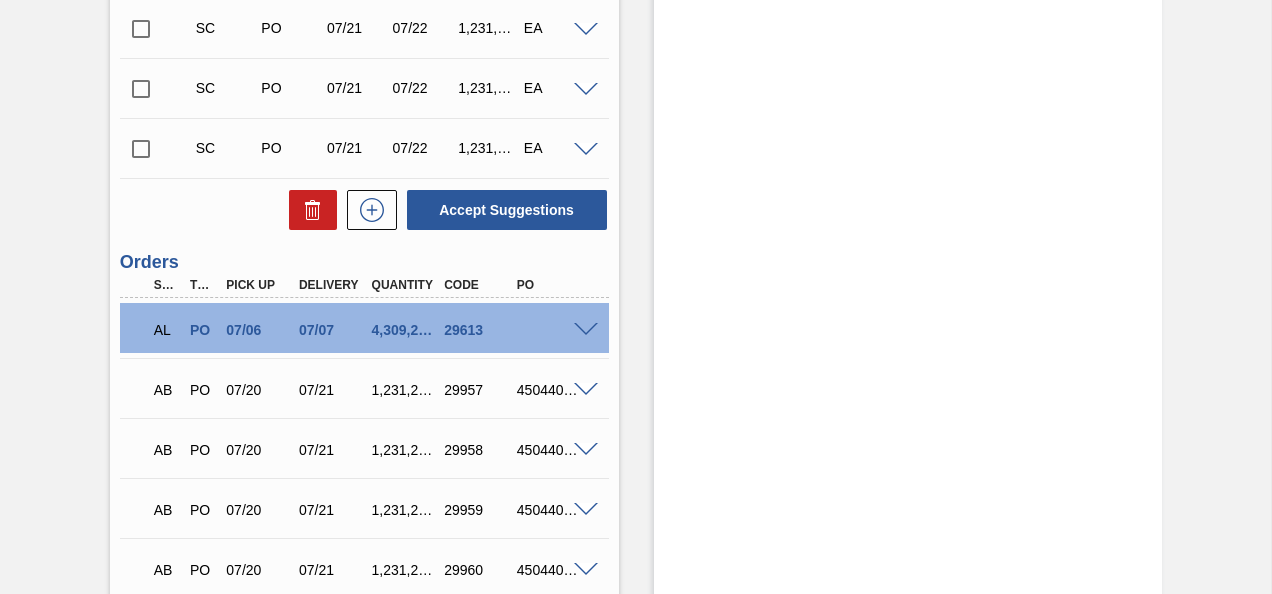 click at bounding box center (586, 330) 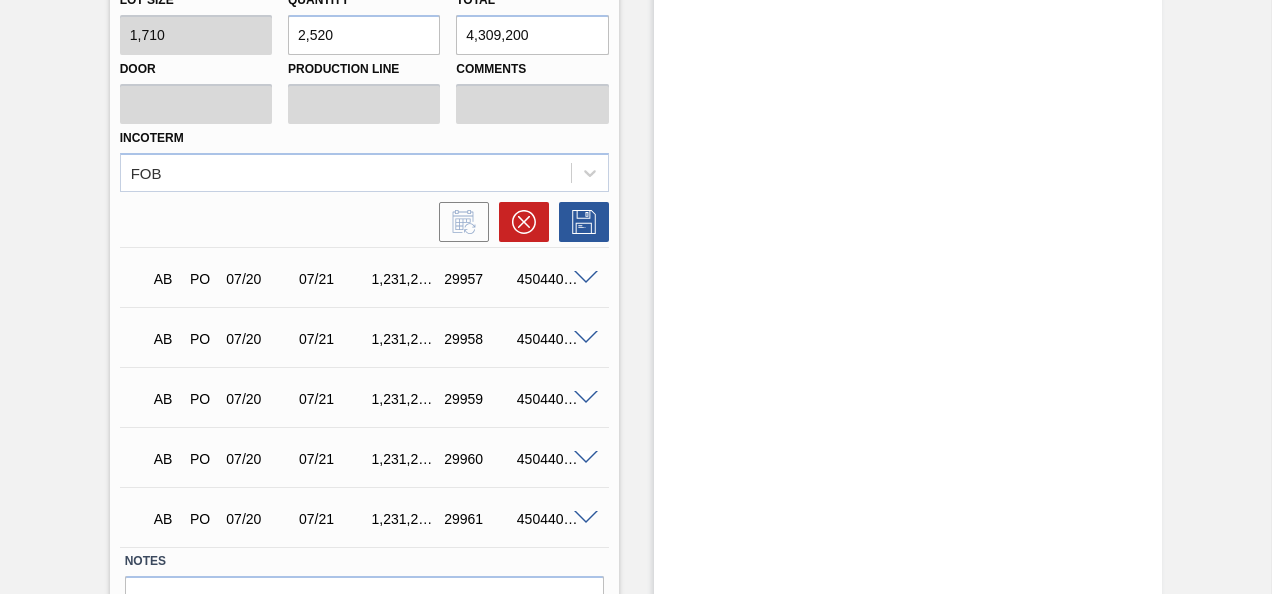 scroll, scrollTop: 2500, scrollLeft: 0, axis: vertical 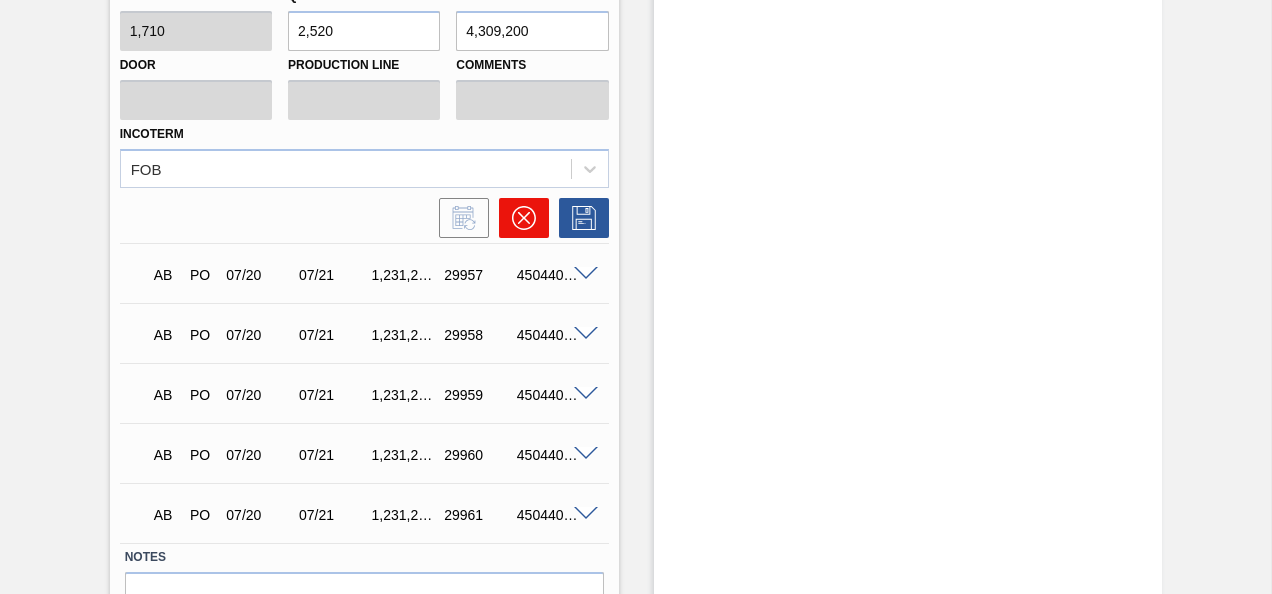 click at bounding box center [524, 218] 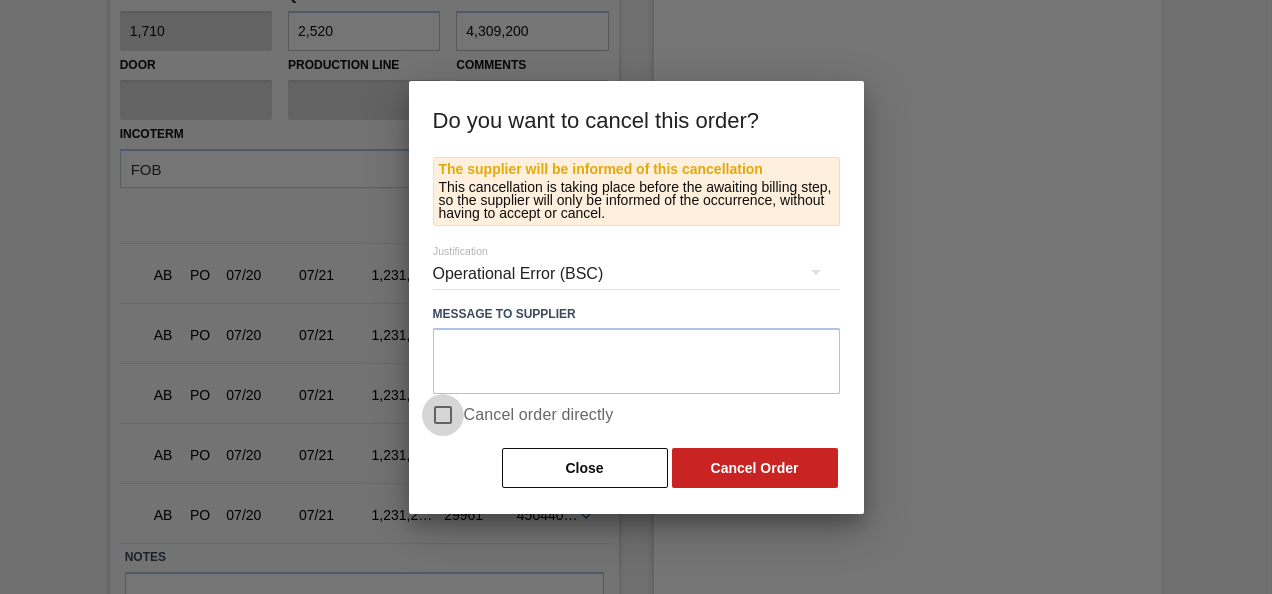click on "Cancel order directly" at bounding box center (443, 415) 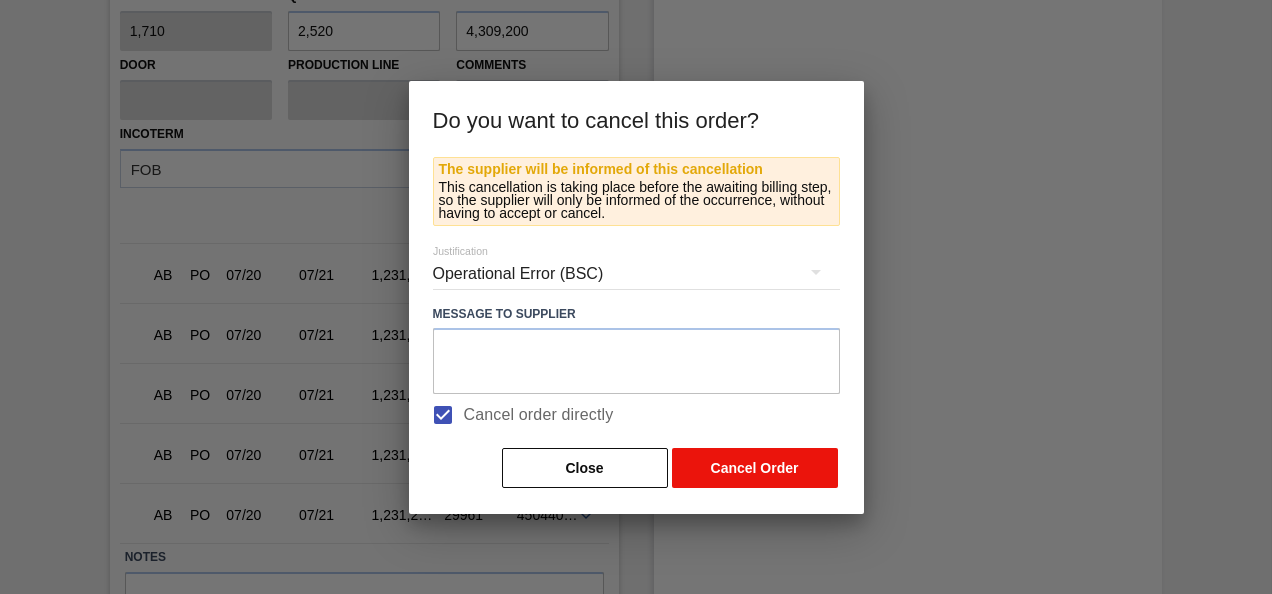 click on "Cancel Order" at bounding box center [755, 468] 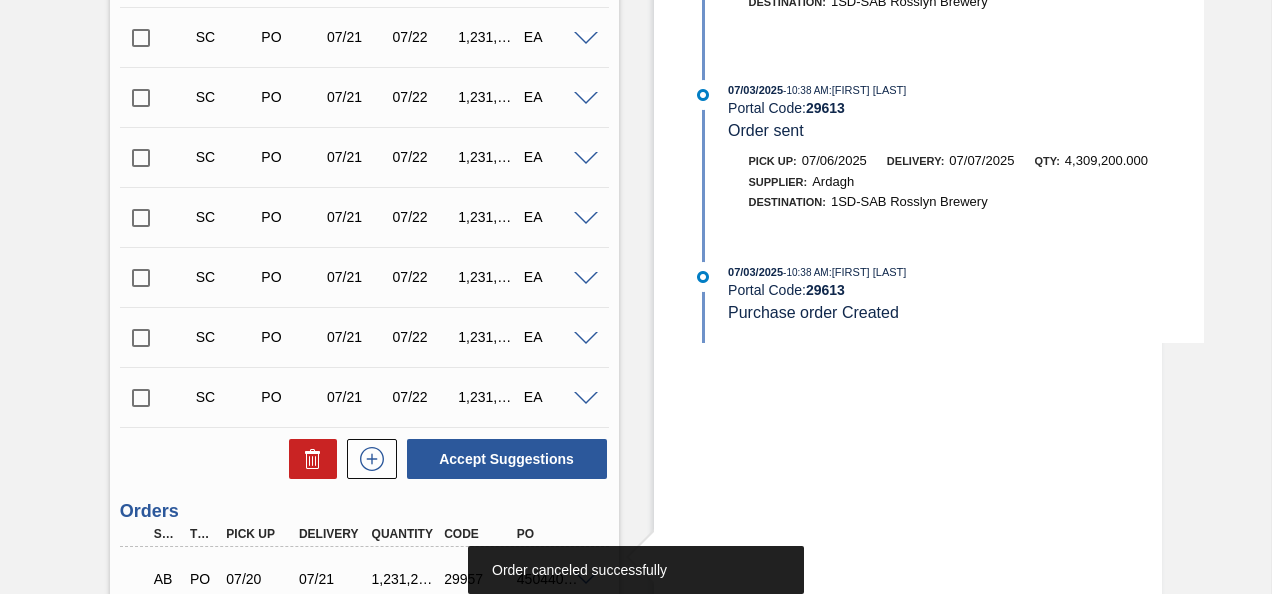 scroll, scrollTop: 1956, scrollLeft: 0, axis: vertical 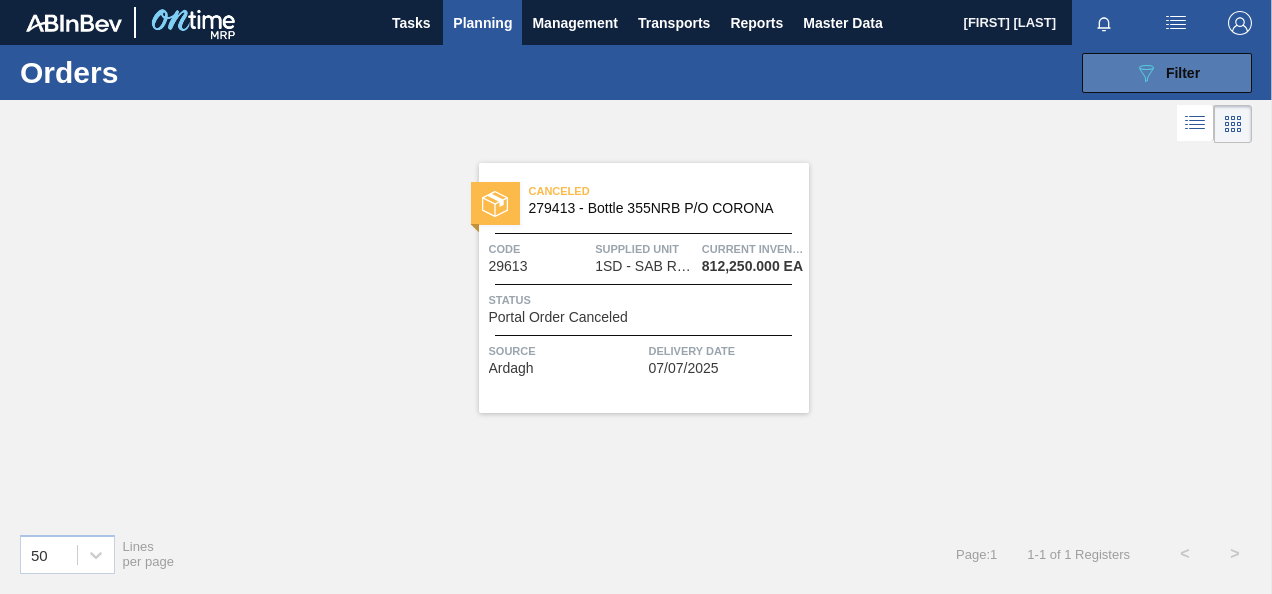 click on "089F7B8B-B2A5-4AFE-B5C0-19BA573D28AC Filter" at bounding box center (1167, 73) 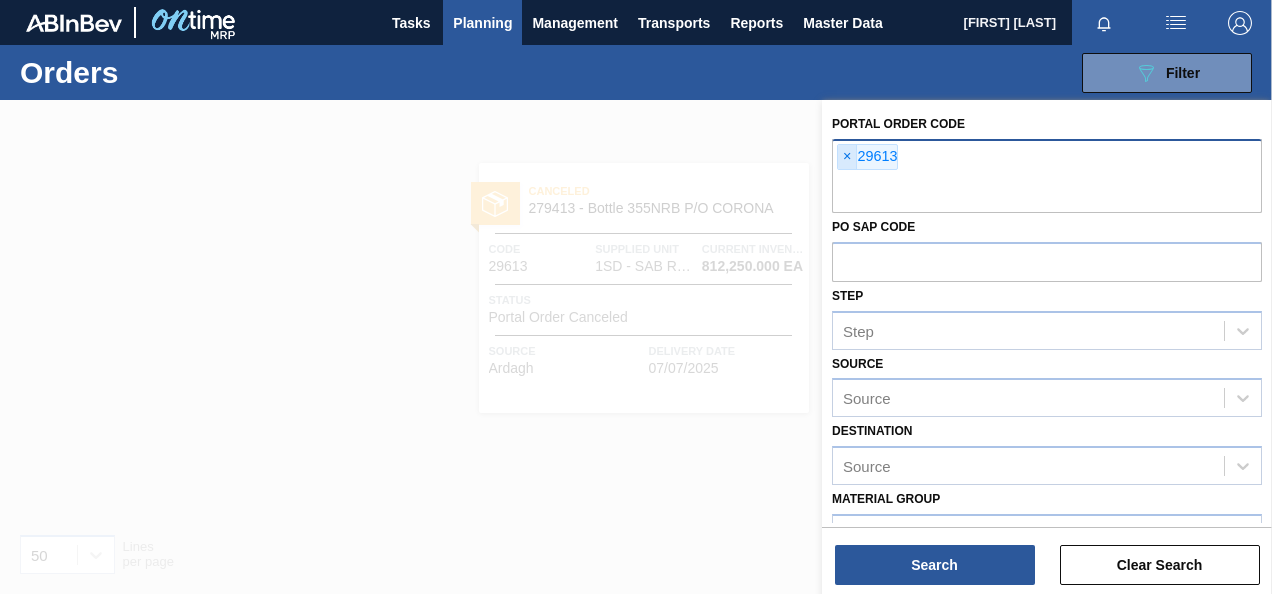 click on "×" at bounding box center (847, 157) 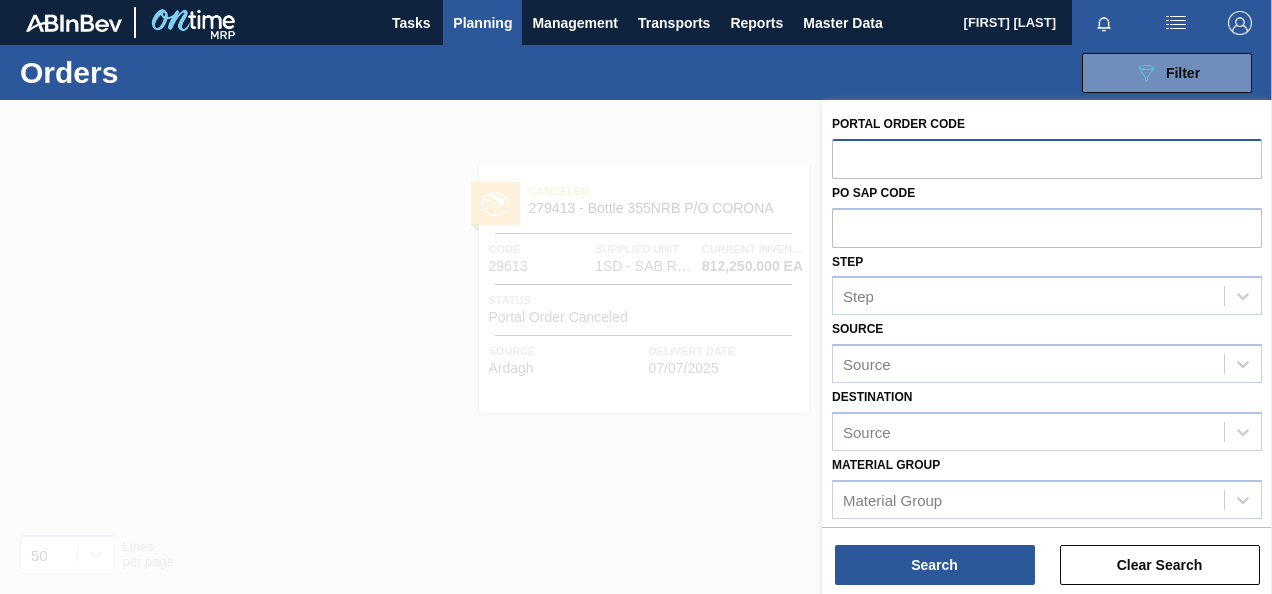 paste on "29622" 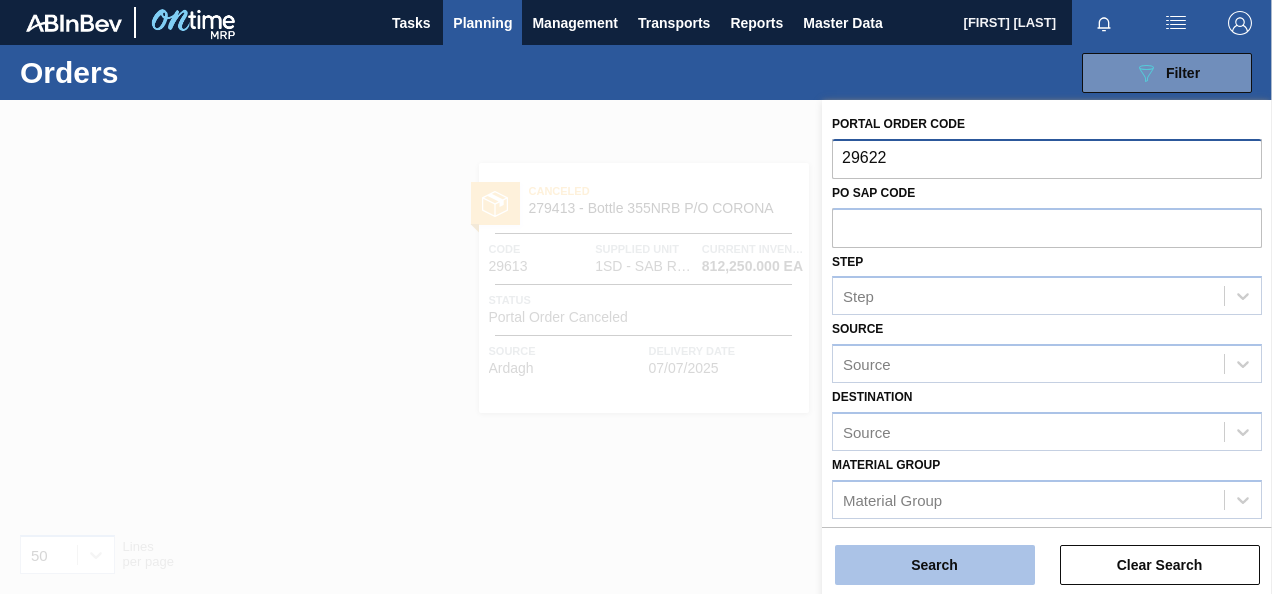 type on "29622" 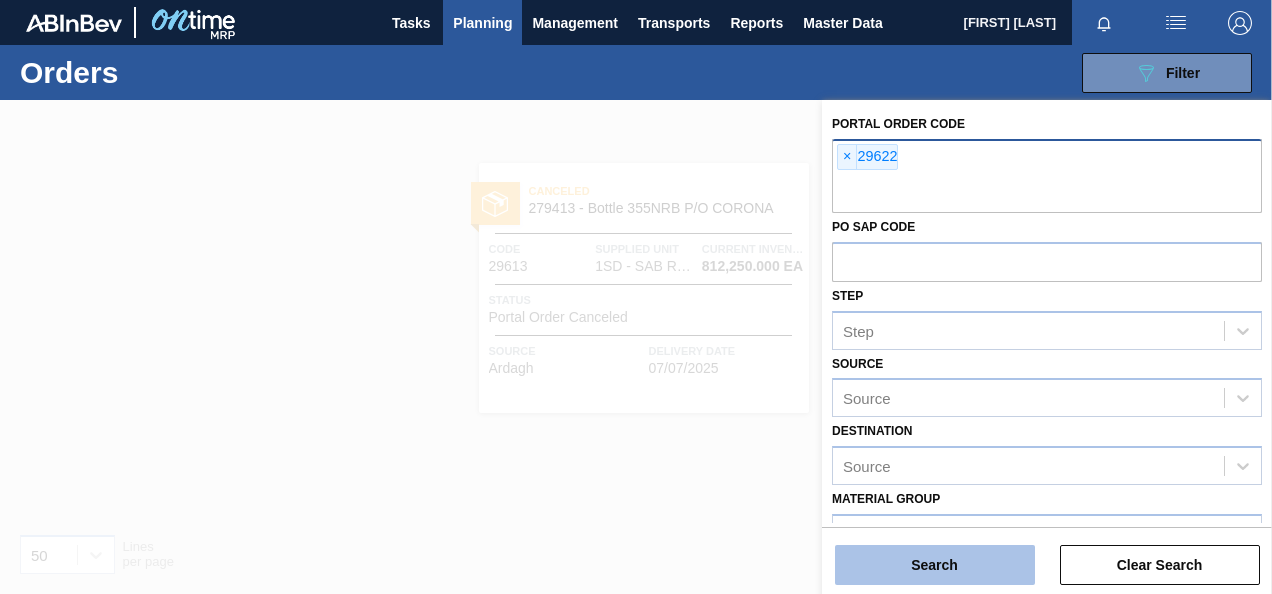 click on "Search" at bounding box center [935, 565] 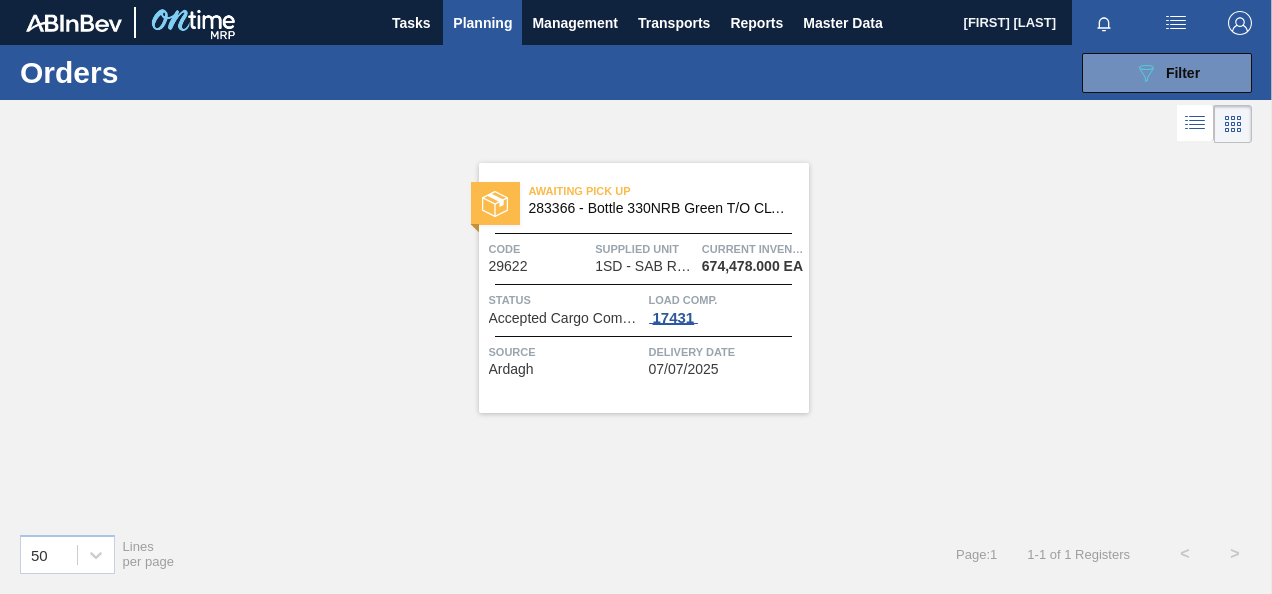 click on "17431" at bounding box center (674, 318) 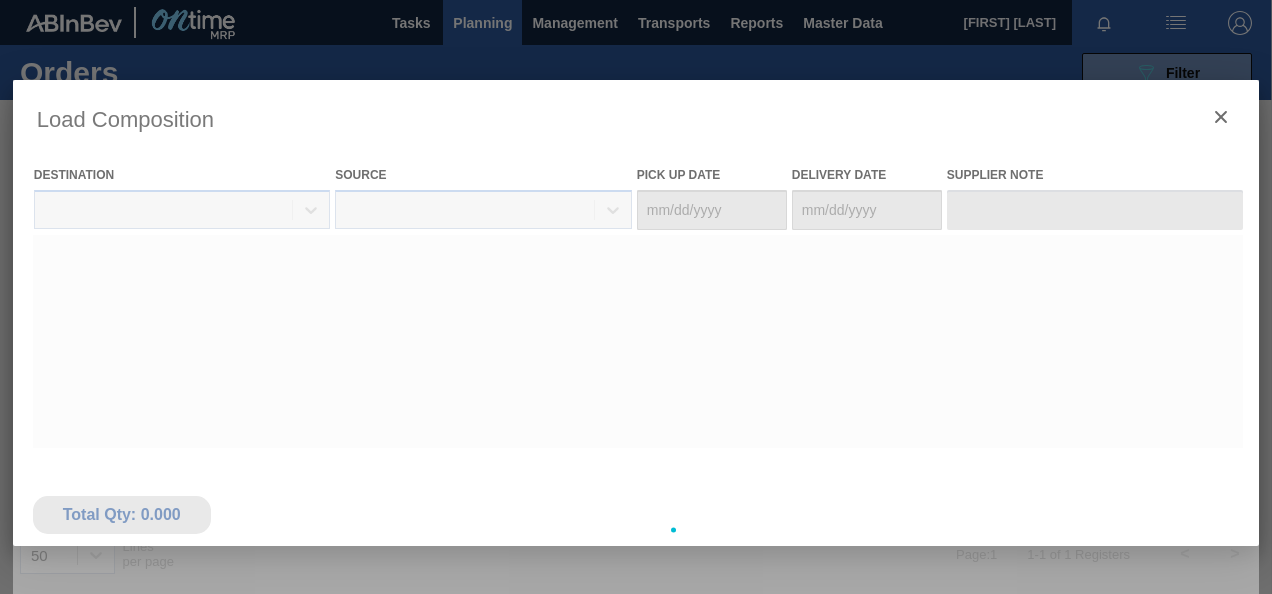 type on "07/04/2025" 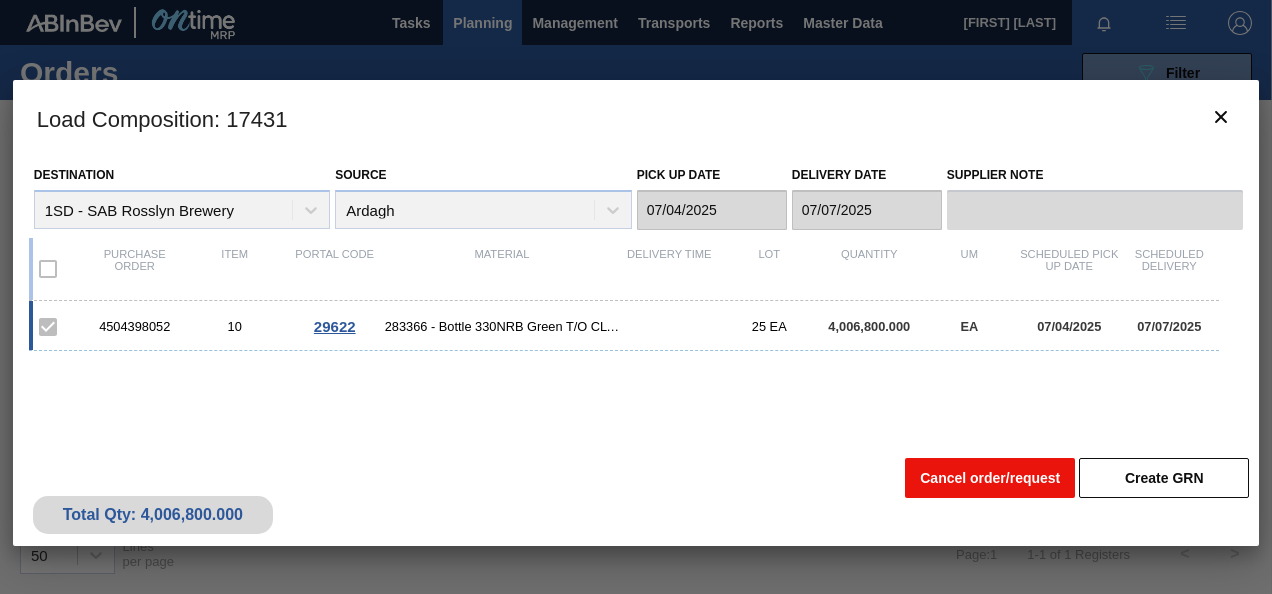 click on "Cancel order/request" at bounding box center [990, 478] 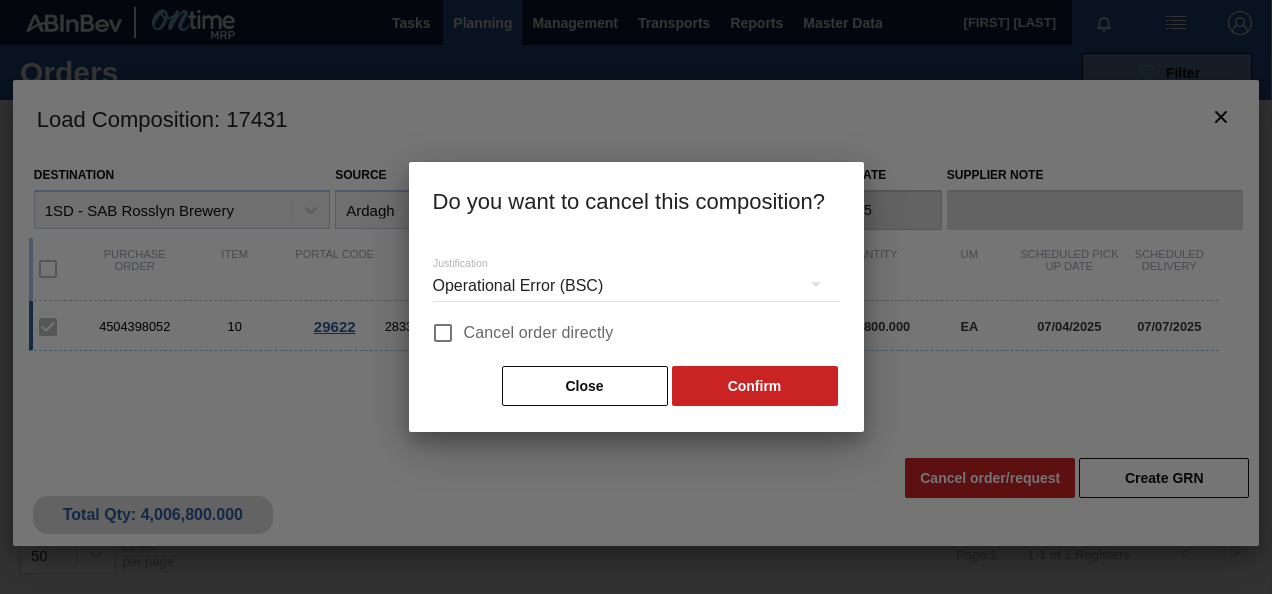 click on "Cancel order directly" at bounding box center (539, 333) 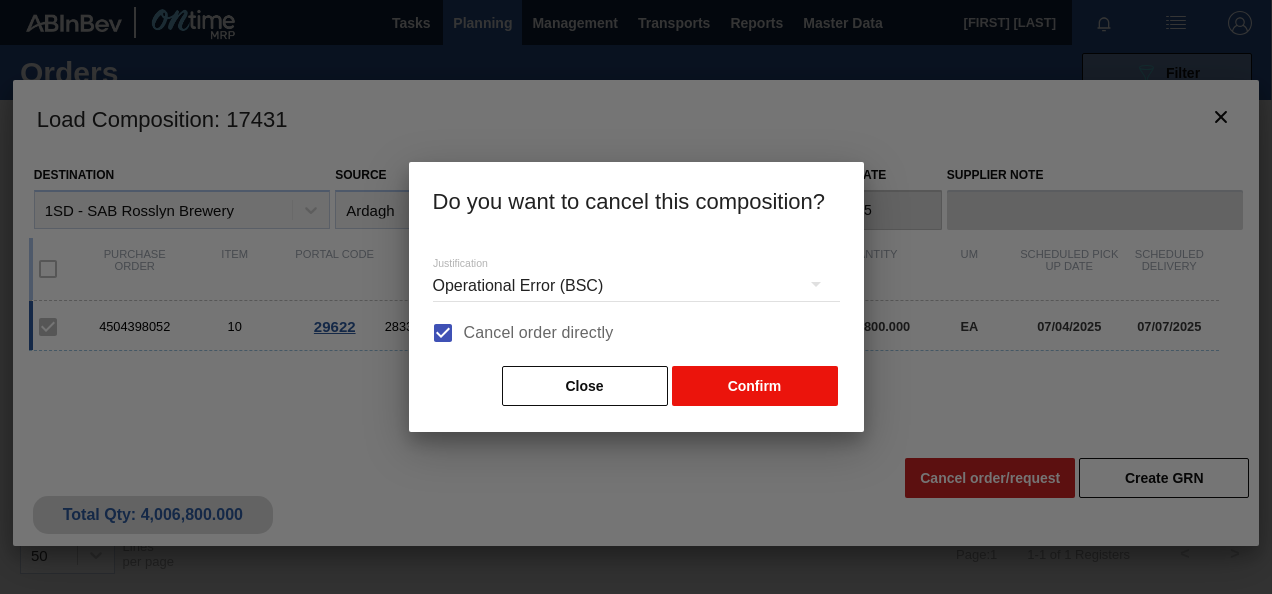 click on "Confirm" at bounding box center (755, 386) 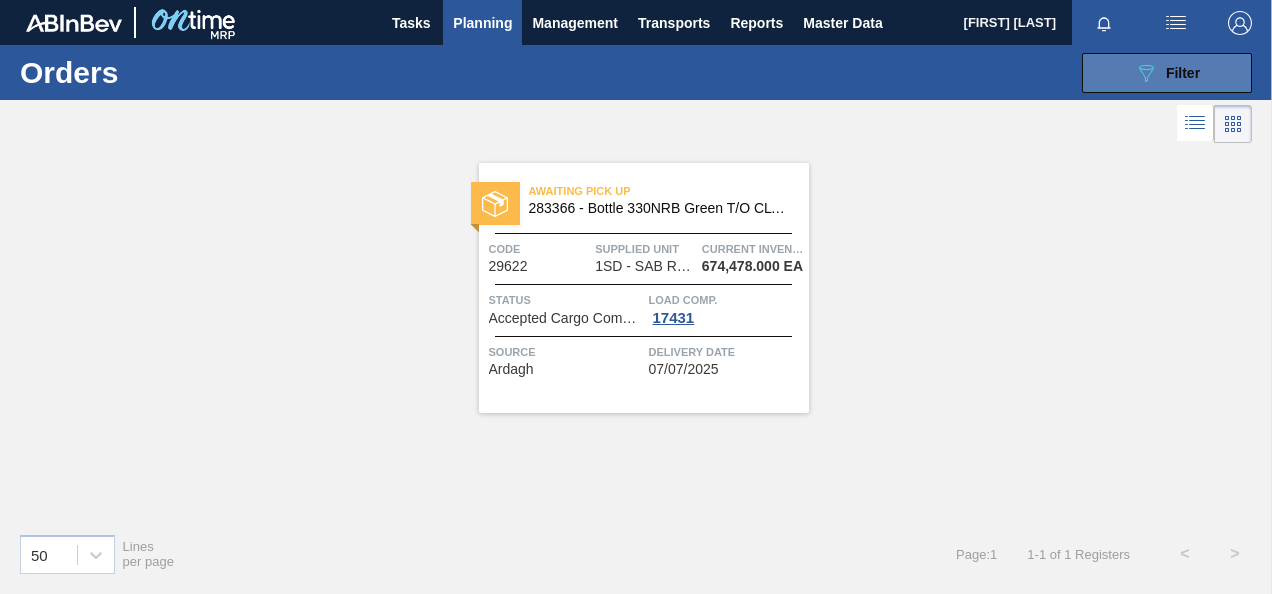 click on "089F7B8B-B2A5-4AFE-B5C0-19BA573D28AC" 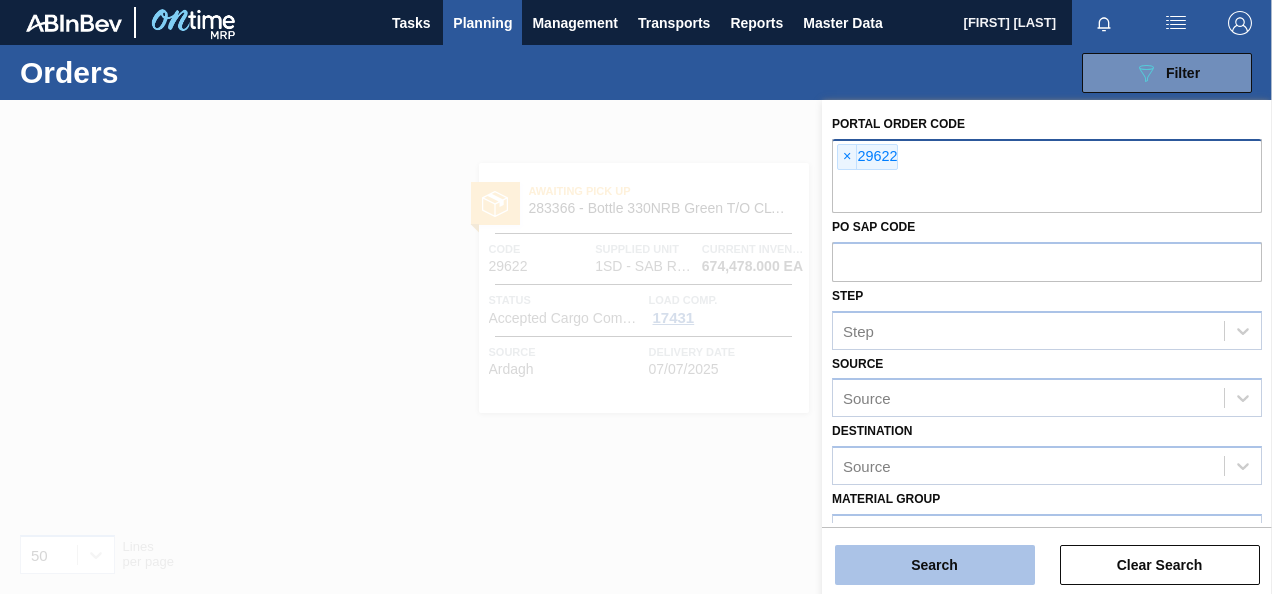 click on "Search" at bounding box center (935, 565) 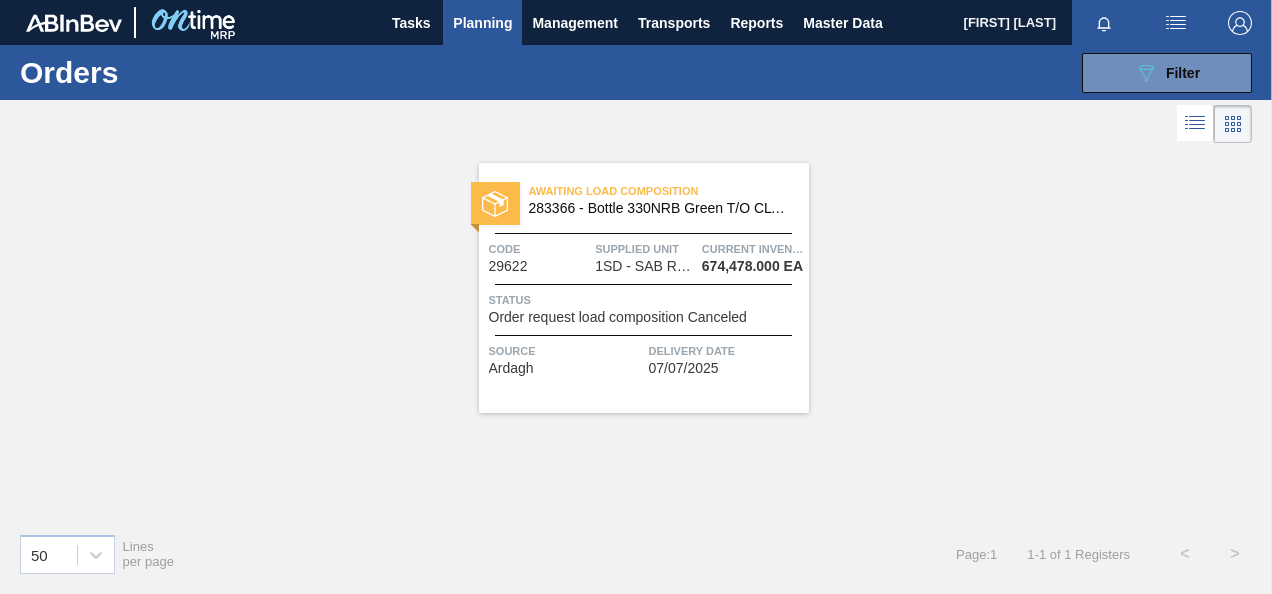 click on "Order request load composition Canceled" at bounding box center [618, 317] 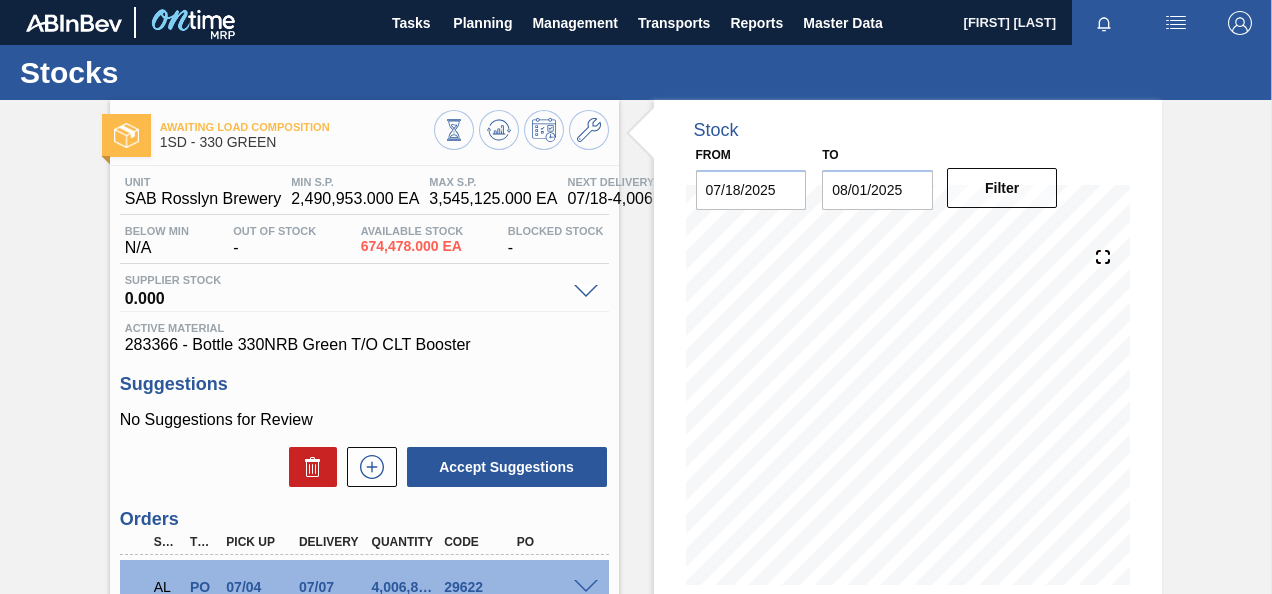 scroll, scrollTop: 266, scrollLeft: 0, axis: vertical 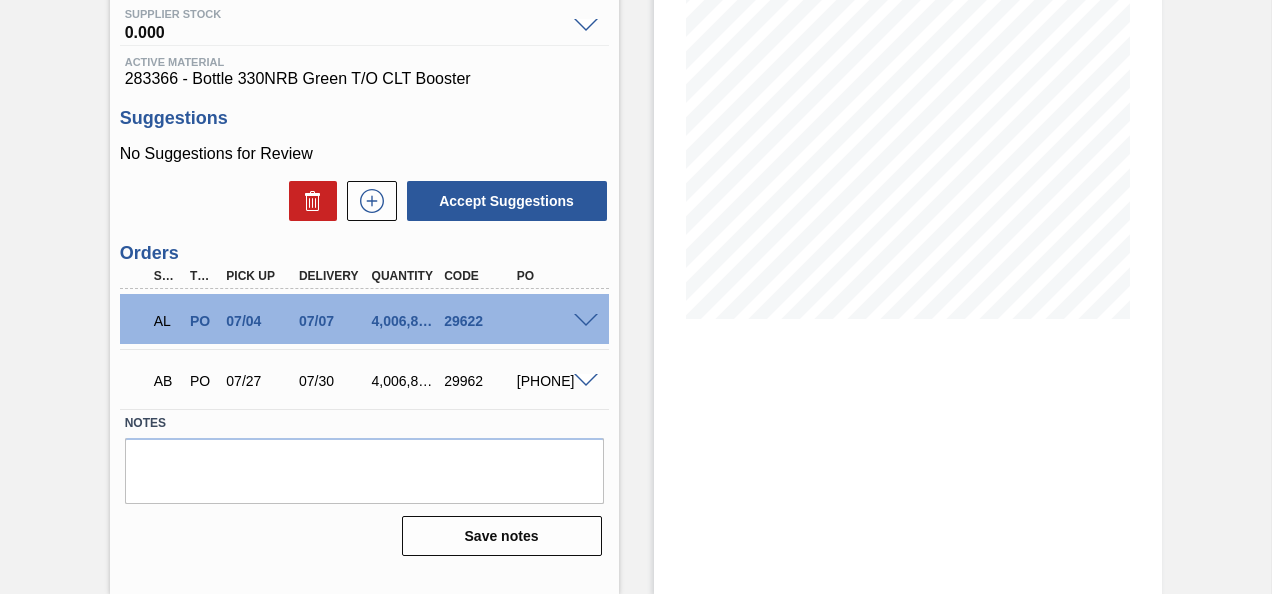 click at bounding box center (586, 321) 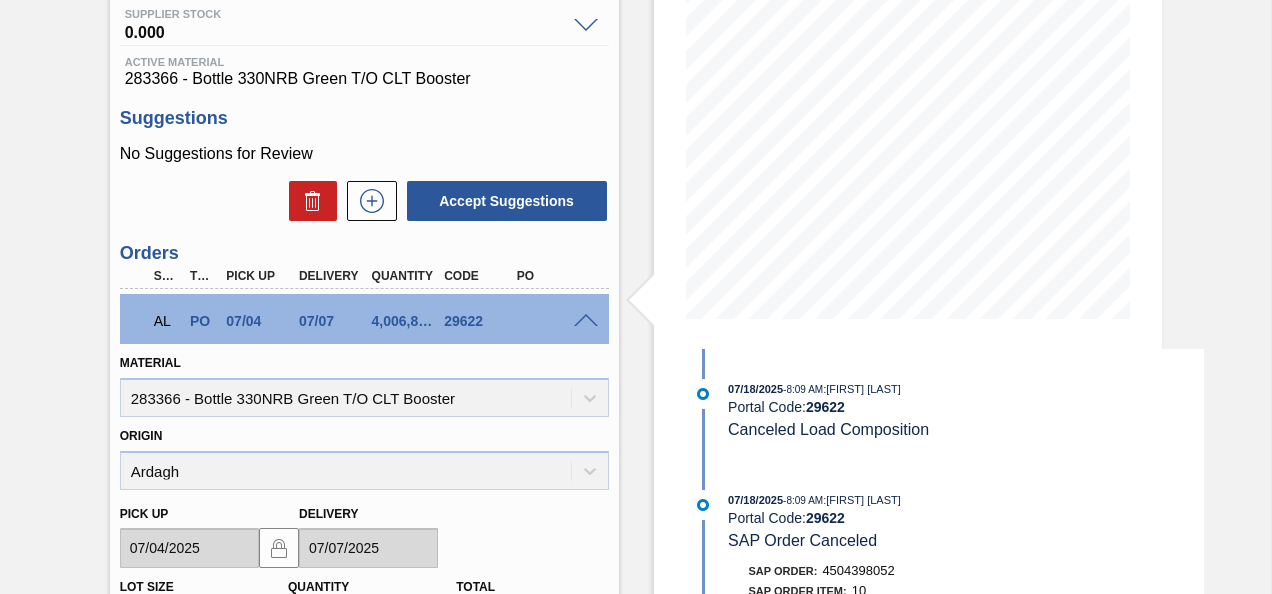 scroll, scrollTop: 666, scrollLeft: 0, axis: vertical 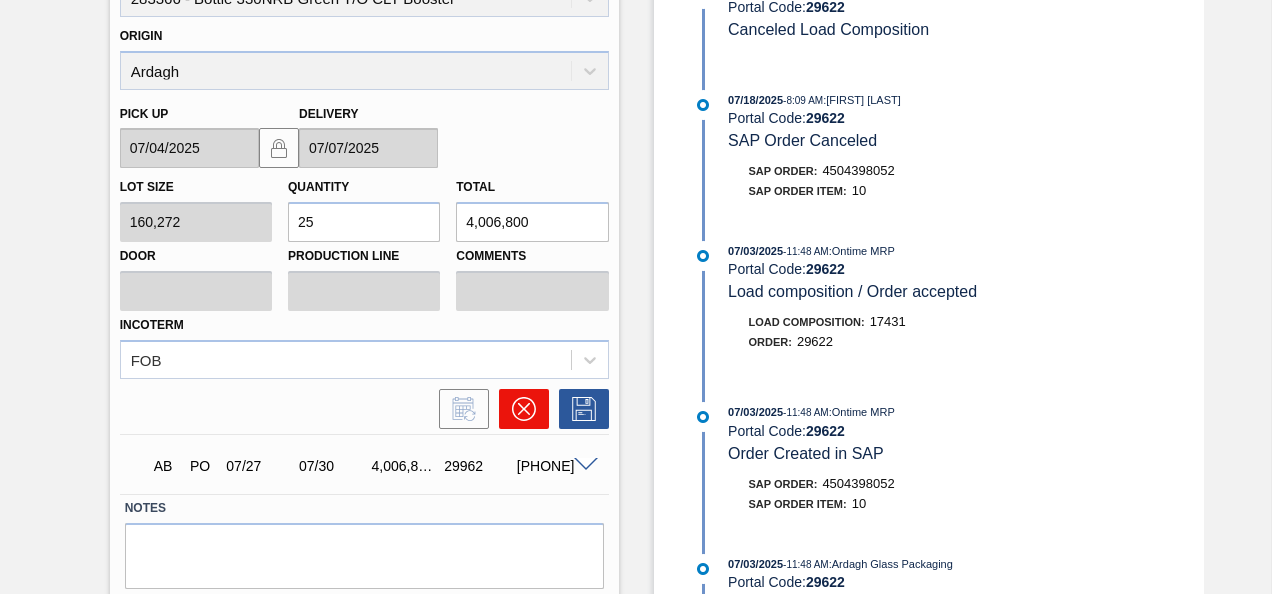 click 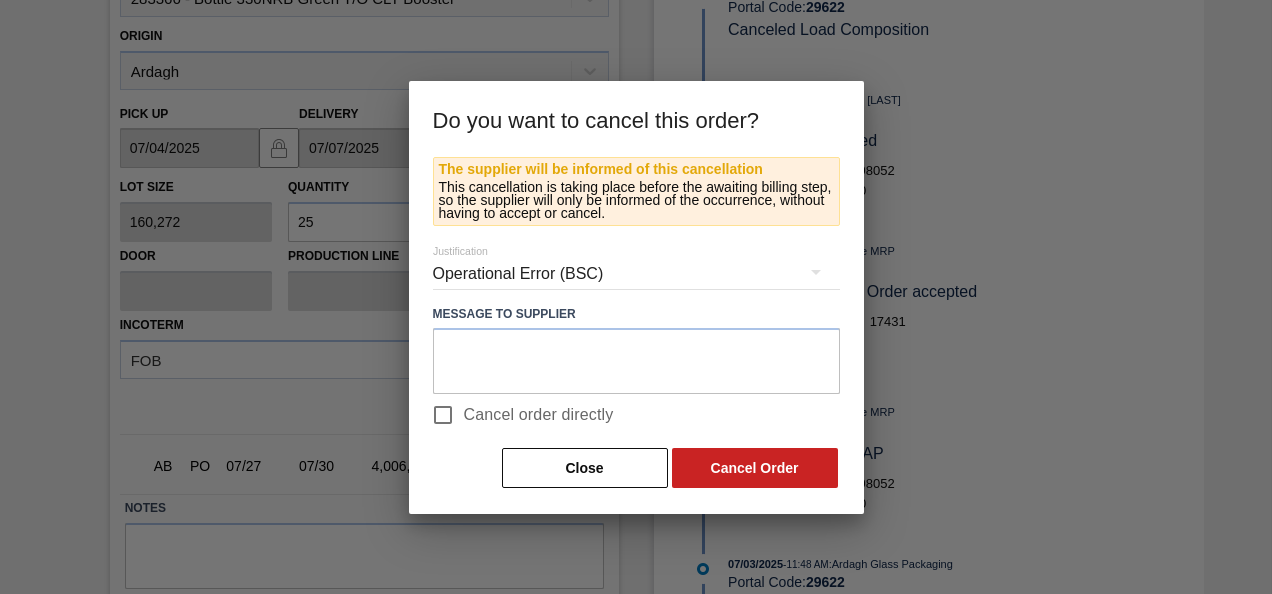 click on "Cancel order directly" at bounding box center (539, 415) 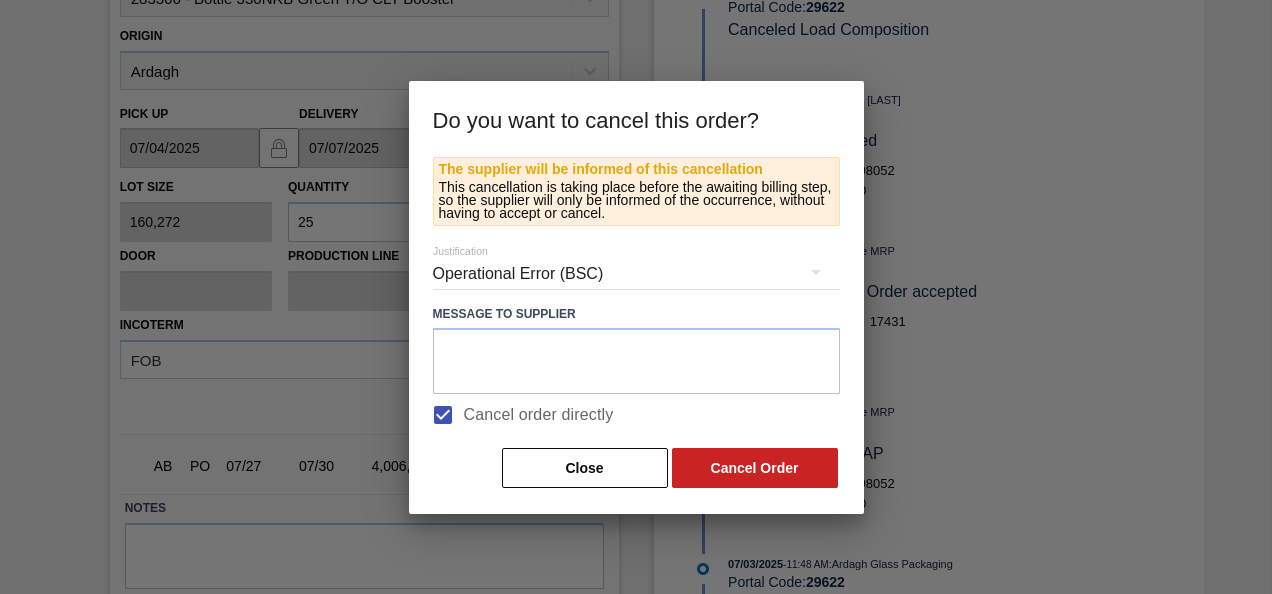 click on "Close Cancel Order" at bounding box center [636, 468] 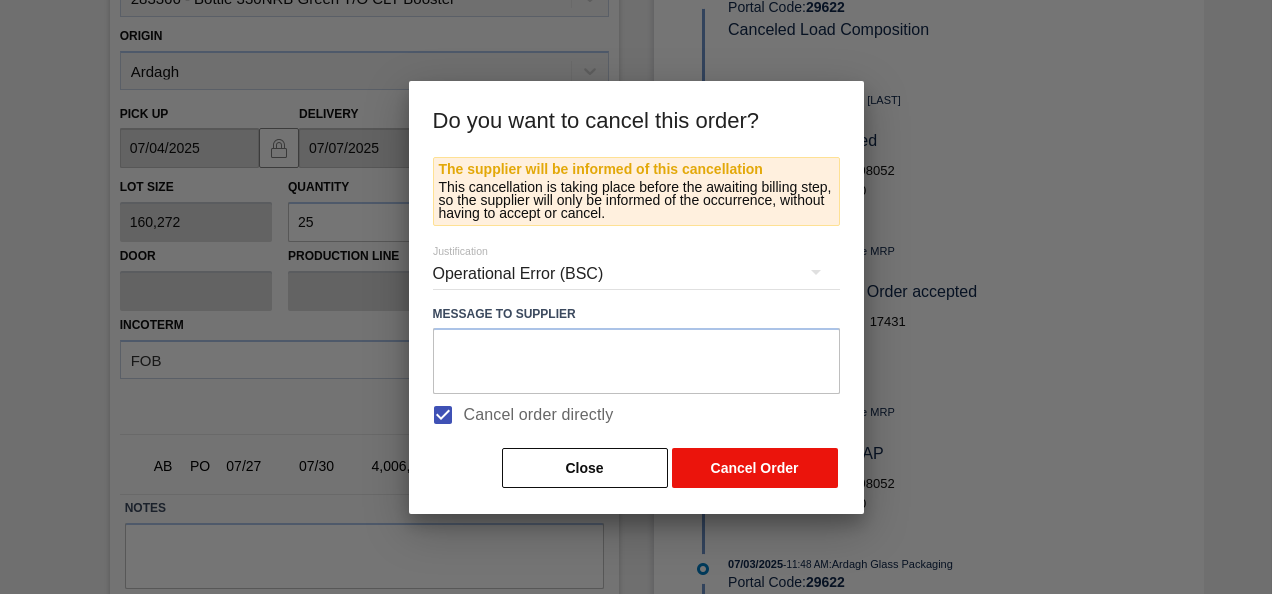 click on "Cancel Order" at bounding box center (755, 468) 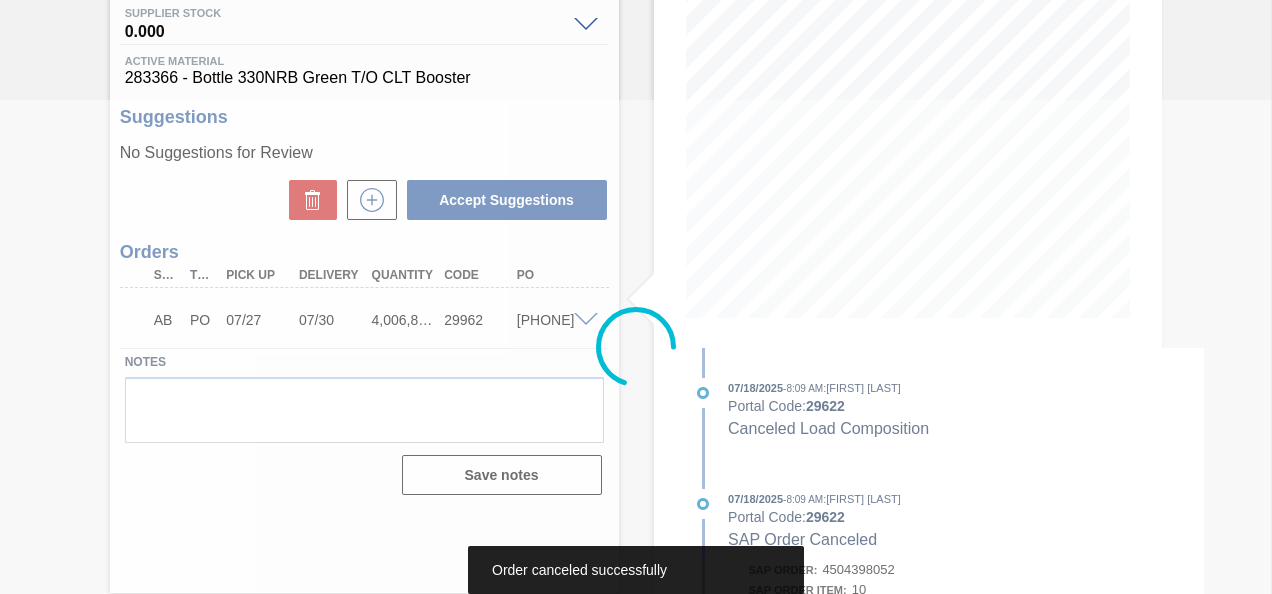 scroll, scrollTop: 122, scrollLeft: 0, axis: vertical 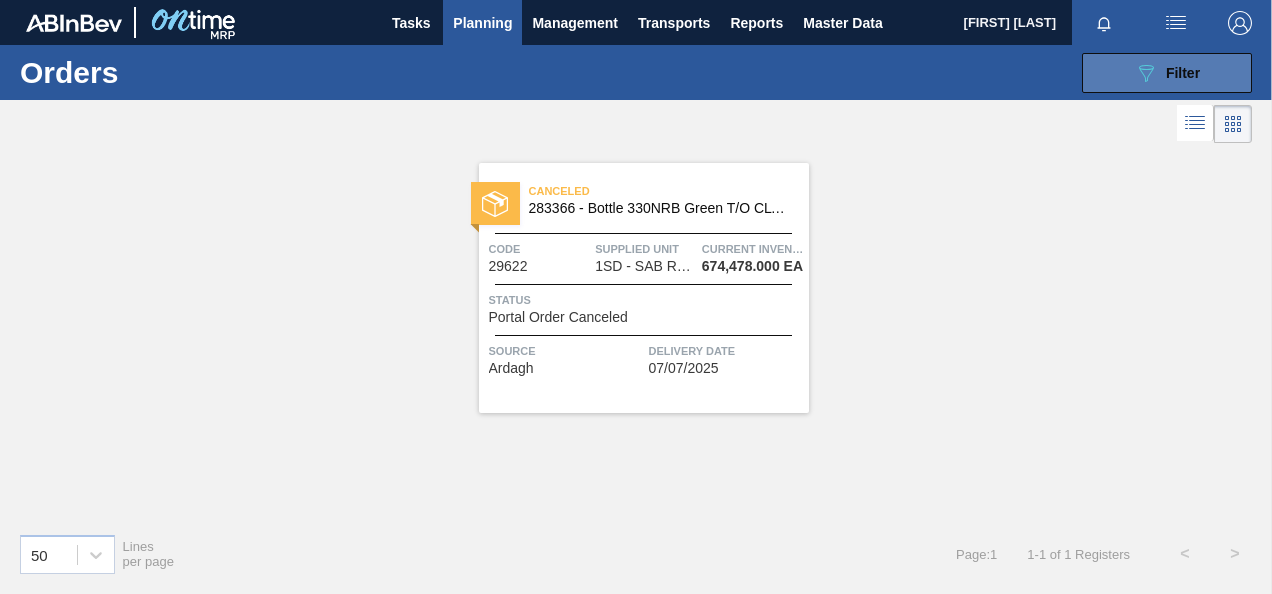 click on "089F7B8B-B2A5-4AFE-B5C0-19BA573D28AC Filter" at bounding box center (1167, 73) 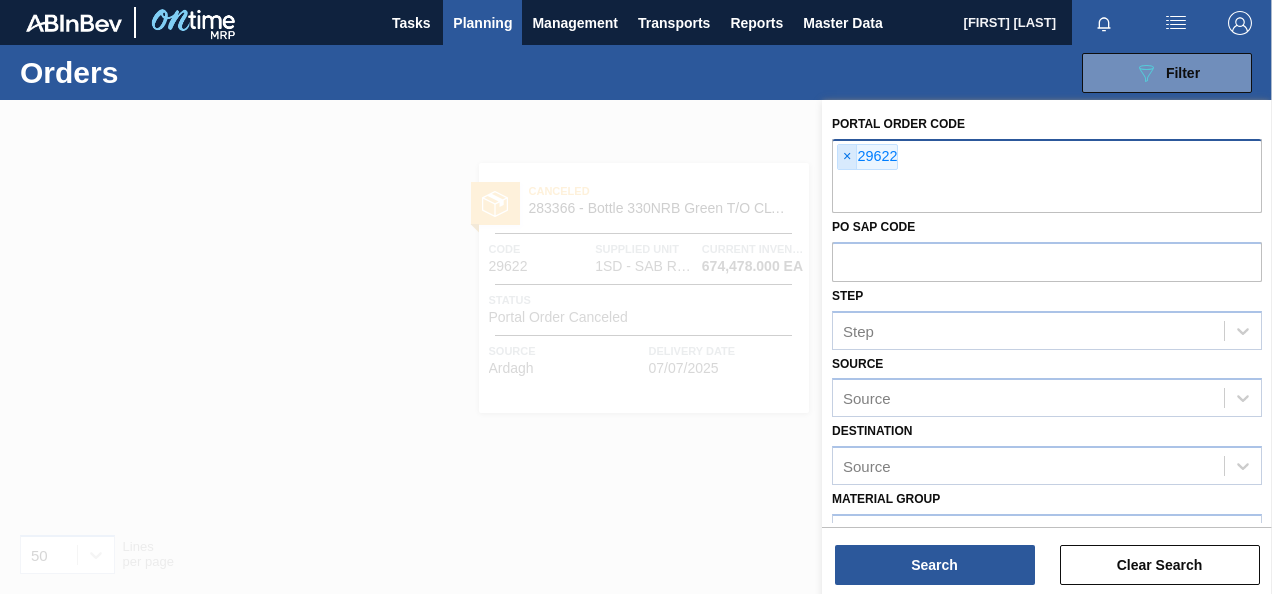 click on "×" at bounding box center (847, 157) 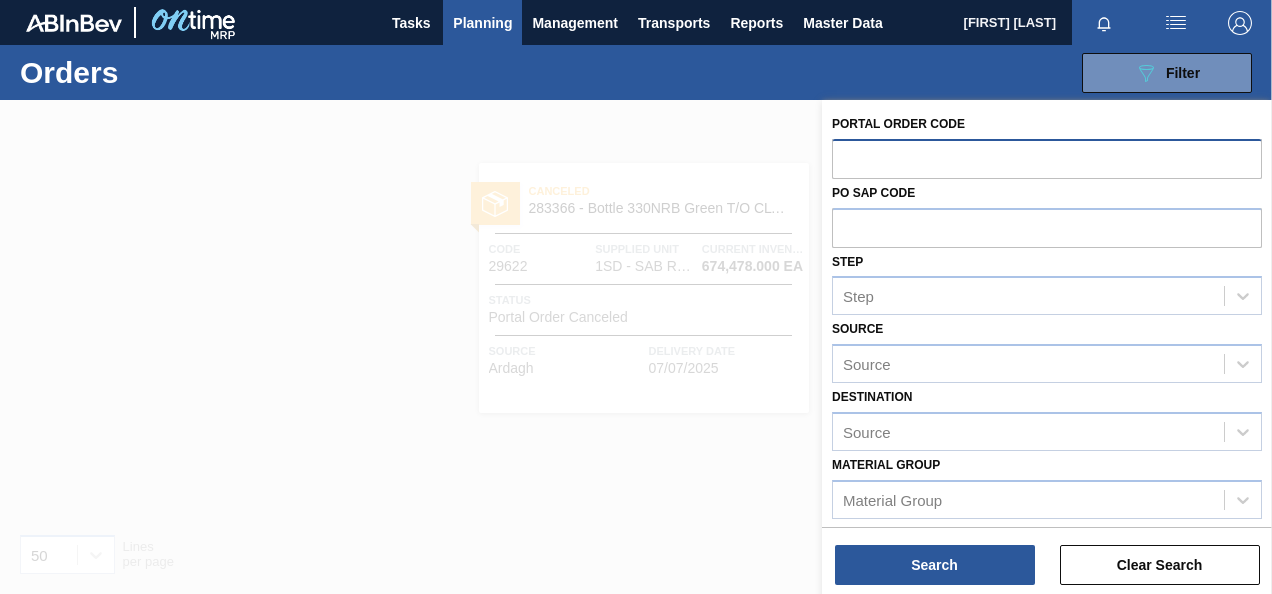 paste on "29636" 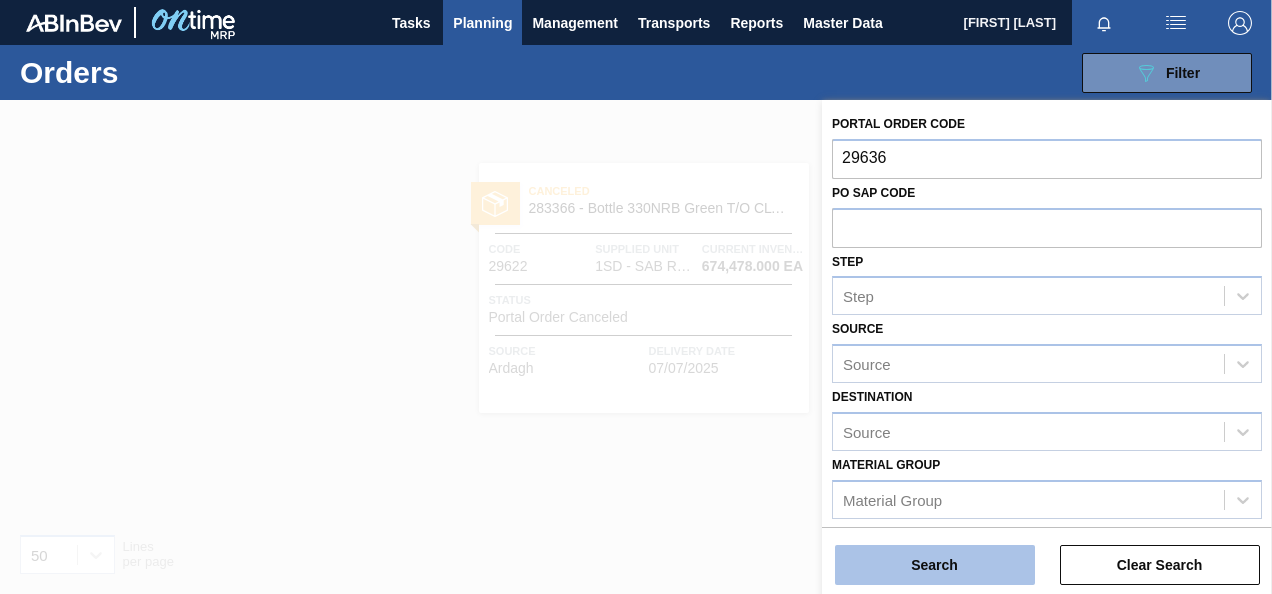 type on "29636" 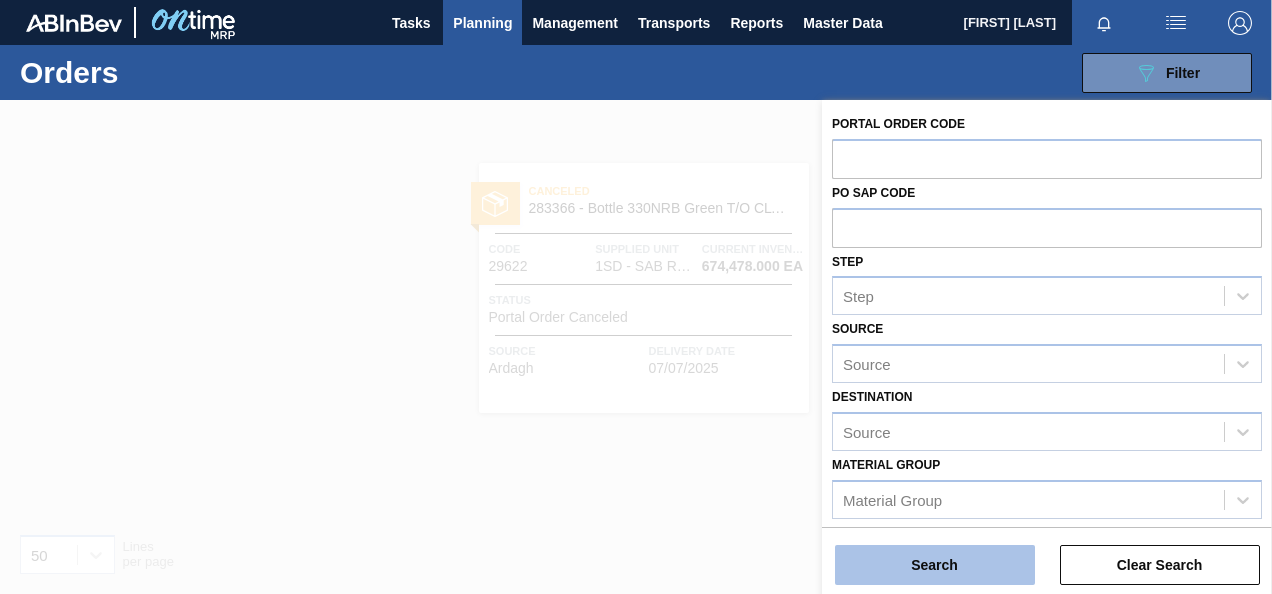 click on "Search" at bounding box center [935, 565] 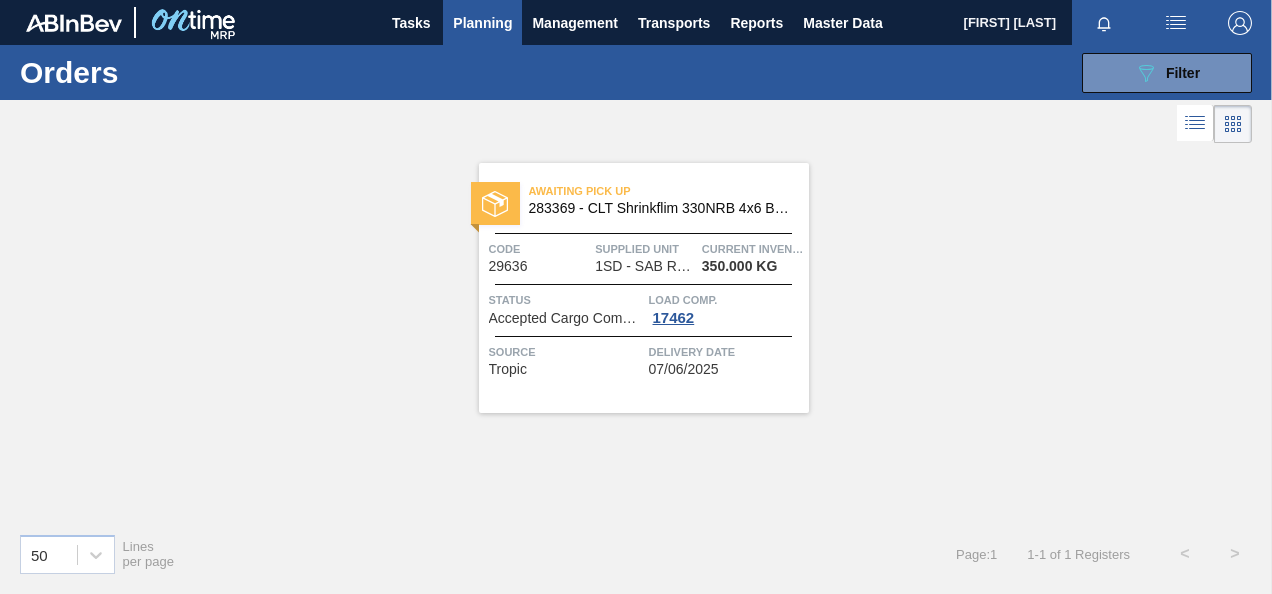click on "Load Comp." at bounding box center [726, 300] 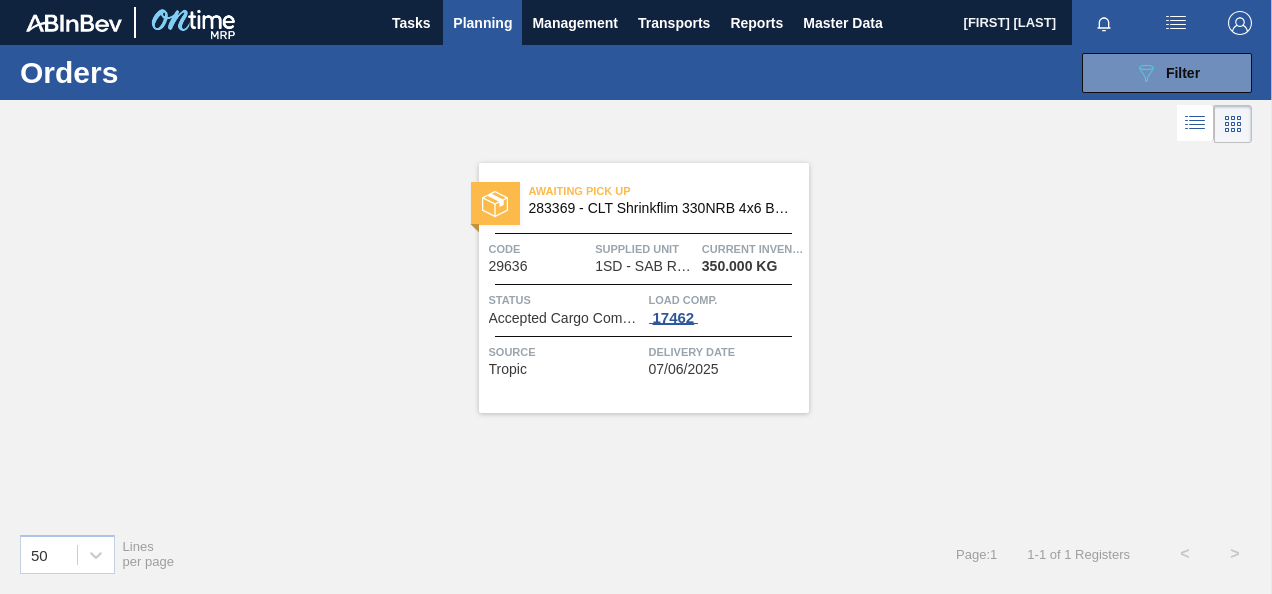 click on "17462" at bounding box center [674, 318] 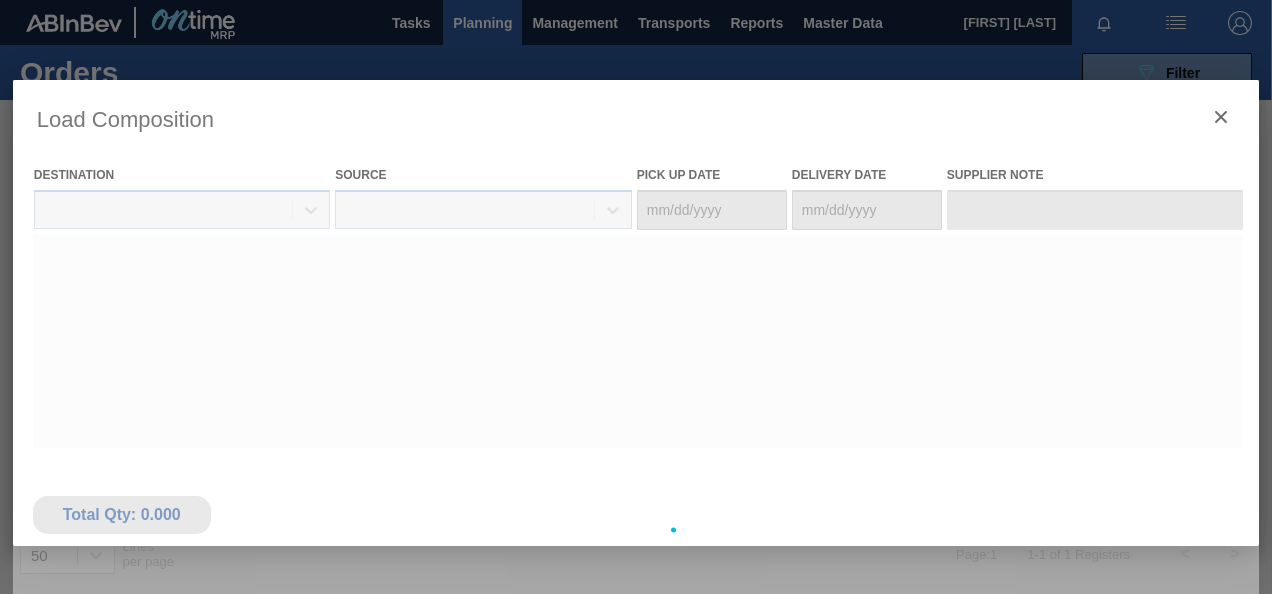 type on "07/04/2025" 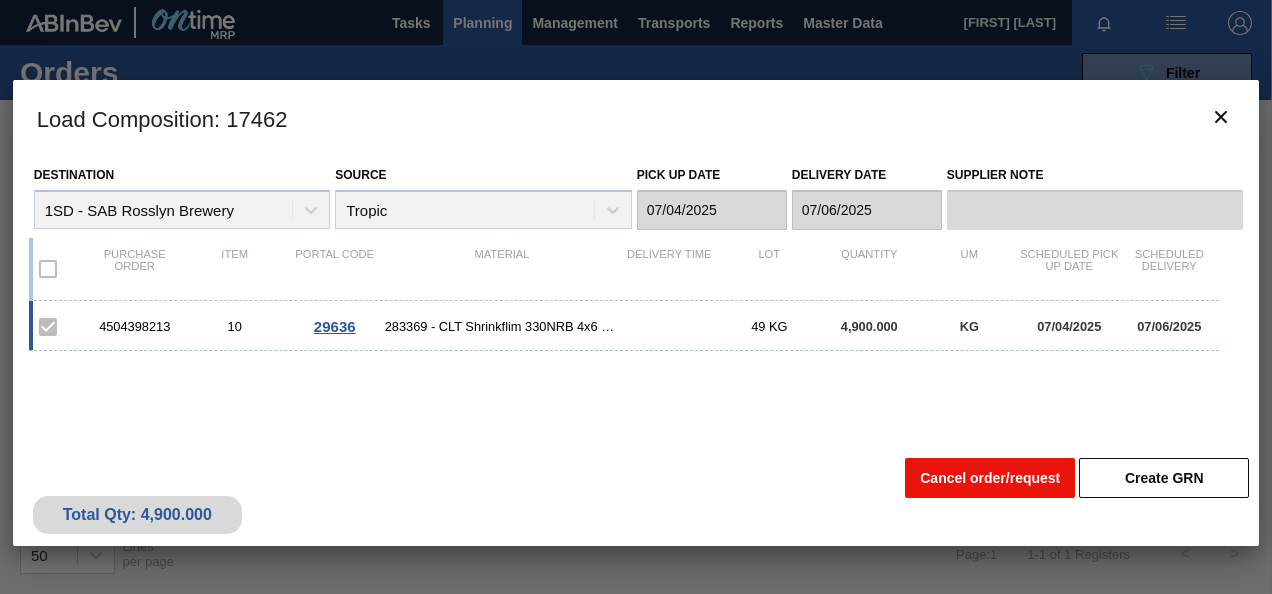 click on "Cancel order/request" at bounding box center [990, 478] 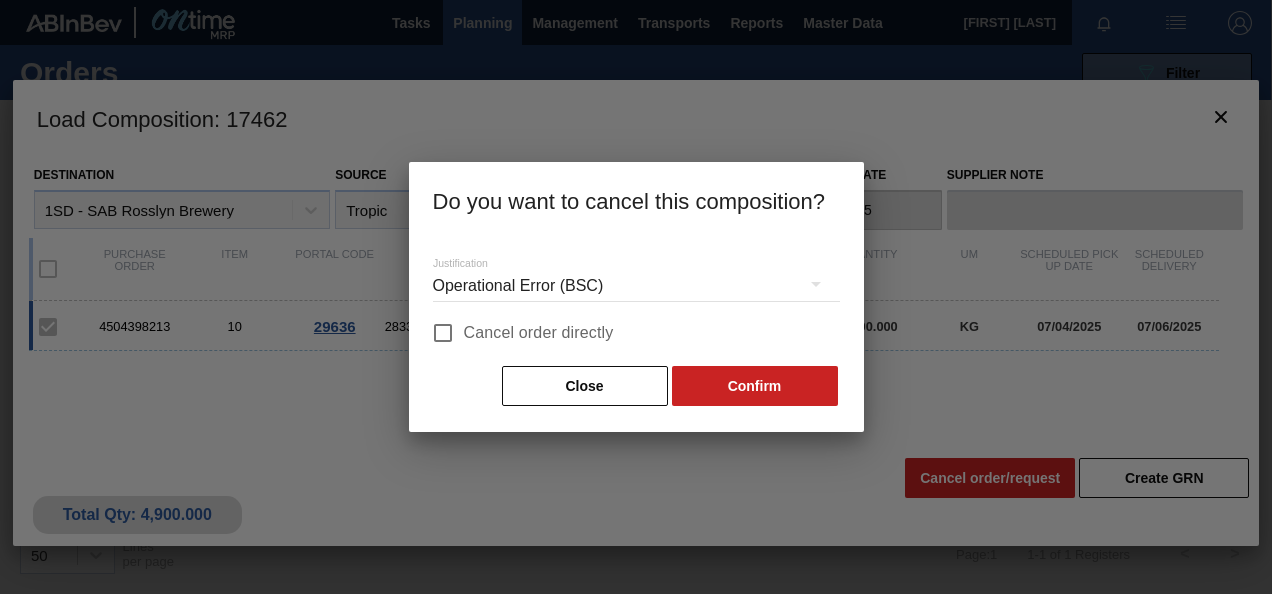 click on "Cancel order directly" at bounding box center [539, 333] 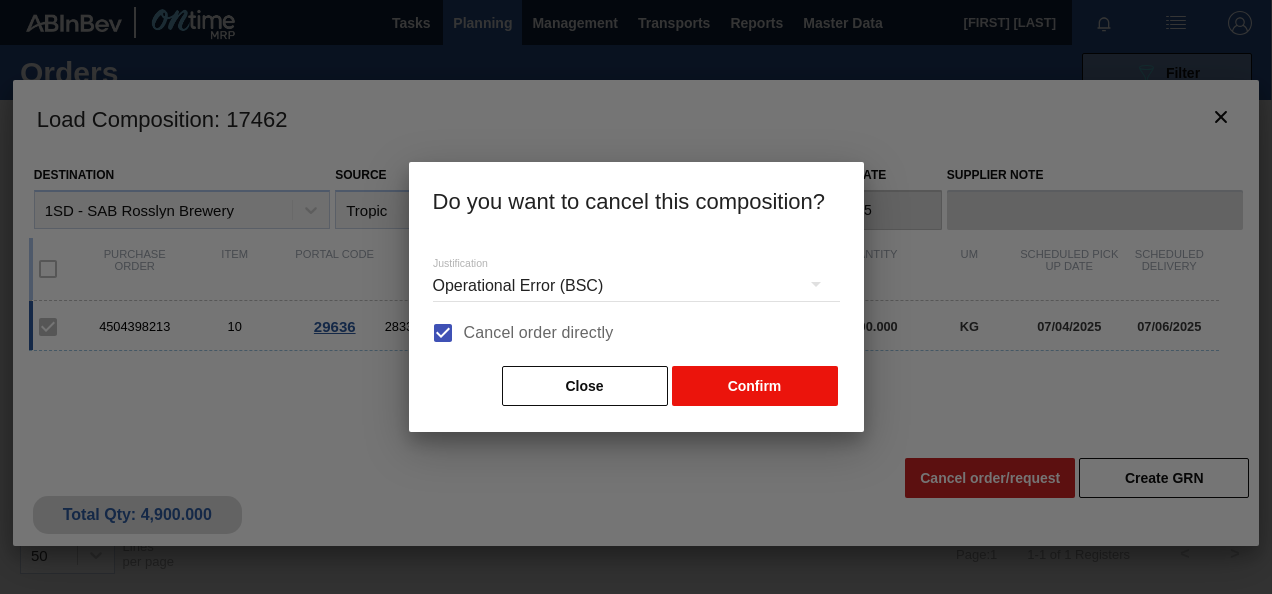 click on "Confirm" at bounding box center (755, 386) 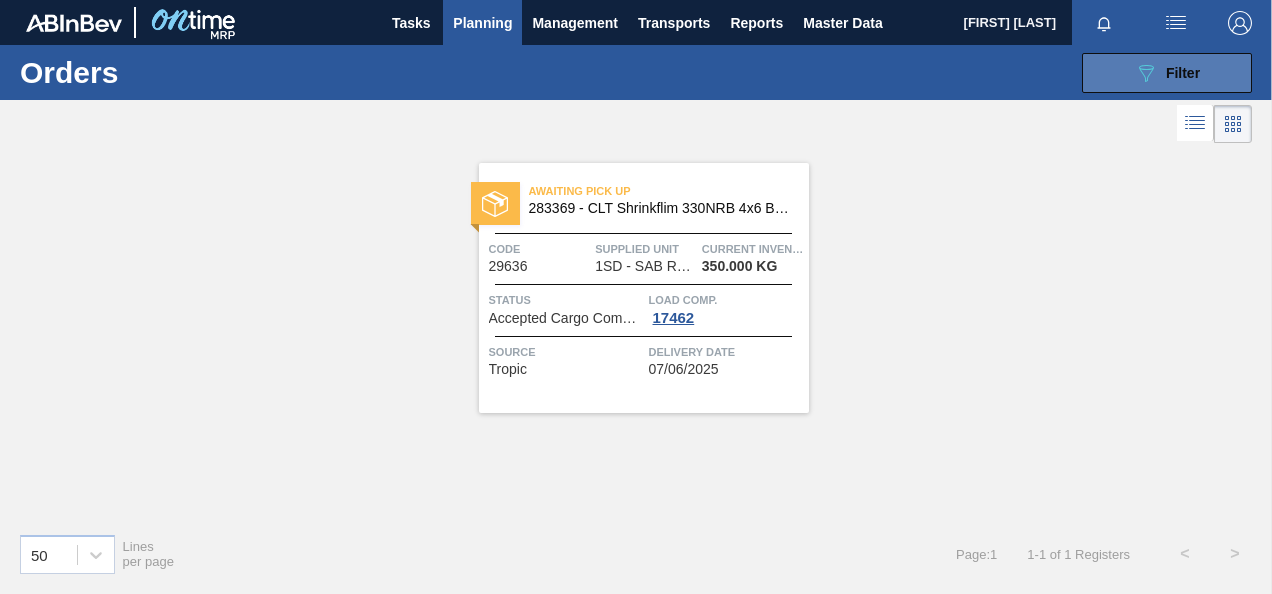 click on "089F7B8B-B2A5-4AFE-B5C0-19BA573D28AC Filter" at bounding box center [1167, 73] 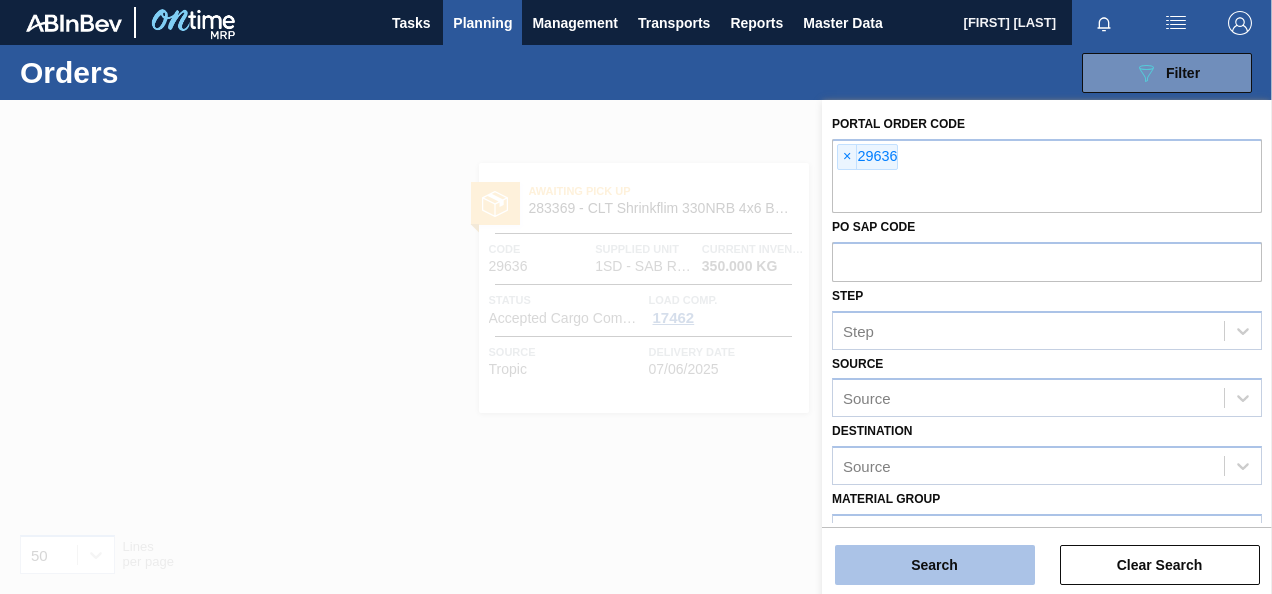 click on "Search" at bounding box center (935, 565) 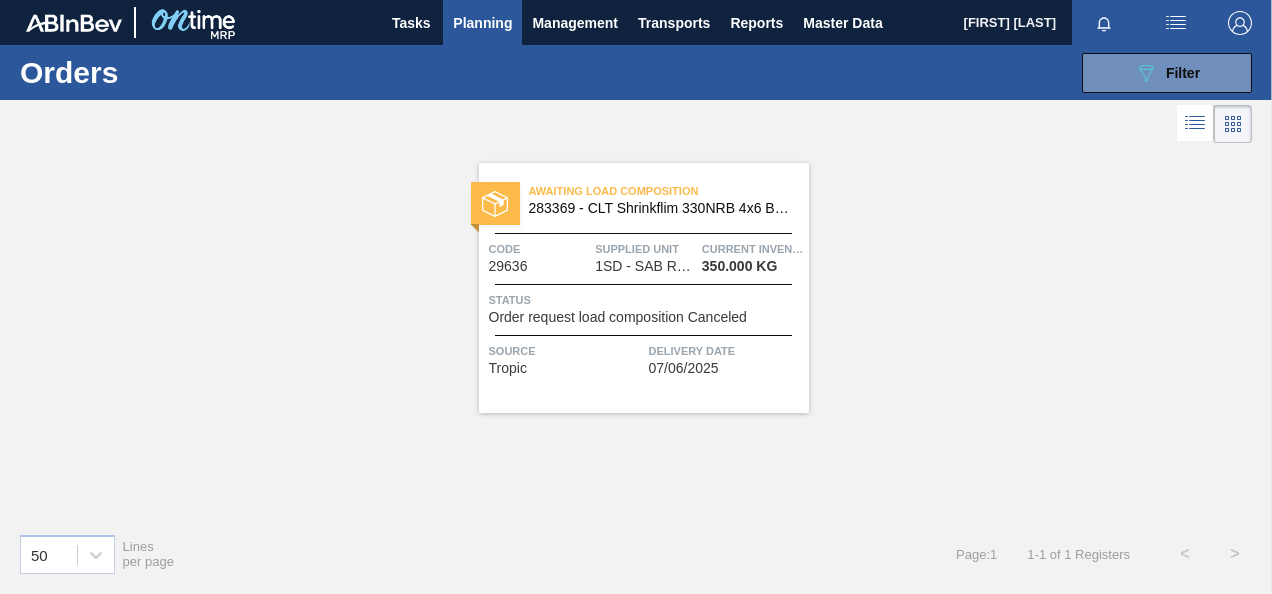 click on "Order request load composition Canceled" at bounding box center (618, 317) 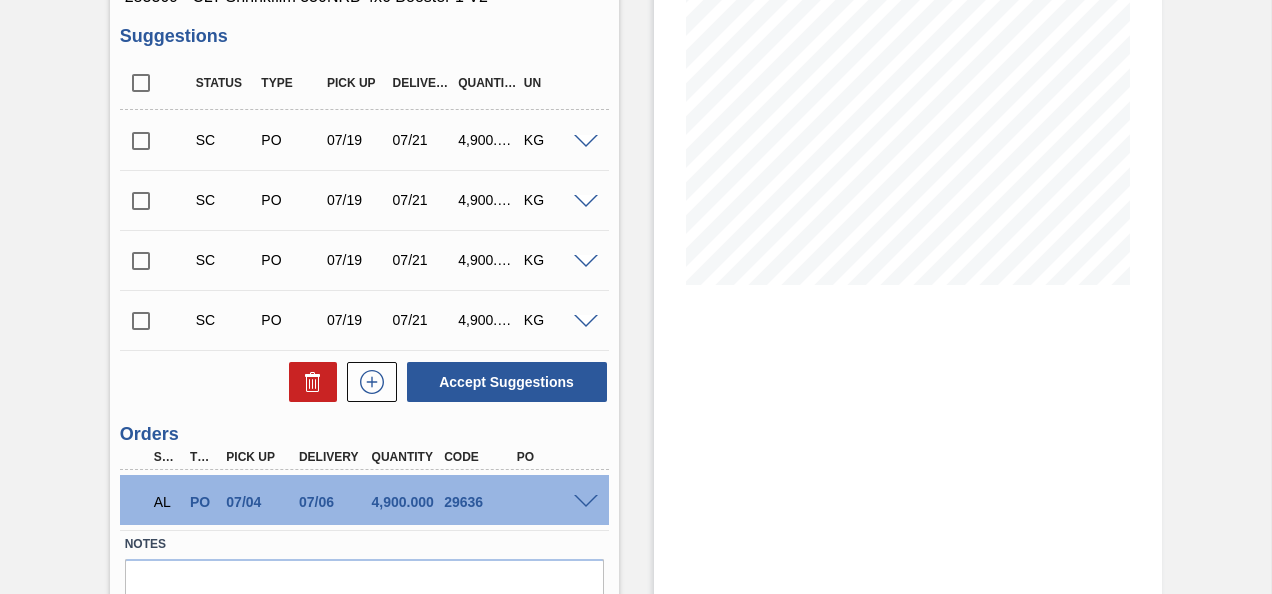 scroll, scrollTop: 400, scrollLeft: 0, axis: vertical 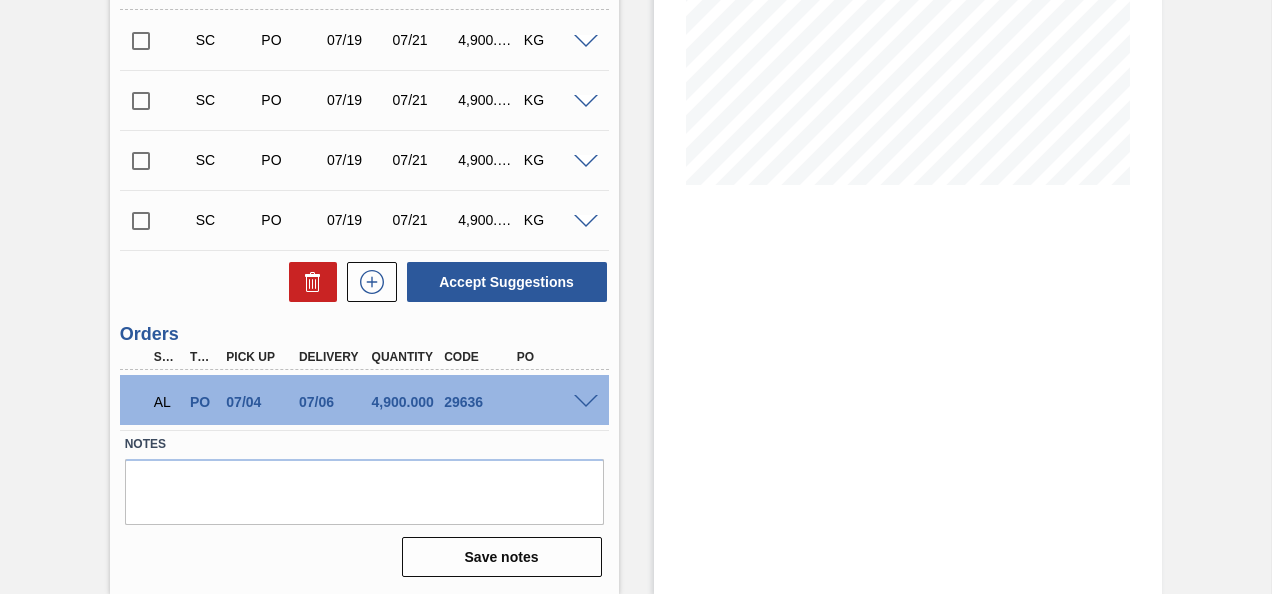 click at bounding box center [586, 402] 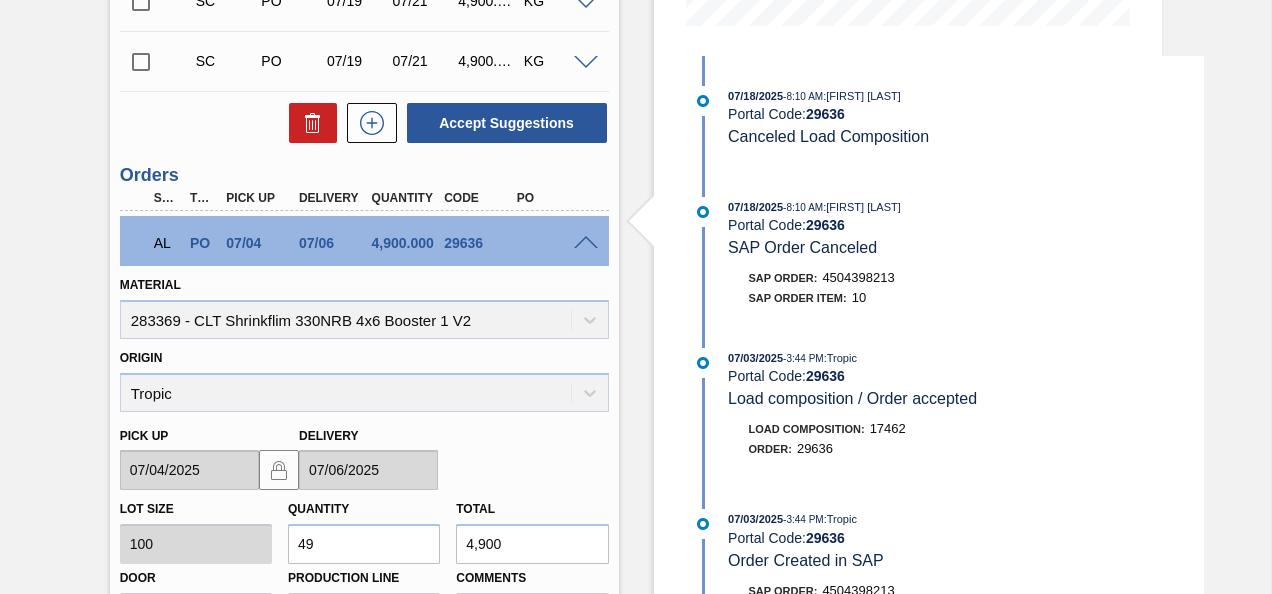 scroll, scrollTop: 886, scrollLeft: 0, axis: vertical 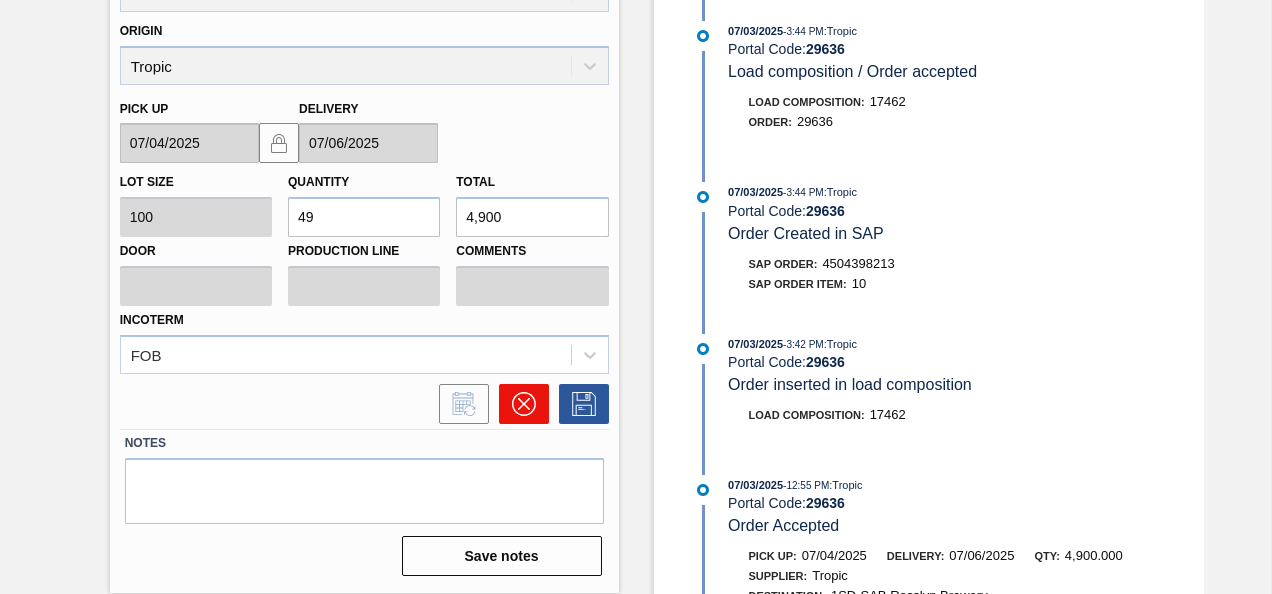 click 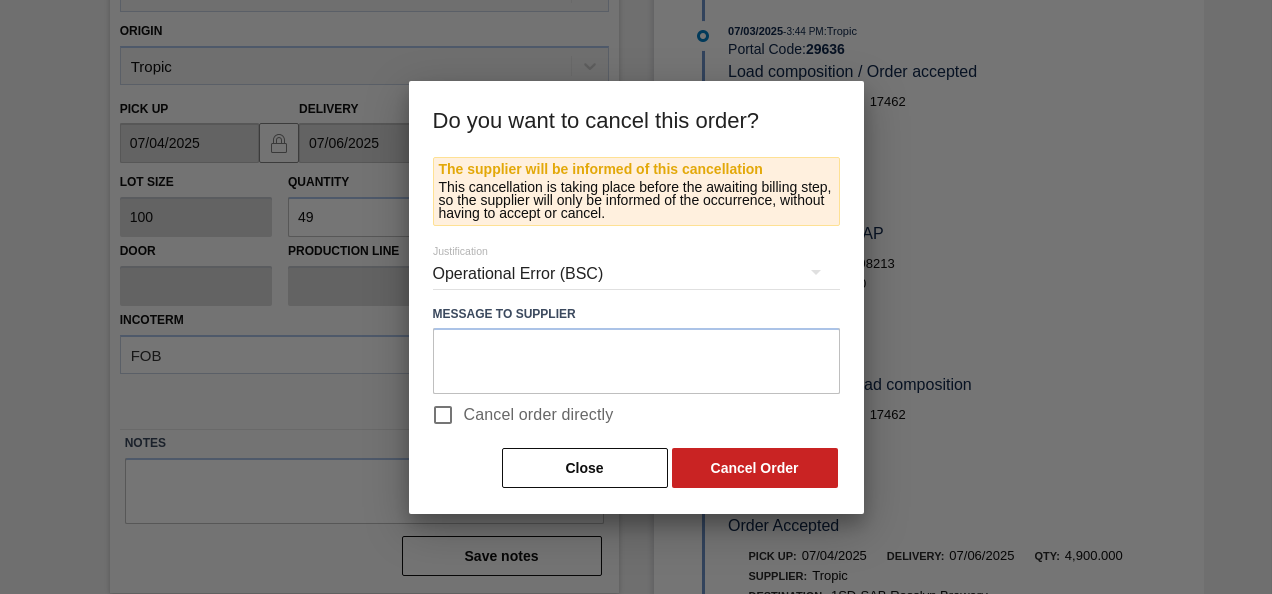 click on "Cancel order directly" at bounding box center [539, 415] 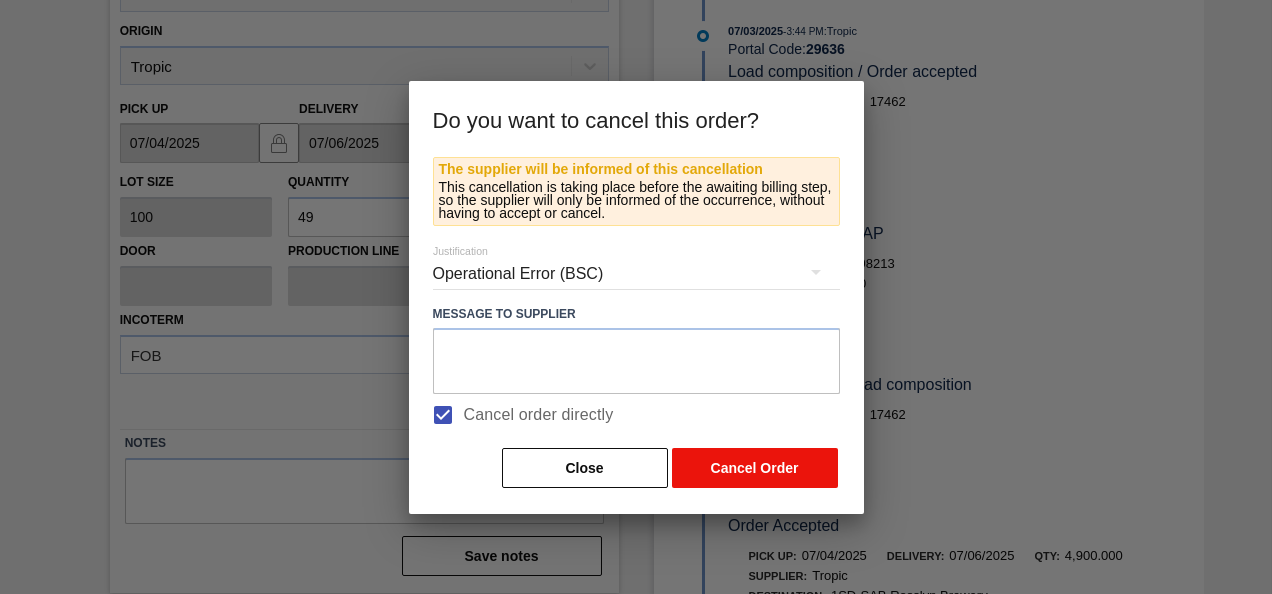 click on "Cancel Order" at bounding box center (755, 468) 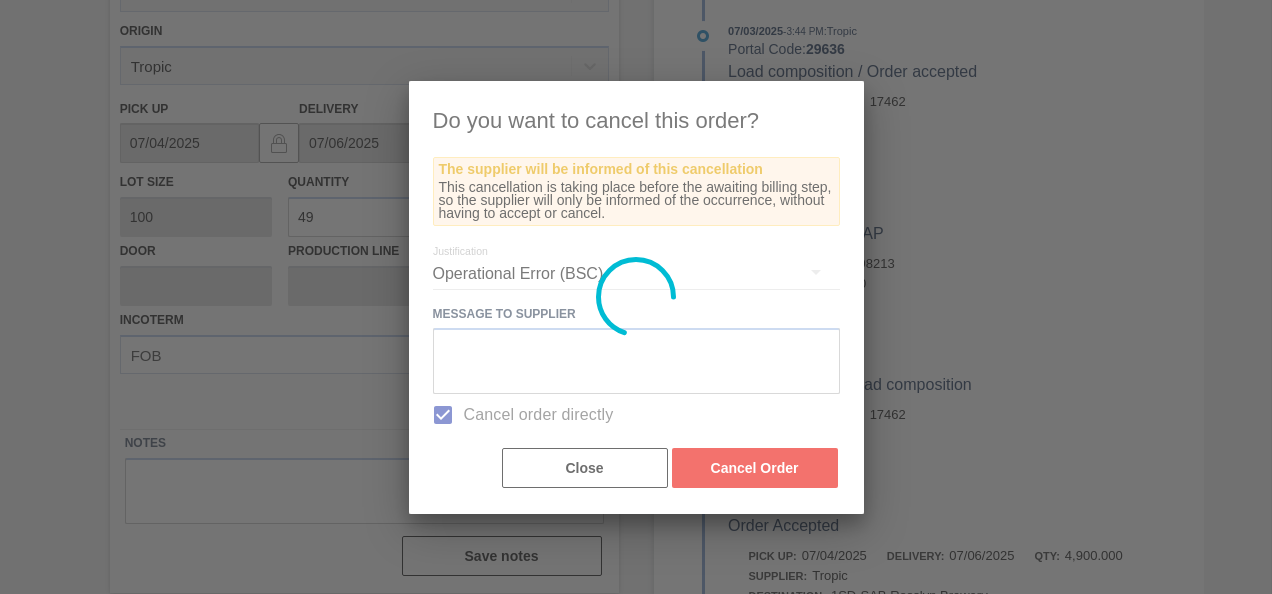 scroll, scrollTop: 368, scrollLeft: 0, axis: vertical 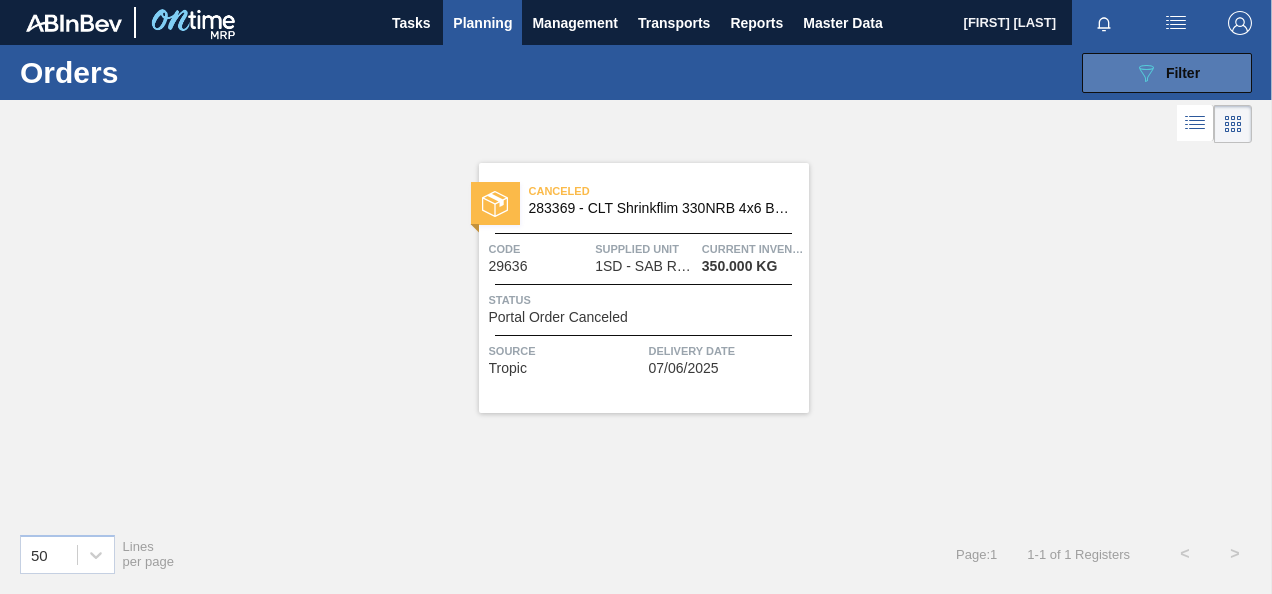 click on "089F7B8B-B2A5-4AFE-B5C0-19BA573D28AC Filter" at bounding box center (1167, 73) 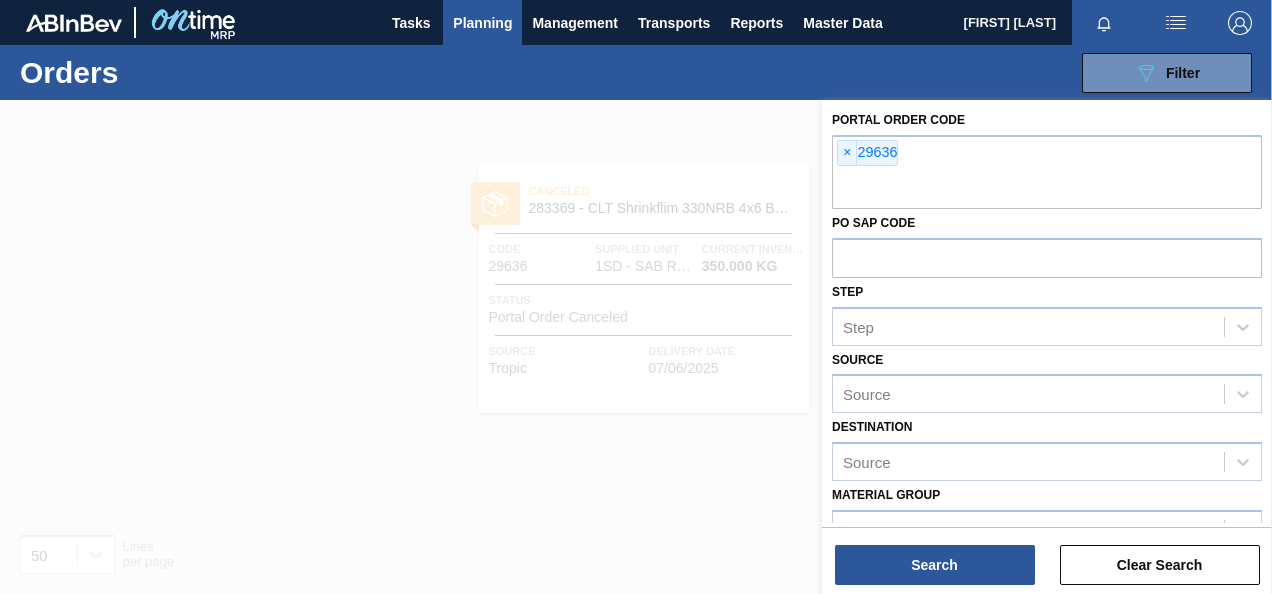 scroll, scrollTop: 0, scrollLeft: 0, axis: both 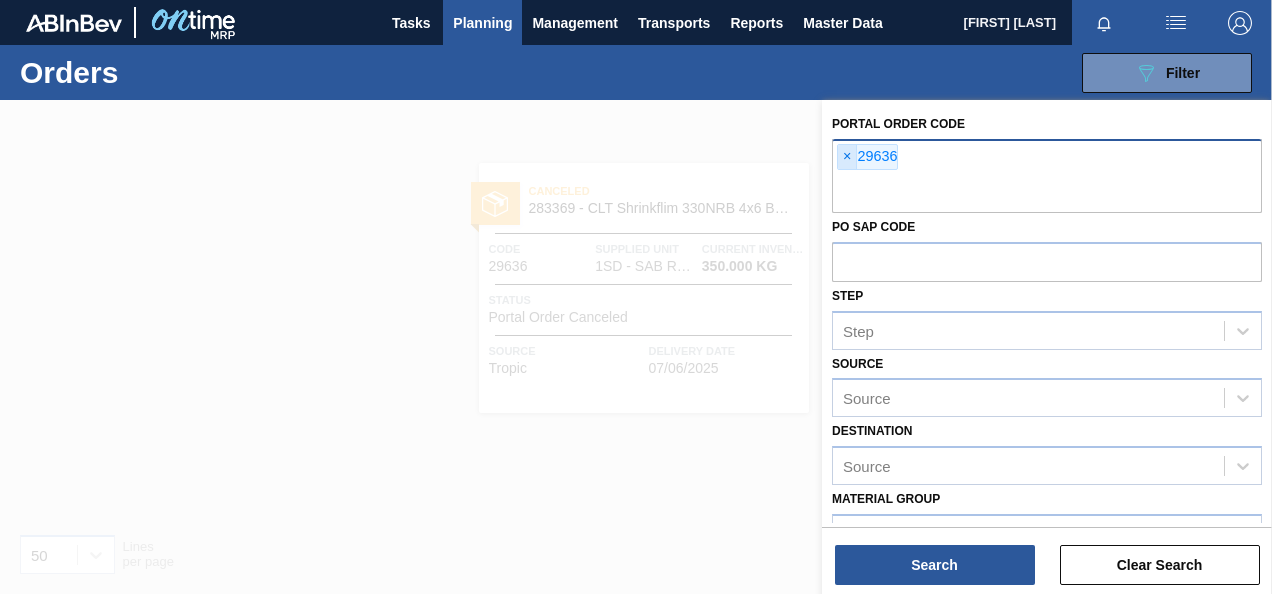 click on "×" at bounding box center (847, 157) 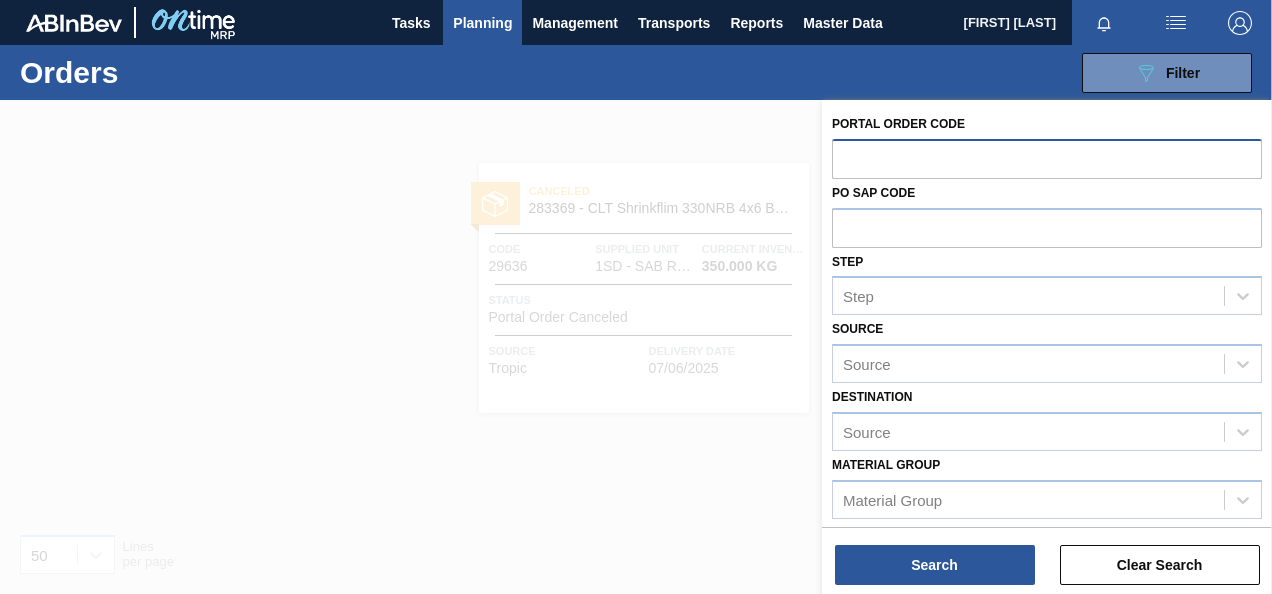 paste on "29637" 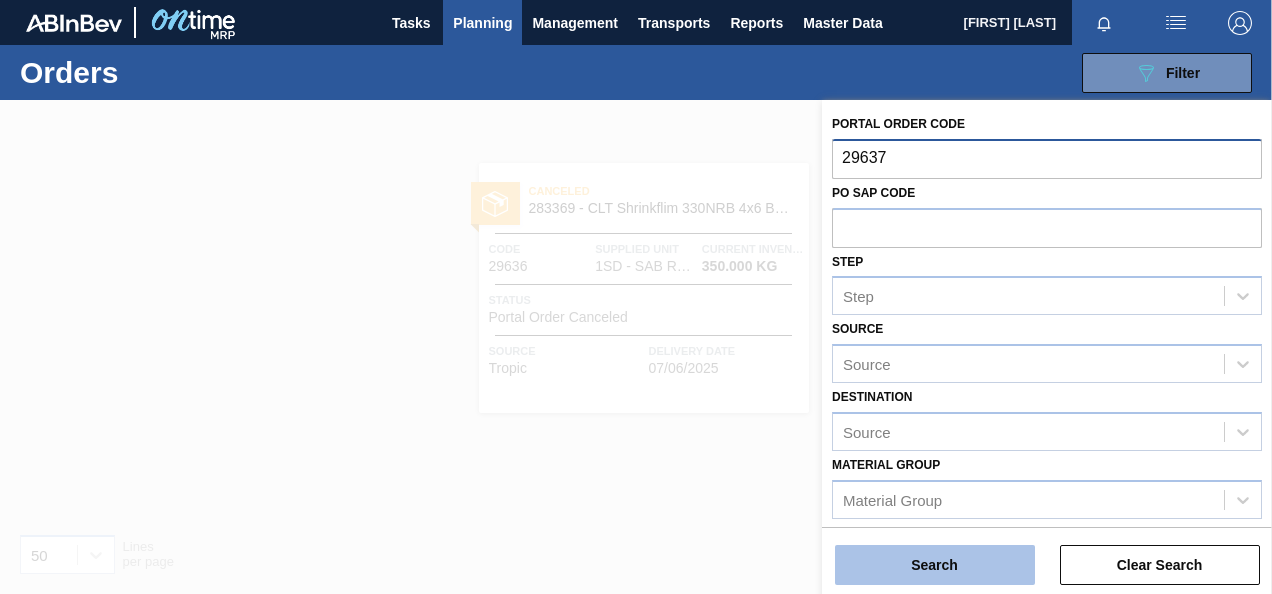 type on "29637" 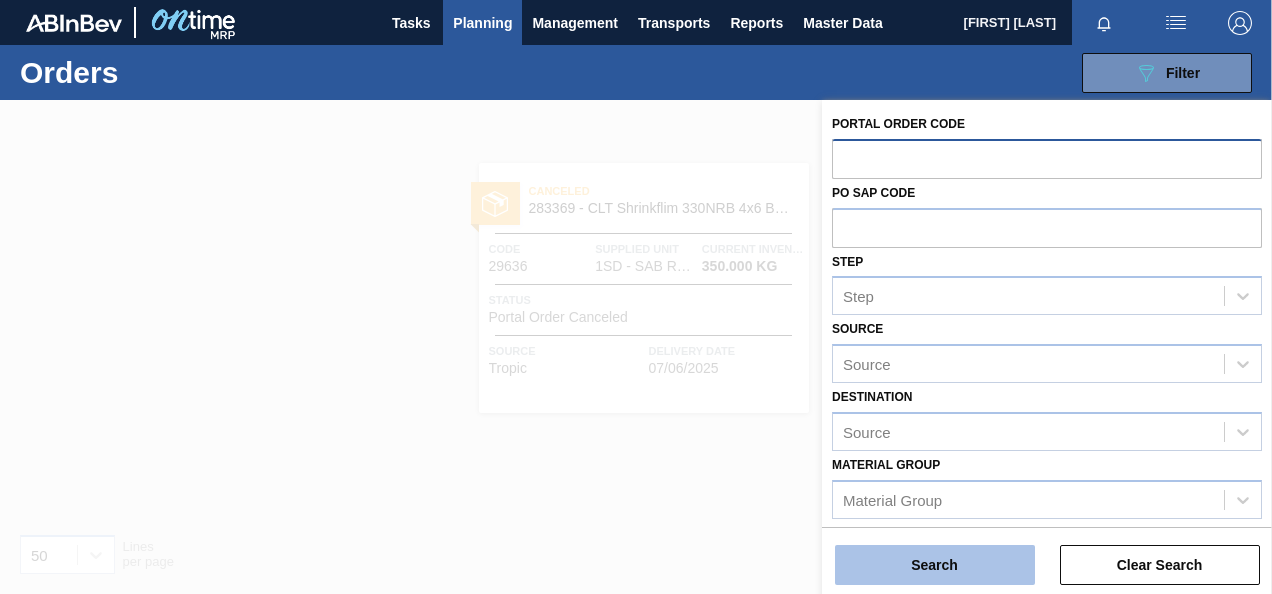 click on "Search" at bounding box center [935, 565] 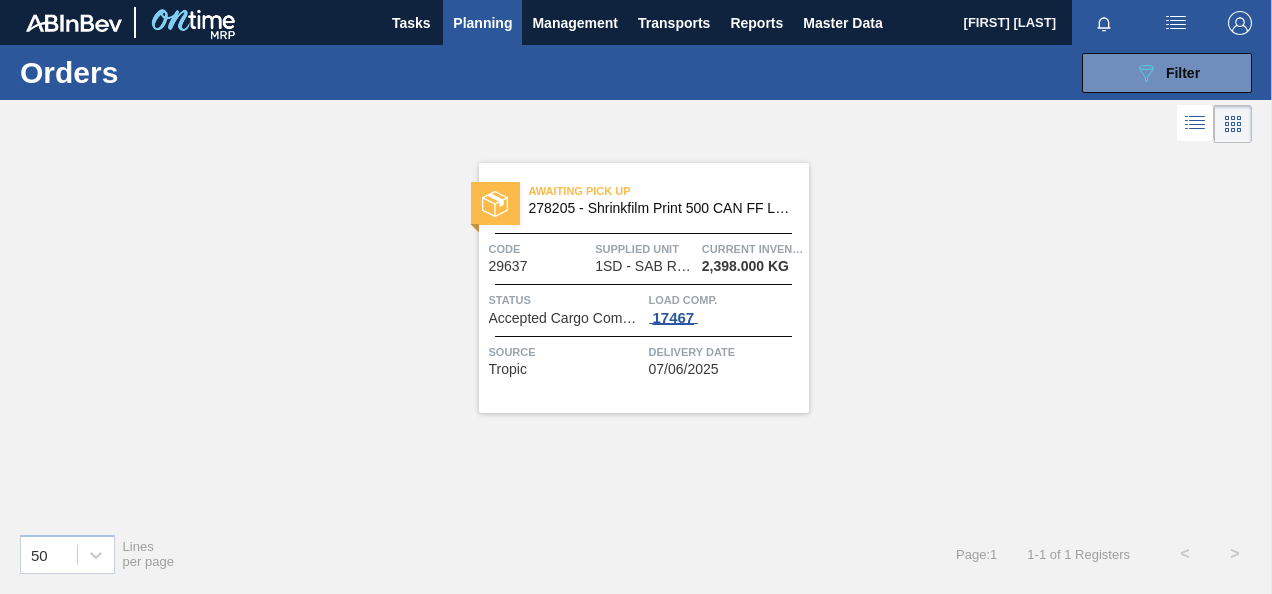 click on "17467" at bounding box center (674, 318) 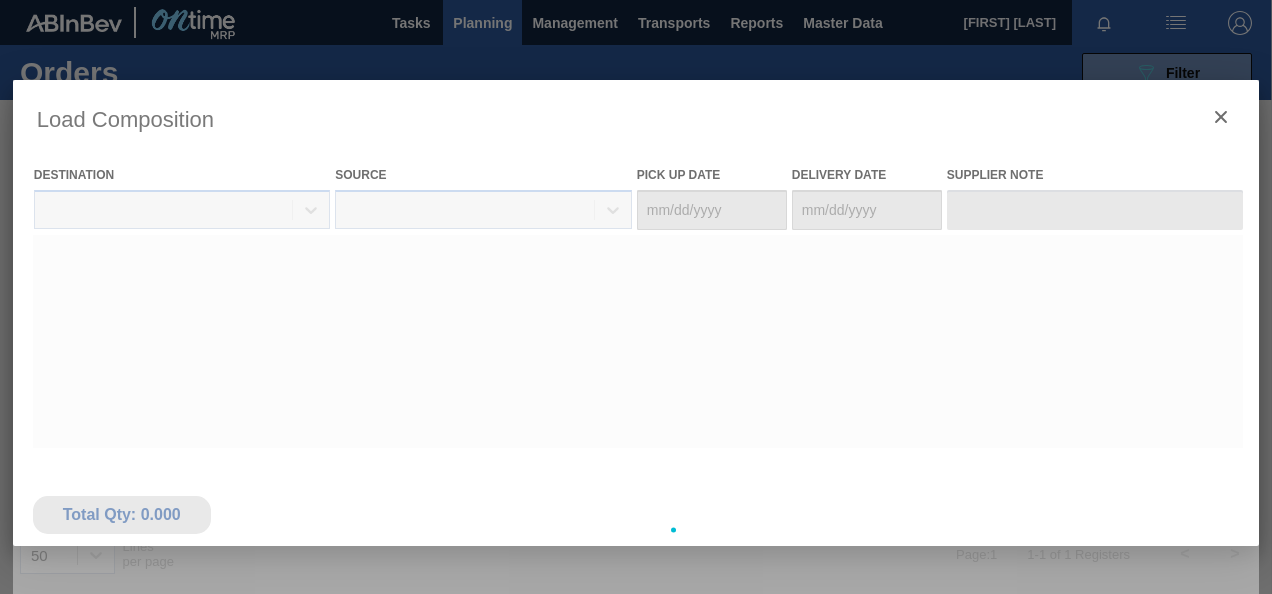 type on "07/05/2025" 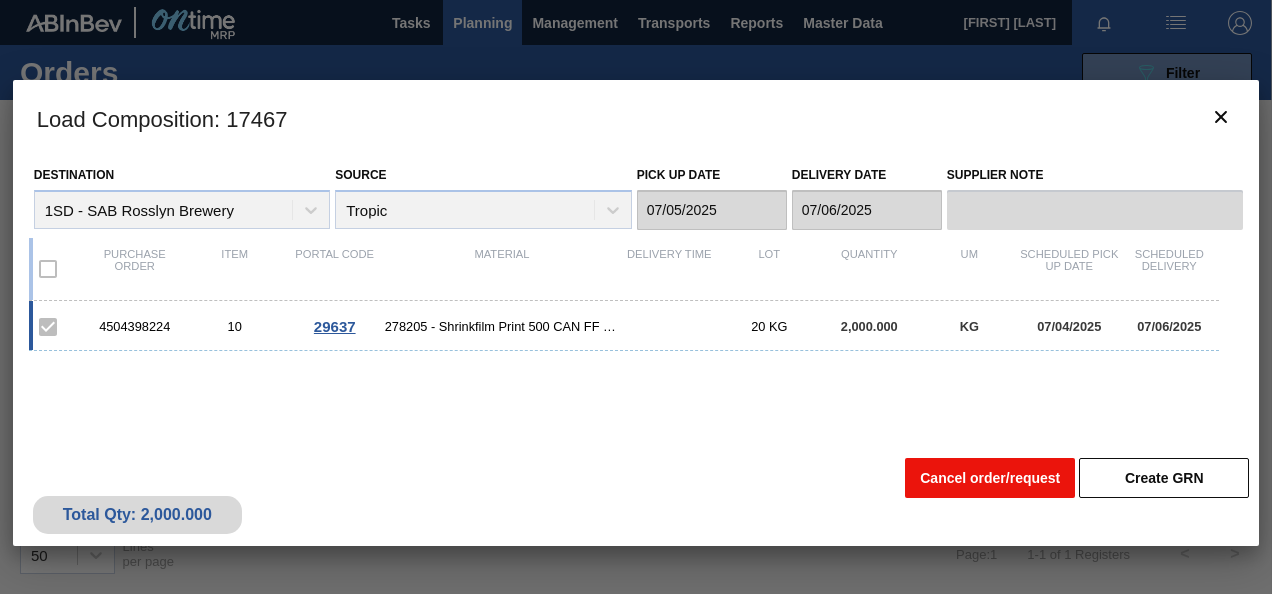 click on "Cancel order/request" at bounding box center [990, 478] 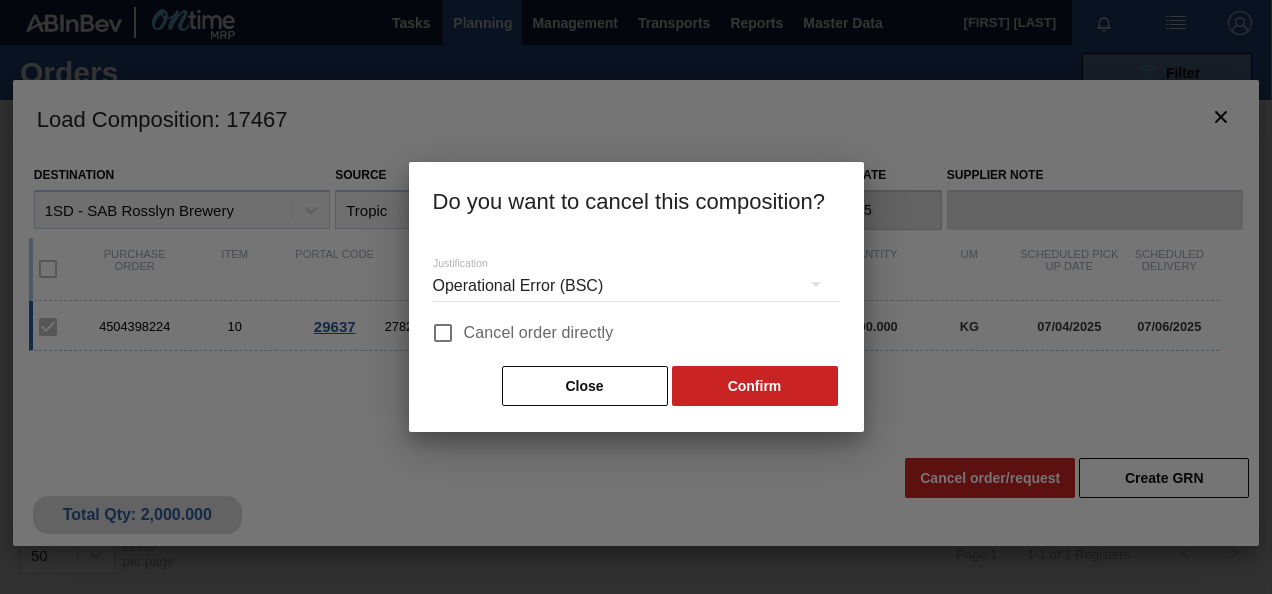 click on "Cancel order directly" at bounding box center [539, 333] 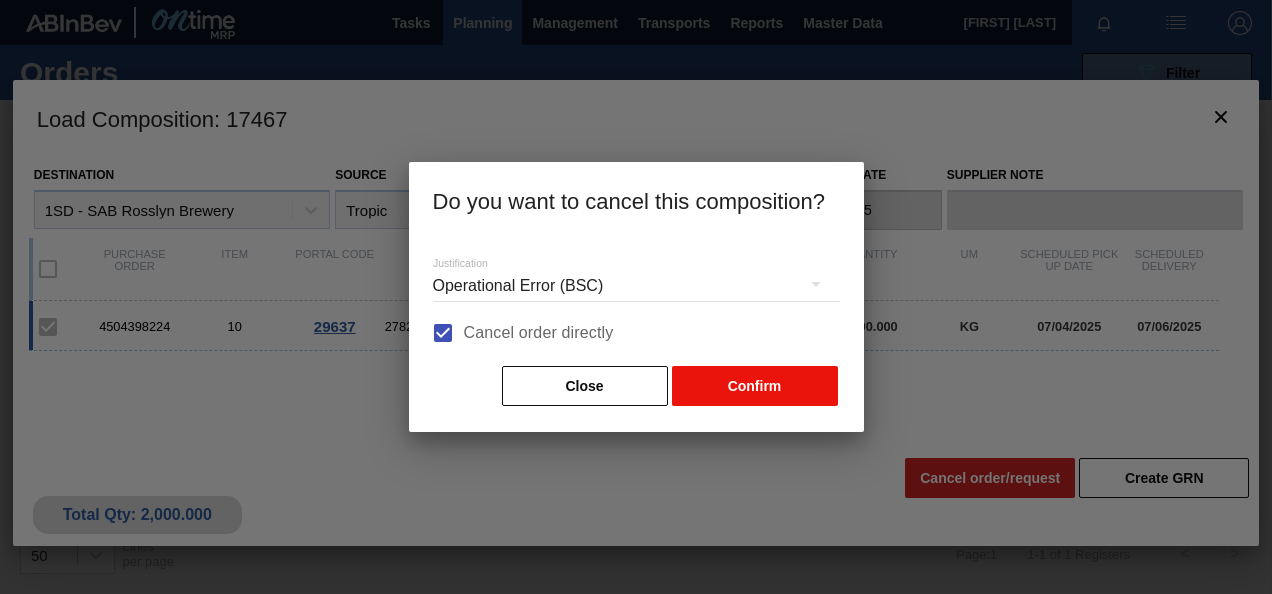 click on "Confirm" at bounding box center (755, 386) 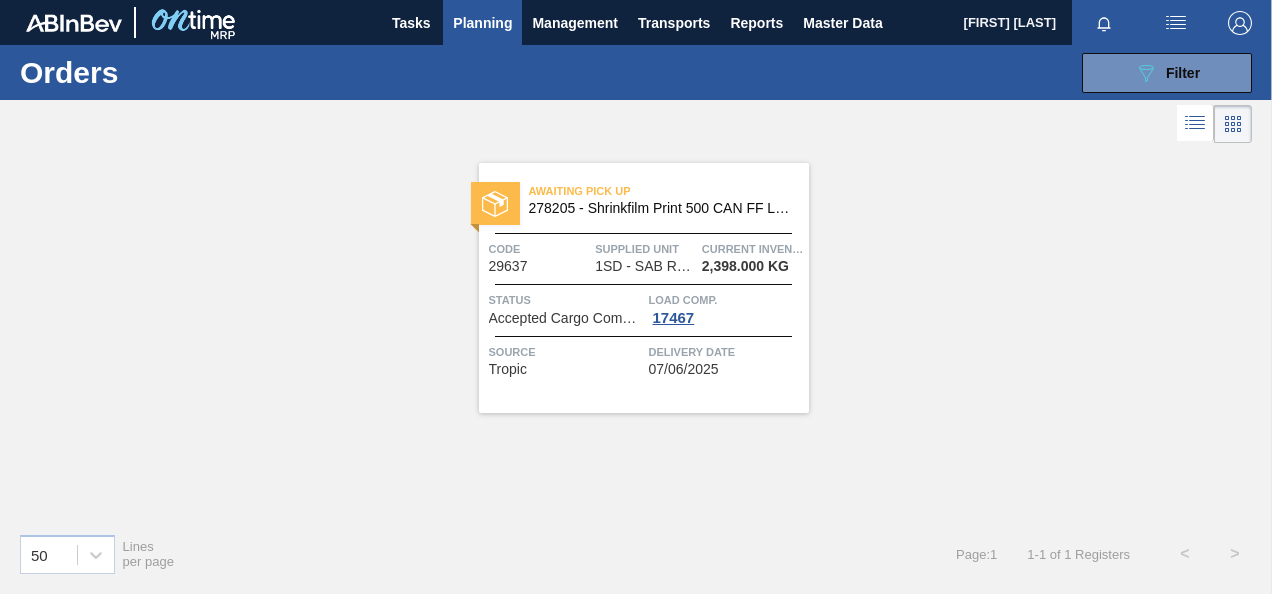 click at bounding box center [1214, 124] 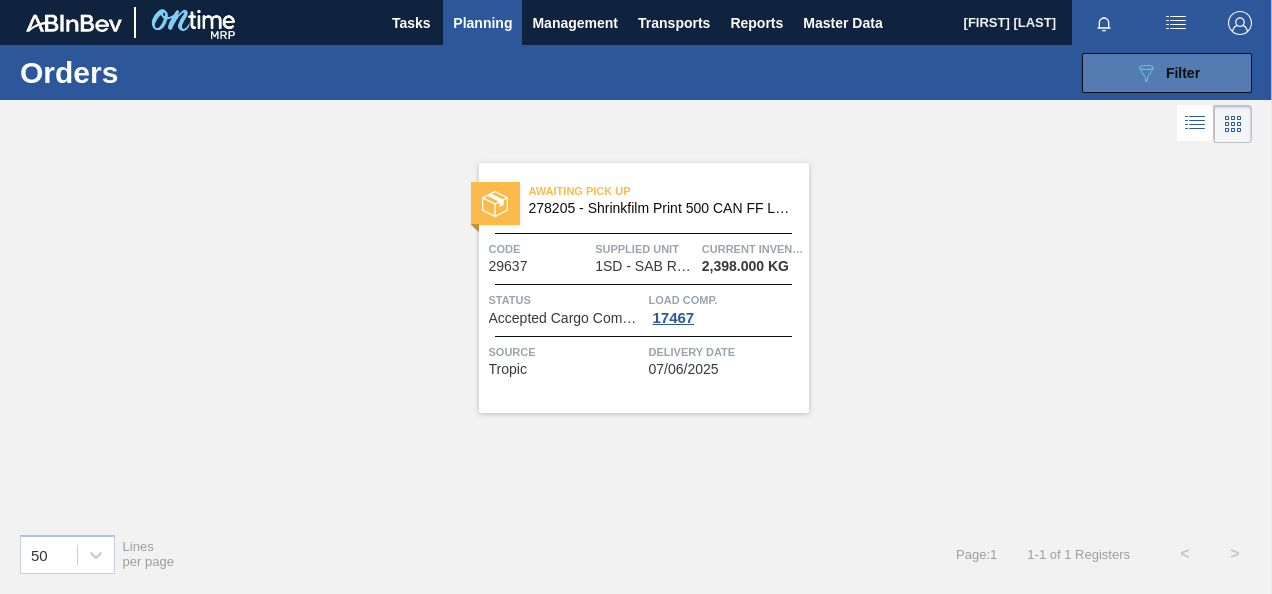 click on "089F7B8B-B2A5-4AFE-B5C0-19BA573D28AC Filter" at bounding box center [1167, 73] 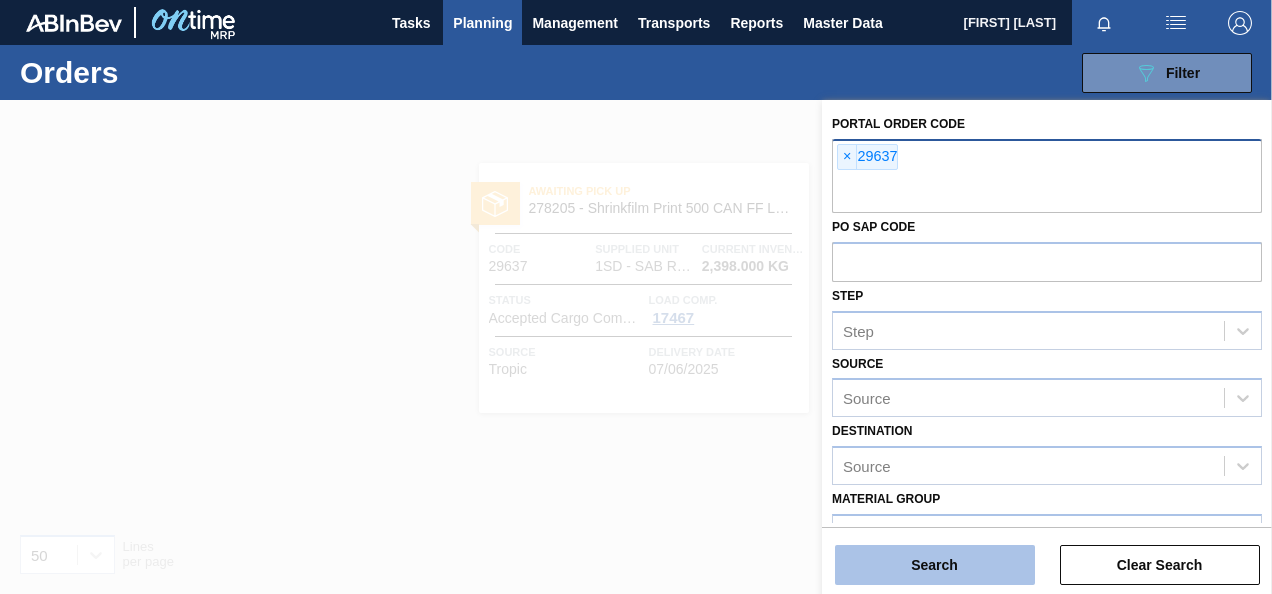 click on "Search" at bounding box center [935, 565] 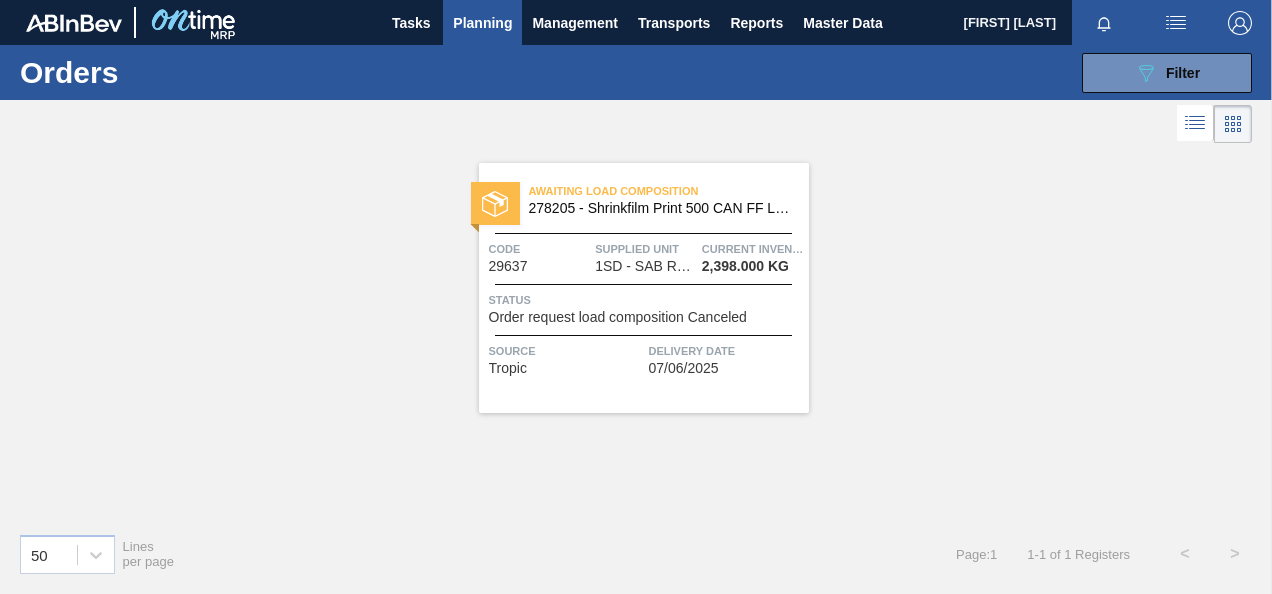 click on "Order request load composition Canceled" at bounding box center (618, 317) 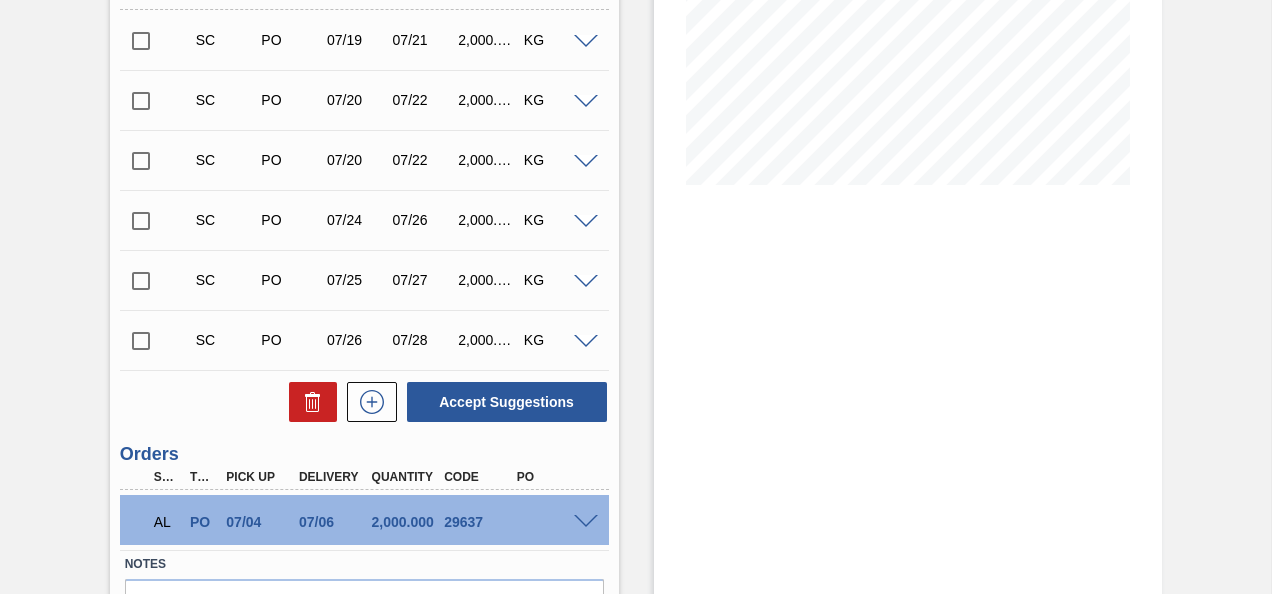 scroll, scrollTop: 500, scrollLeft: 0, axis: vertical 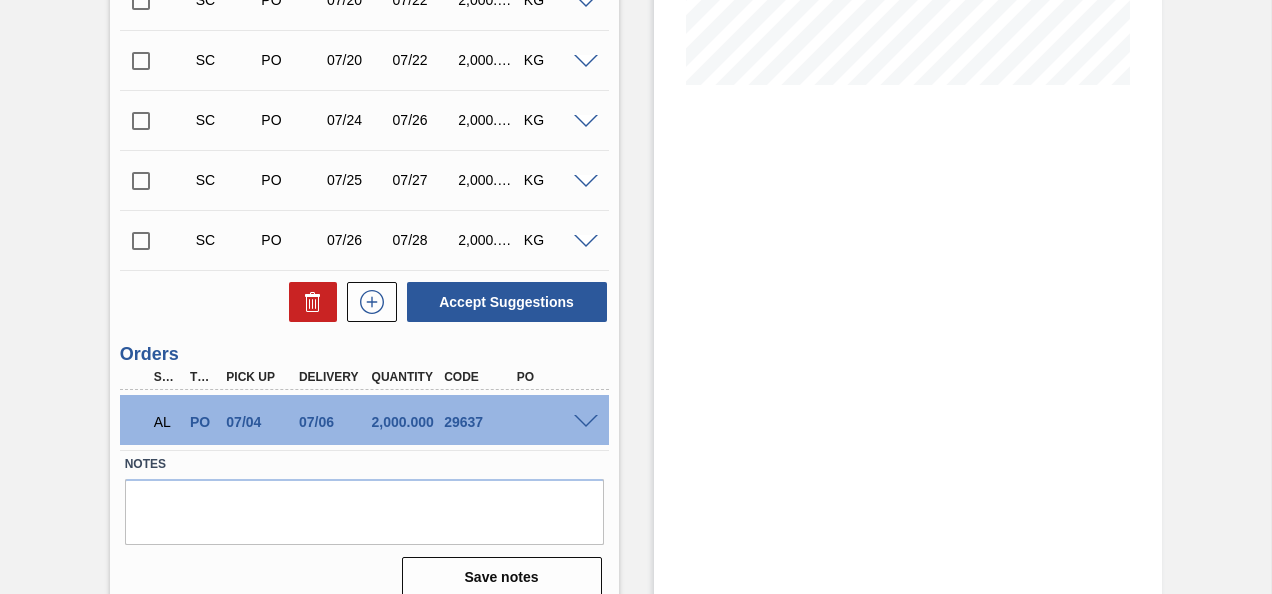 click at bounding box center (586, 422) 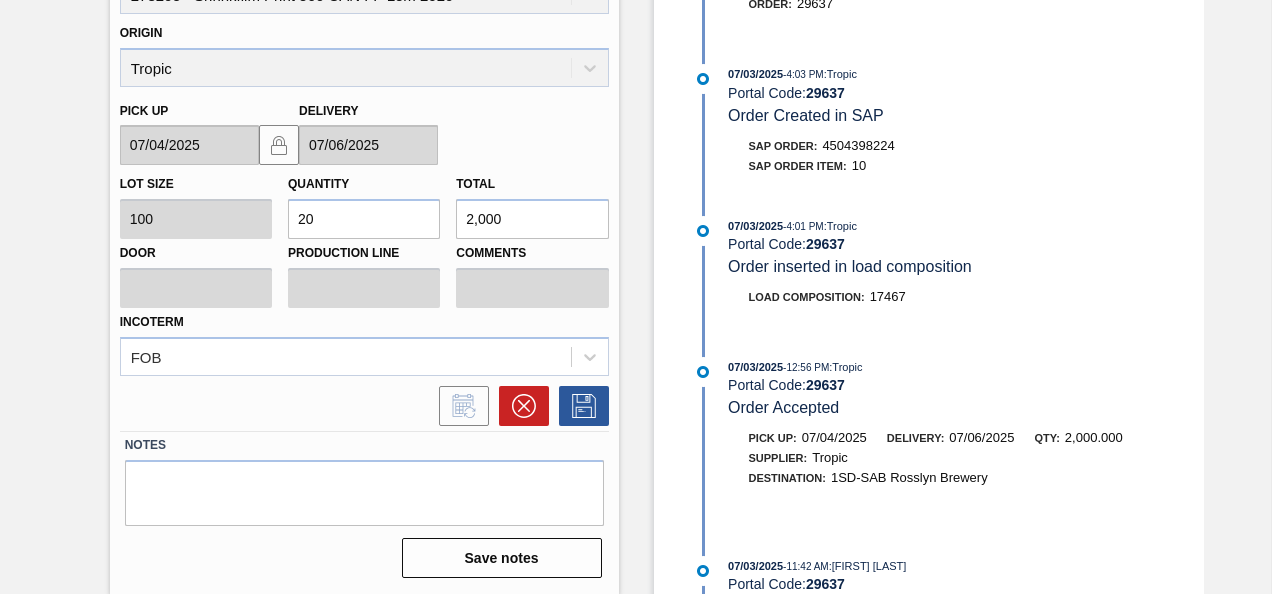 scroll, scrollTop: 1006, scrollLeft: 0, axis: vertical 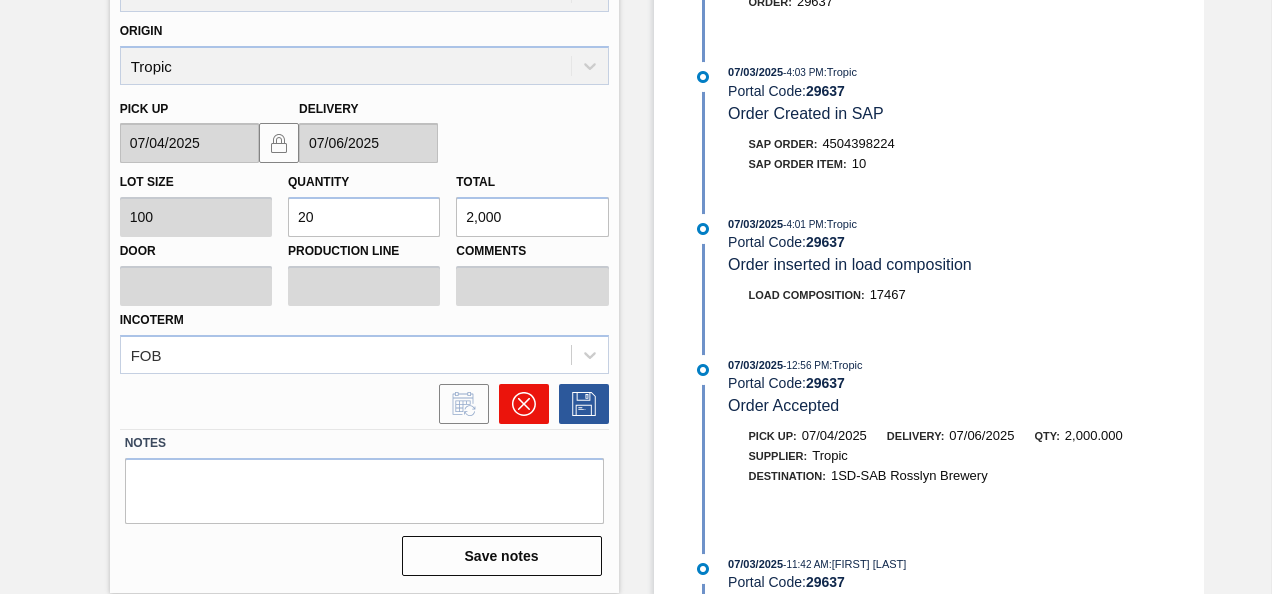 click 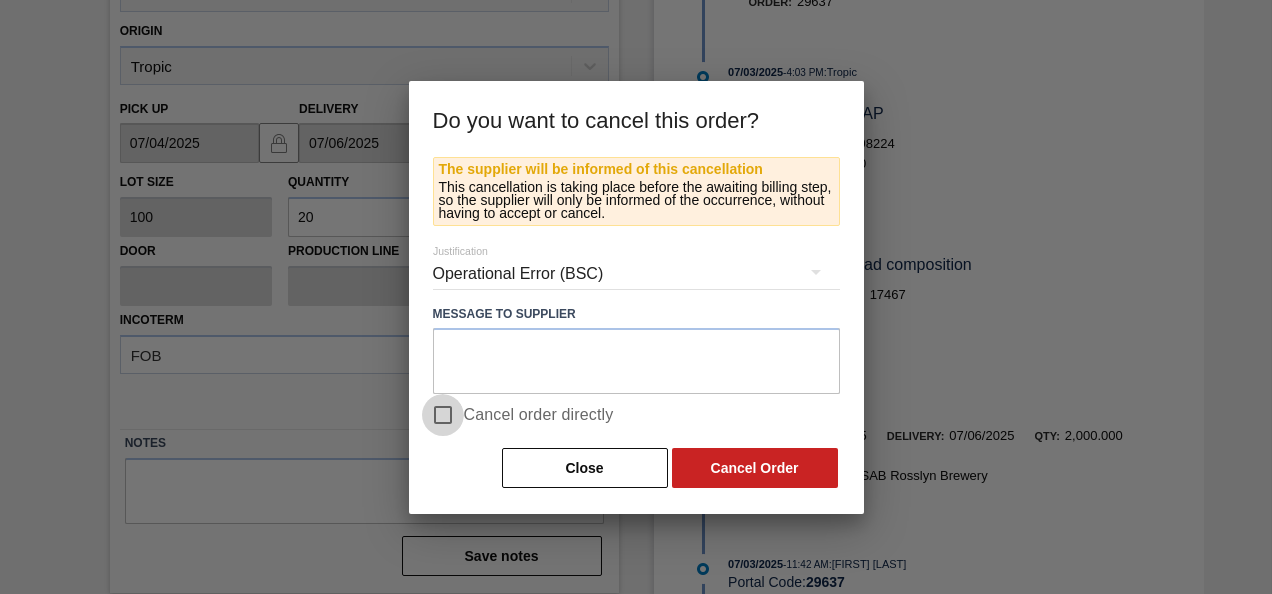 click on "Cancel order directly" at bounding box center (443, 415) 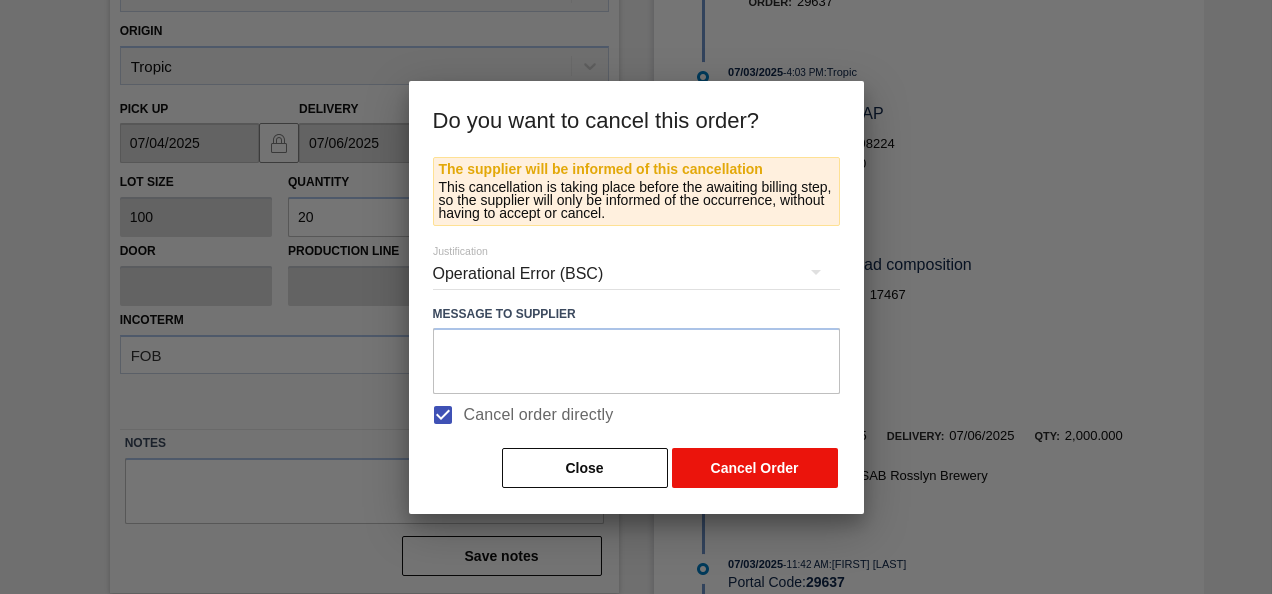 click on "Cancel Order" at bounding box center [755, 468] 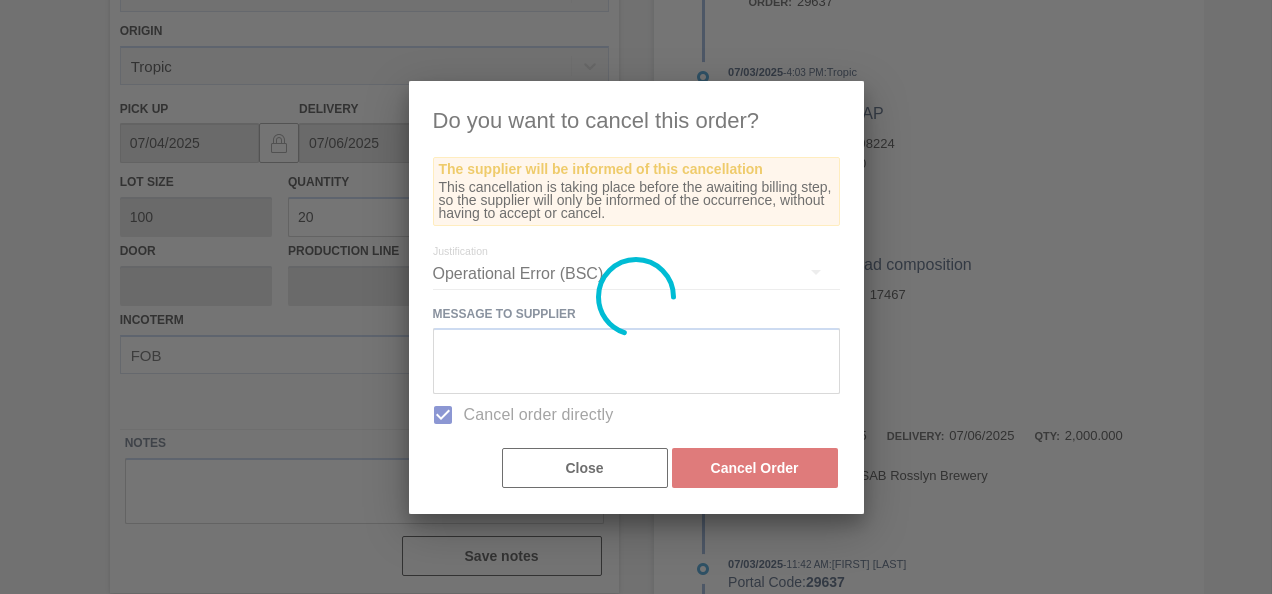 scroll, scrollTop: 488, scrollLeft: 0, axis: vertical 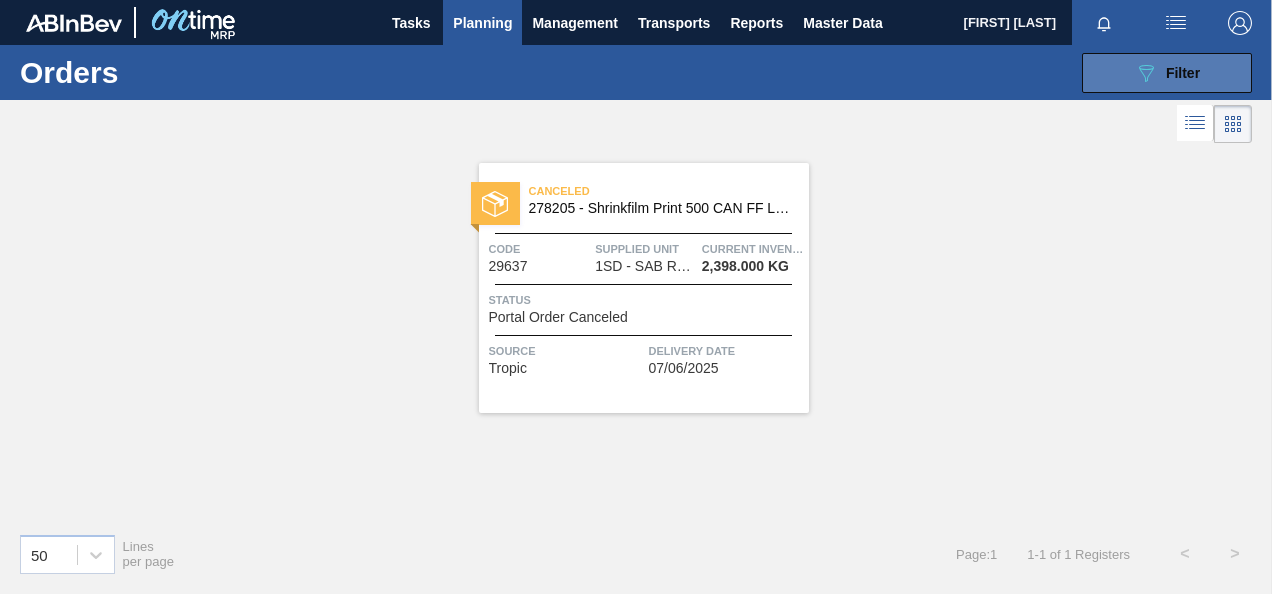 click on "089F7B8B-B2A5-4AFE-B5C0-19BA573D28AC" 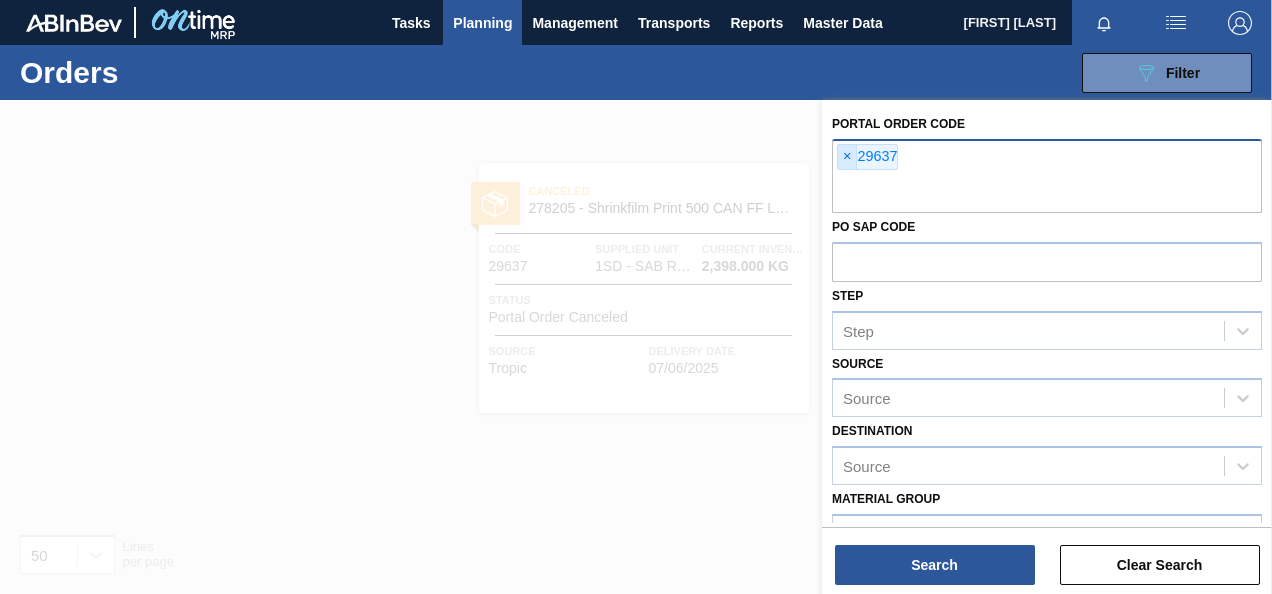 click on "×" at bounding box center (847, 157) 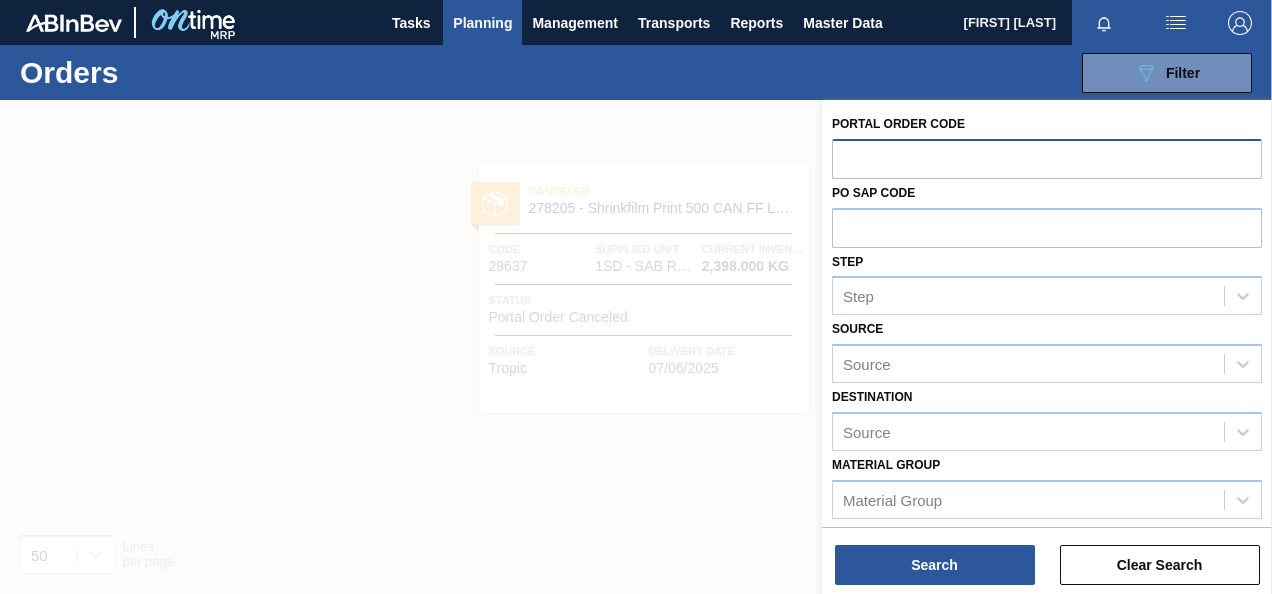 paste on "29638" 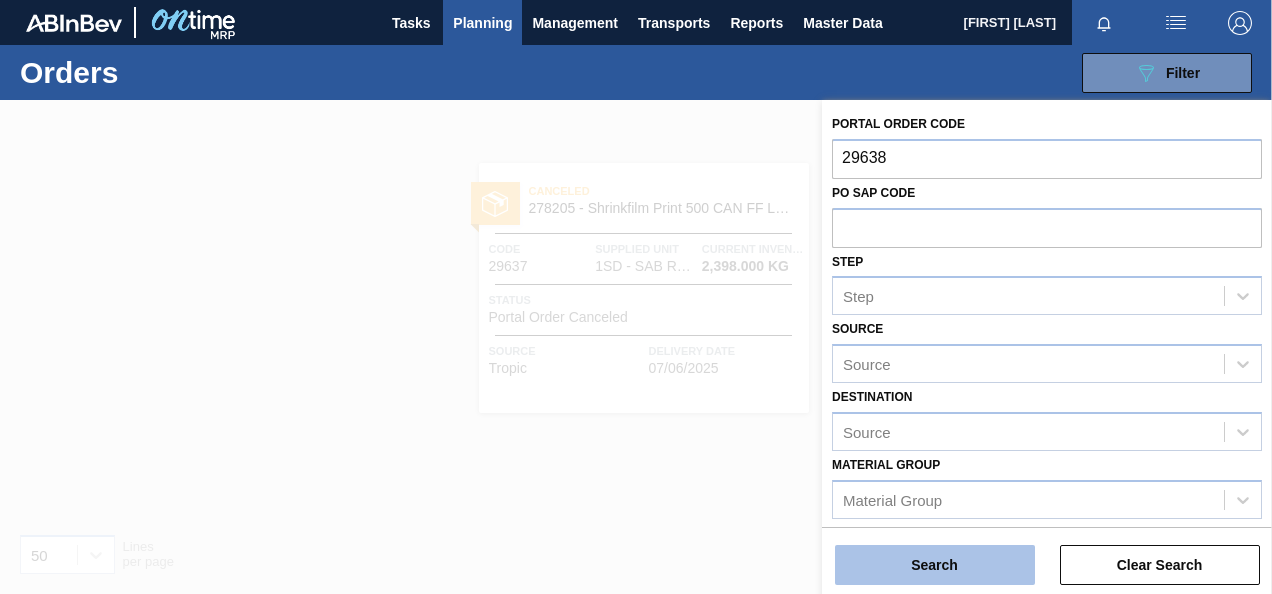 type on "29638" 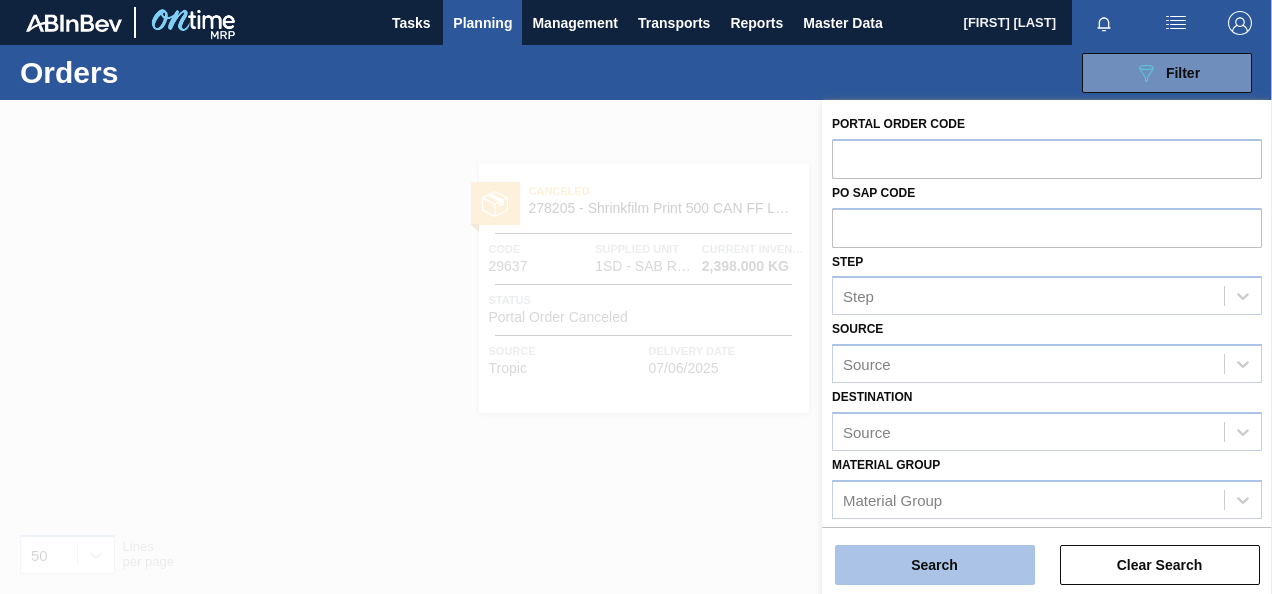 click on "Search" at bounding box center [935, 565] 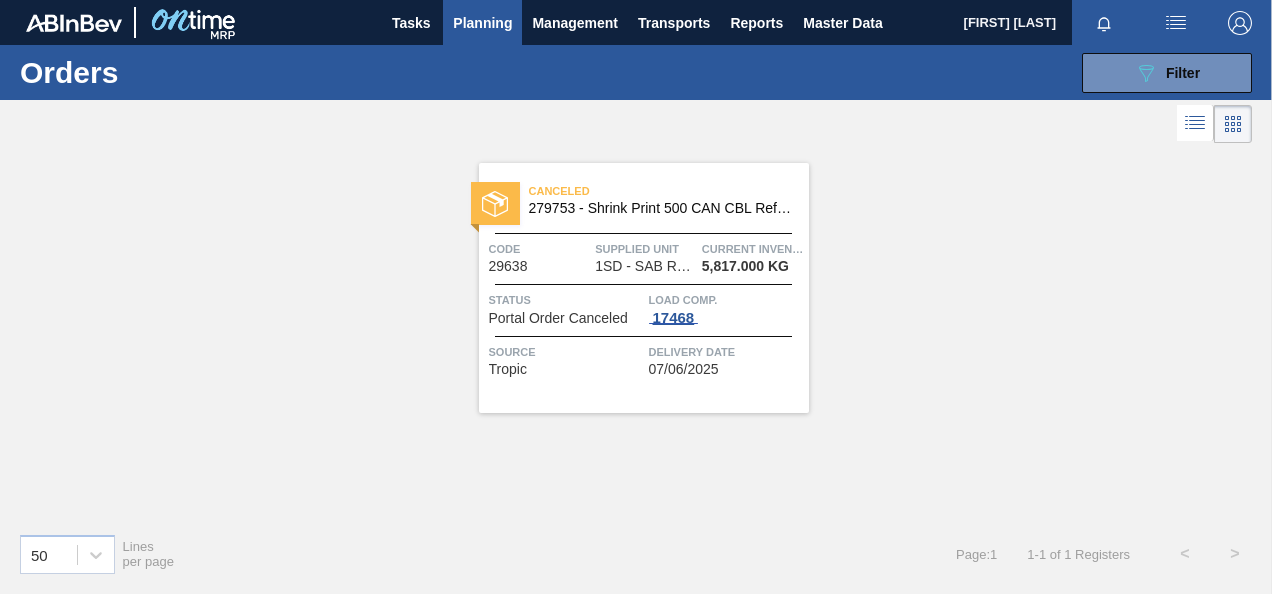 click on "Load Comp. 17468" at bounding box center (726, 308) 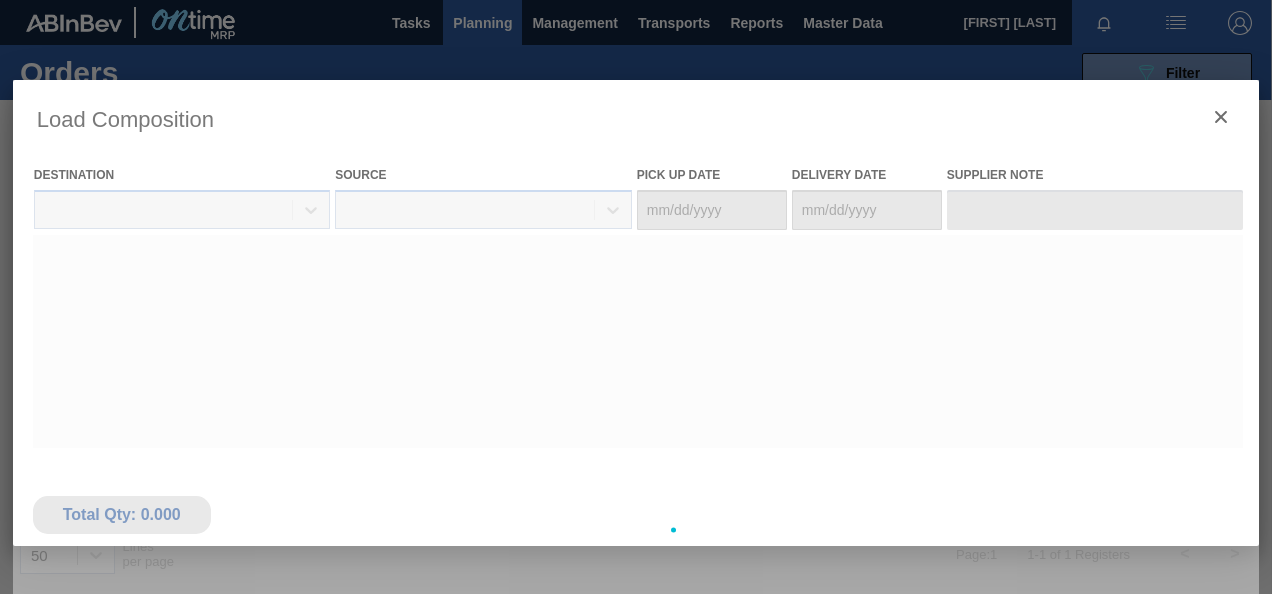 type on "07/05/2025" 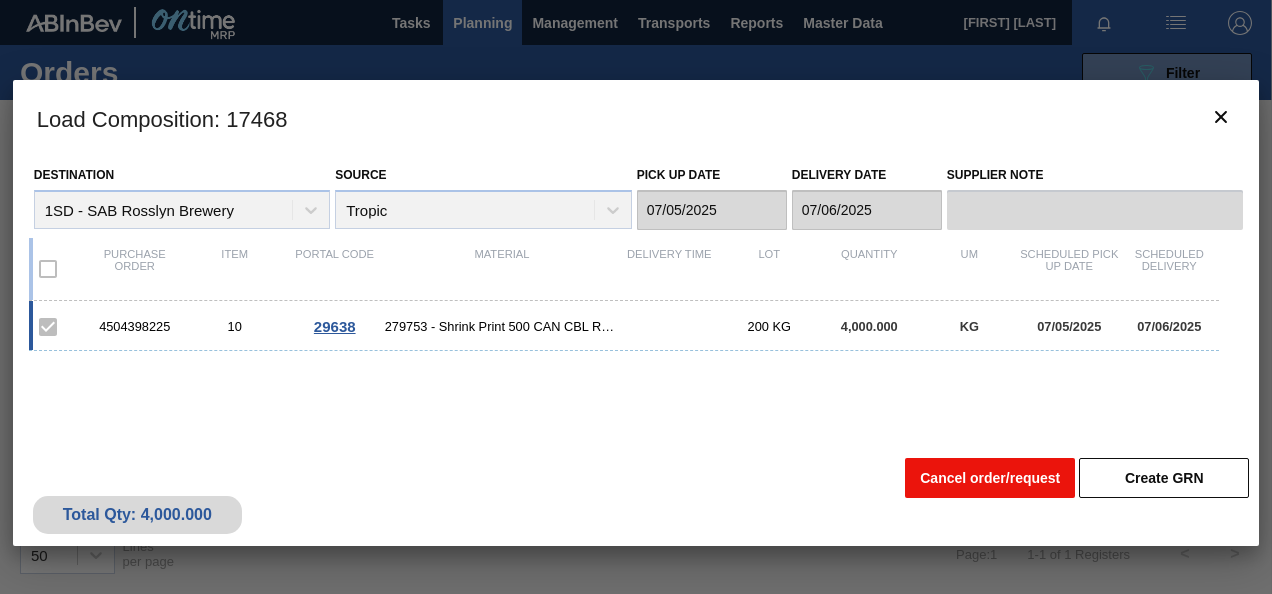 click on "Cancel order/request" at bounding box center [990, 478] 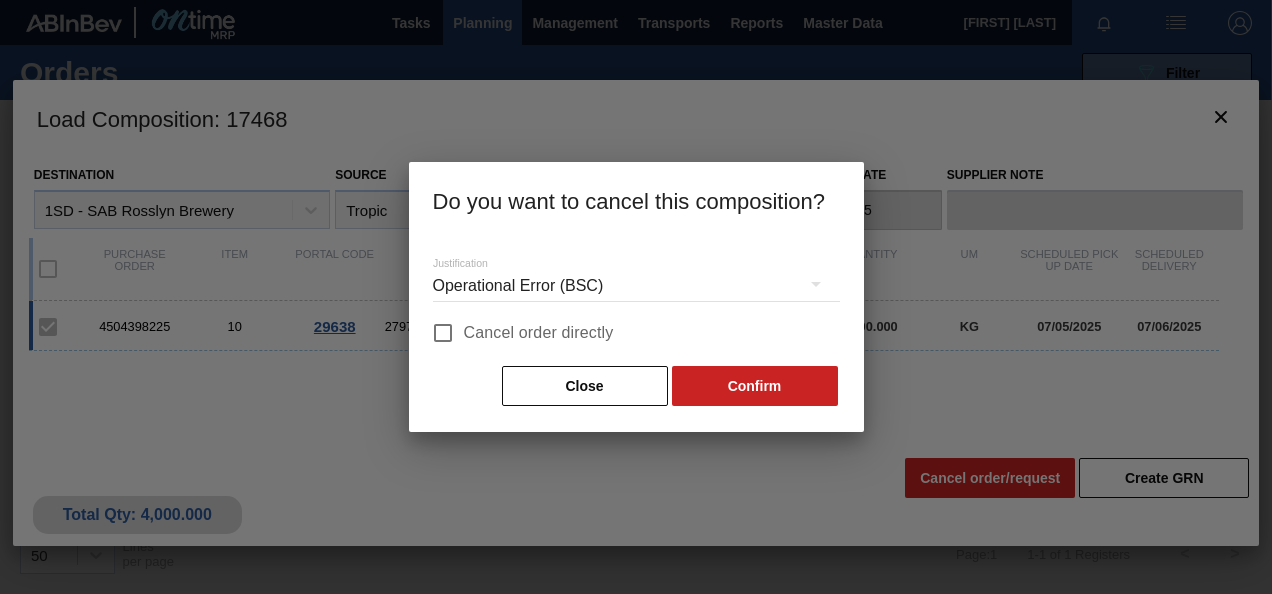 click on "Cancel order directly" at bounding box center (539, 333) 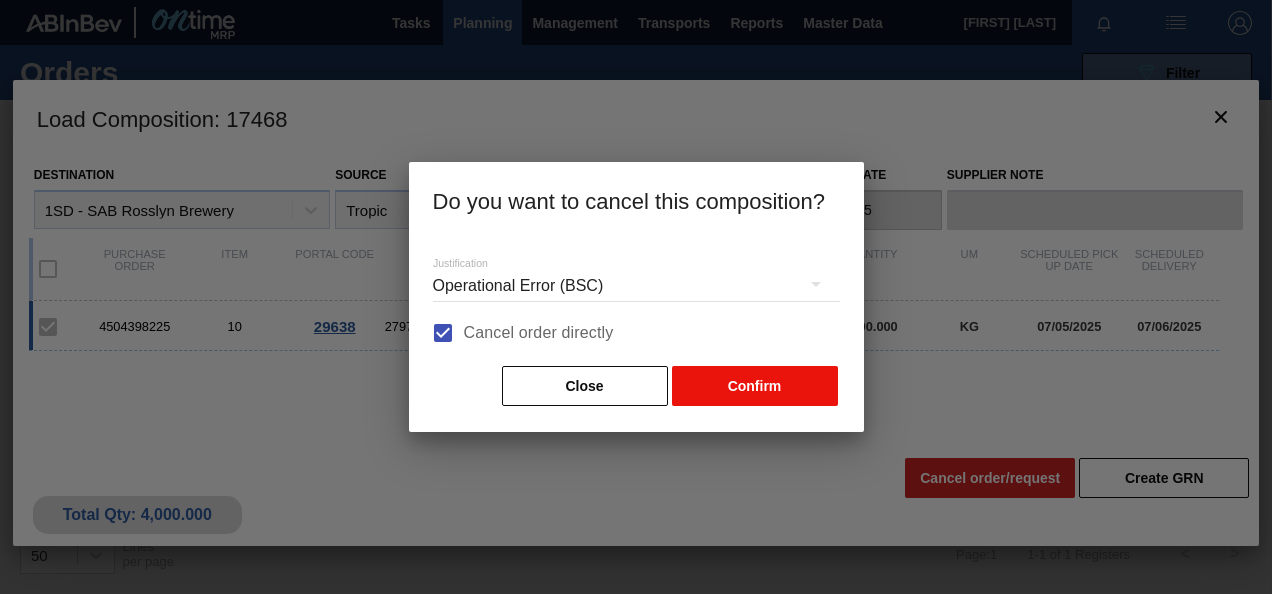 click on "Confirm" at bounding box center [755, 386] 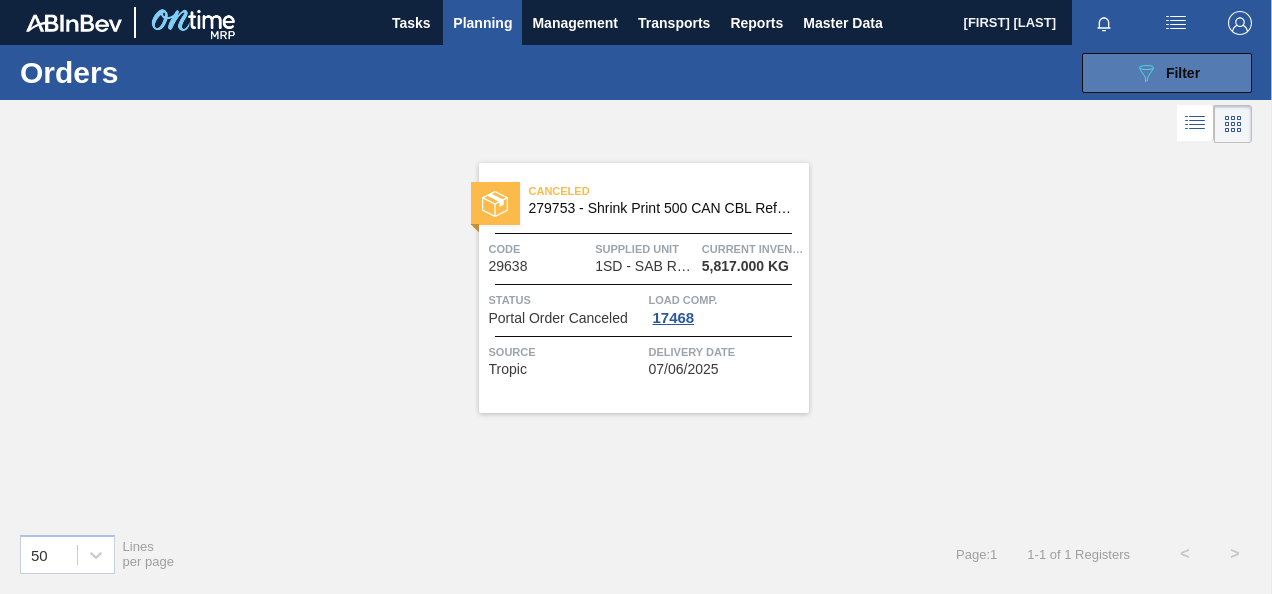 click on "089F7B8B-B2A5-4AFE-B5C0-19BA573D28AC Filter" at bounding box center (1167, 73) 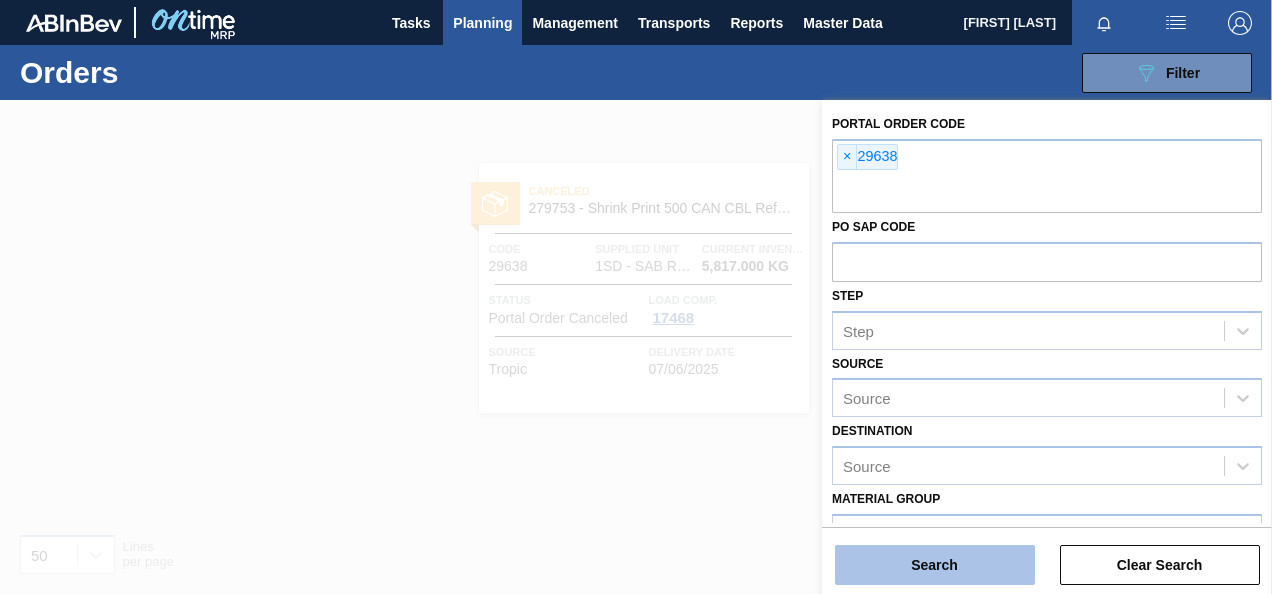 click on "Search" at bounding box center (935, 565) 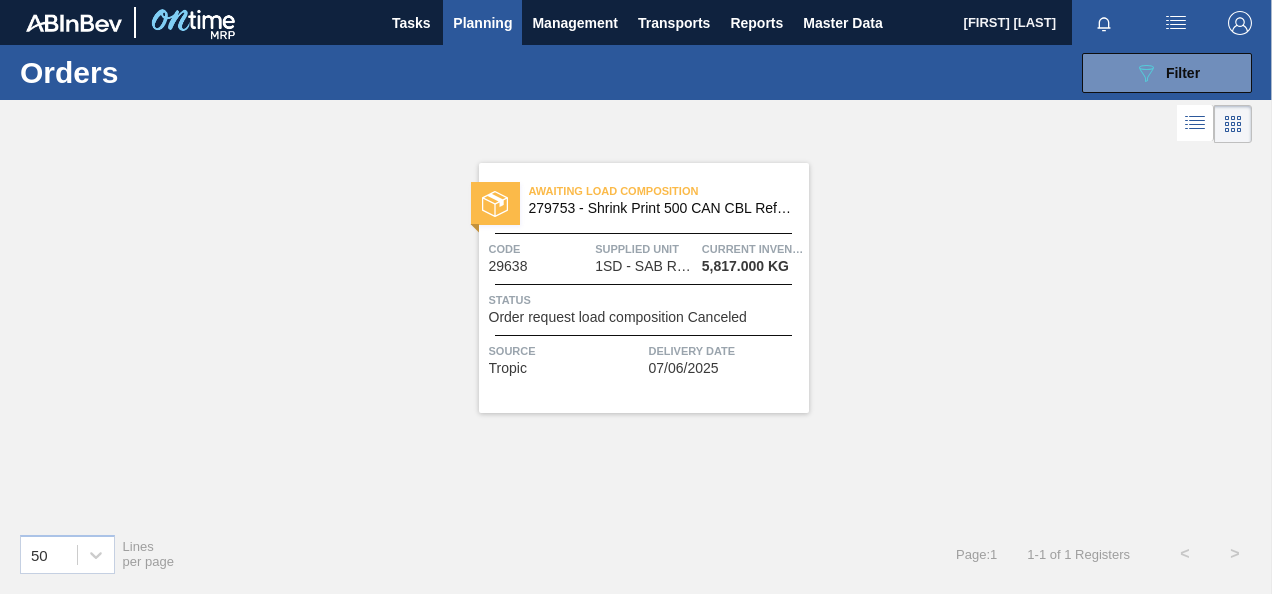 click on "Status" at bounding box center [646, 300] 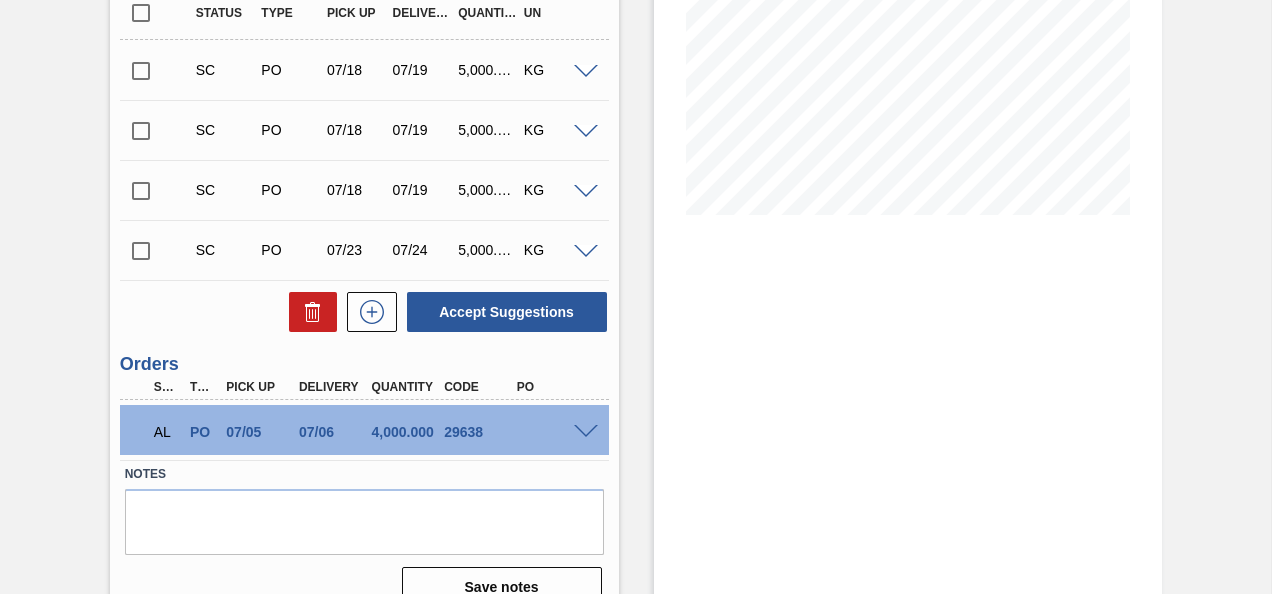 scroll, scrollTop: 400, scrollLeft: 0, axis: vertical 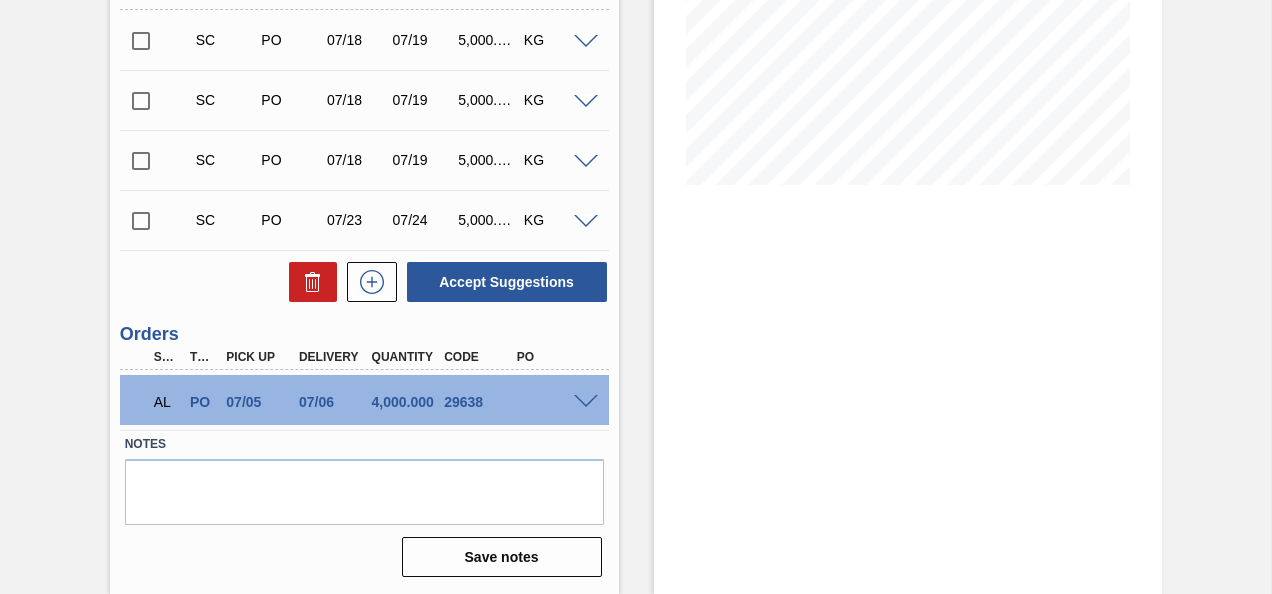 click at bounding box center (586, 402) 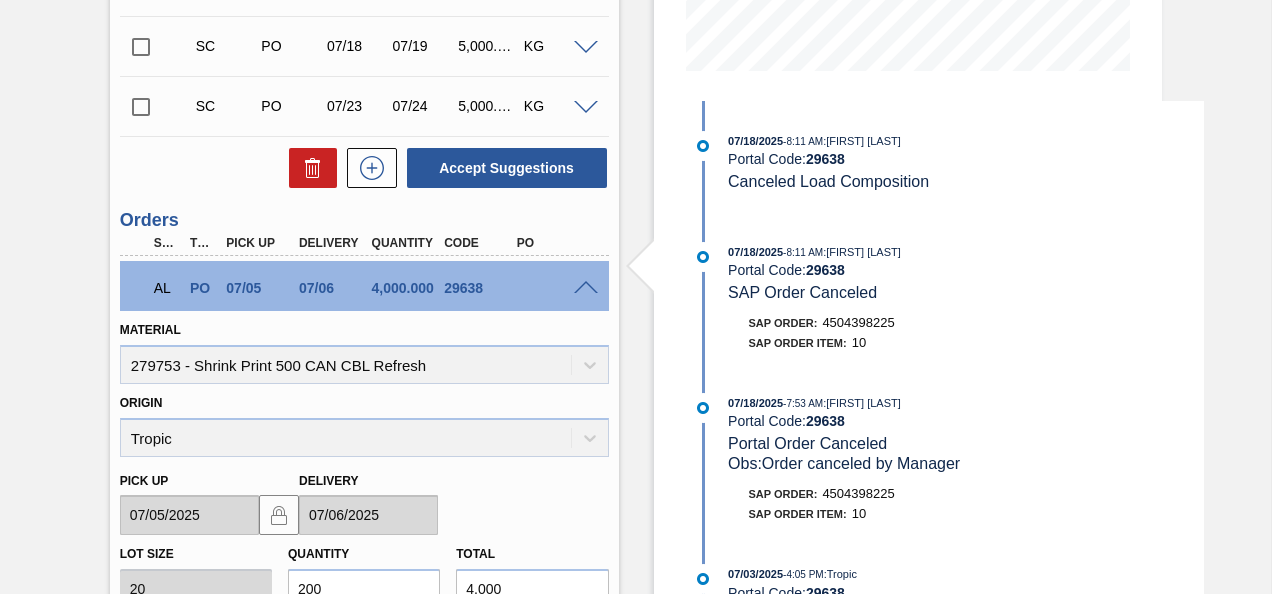 scroll, scrollTop: 800, scrollLeft: 0, axis: vertical 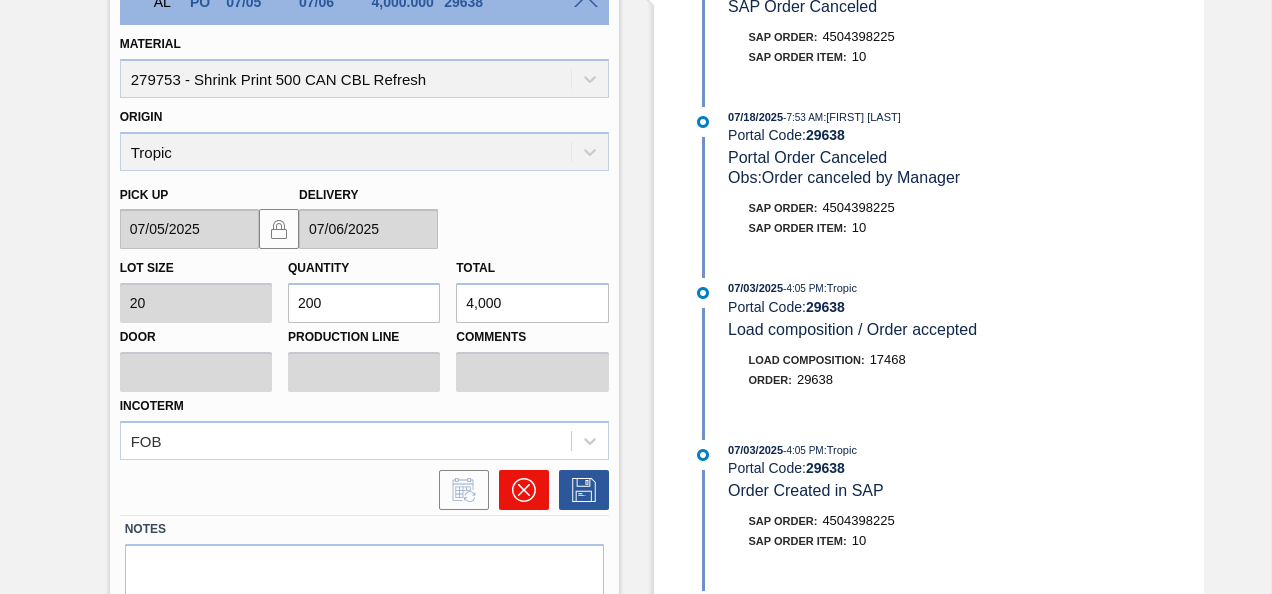 click at bounding box center (524, 490) 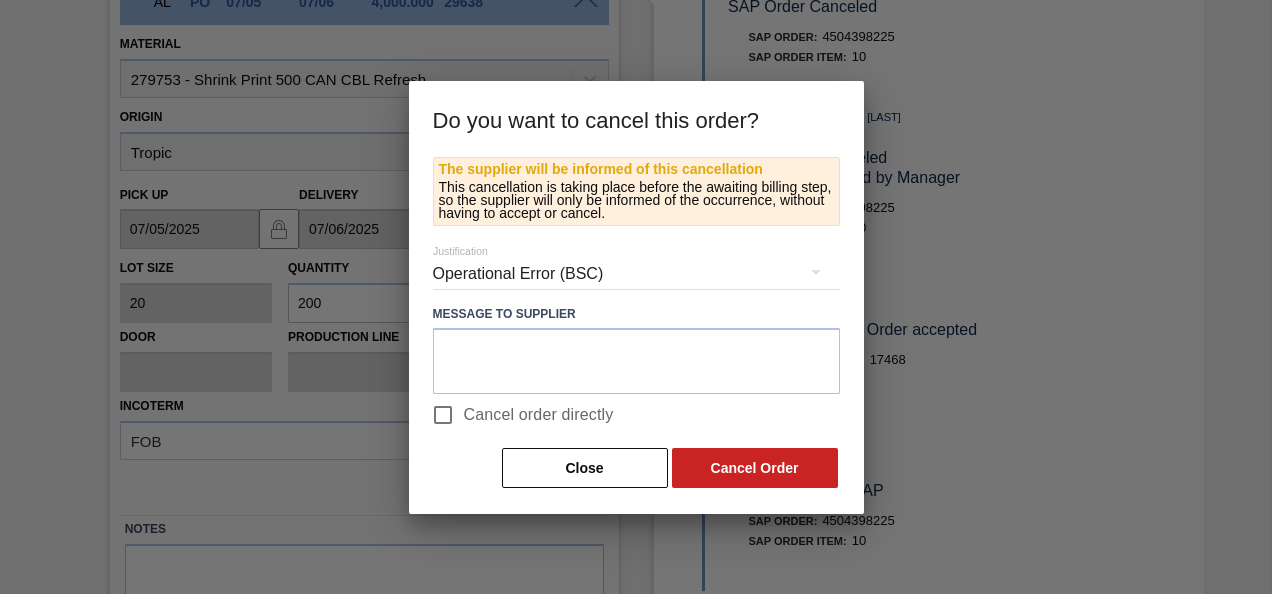 click on "Cancel order directly" at bounding box center (539, 415) 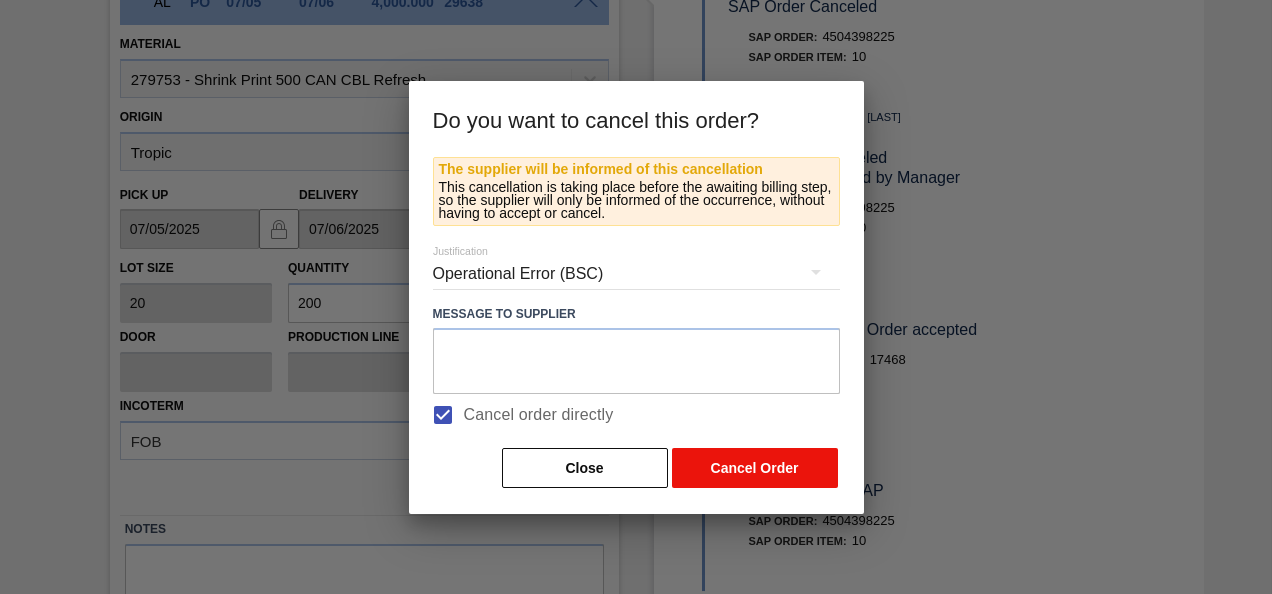 click on "Cancel Order" at bounding box center (755, 468) 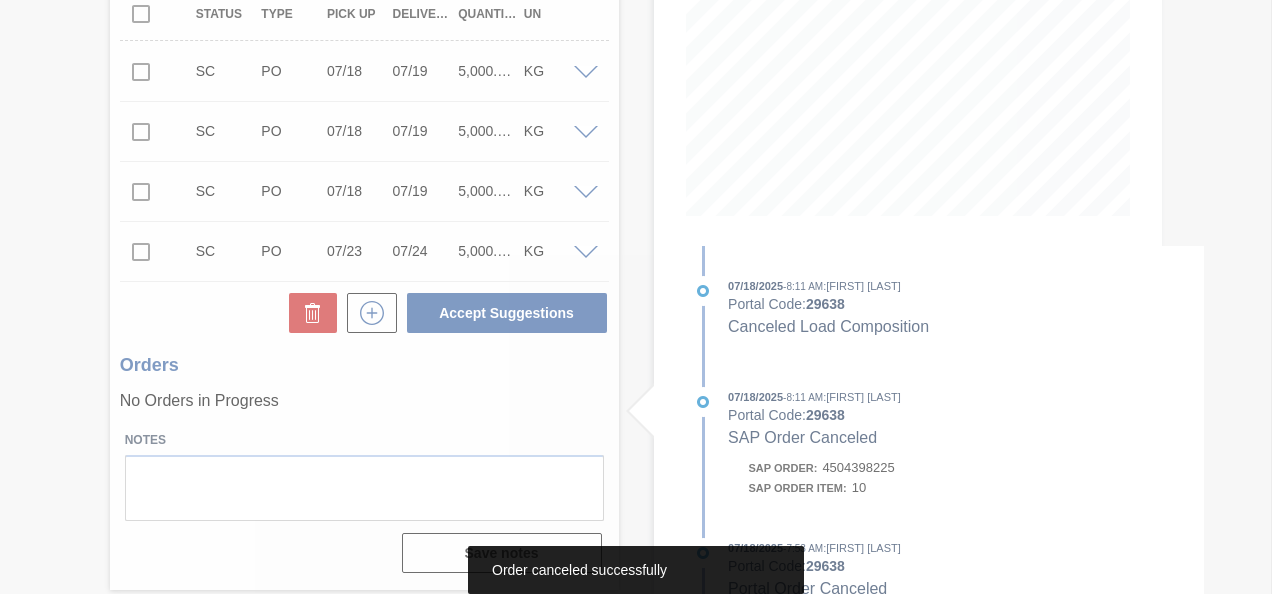 scroll, scrollTop: 368, scrollLeft: 0, axis: vertical 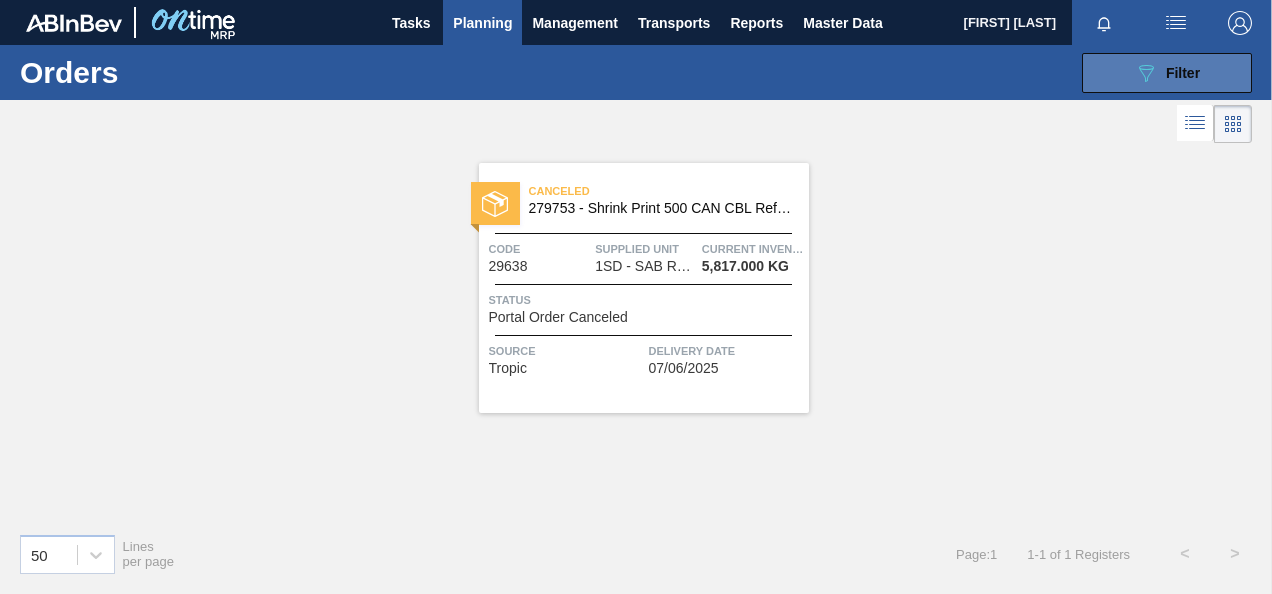 click on "089F7B8B-B2A5-4AFE-B5C0-19BA573D28AC Filter" at bounding box center [1167, 73] 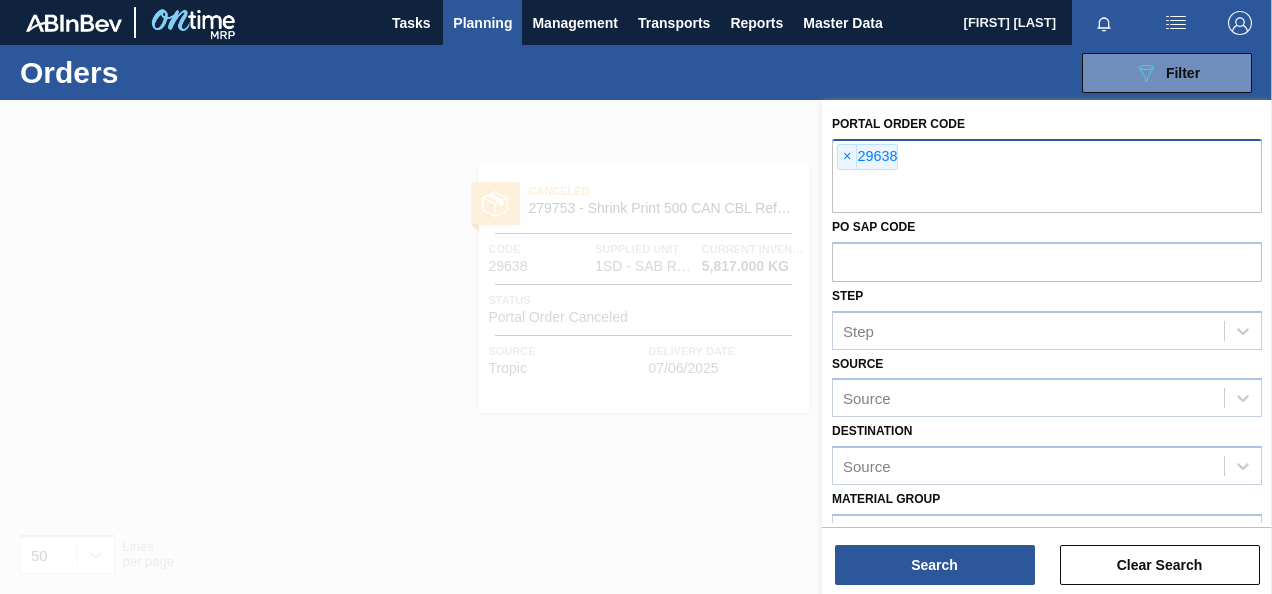 click on "× [CODE]" at bounding box center (867, 157) 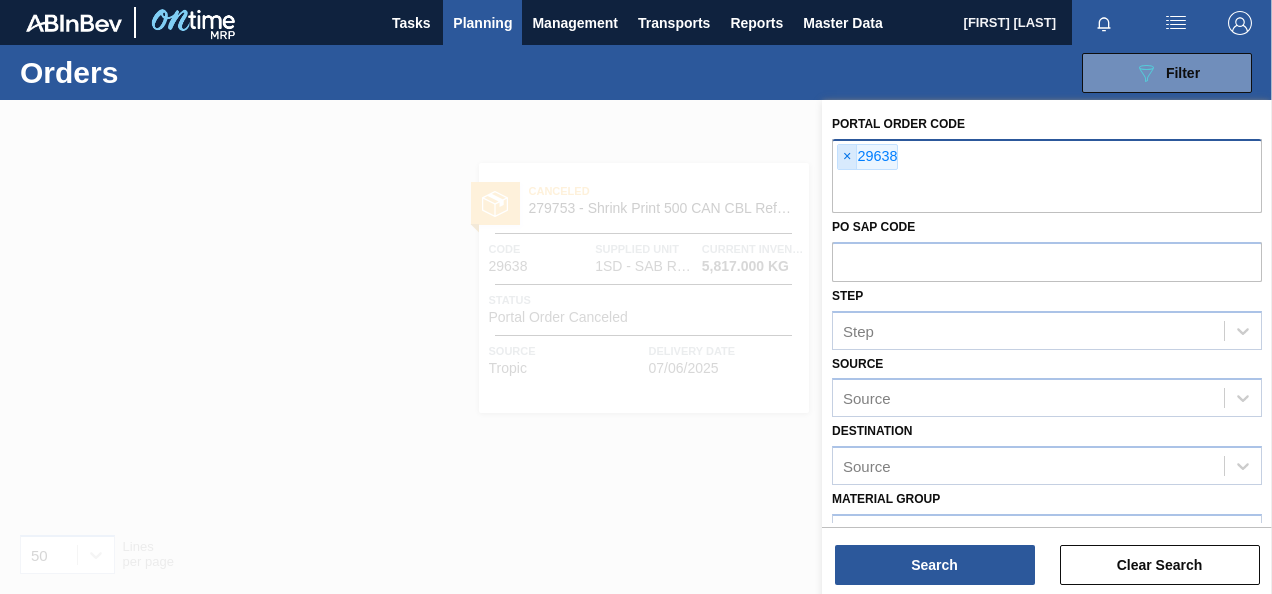 click on "×" at bounding box center (847, 157) 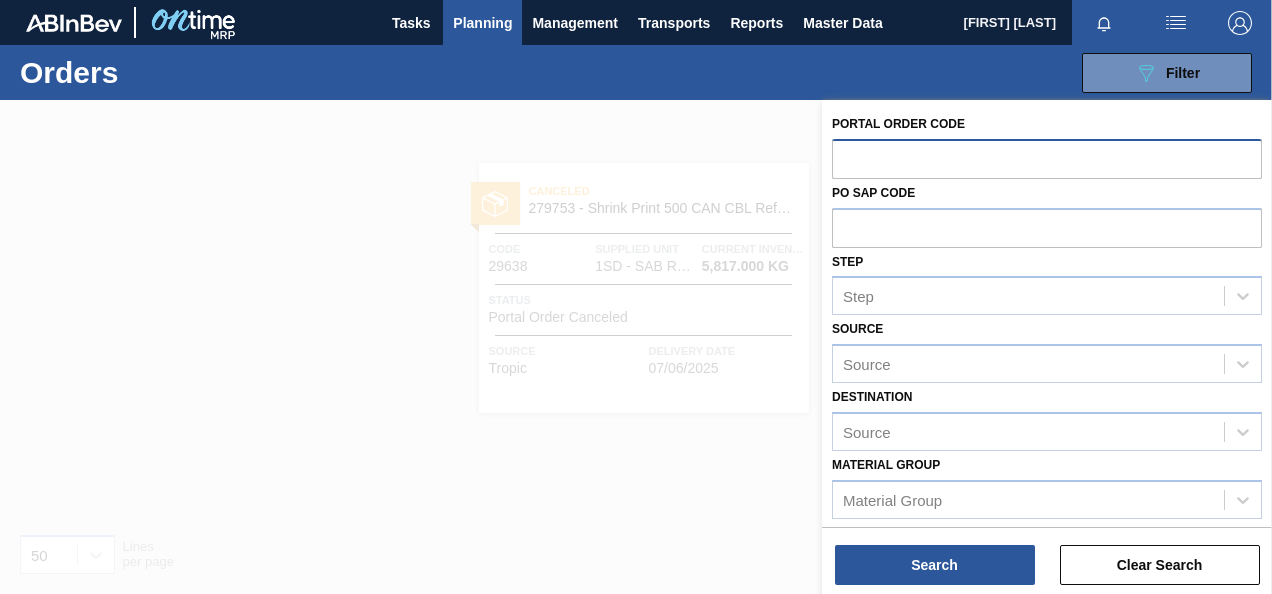 paste on "29639" 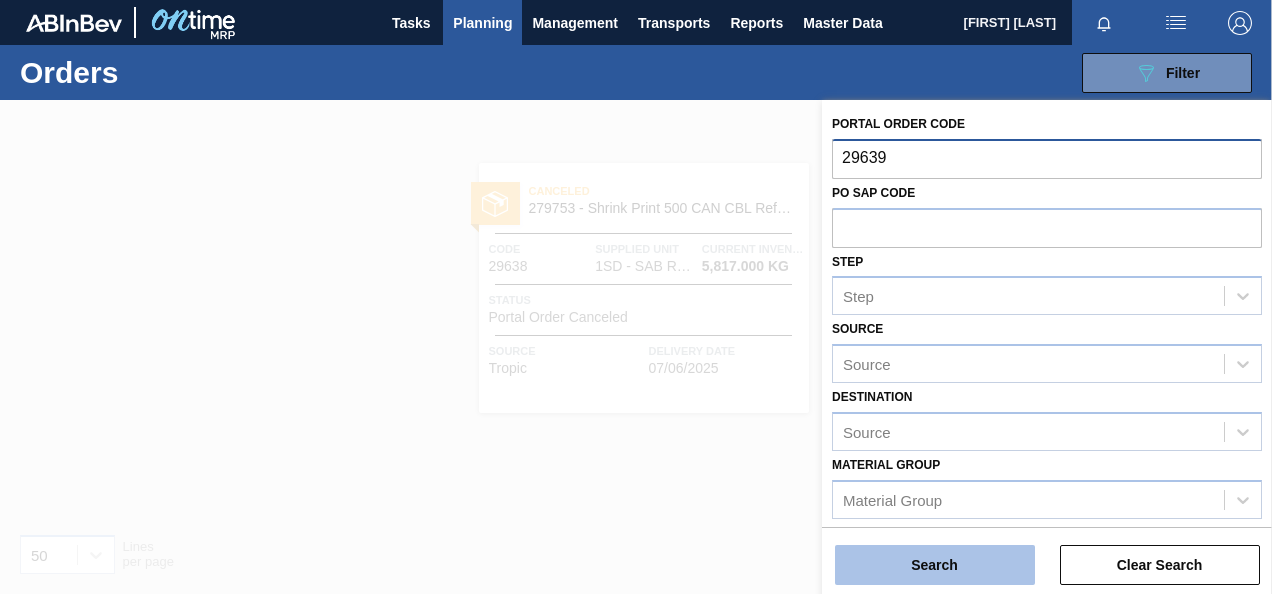 type on "29639" 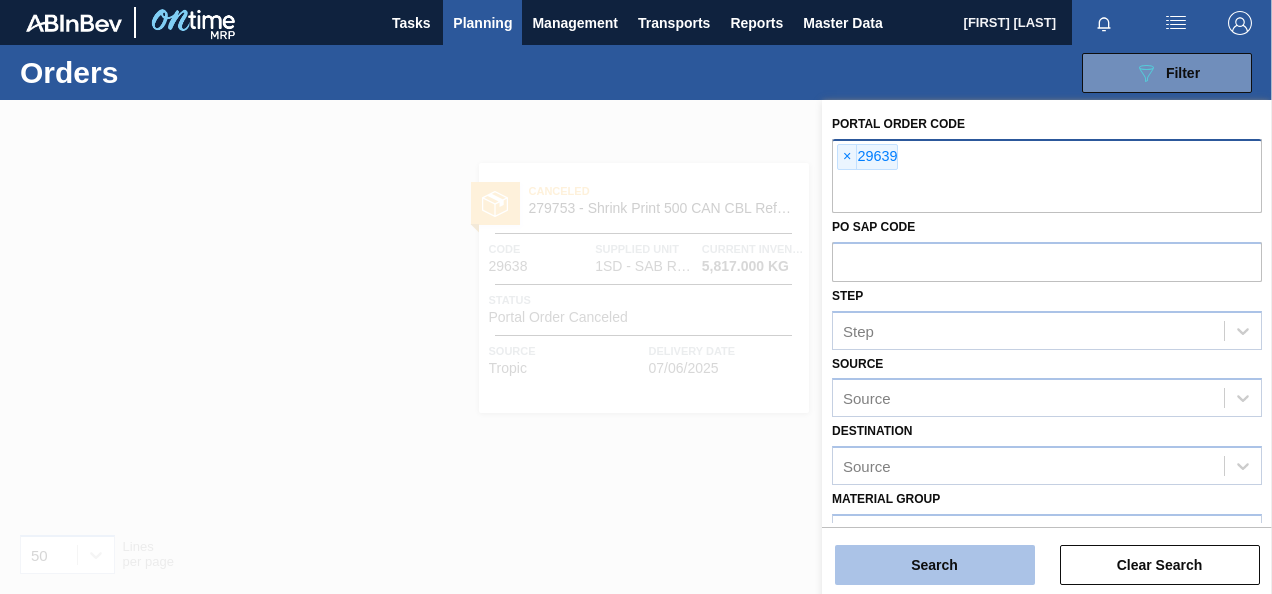 click on "Search" at bounding box center [935, 565] 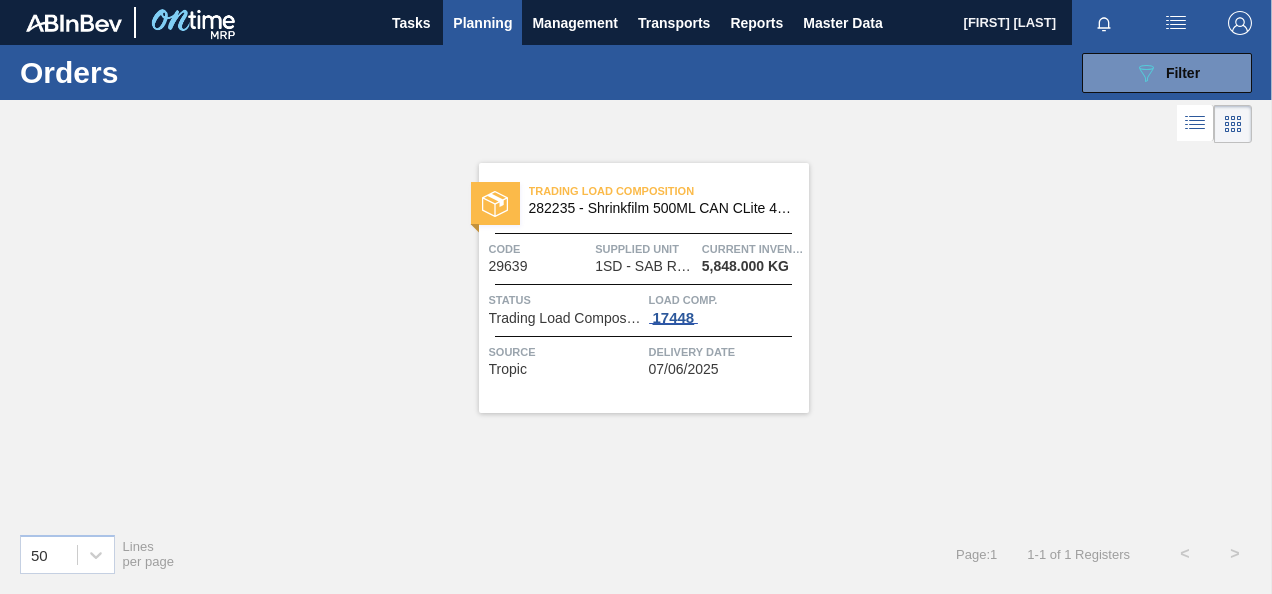 click on "17448" at bounding box center (674, 318) 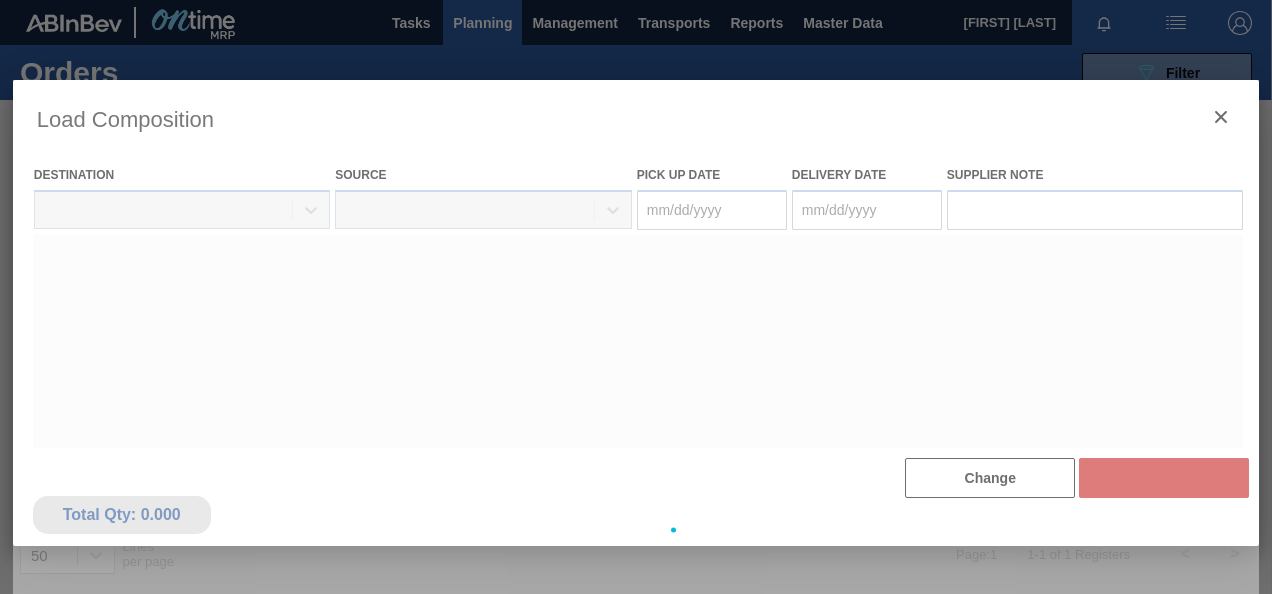 type on "07/05/2025" 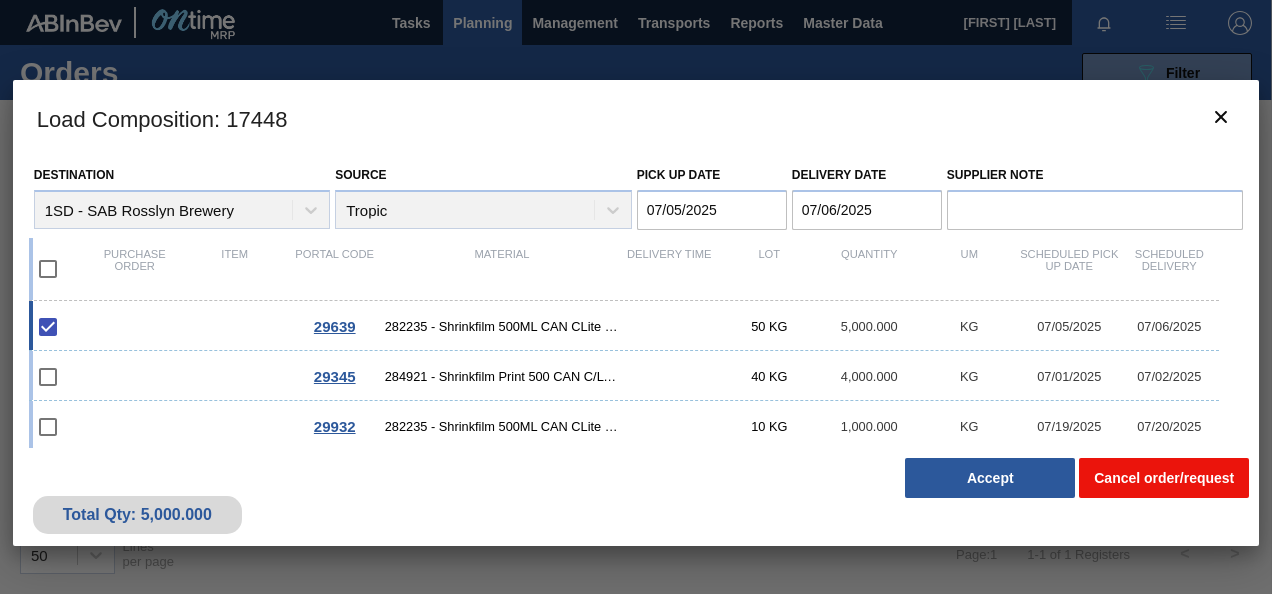 click on "Cancel order/request" at bounding box center [1164, 478] 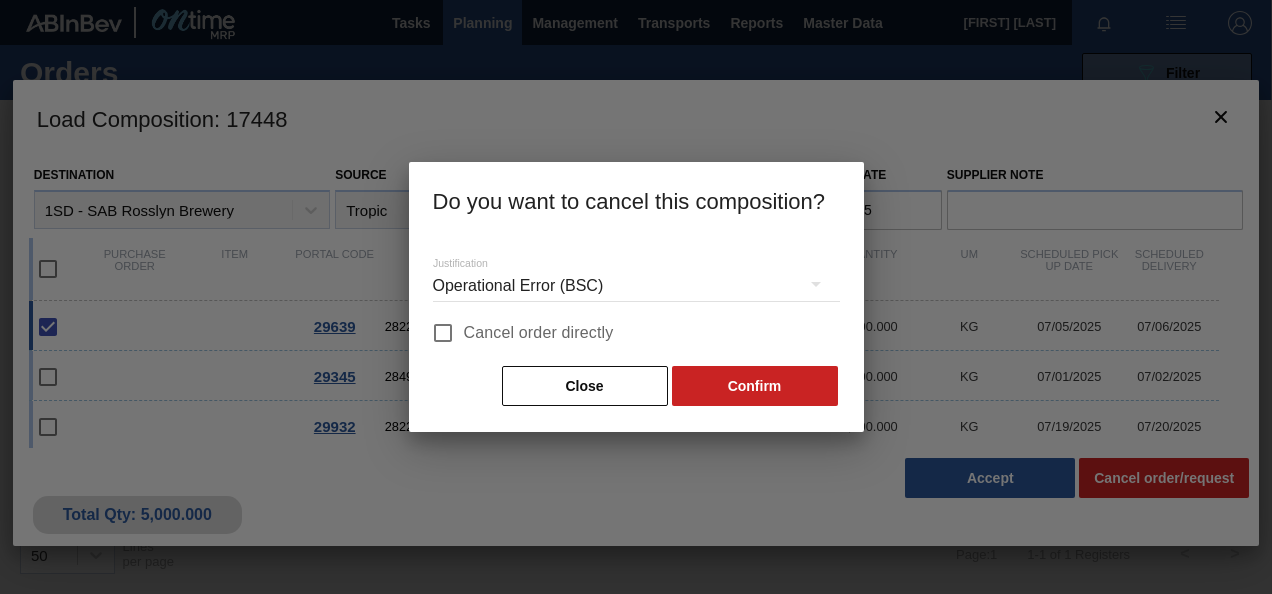 click on "Cancel order directly" at bounding box center (539, 333) 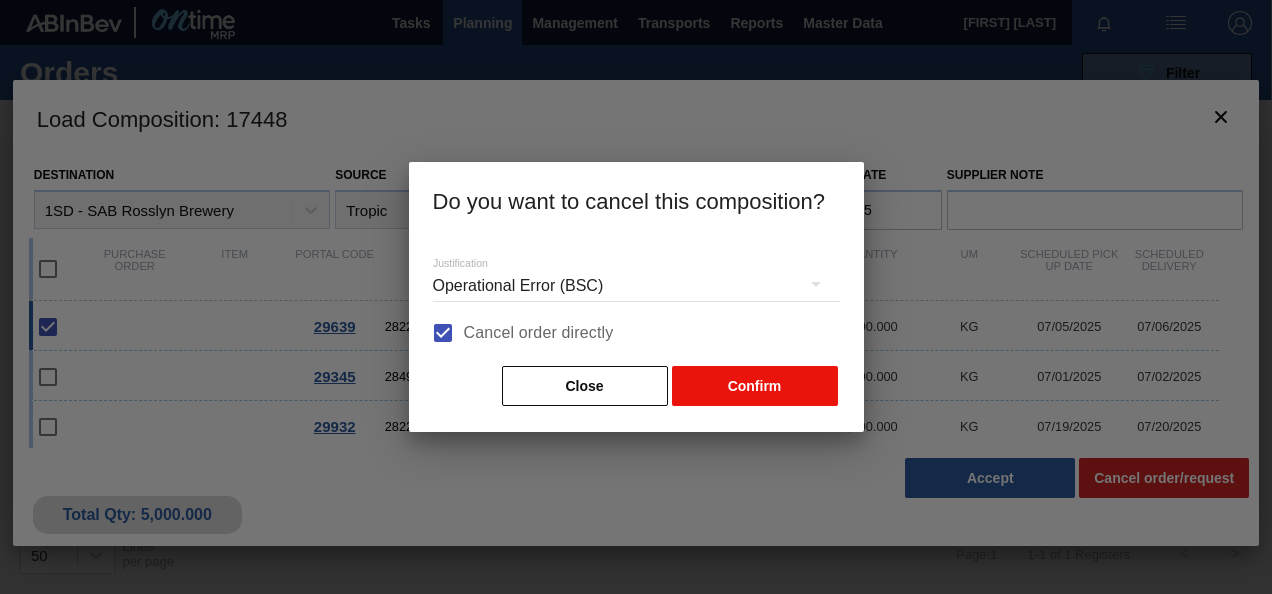 click on "Confirm" at bounding box center (755, 386) 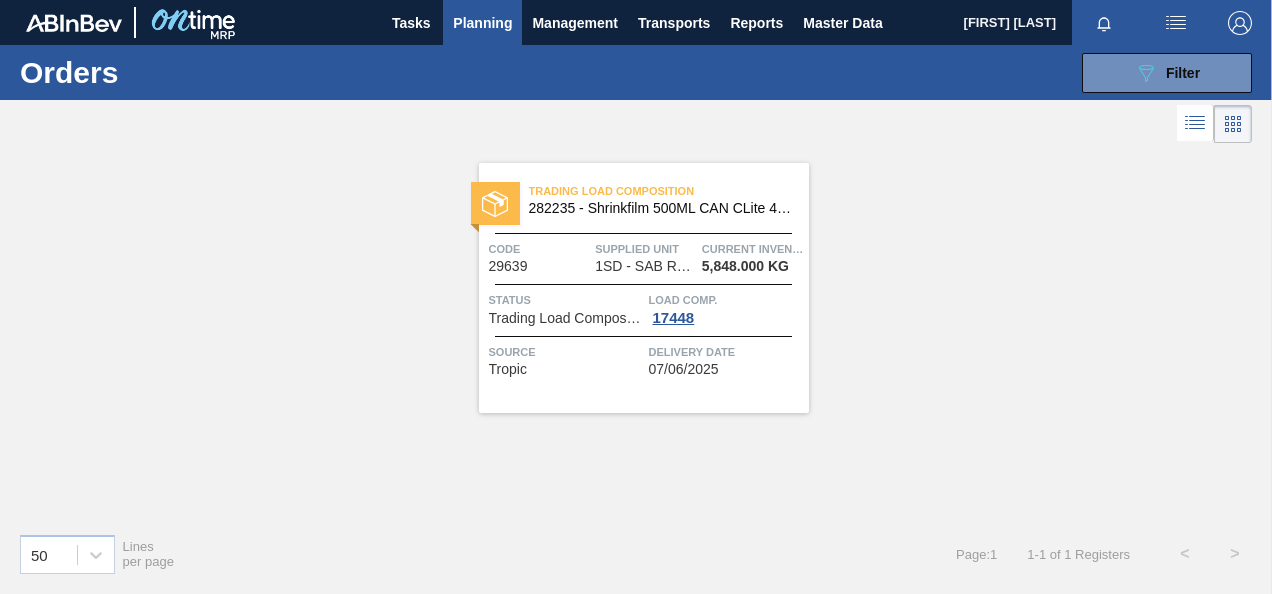 click on "089F7B8B-B2A5-4AFE-B5C0-19BA573D28AC Filter Portal Order Code  ×  29639 PO SAP Code Step Step Source Source Destination Source Material Group Material Group Material Material Delivery Date from Delivery Date to Delivery time from Delivery time to Show pending items Search Clear Search" at bounding box center [779, 73] 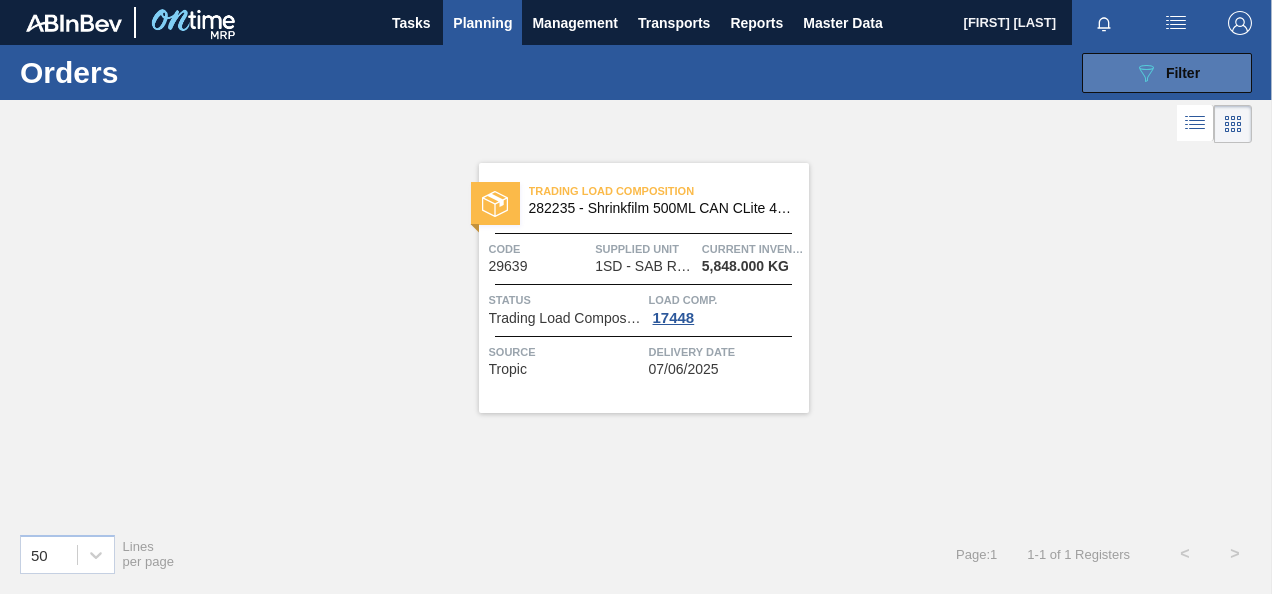 click on "089F7B8B-B2A5-4AFE-B5C0-19BA573D28AC Filter" at bounding box center (1167, 73) 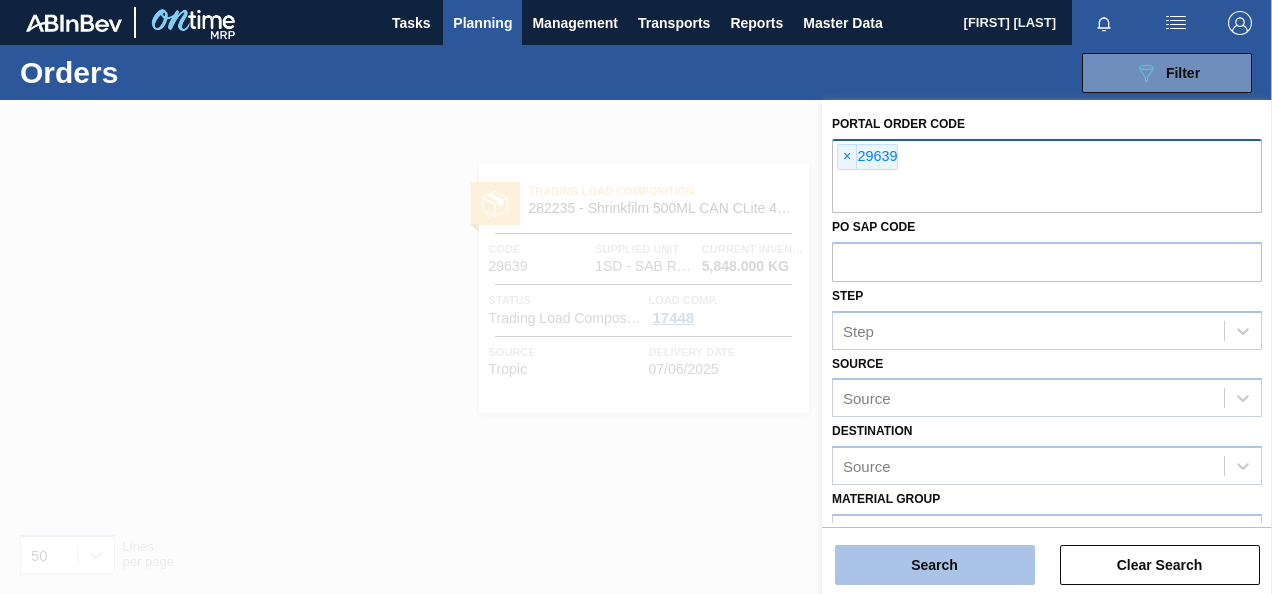 click on "Search" at bounding box center (935, 565) 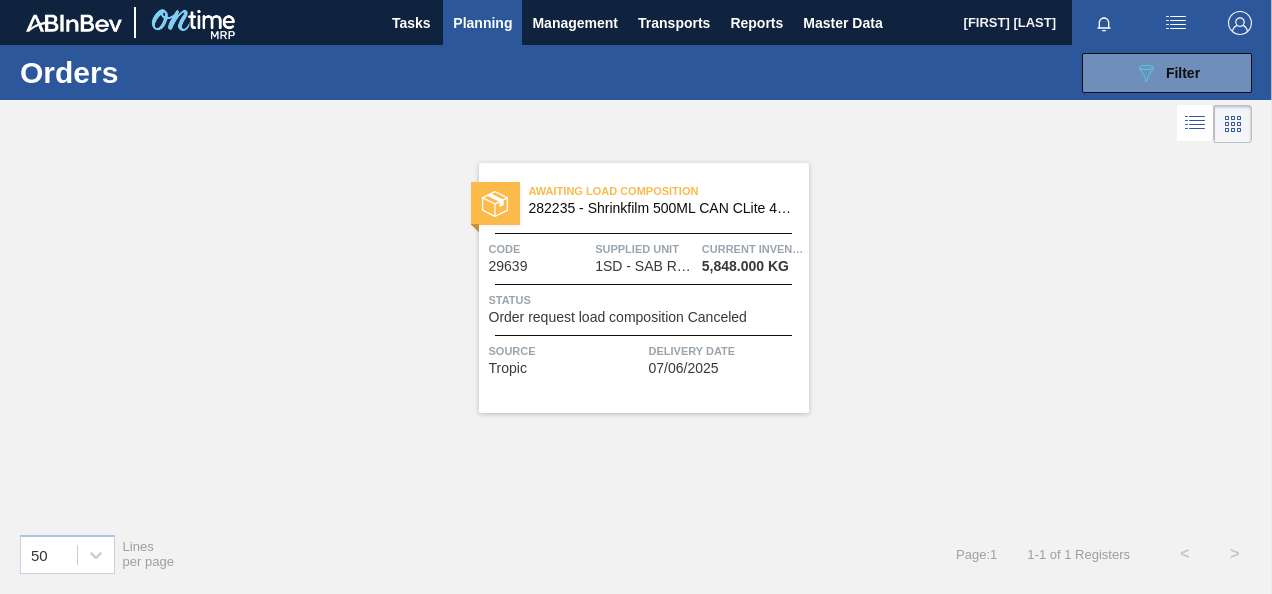 click on "Order request load composition Canceled" at bounding box center [618, 317] 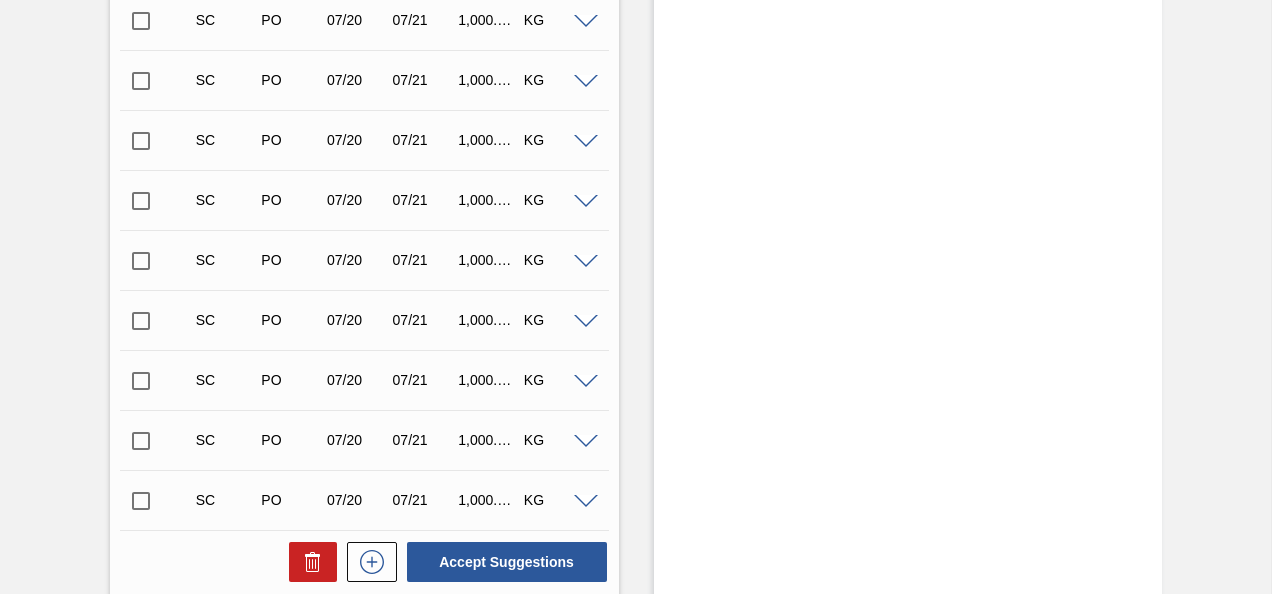 scroll, scrollTop: 942, scrollLeft: 0, axis: vertical 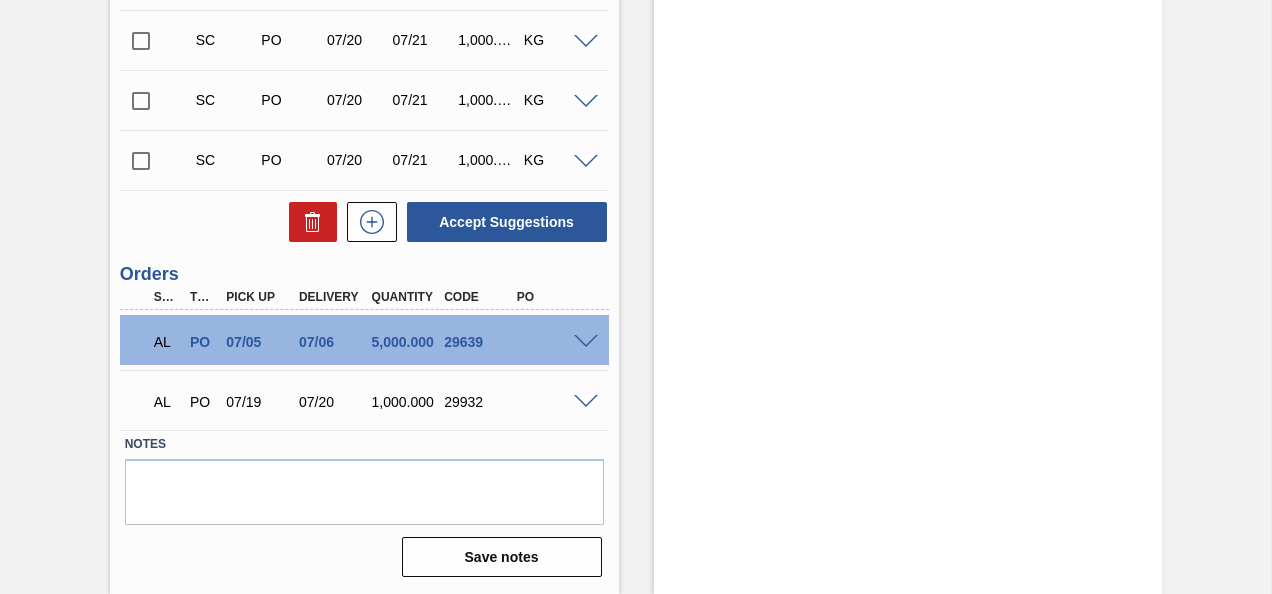 click at bounding box center (586, 342) 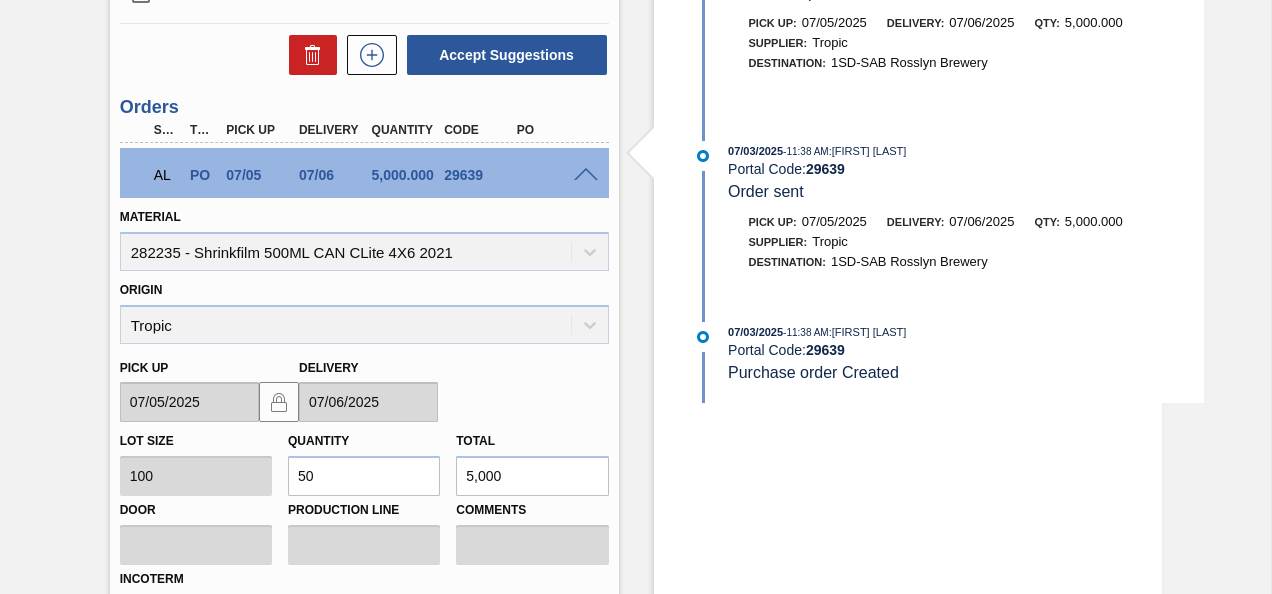 scroll, scrollTop: 1425, scrollLeft: 0, axis: vertical 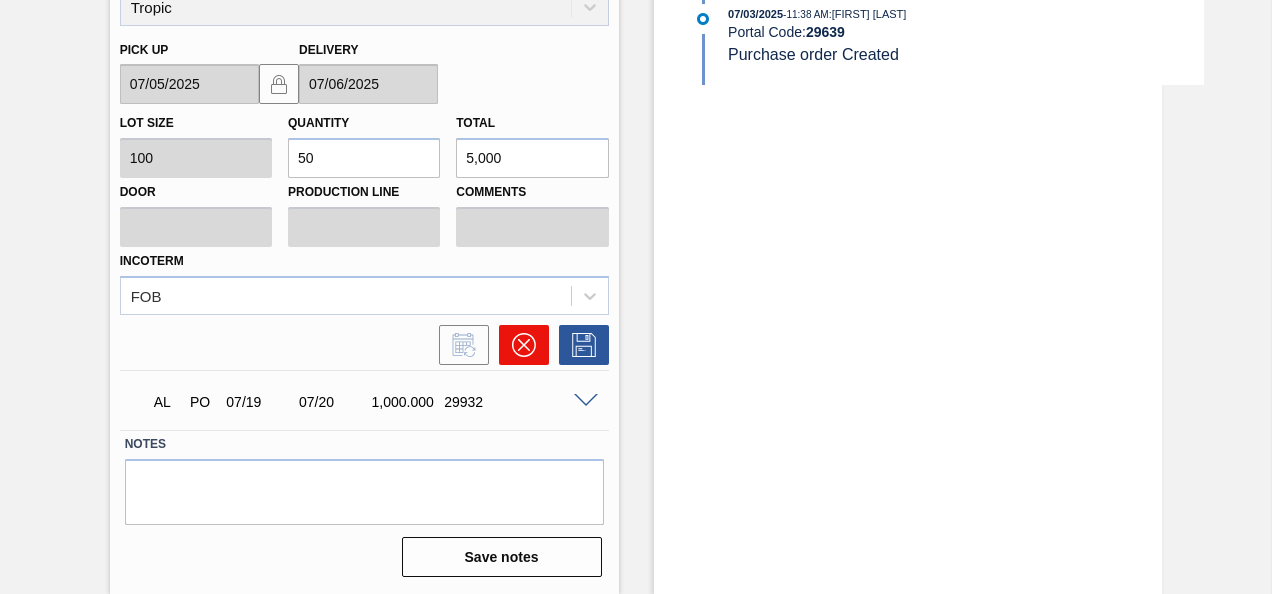 click 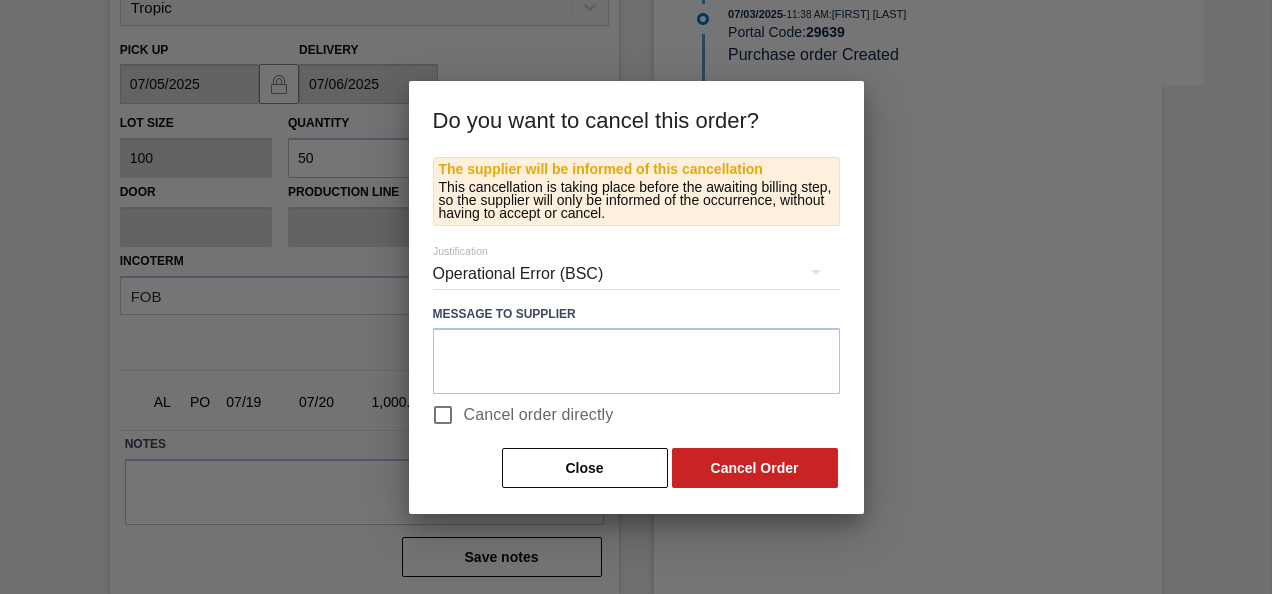 click on "Cancel order directly" at bounding box center [443, 415] 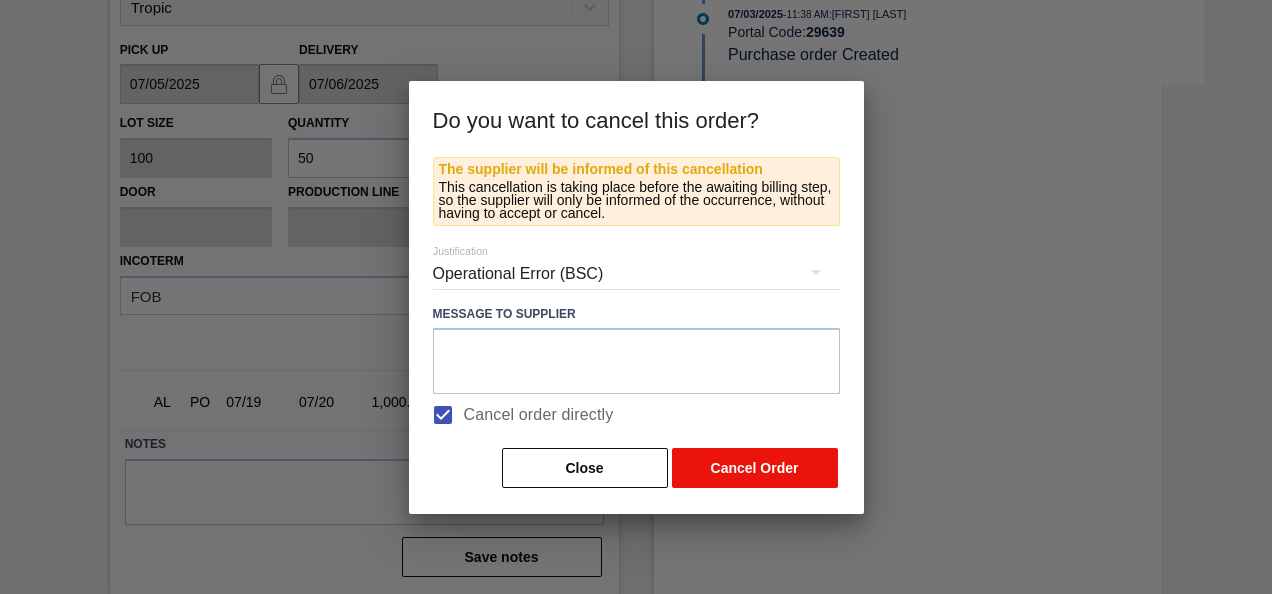 click on "Cancel Order" at bounding box center (755, 468) 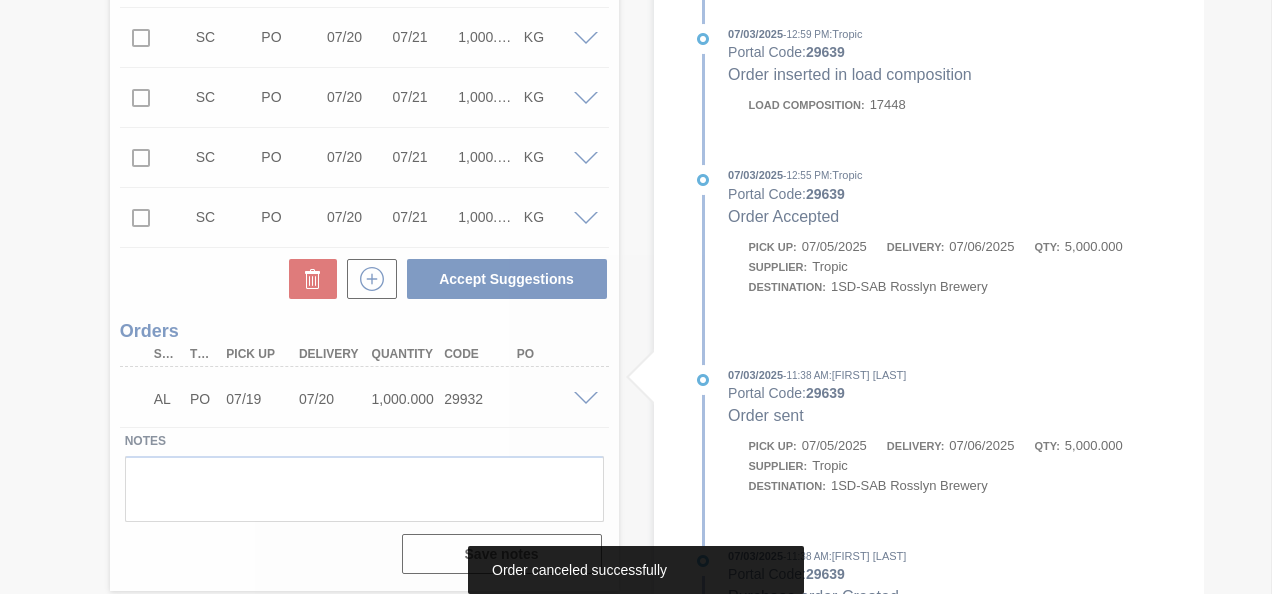scroll, scrollTop: 881, scrollLeft: 0, axis: vertical 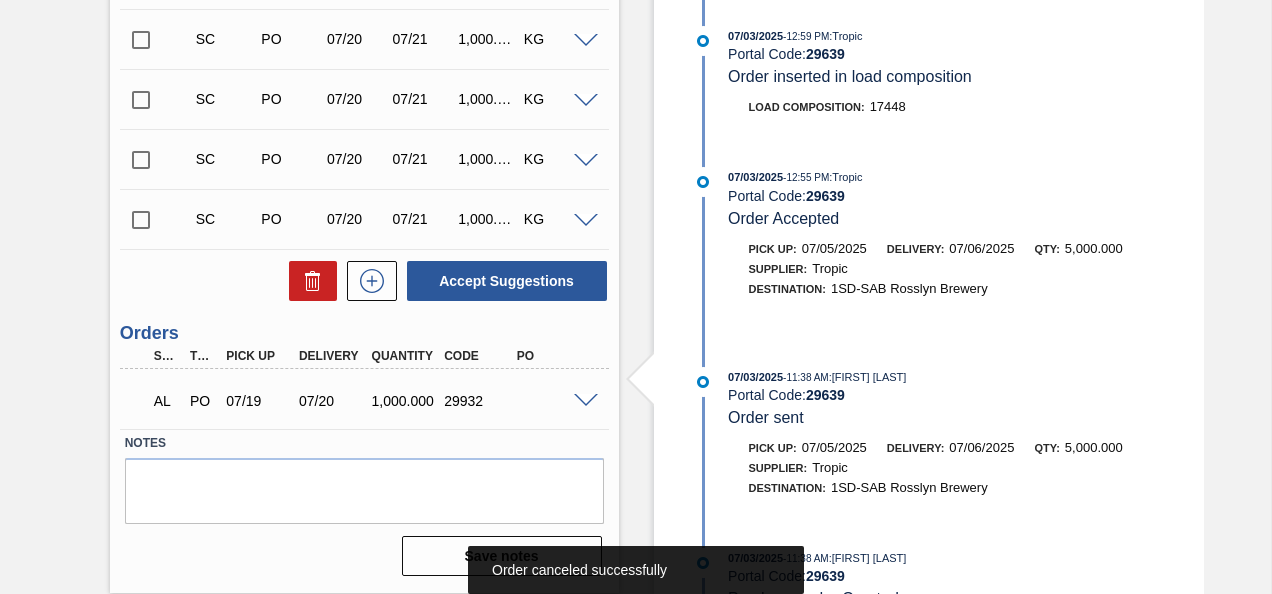 click at bounding box center [586, 401] 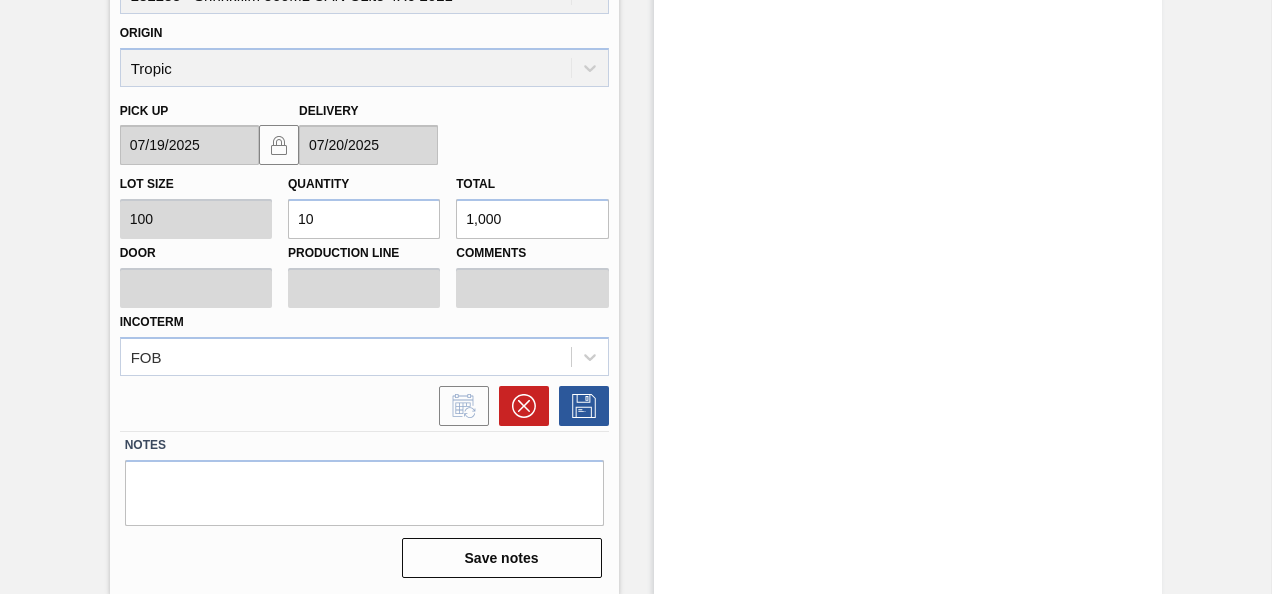 scroll, scrollTop: 1365, scrollLeft: 0, axis: vertical 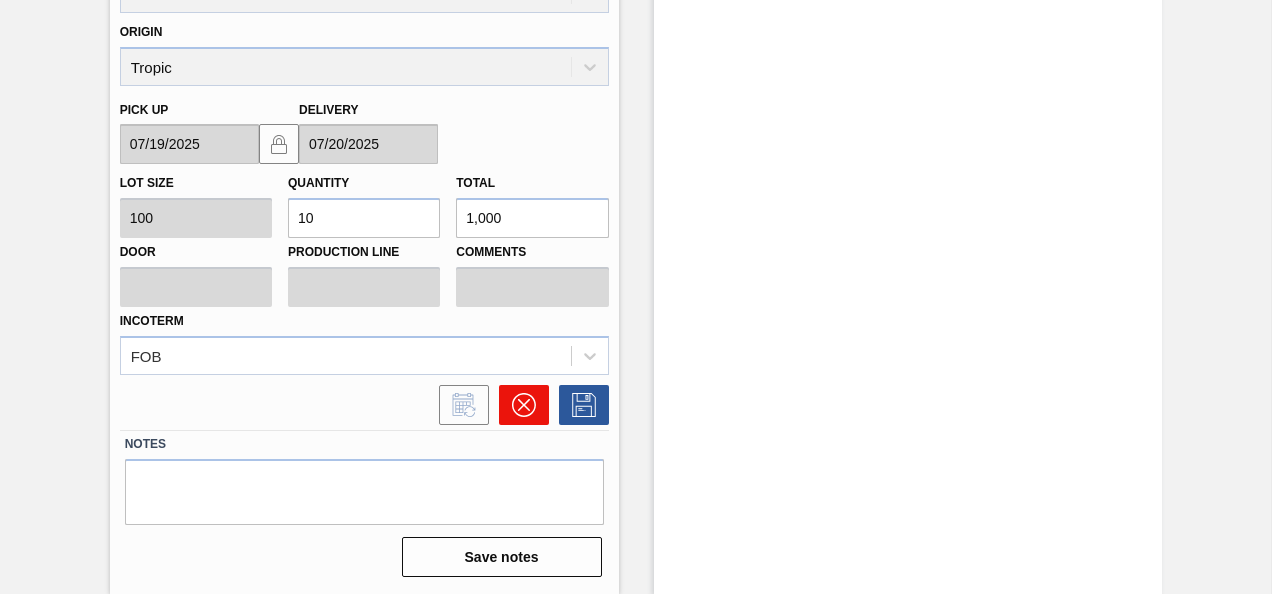 click 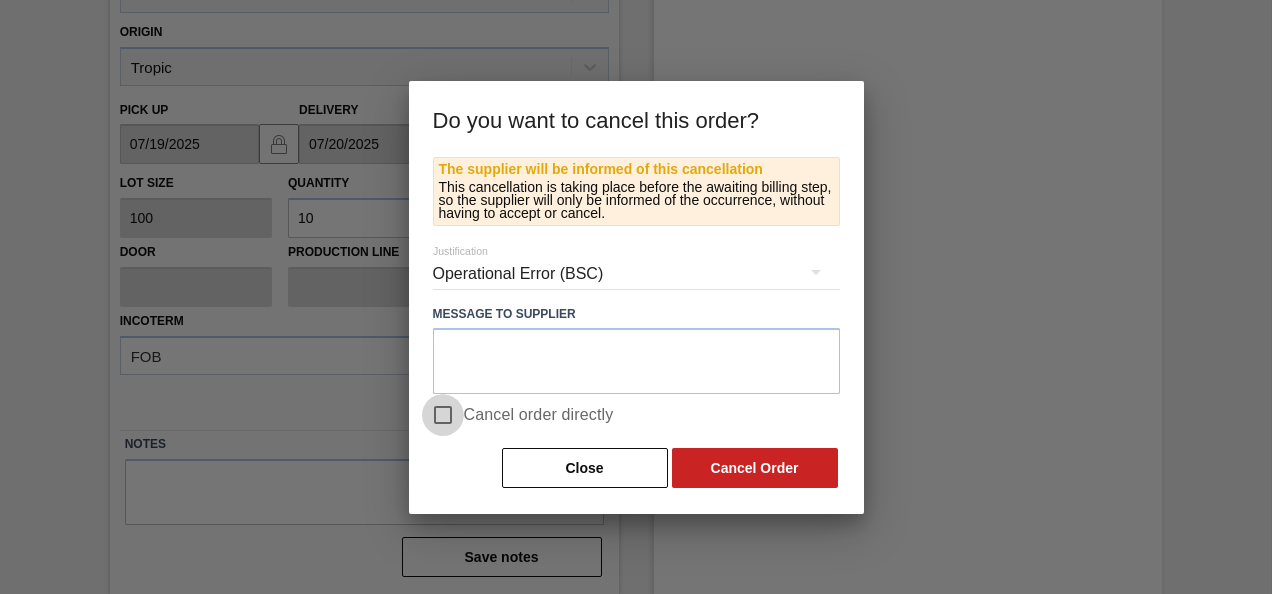 click on "Cancel order directly" at bounding box center [443, 415] 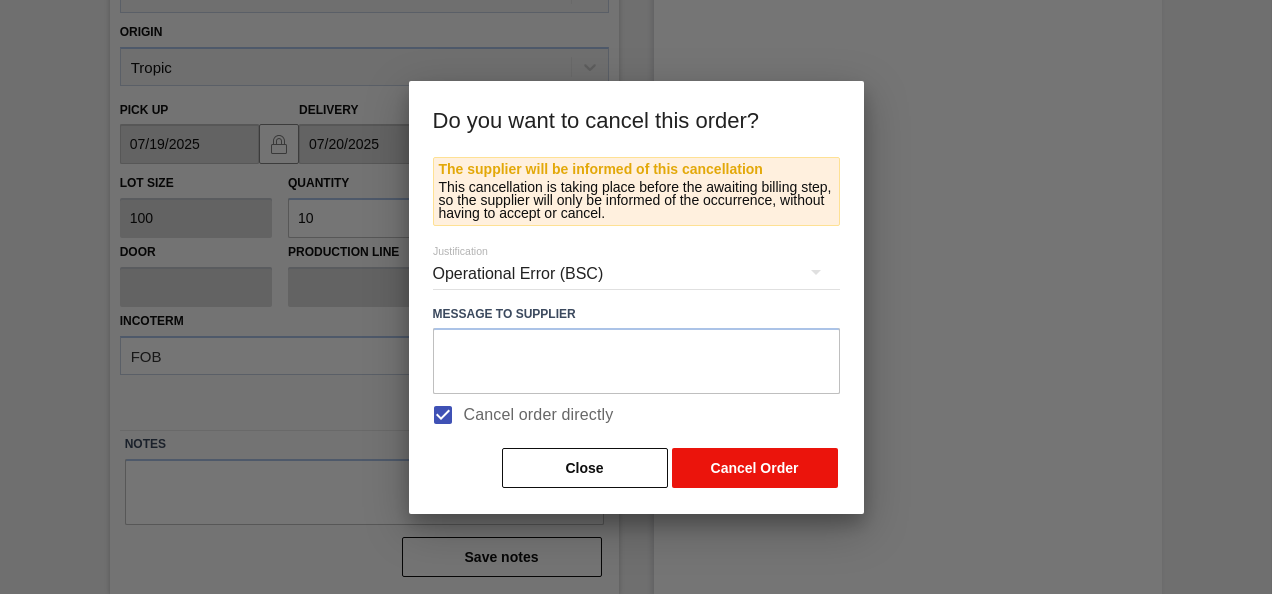 click on "Close Cancel Order" at bounding box center [636, 468] 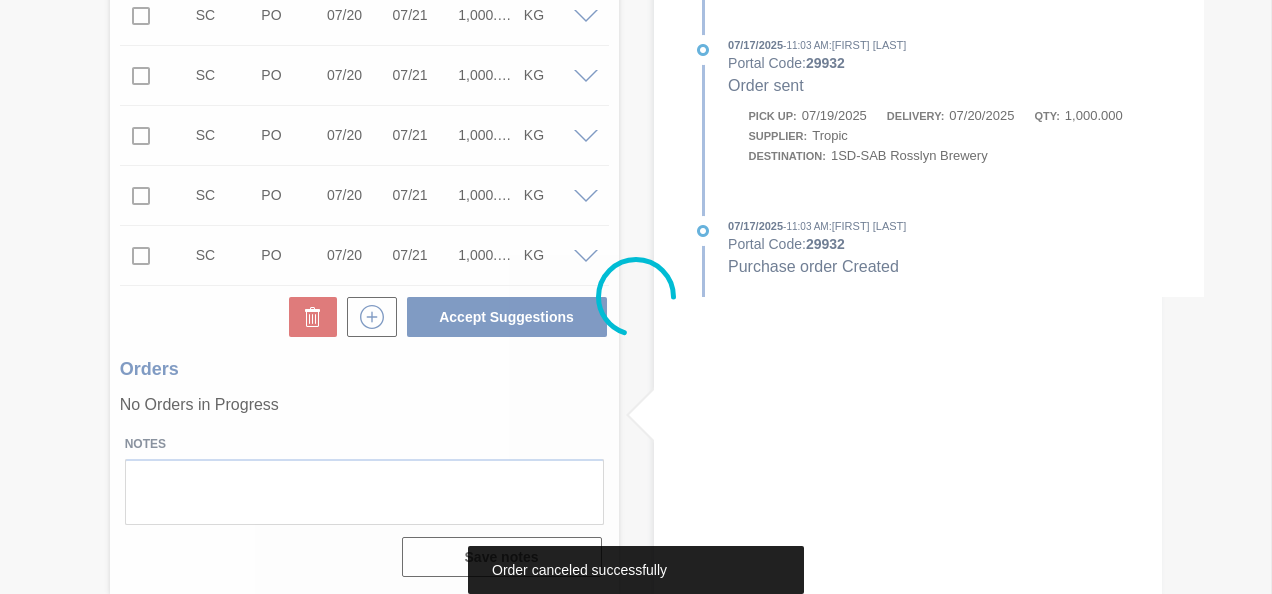 scroll, scrollTop: 848, scrollLeft: 0, axis: vertical 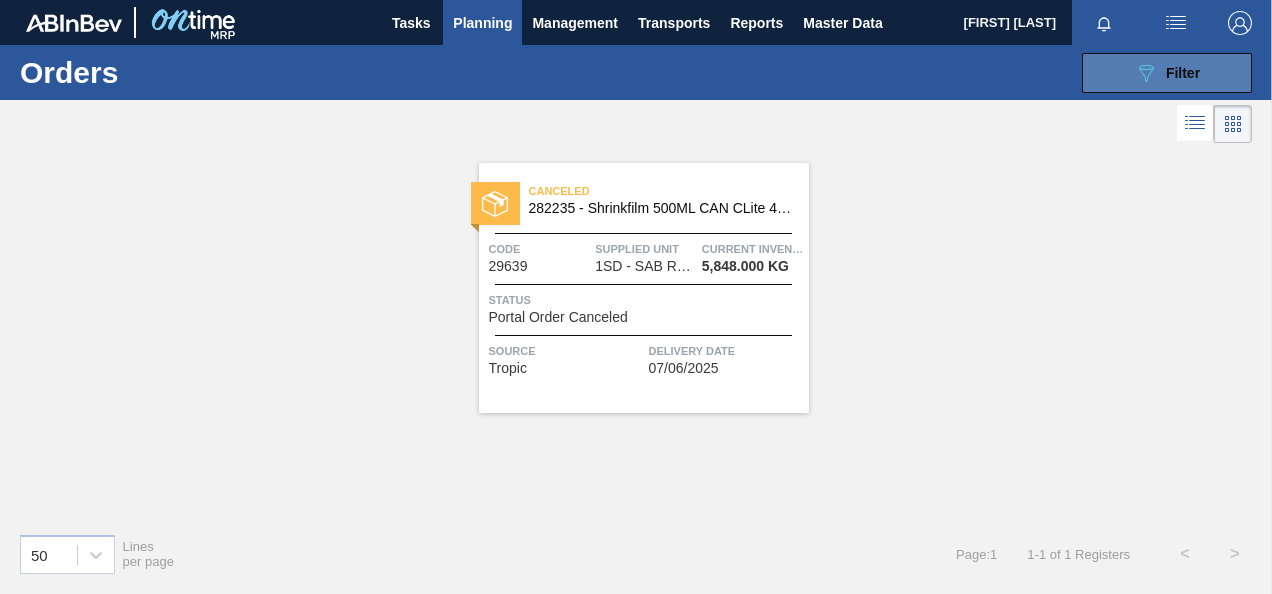 click on "089F7B8B-B2A5-4AFE-B5C0-19BA573D28AC Filter" at bounding box center [1167, 73] 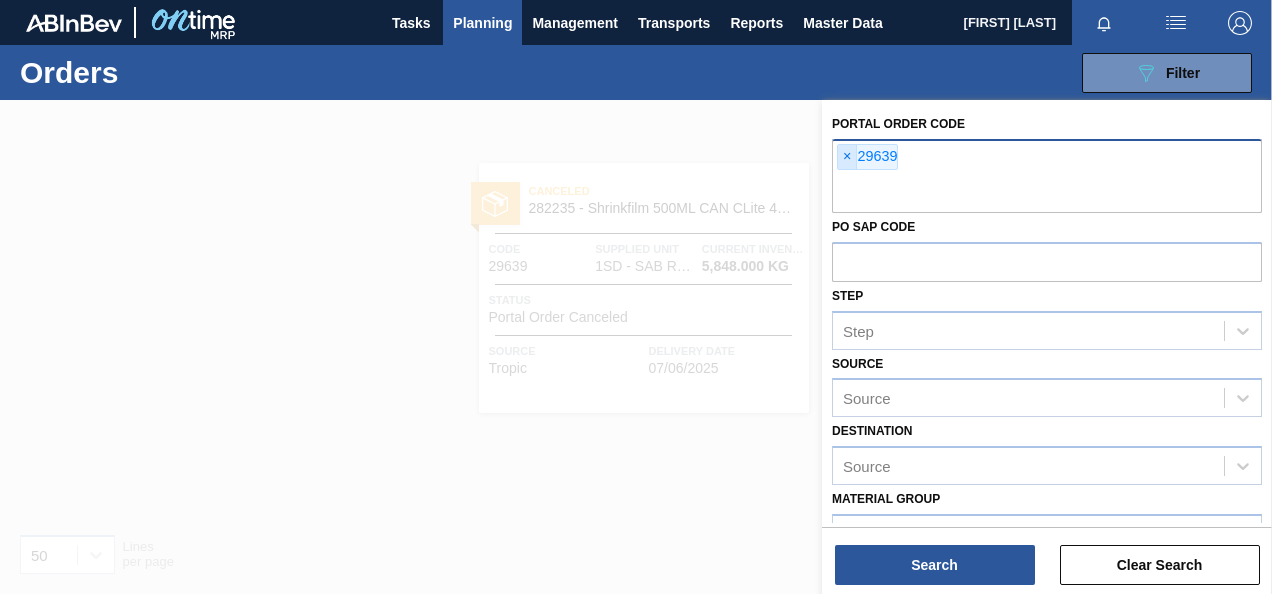 click on "×" at bounding box center (847, 157) 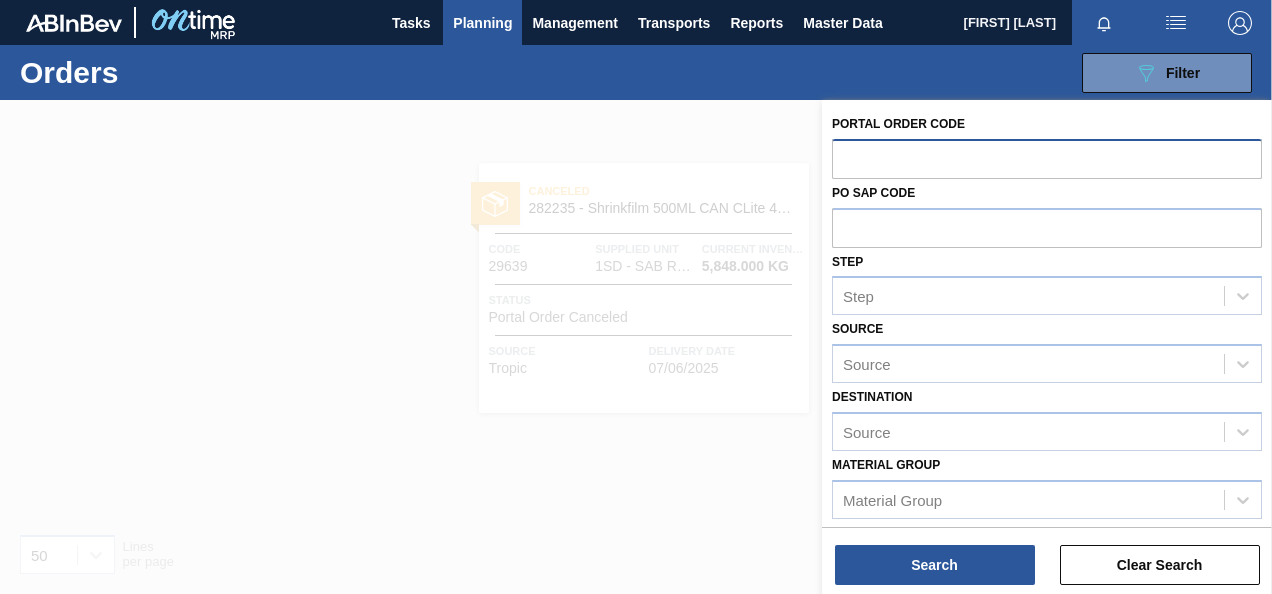 paste on "29643" 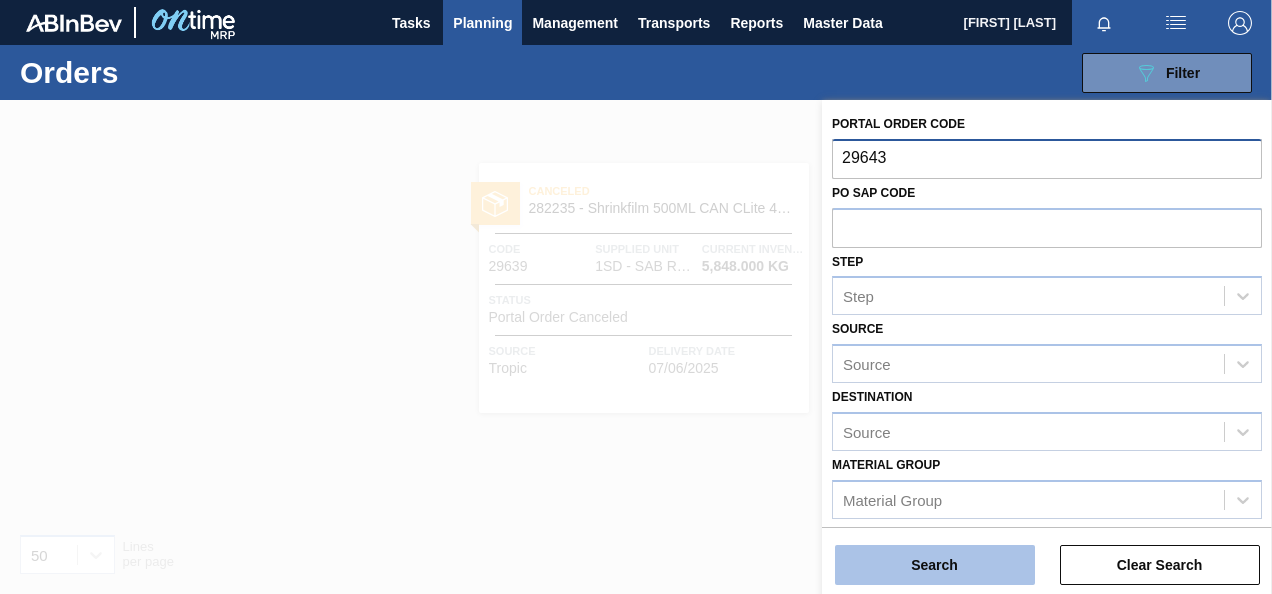 type on "29643" 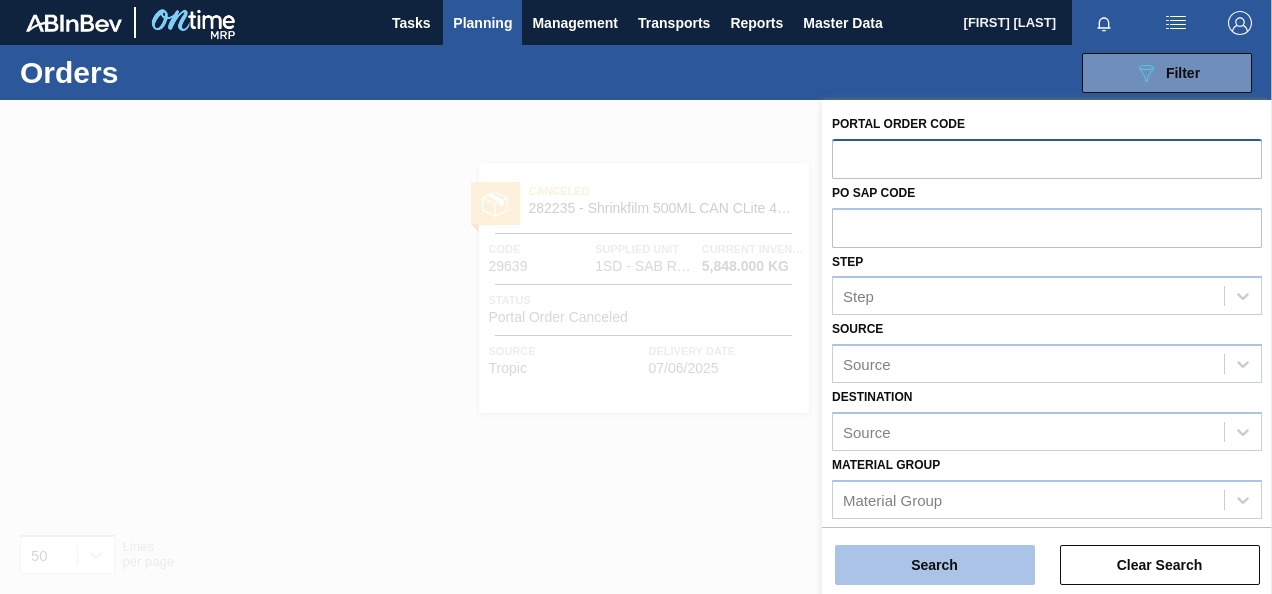 click on "Search" at bounding box center [935, 565] 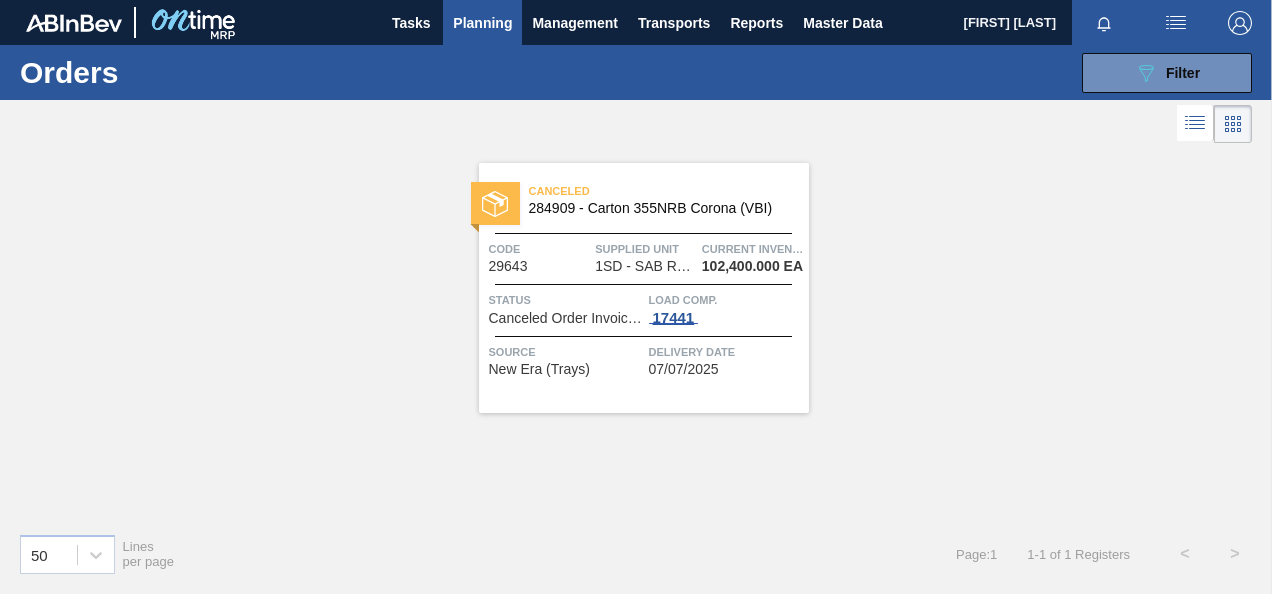 click on "17441" at bounding box center (674, 318) 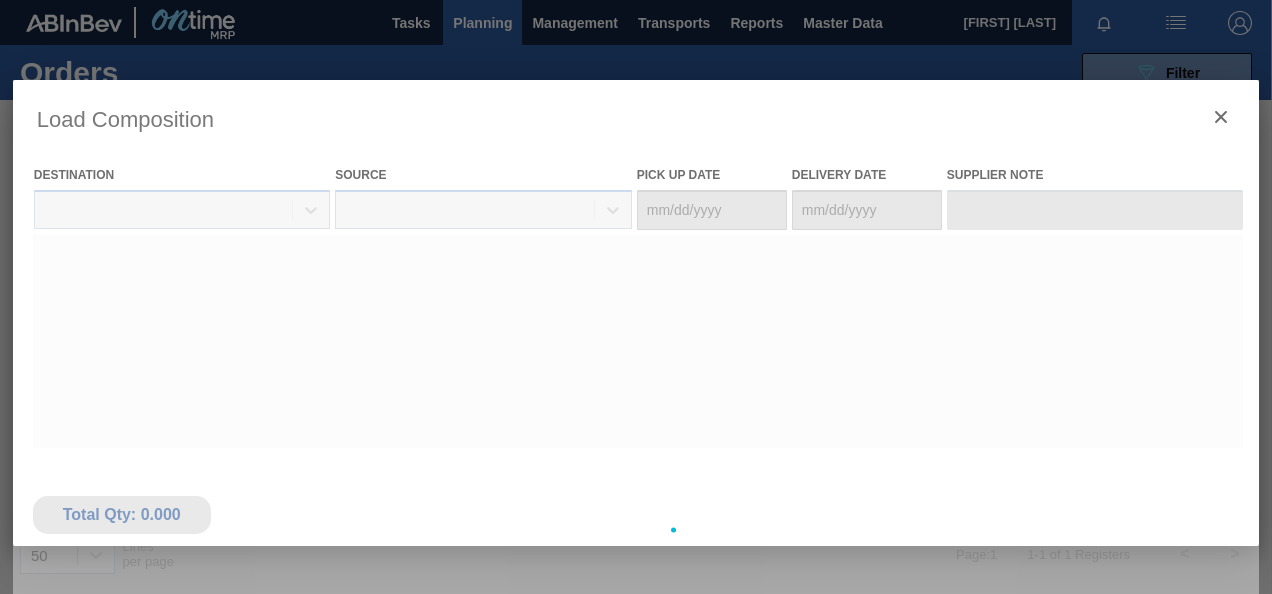 type on "07/06/2025" 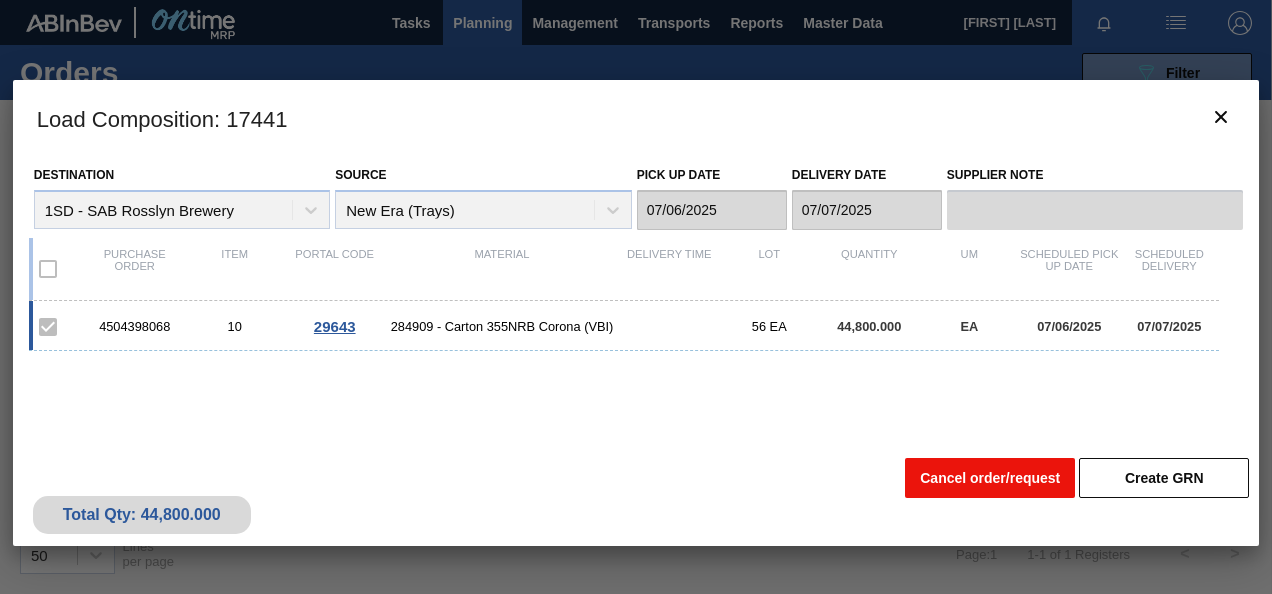 click on "Cancel order/request" at bounding box center (990, 478) 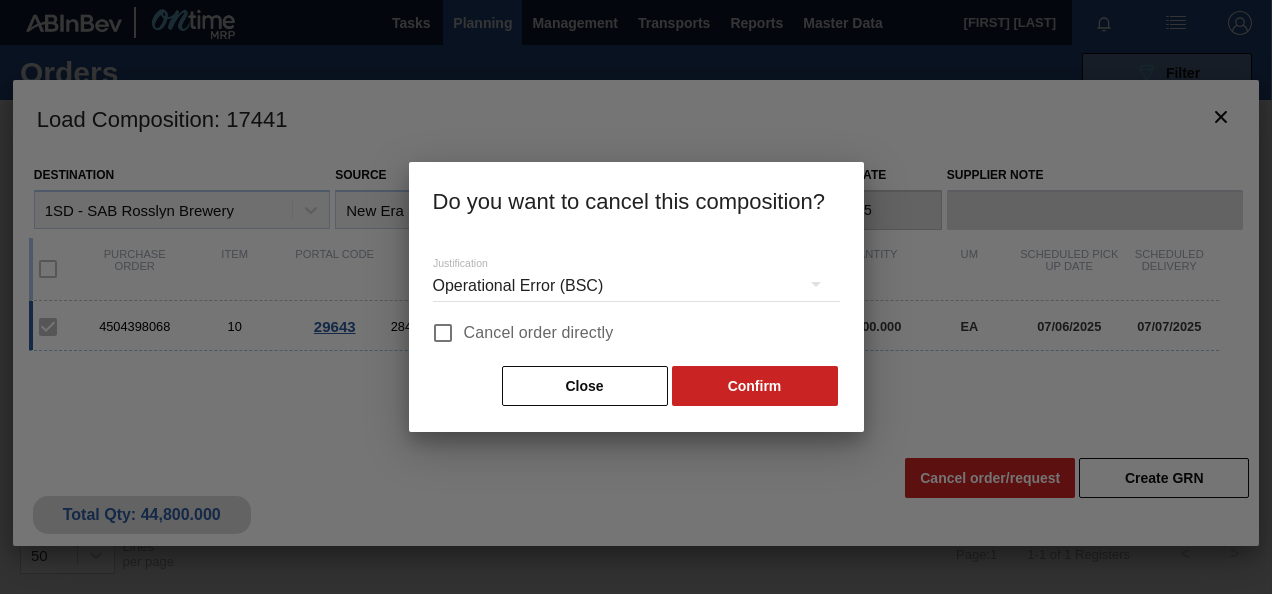 click on "Cancel order directly" at bounding box center [518, 333] 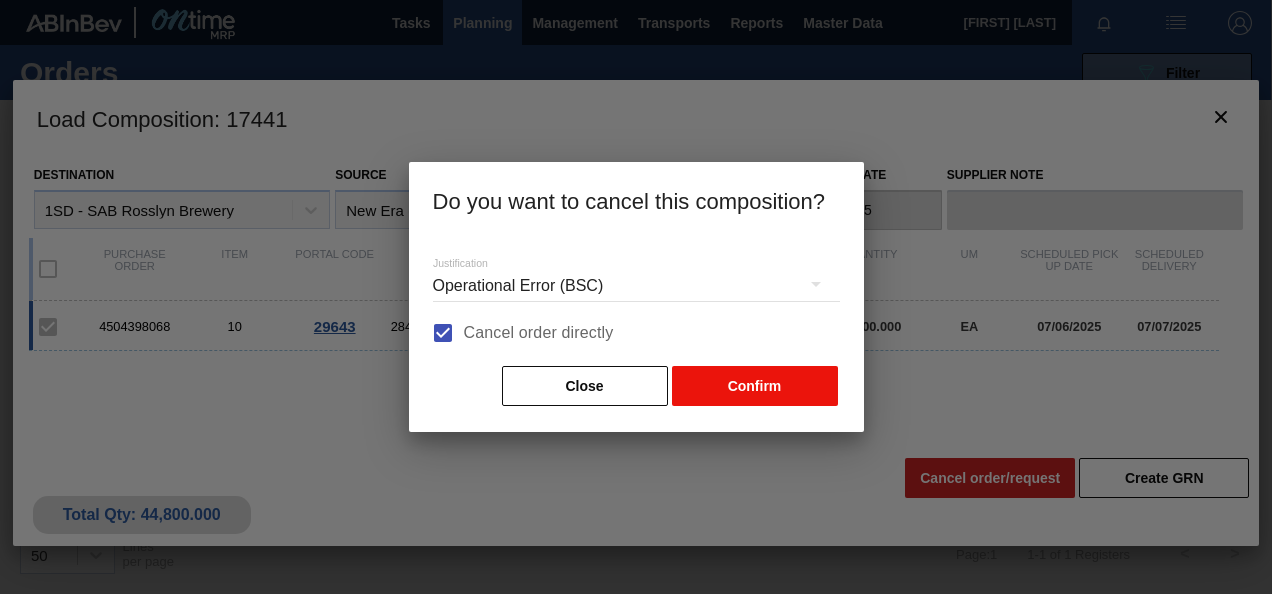 click on "Confirm" at bounding box center (755, 386) 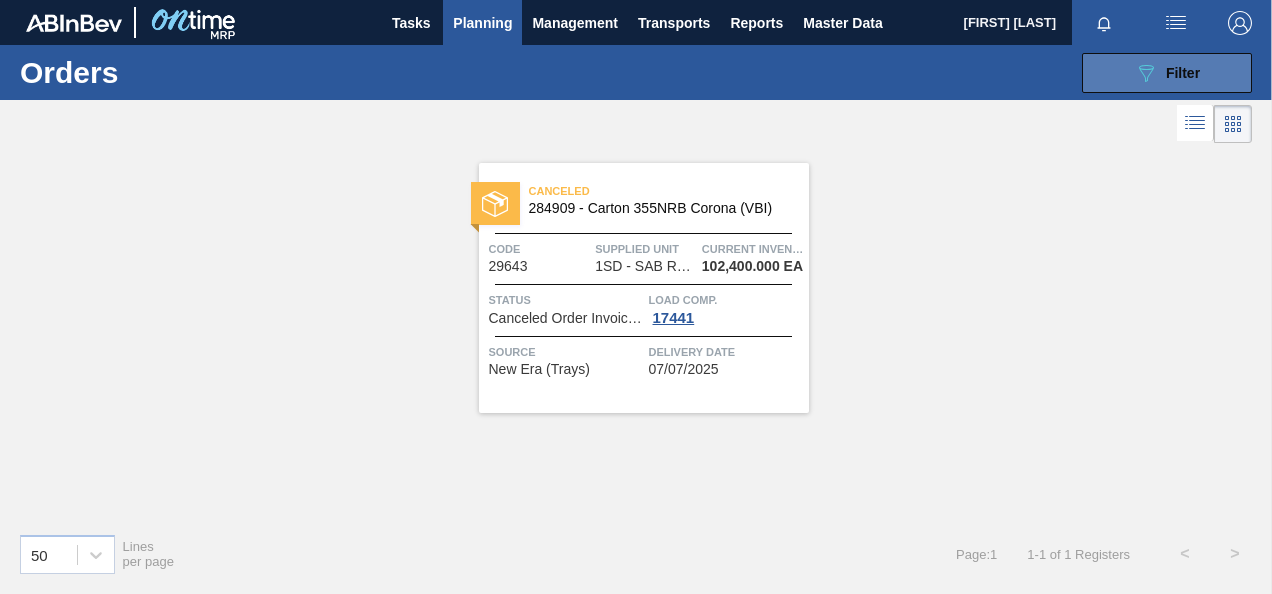 click on "089F7B8B-B2A5-4AFE-B5C0-19BA573D28AC" 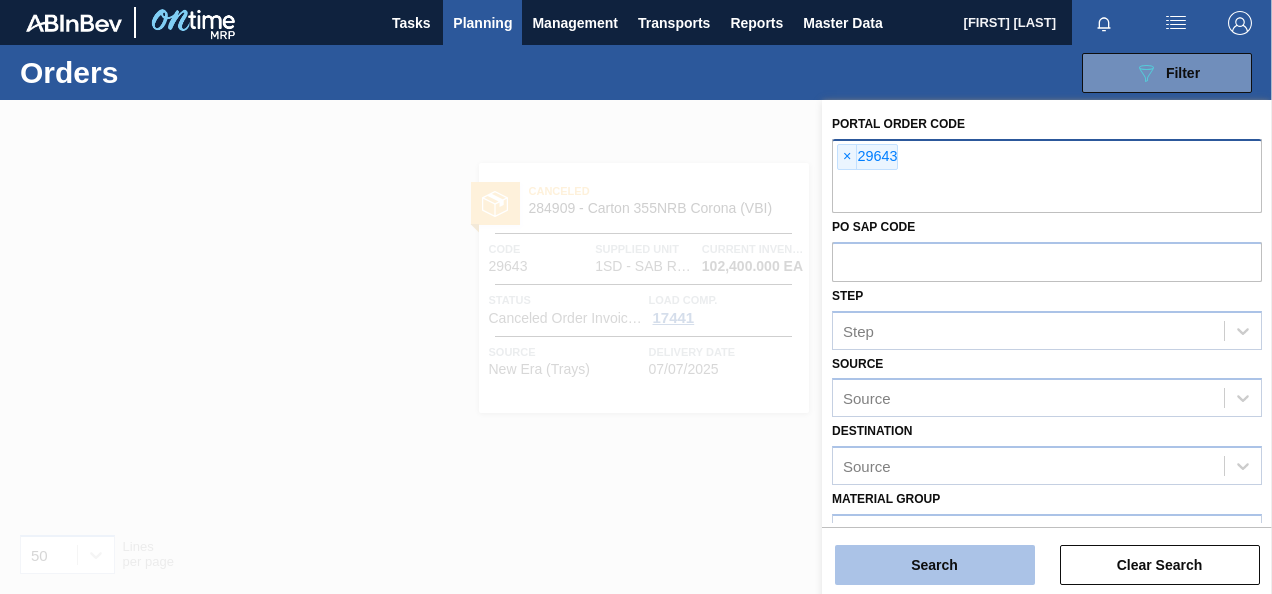 click on "Search" at bounding box center (935, 565) 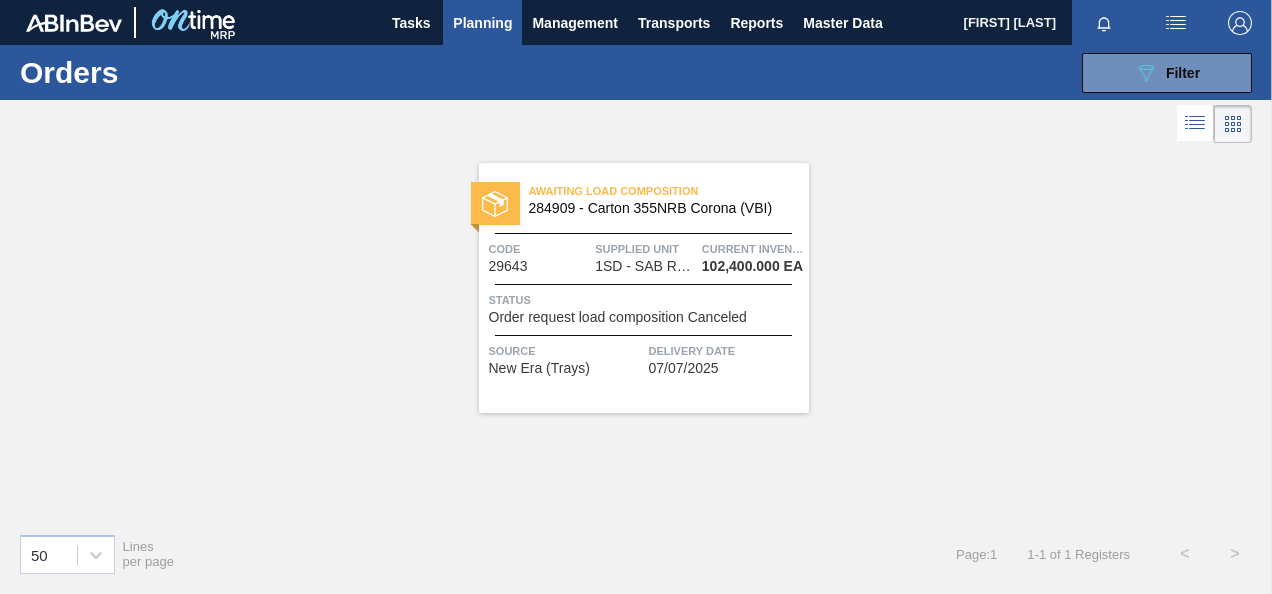 click on "Order request load composition Canceled" at bounding box center (618, 317) 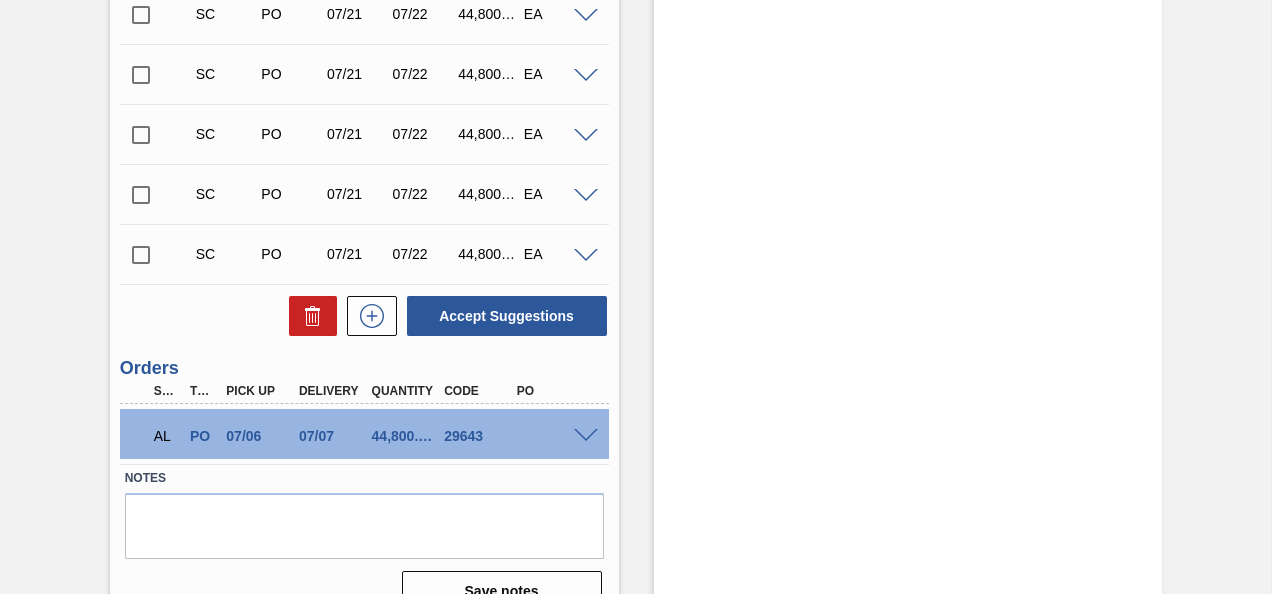 scroll, scrollTop: 3462, scrollLeft: 0, axis: vertical 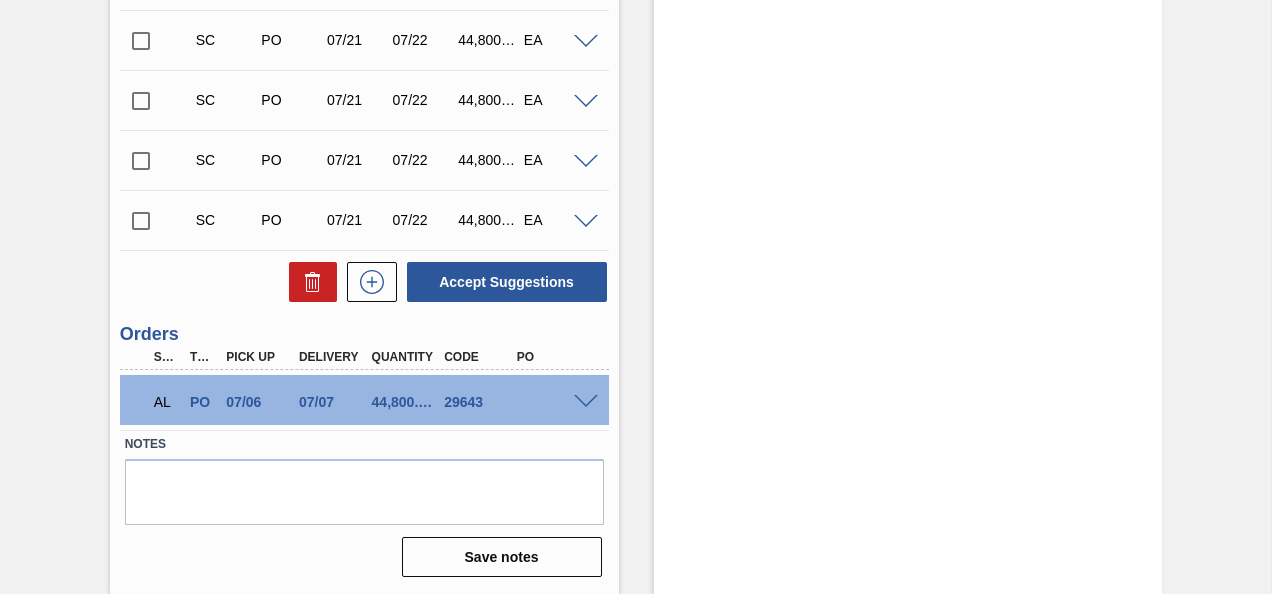 click at bounding box center (586, 402) 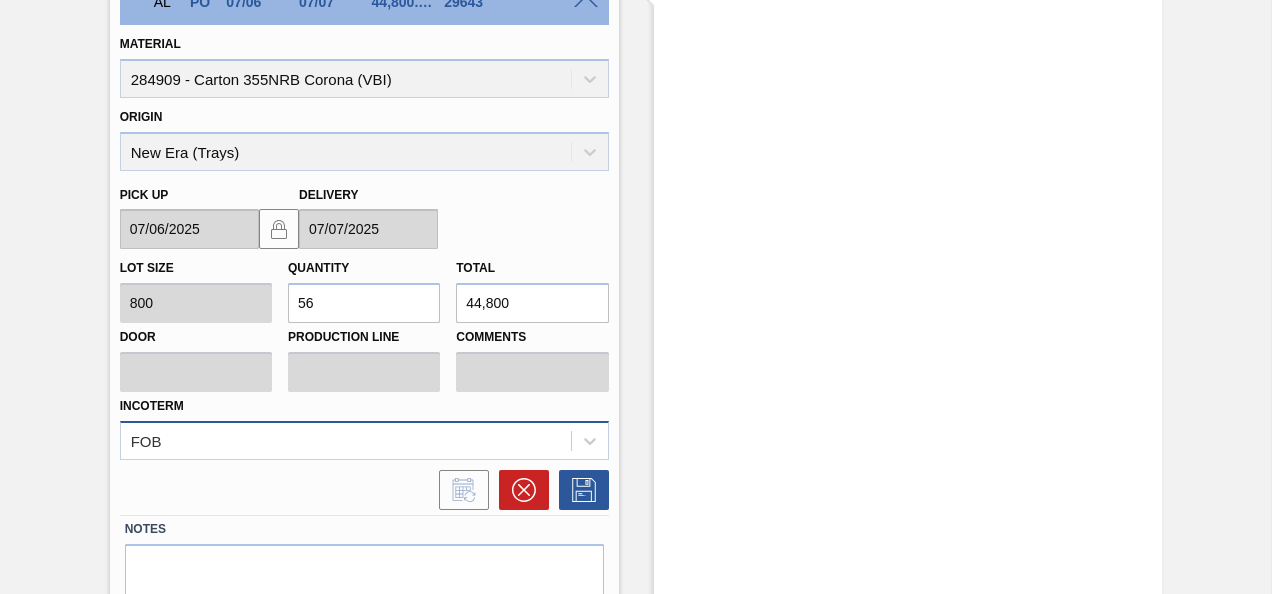 scroll, scrollTop: 3945, scrollLeft: 0, axis: vertical 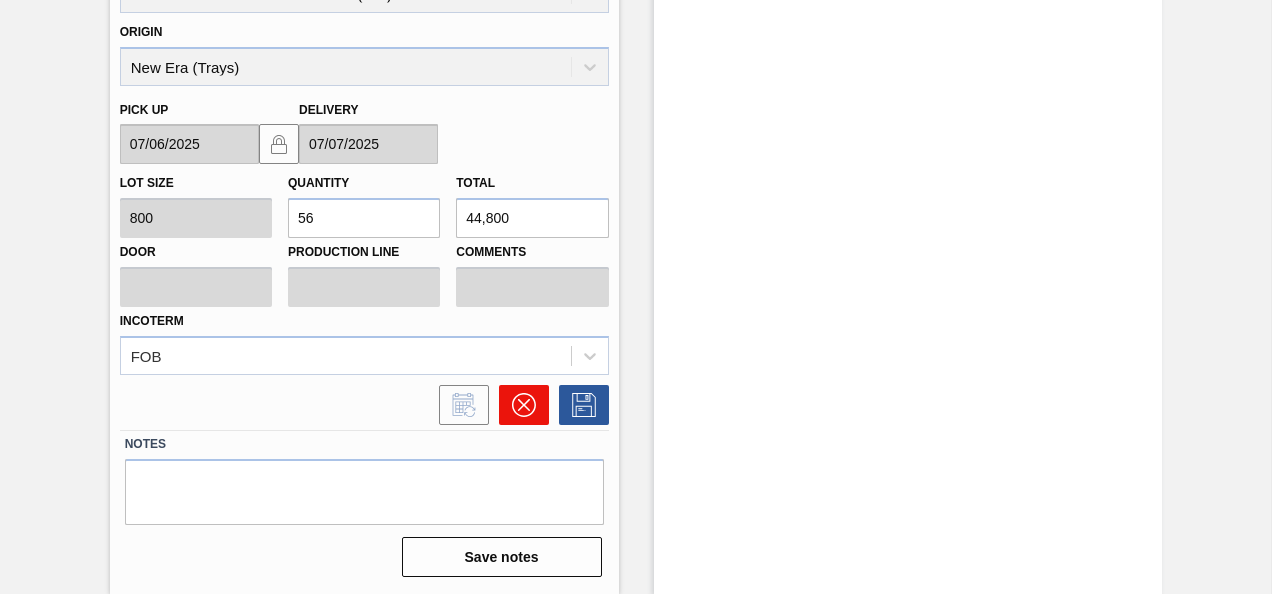 click 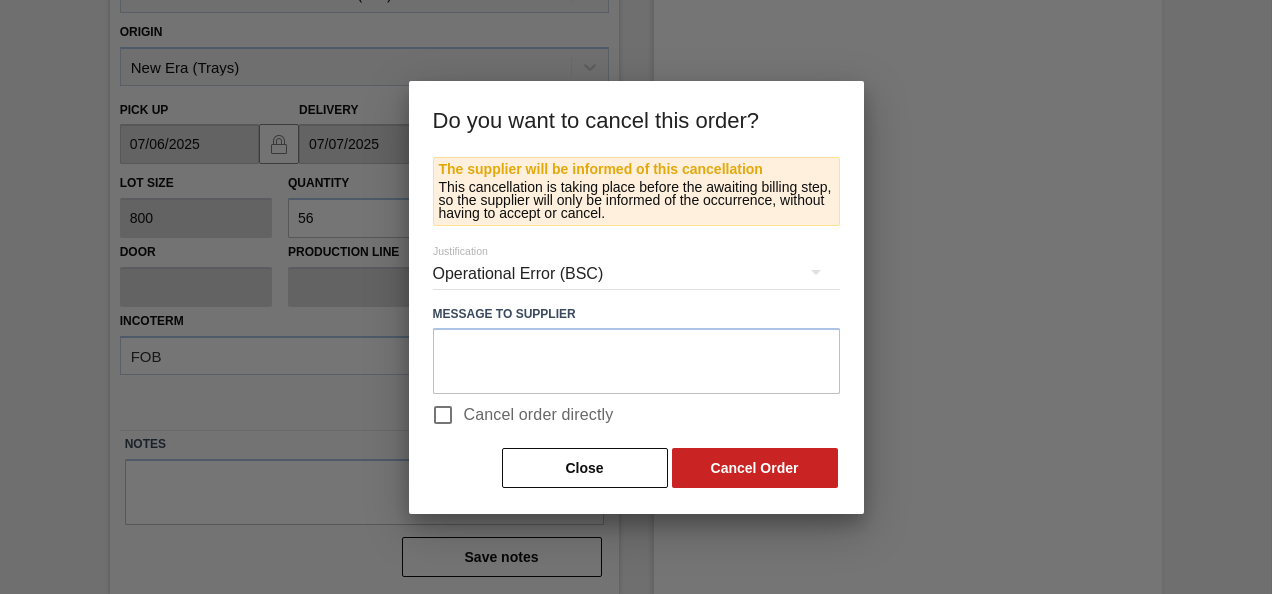 click on "Cancel order directly" at bounding box center [539, 415] 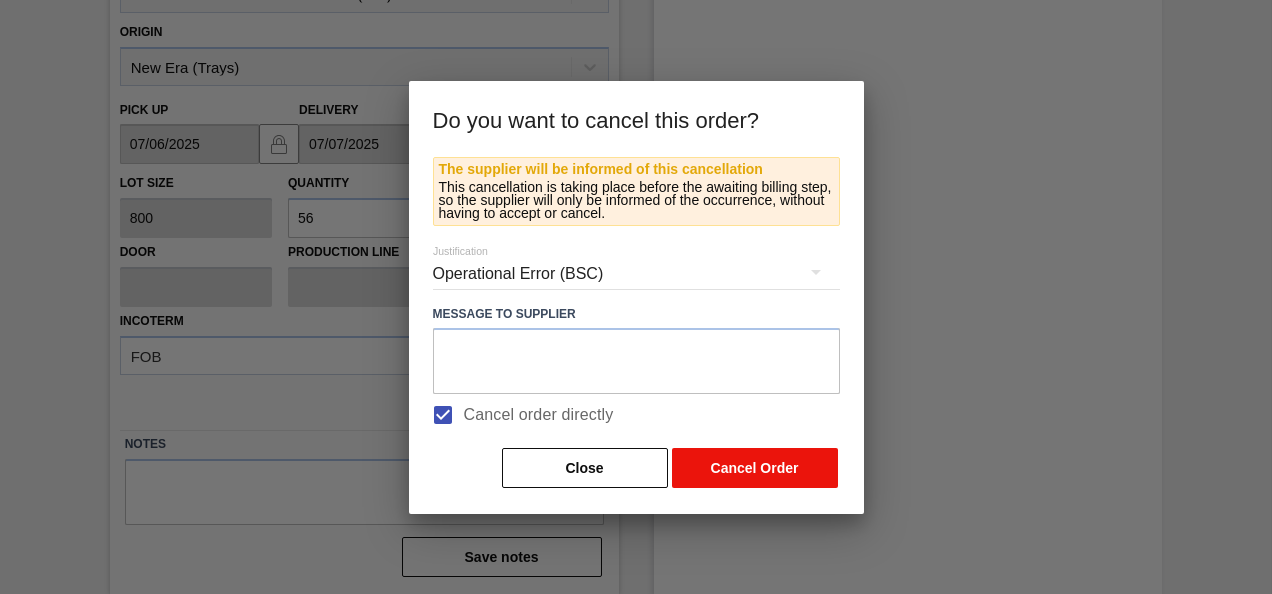 click on "Cancel Order" at bounding box center (755, 468) 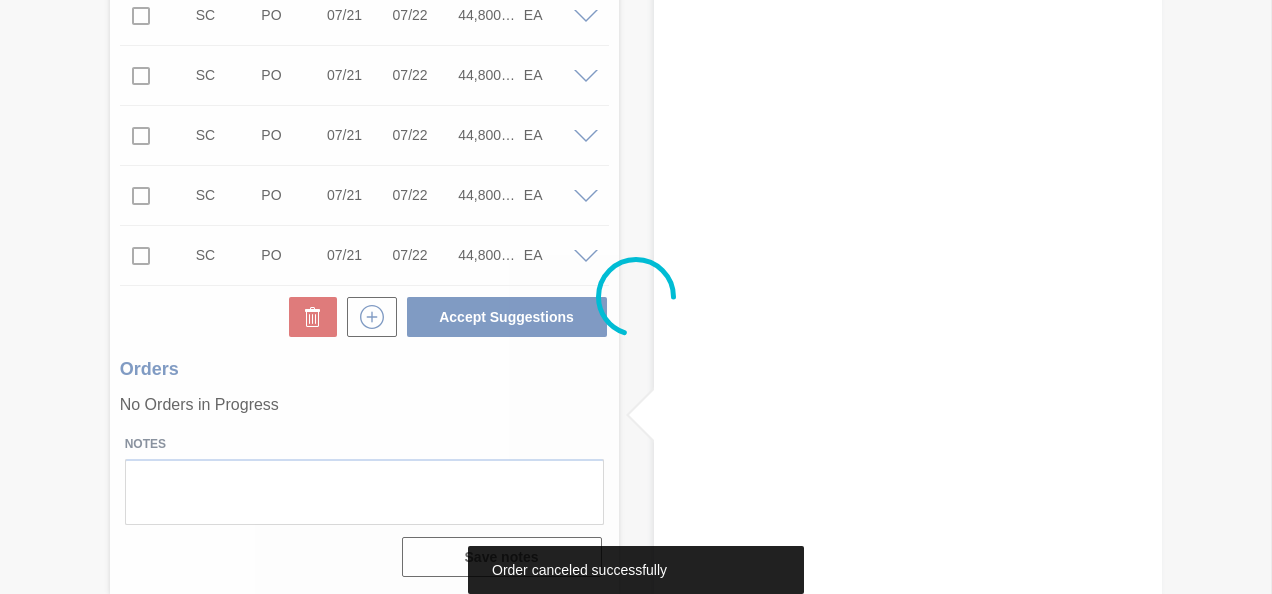 scroll, scrollTop: 3428, scrollLeft: 0, axis: vertical 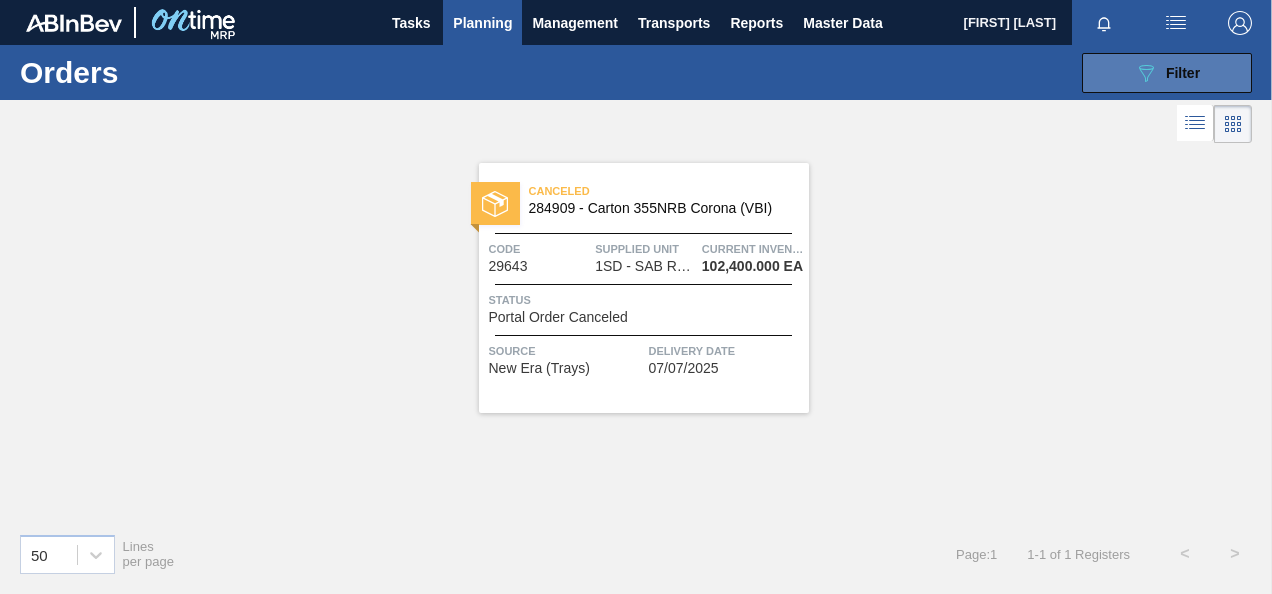 click on "089F7B8B-B2A5-4AFE-B5C0-19BA573D28AC Filter" at bounding box center [1167, 73] 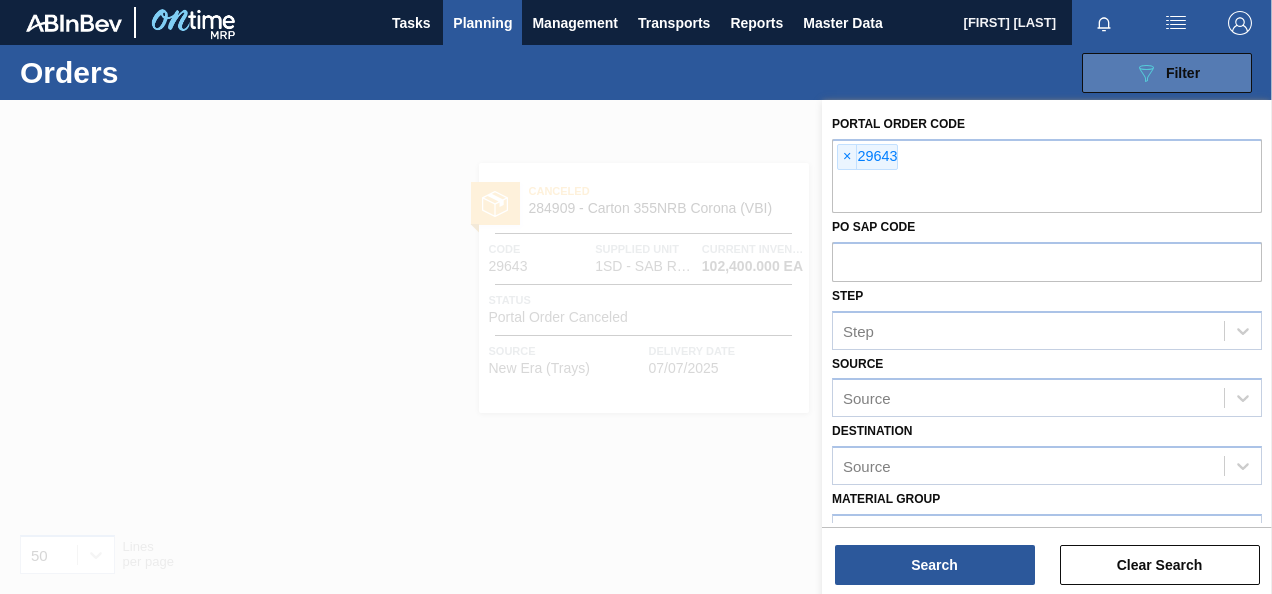 type 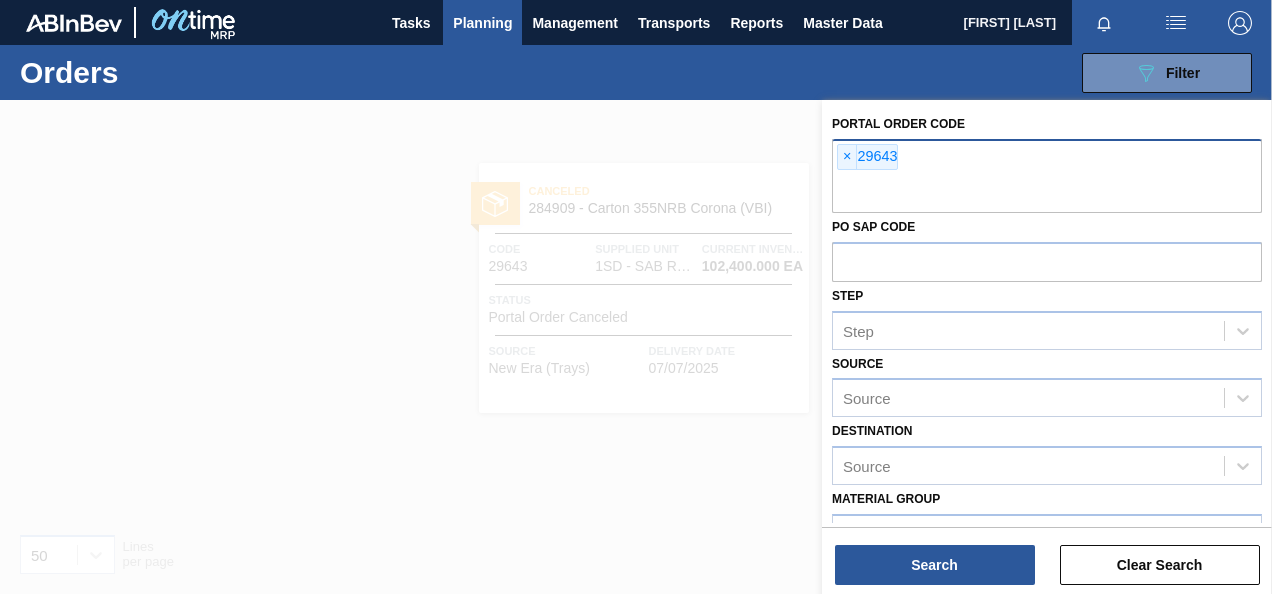 click on "×" at bounding box center [847, 157] 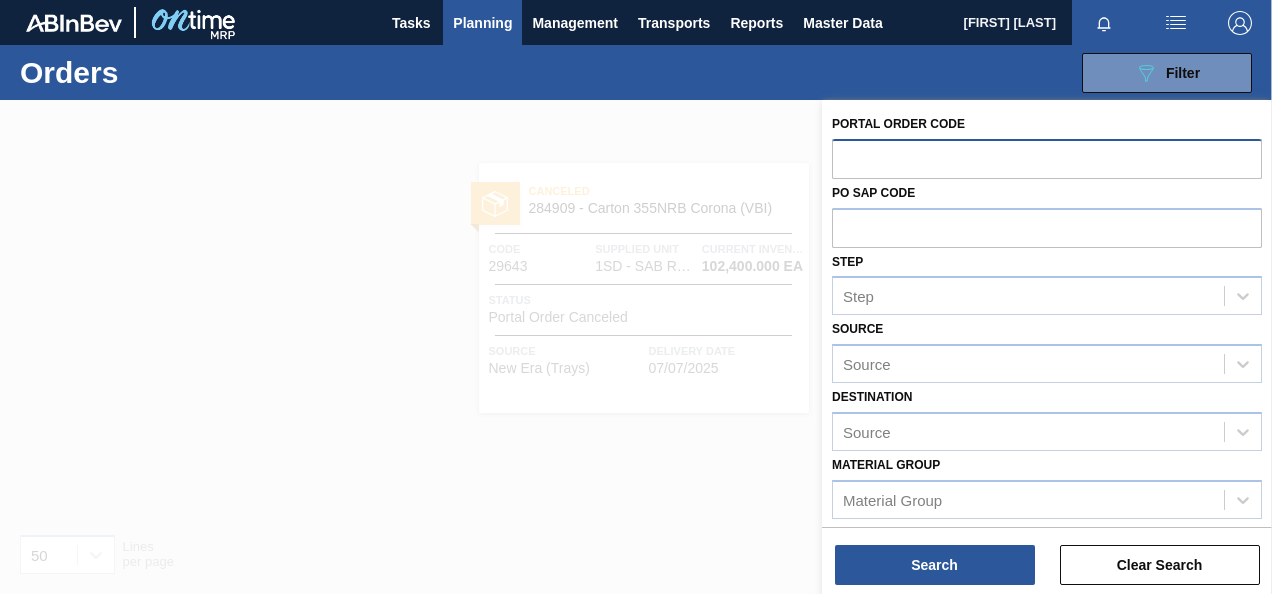 paste on "29345" 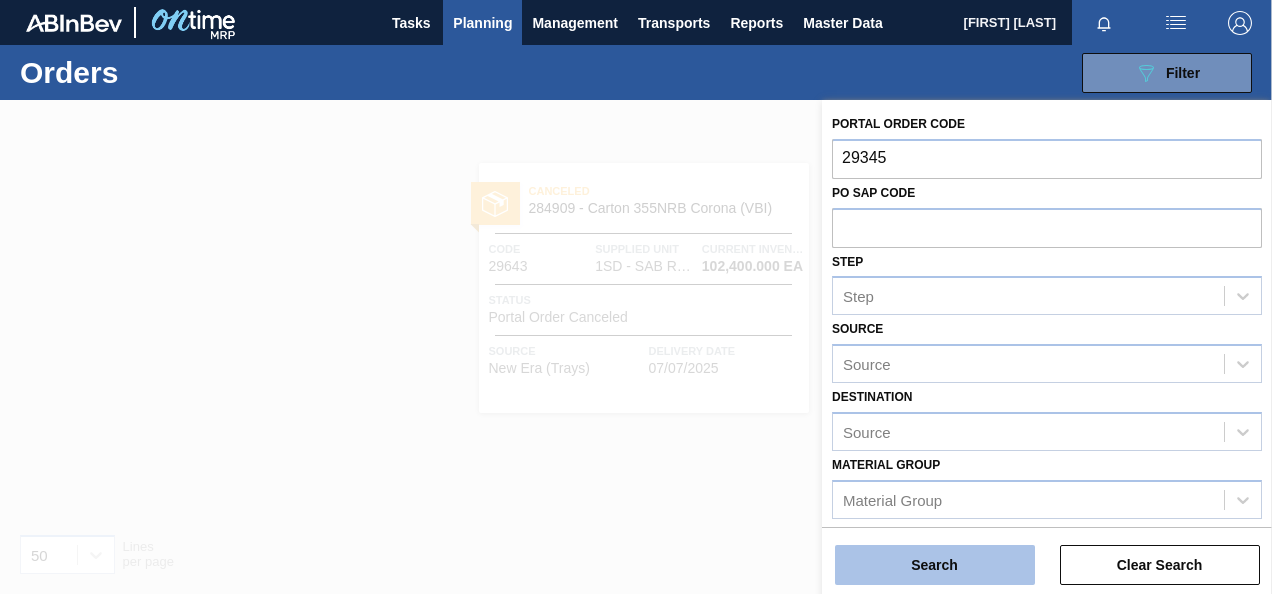 type on "29345" 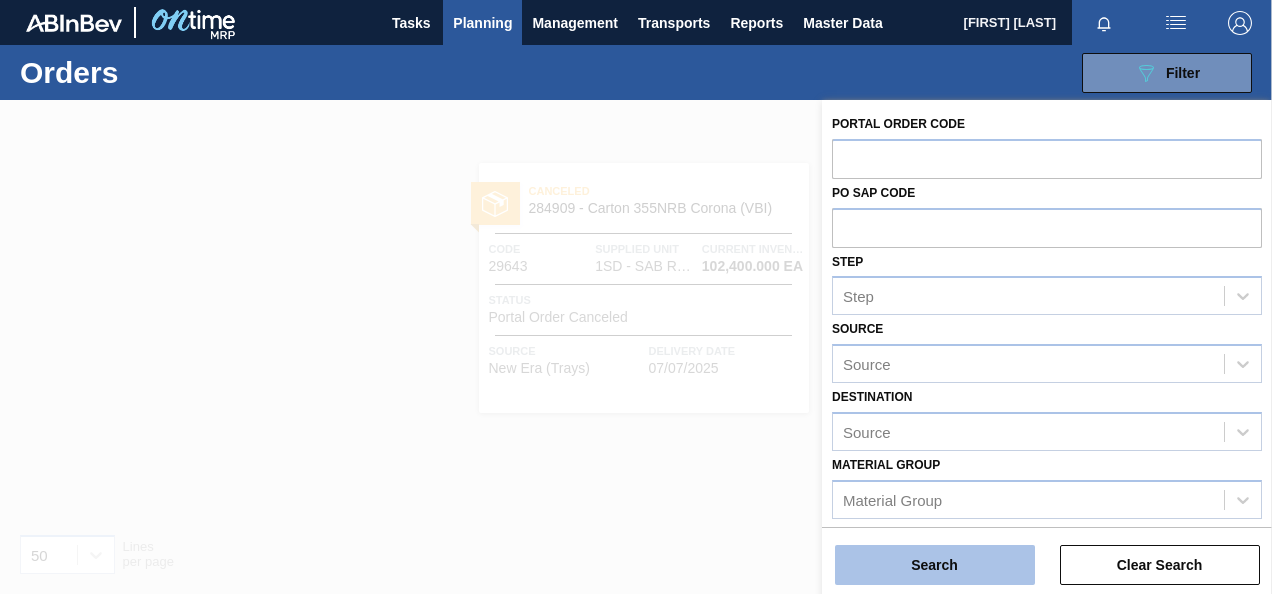 click on "Search" at bounding box center (935, 565) 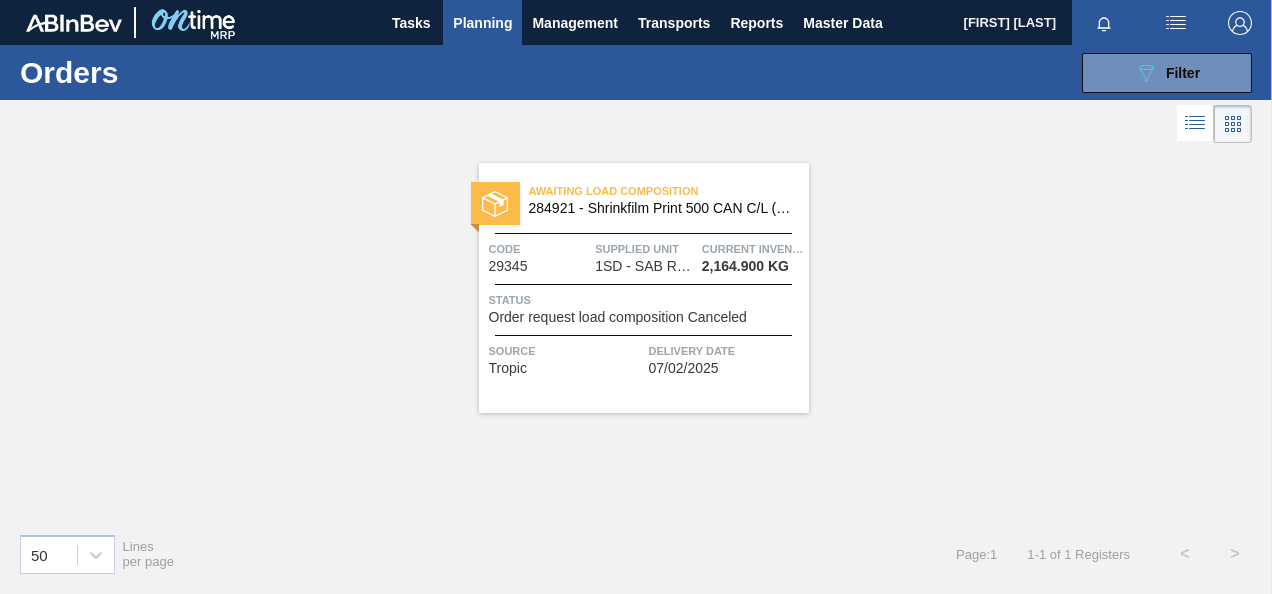 click on "Order request load composition Canceled" at bounding box center (618, 317) 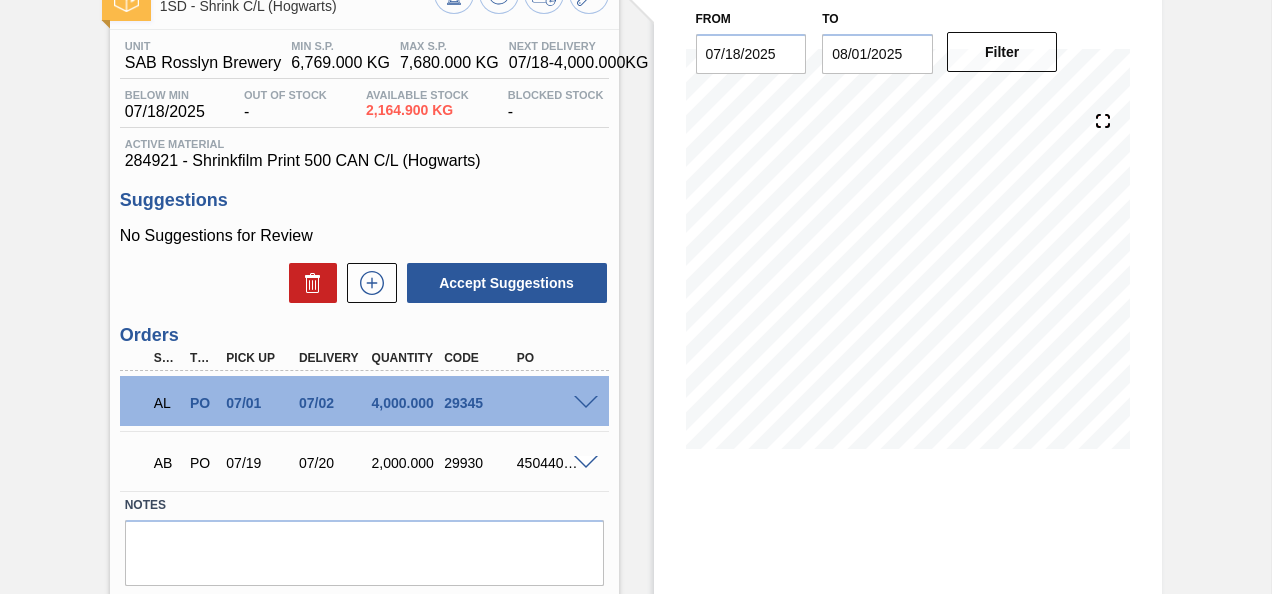 scroll, scrollTop: 266, scrollLeft: 0, axis: vertical 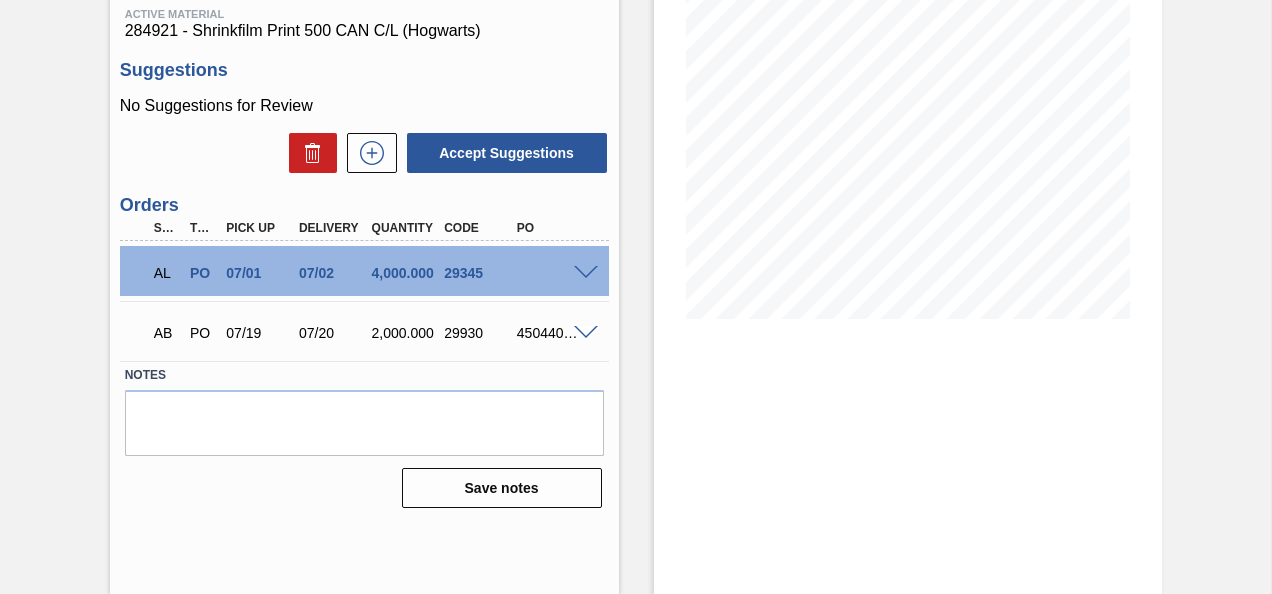 click at bounding box center (586, 273) 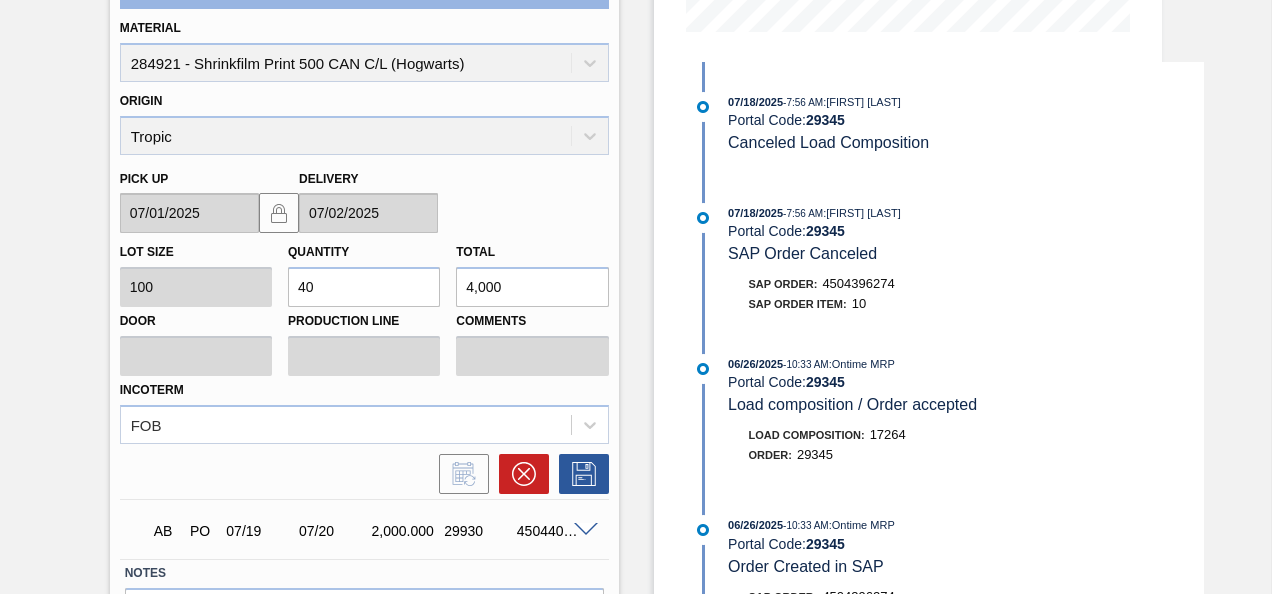 scroll, scrollTop: 684, scrollLeft: 0, axis: vertical 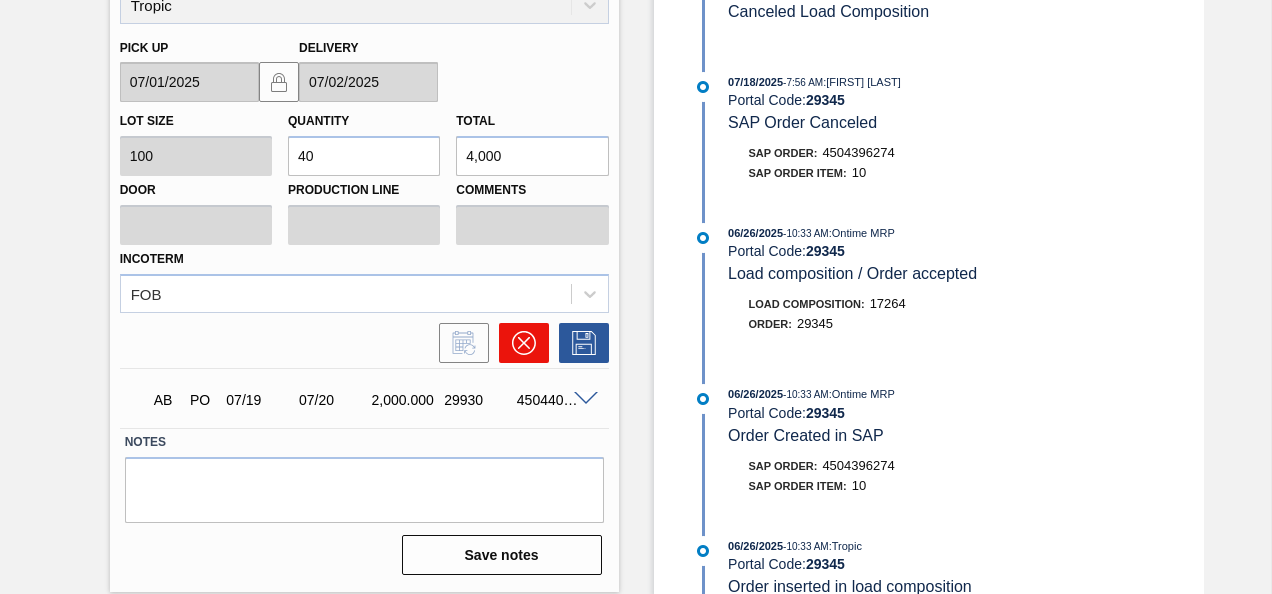 click at bounding box center [524, 343] 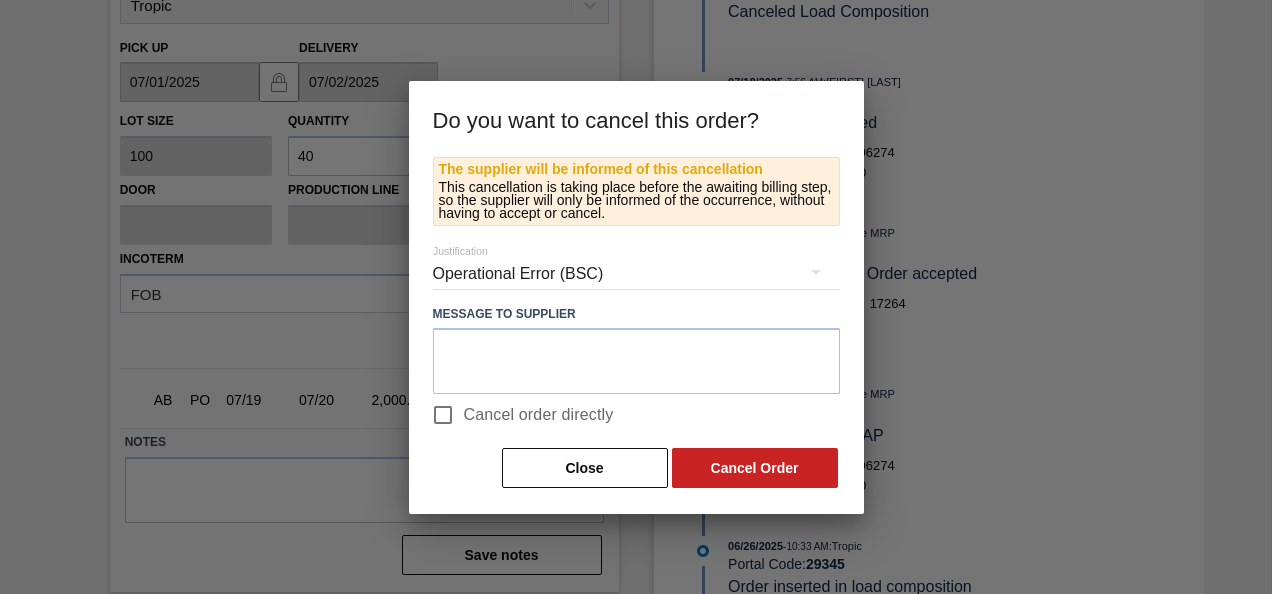 click on "Cancel order directly" at bounding box center [539, 415] 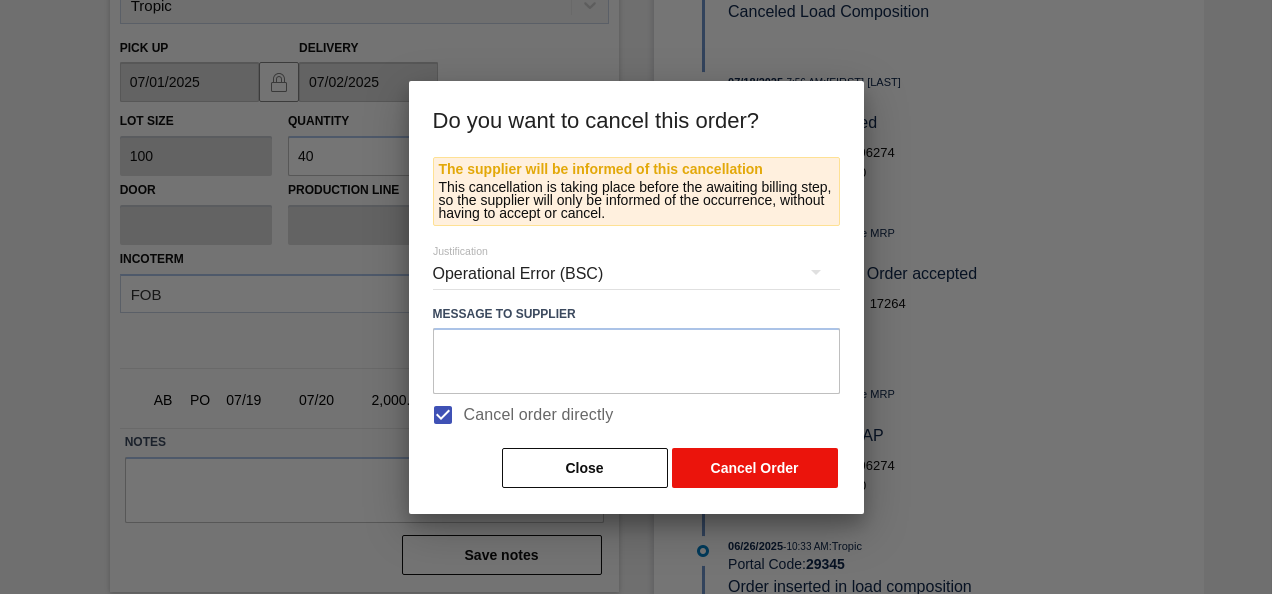 click on "Cancel Order" at bounding box center [755, 468] 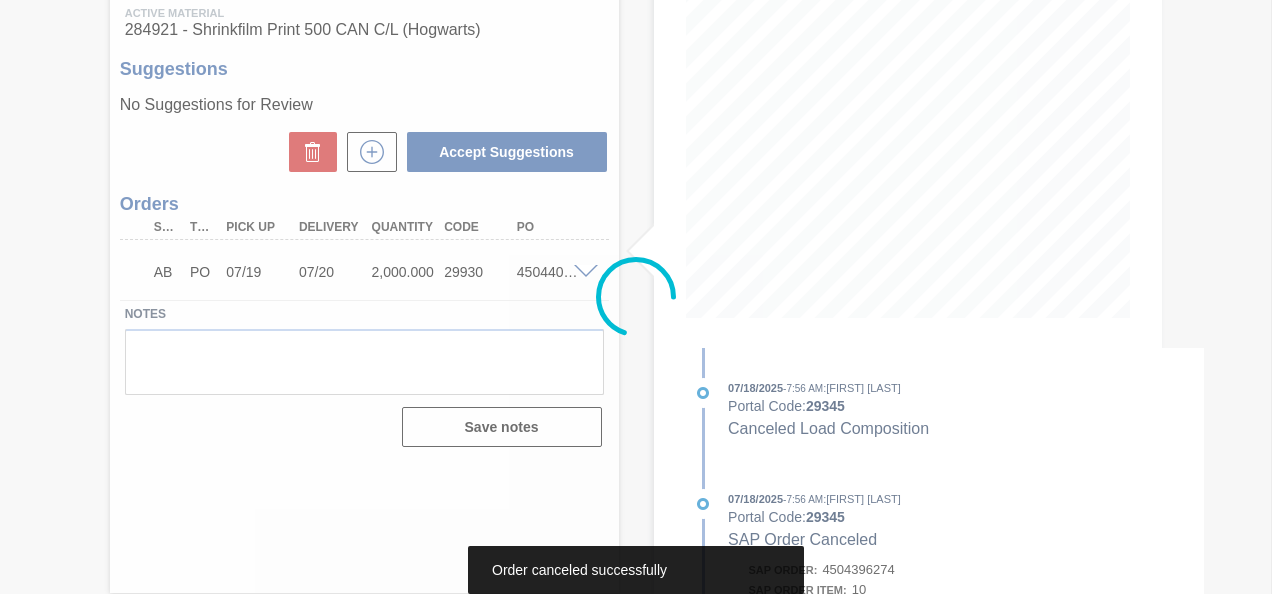scroll, scrollTop: 140, scrollLeft: 0, axis: vertical 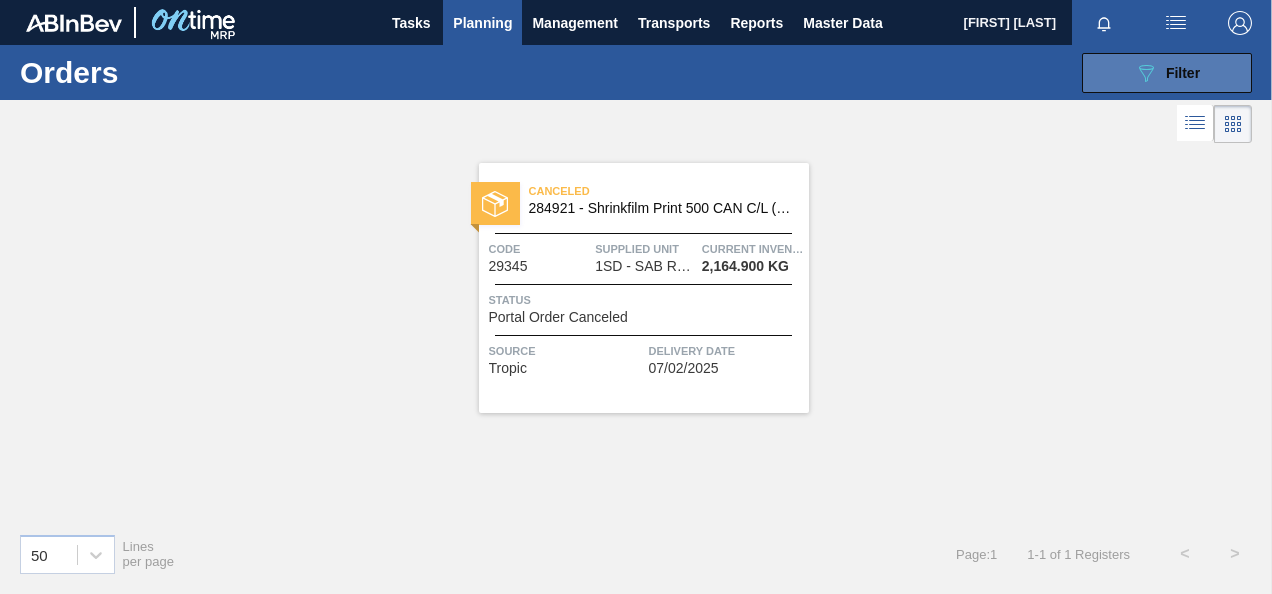 click on "089F7B8B-B2A5-4AFE-B5C0-19BA573D28AC" 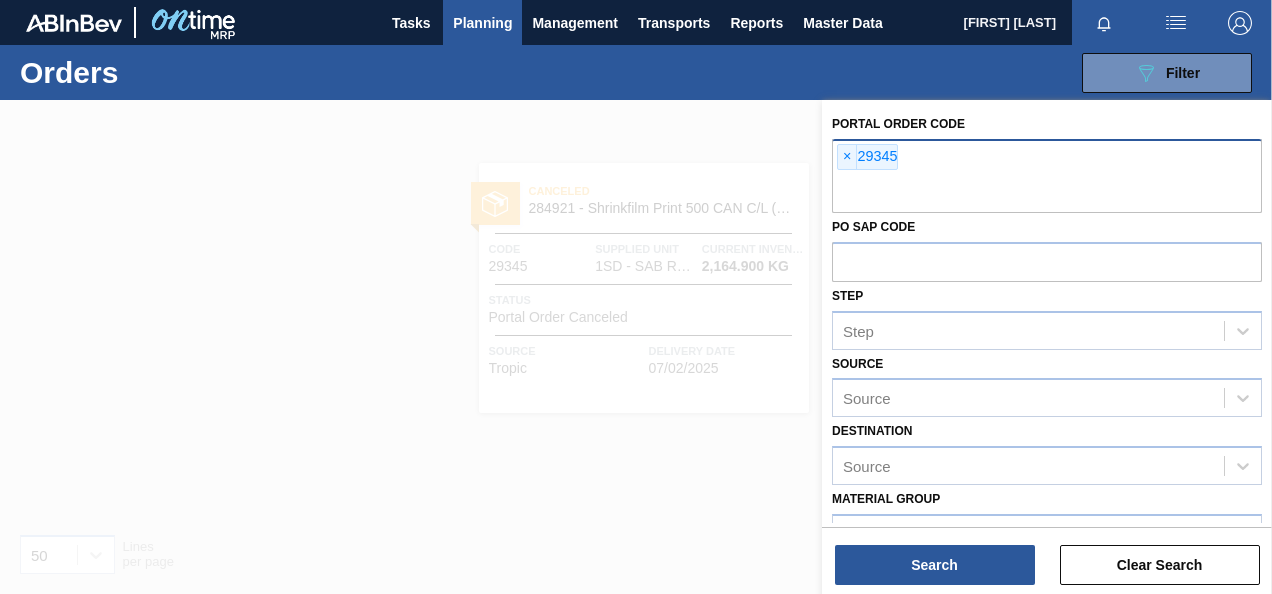 click on "×" at bounding box center (847, 157) 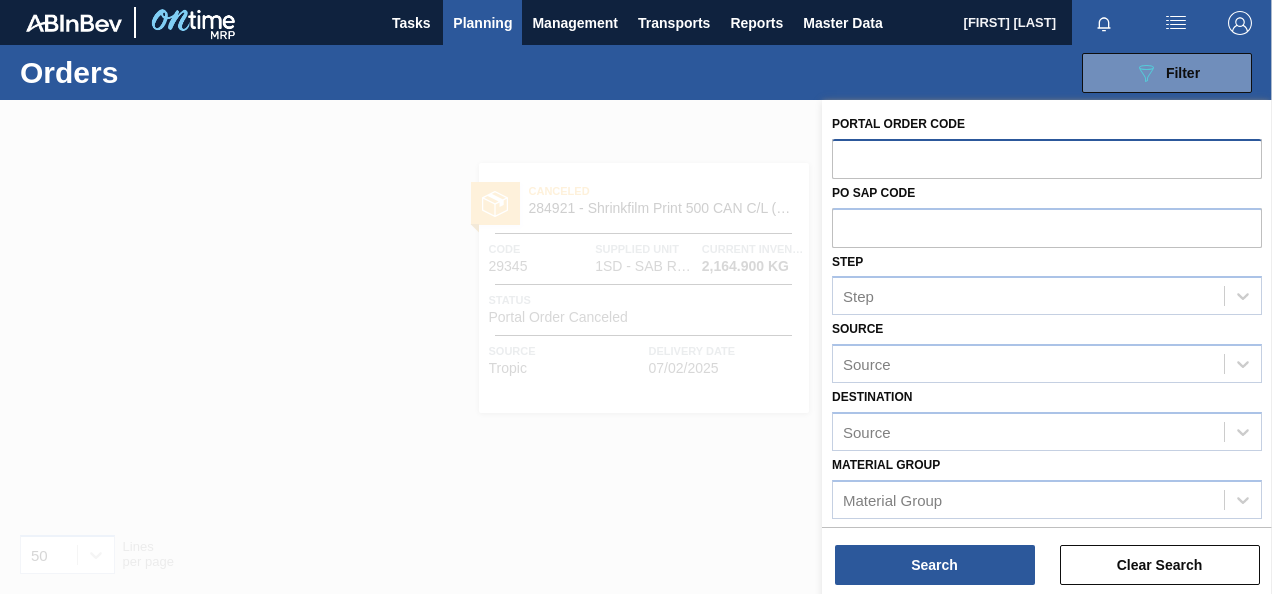 paste on "29351" 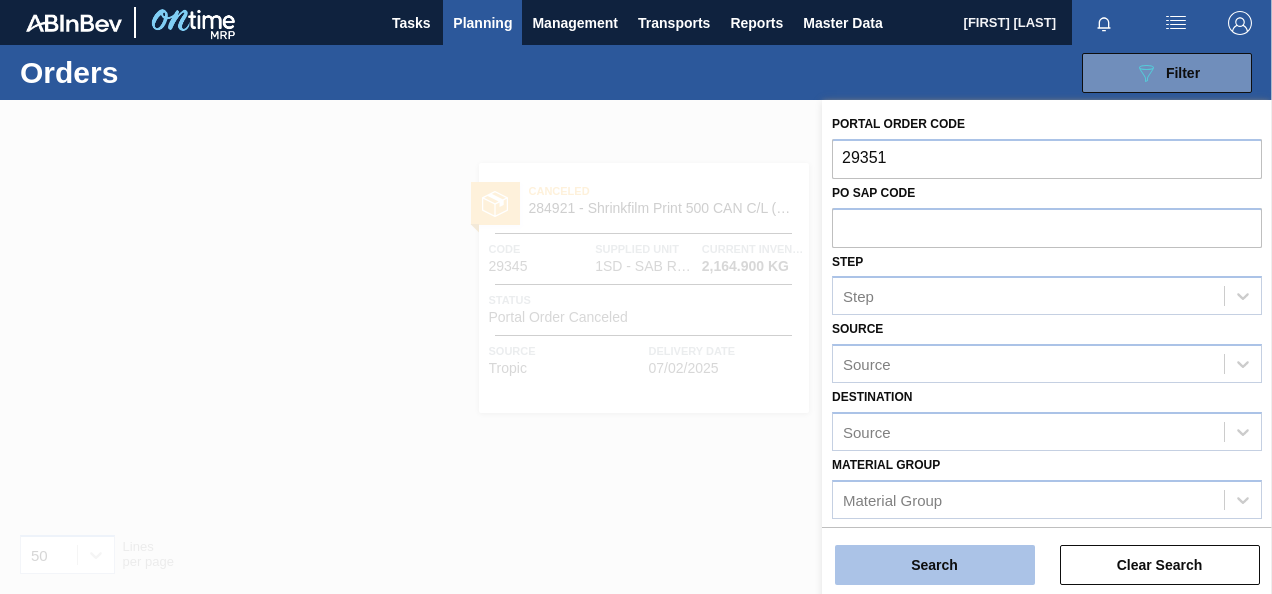 type on "29351" 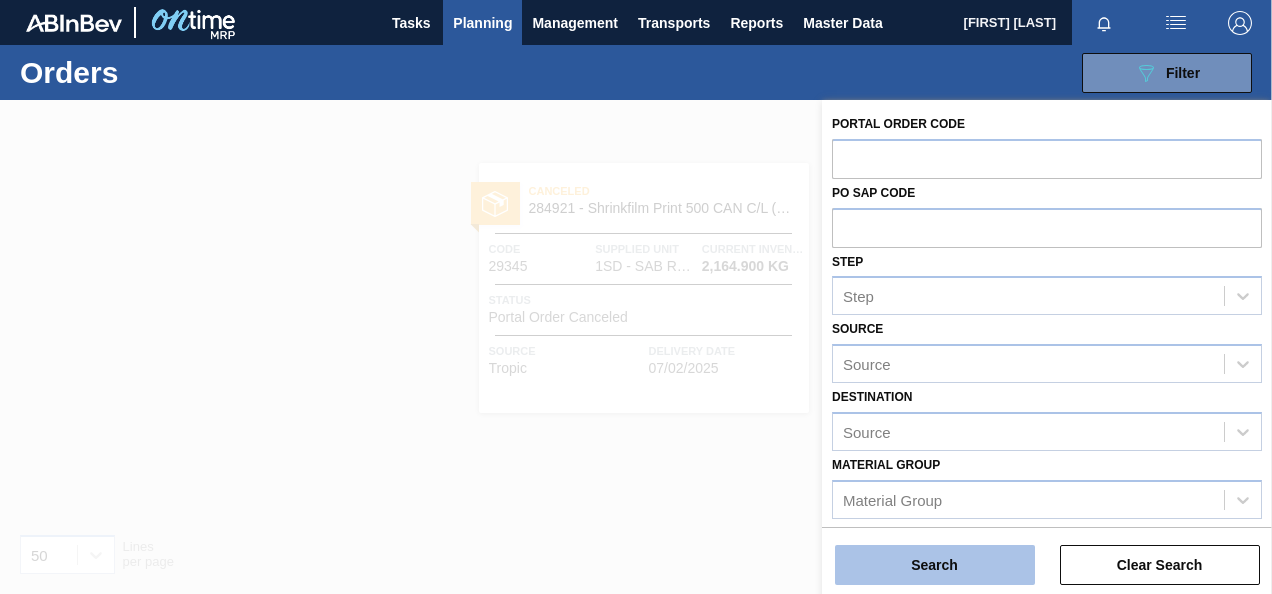 click on "Search" at bounding box center (935, 565) 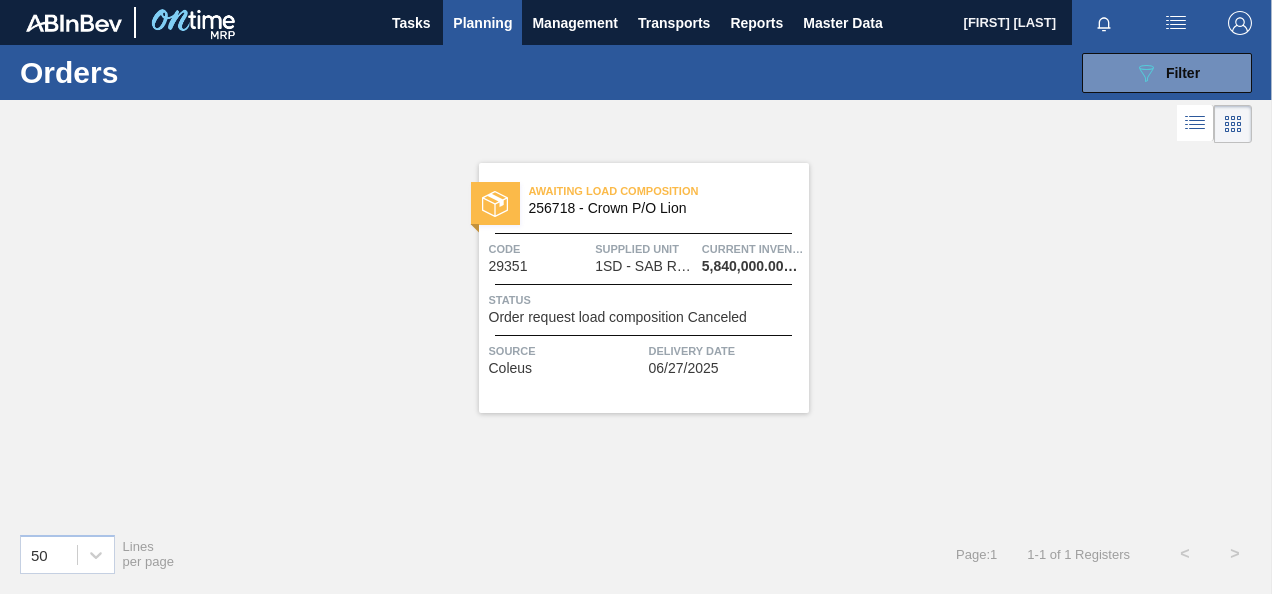 click on "Order request load composition Canceled" at bounding box center [618, 317] 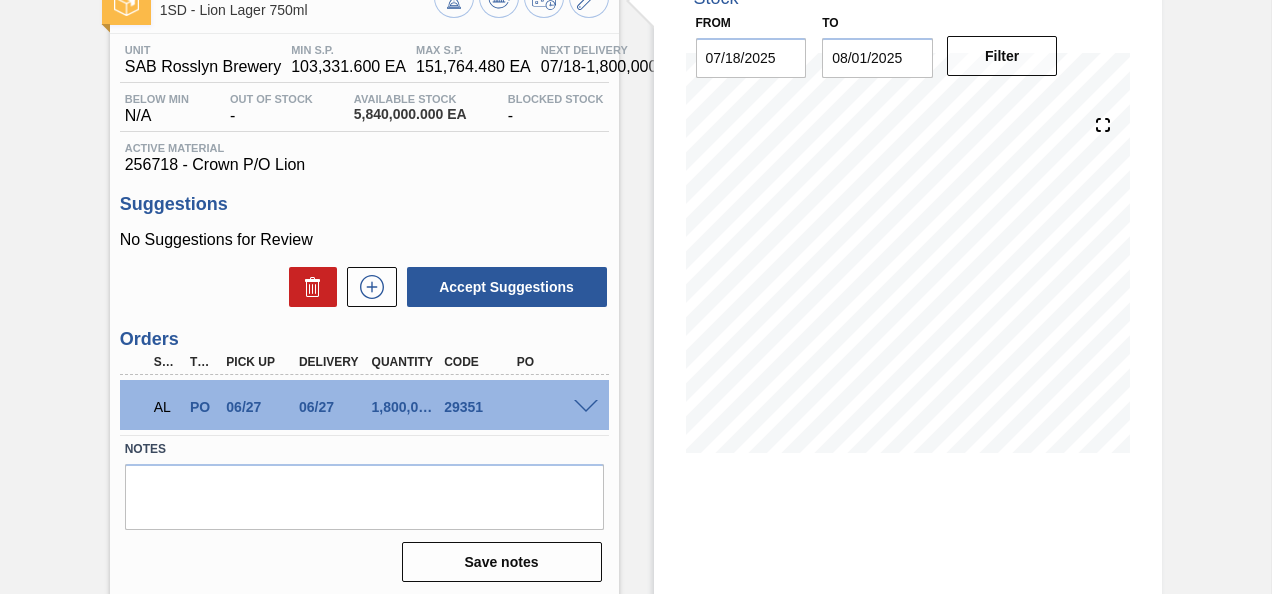 scroll, scrollTop: 266, scrollLeft: 0, axis: vertical 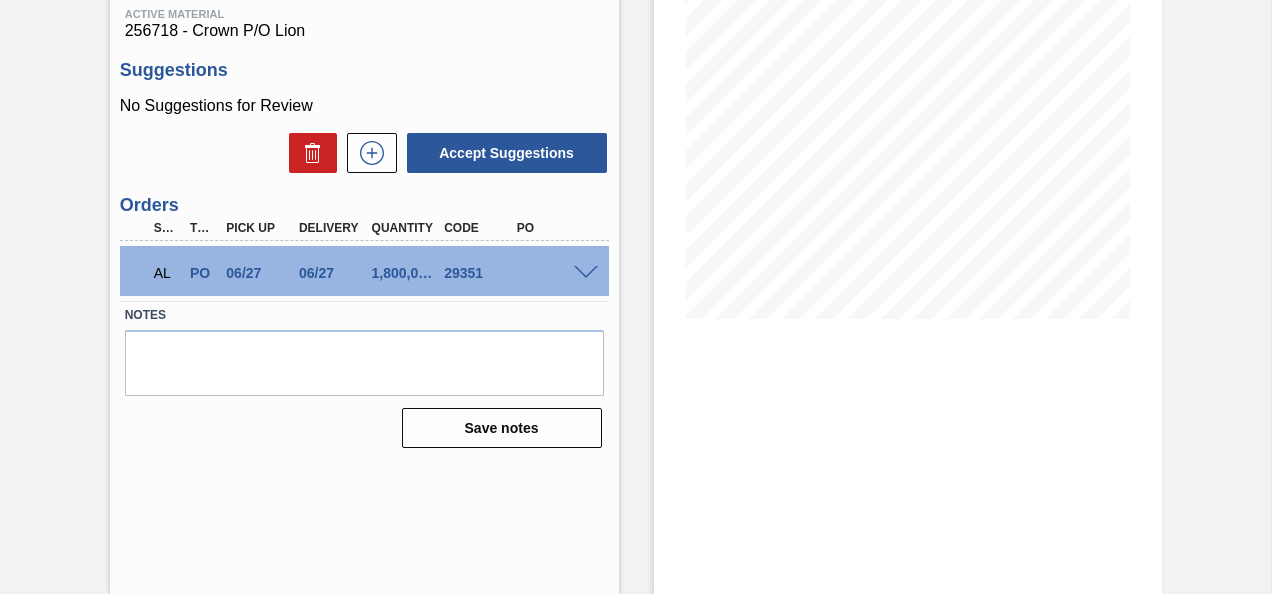 click on "AL PO [DATE] [DATE] 1,800,000.000 [CODE]" at bounding box center (364, 271) 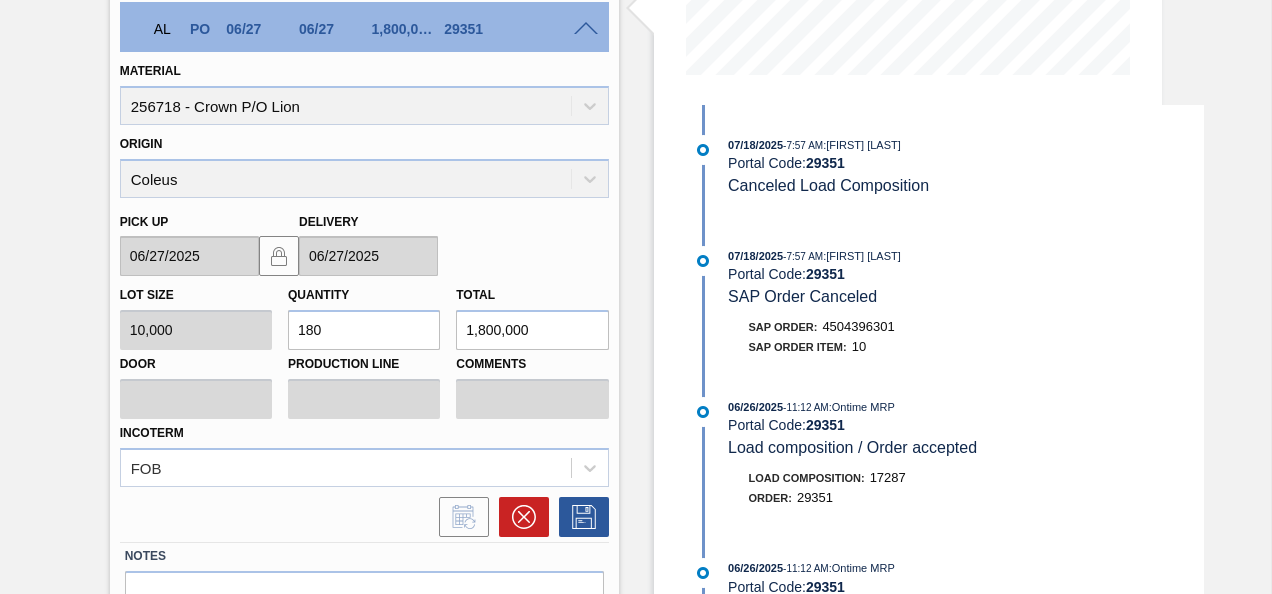 scroll, scrollTop: 566, scrollLeft: 0, axis: vertical 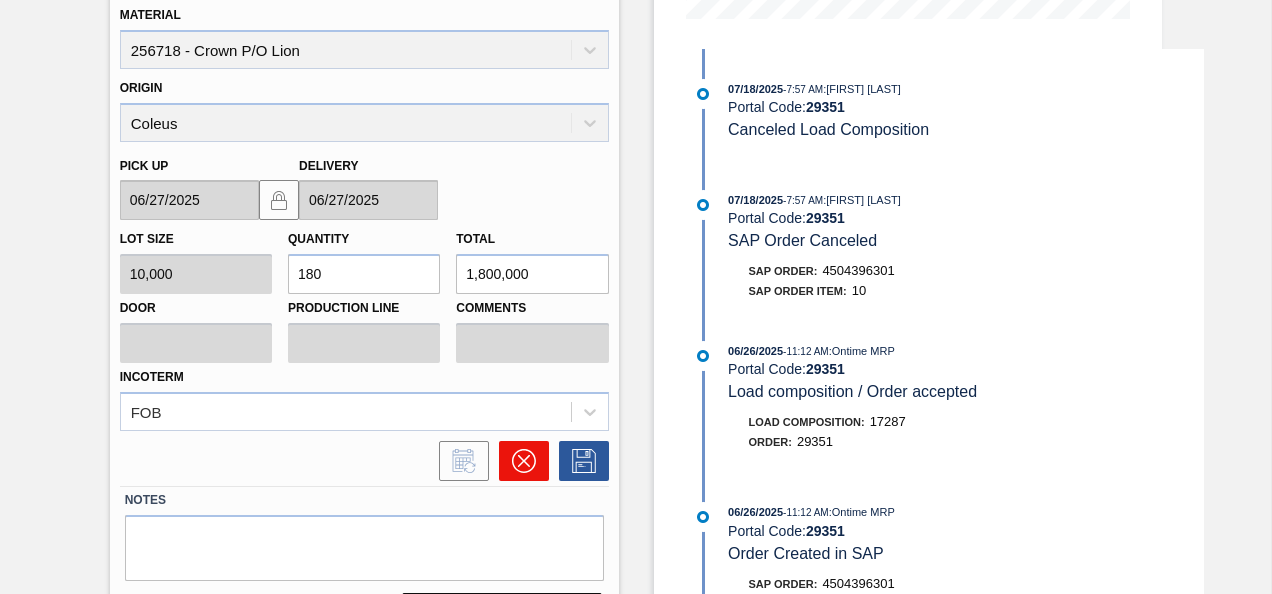 click 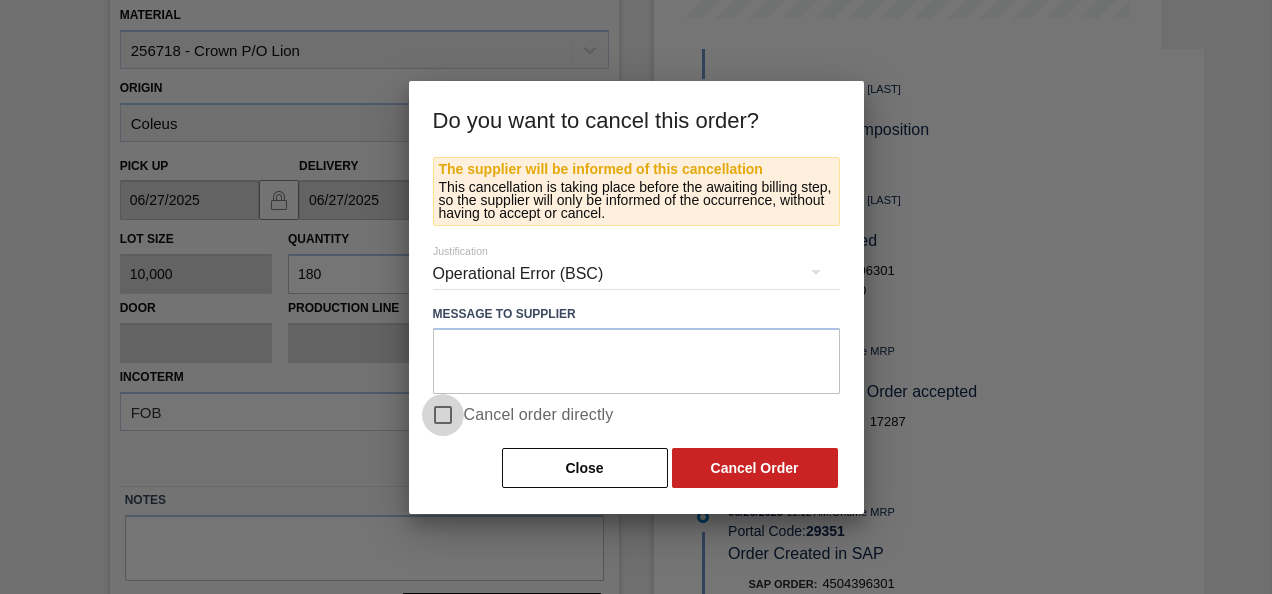 click on "Cancel order directly" at bounding box center (443, 415) 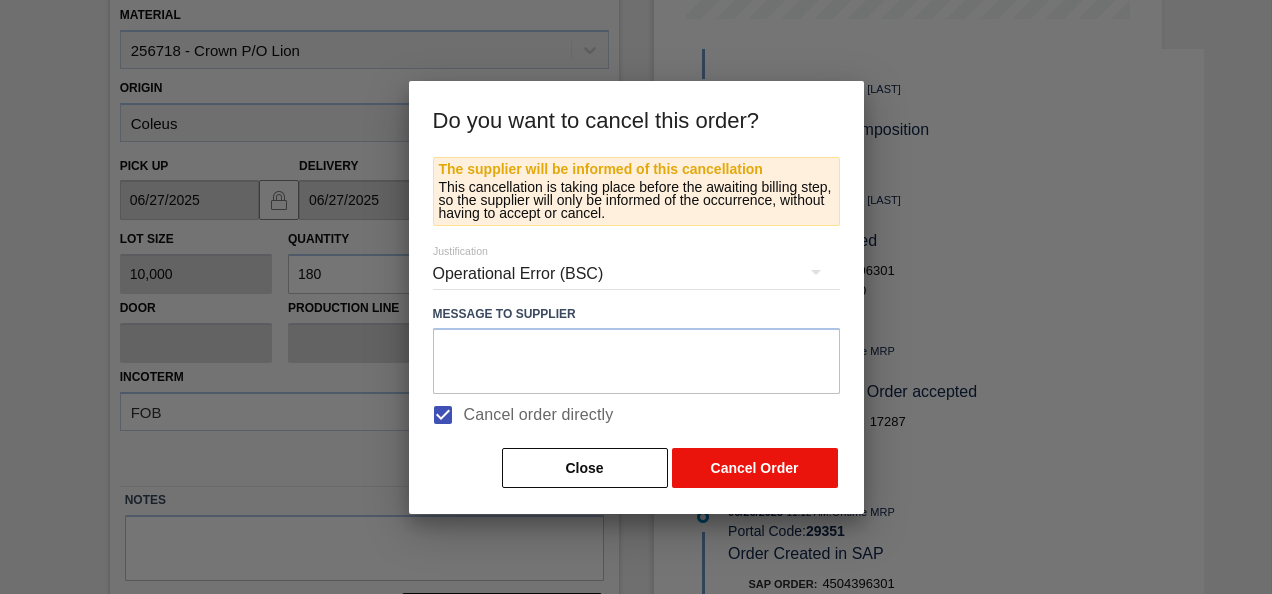 click on "Cancel Order" at bounding box center [755, 468] 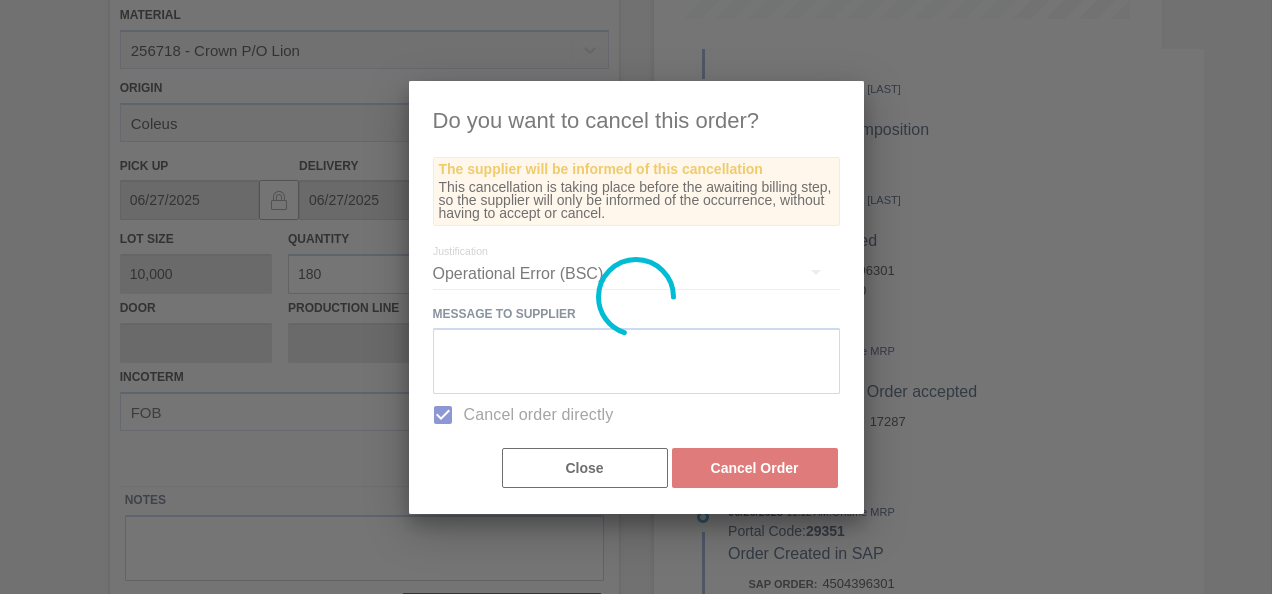scroll, scrollTop: 266, scrollLeft: 0, axis: vertical 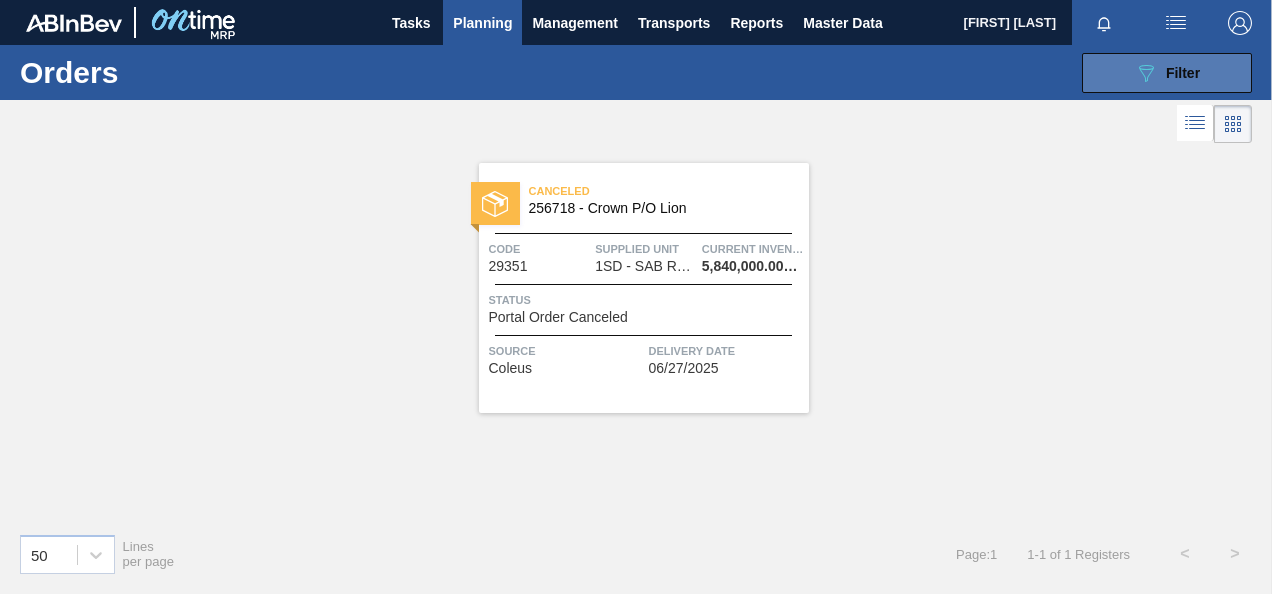 click on "089F7B8B-B2A5-4AFE-B5C0-19BA573D28AC Filter" at bounding box center [1167, 73] 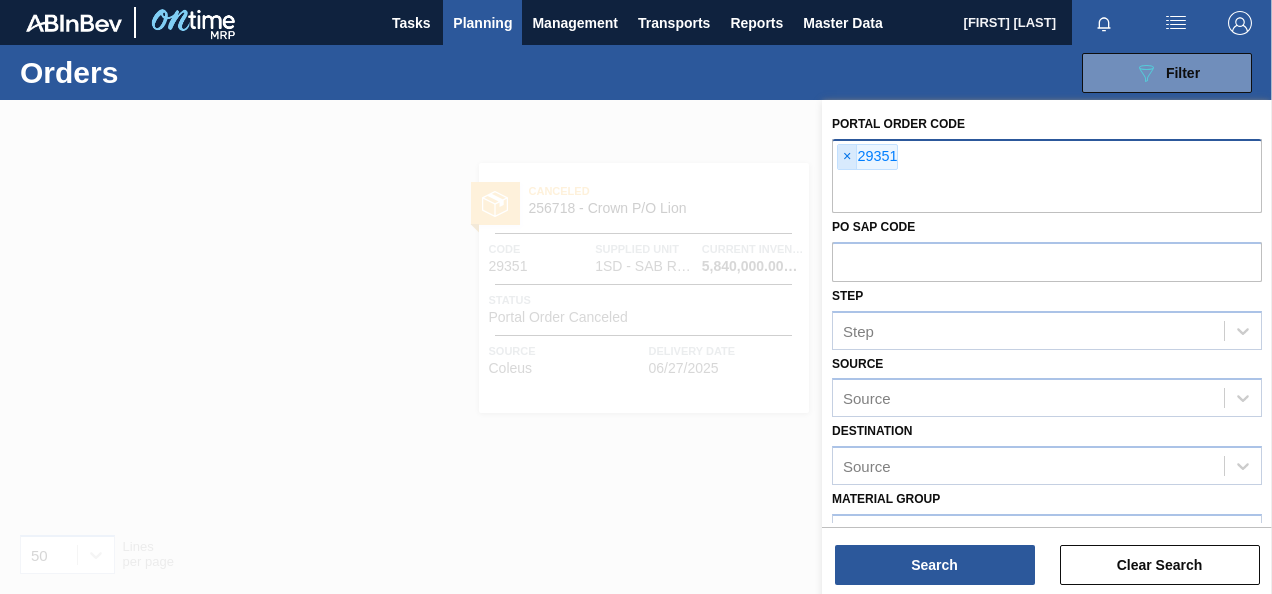 click on "×" at bounding box center [847, 157] 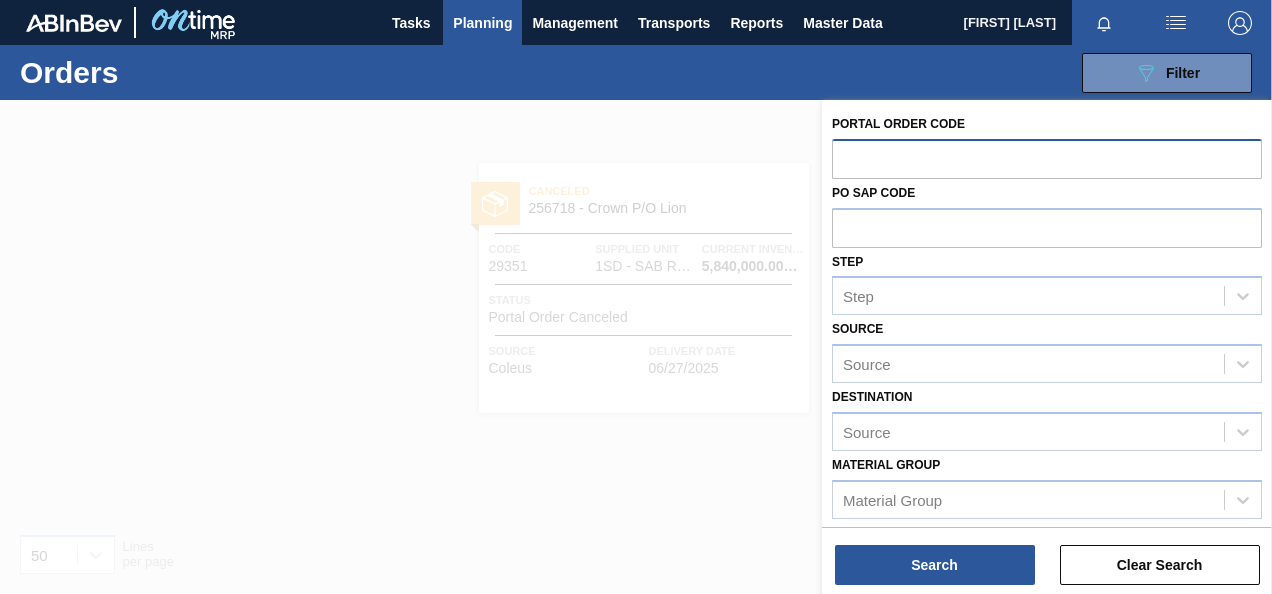 paste on "29353" 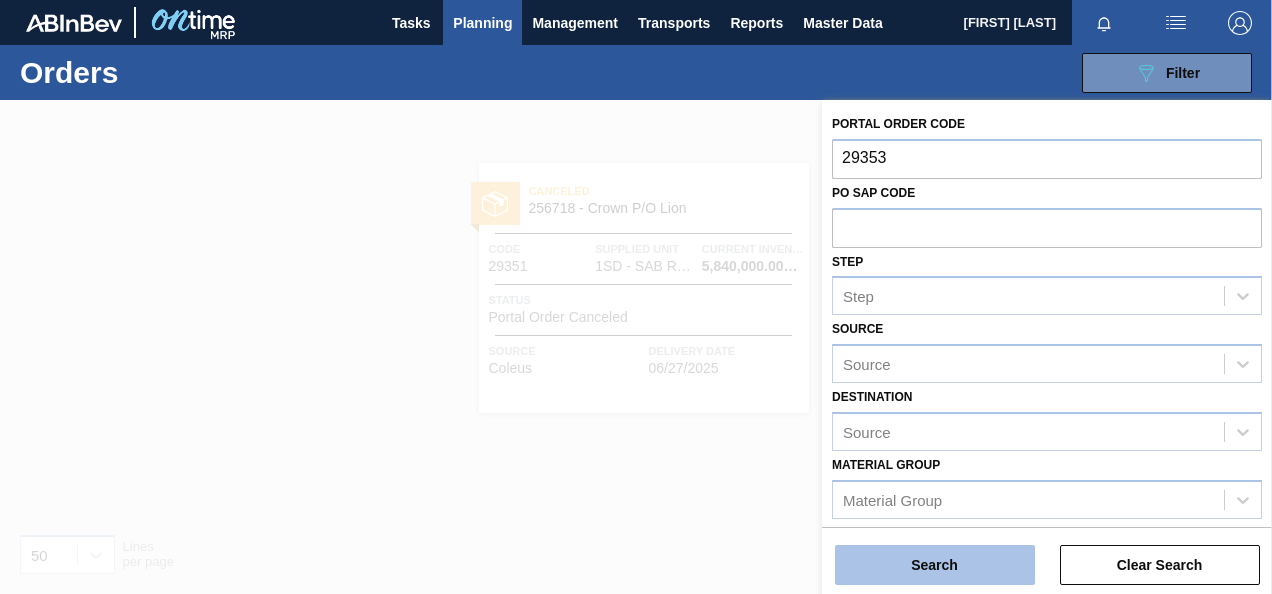 type on "29353" 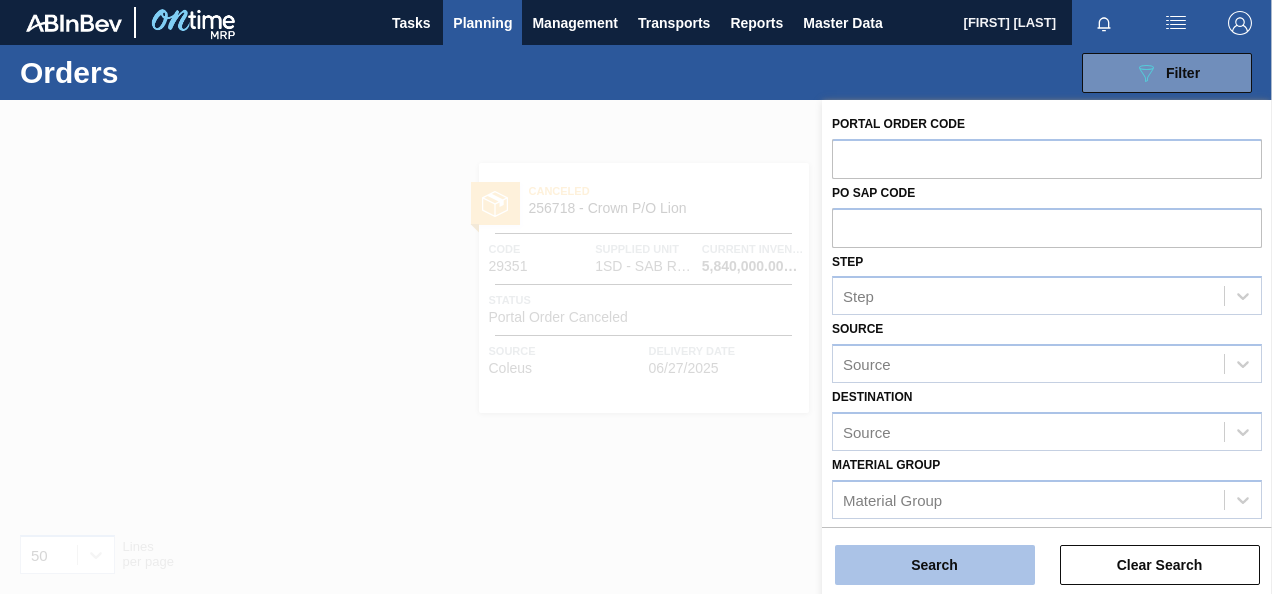 click on "Search" at bounding box center [935, 565] 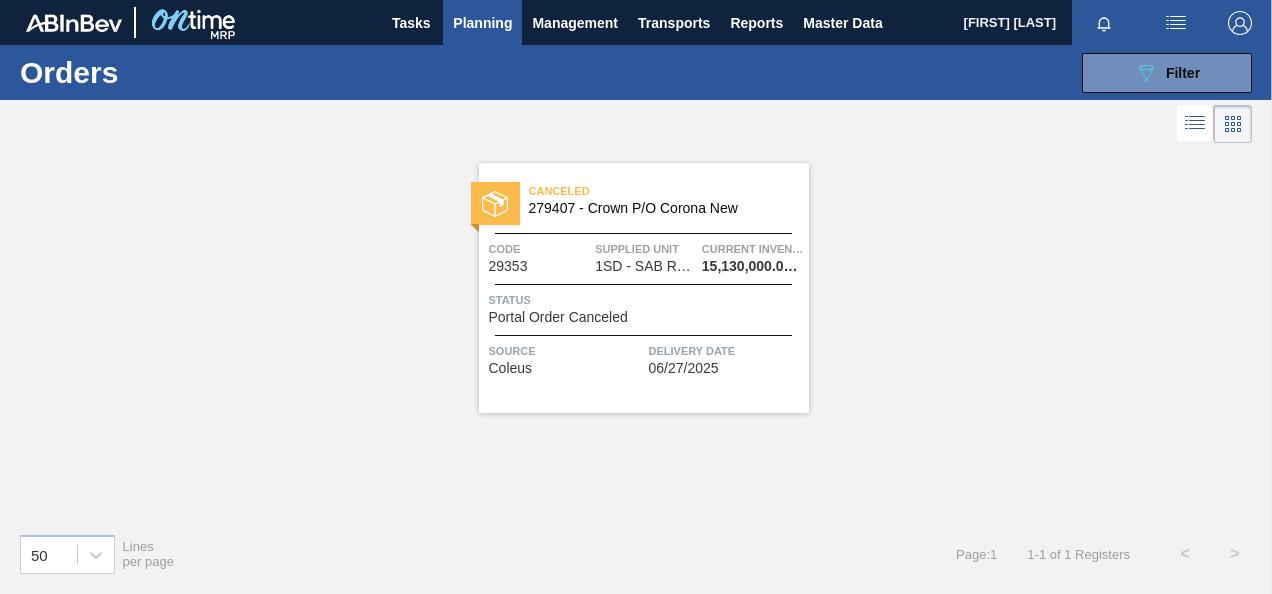 click on "Portal Order Canceled" at bounding box center (558, 317) 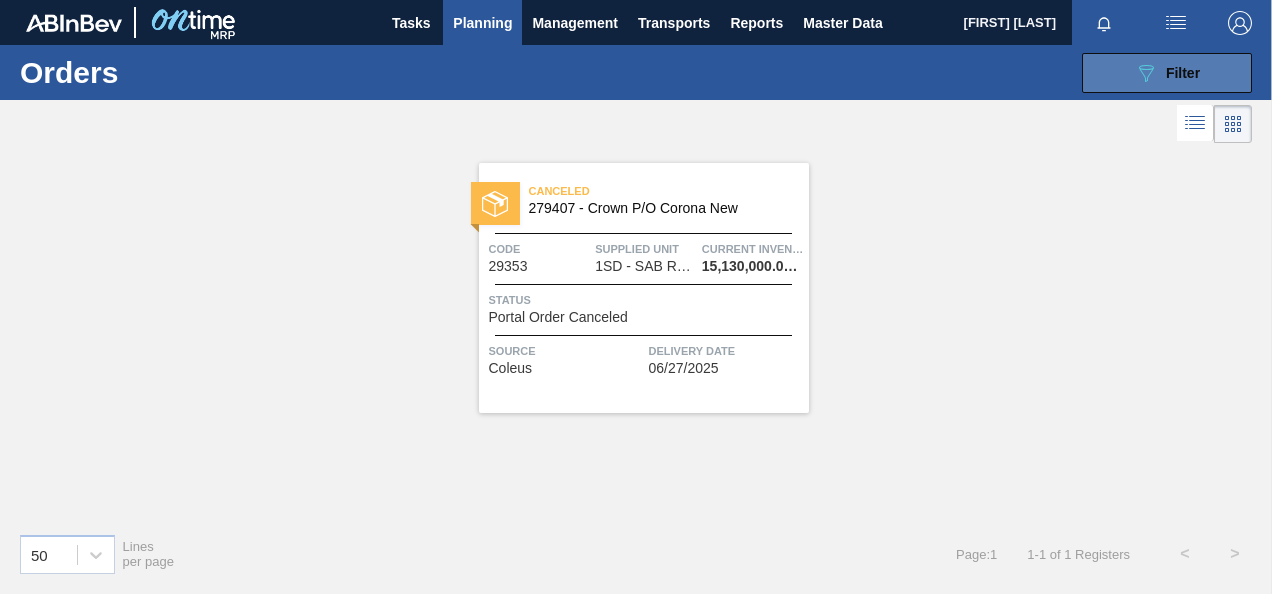 click on "089F7B8B-B2A5-4AFE-B5C0-19BA573D28AC" 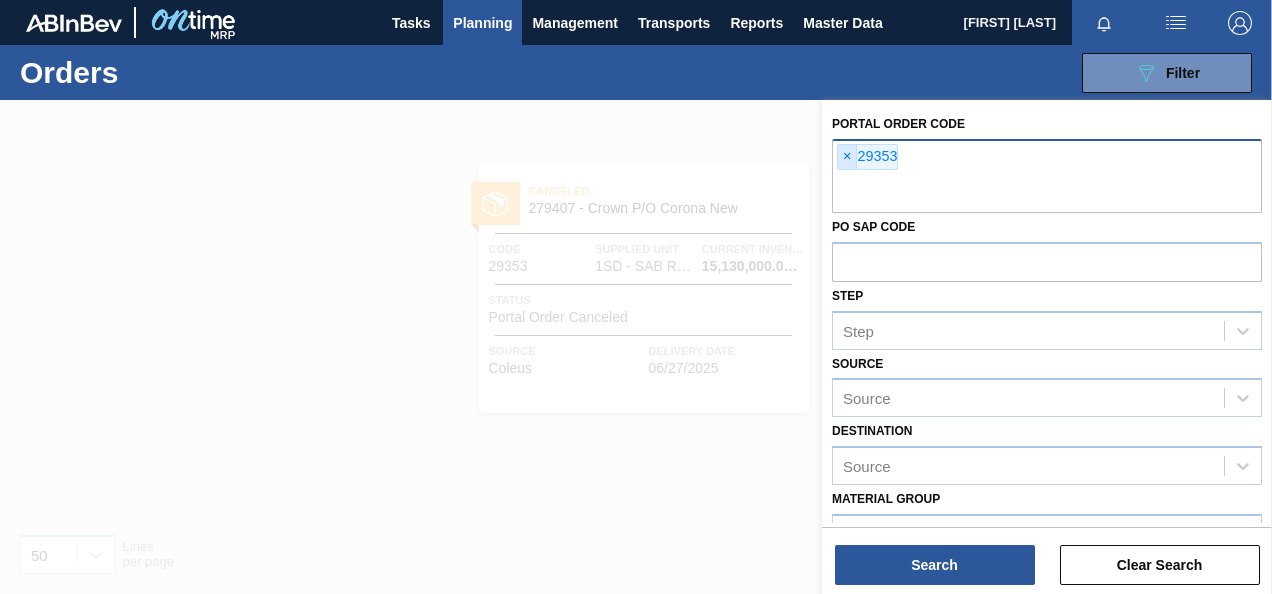click on "×" at bounding box center [847, 157] 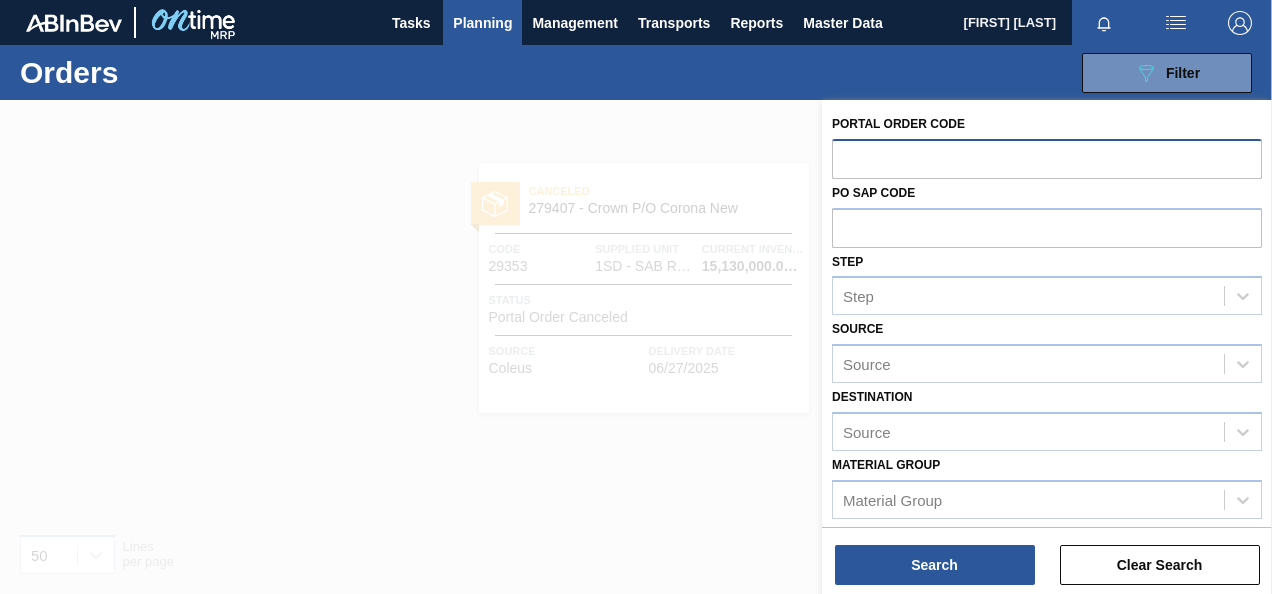 paste on "29355" 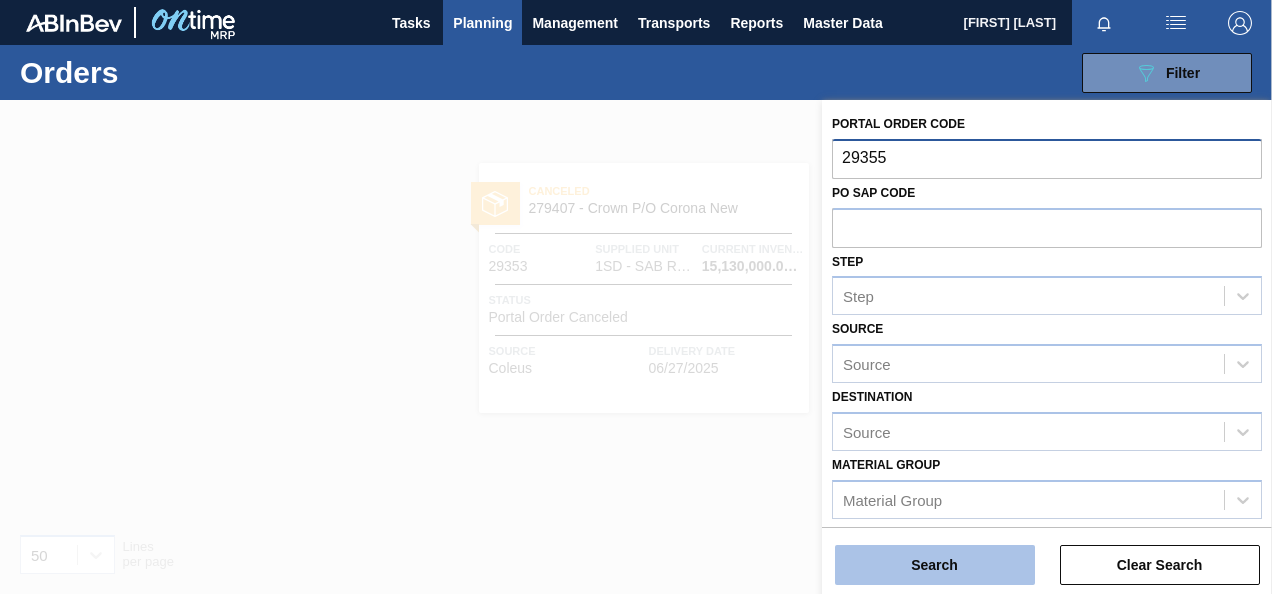 type on "29355" 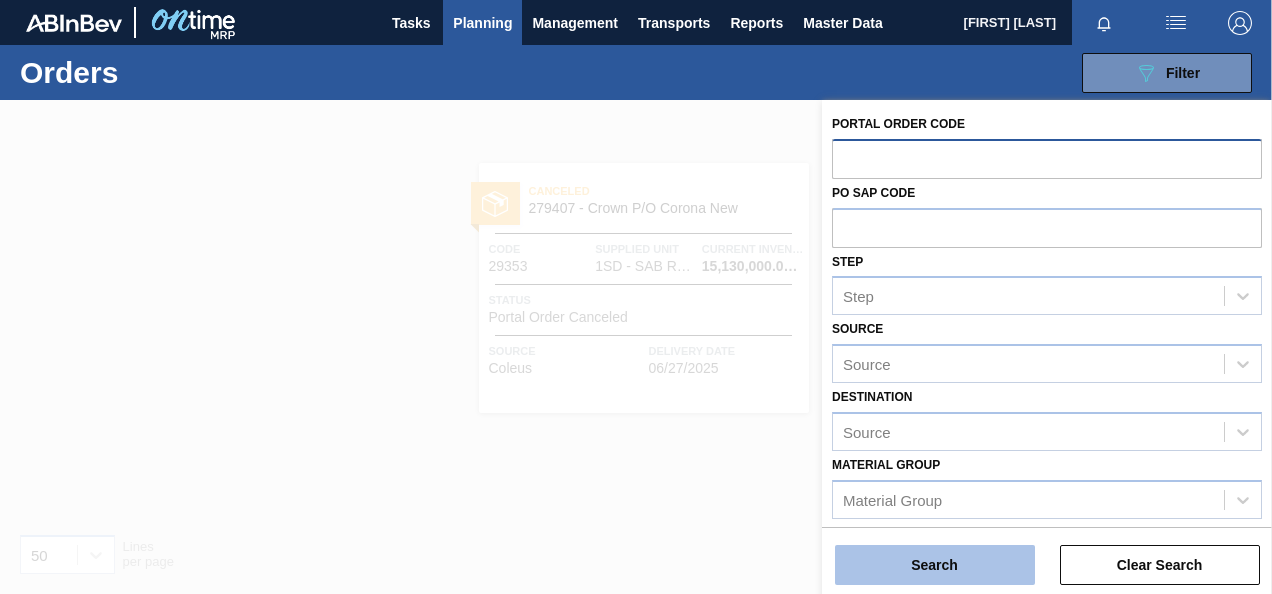 click on "Search" at bounding box center (935, 565) 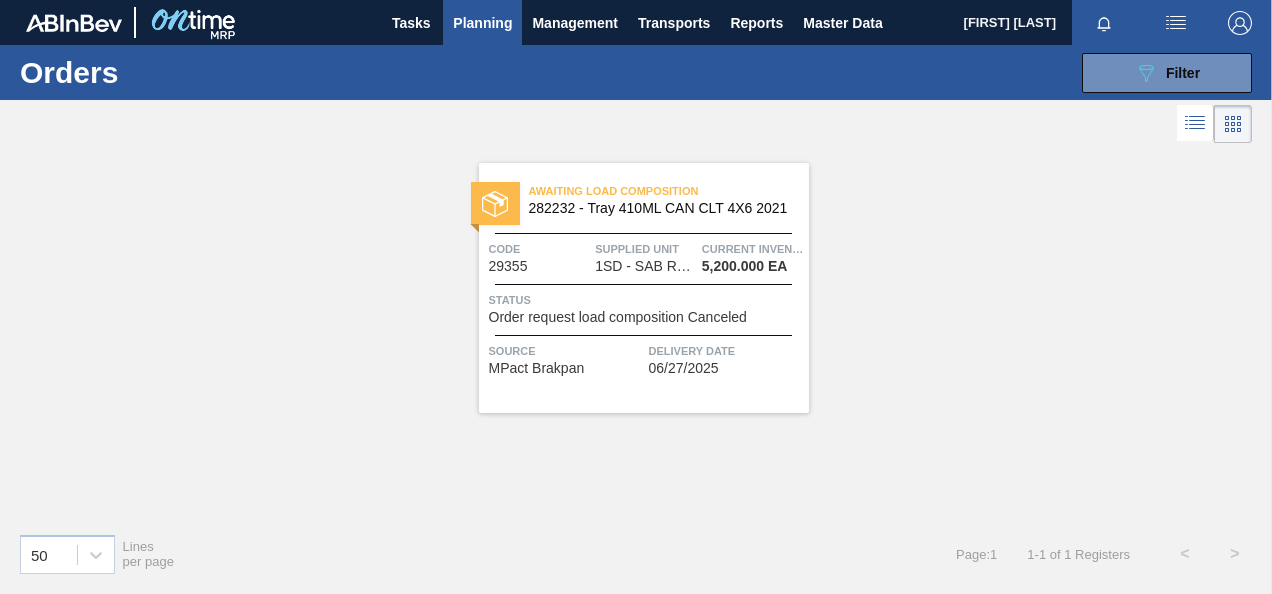 click on "Order request load composition Canceled" at bounding box center (618, 317) 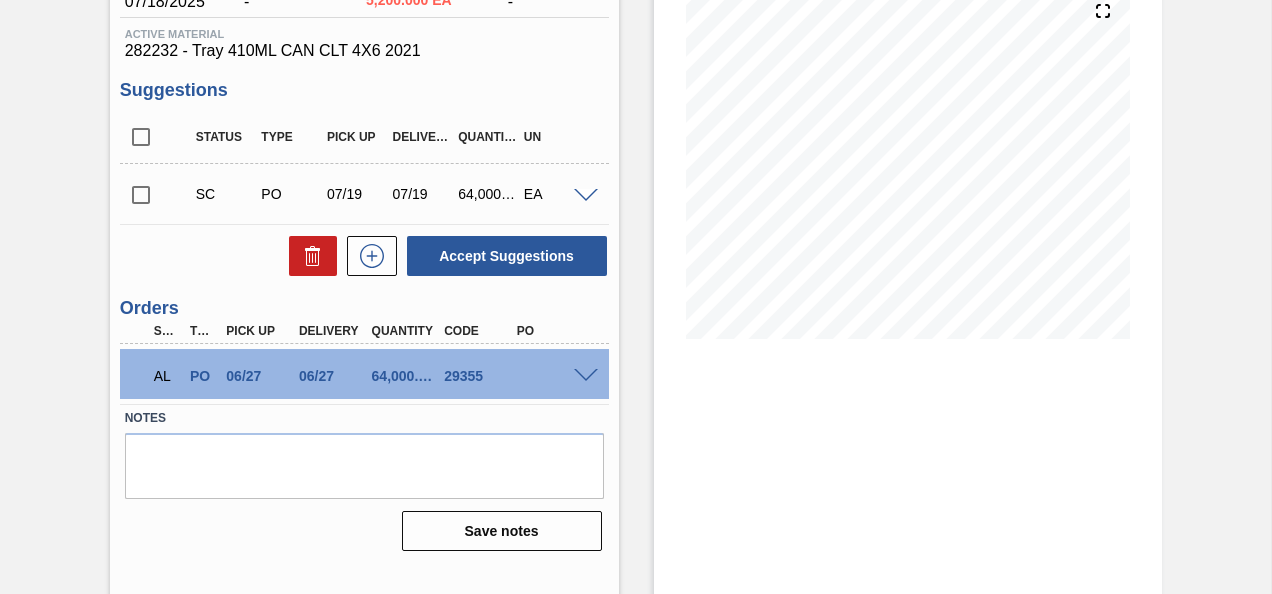 scroll, scrollTop: 266, scrollLeft: 0, axis: vertical 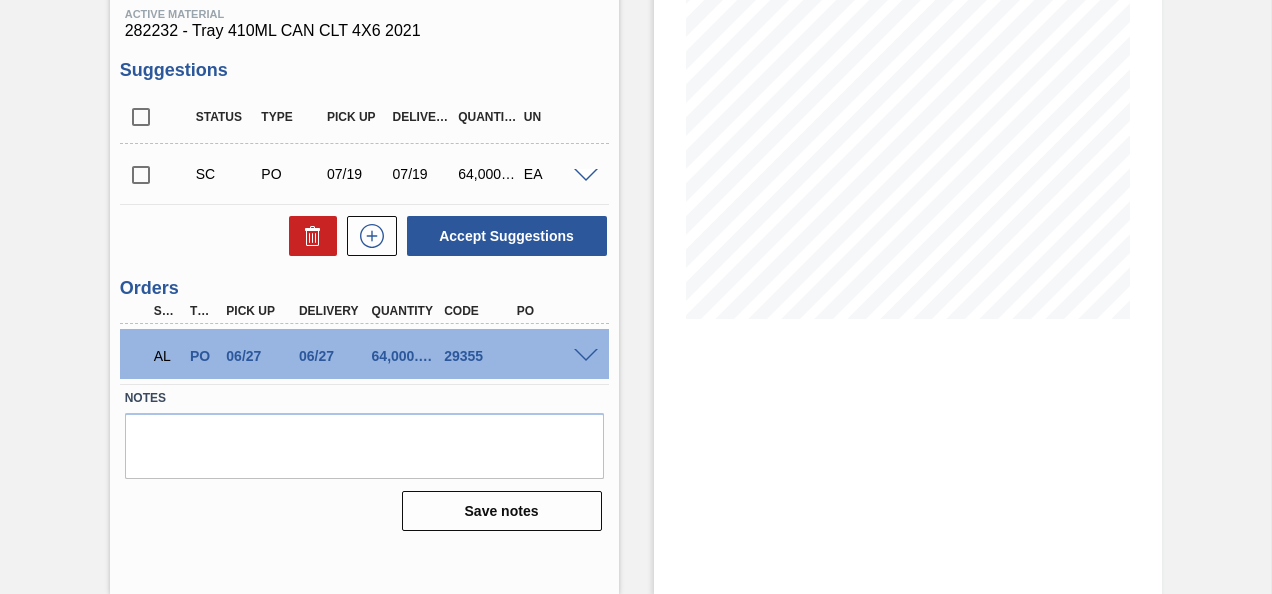 click at bounding box center (586, 356) 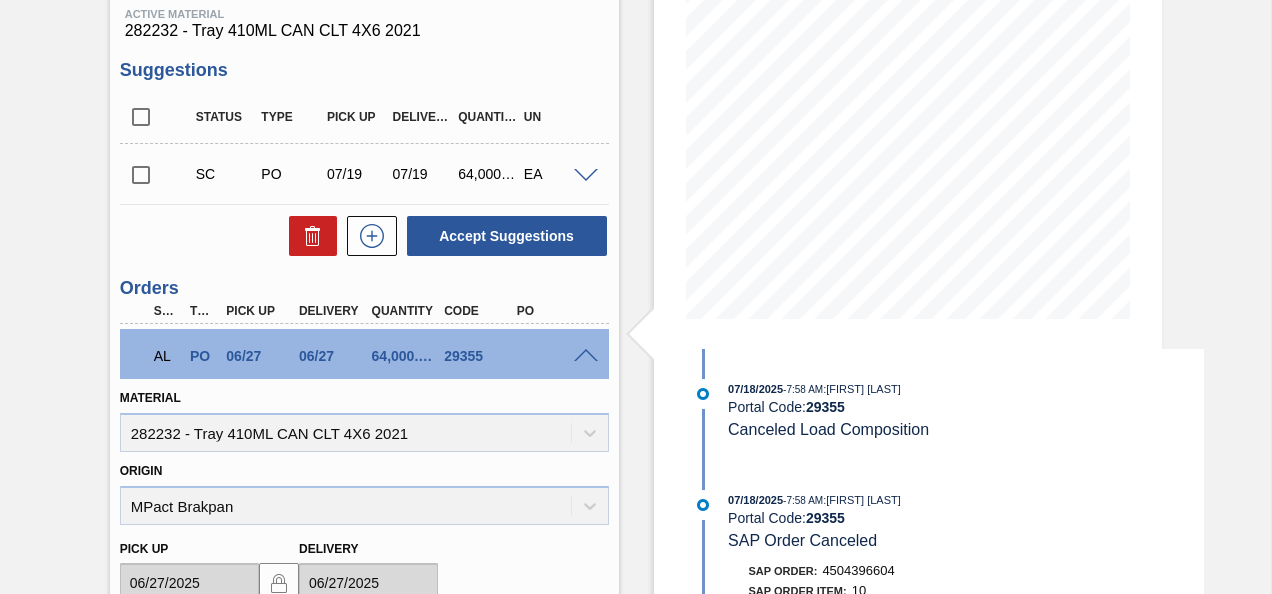 scroll, scrollTop: 666, scrollLeft: 0, axis: vertical 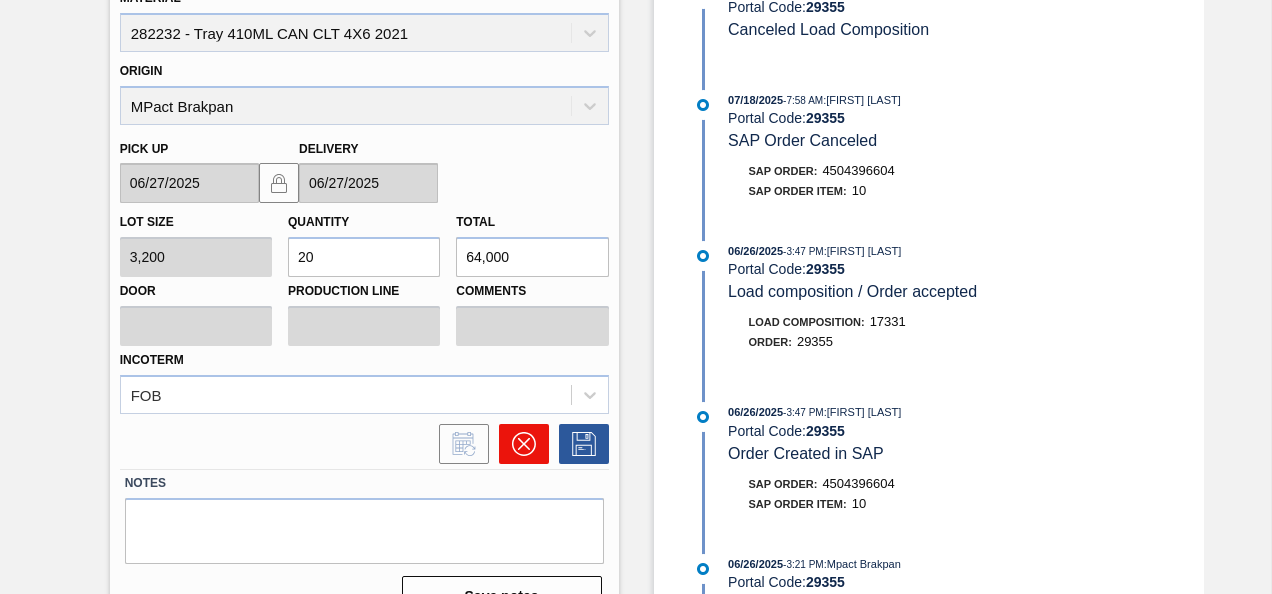 click at bounding box center [524, 444] 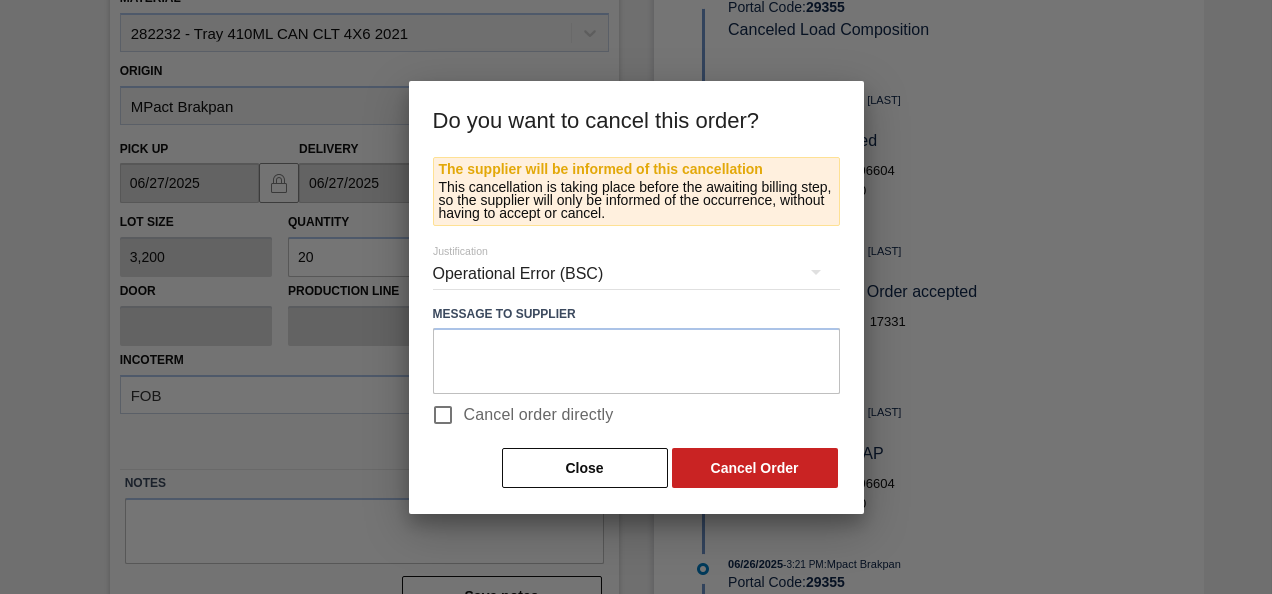 click on "Cancel order directly" at bounding box center [539, 415] 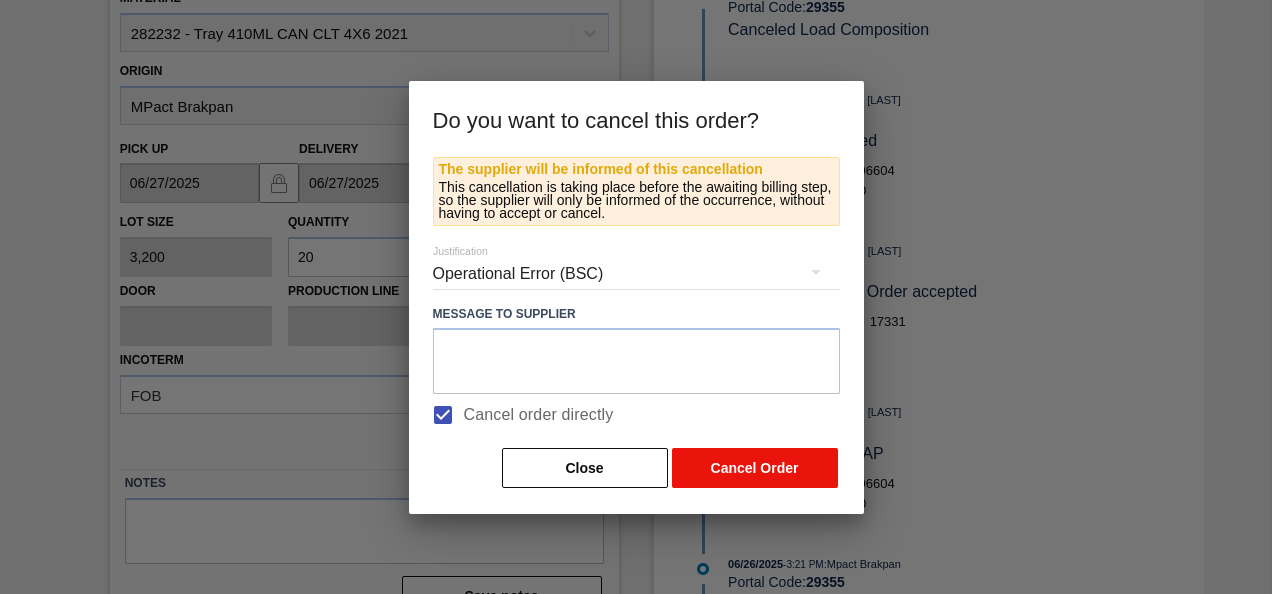click on "Cancel Order" at bounding box center (755, 468) 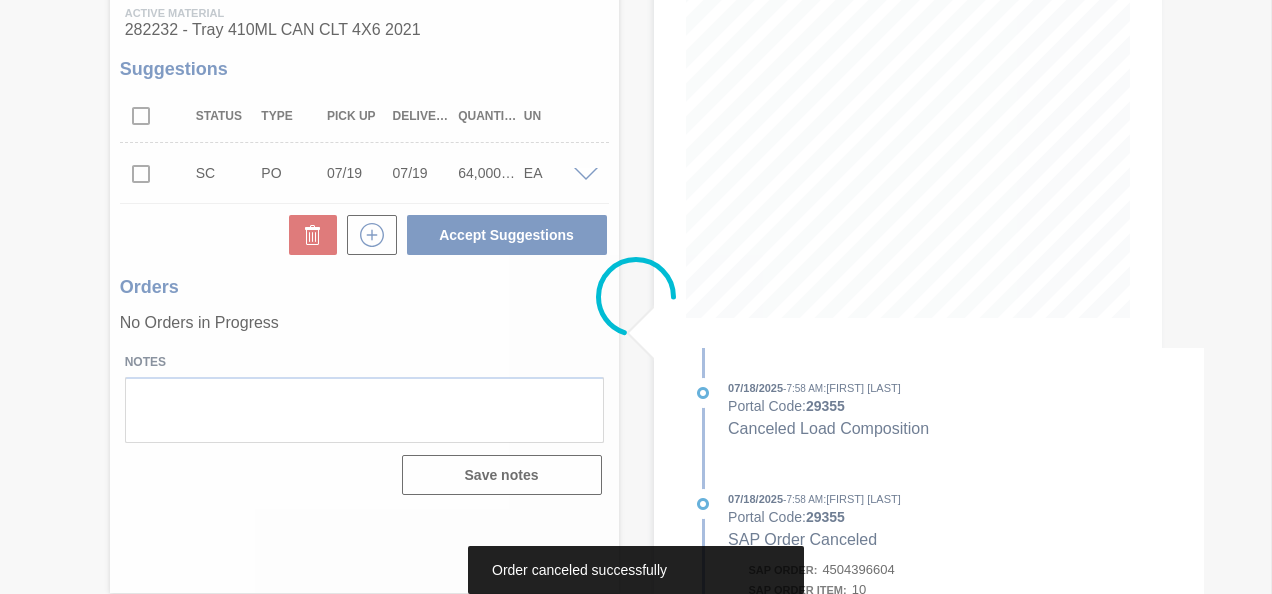 scroll, scrollTop: 266, scrollLeft: 0, axis: vertical 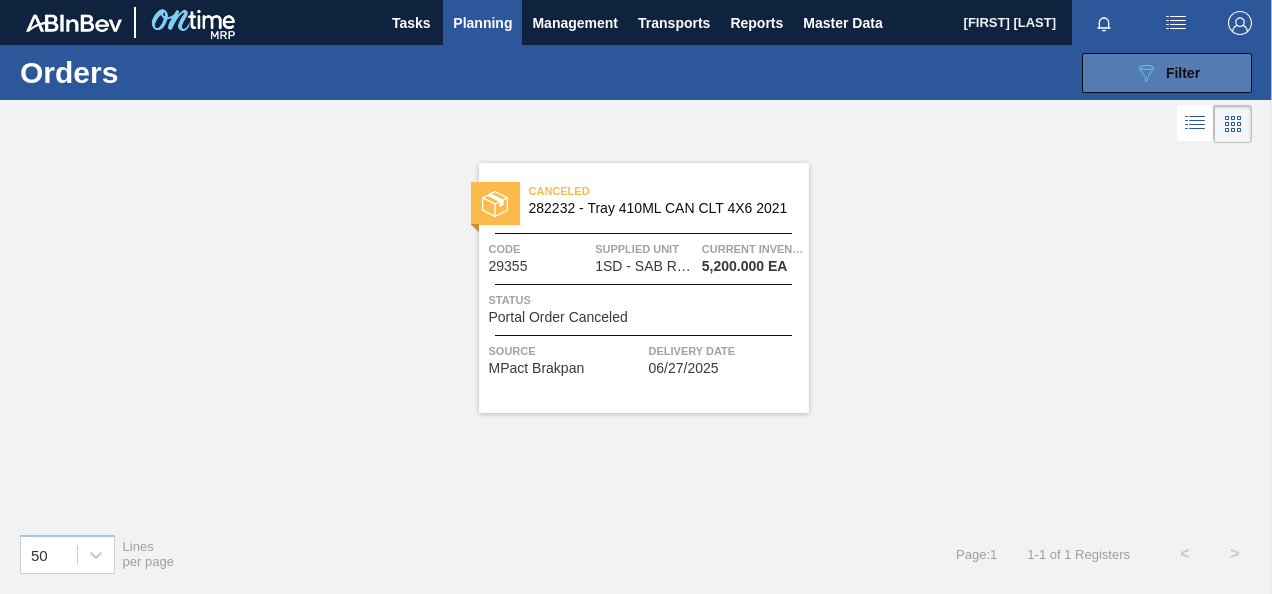 click on "089F7B8B-B2A5-4AFE-B5C0-19BA573D28AC Filter" at bounding box center (1167, 73) 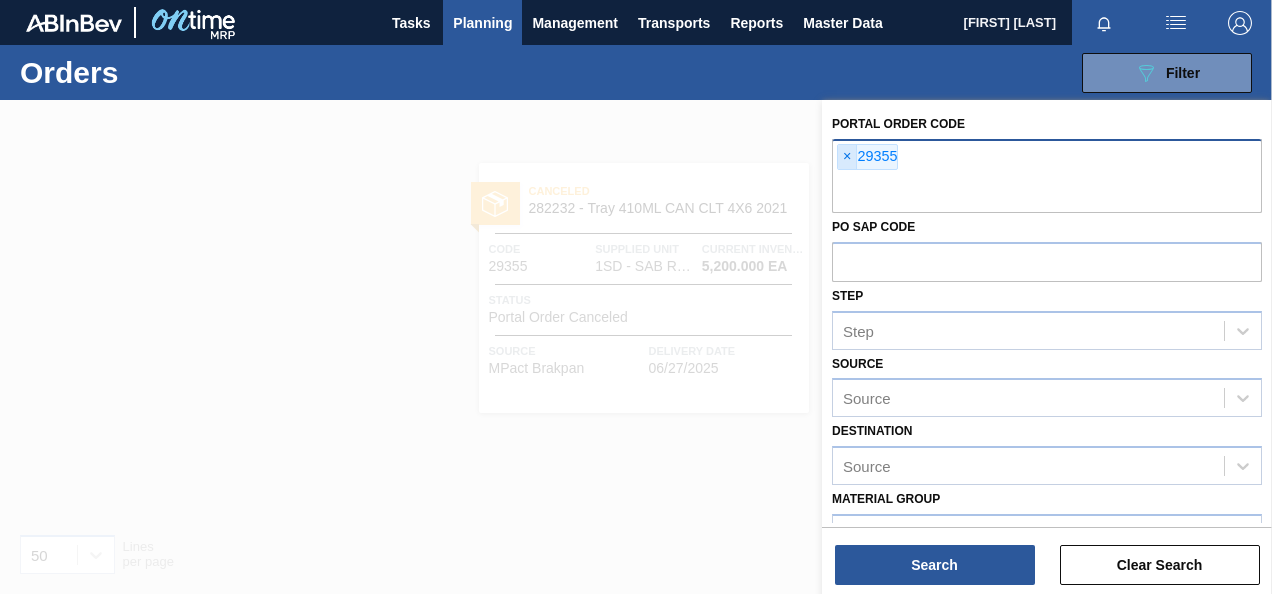 click on "×" at bounding box center (847, 157) 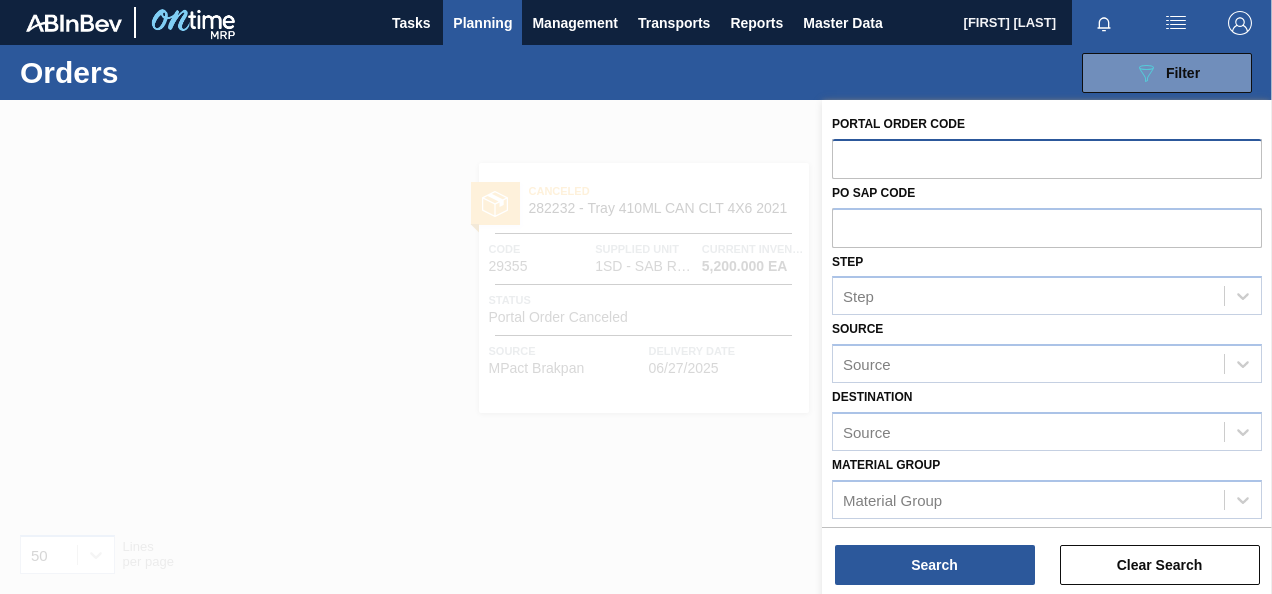 paste on "29359" 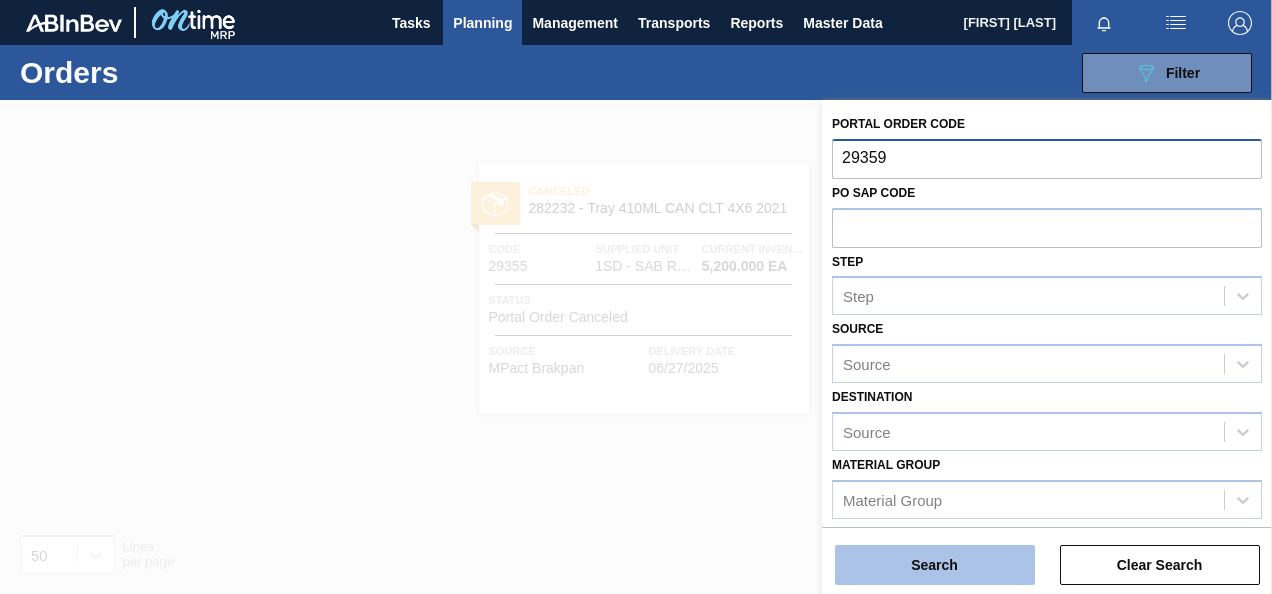 type on "29359" 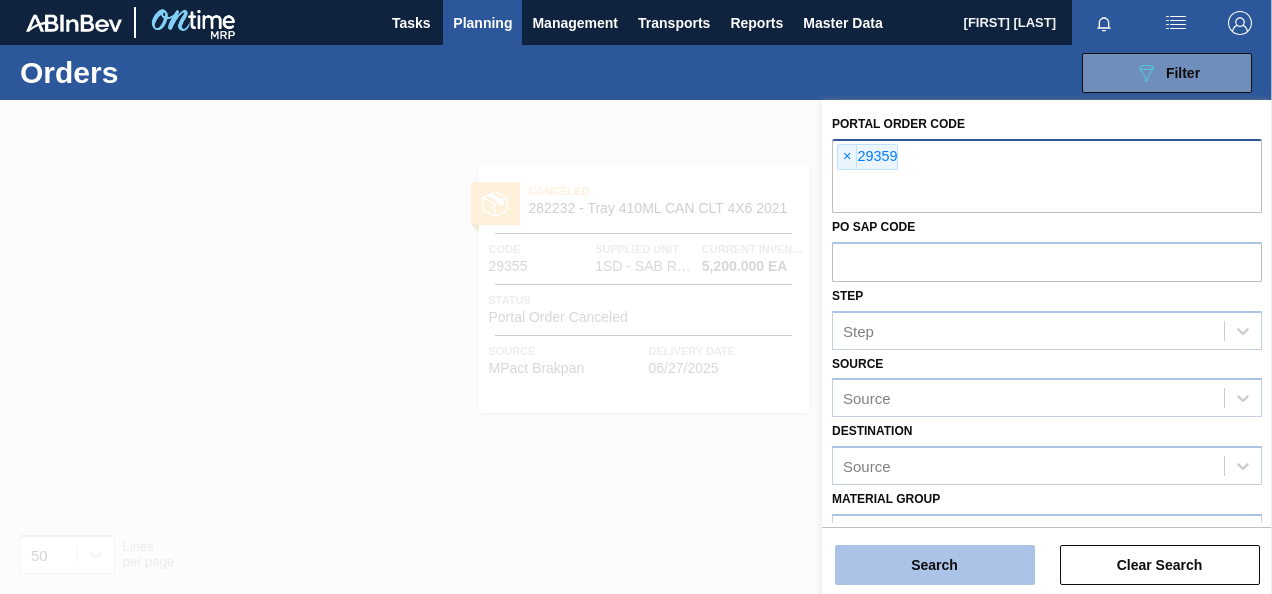 click on "Search" at bounding box center (935, 565) 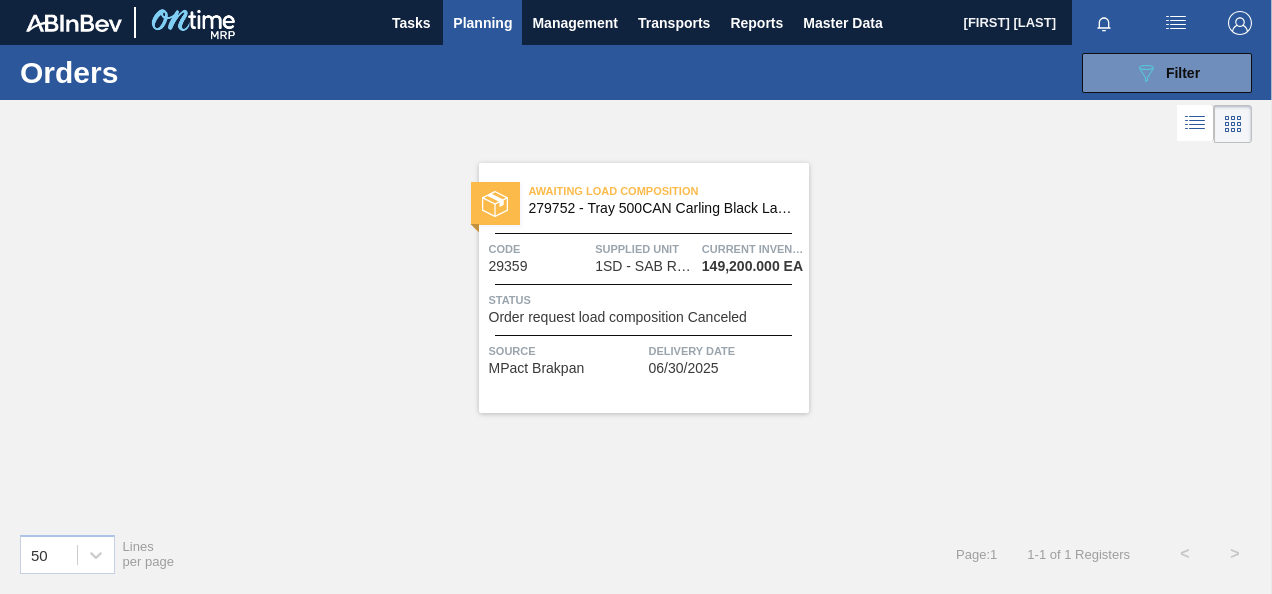 click on "Order request load composition Canceled" at bounding box center [618, 317] 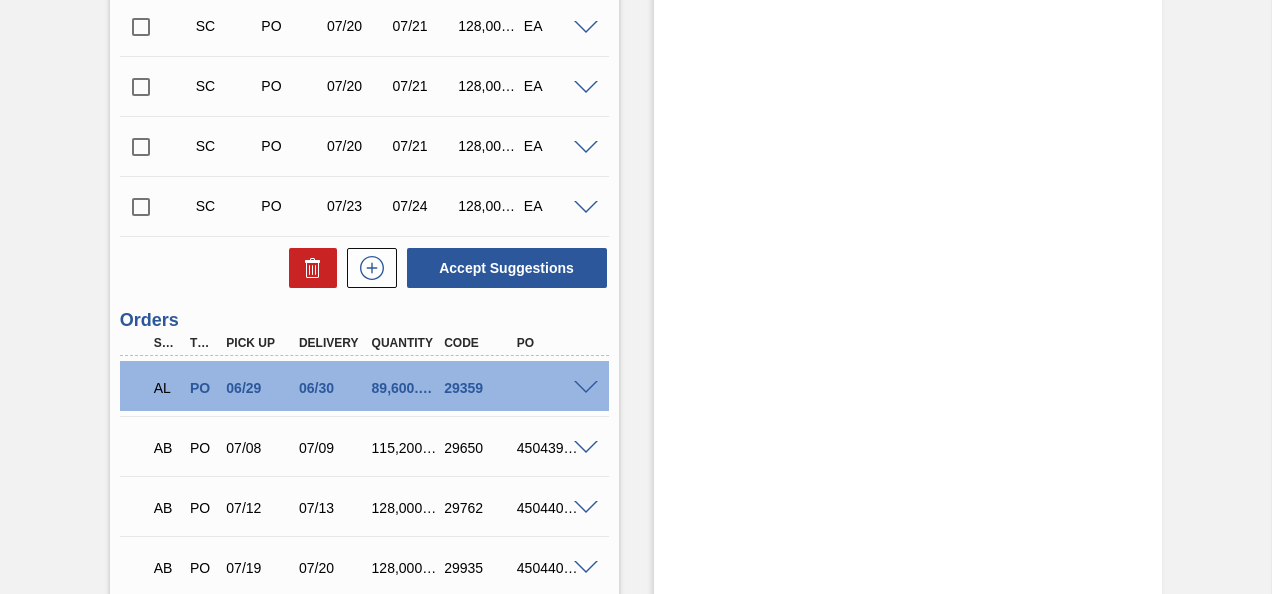 scroll, scrollTop: 1100, scrollLeft: 0, axis: vertical 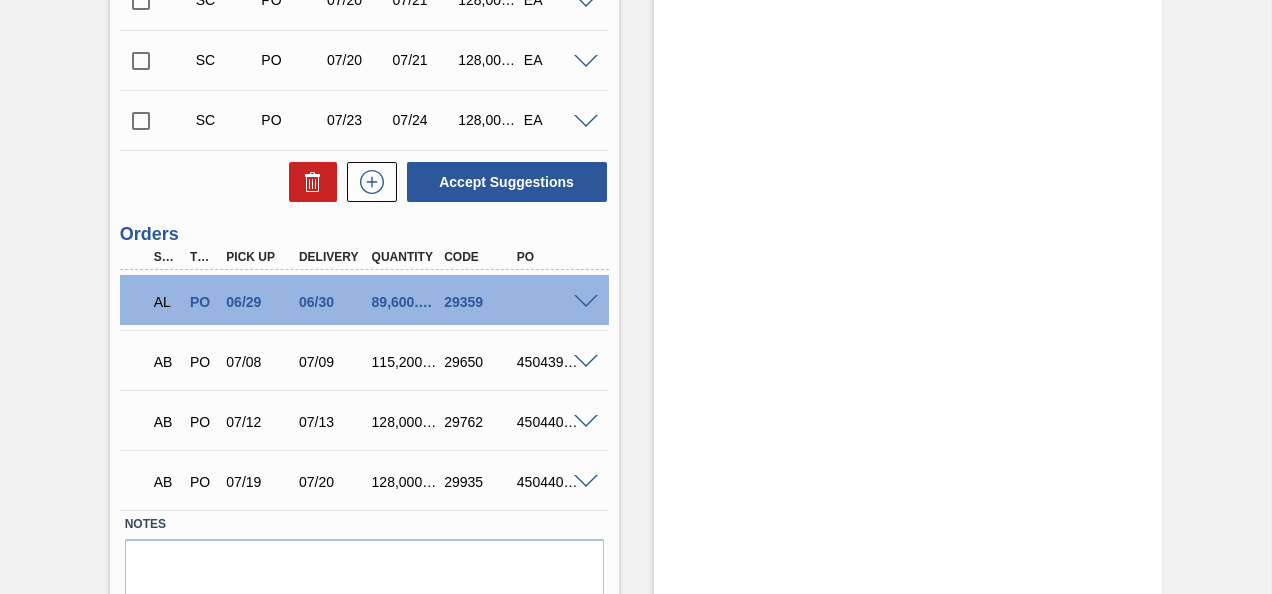 click at bounding box center (586, 302) 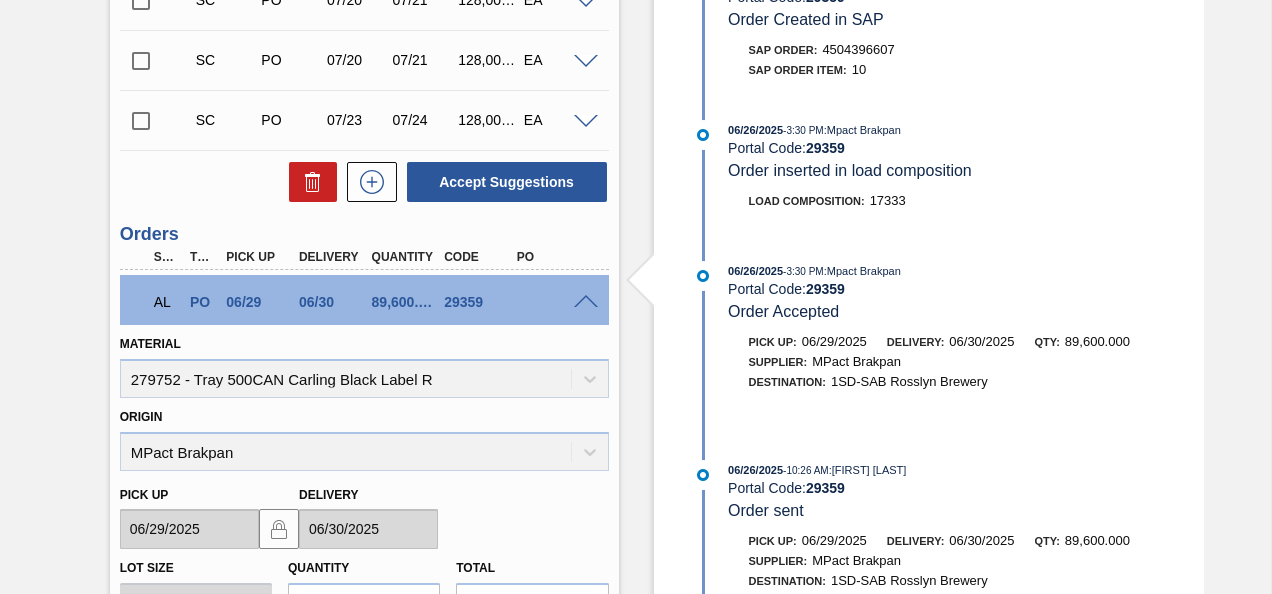 scroll, scrollTop: 1500, scrollLeft: 0, axis: vertical 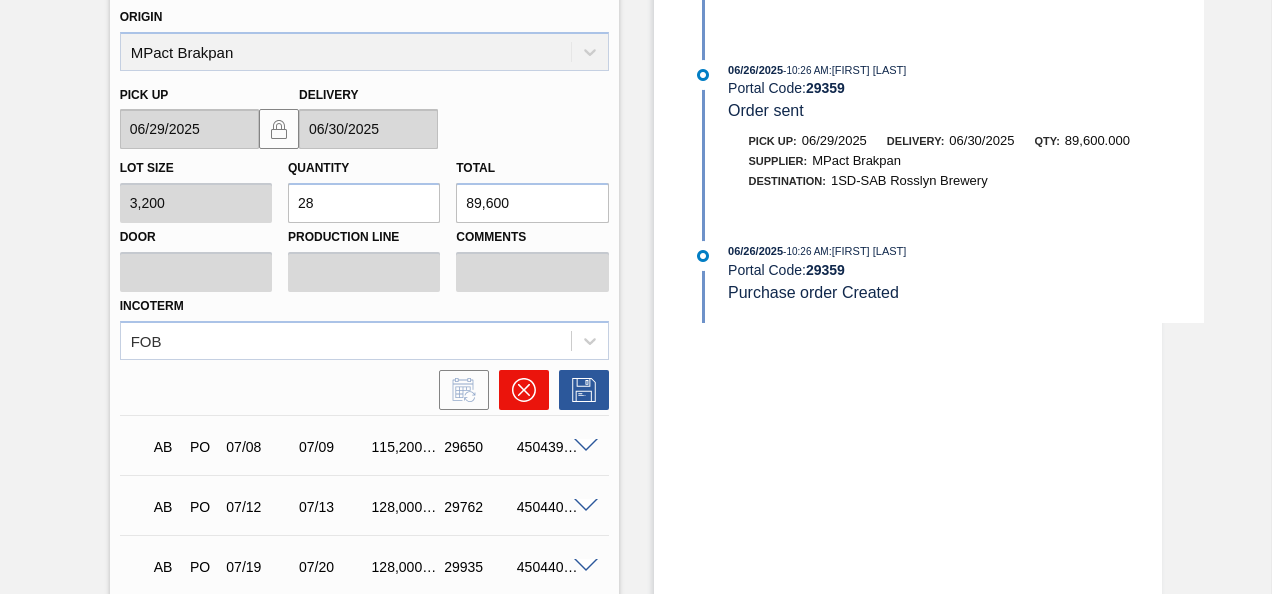 click 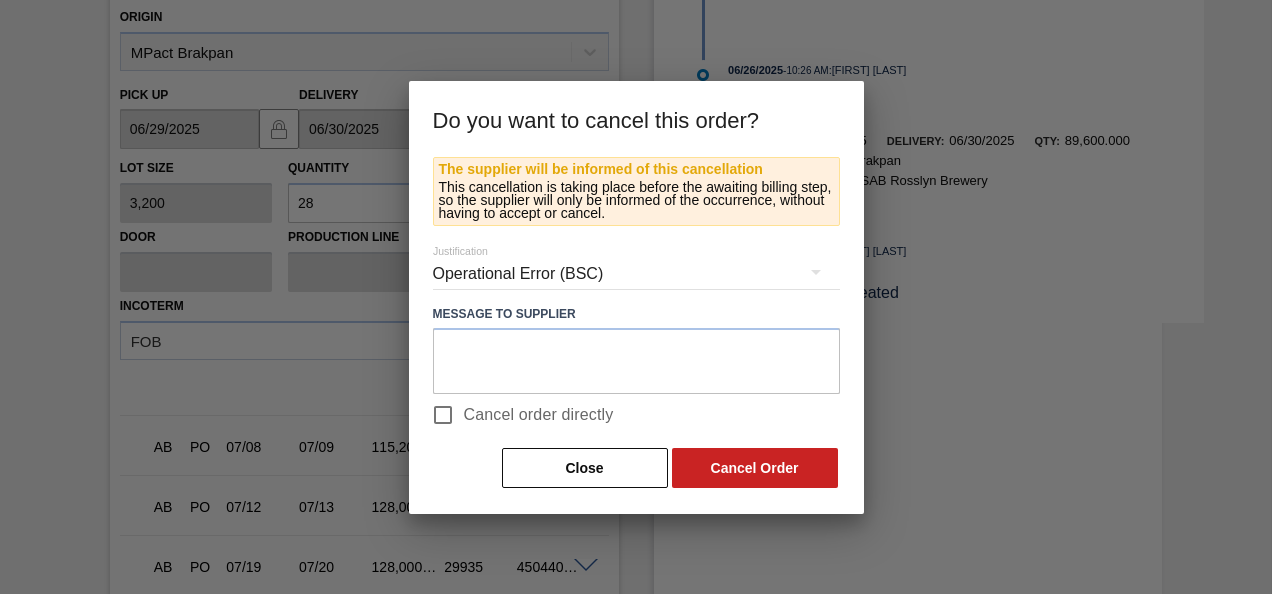 click on "Cancel order directly" at bounding box center (443, 415) 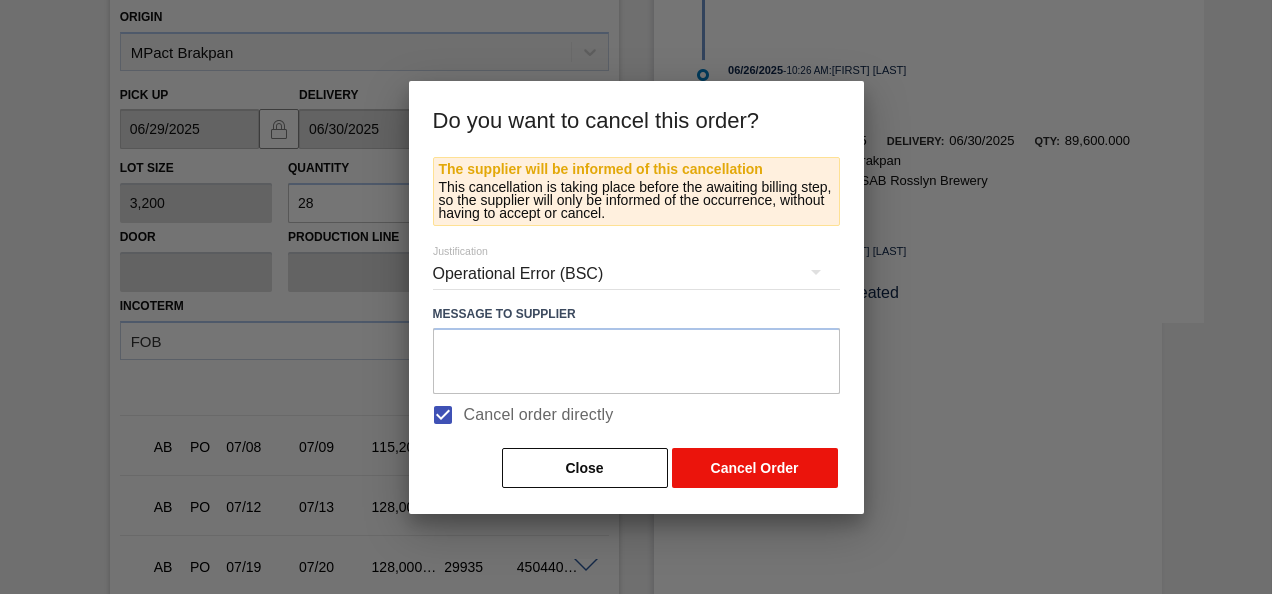 click on "Cancel Order" at bounding box center (755, 468) 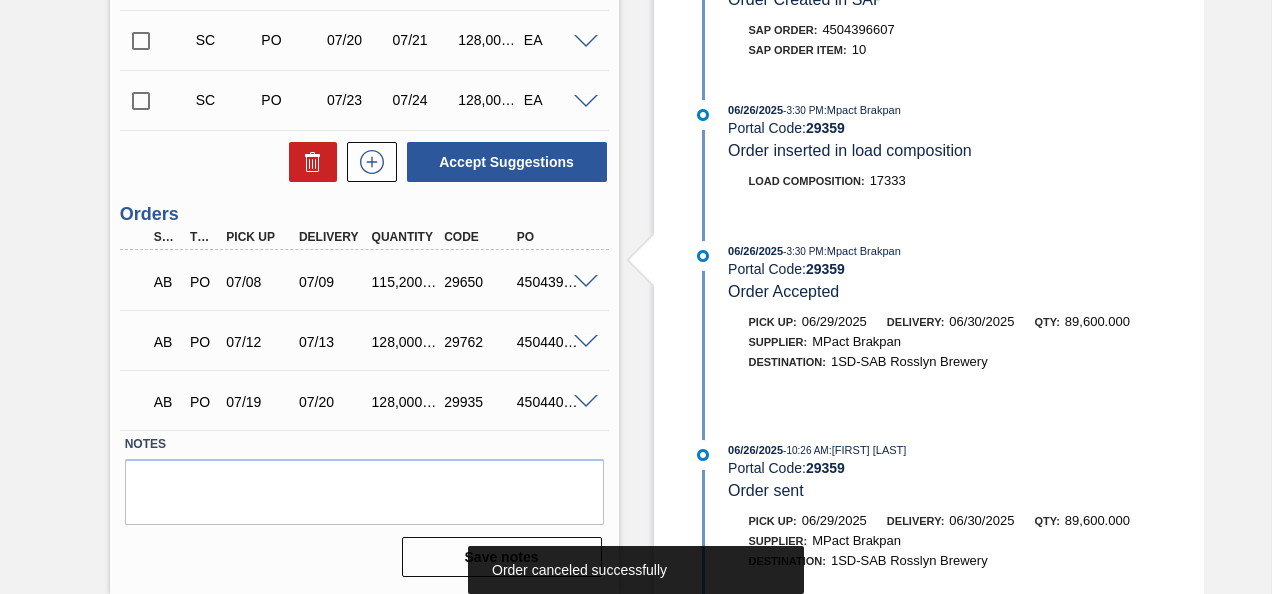 scroll, scrollTop: 1122, scrollLeft: 0, axis: vertical 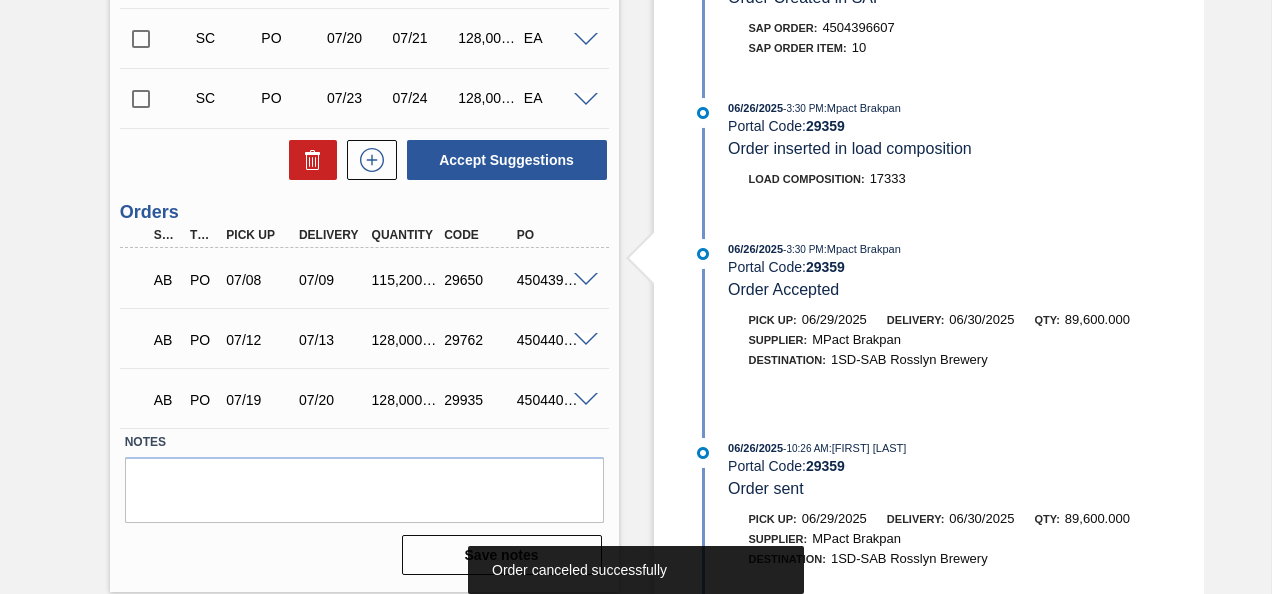 click at bounding box center [589, 278] 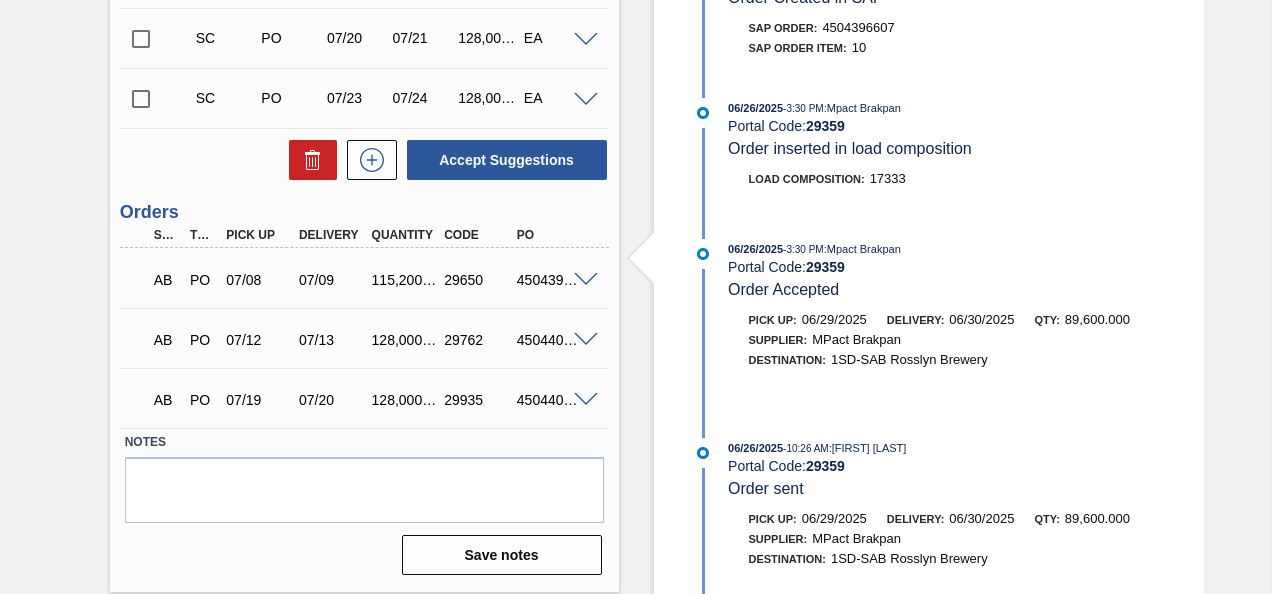 click at bounding box center (586, 280) 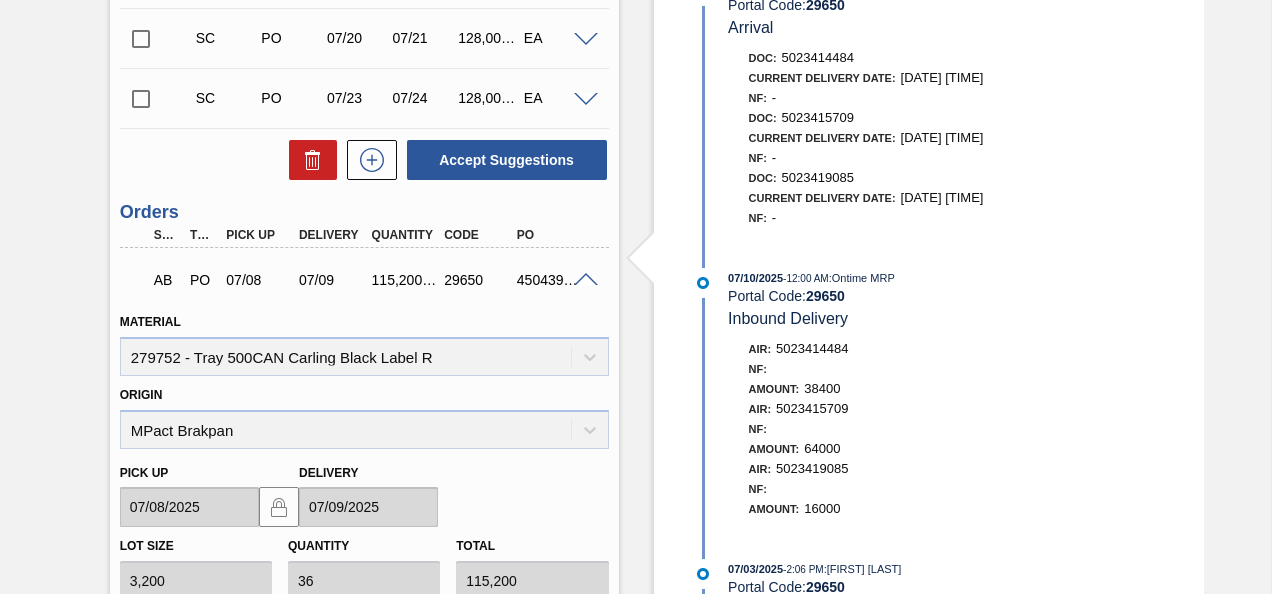 scroll, scrollTop: 1422, scrollLeft: 0, axis: vertical 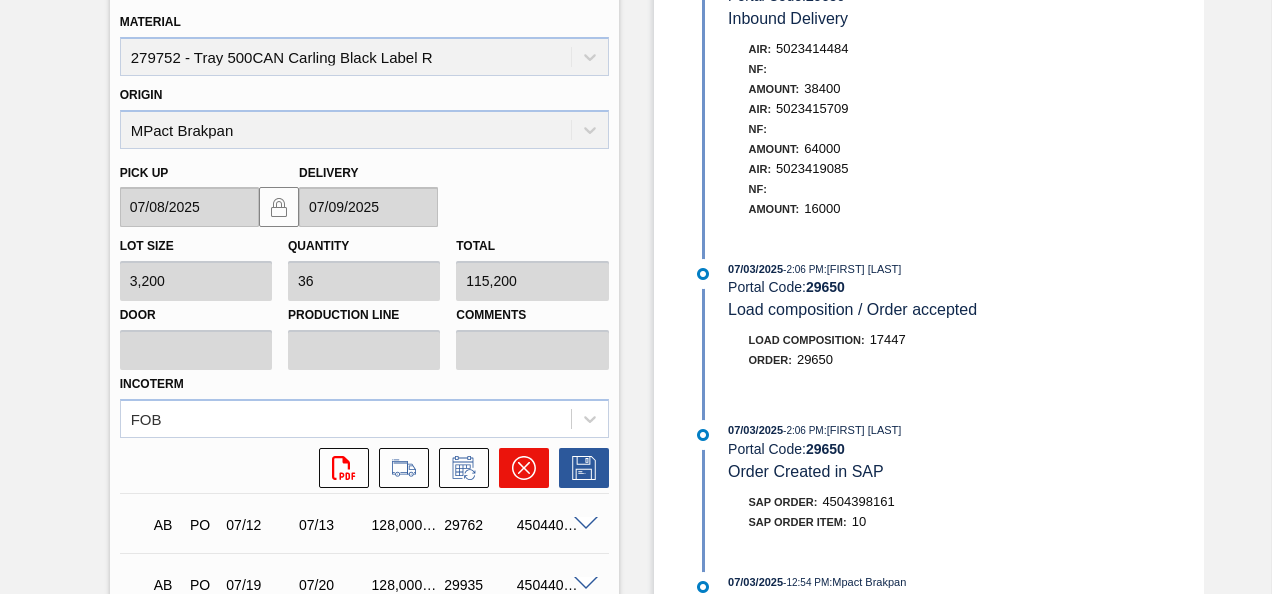 click at bounding box center [524, 468] 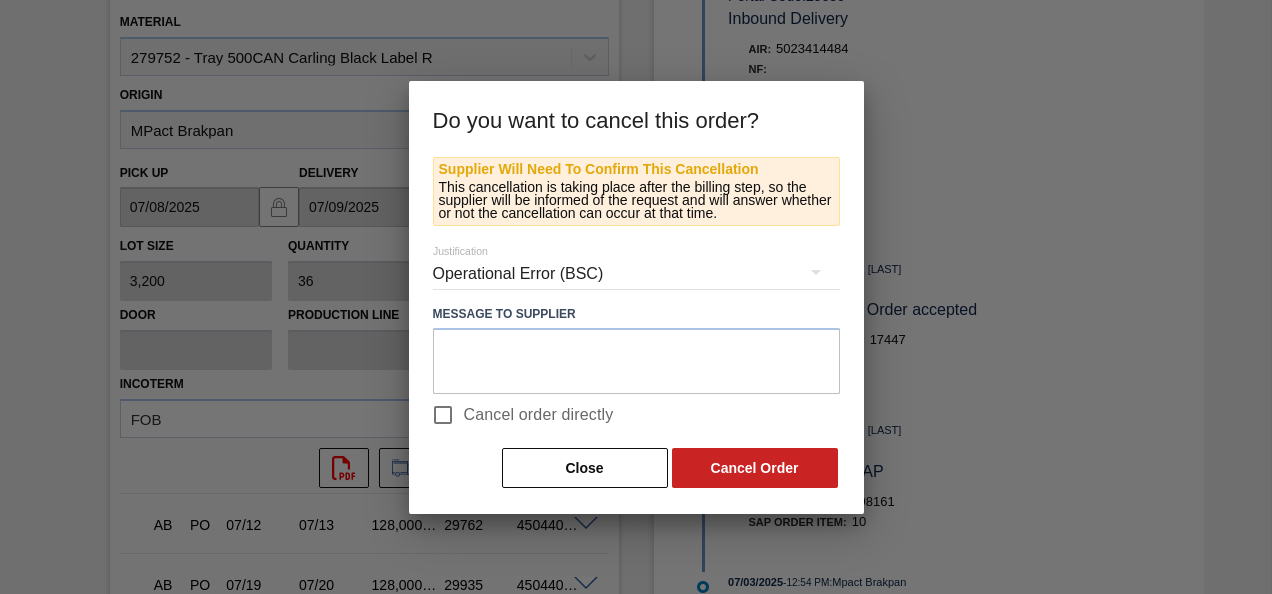 click on "Cancel order directly" at bounding box center (539, 415) 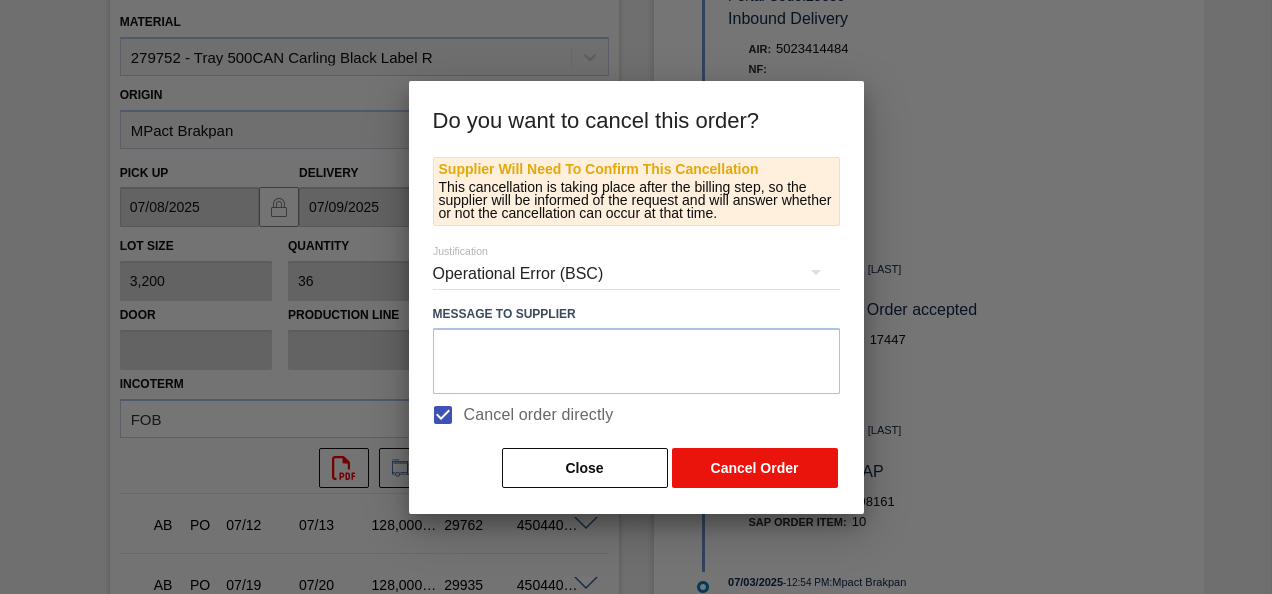 click on "Cancel Order" at bounding box center (755, 468) 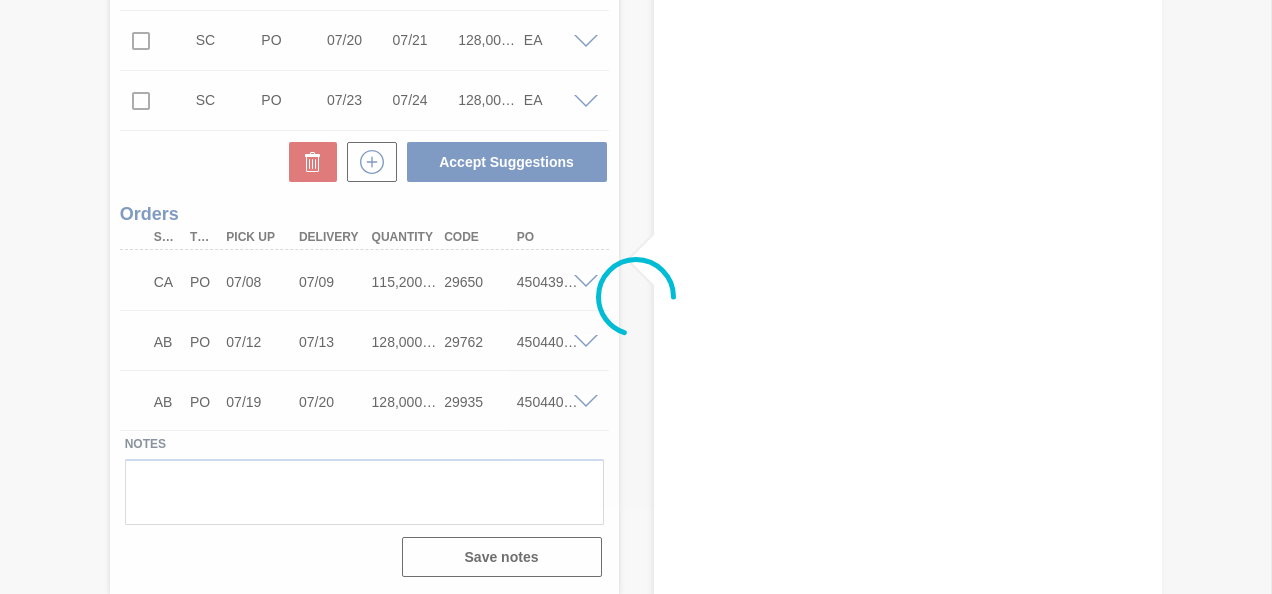 scroll, scrollTop: 1122, scrollLeft: 0, axis: vertical 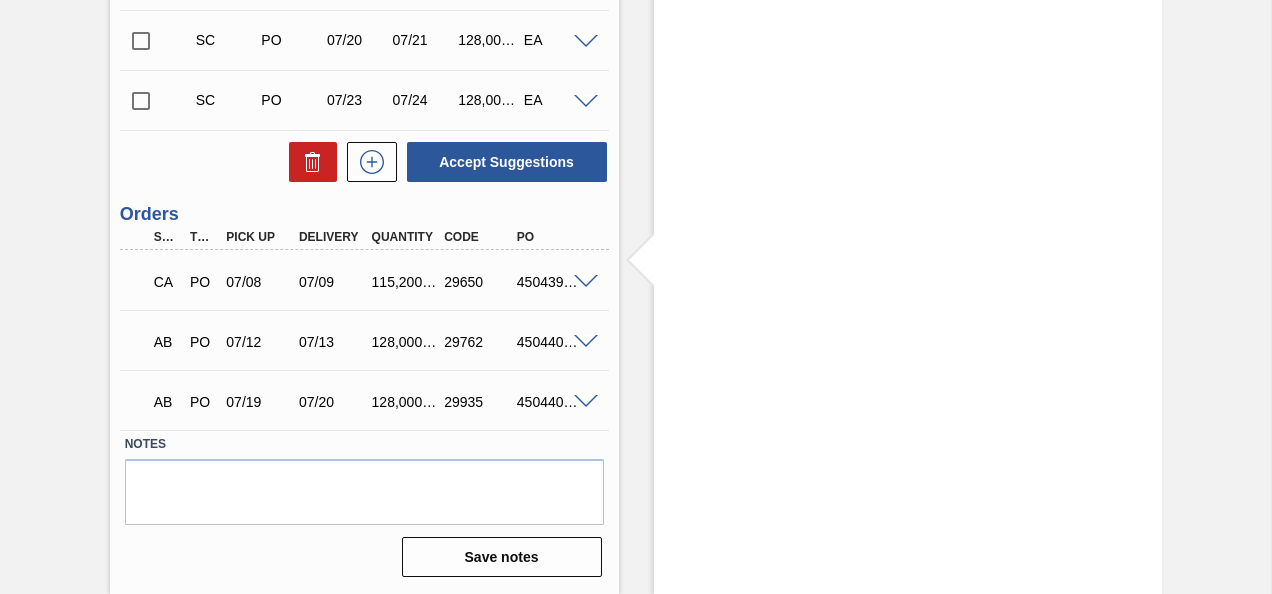 click at bounding box center (586, 282) 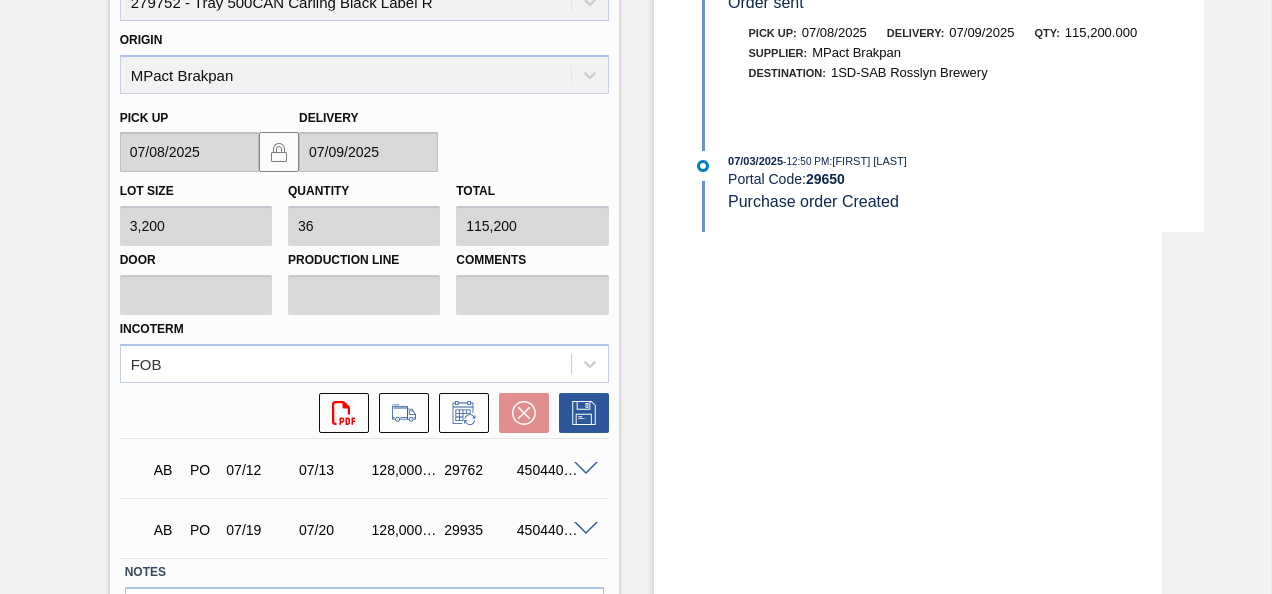 scroll, scrollTop: 1205, scrollLeft: 0, axis: vertical 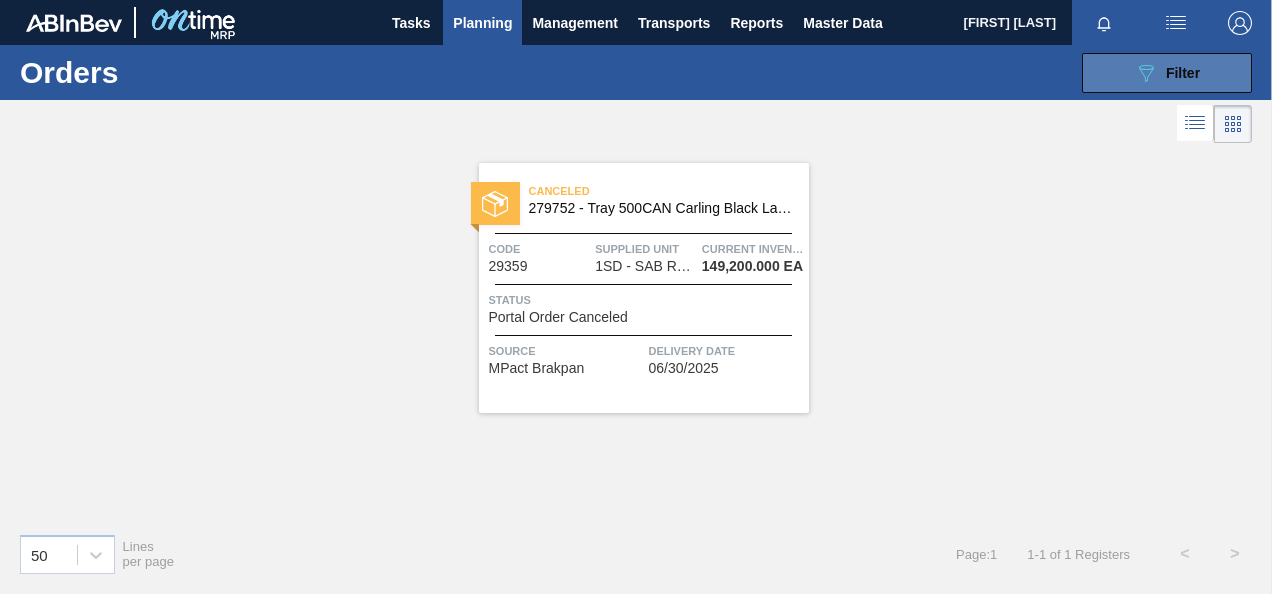 click on "089F7B8B-B2A5-4AFE-B5C0-19BA573D28AC Filter" at bounding box center [1167, 73] 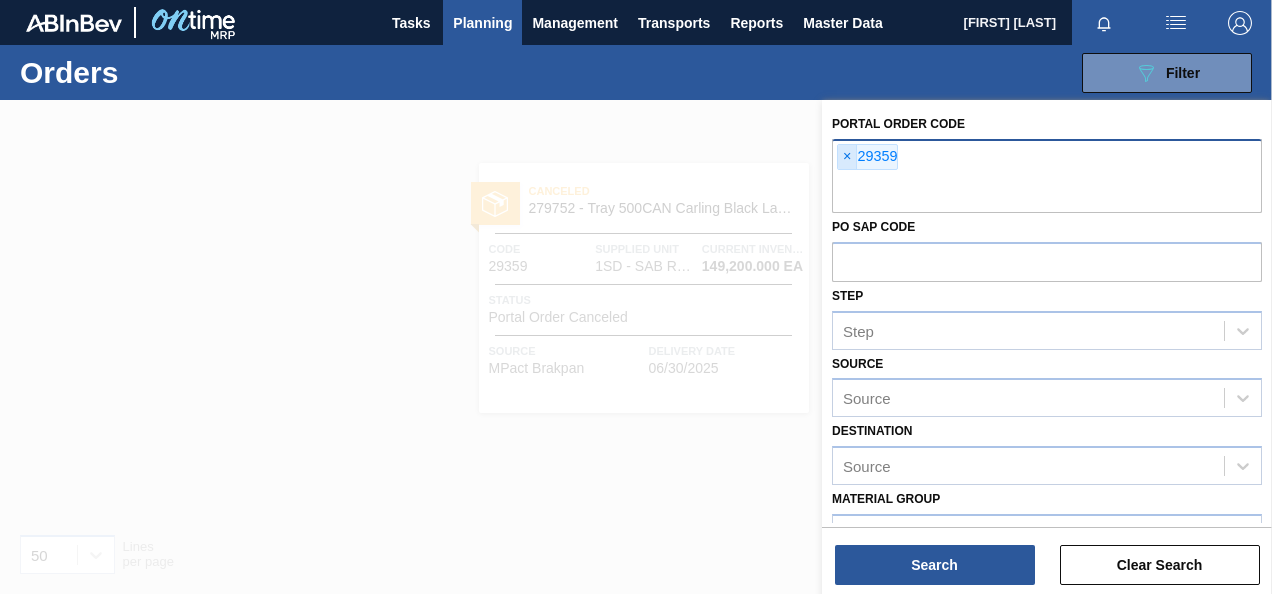 click on "×" at bounding box center (847, 157) 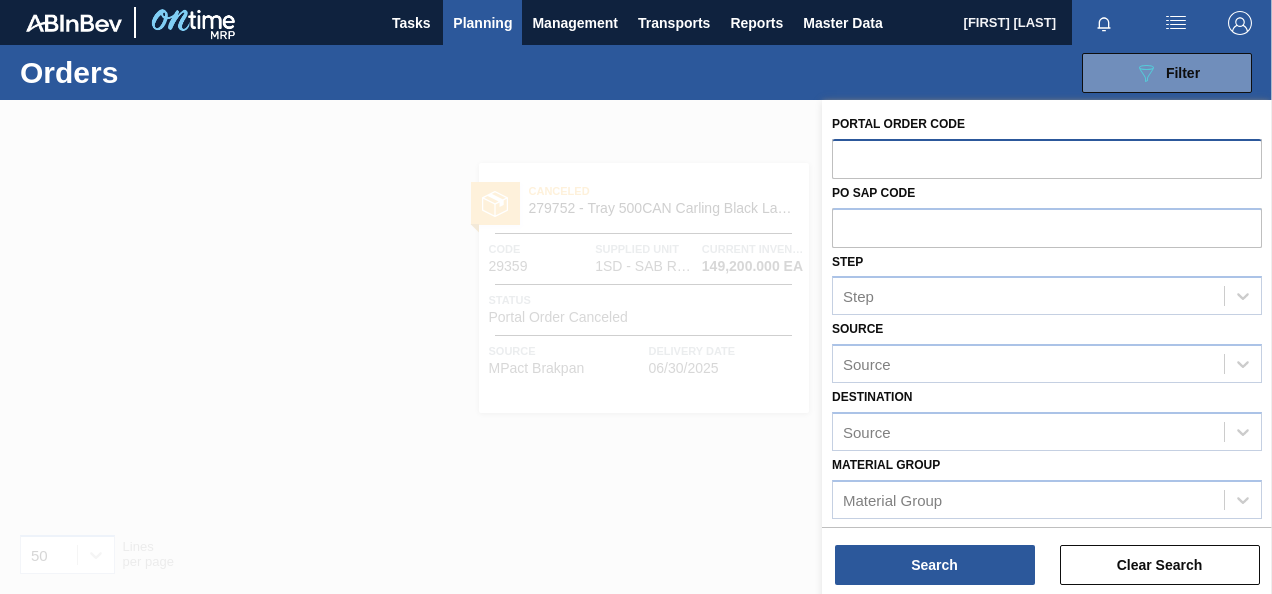 paste on "29362" 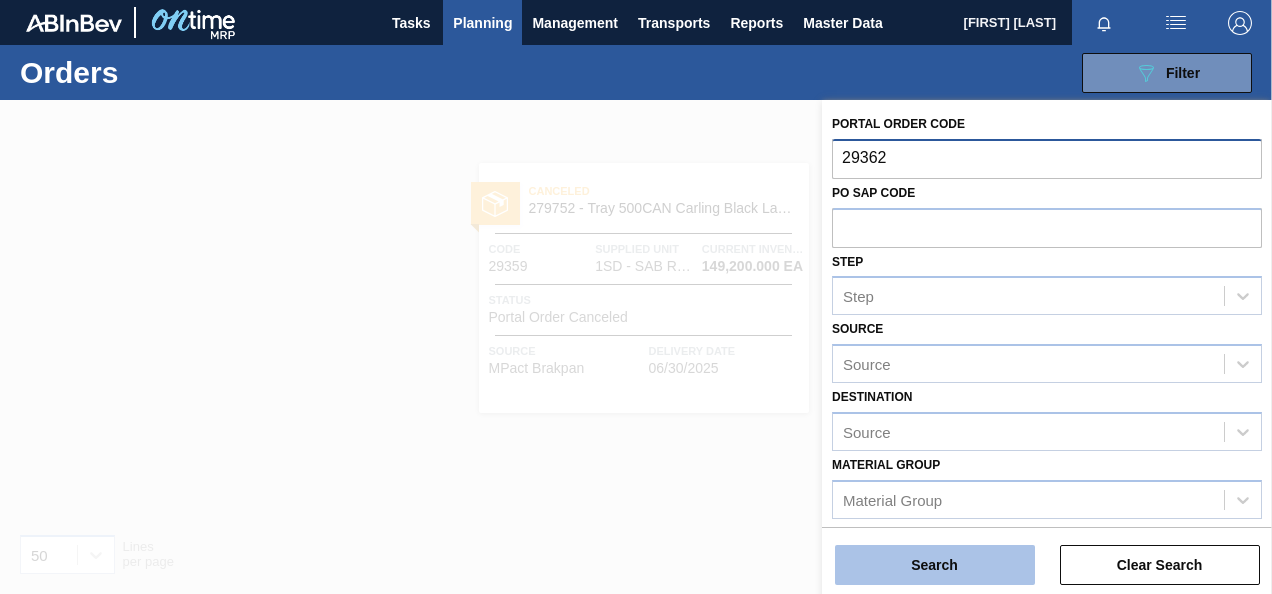 type on "29362" 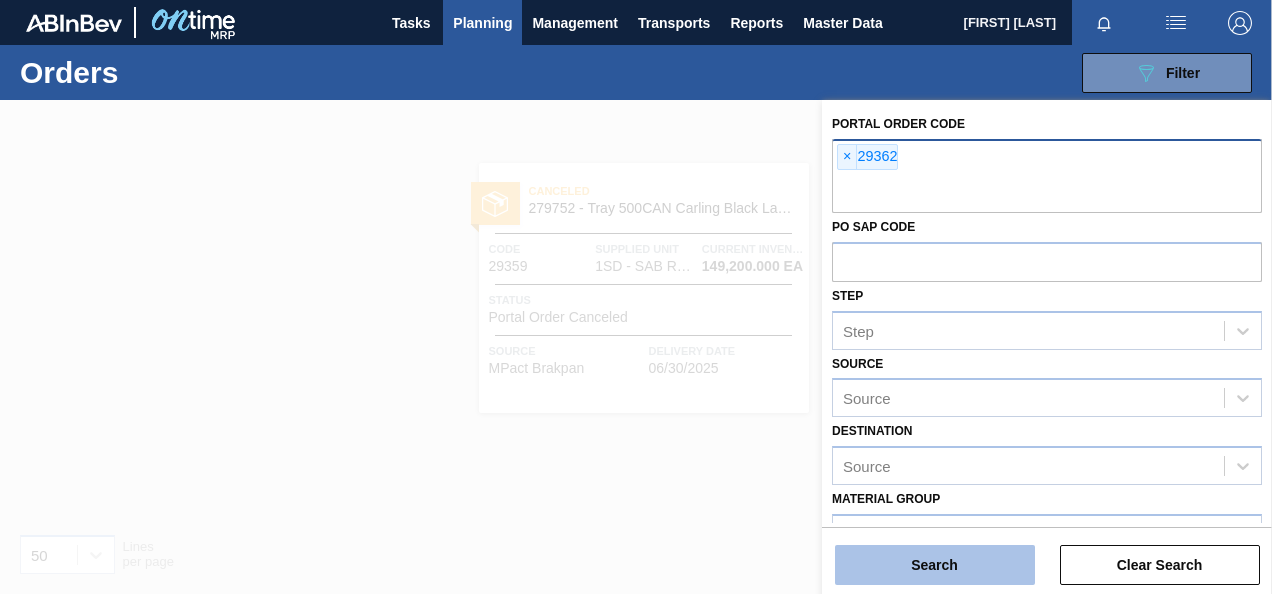 click on "Search" at bounding box center (935, 565) 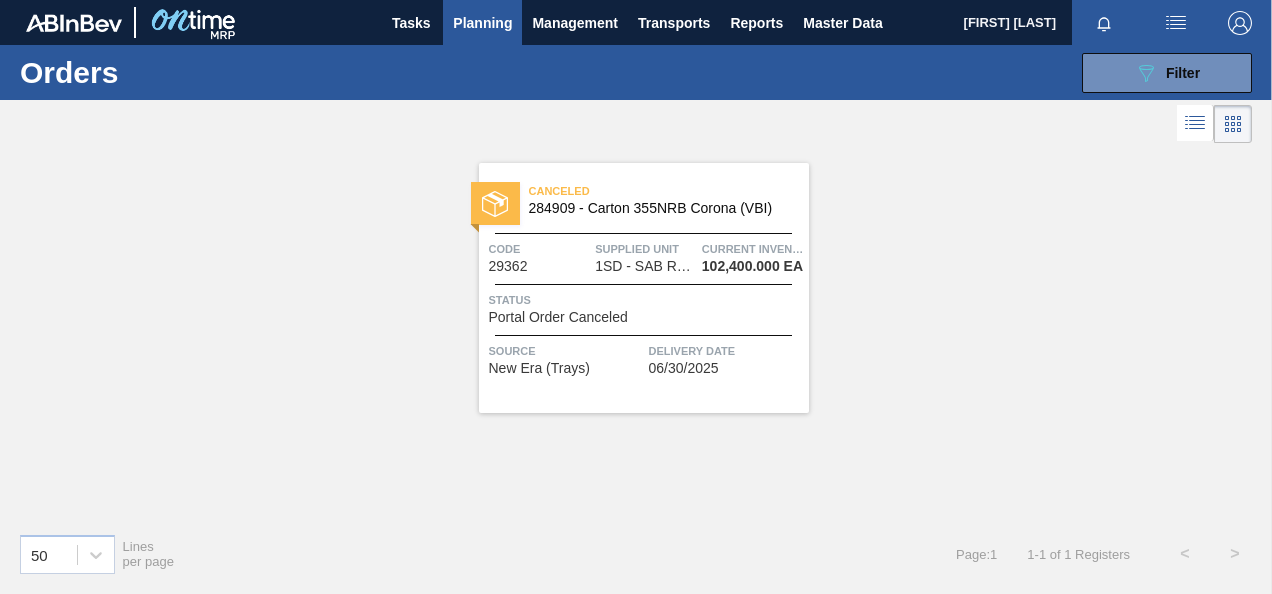 click on "Portal Order Canceled" at bounding box center (558, 317) 